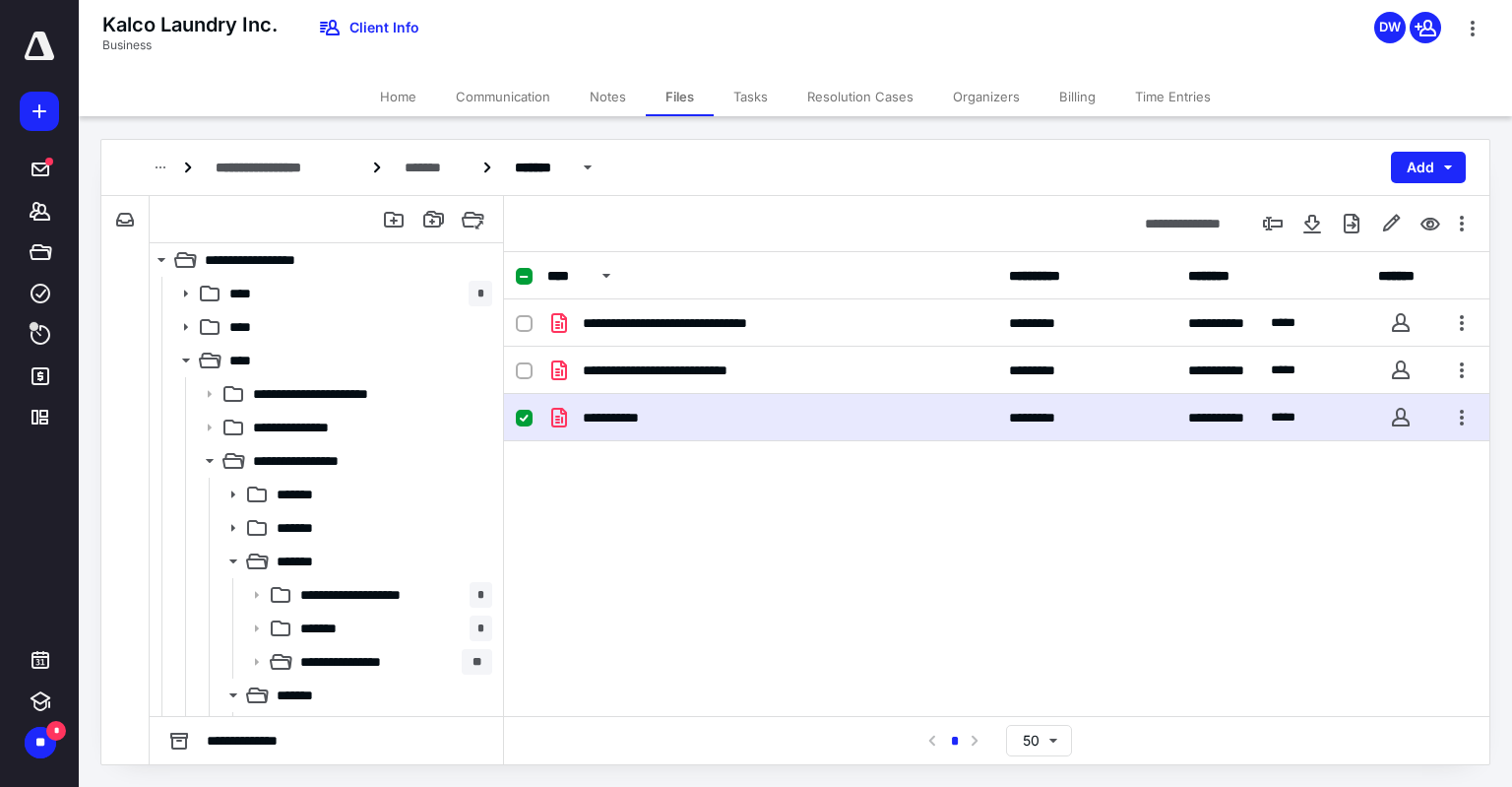 scroll, scrollTop: 0, scrollLeft: 0, axis: both 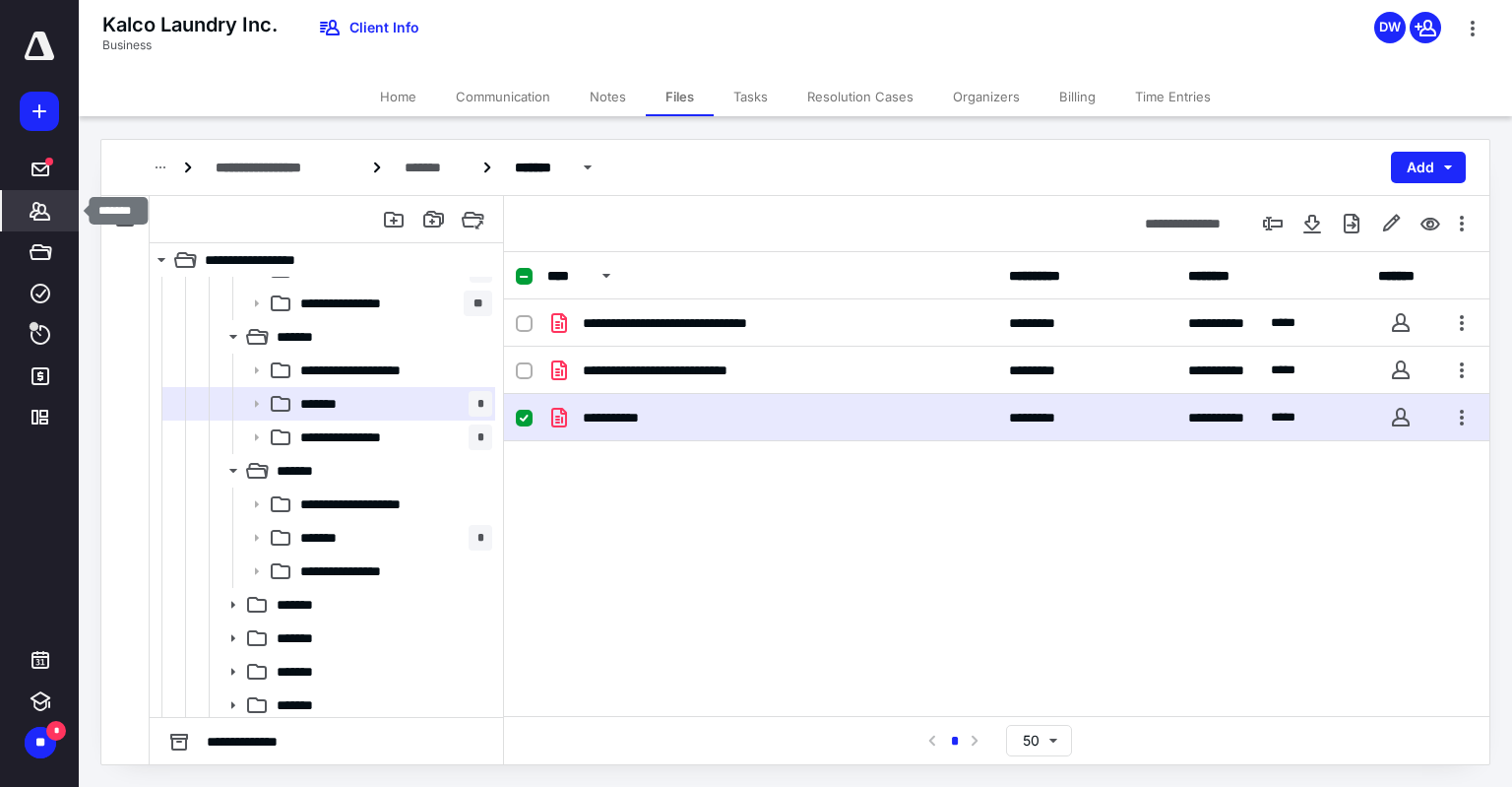 click 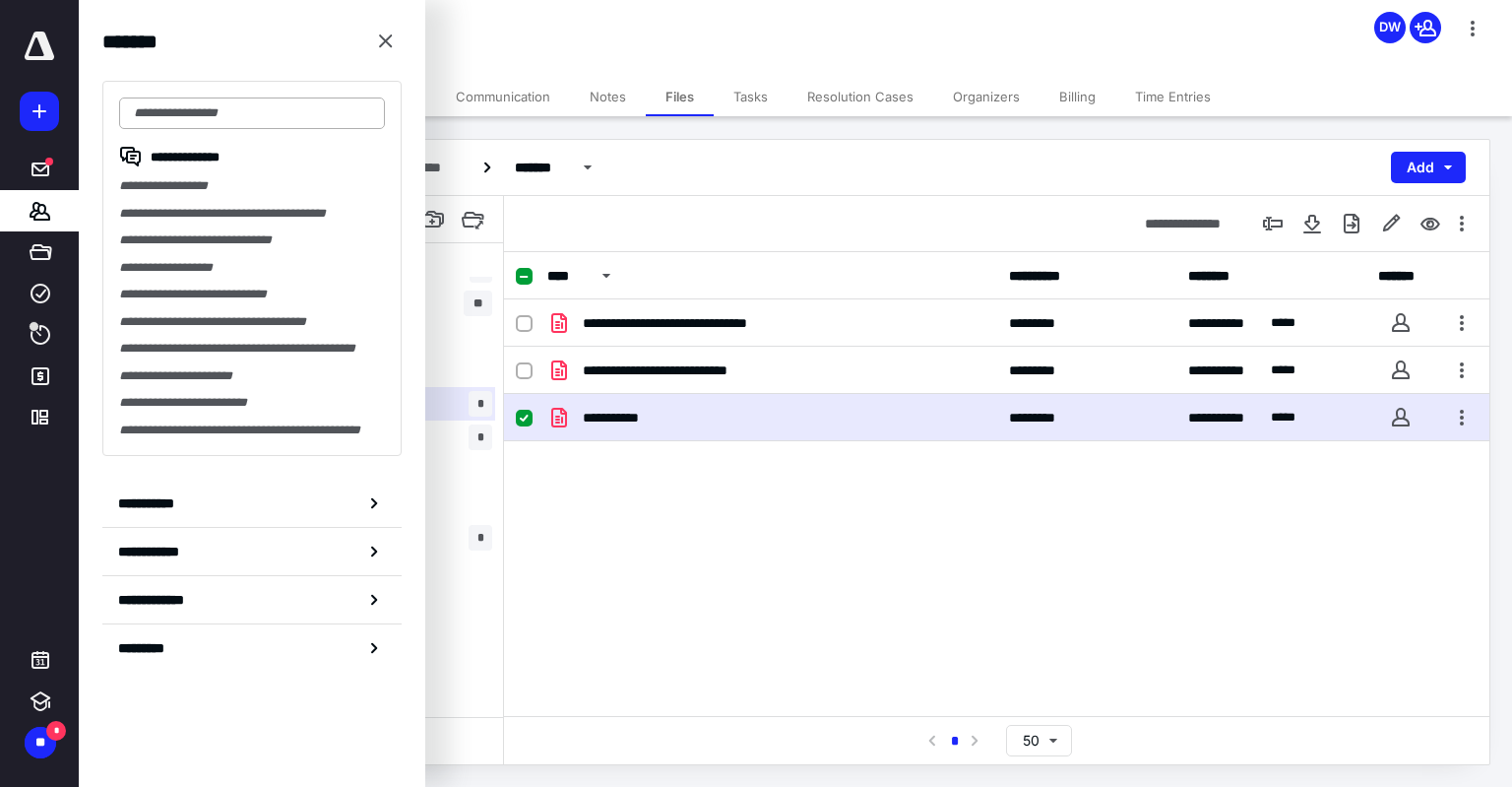 click at bounding box center (252, 113) 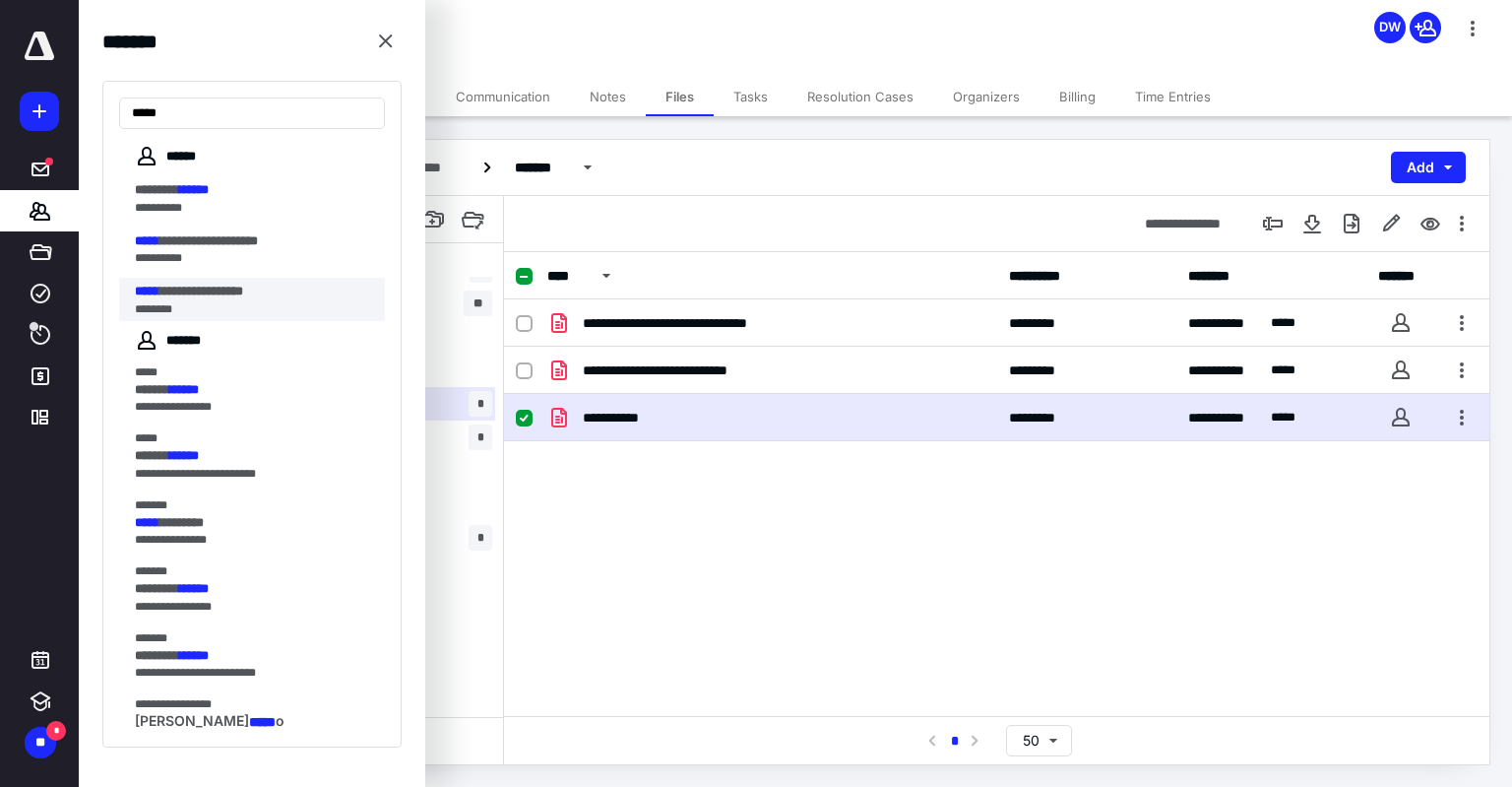 type on "*****" 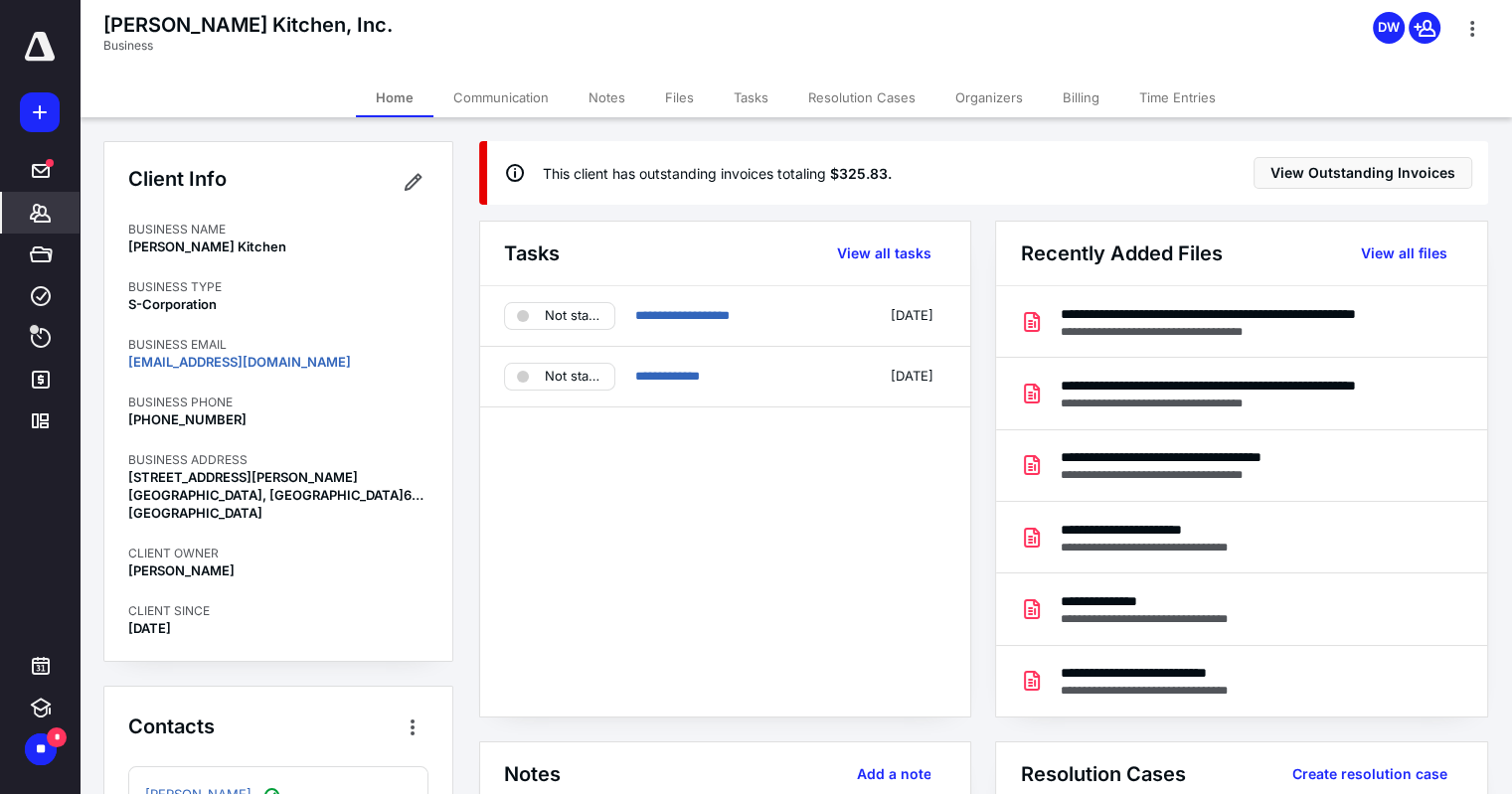 click on "Files" at bounding box center [679, 97] 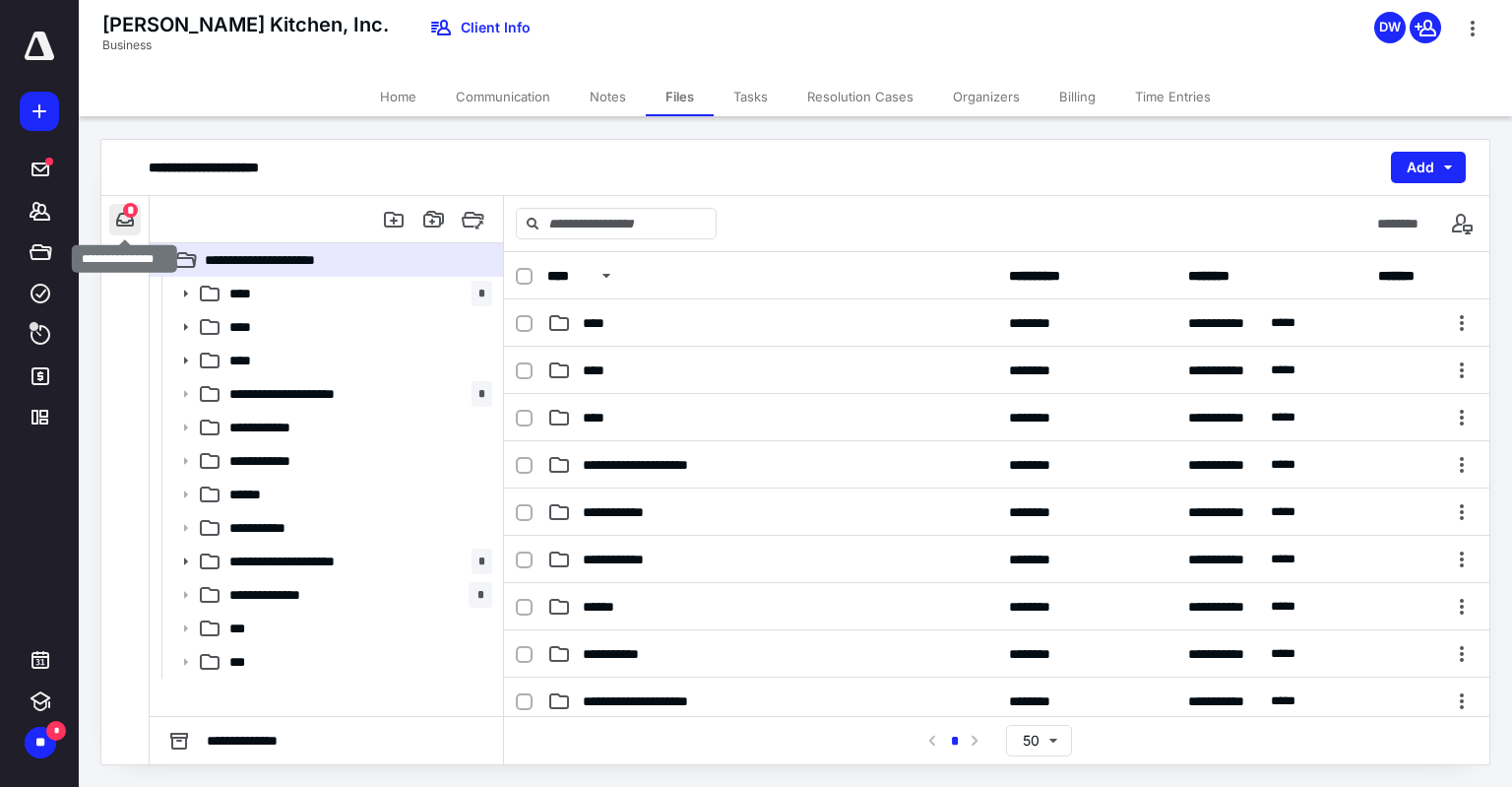 click at bounding box center [125, 220] 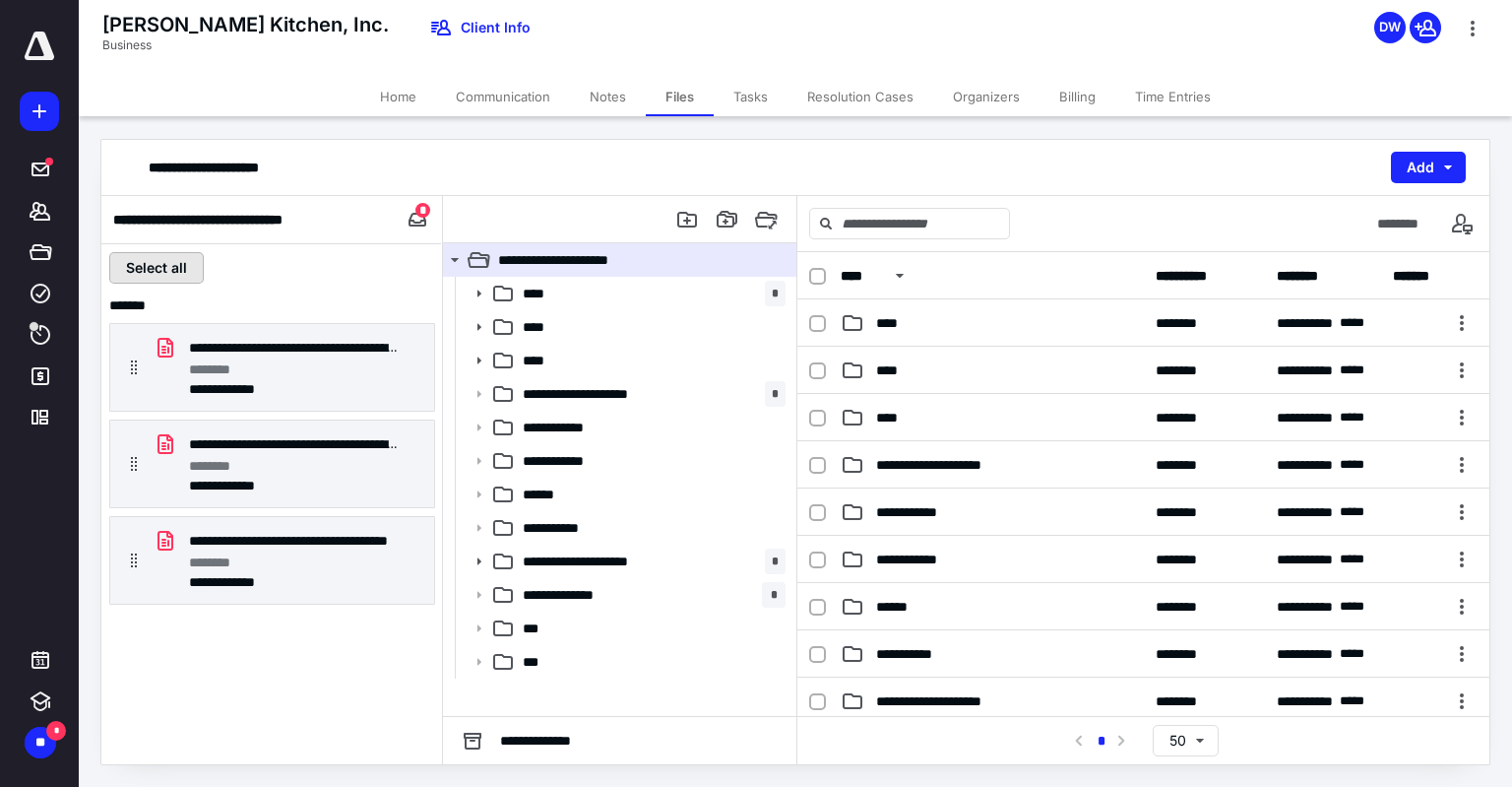 click on "Select all" at bounding box center [157, 268] 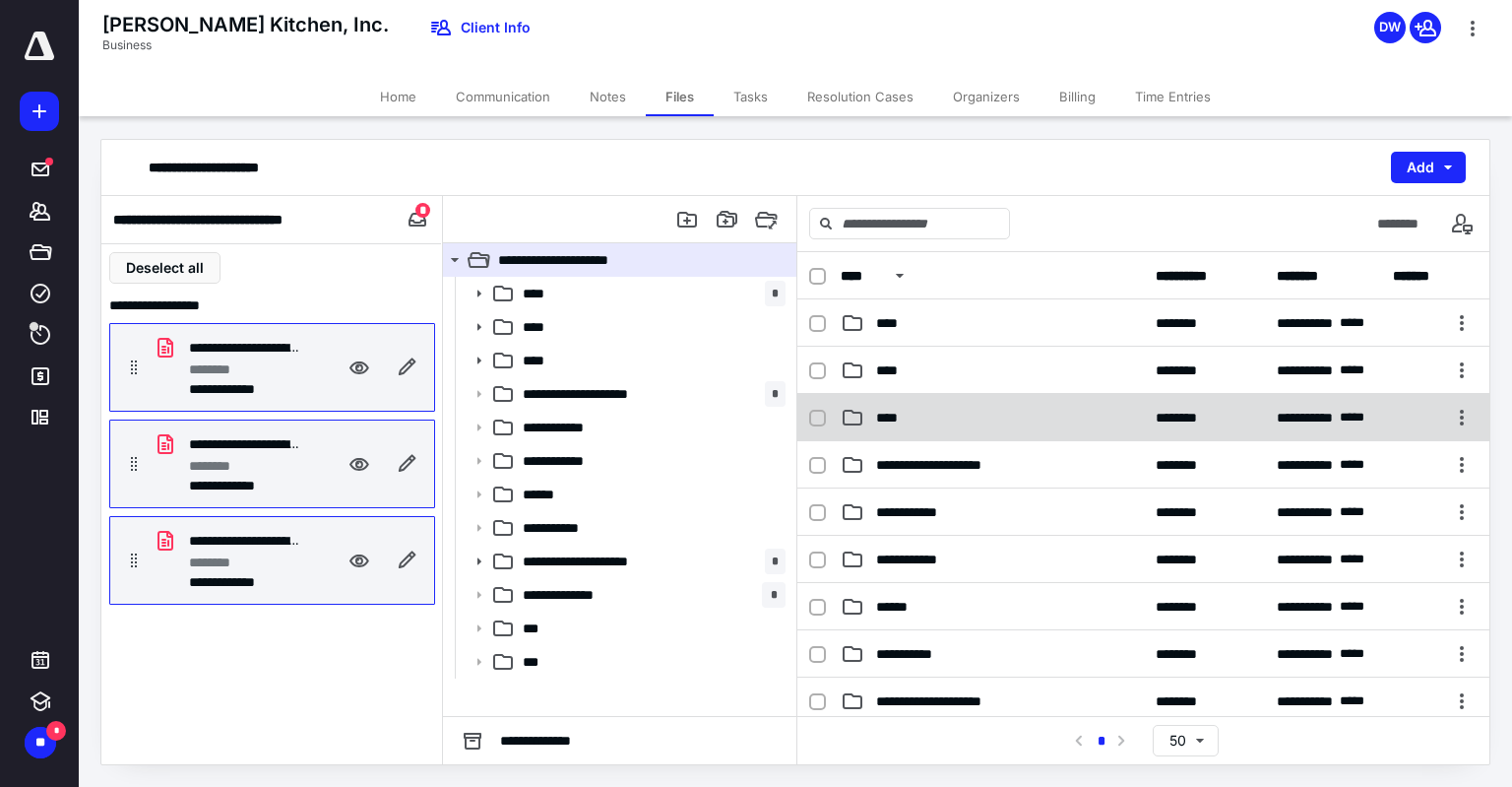 click on "****" at bounding box center (992, 418) 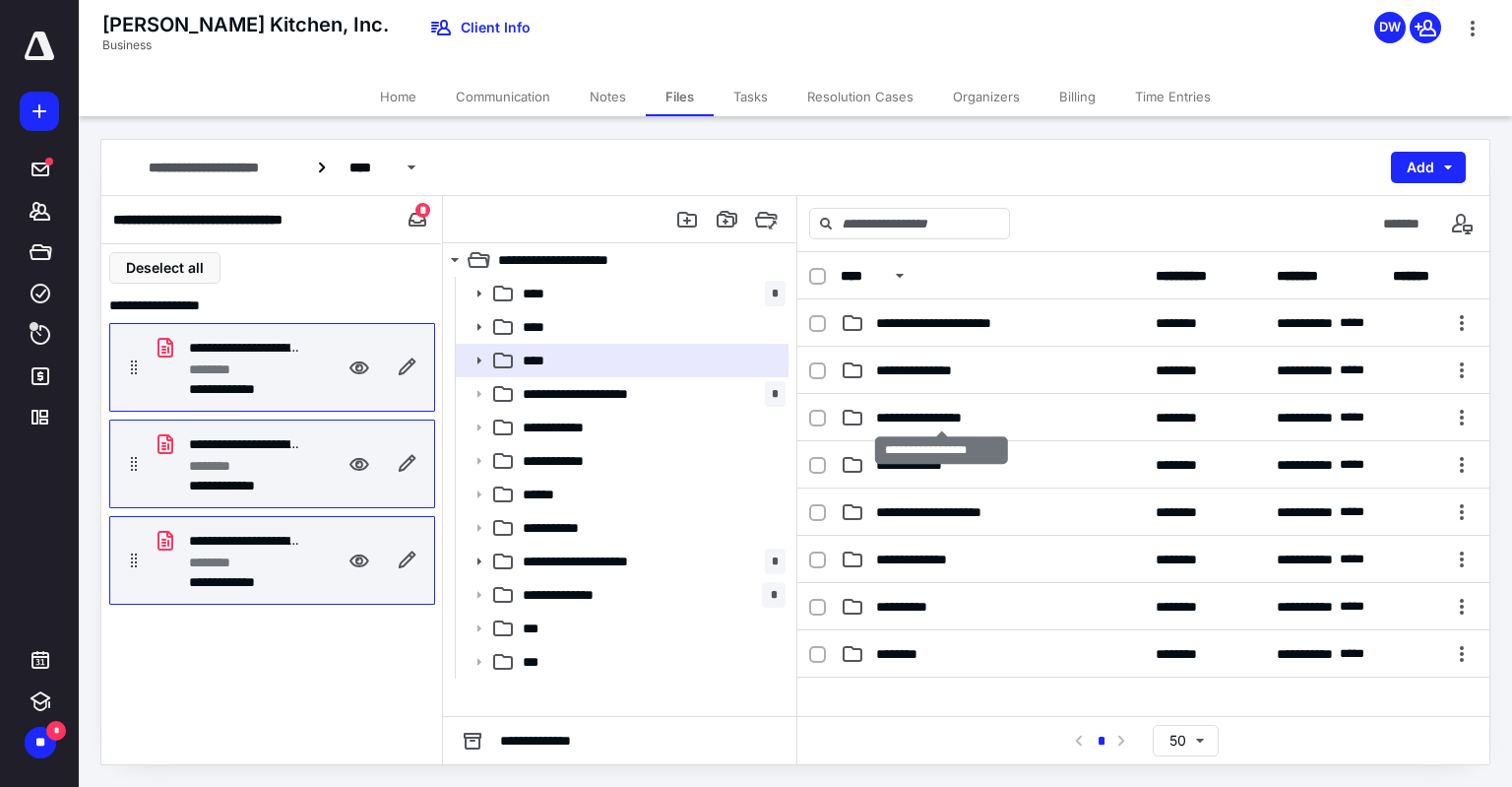 click on "**********" at bounding box center [941, 418] 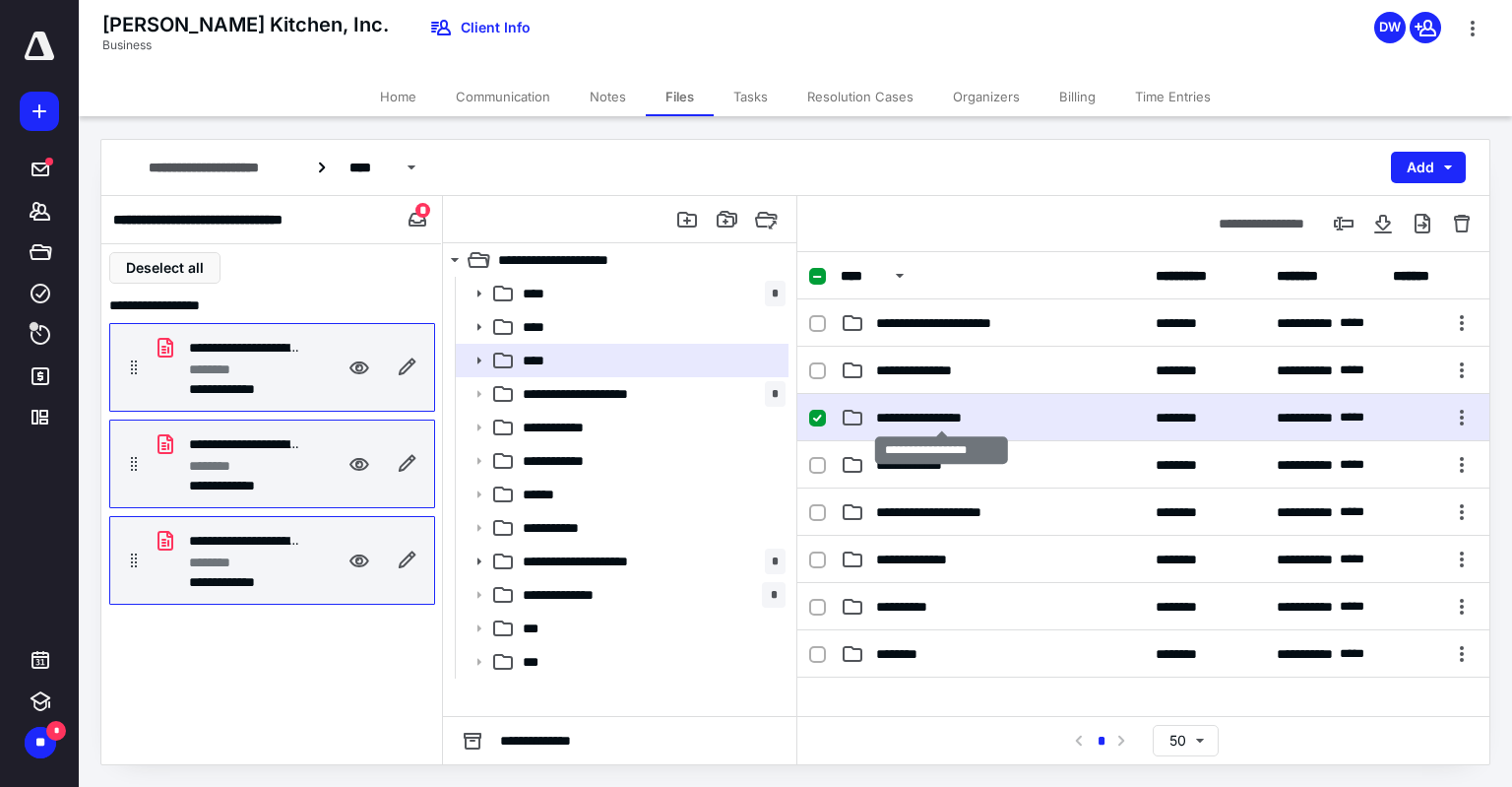 click on "**********" at bounding box center [941, 418] 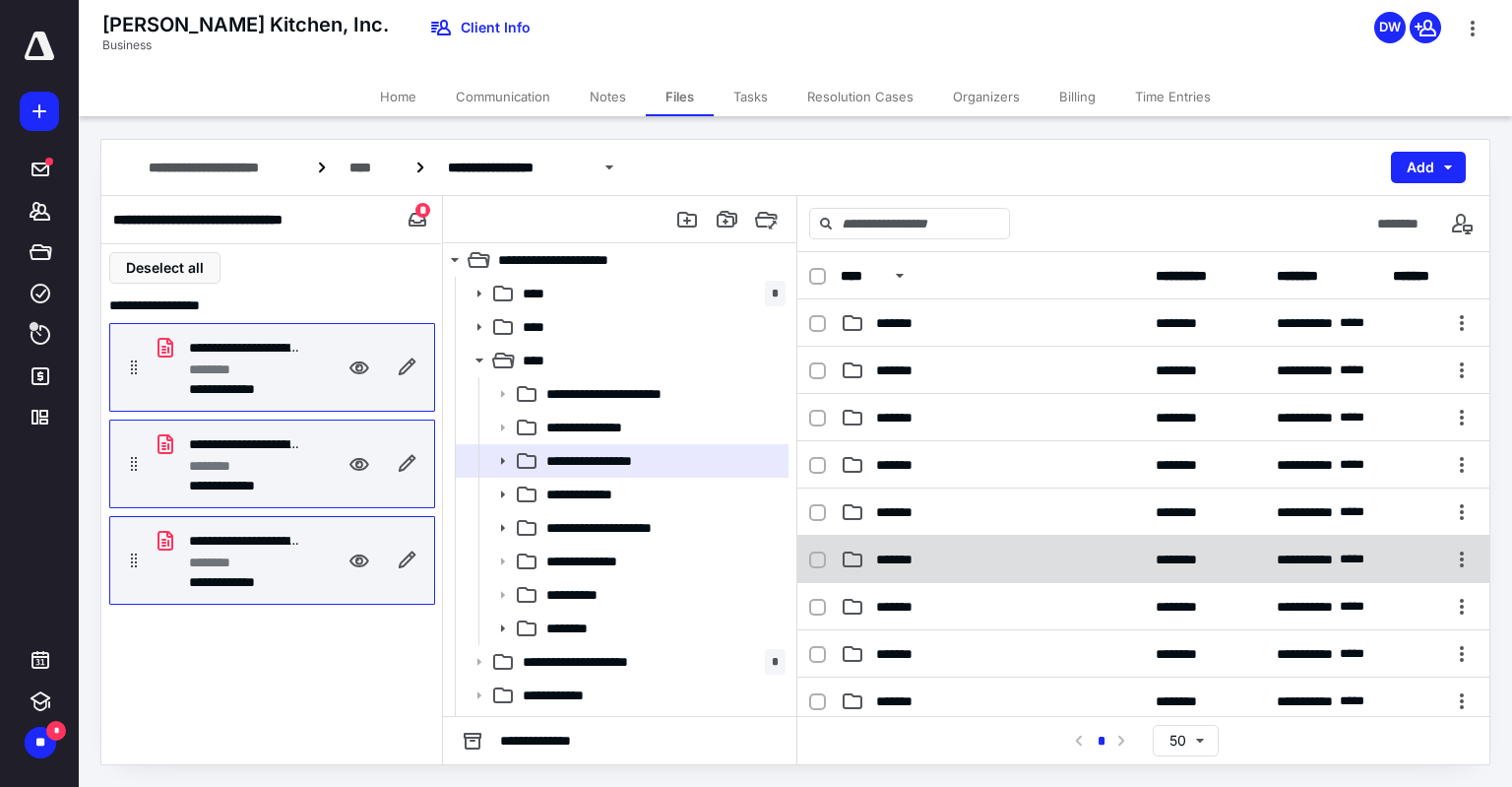 click on "*******" at bounding box center (992, 559) 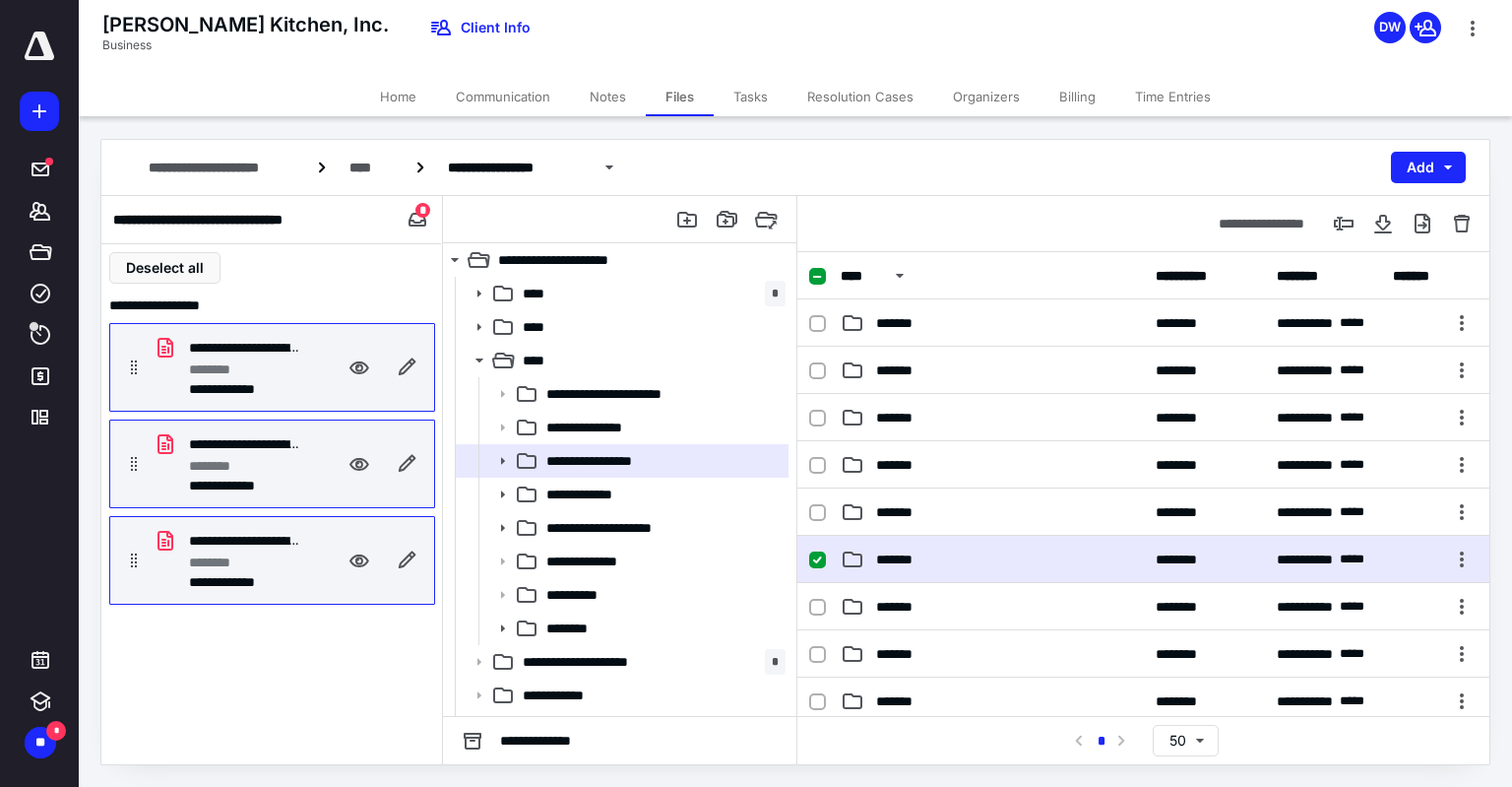 click on "*******" at bounding box center (992, 559) 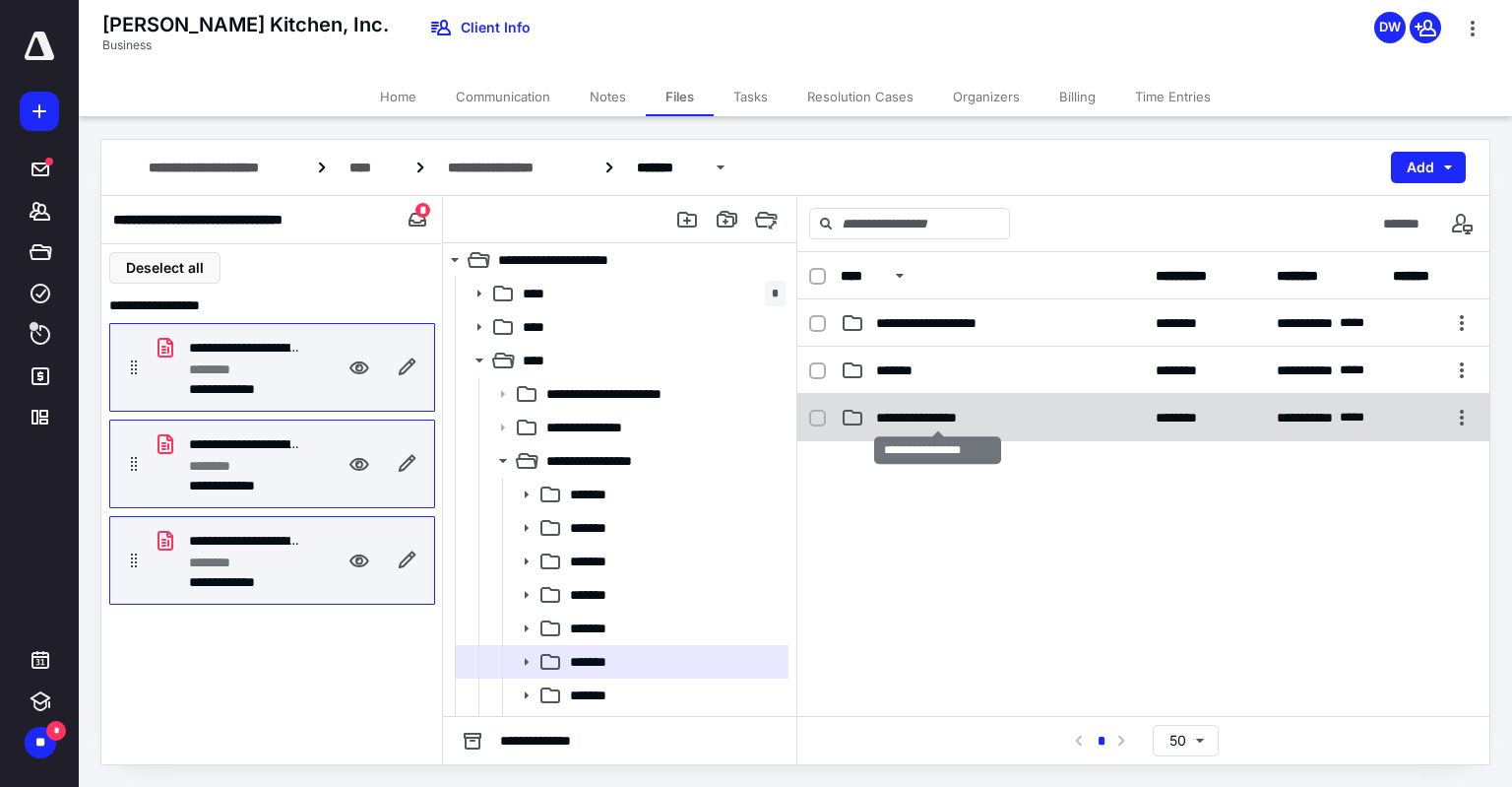 click on "**********" at bounding box center (938, 418) 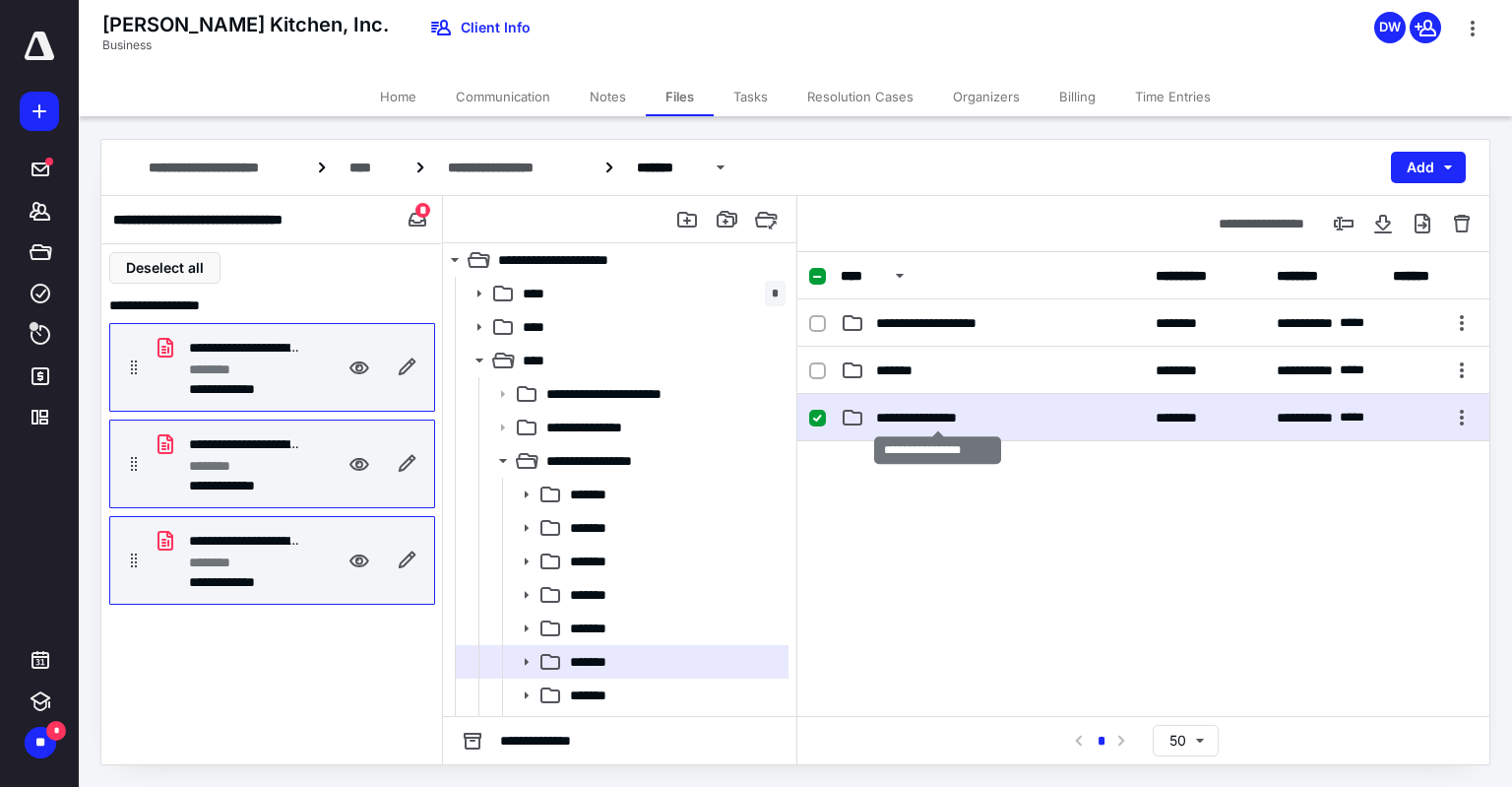 click on "**********" at bounding box center (938, 418) 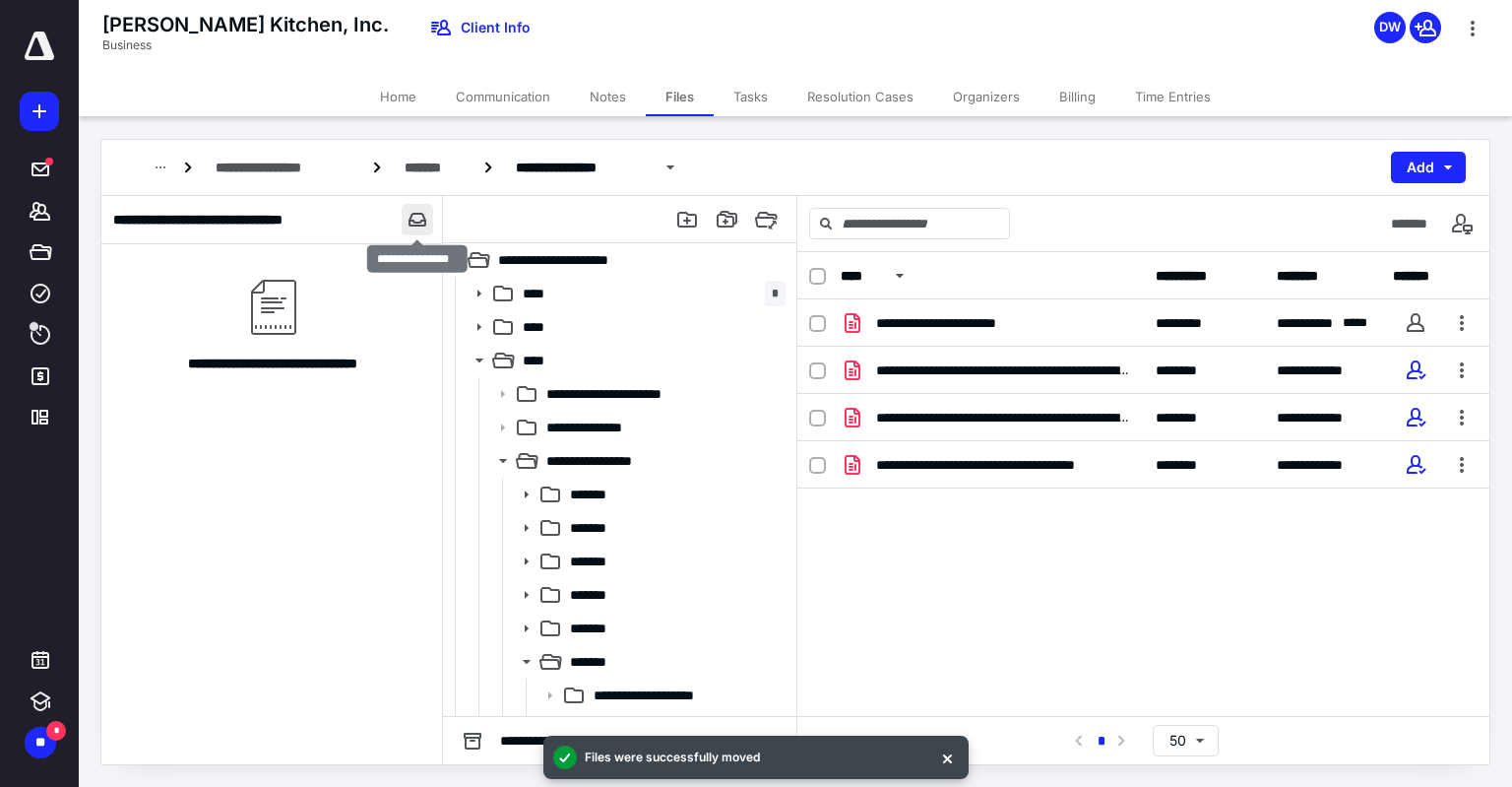 click at bounding box center (417, 220) 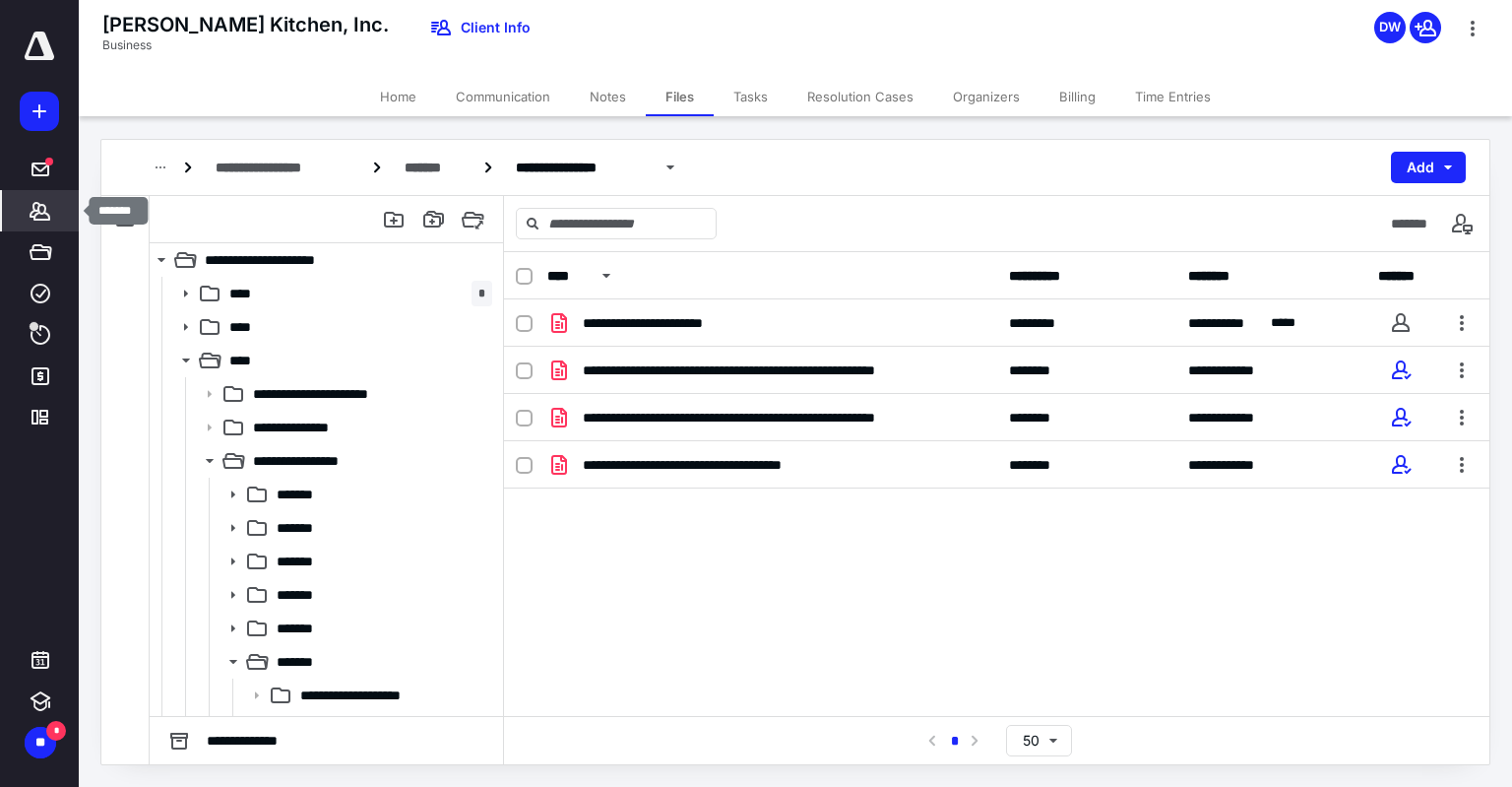 click 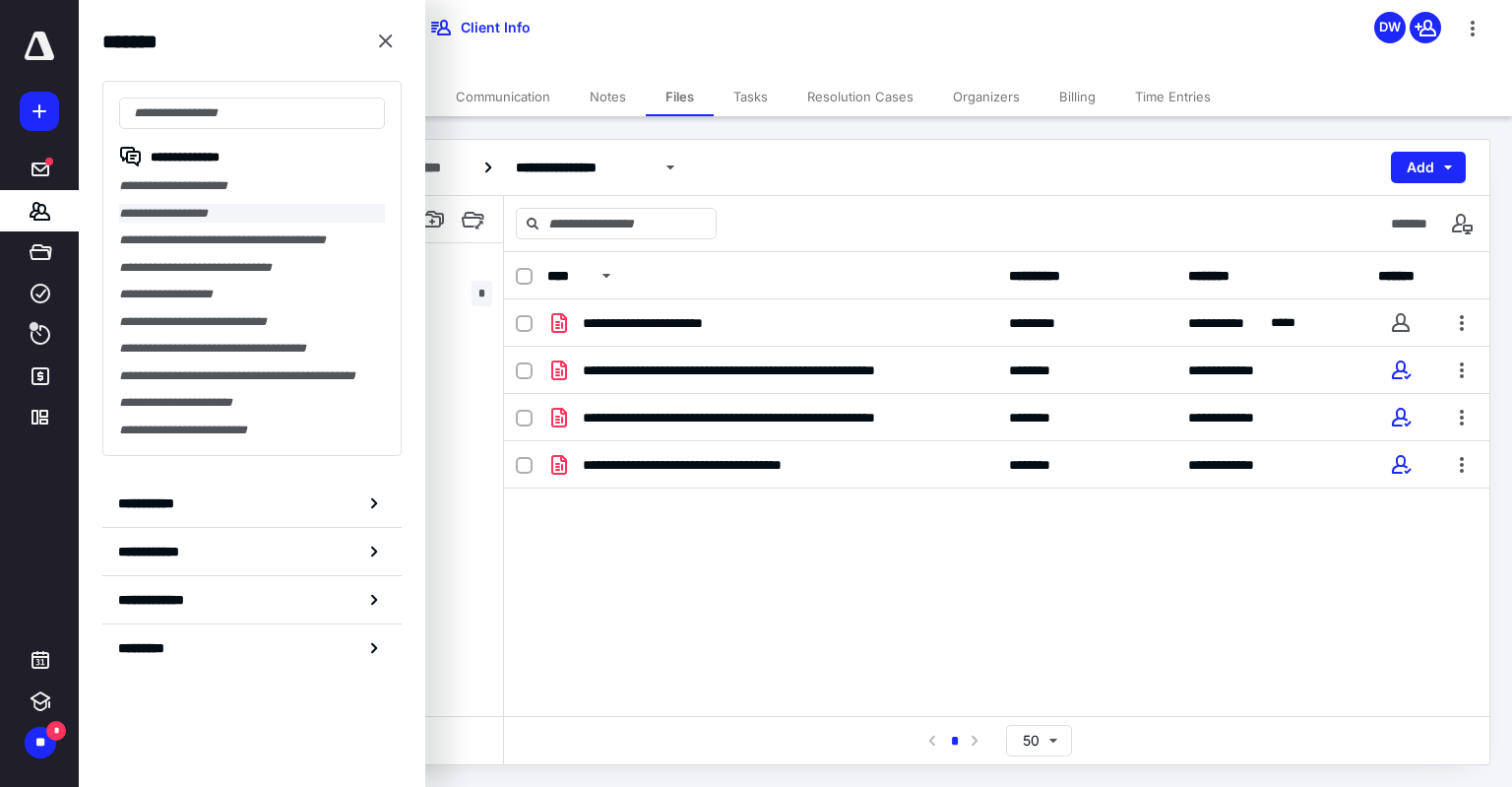 click on "**********" at bounding box center [252, 214] 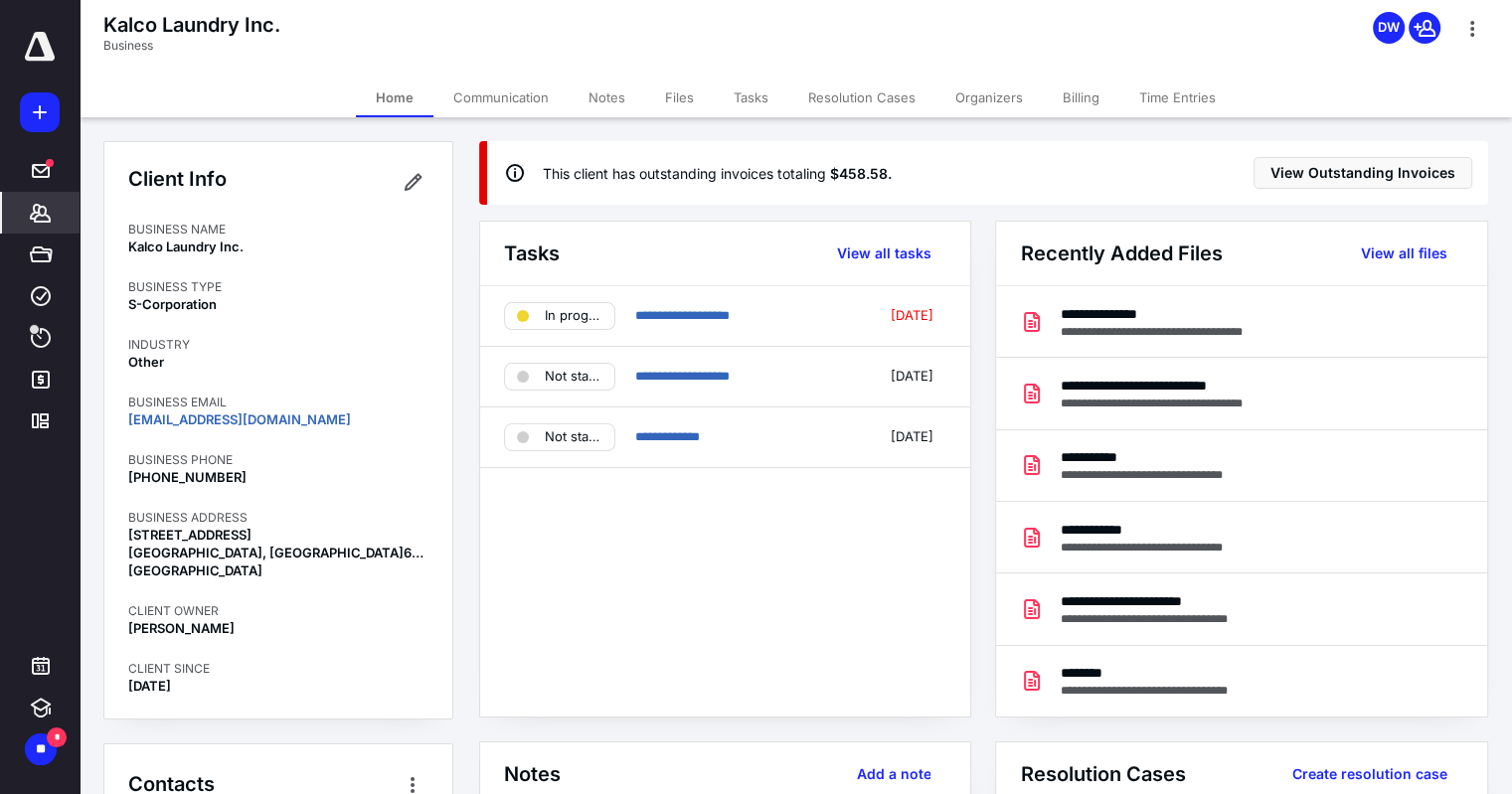 click on "Files" at bounding box center (679, 97) 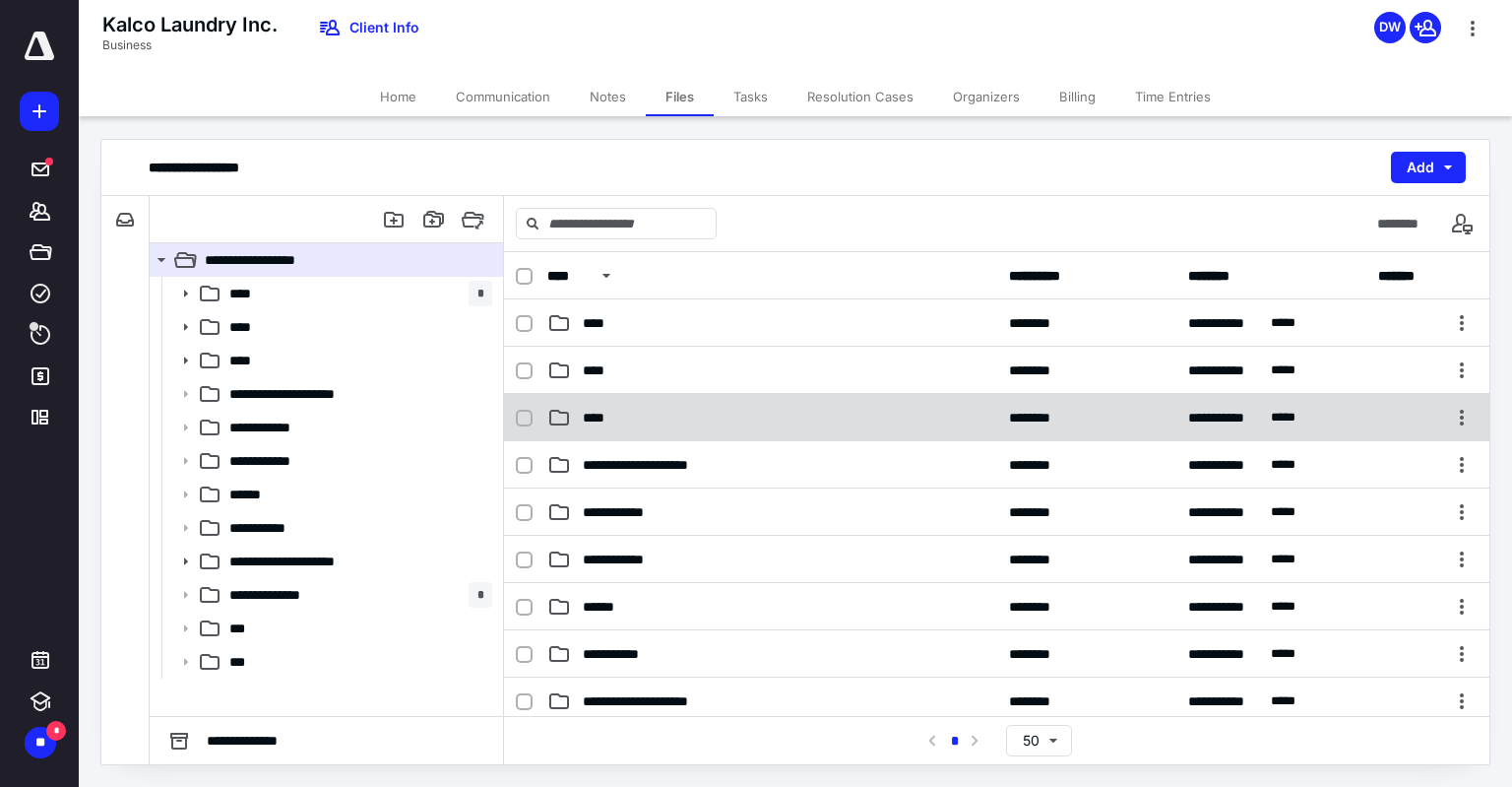 click on "****" at bounding box center (772, 418) 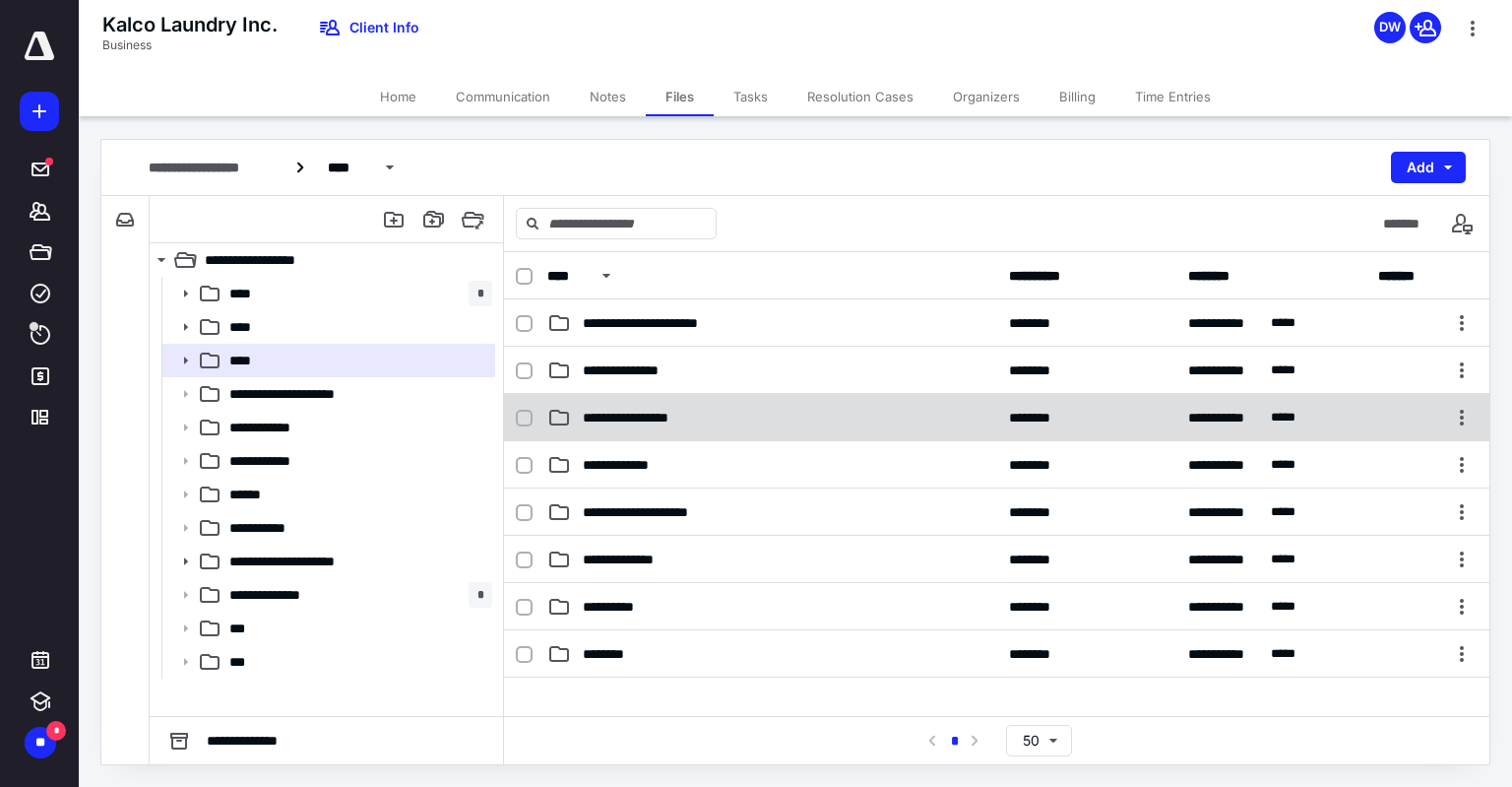 click on "**********" at bounding box center [648, 418] 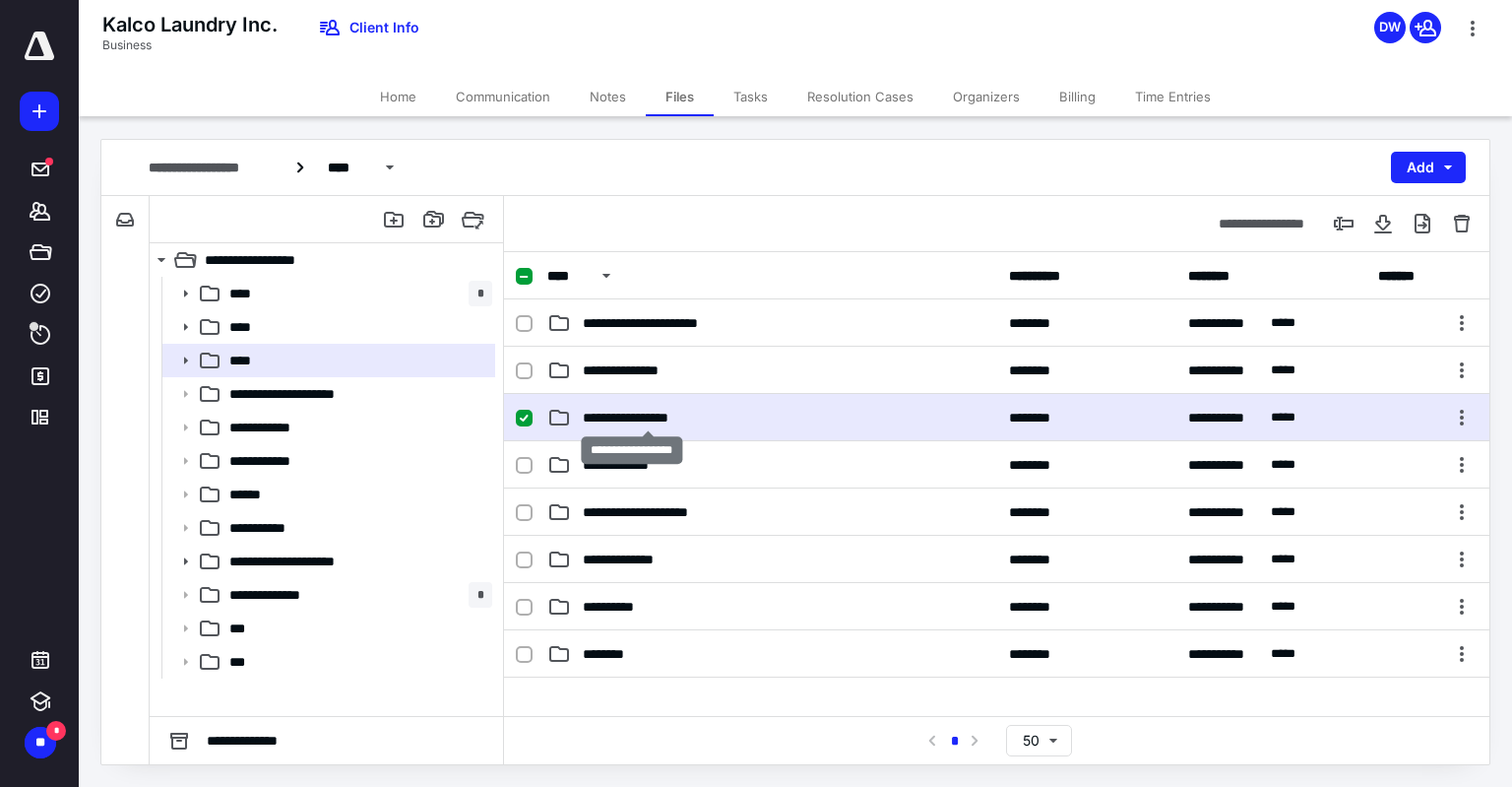 click on "**********" at bounding box center [648, 418] 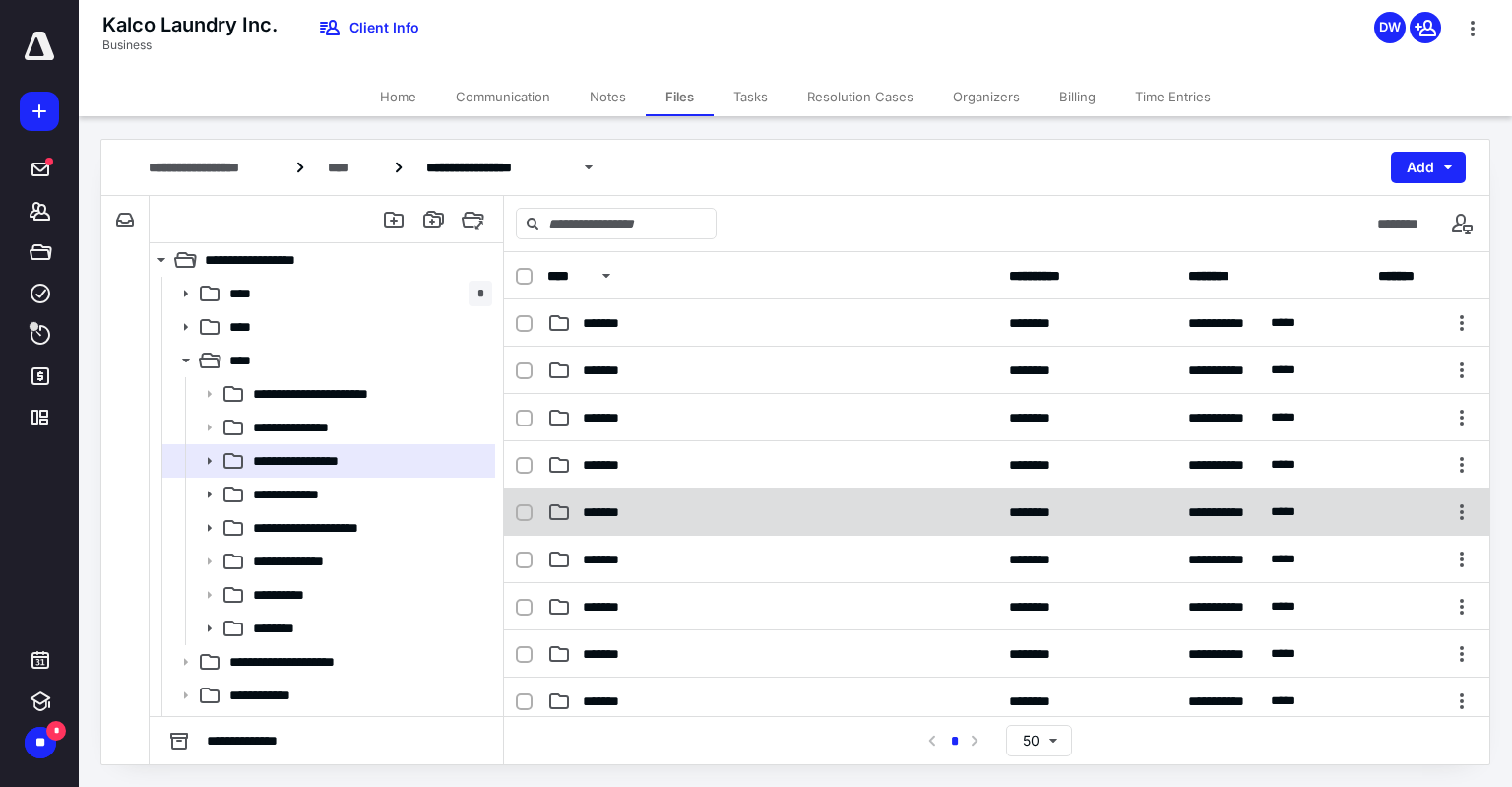 click on "*******" at bounding box center [772, 512] 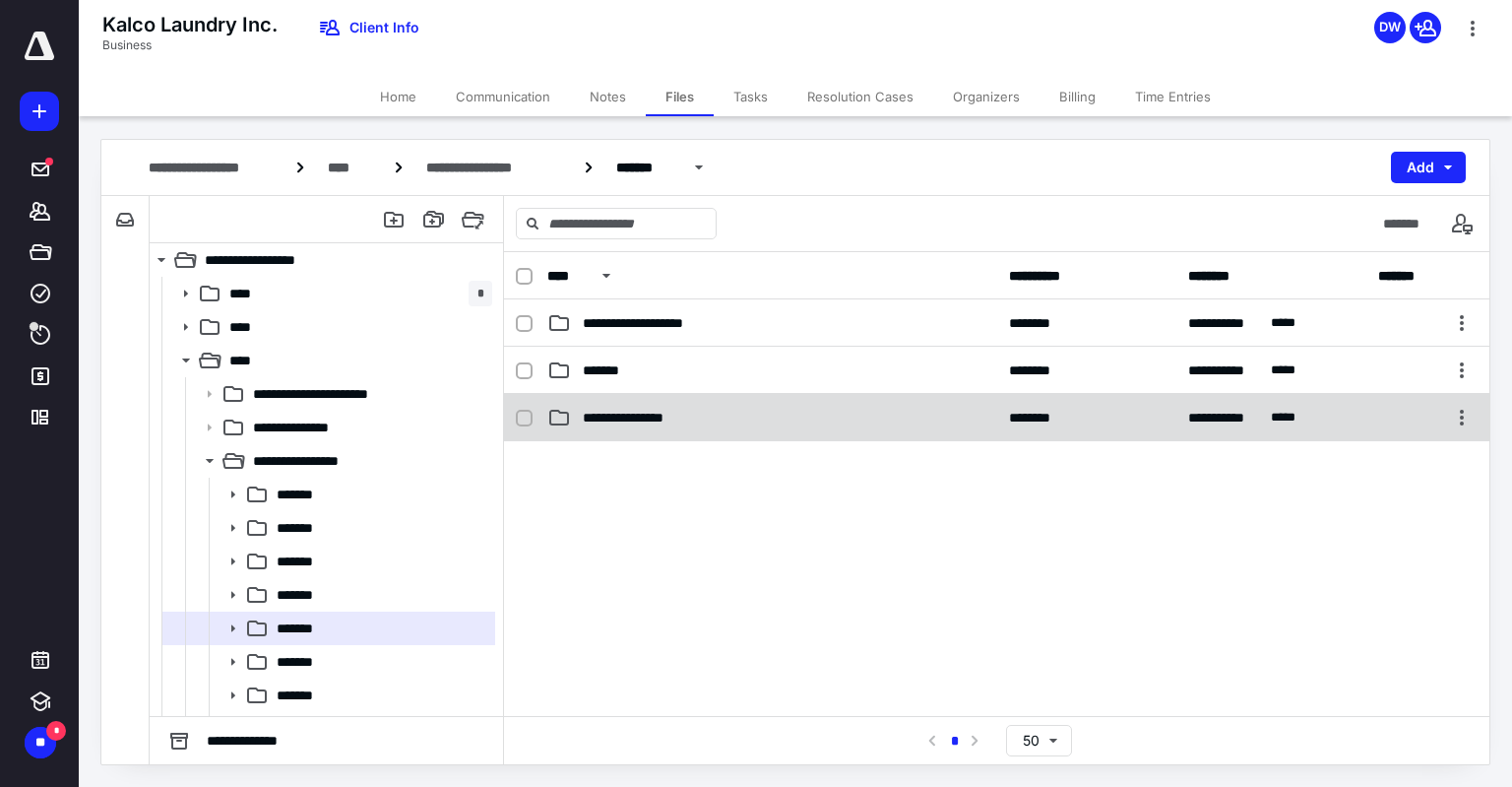 click on "**********" at bounding box center (645, 418) 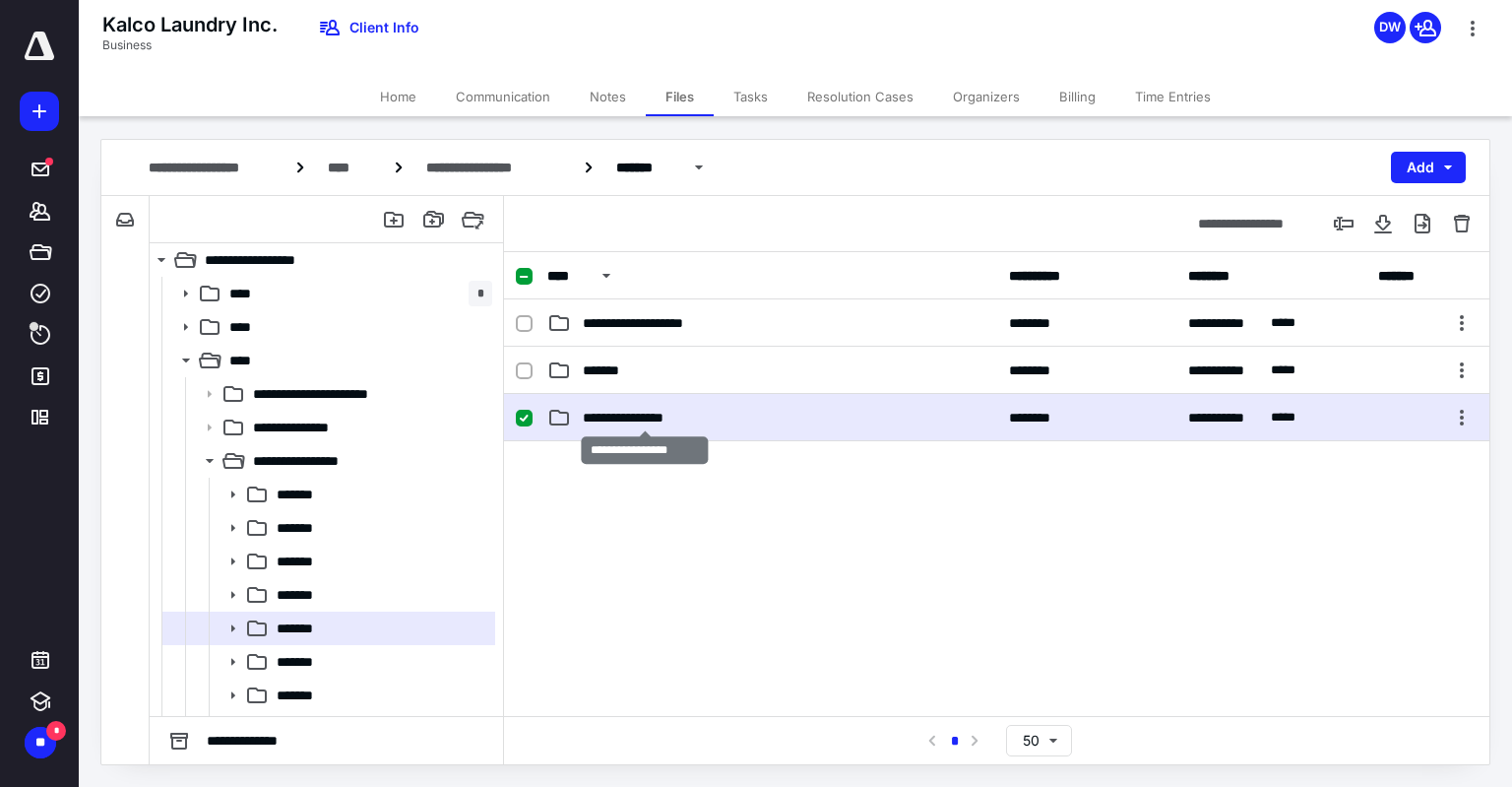 click on "**********" at bounding box center [645, 418] 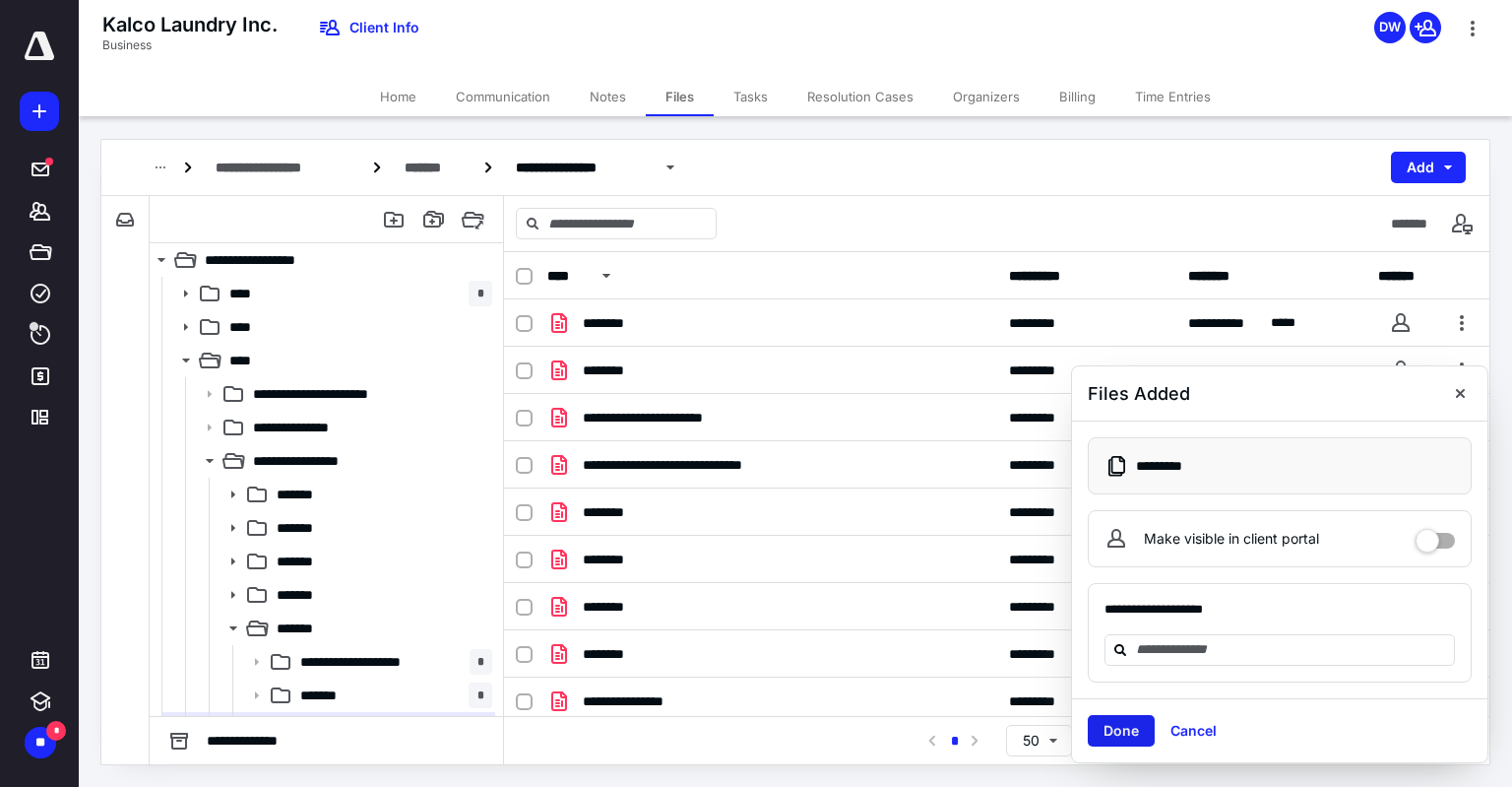 click on "Done" at bounding box center [1121, 731] 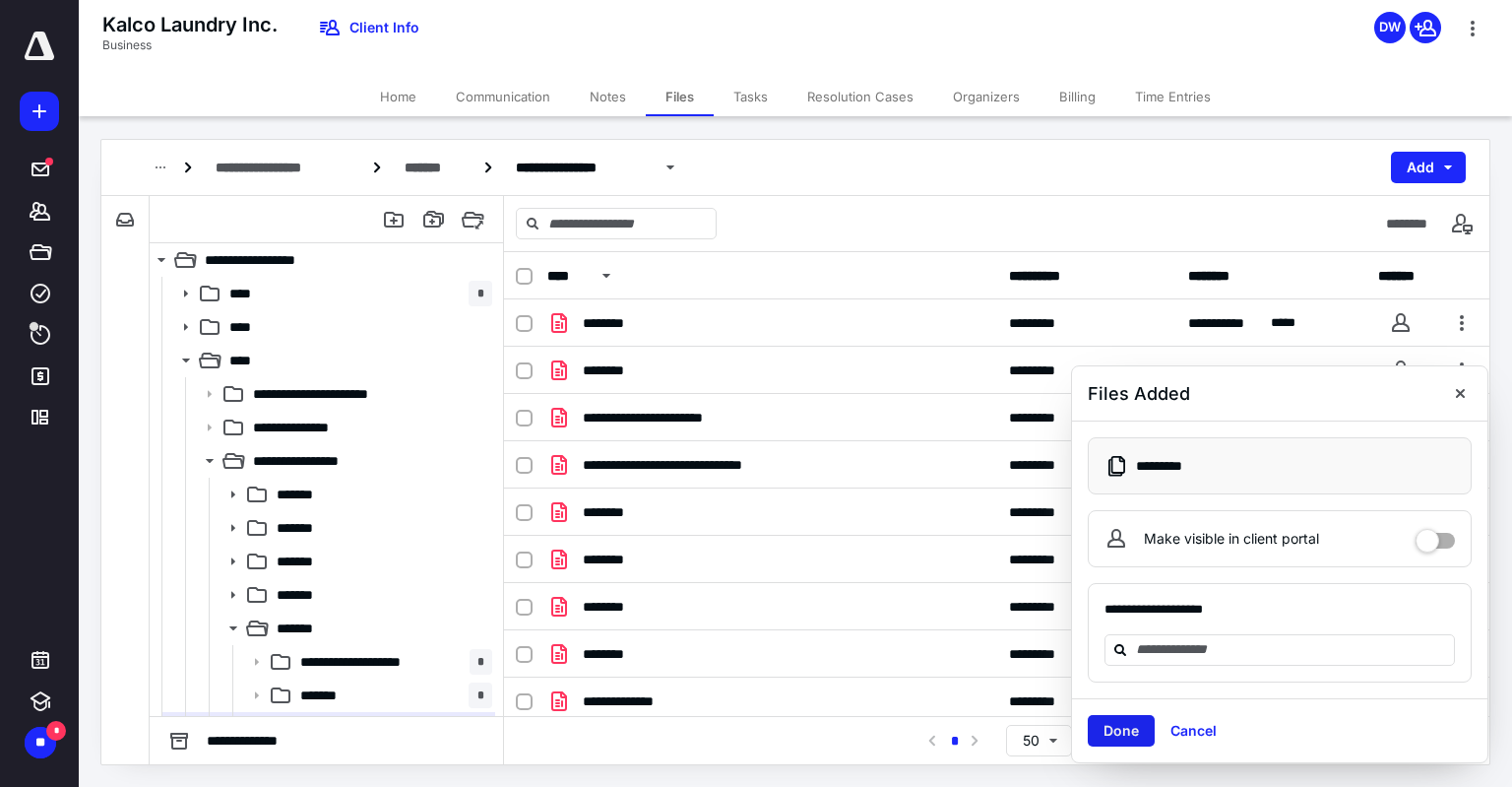 click on "Done" at bounding box center [1121, 731] 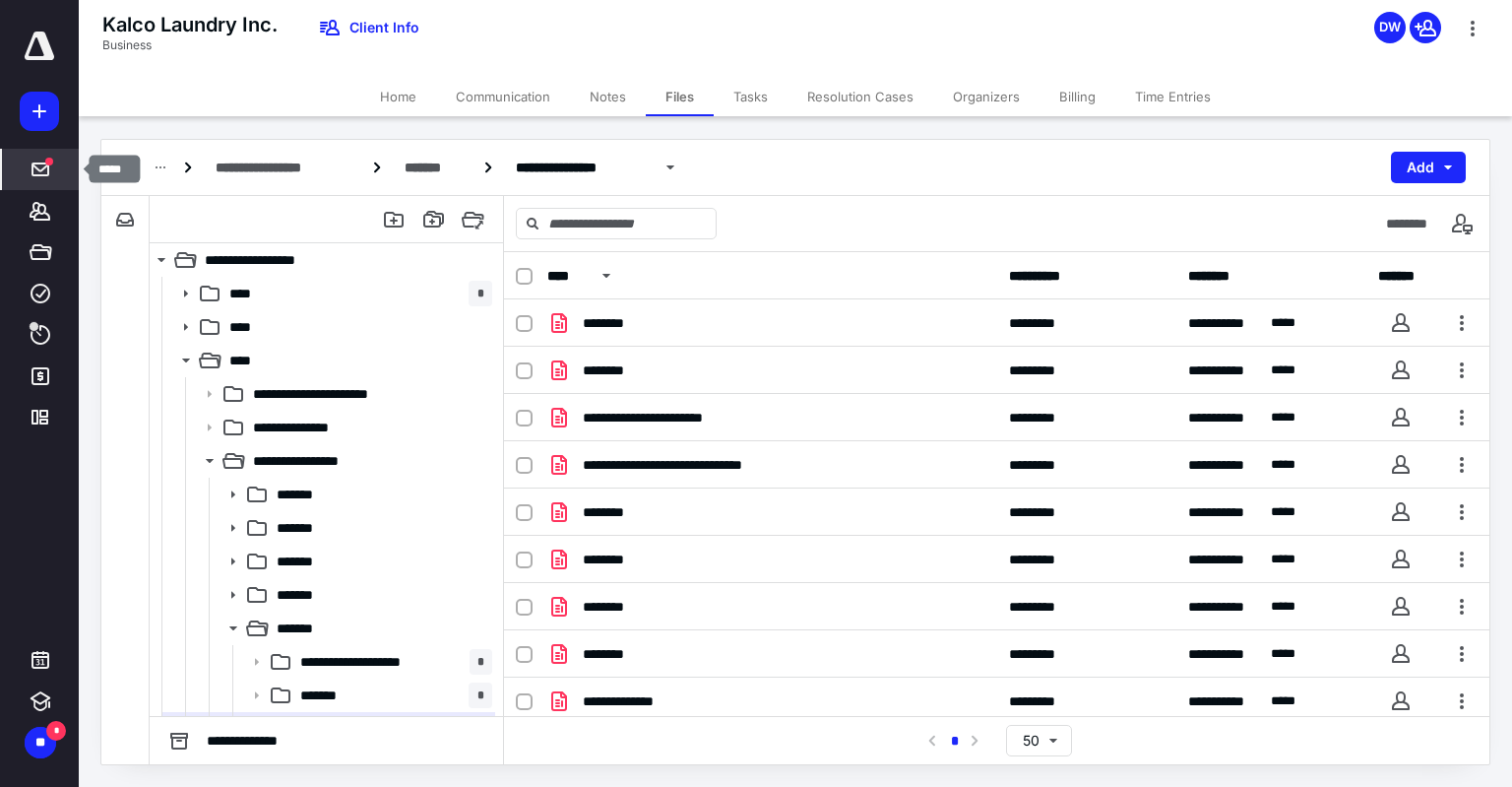 click 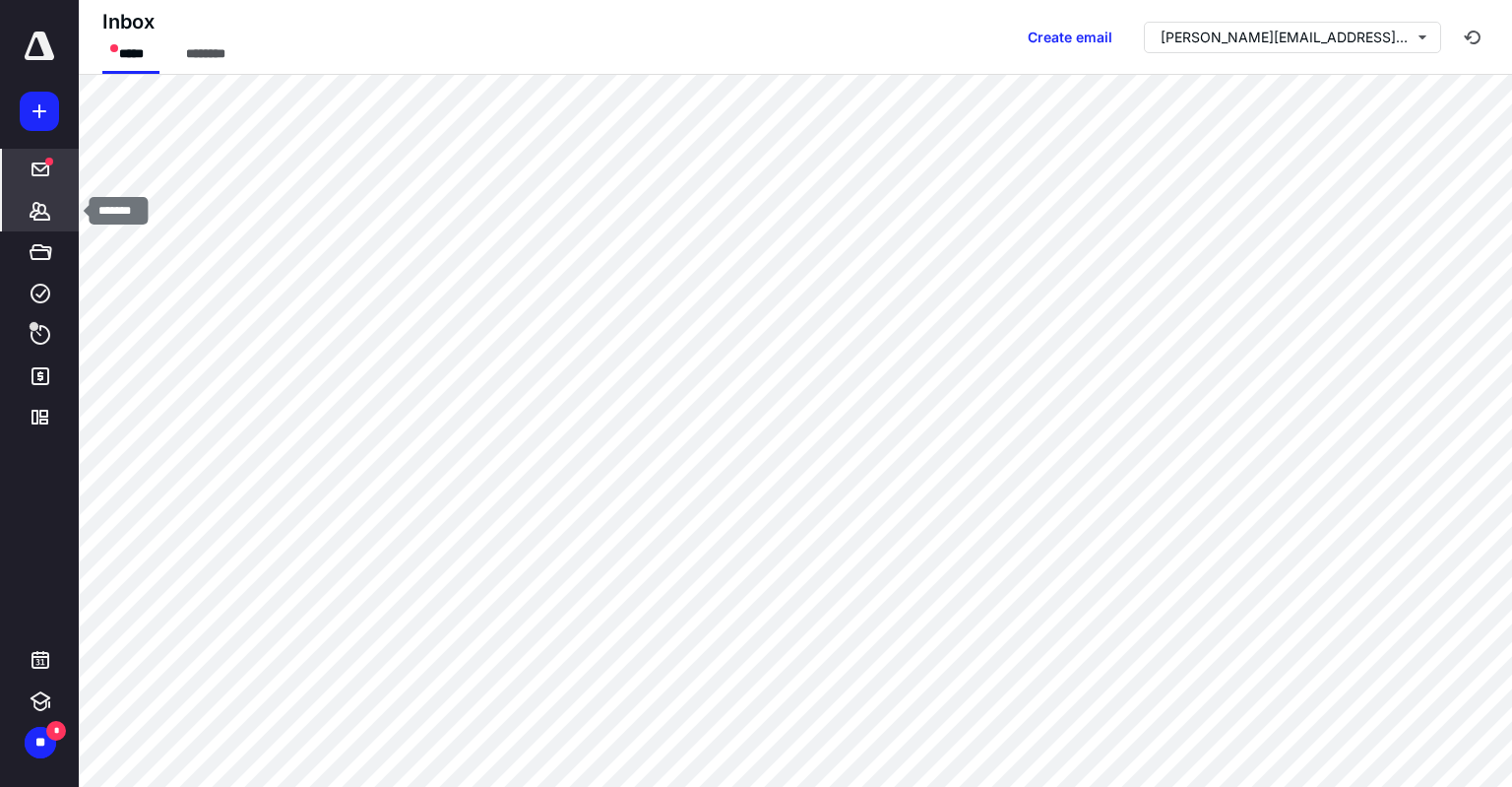 click 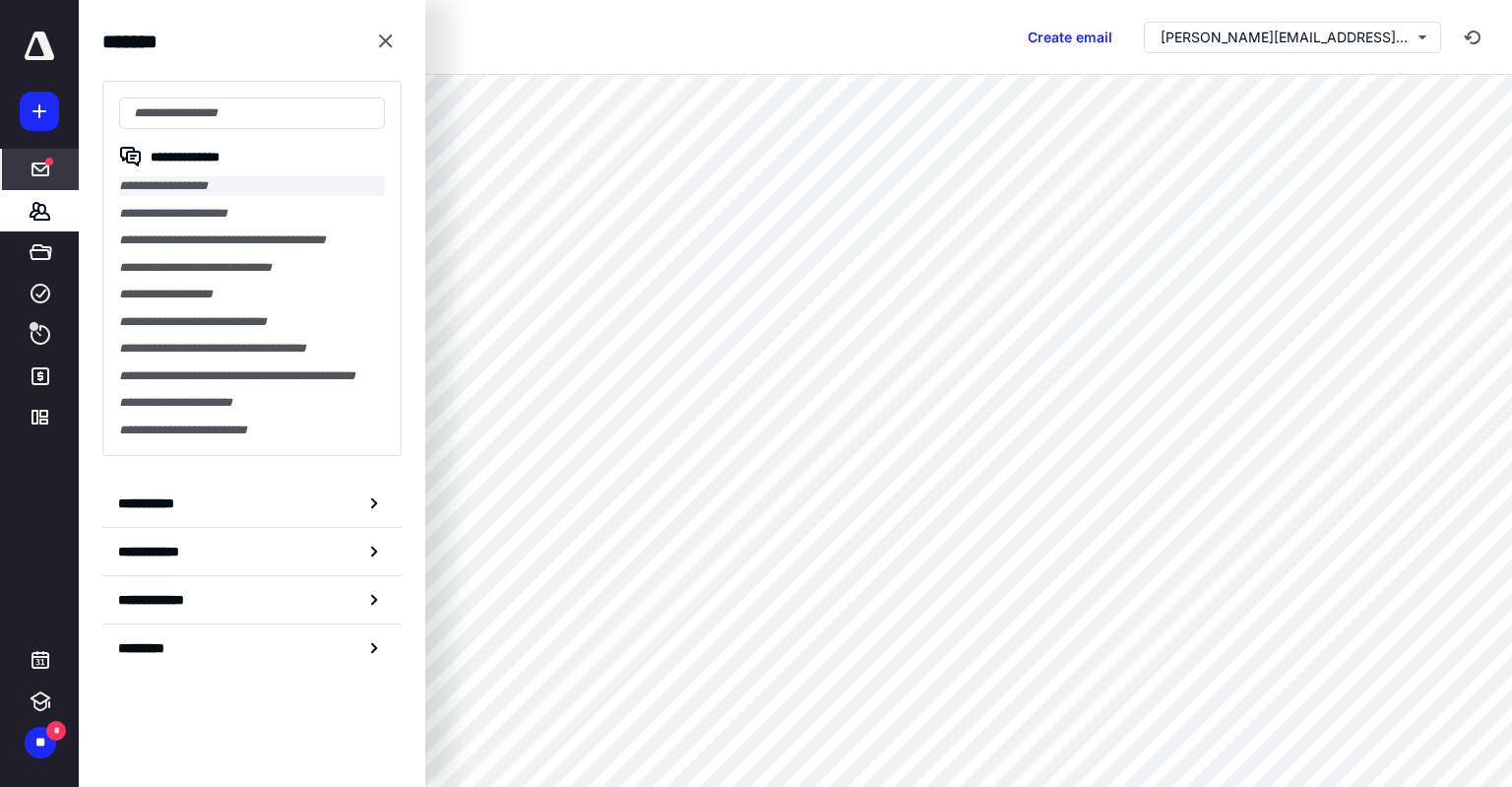 click on "**********" at bounding box center [252, 186] 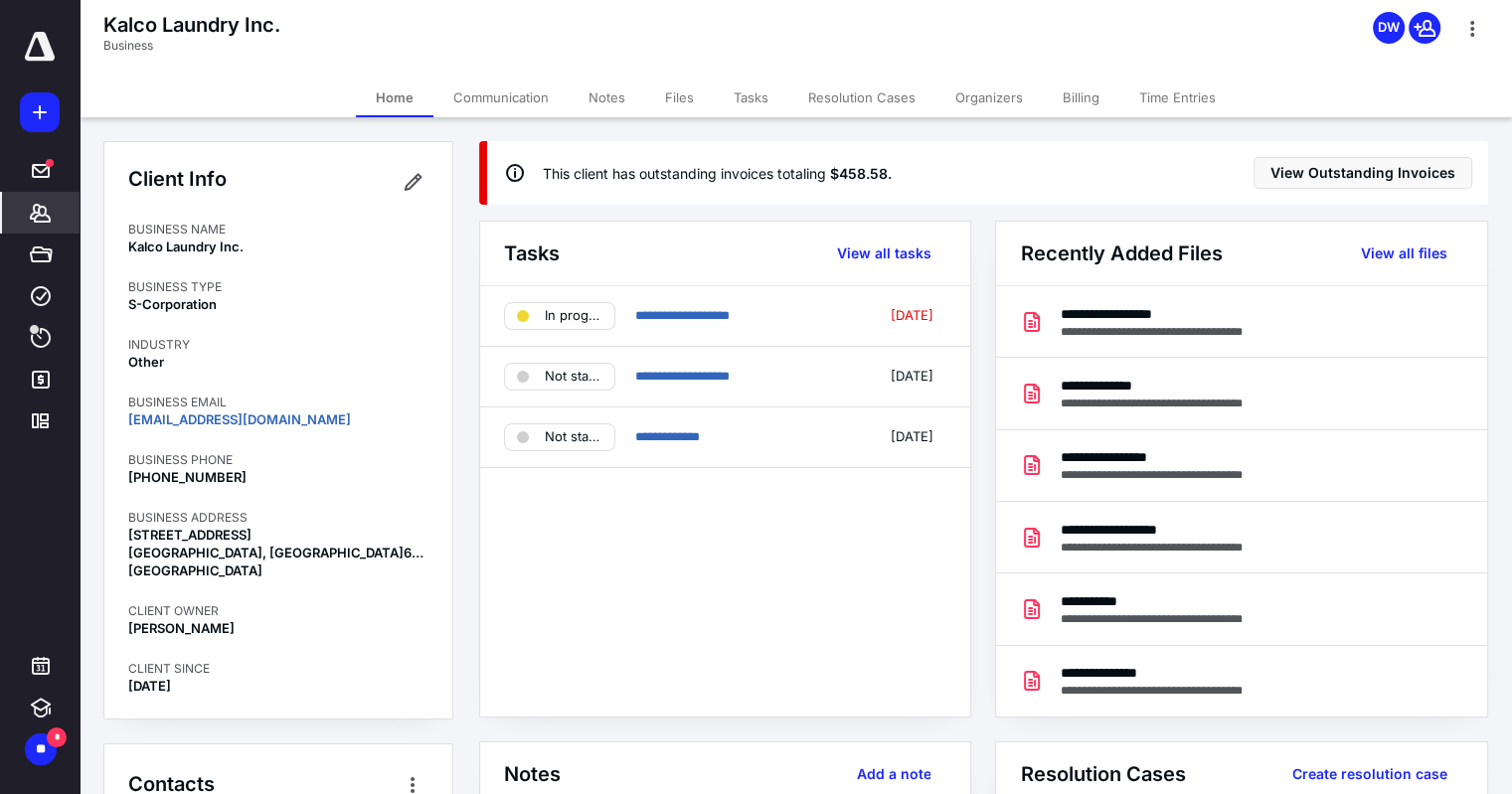 click on "Files" at bounding box center (679, 97) 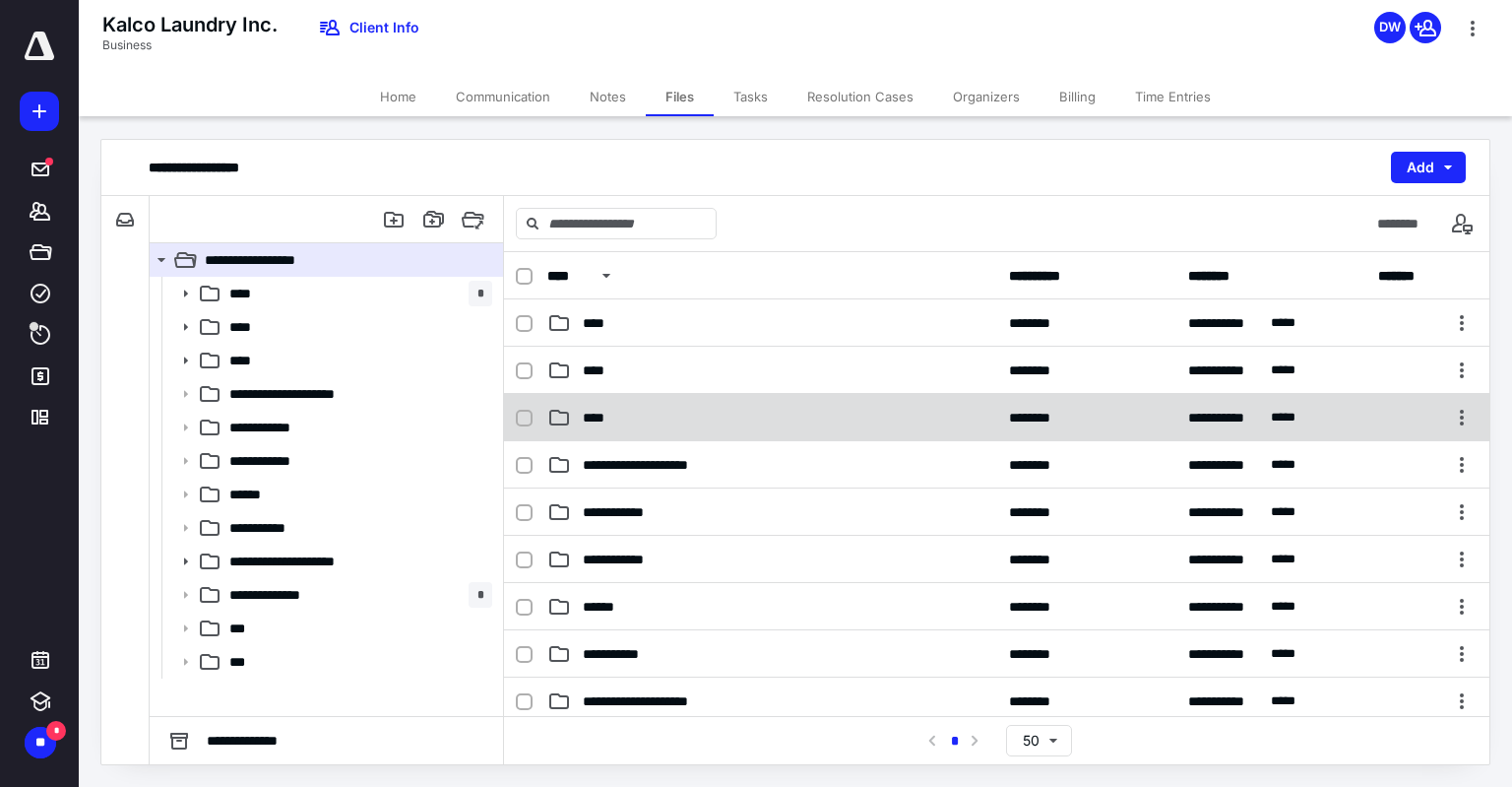 click on "****" at bounding box center (772, 418) 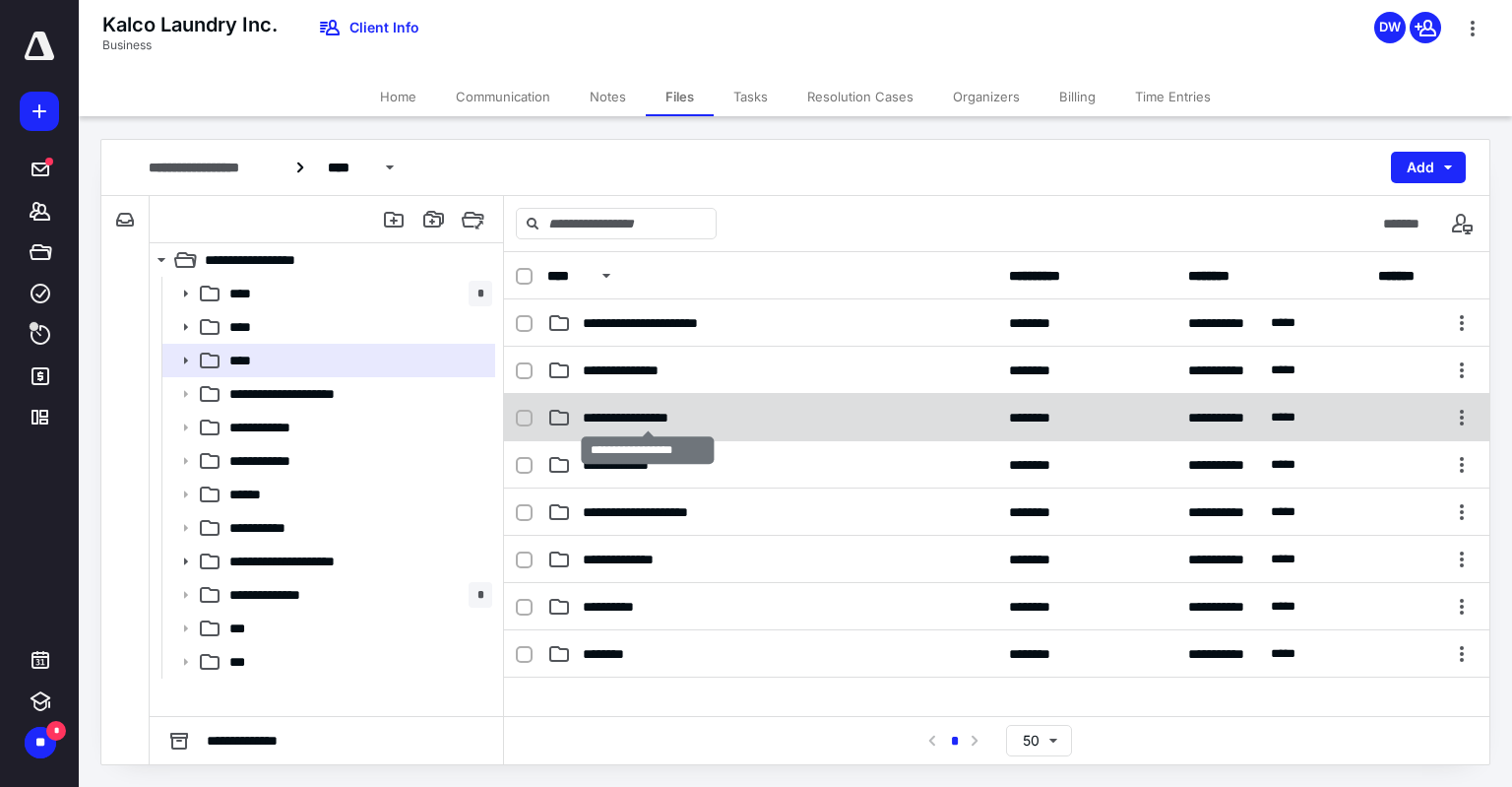 click on "**********" at bounding box center [648, 418] 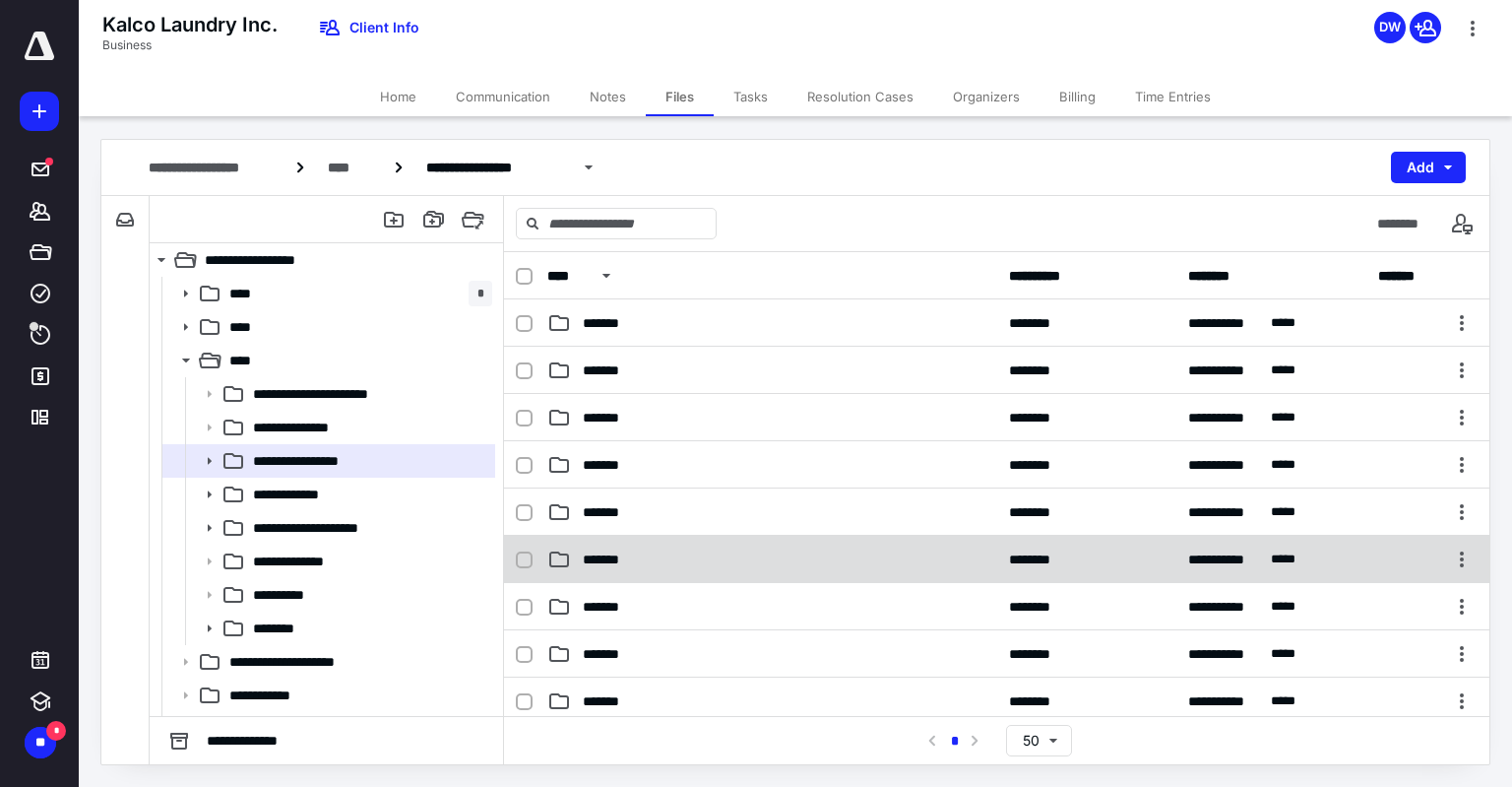 click on "*******" at bounding box center [772, 559] 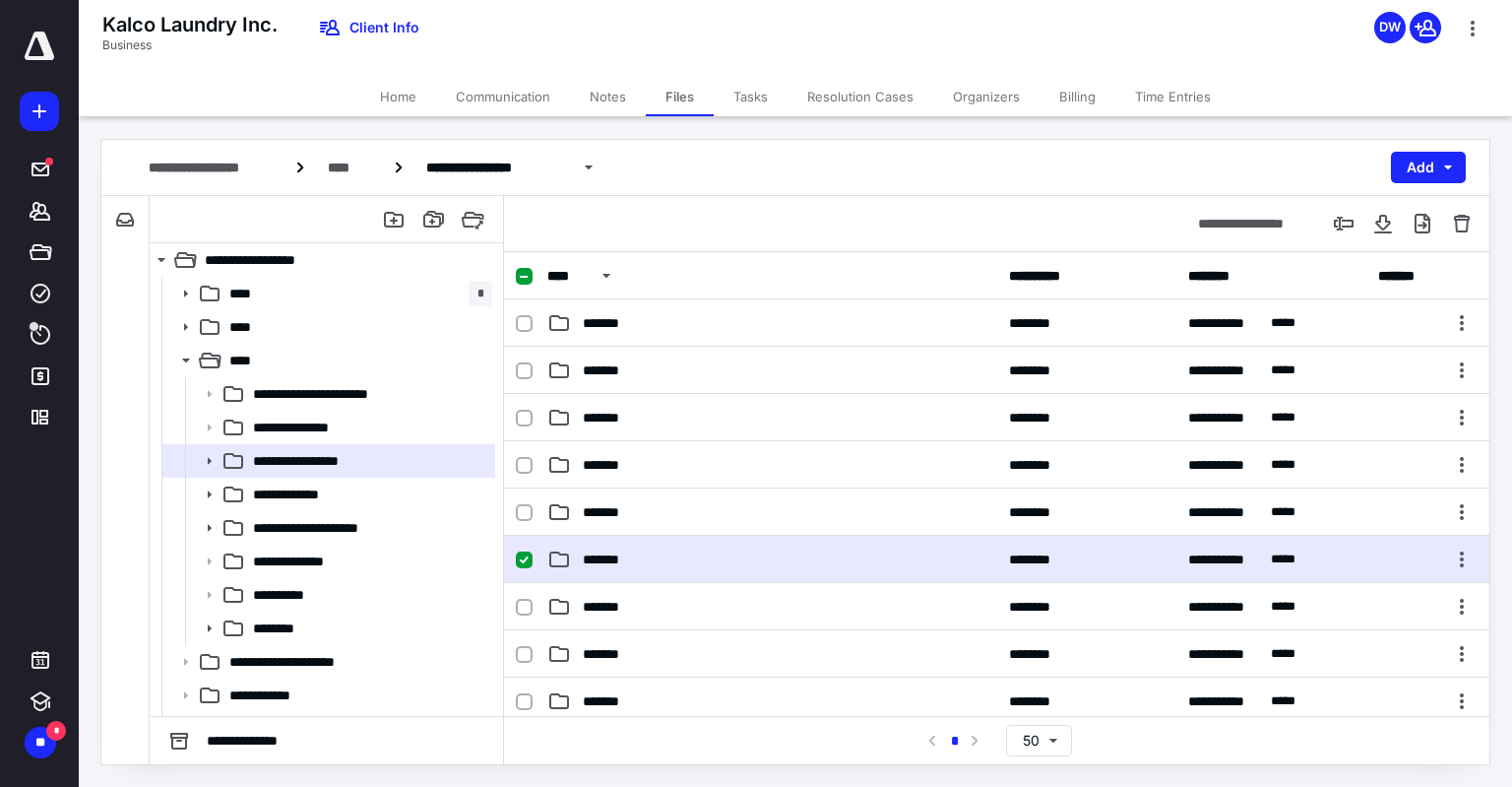 click on "*******" at bounding box center [772, 559] 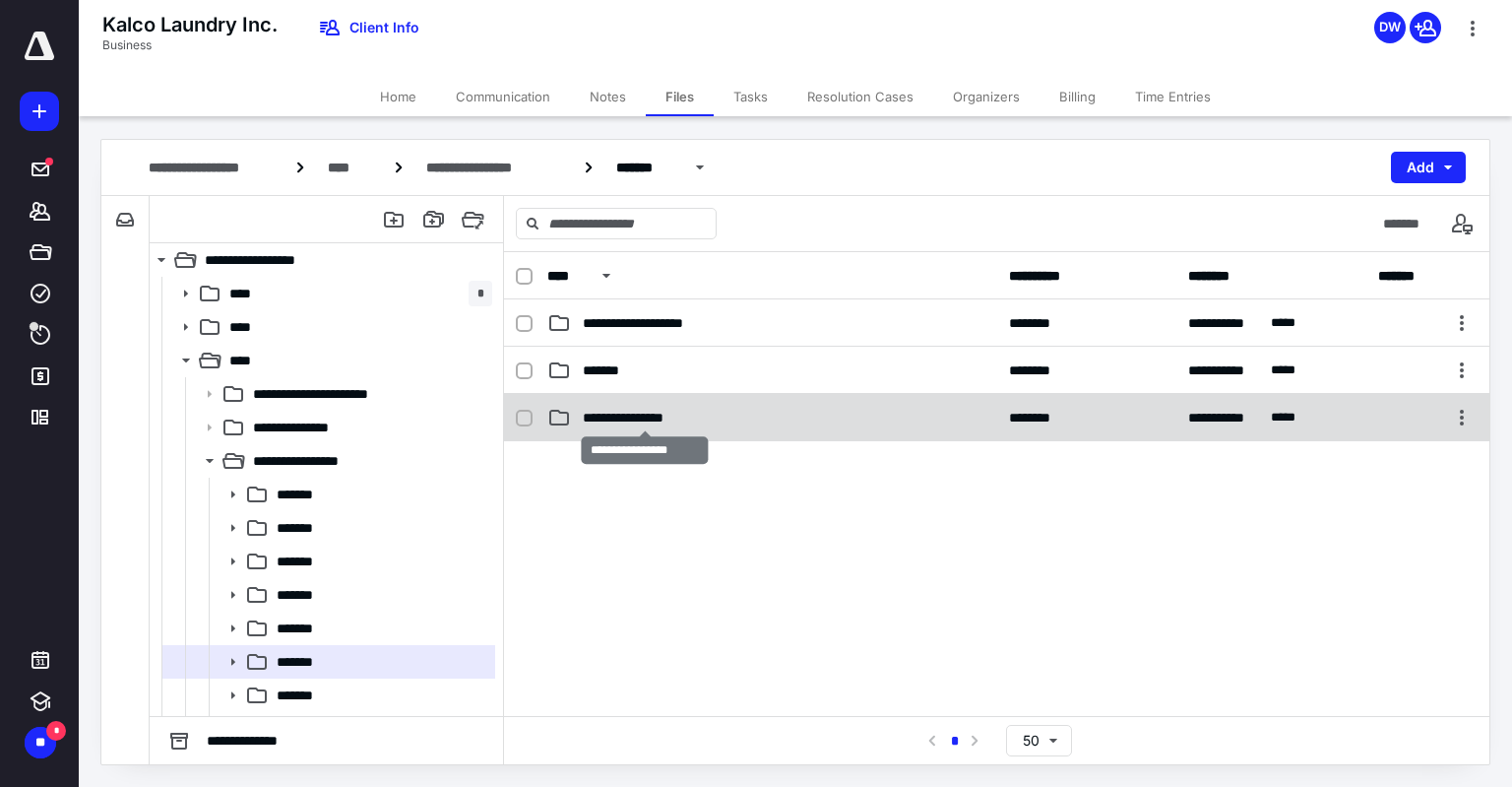 click on "**********" at bounding box center [645, 418] 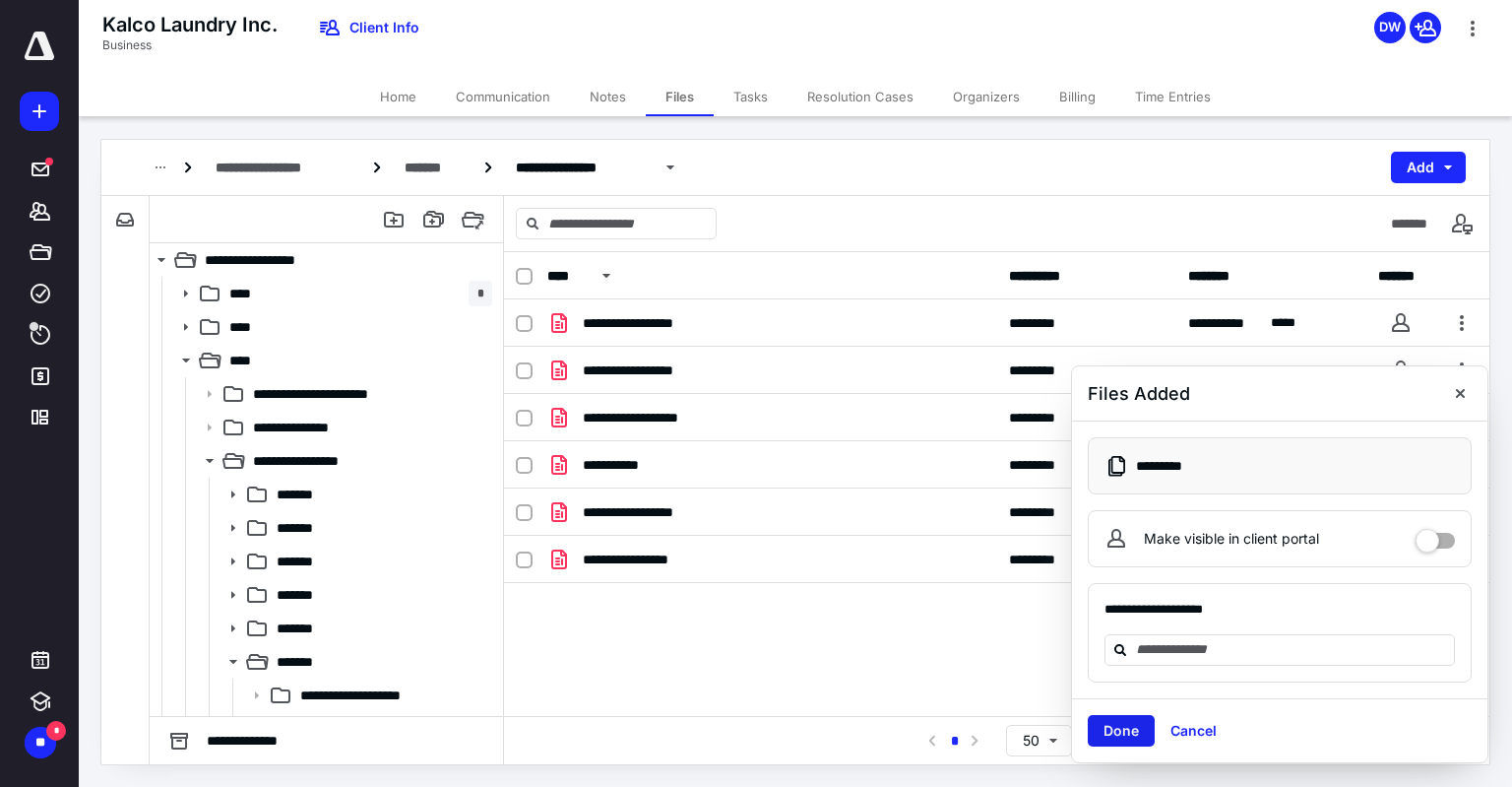 click on "Done" at bounding box center [1121, 731] 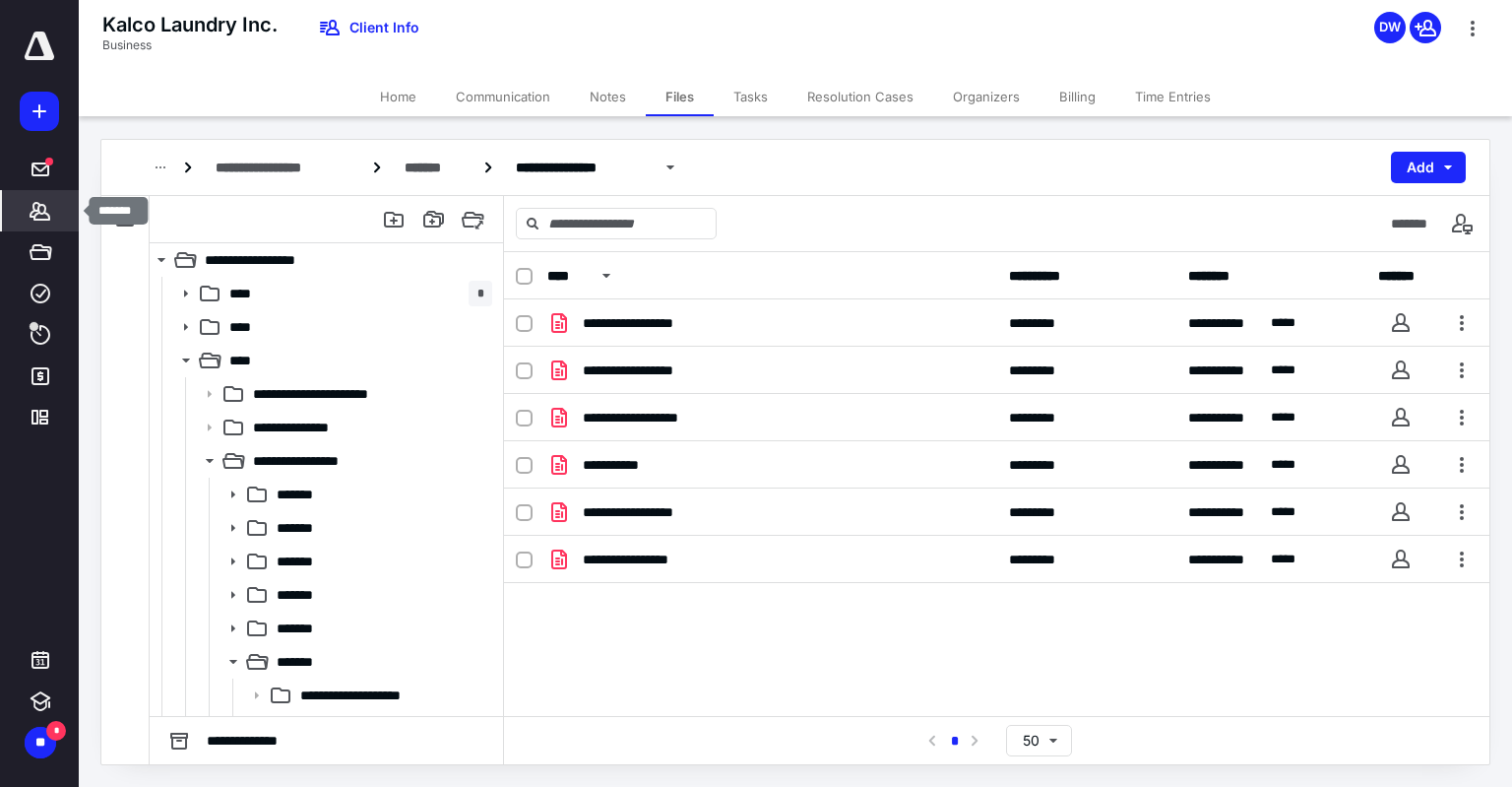 click 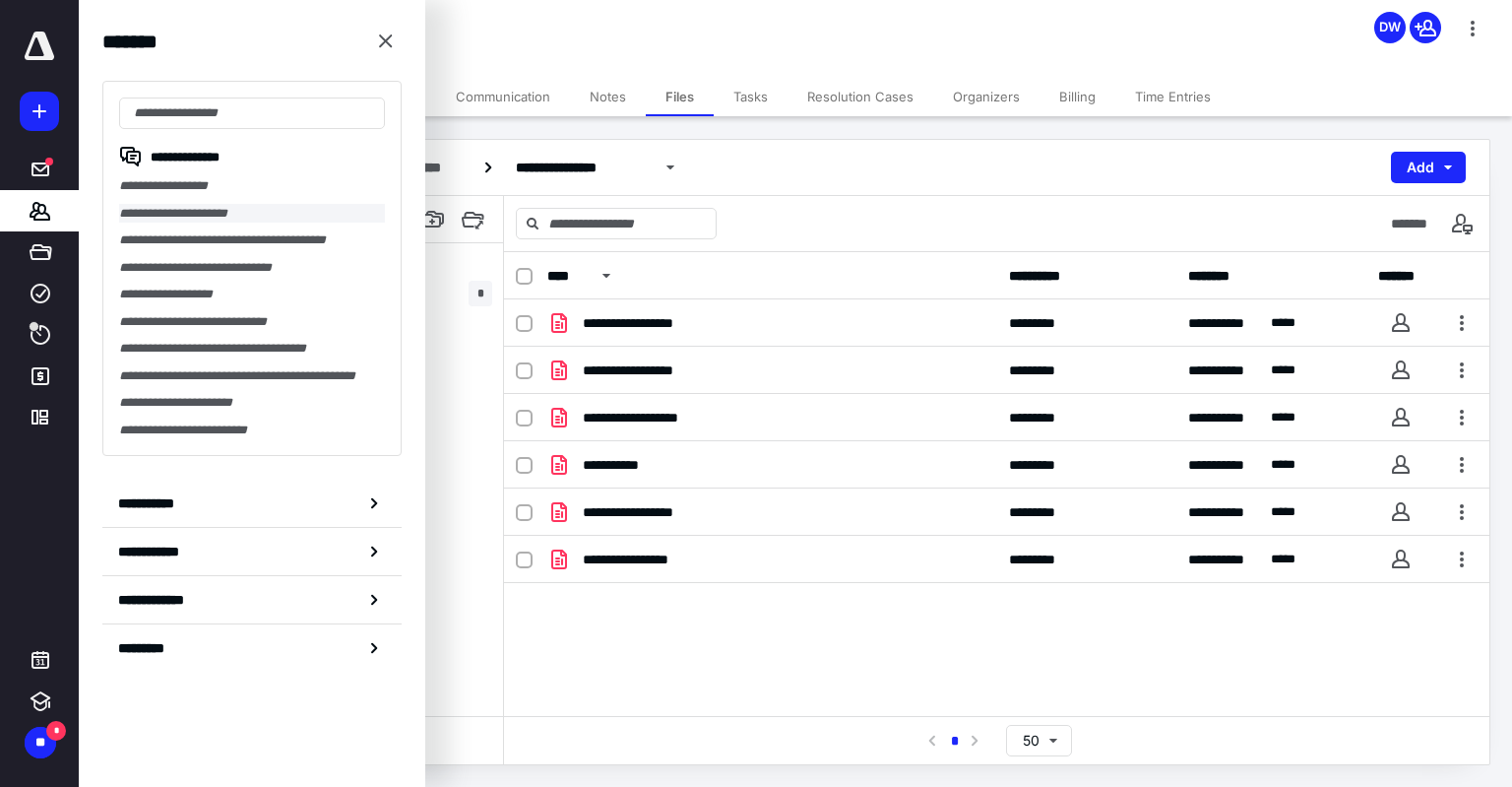 click on "**********" at bounding box center (252, 214) 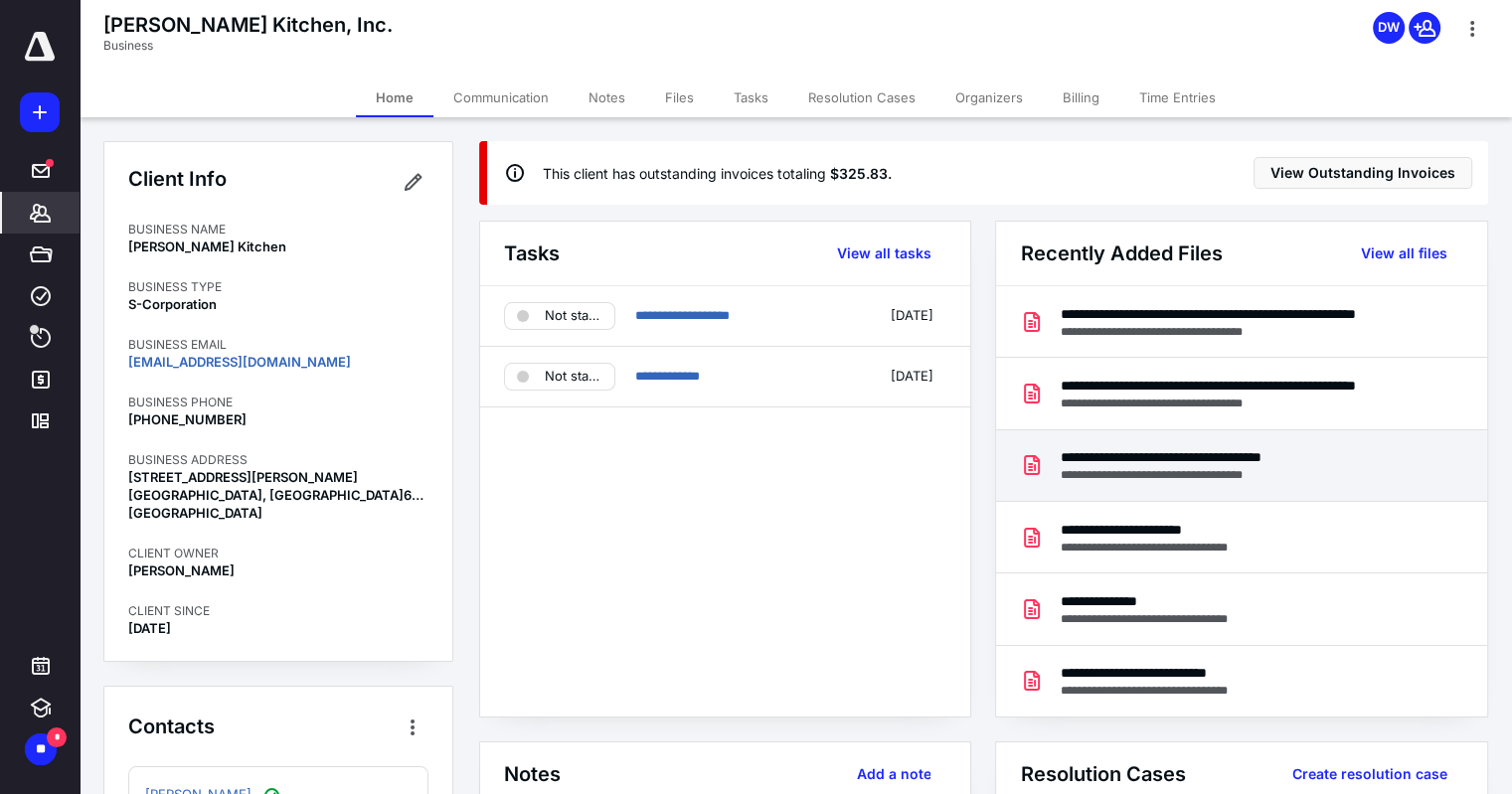 click on "**********" at bounding box center (1197, 457) 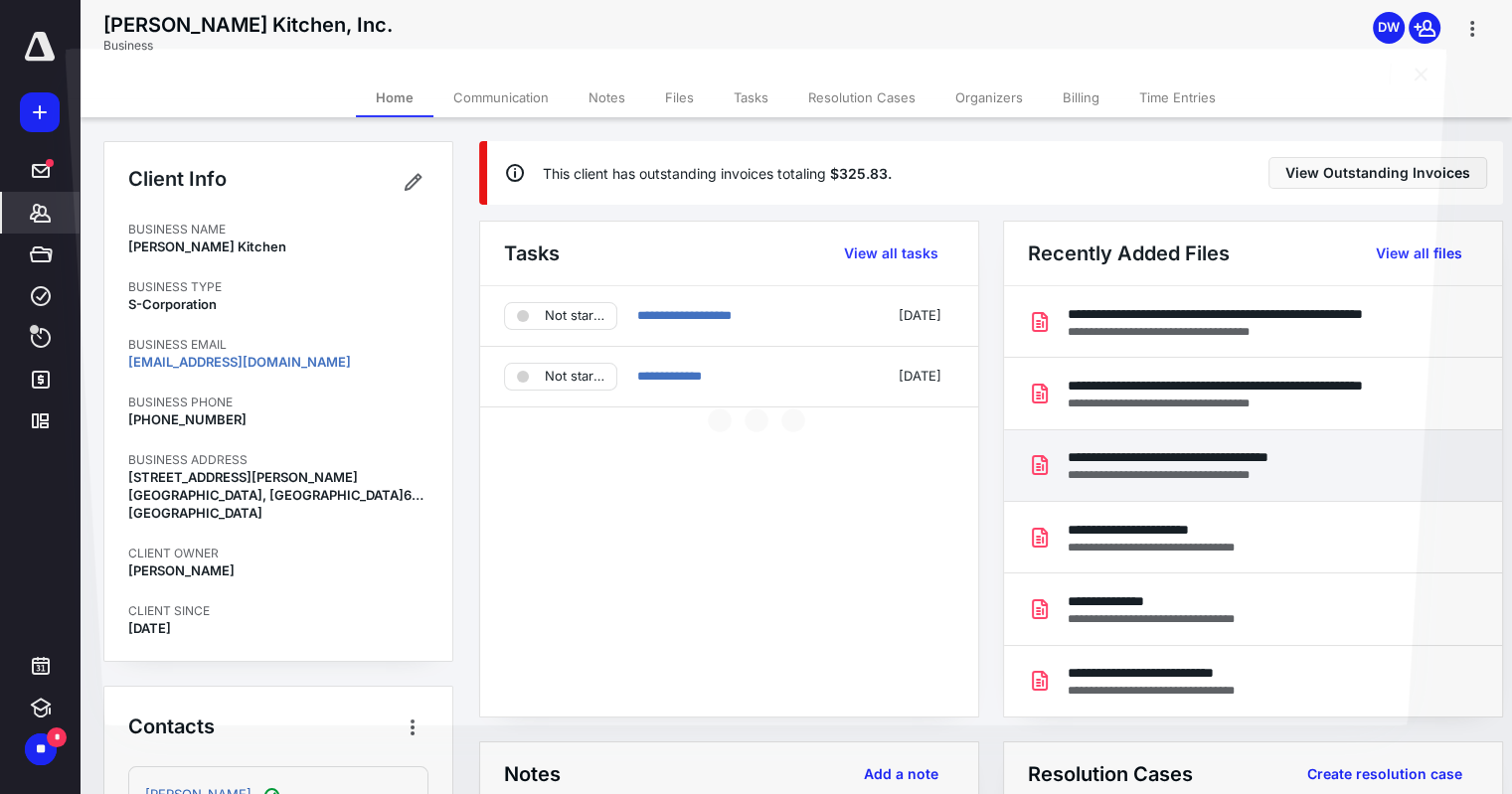 click at bounding box center (756, 411) 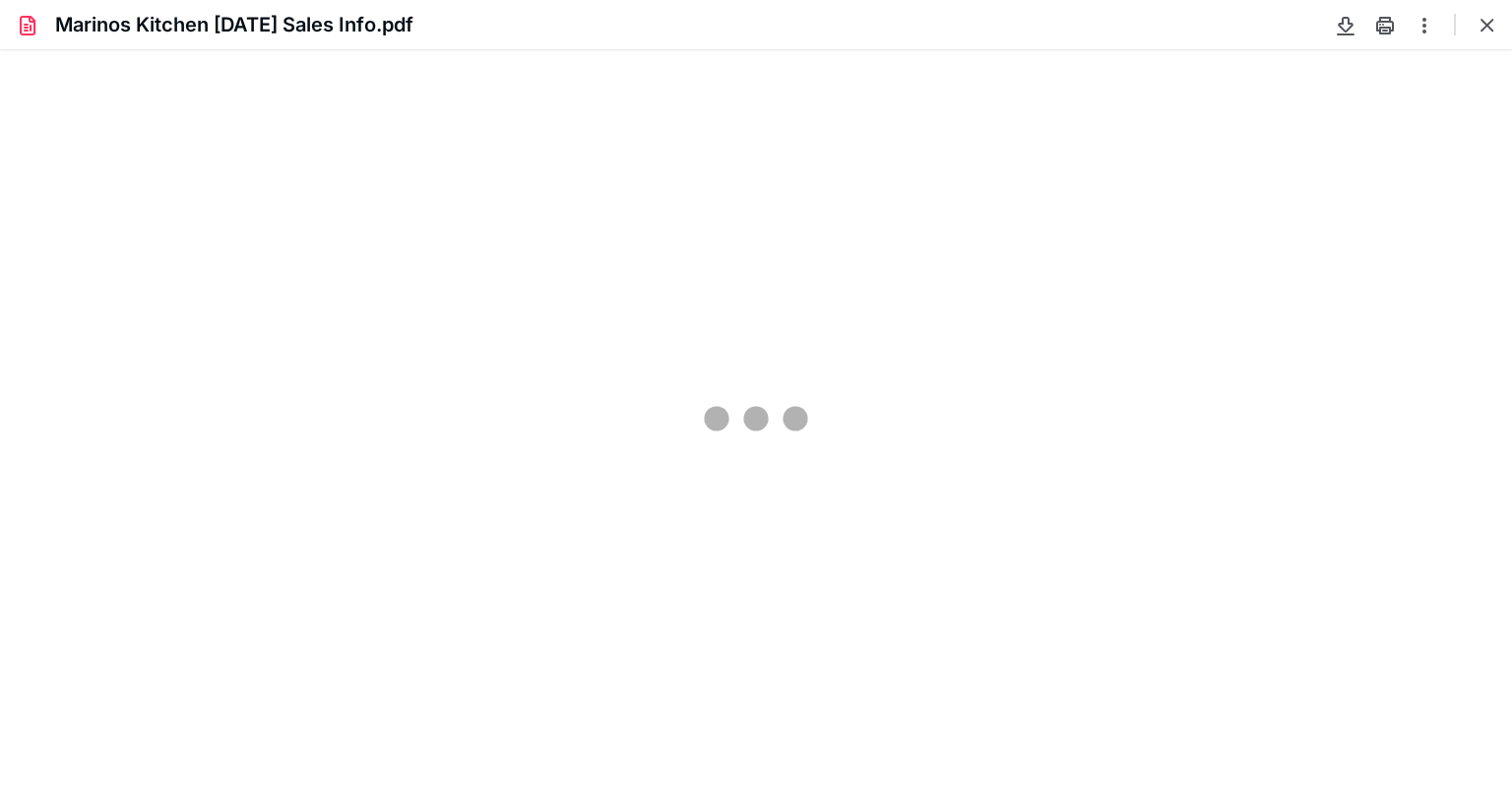 scroll, scrollTop: 0, scrollLeft: 0, axis: both 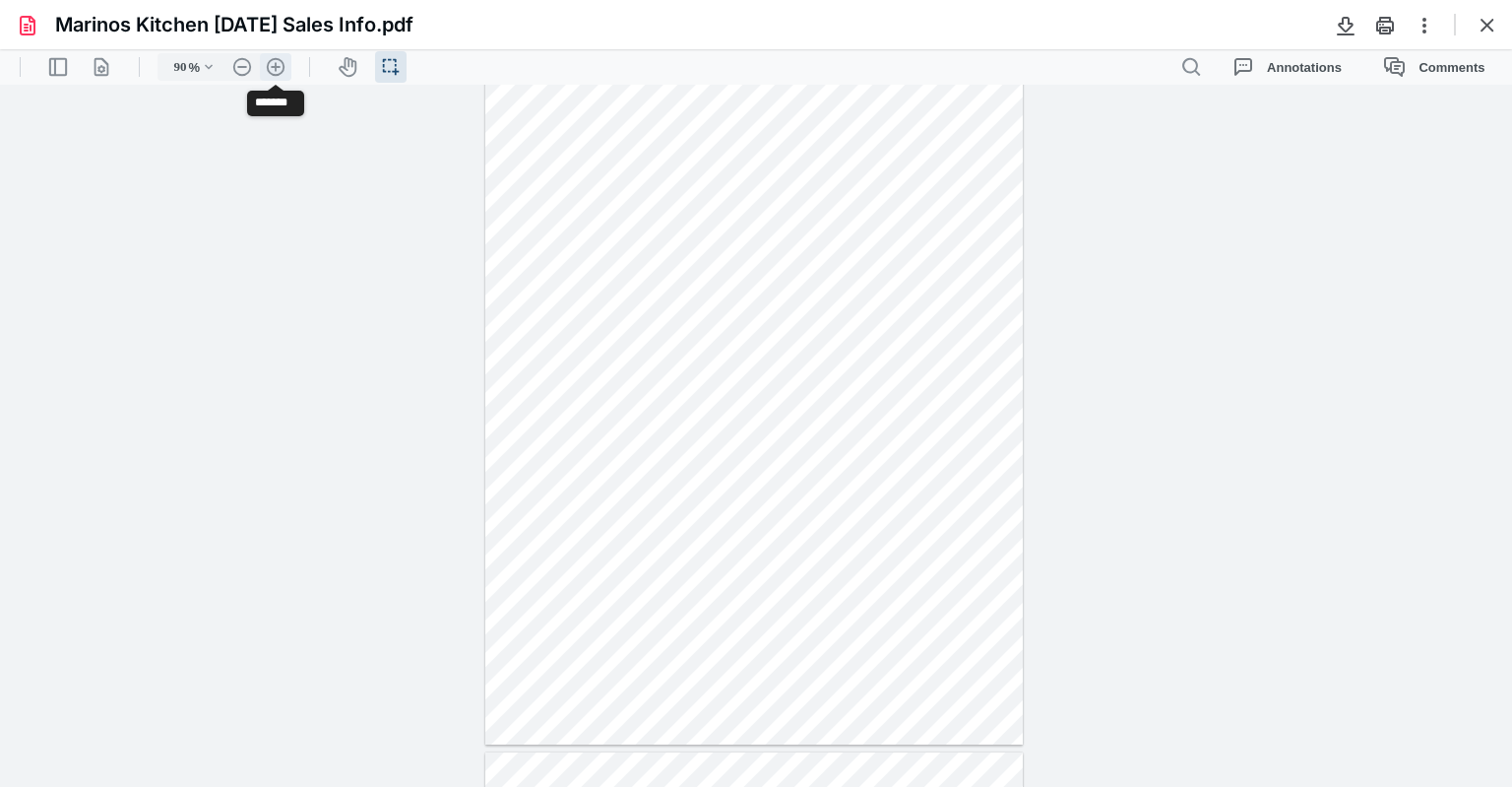 click on ".cls-1{fill:#abb0c4;} icon - header - zoom - in - line" at bounding box center (276, 67) 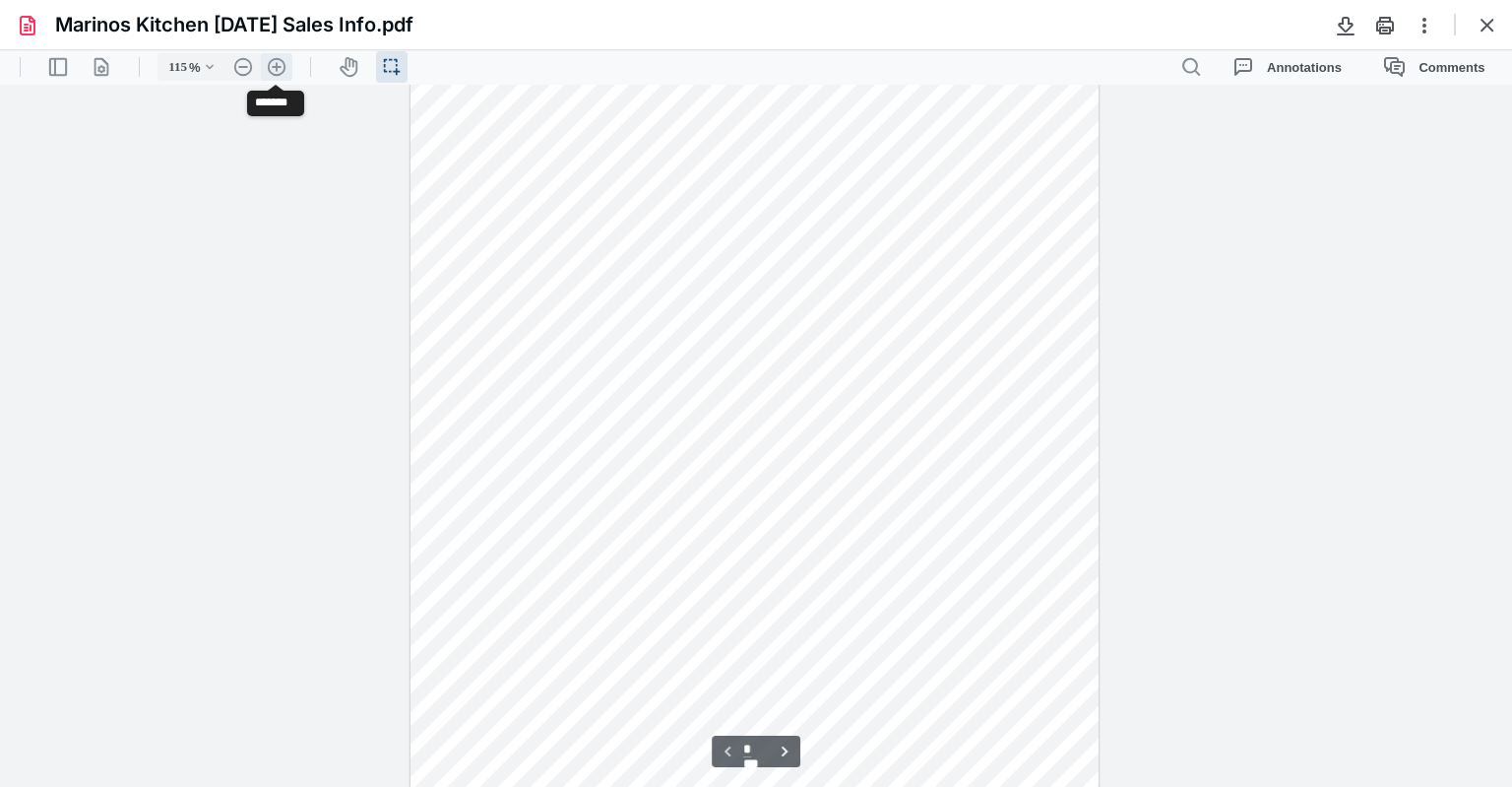 click on ".cls-1{fill:#abb0c4;} icon - header - zoom - in - line" at bounding box center (277, 67) 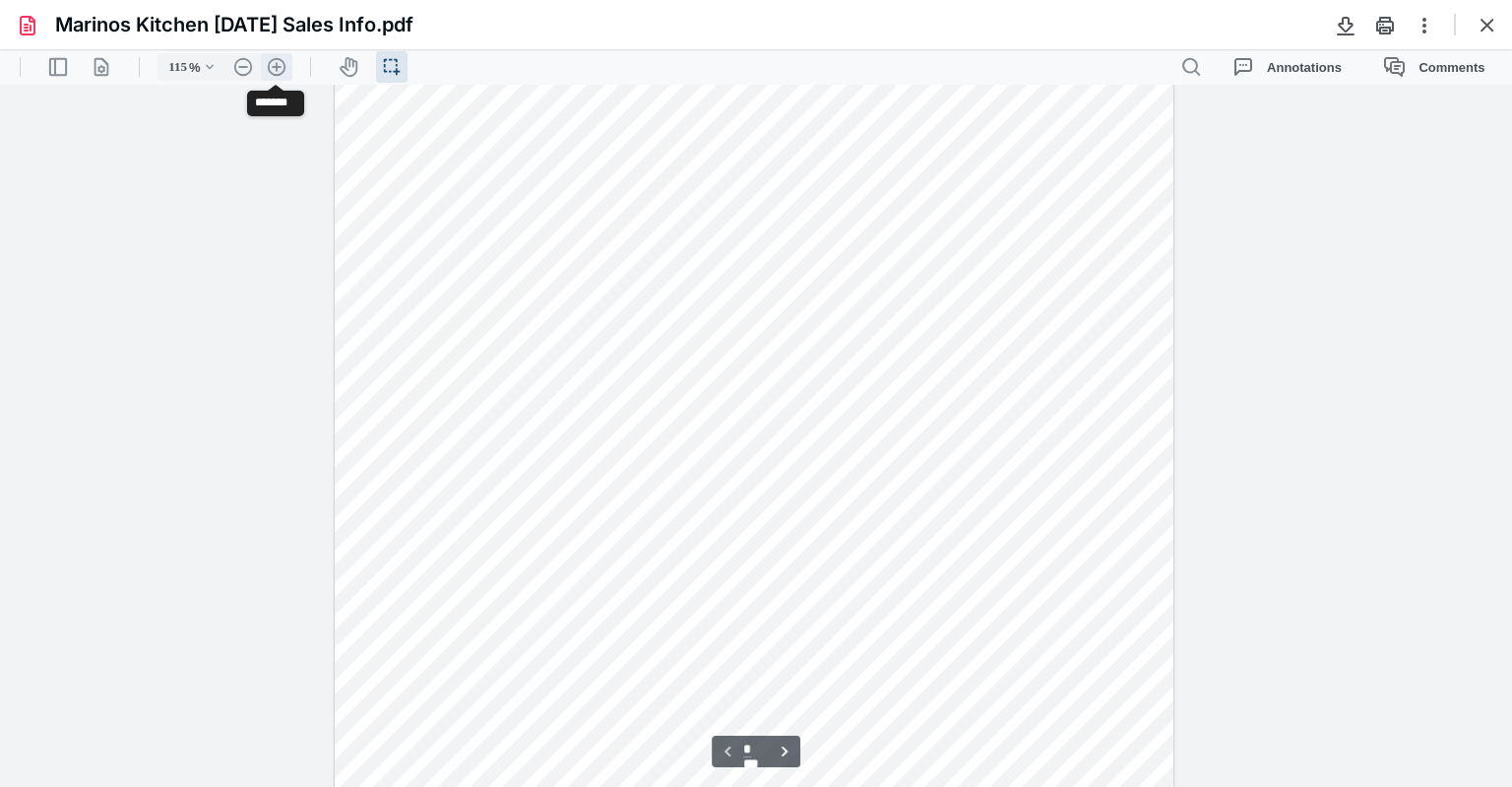 type on "140" 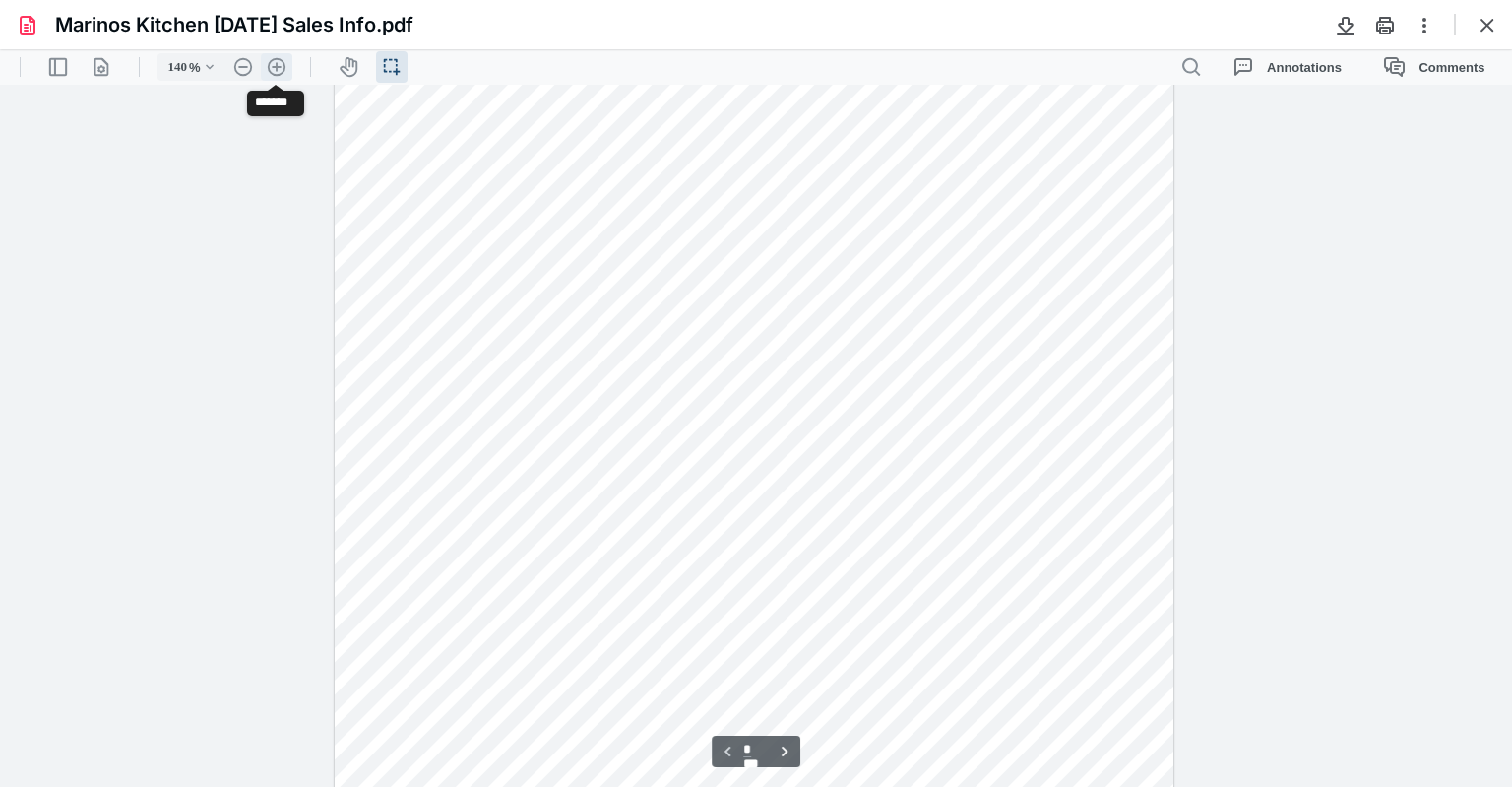 scroll, scrollTop: 248, scrollLeft: 0, axis: vertical 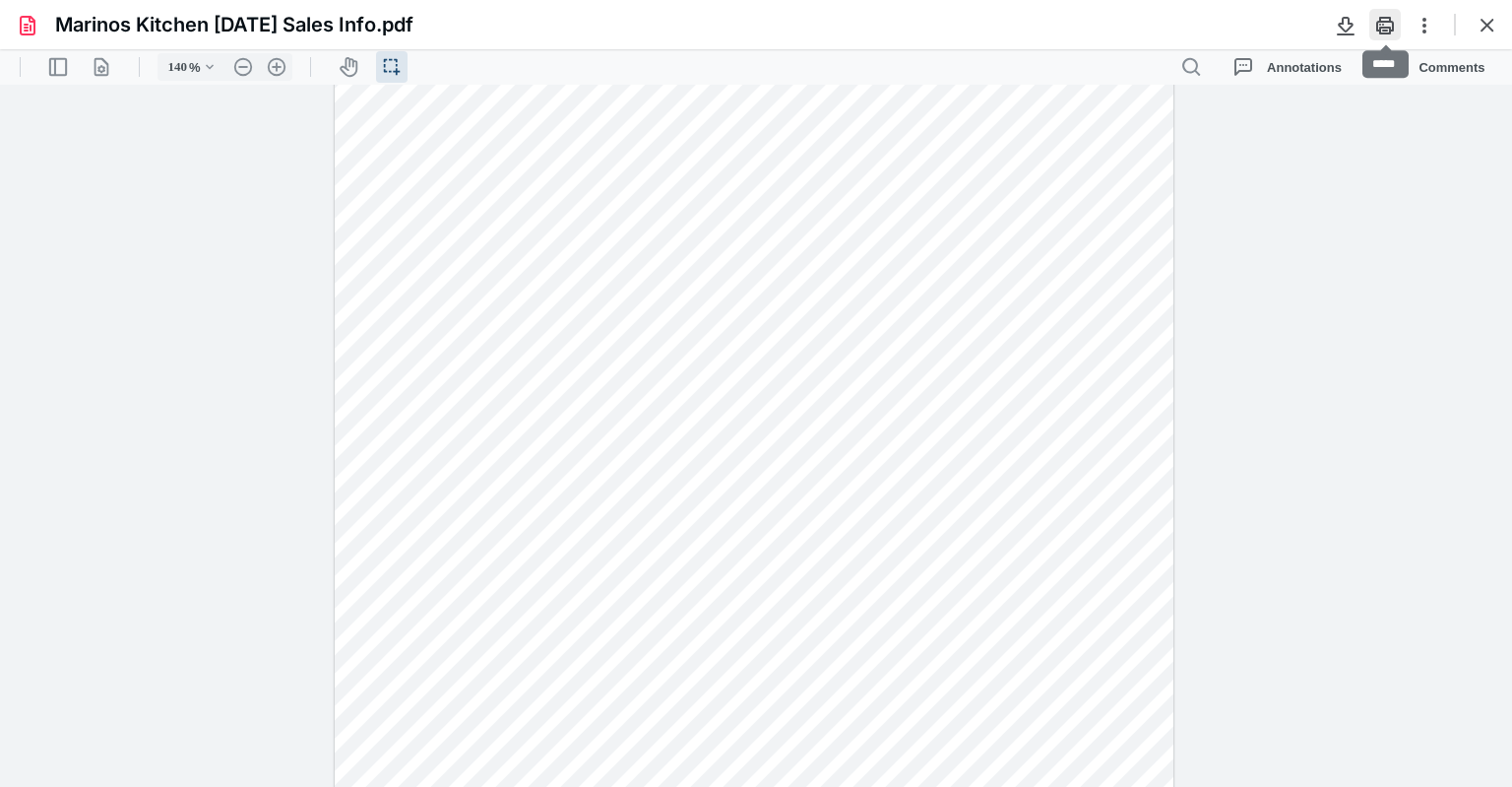 click at bounding box center [1385, 25] 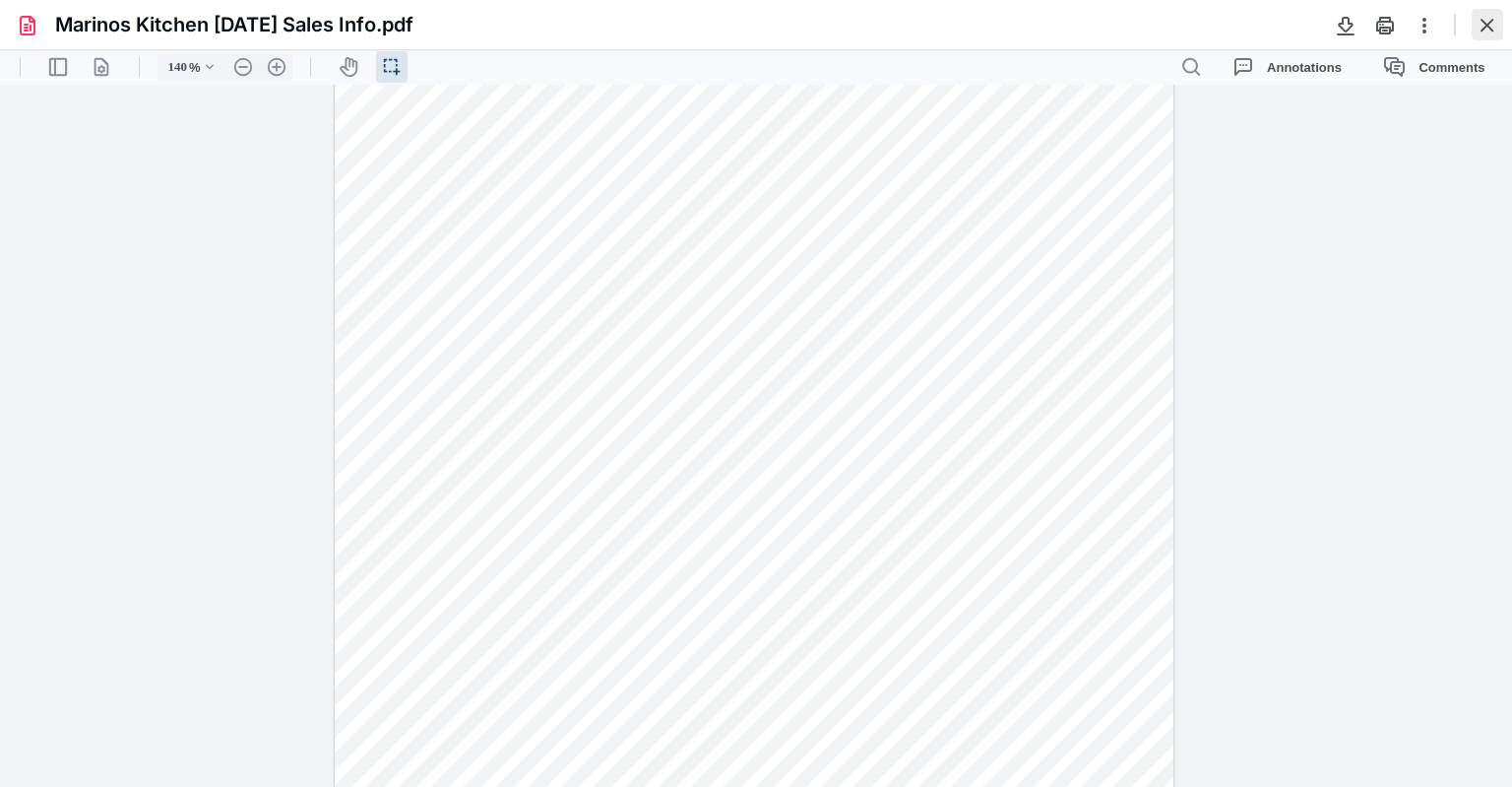 click at bounding box center (1487, 25) 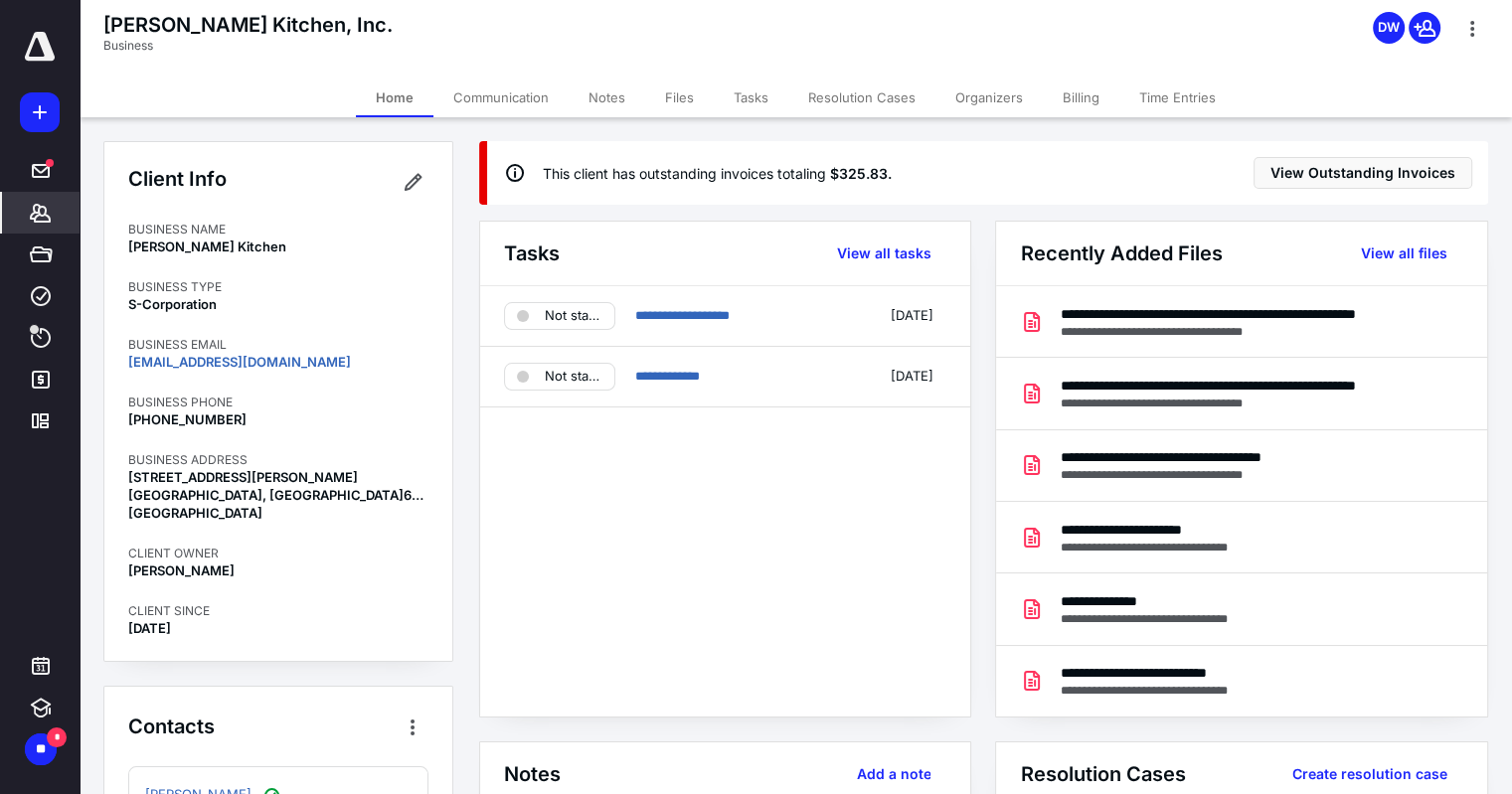 click on "Files" at bounding box center [679, 97] 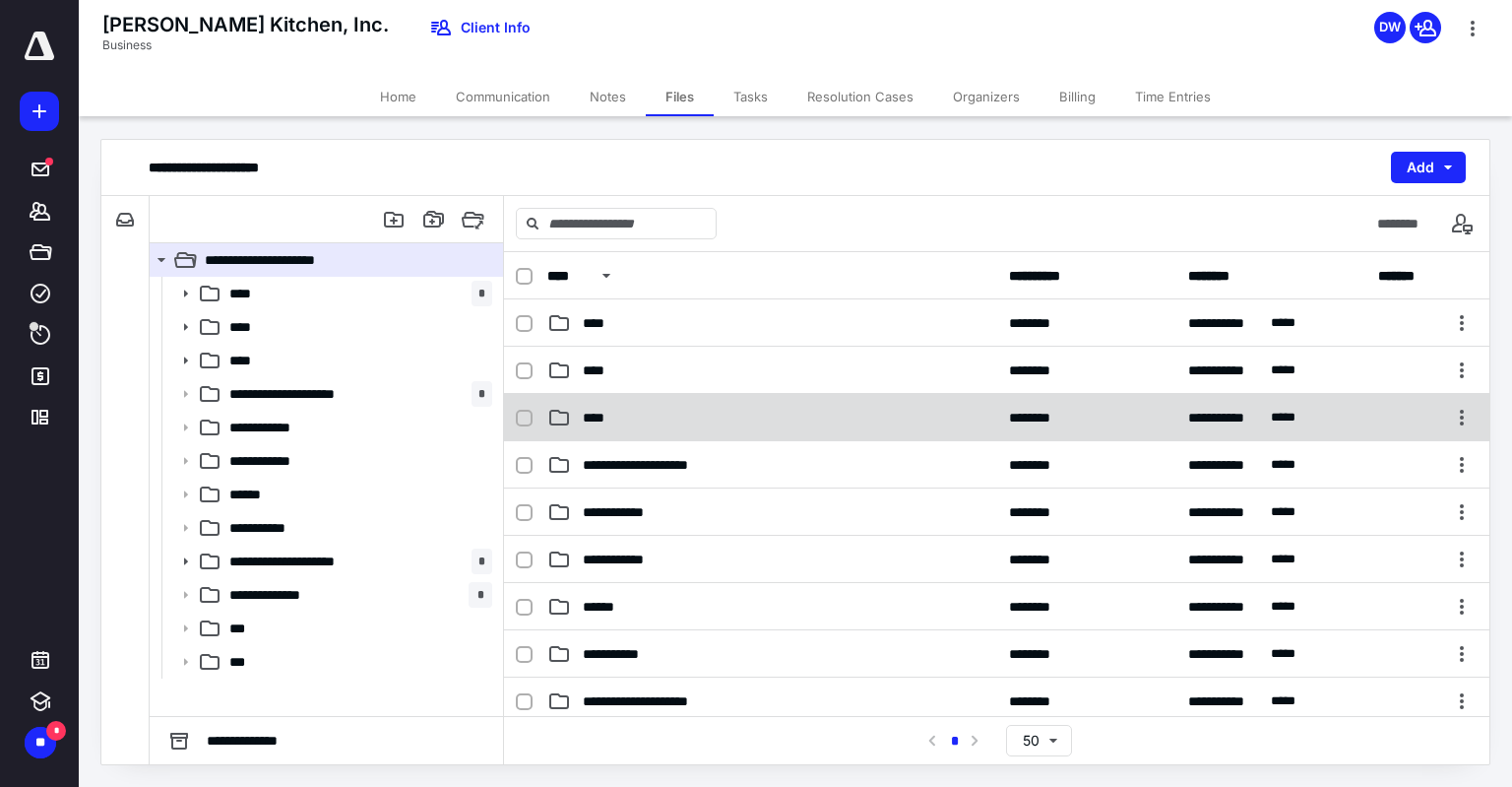 click on "****" at bounding box center (772, 418) 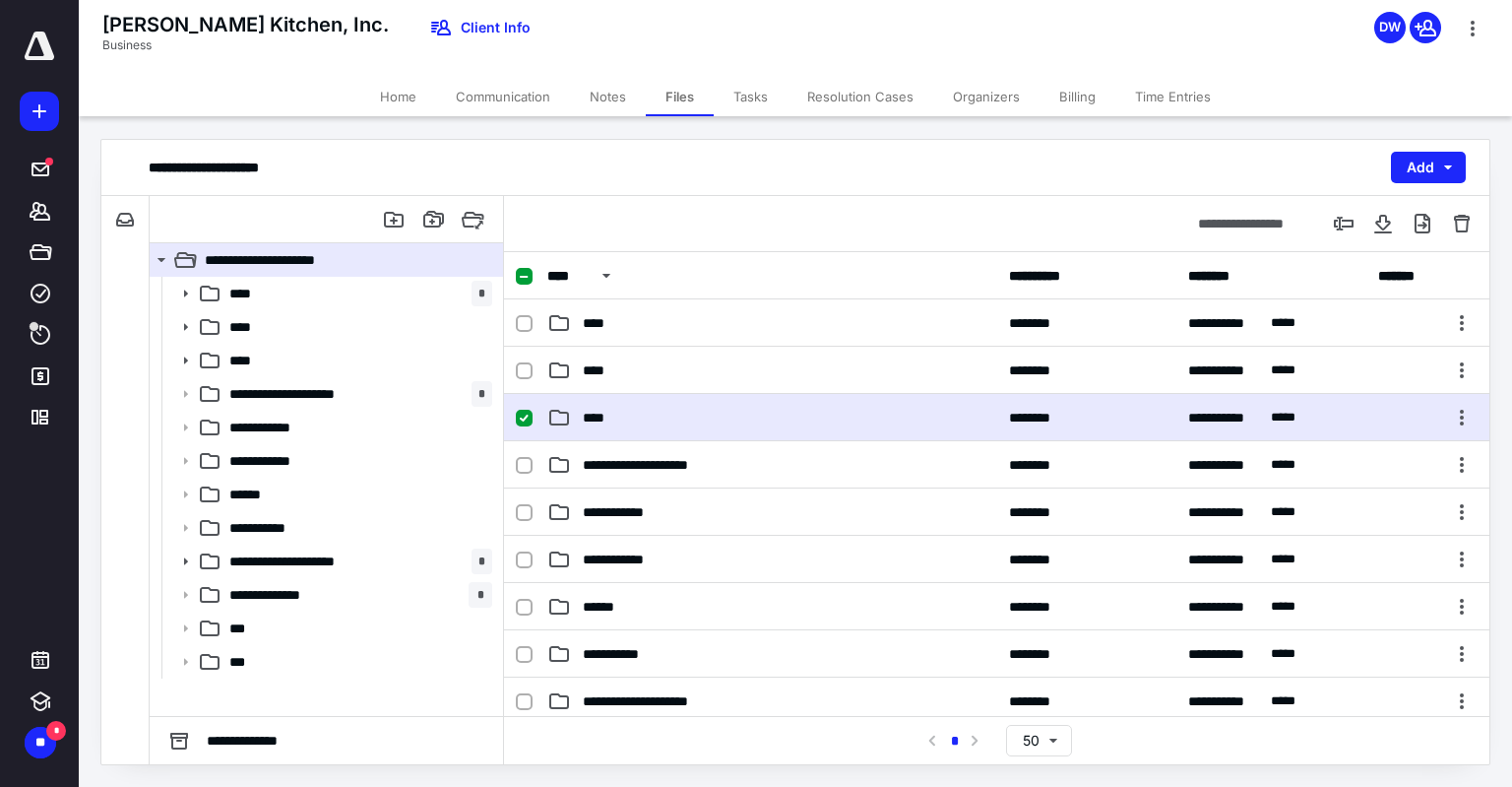 click on "****" at bounding box center [772, 418] 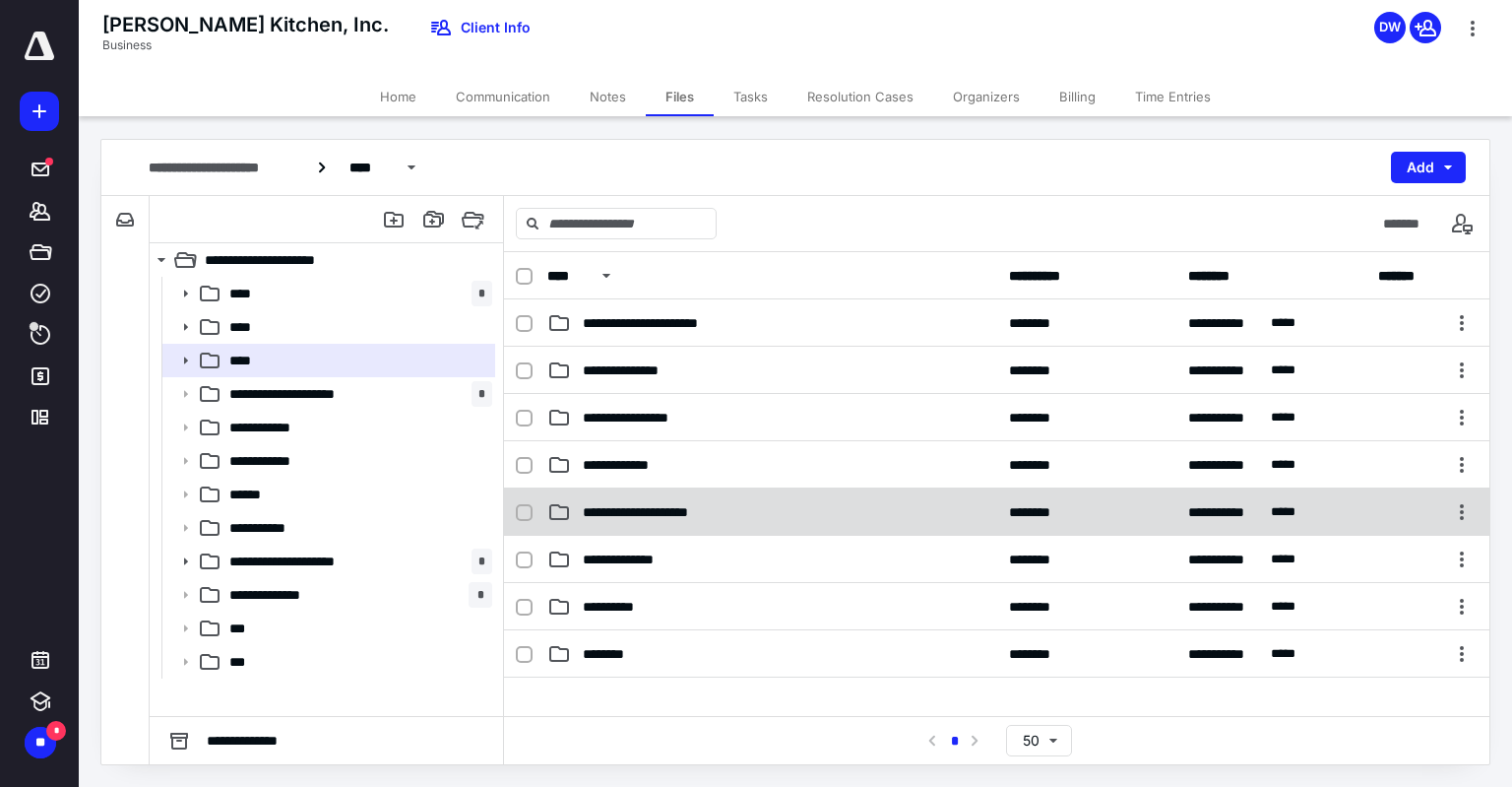 click on "**********" at bounding box center [653, 512] 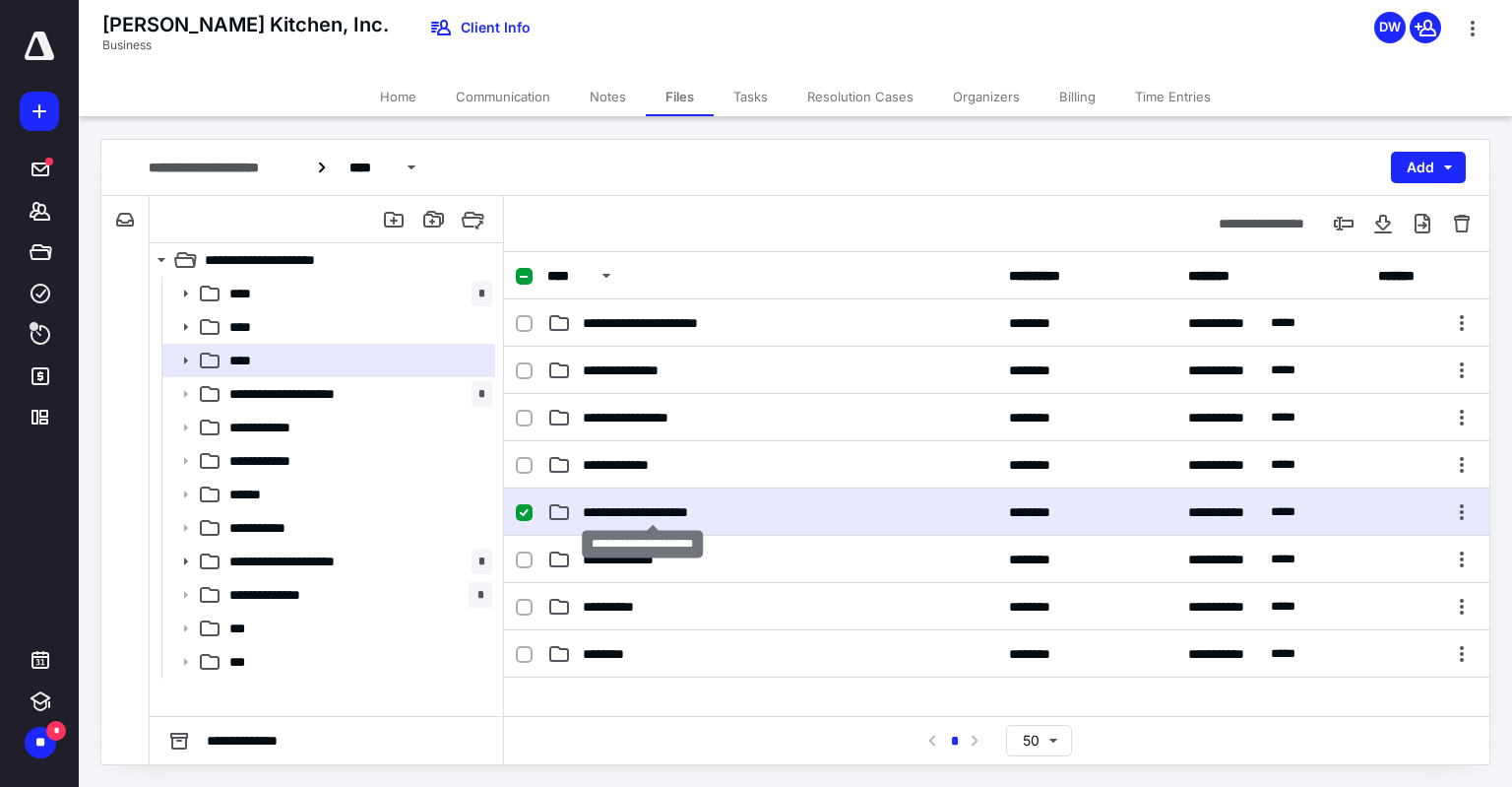 click on "**********" at bounding box center [653, 512] 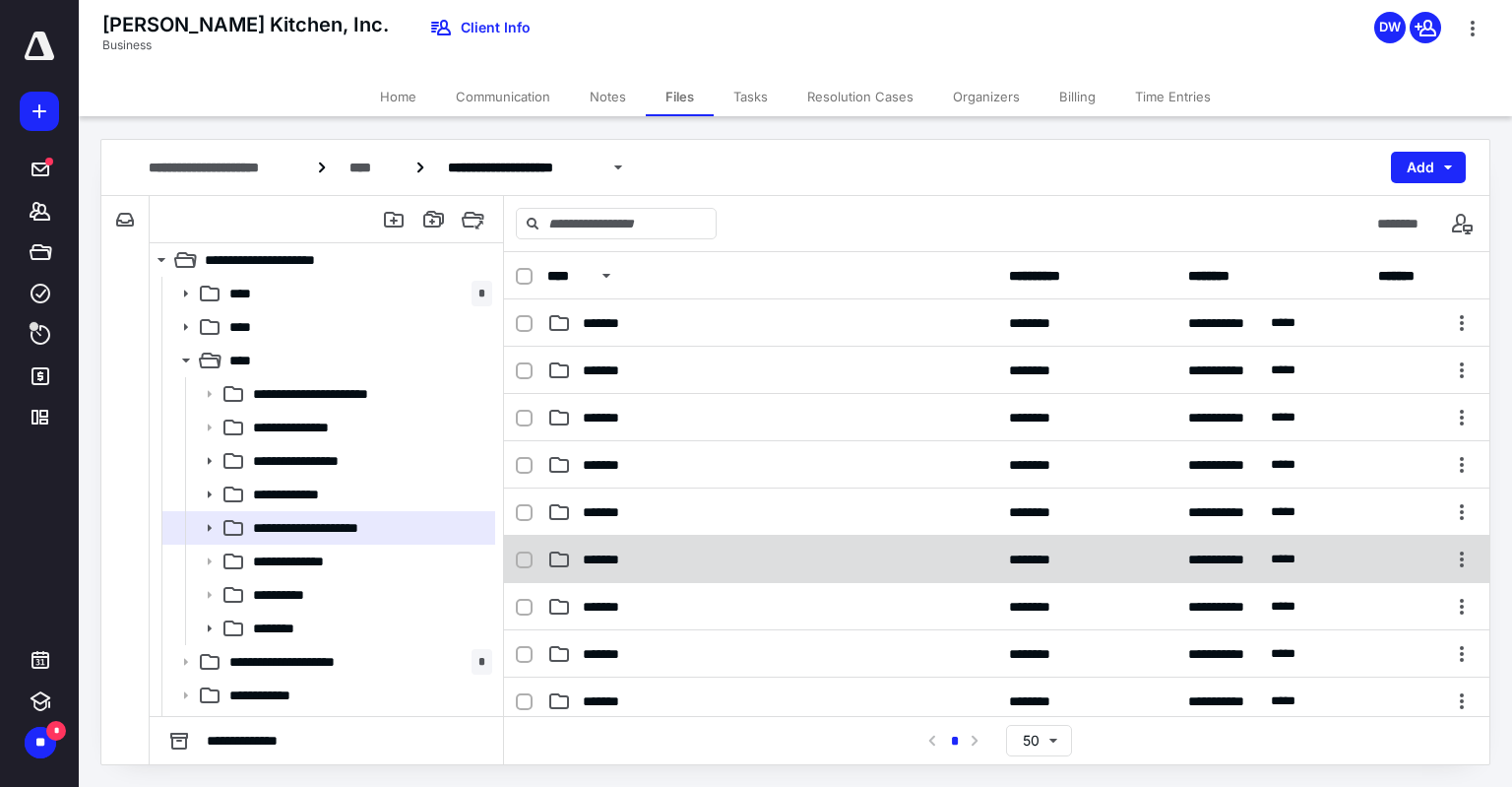 click on "*******" at bounding box center [772, 559] 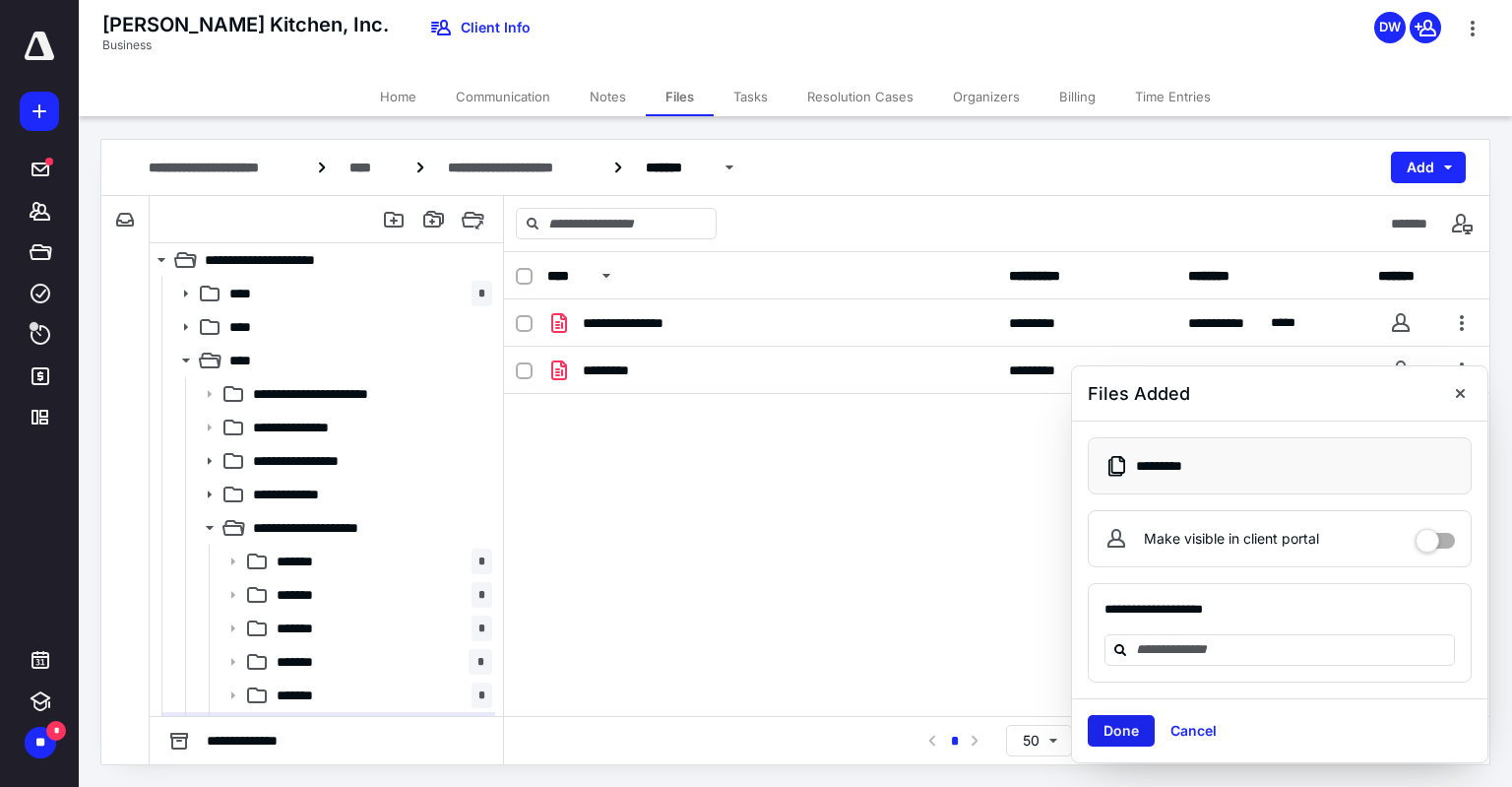 click on "Done" at bounding box center [1121, 731] 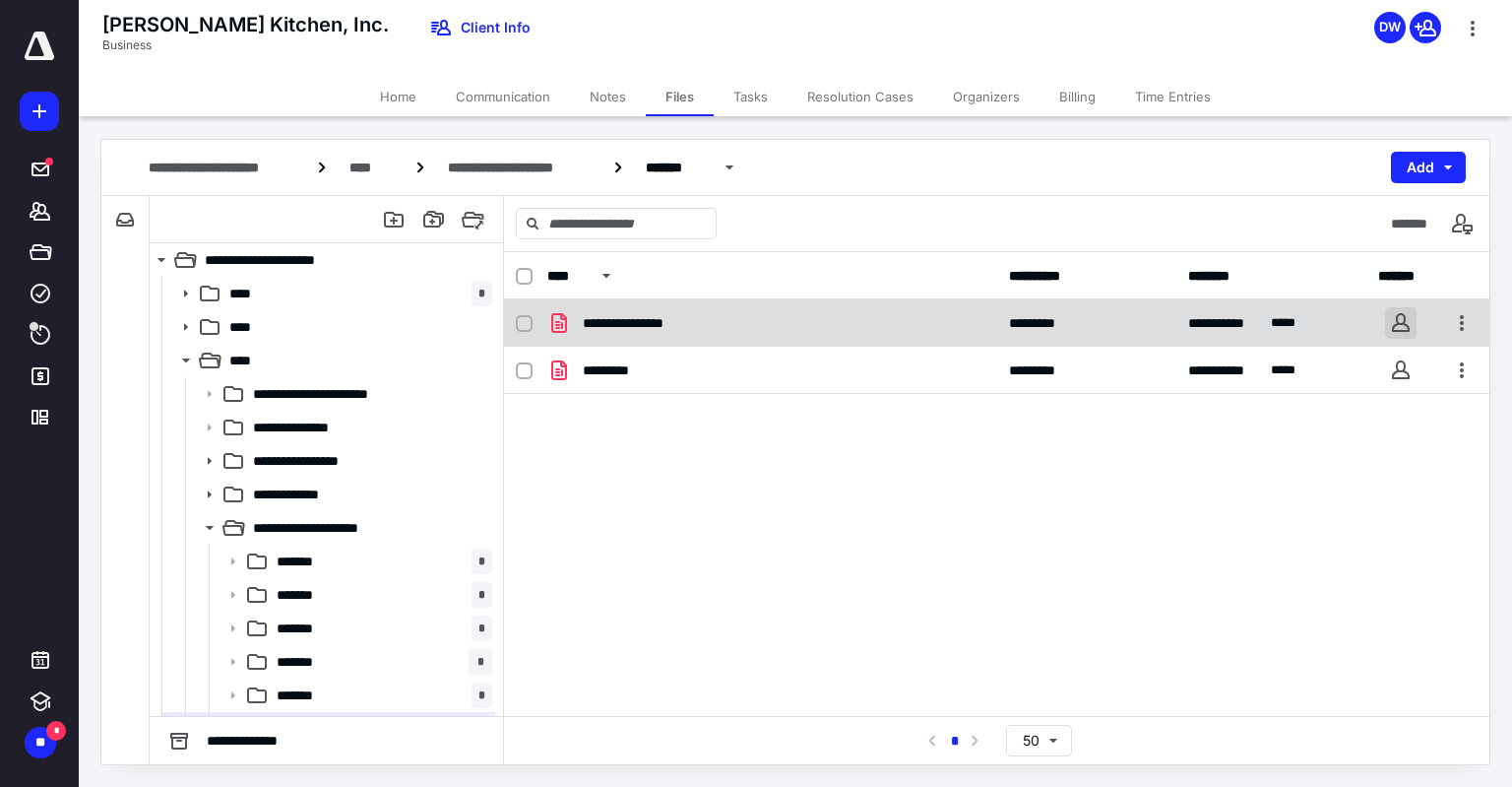 click at bounding box center [1401, 323] 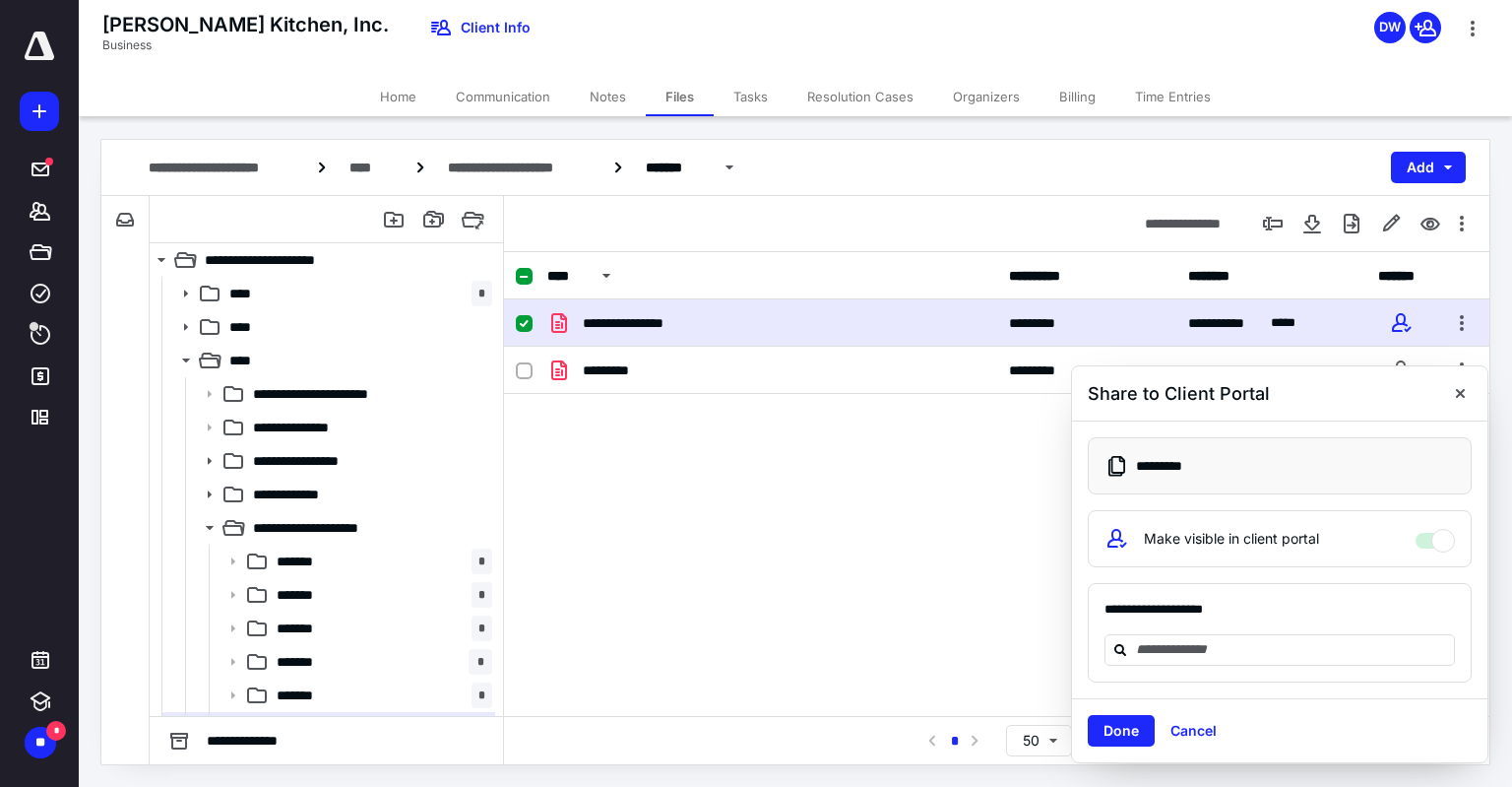 click on "Done" at bounding box center (1121, 731) 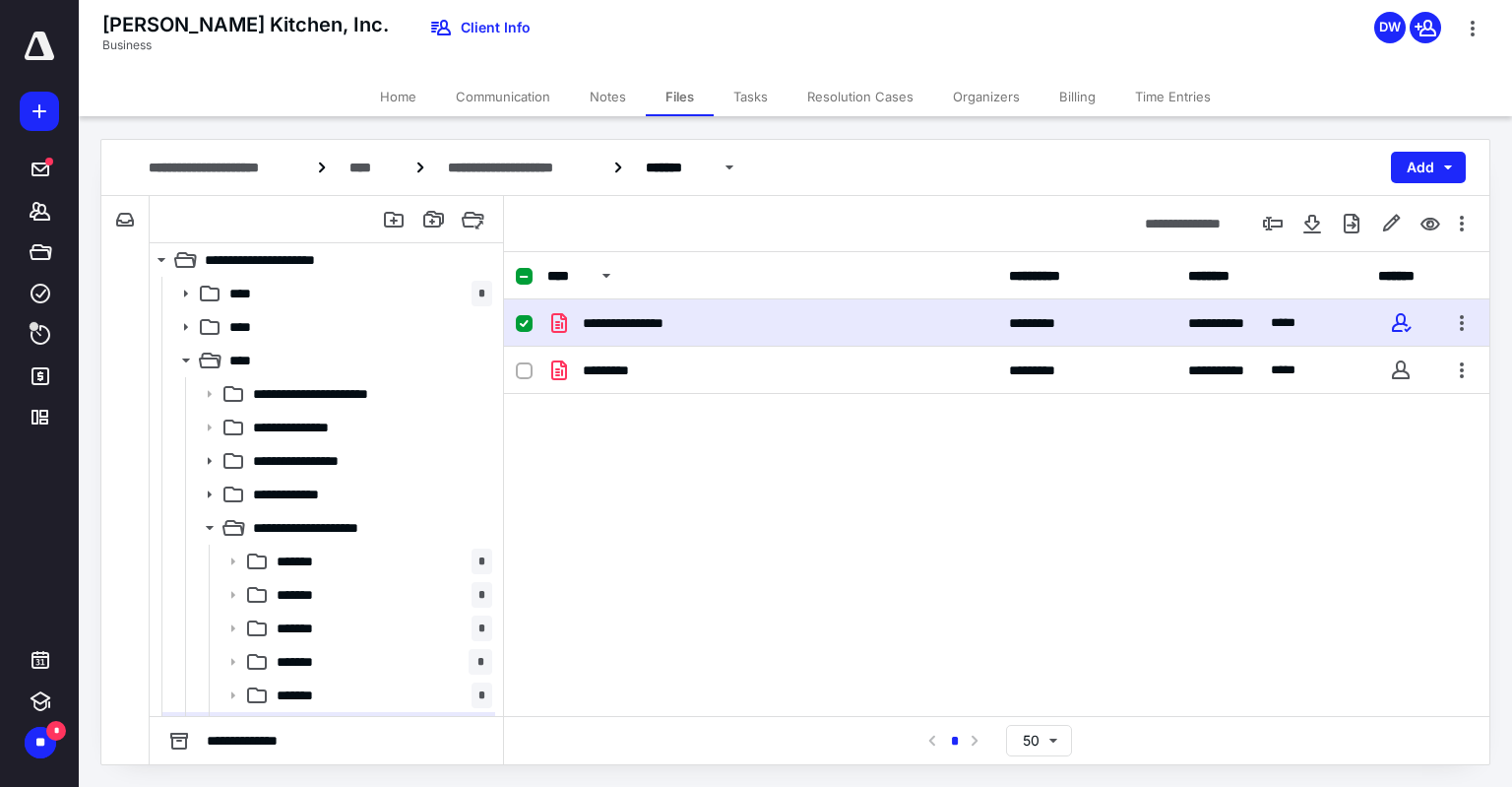 click on "Communication" at bounding box center (503, 97) 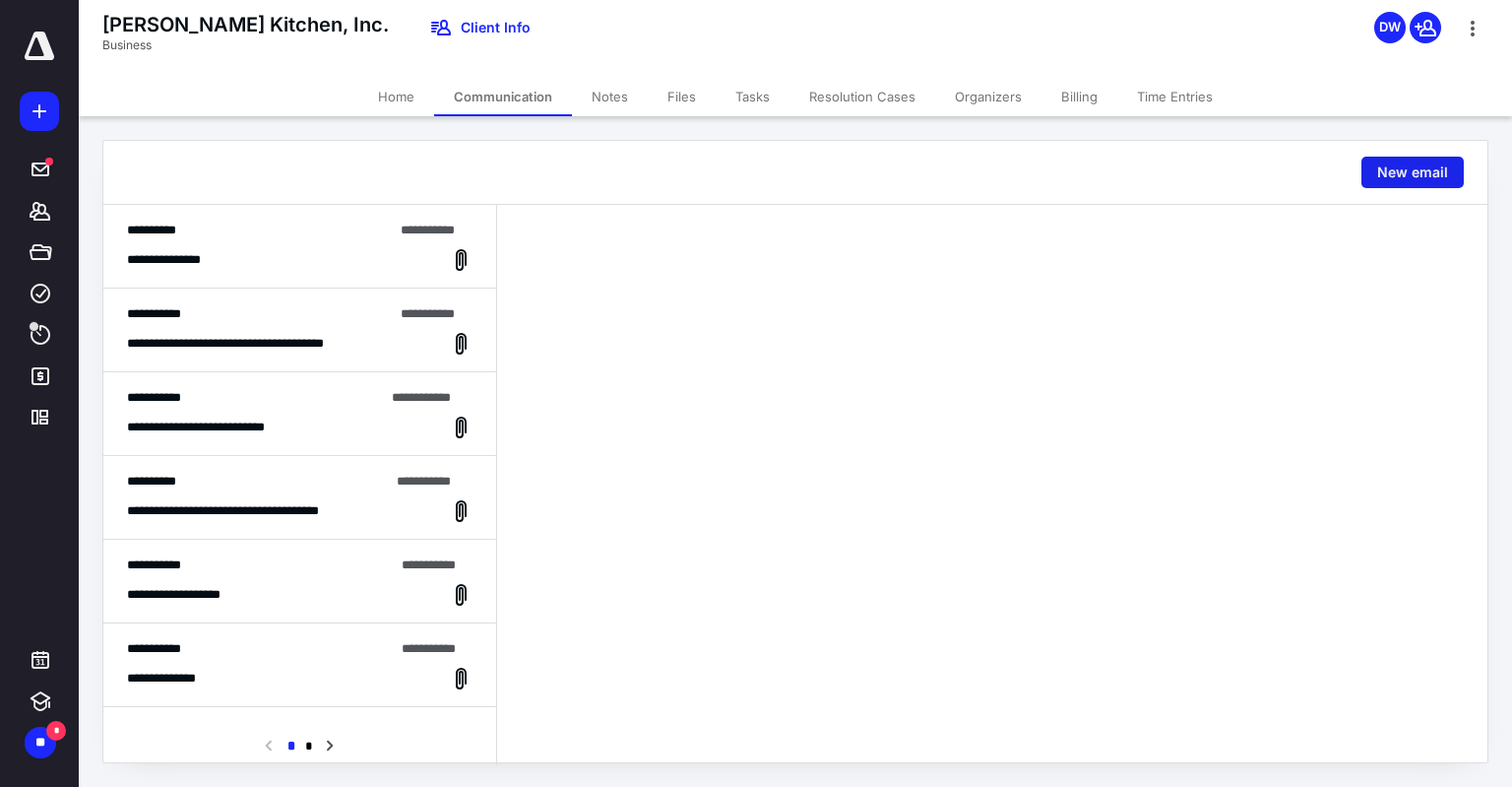 click on "New email" at bounding box center (1413, 172) 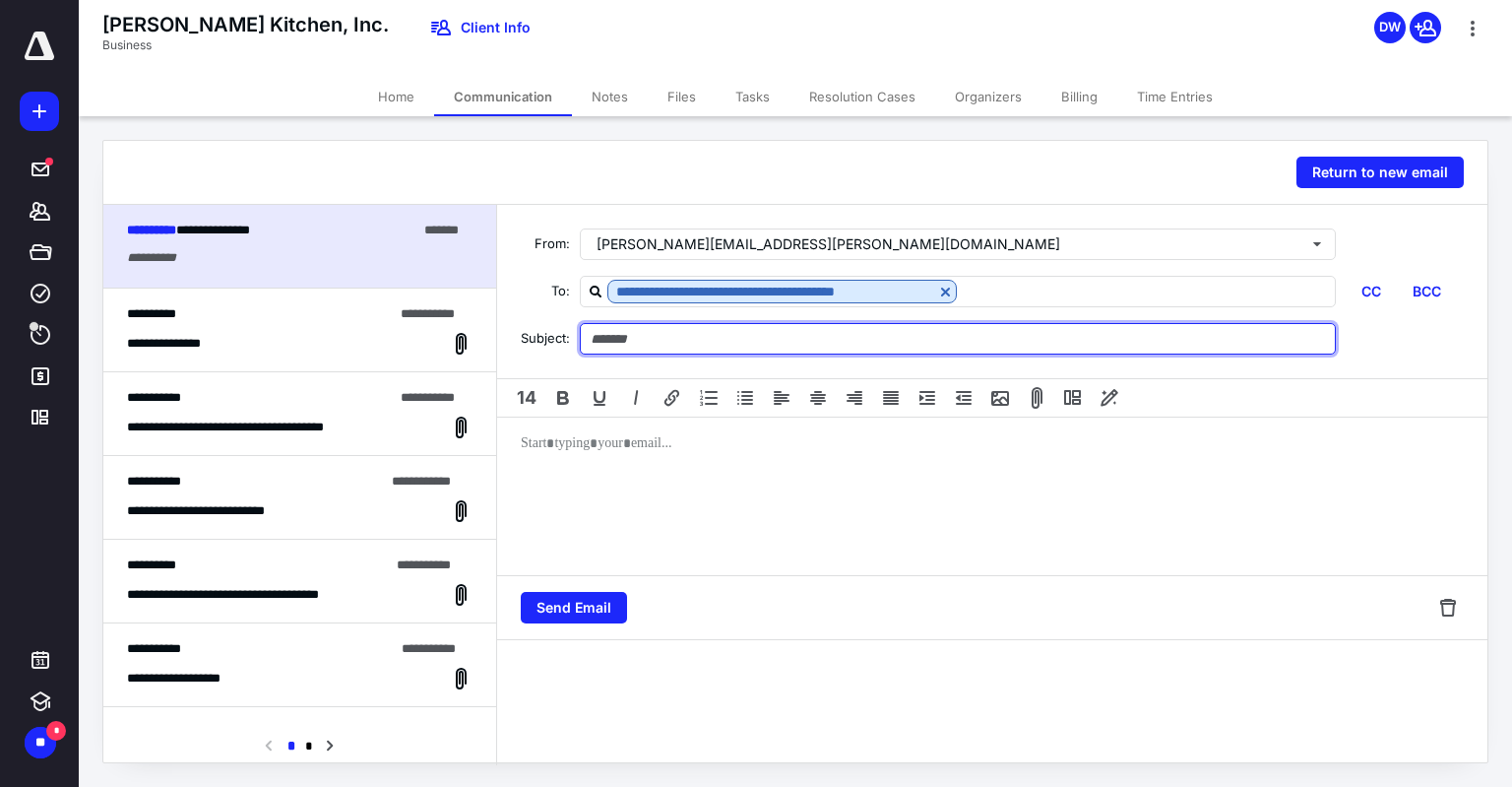 click at bounding box center [958, 339] 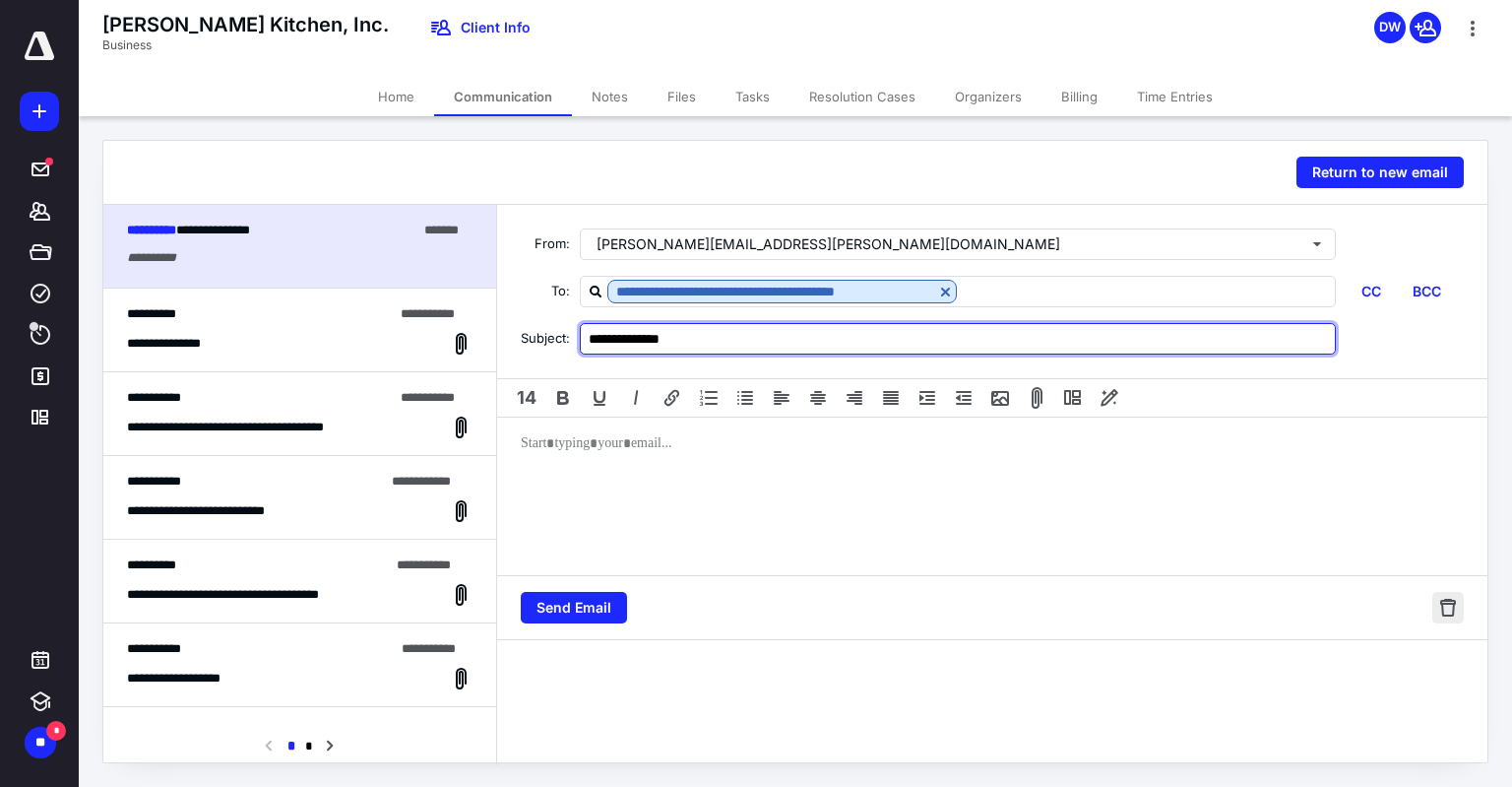 type on "**********" 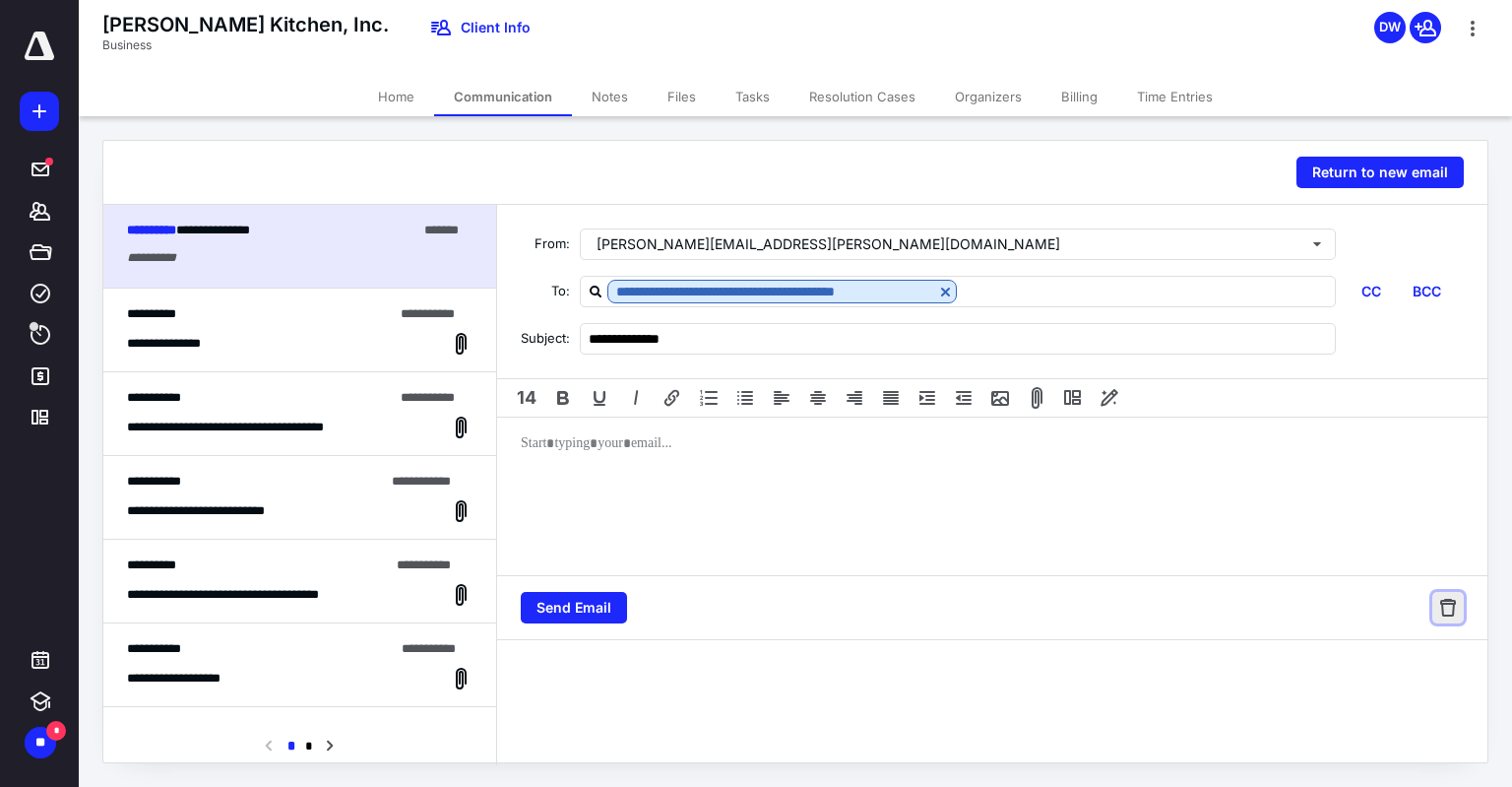 click at bounding box center [1448, 608] 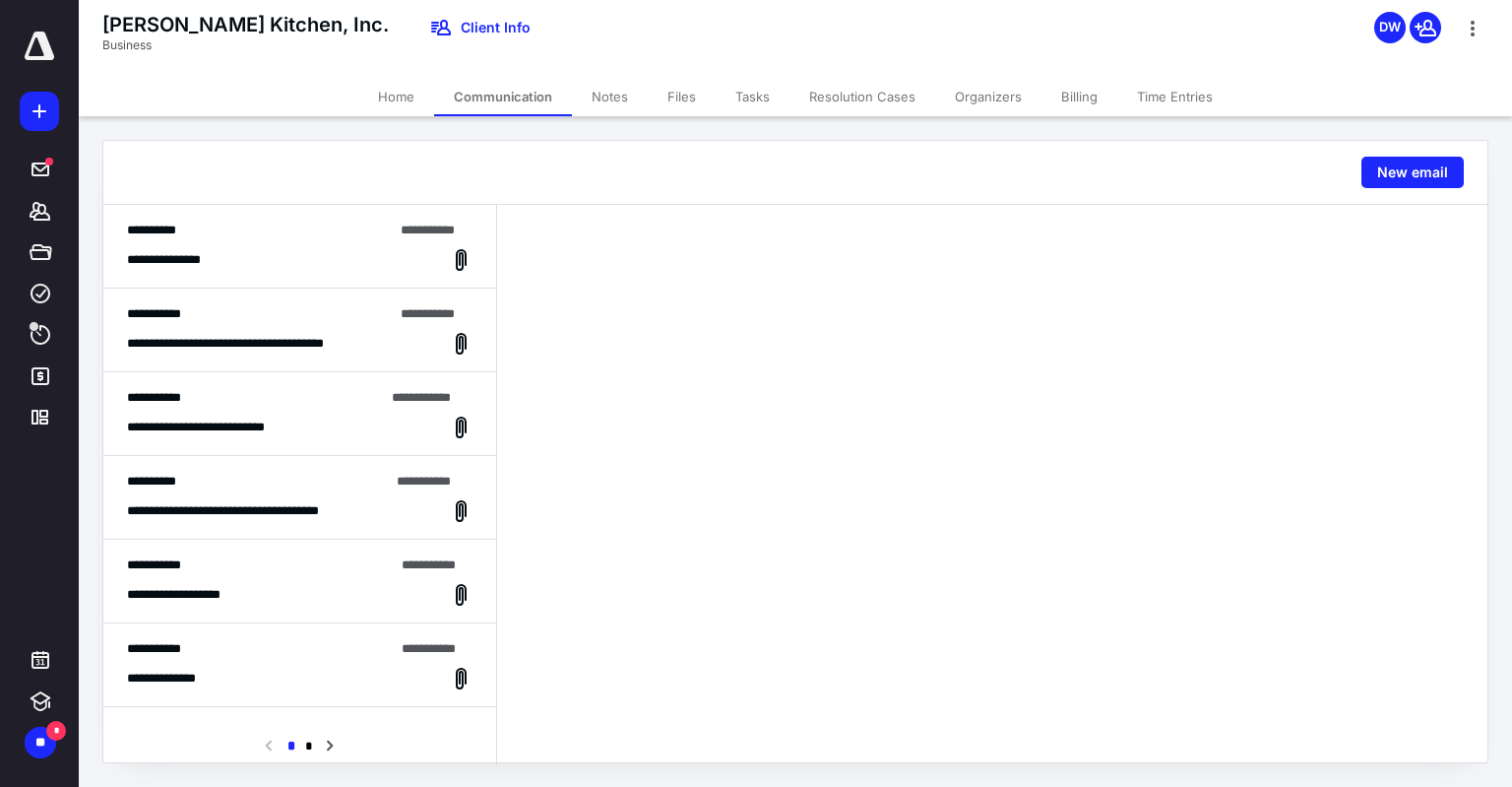 click on "Home" at bounding box center [396, 97] 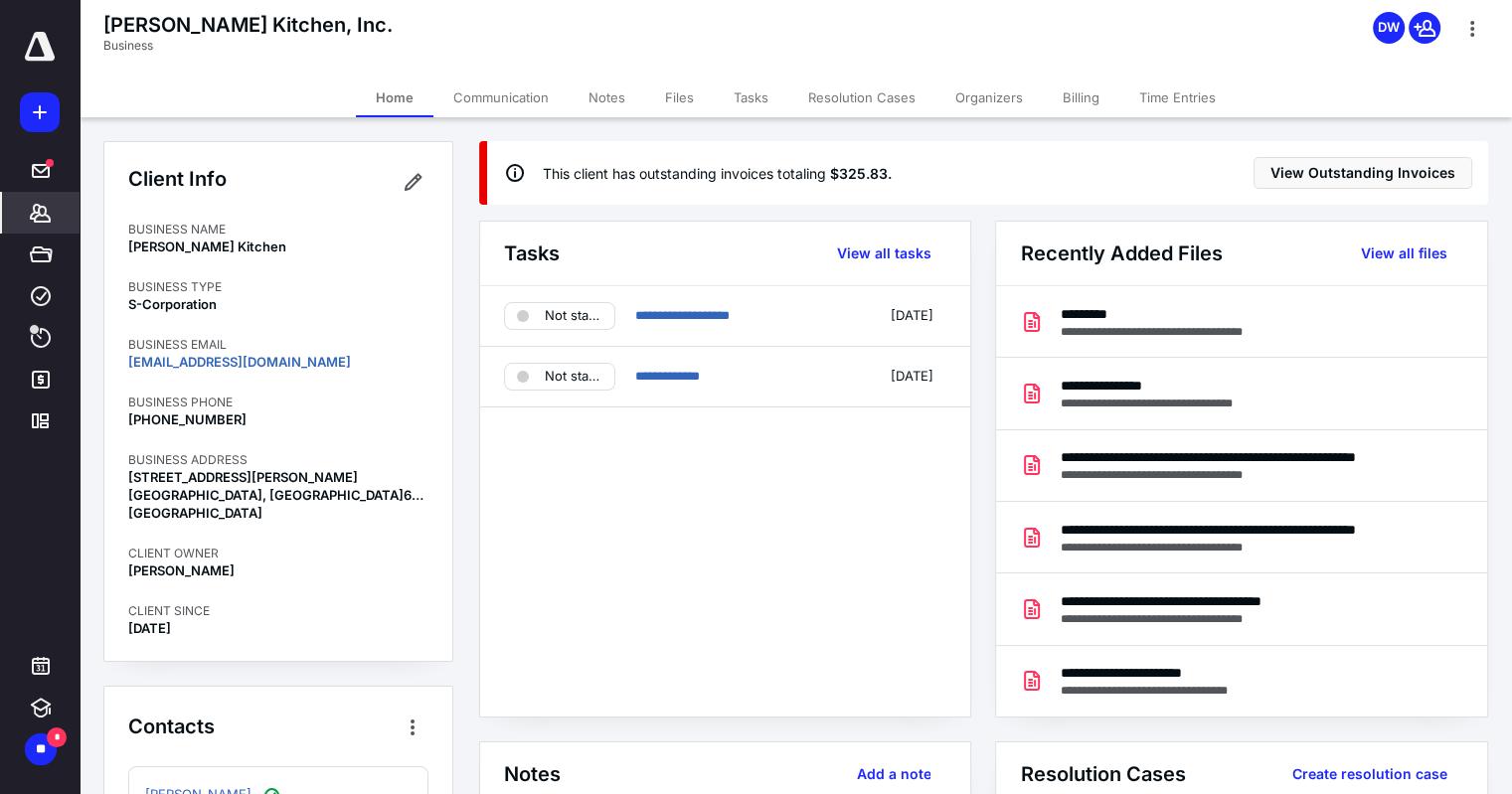 click on "Files" at bounding box center (679, 97) 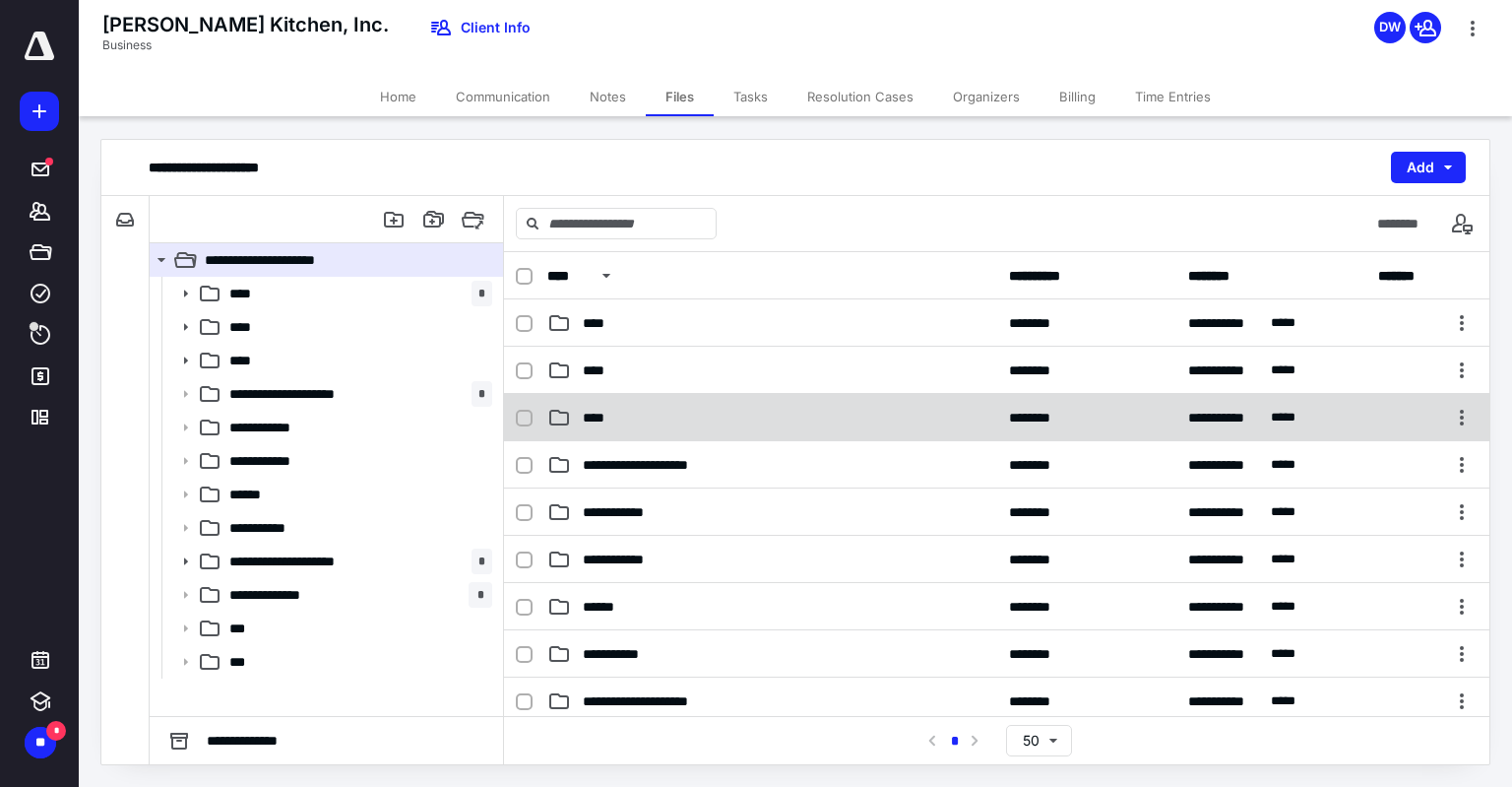 click on "****" at bounding box center (772, 418) 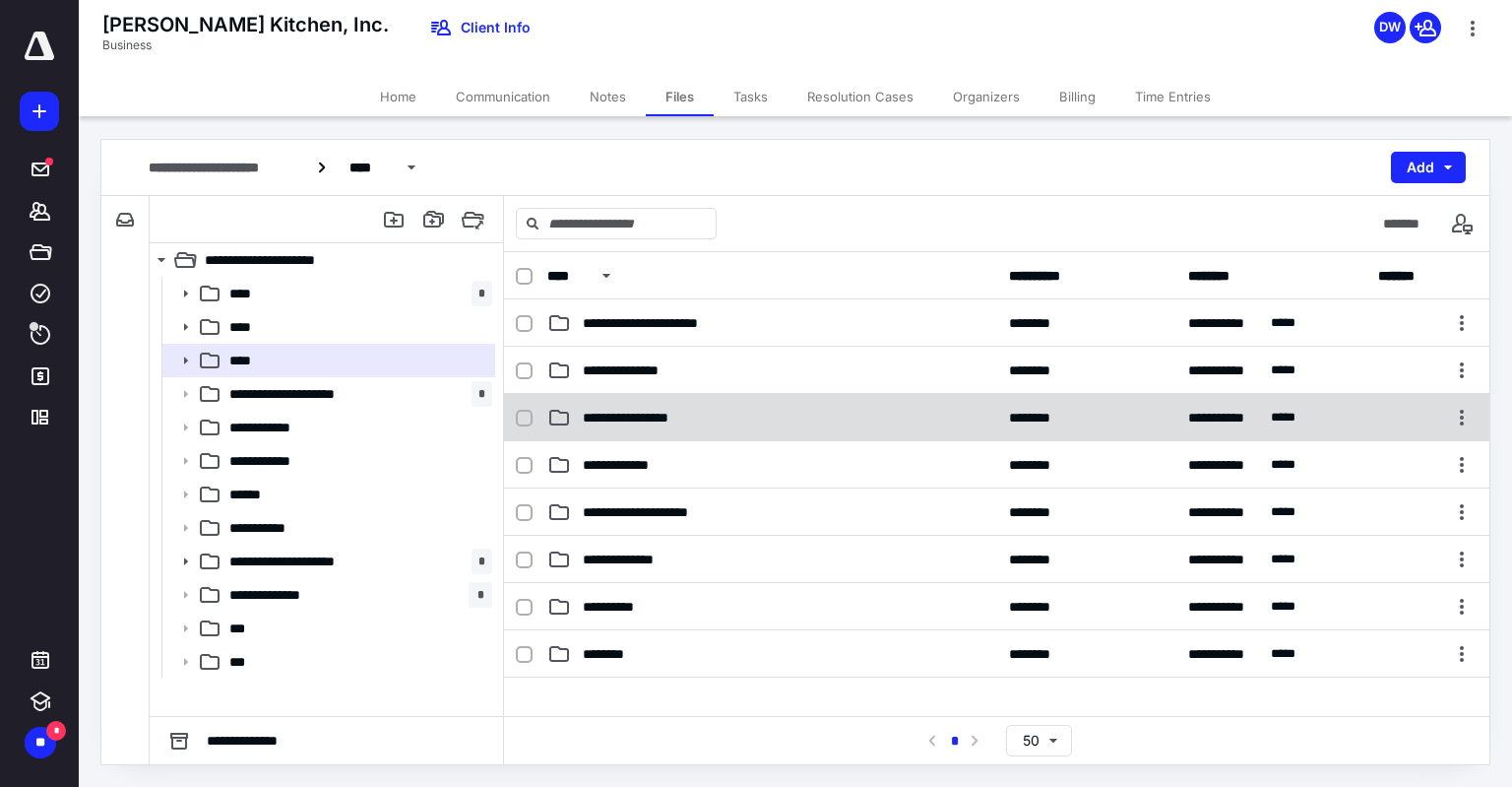 click on "**********" at bounding box center [648, 418] 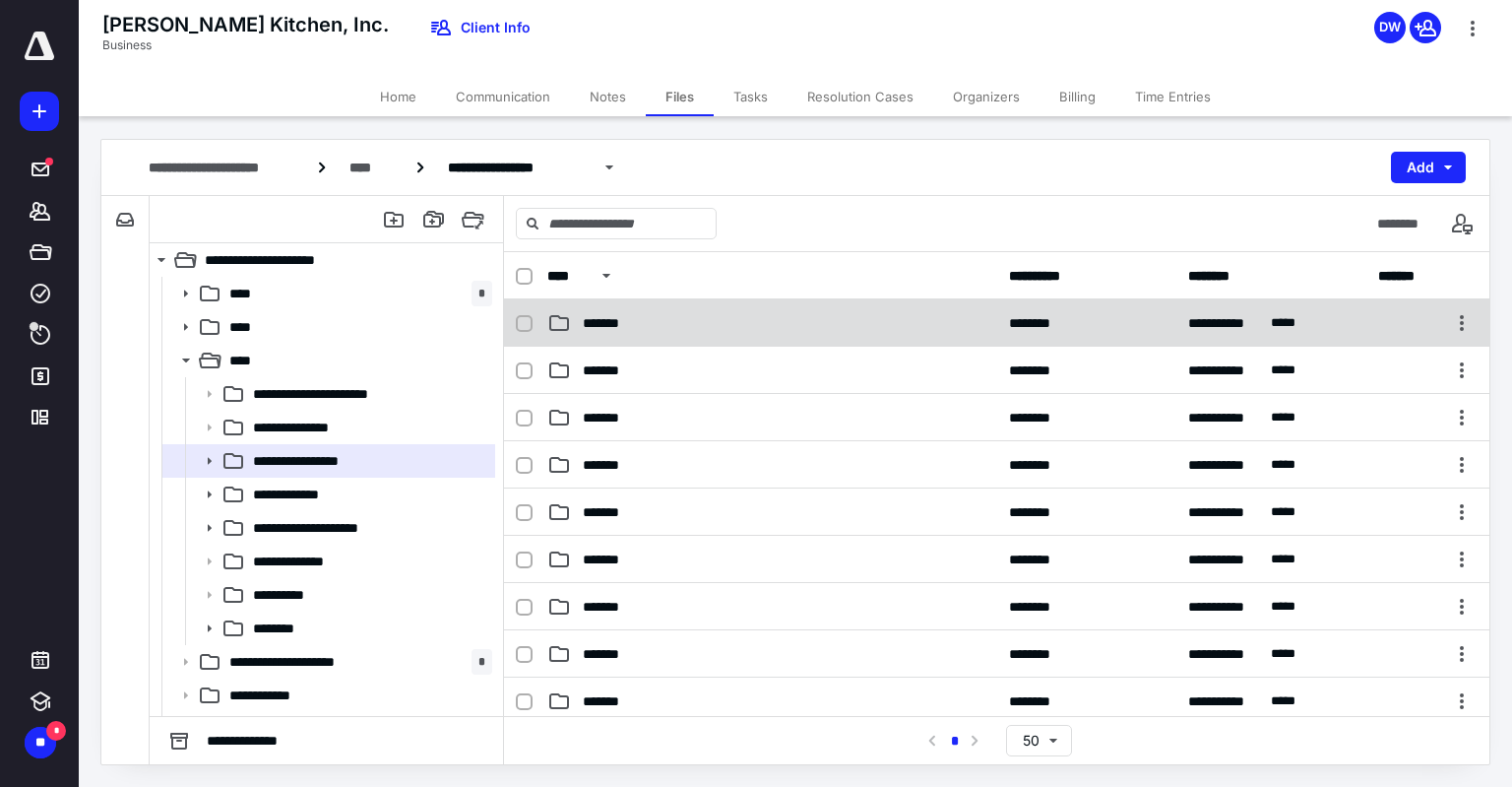 click on "*******" at bounding box center (772, 323) 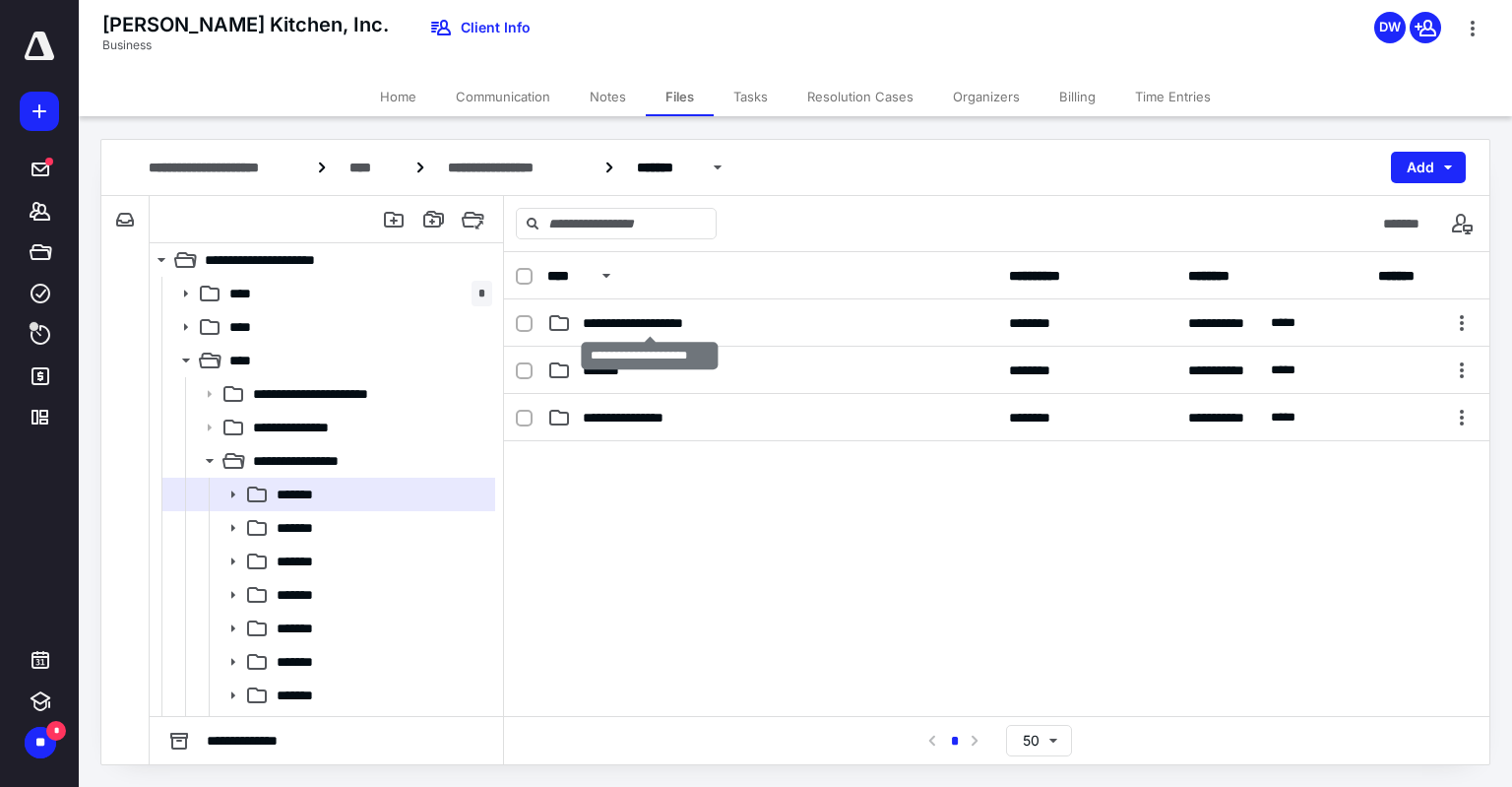 click on "**********" at bounding box center (650, 323) 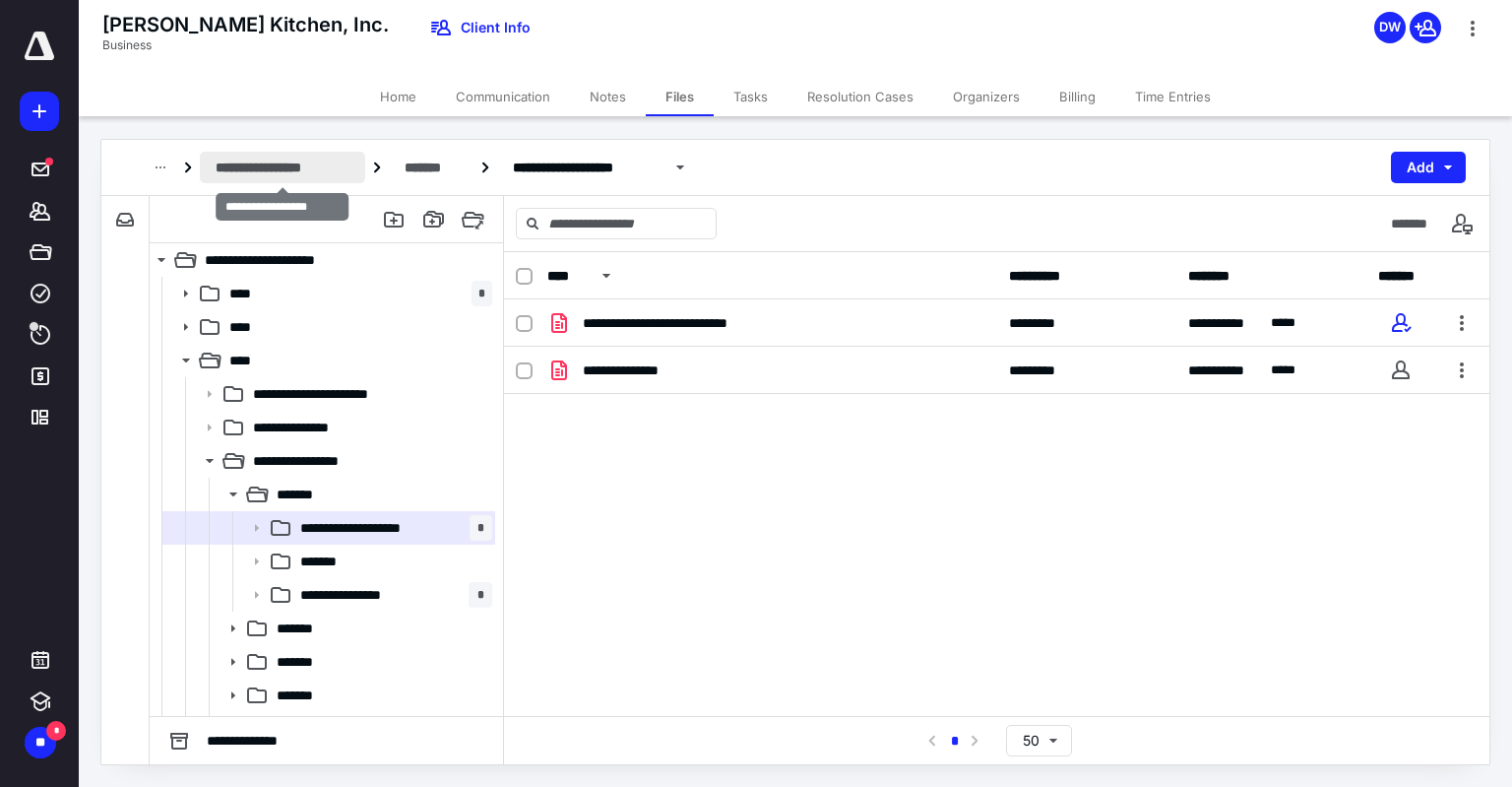 click on "**********" at bounding box center (283, 167) 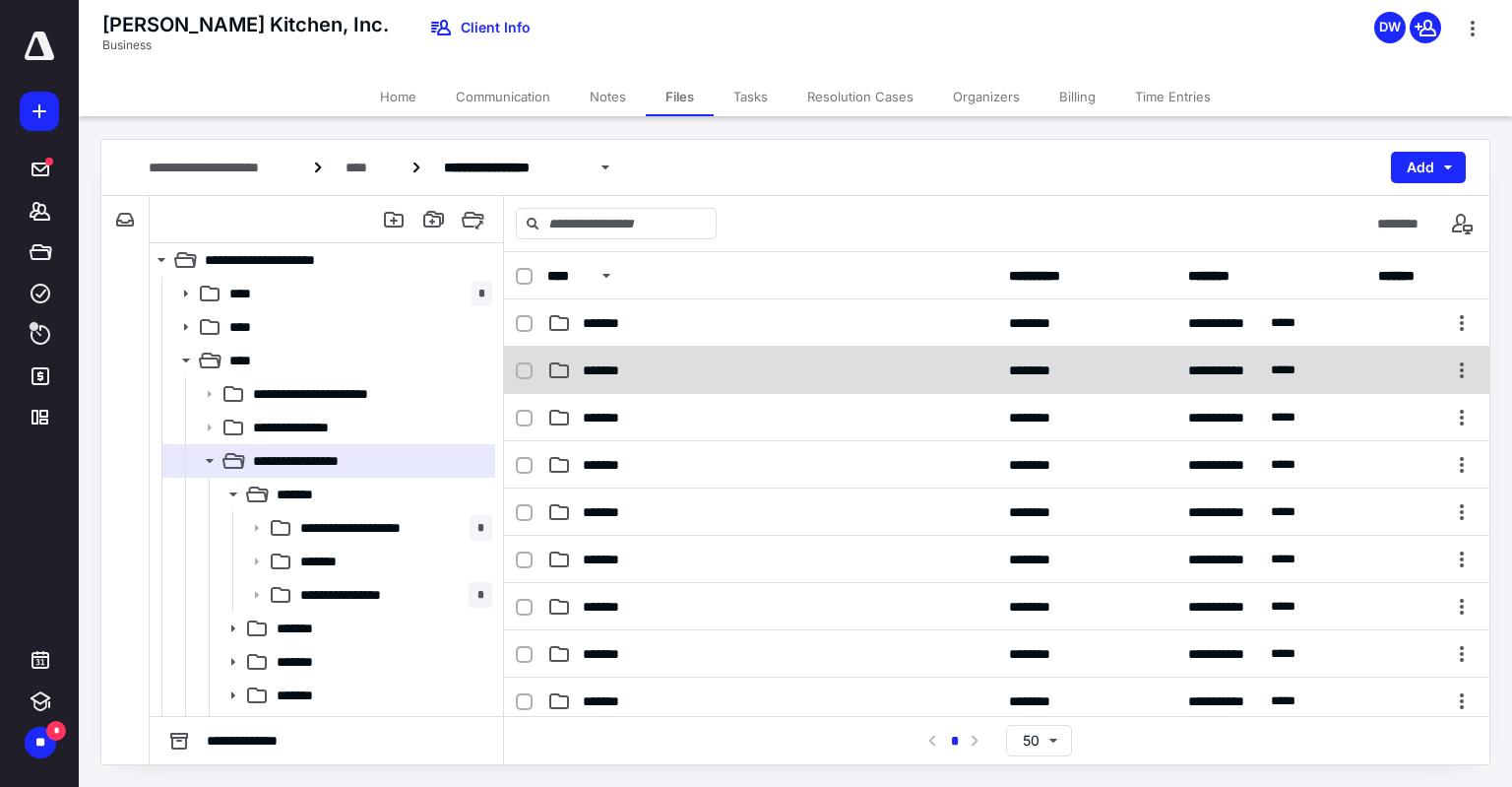 click on "*******" at bounding box center (772, 370) 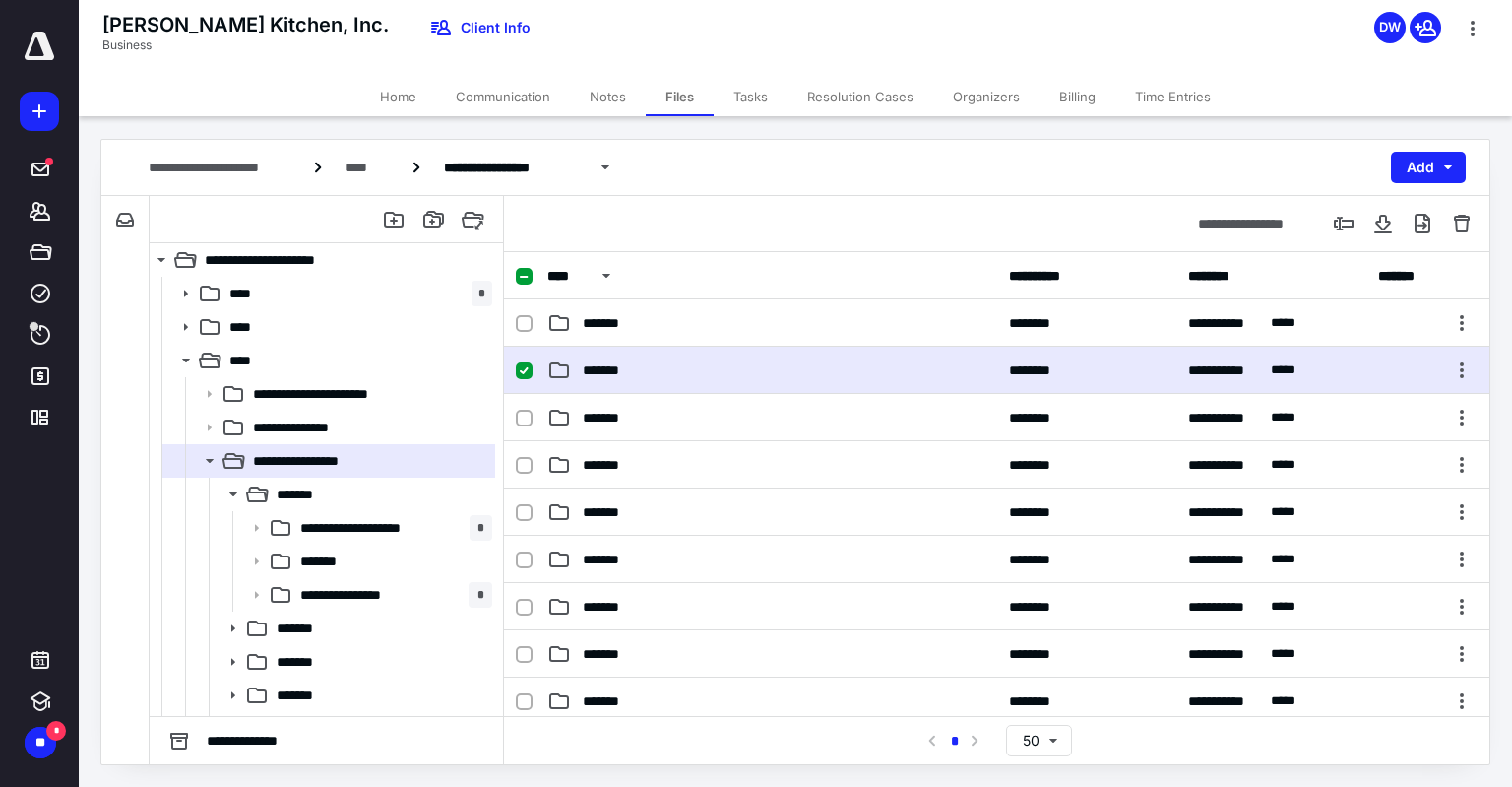 click on "*******" at bounding box center [772, 370] 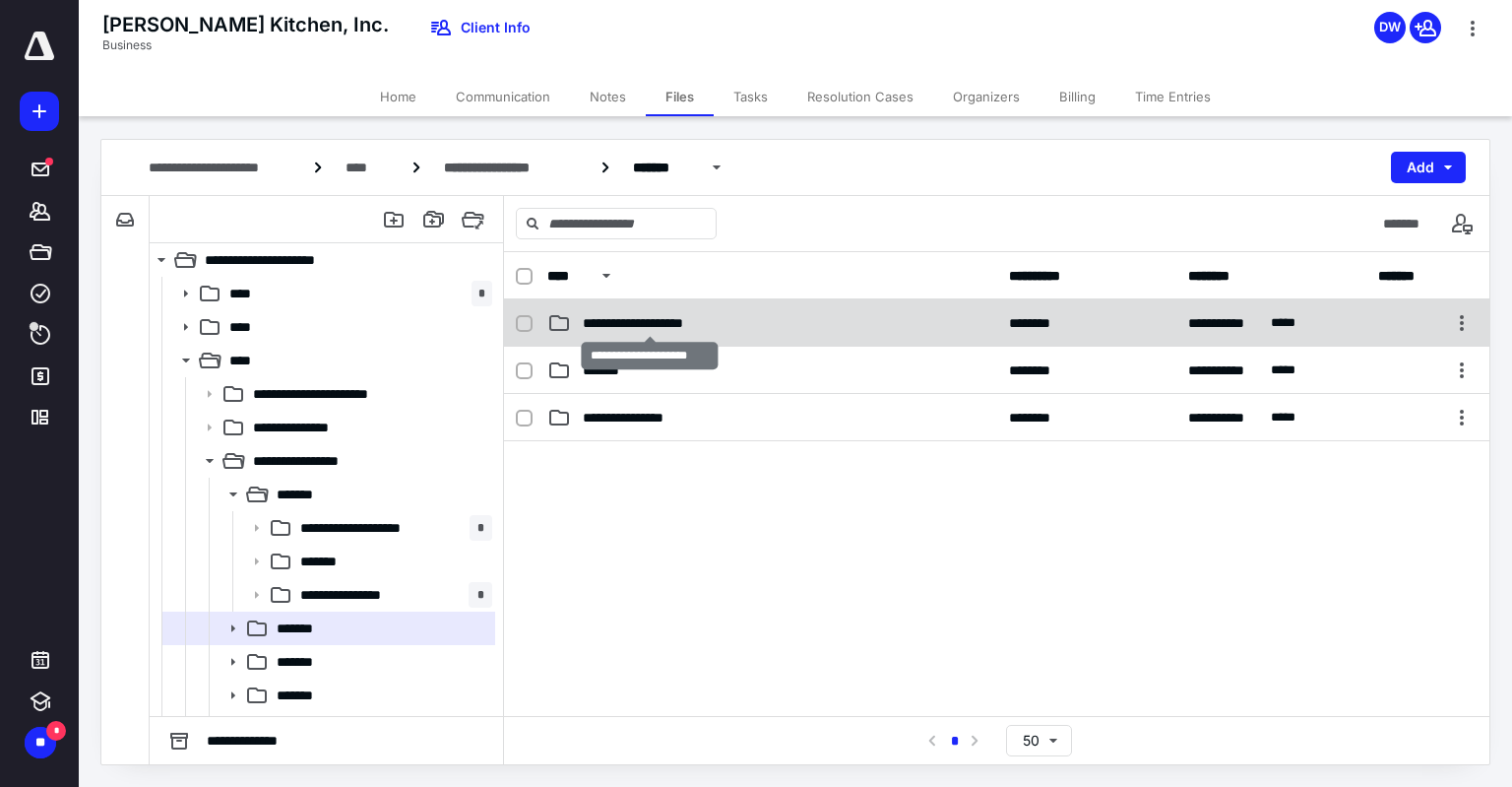 click on "**********" at bounding box center [650, 323] 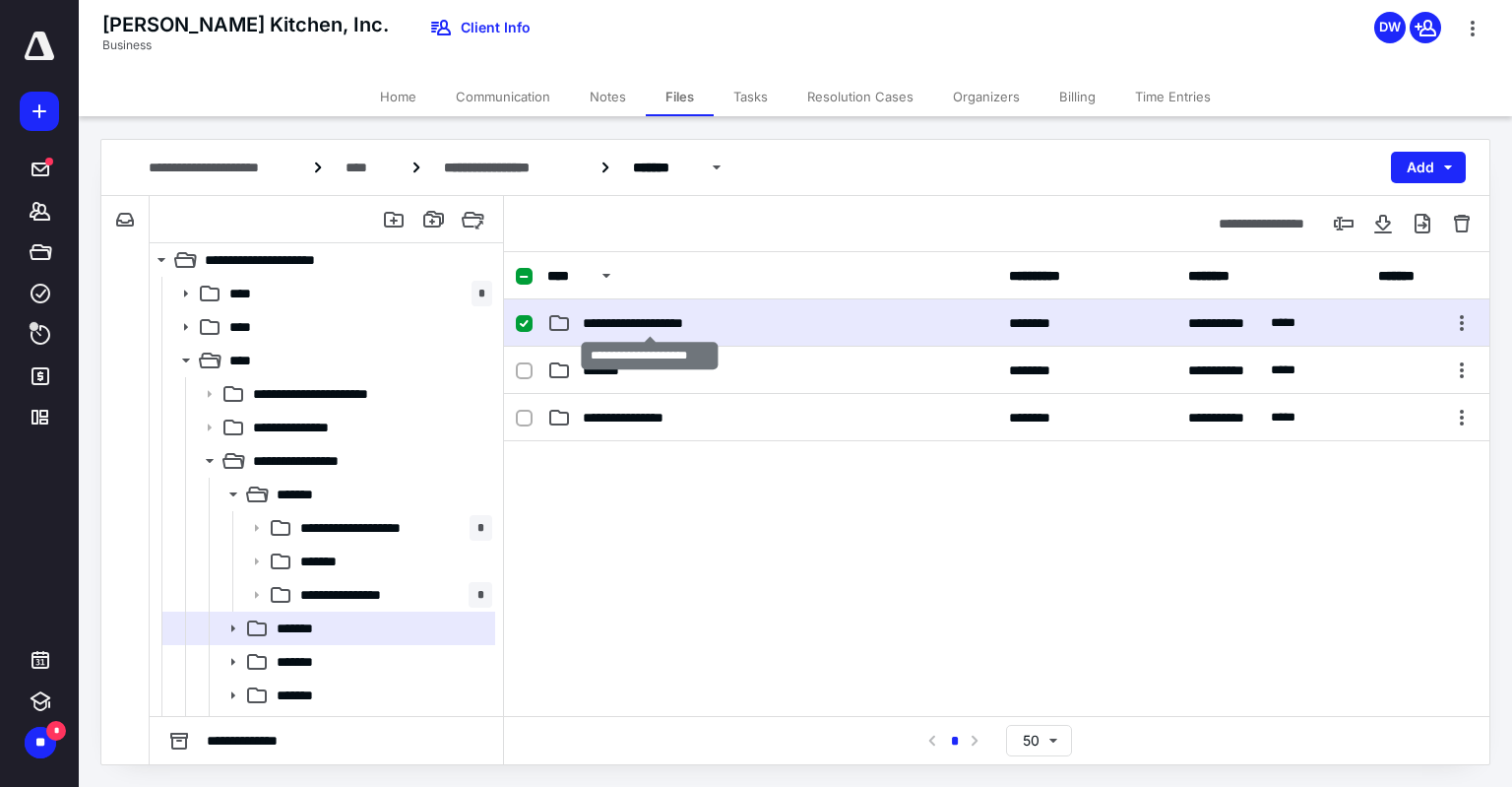 click on "**********" at bounding box center (650, 323) 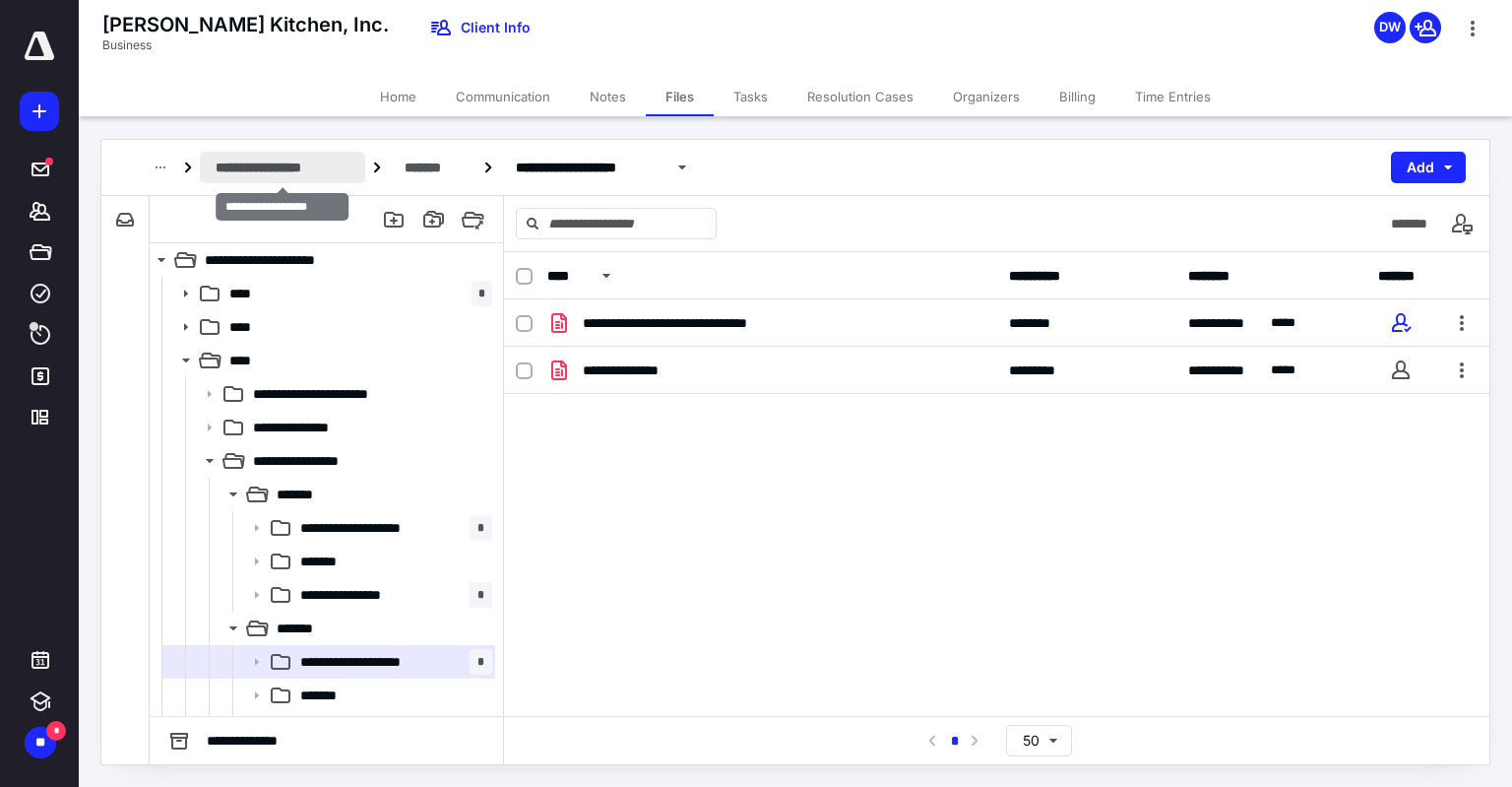 click on "**********" at bounding box center (283, 167) 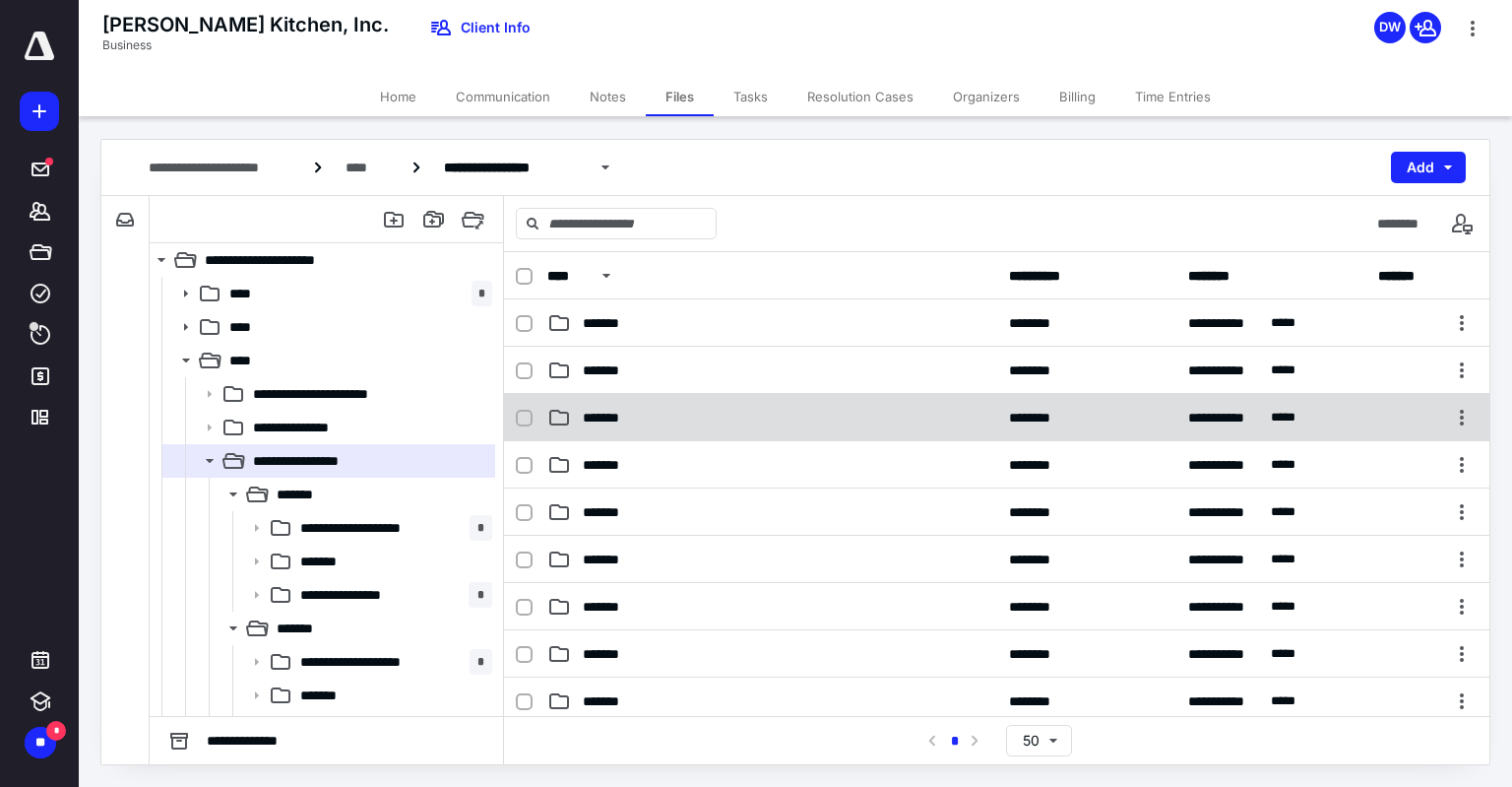 click on "*******" at bounding box center (610, 418) 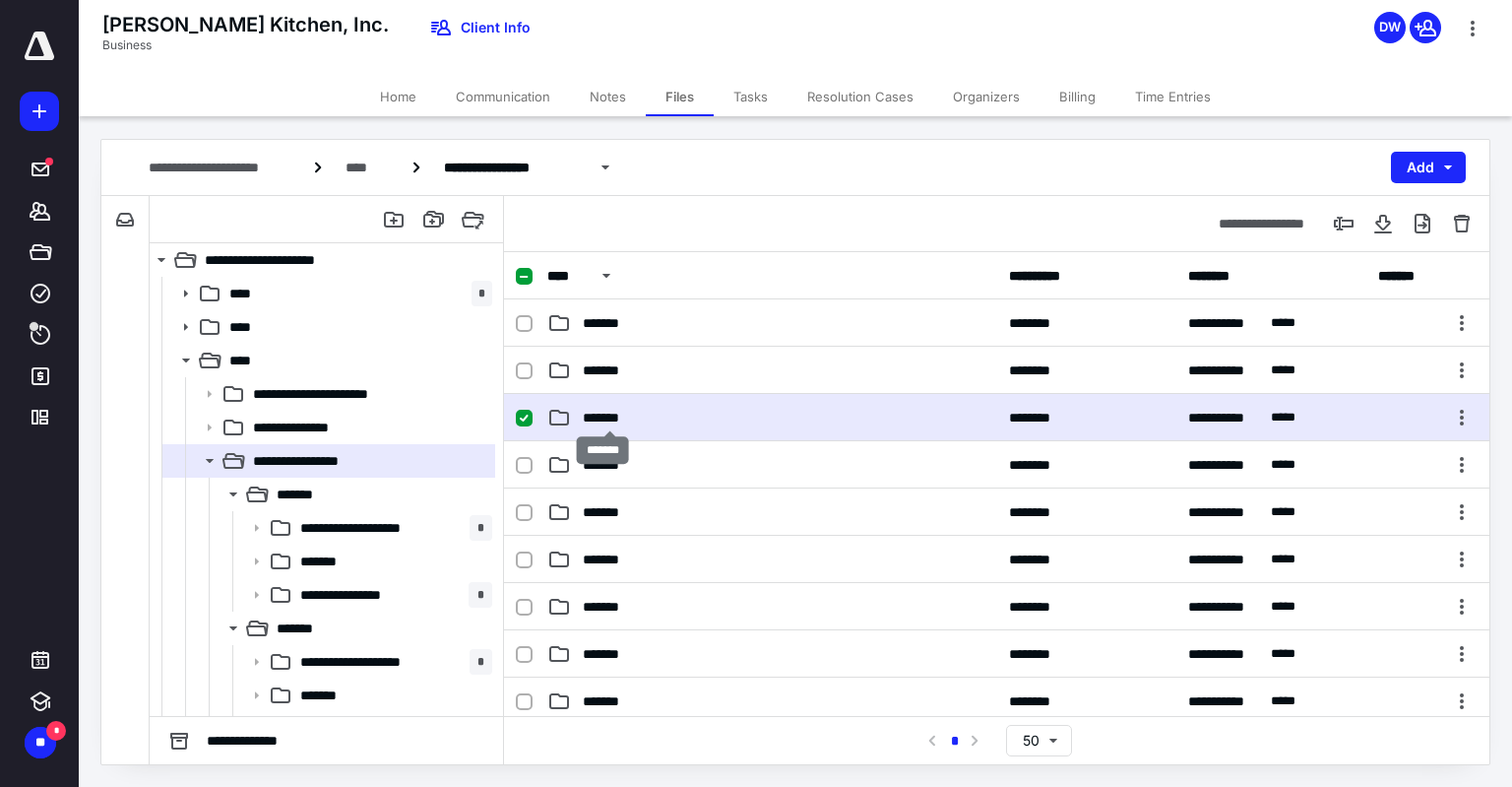 click on "*******" at bounding box center [610, 418] 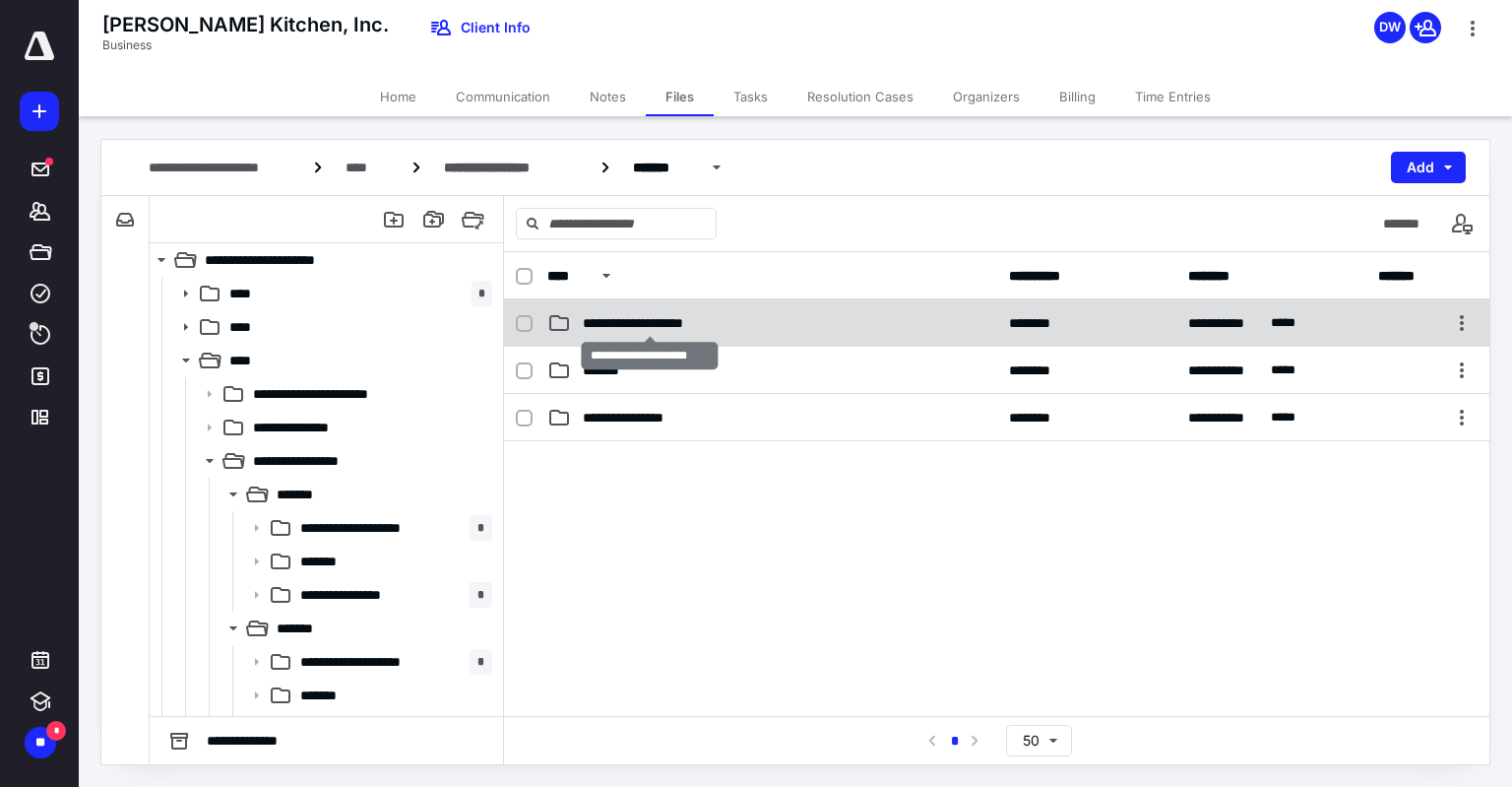 click on "**********" at bounding box center [650, 323] 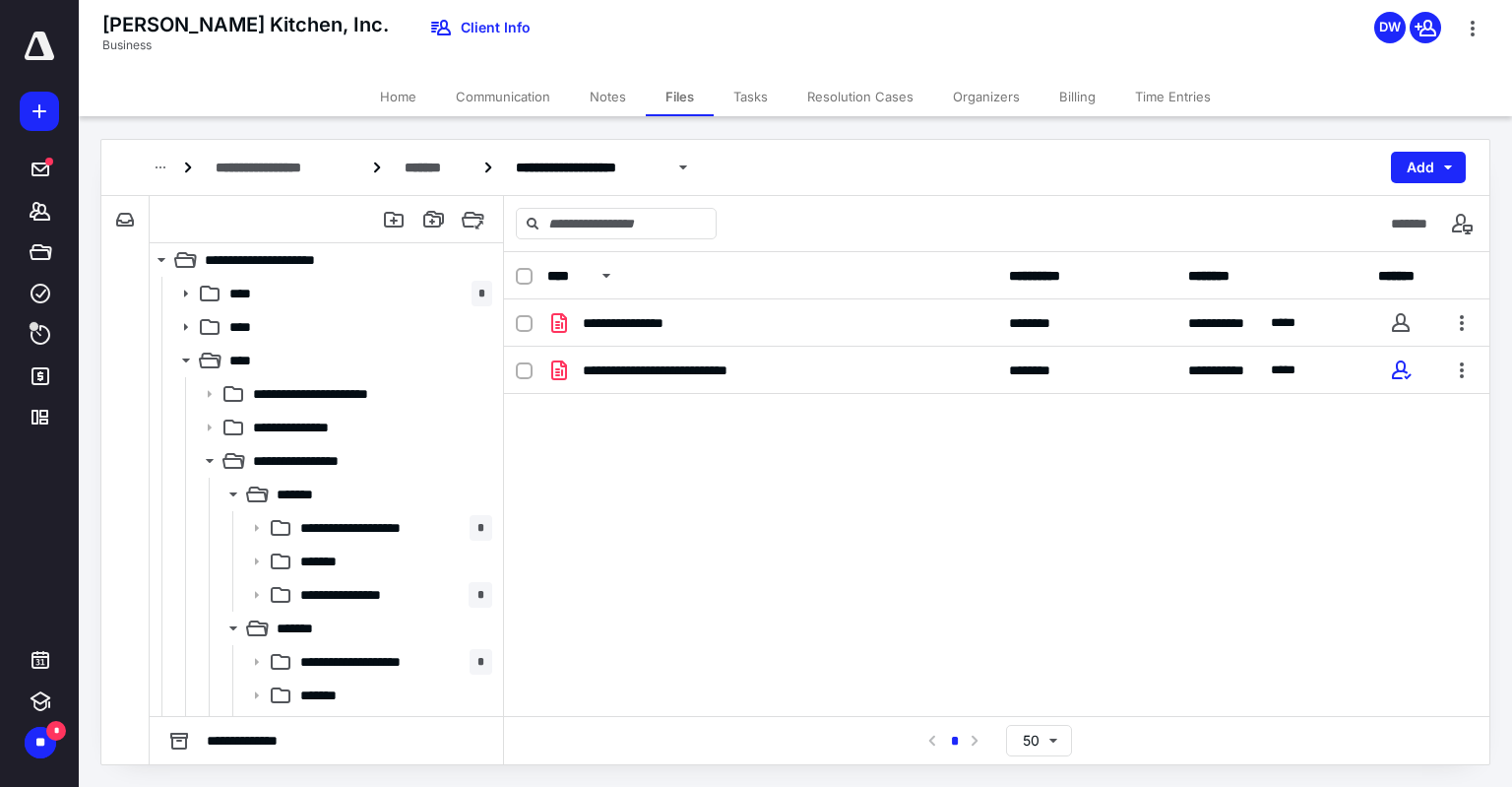 click on "**********" at bounding box center (283, 167) 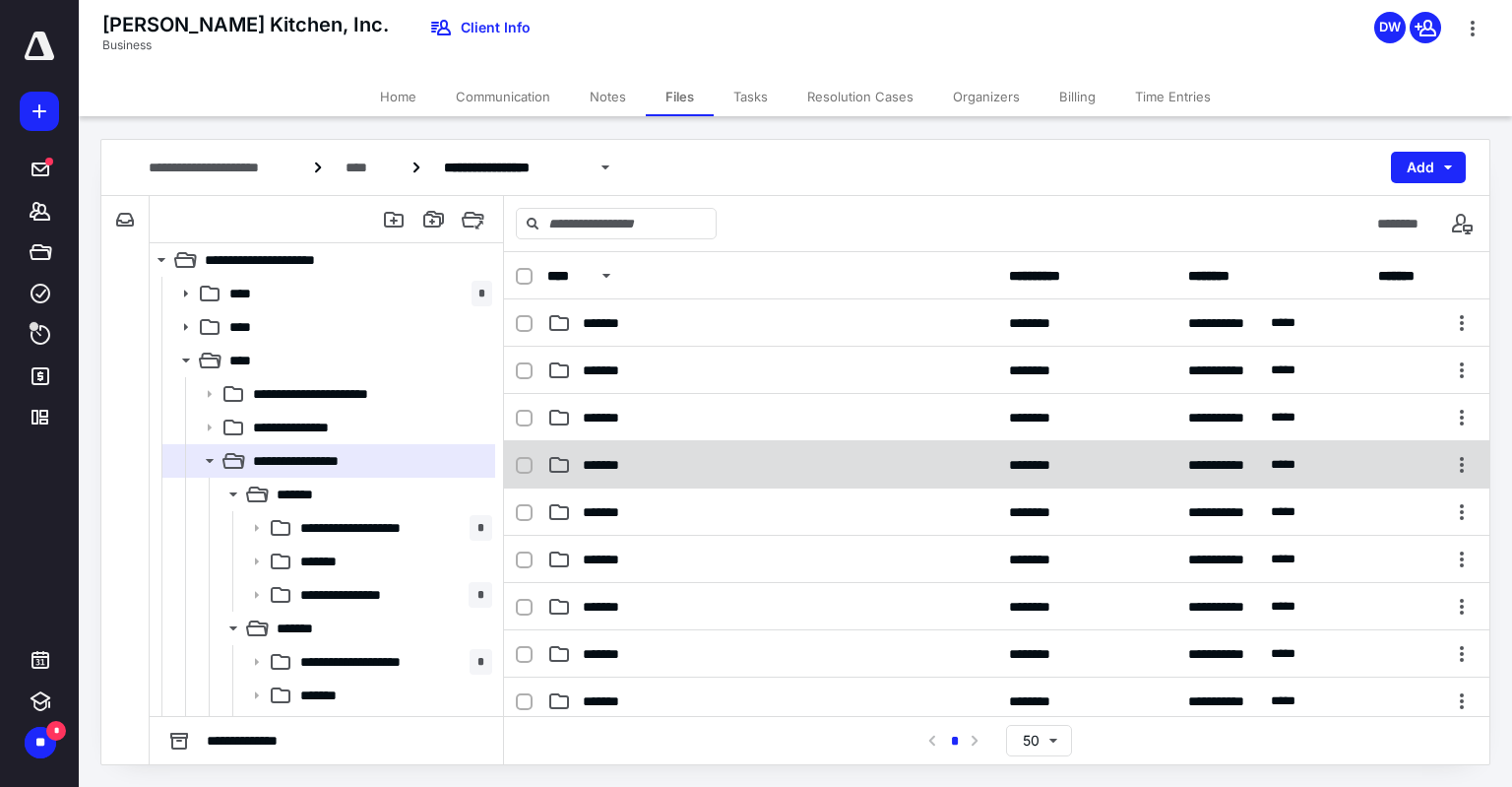 click on "*******" at bounding box center [610, 465] 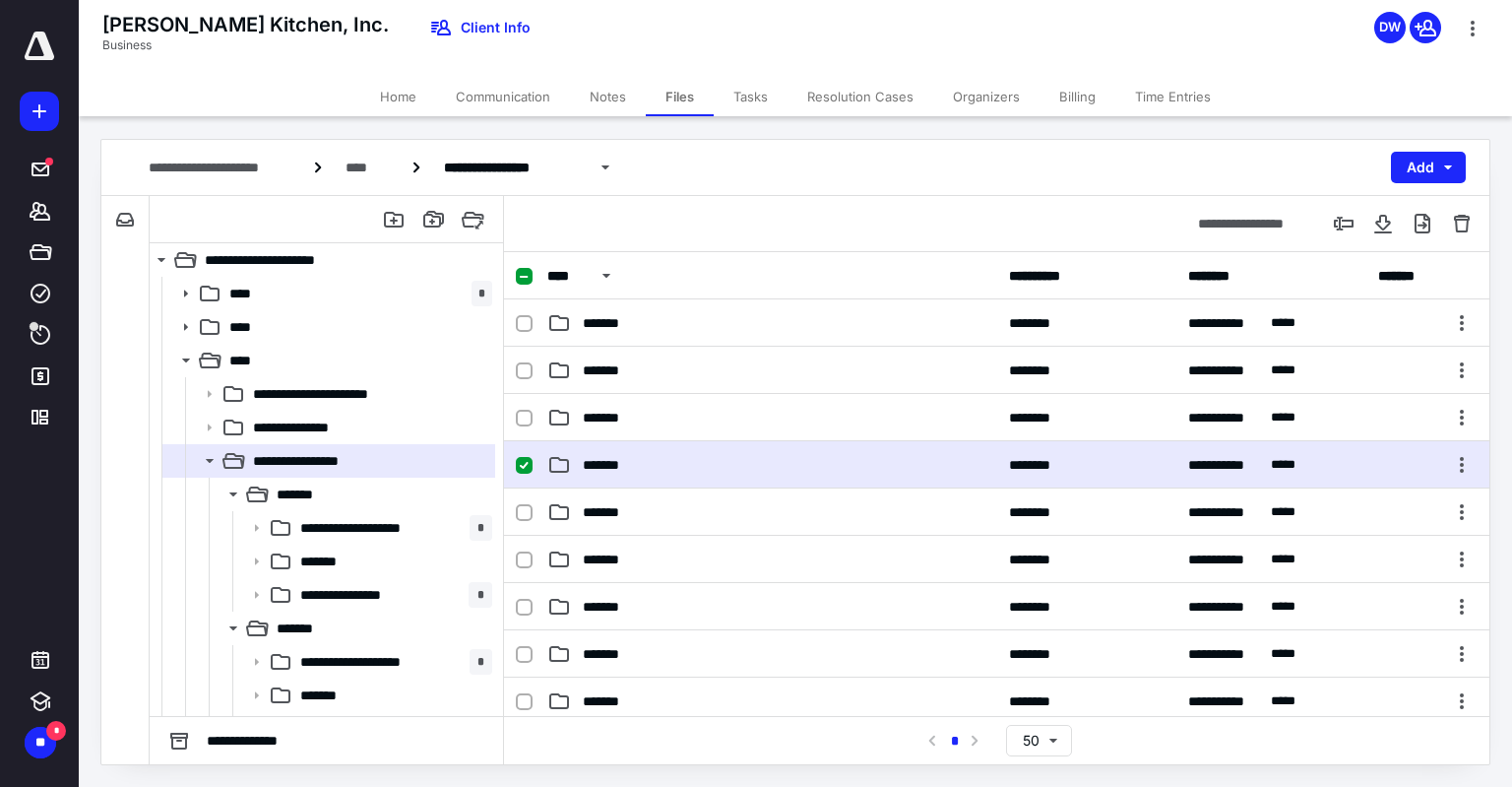 click on "*******" at bounding box center [610, 465] 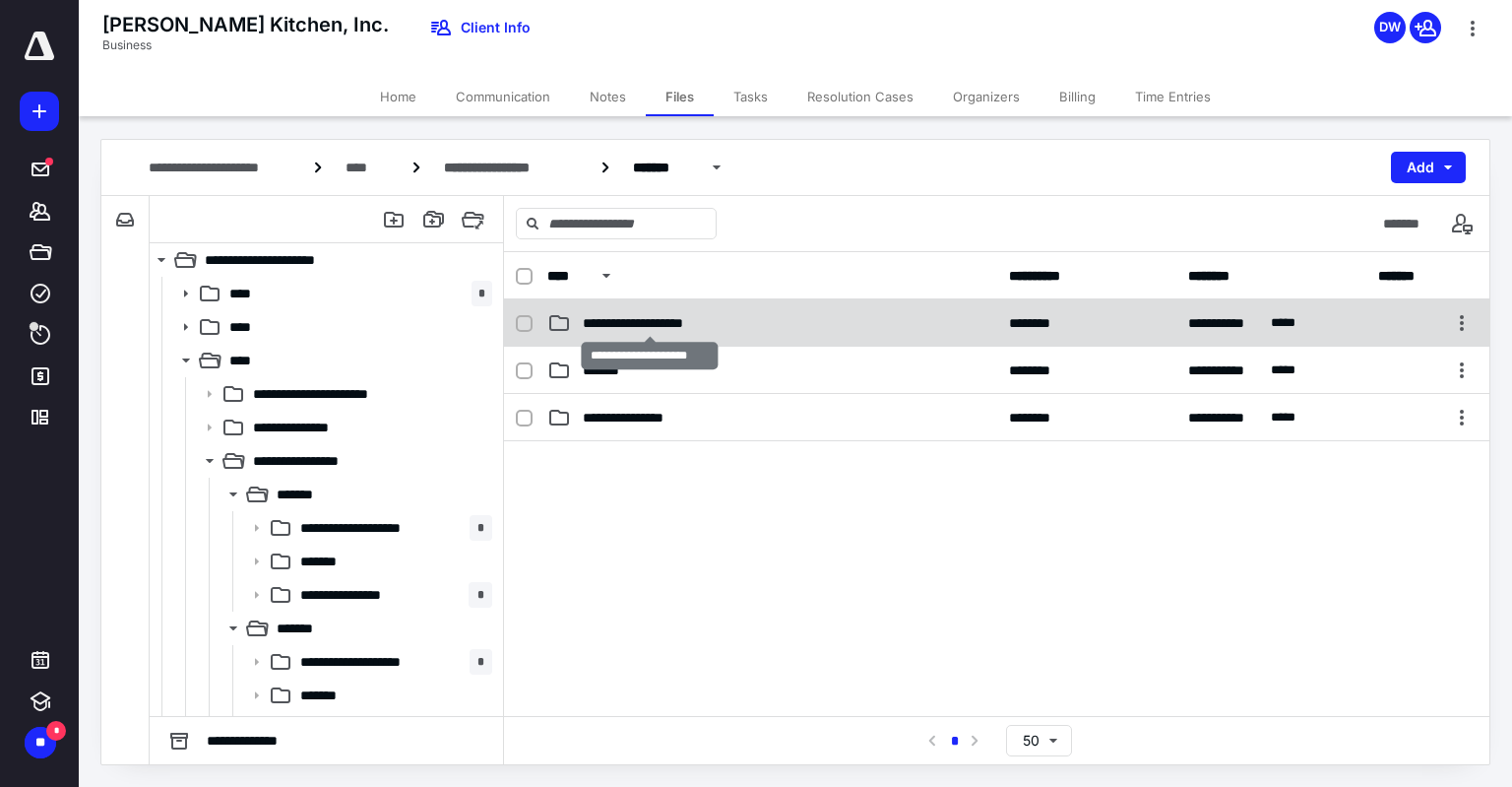 click on "**********" at bounding box center [650, 323] 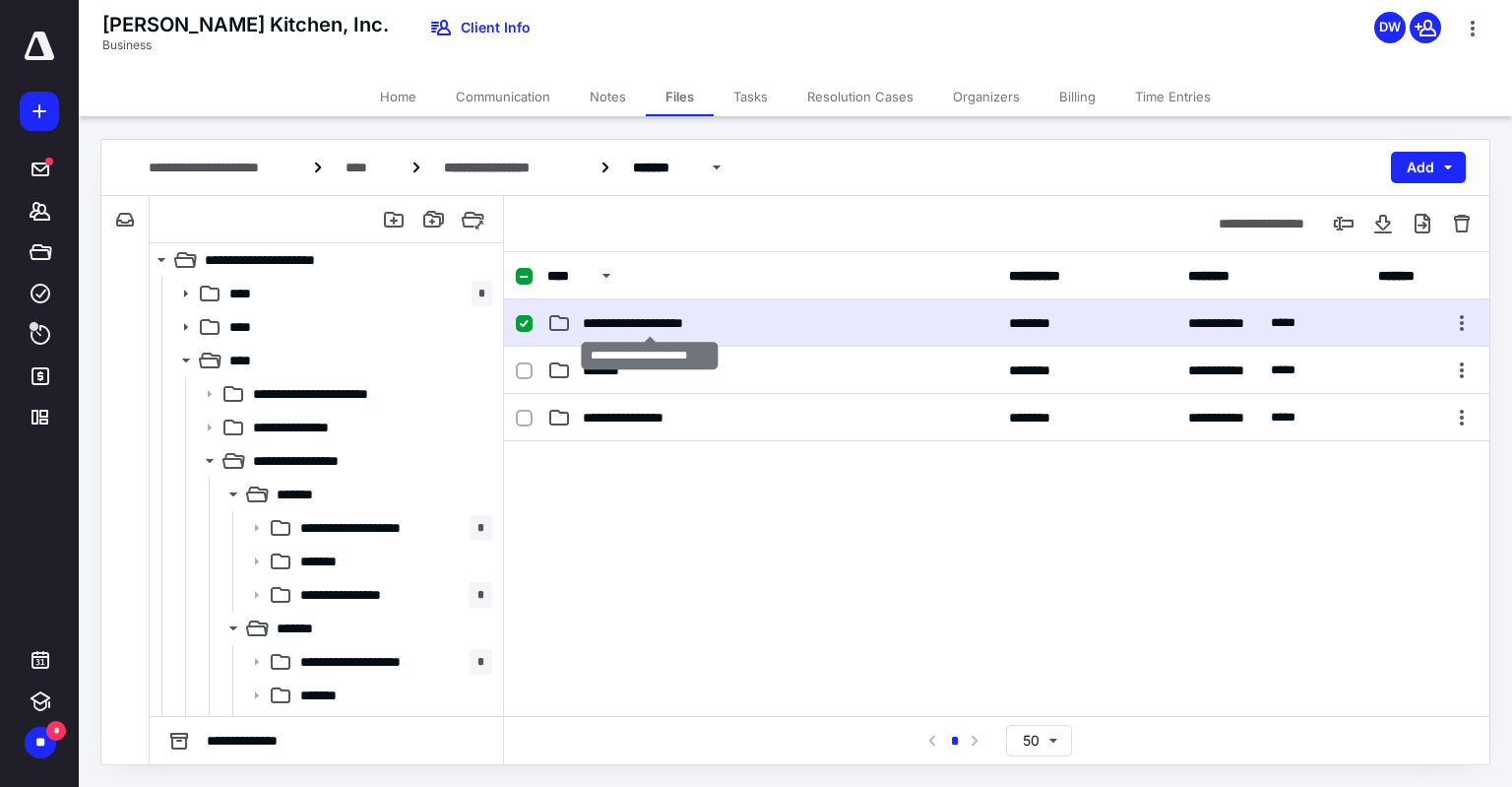 click on "**********" at bounding box center (650, 323) 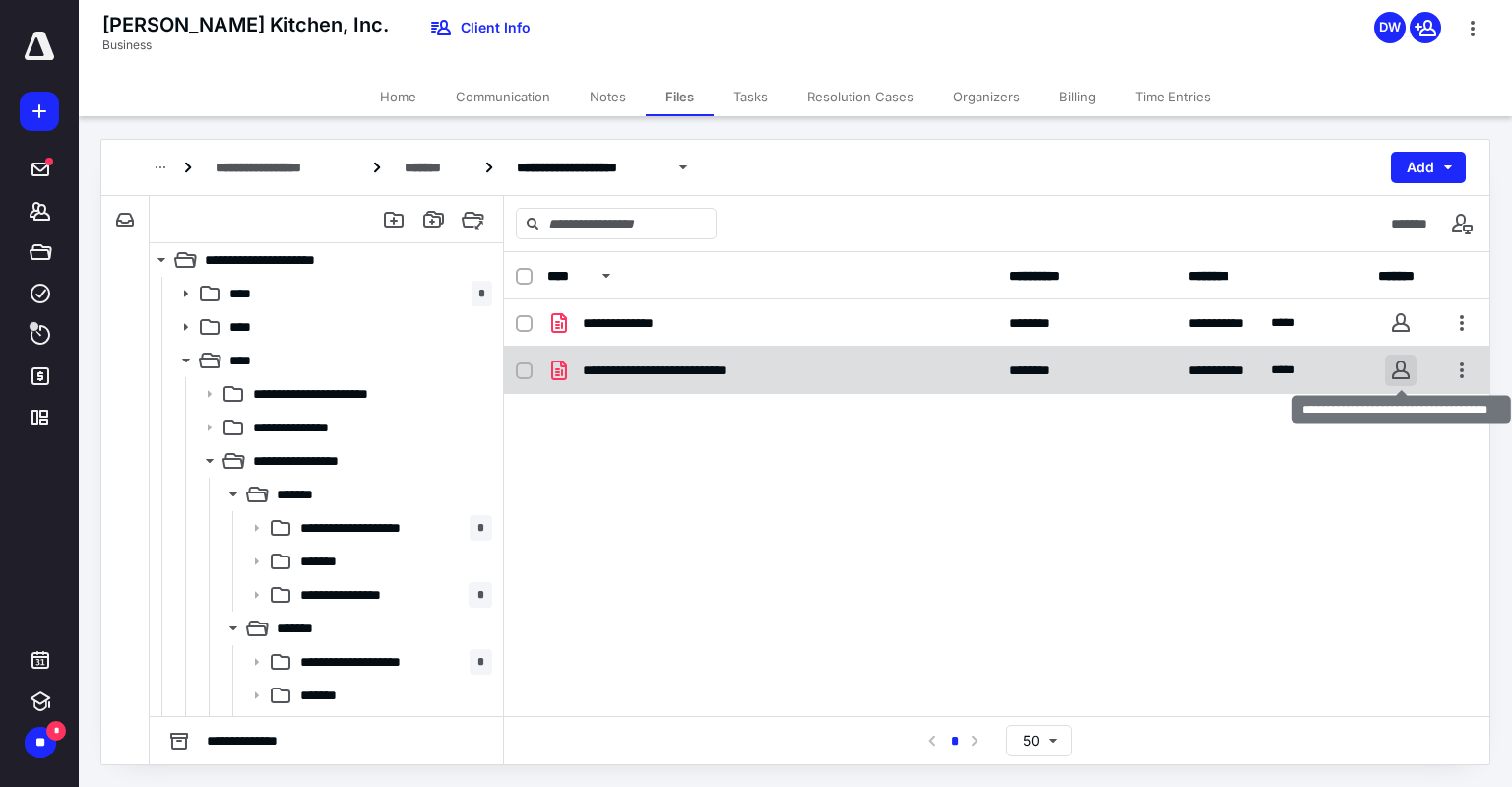 click at bounding box center (1401, 370) 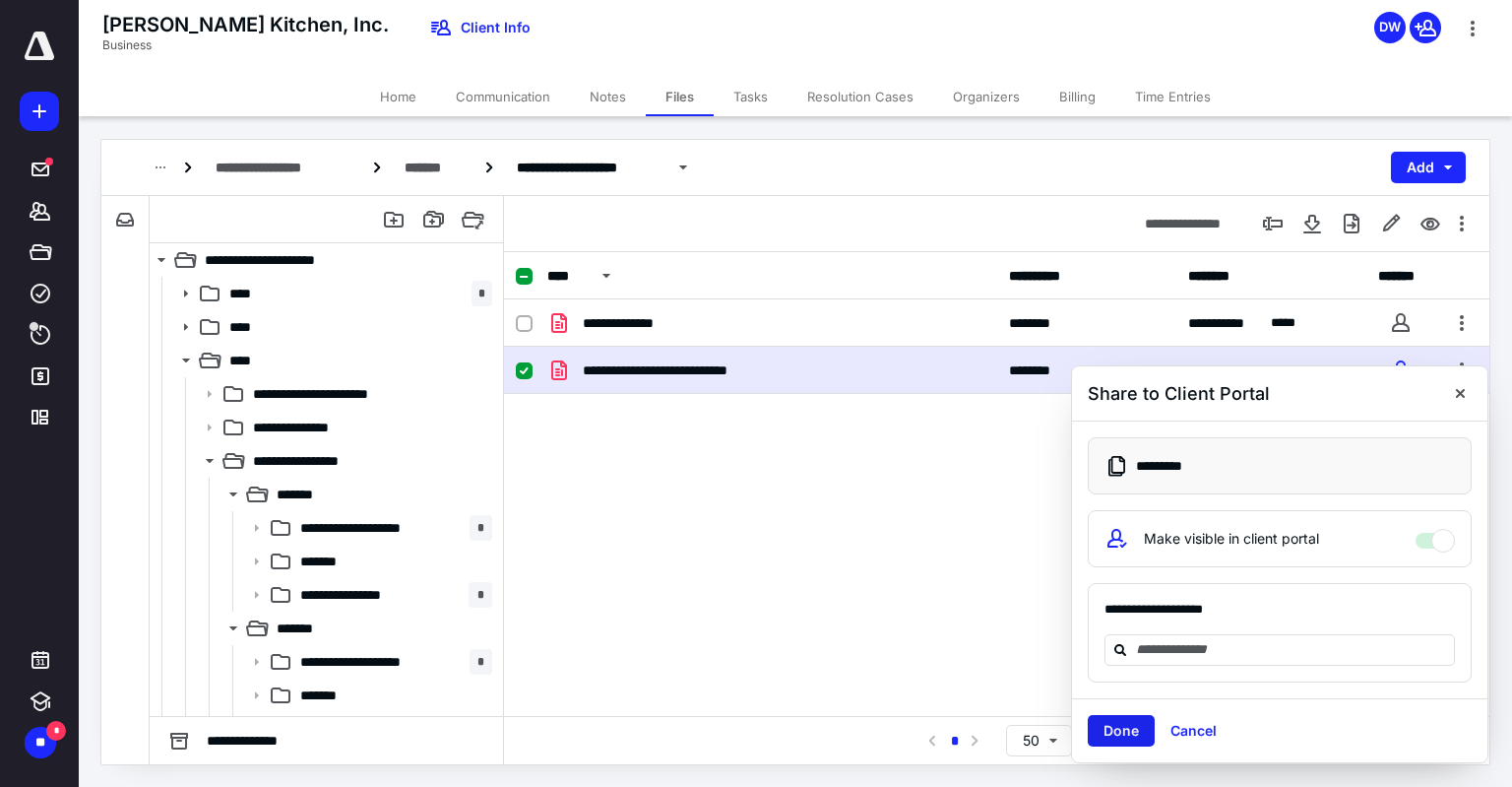 click on "Done" at bounding box center (1121, 731) 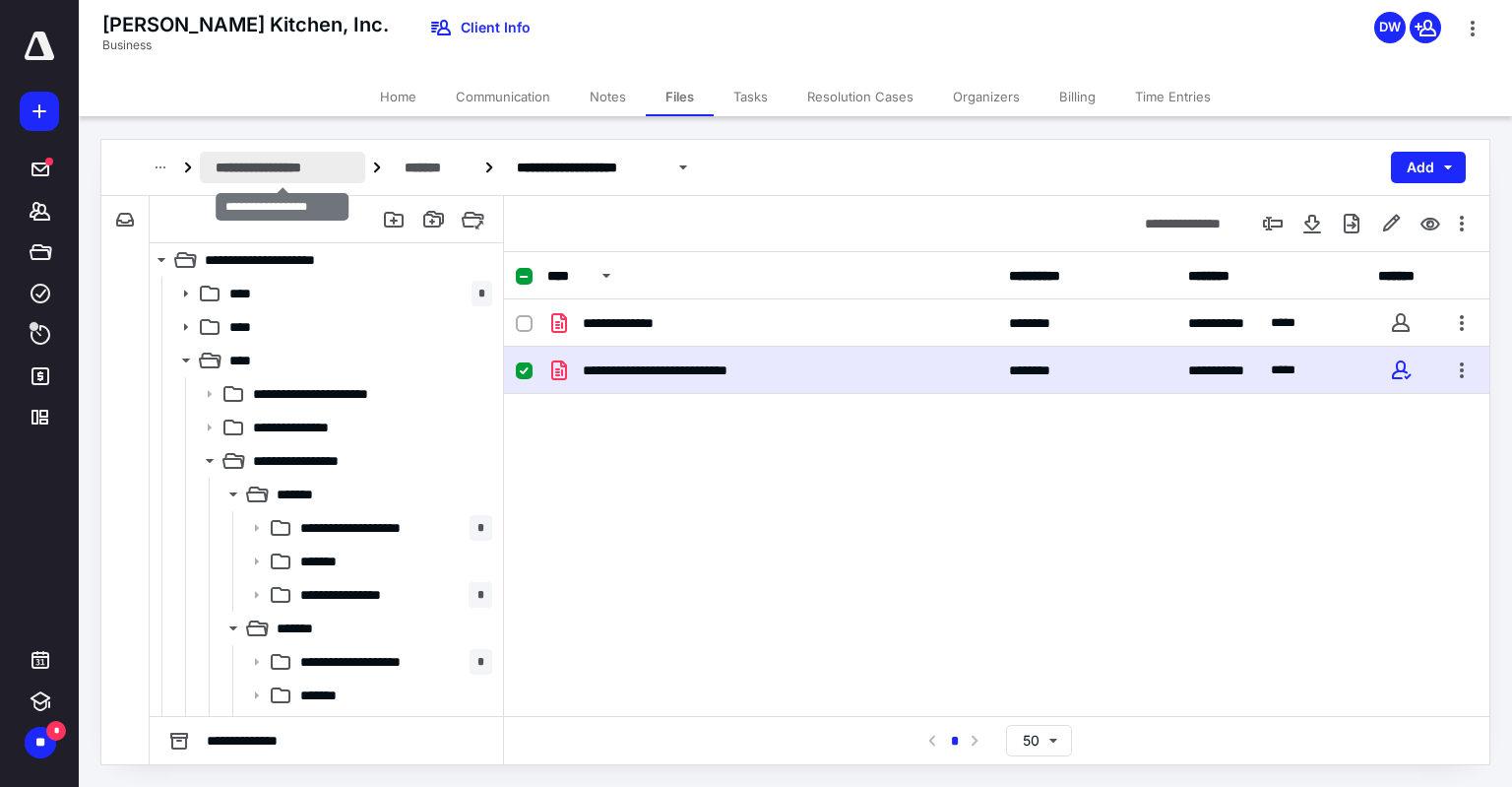 click on "**********" at bounding box center (283, 167) 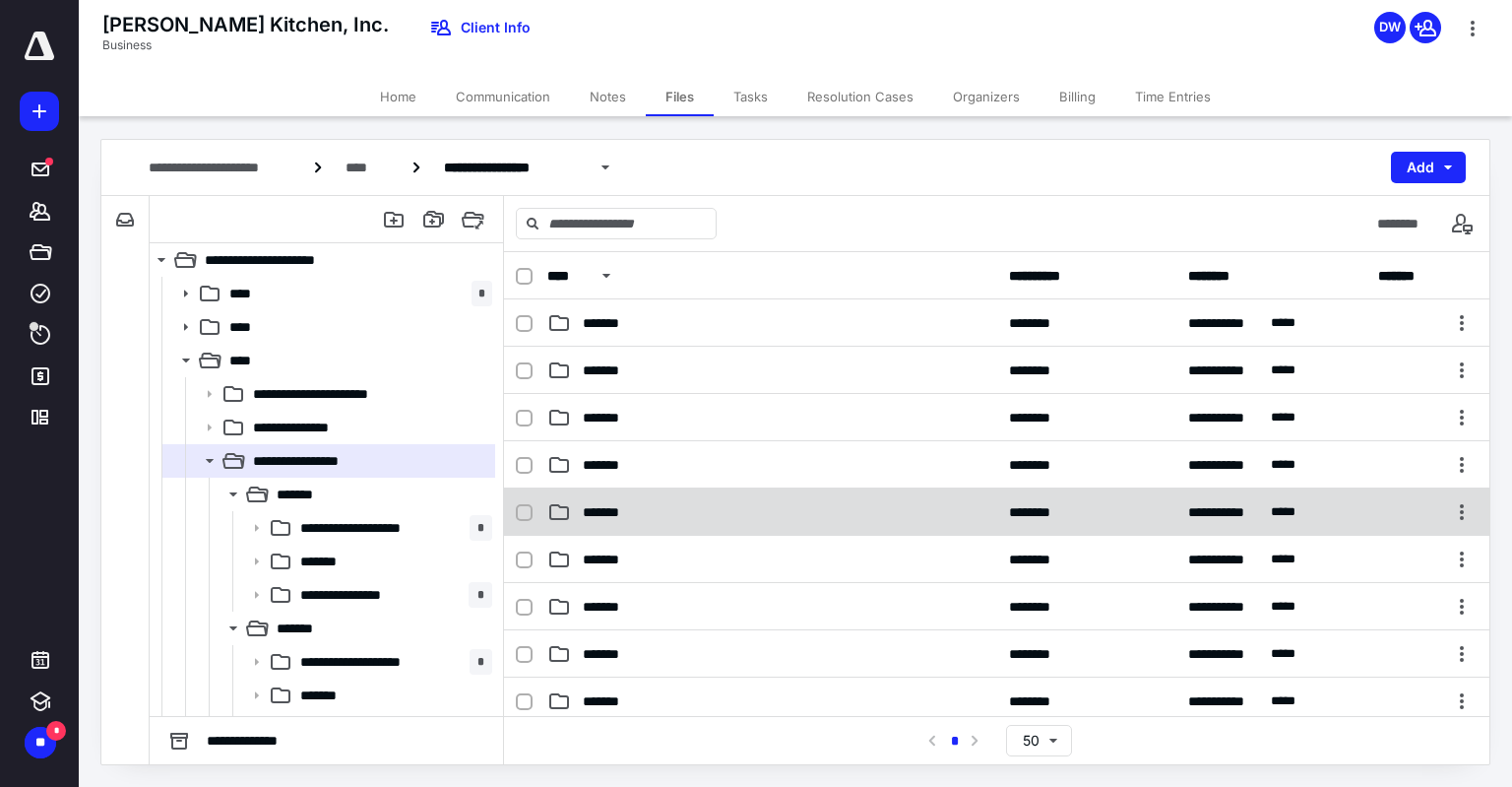 click on "*******" at bounding box center [772, 512] 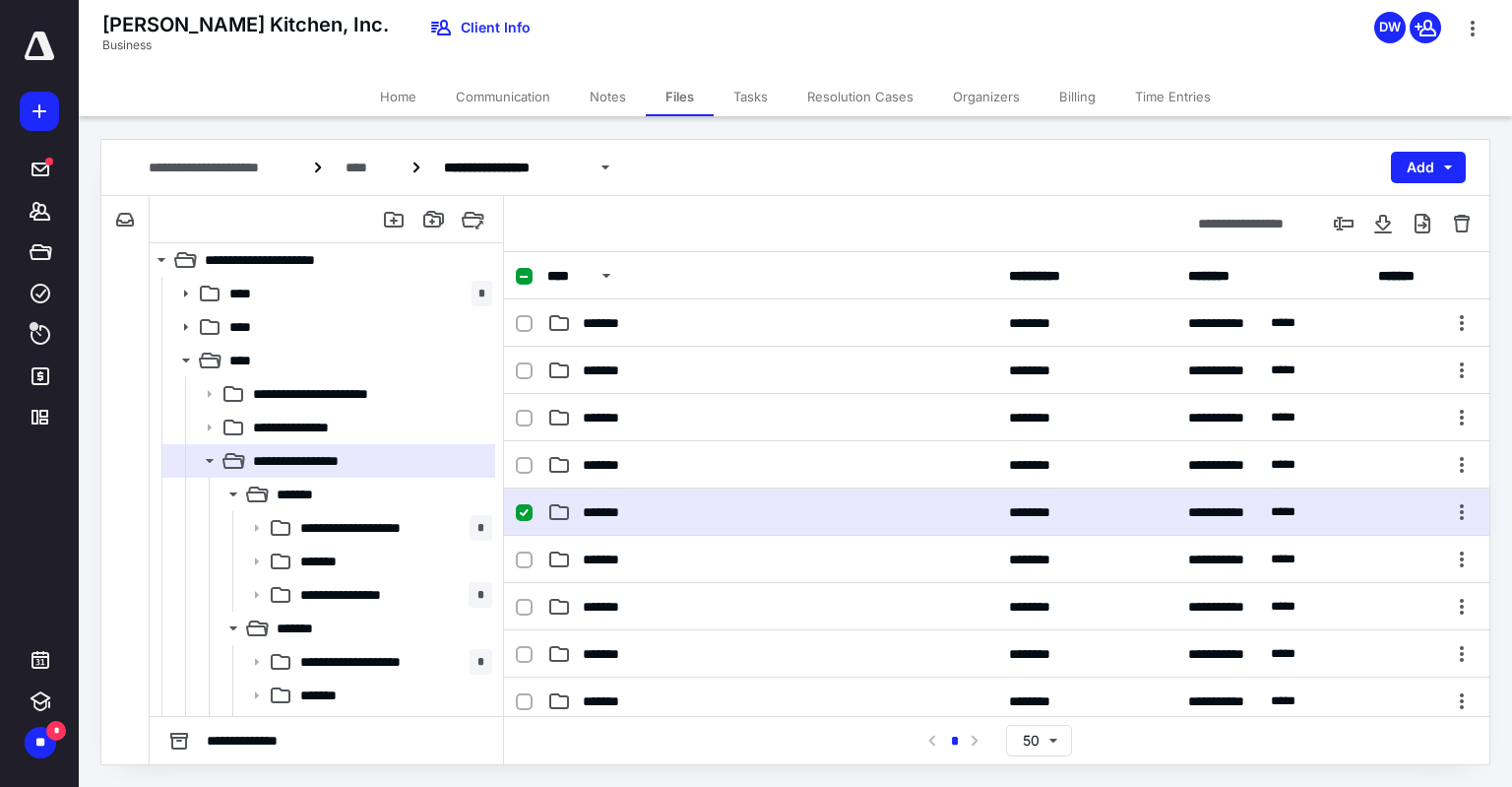 click on "*******" at bounding box center [772, 512] 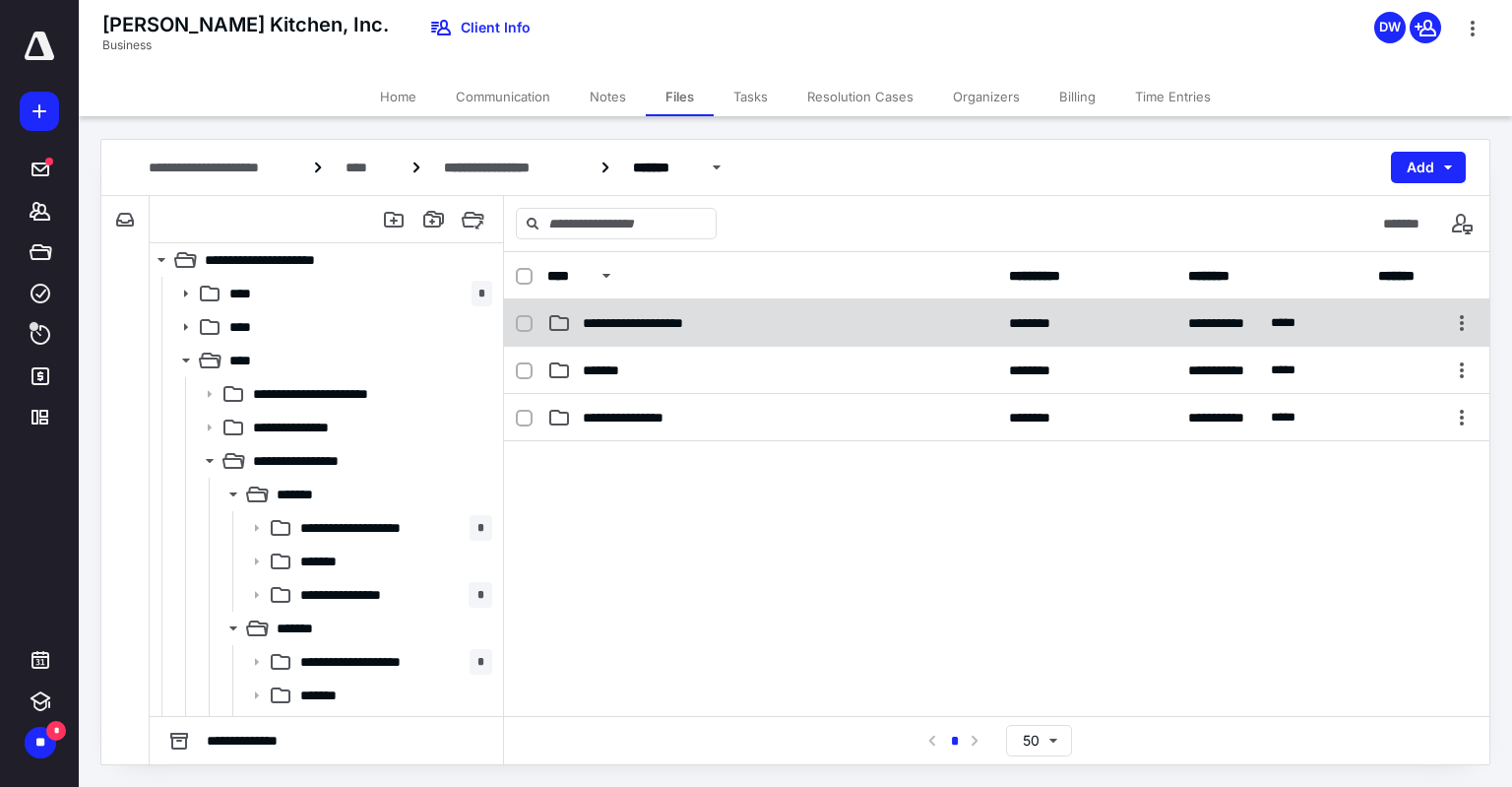 click on "**********" at bounding box center [650, 323] 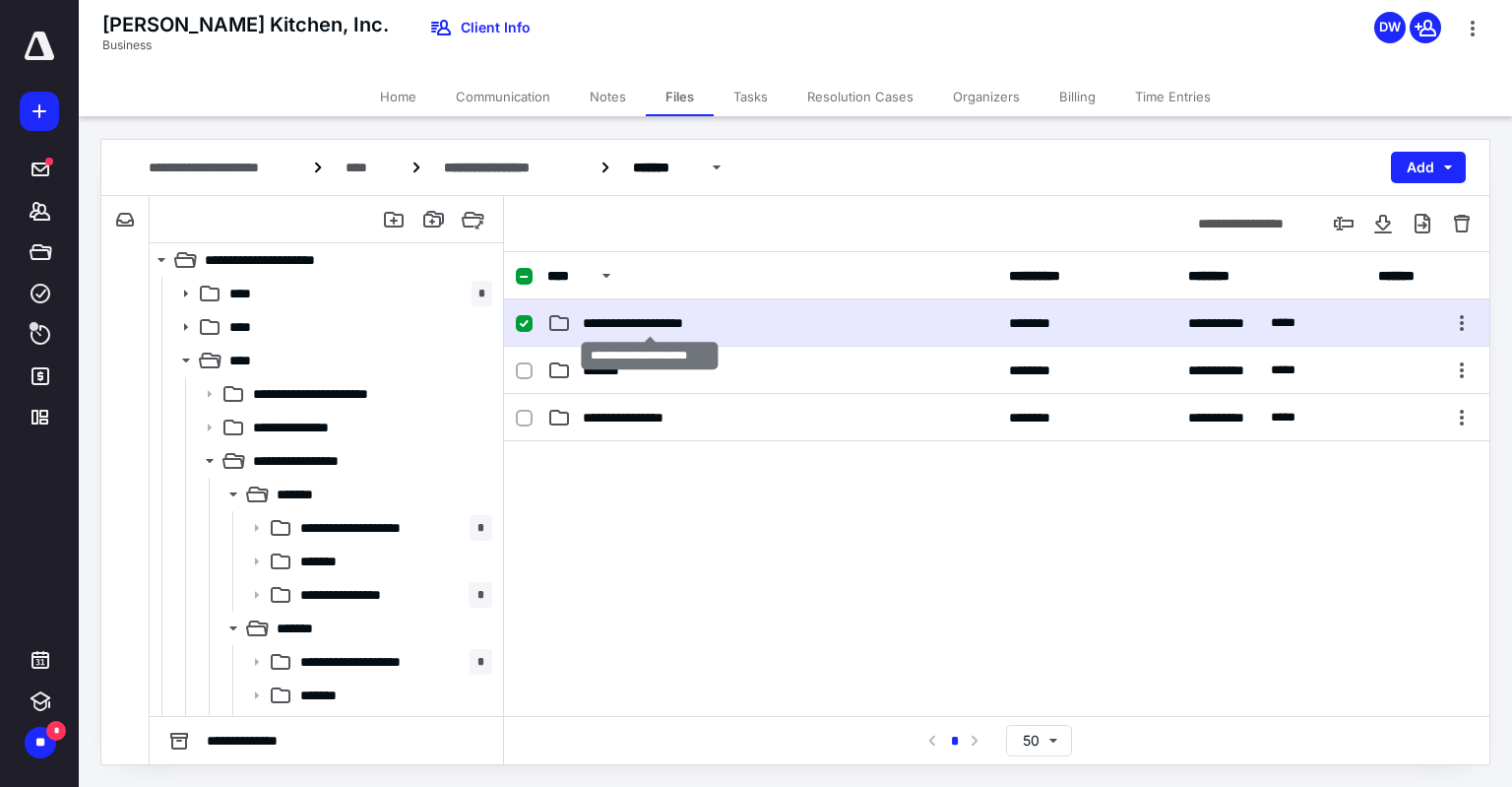 click on "**********" at bounding box center (650, 323) 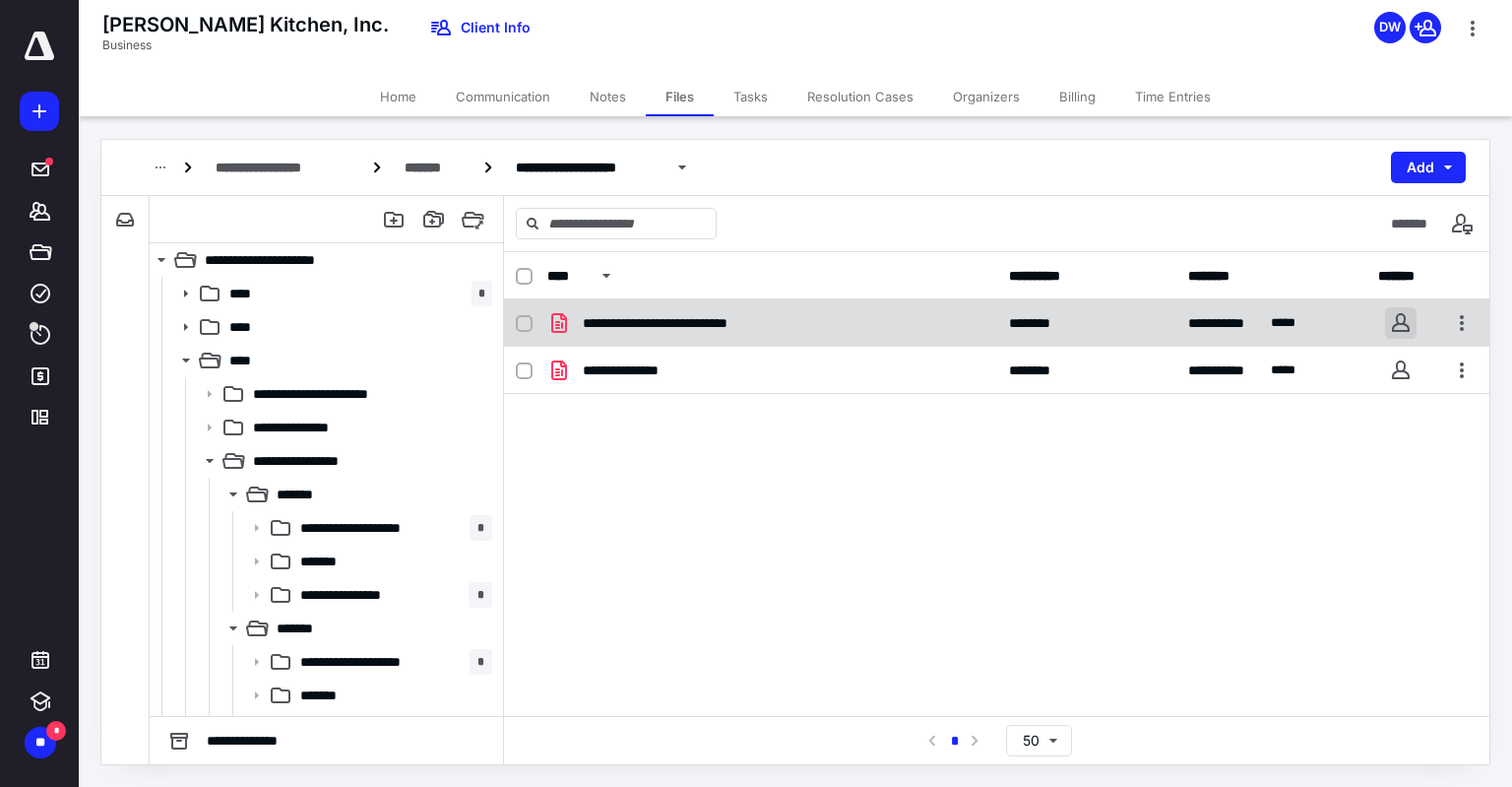 click at bounding box center [1401, 323] 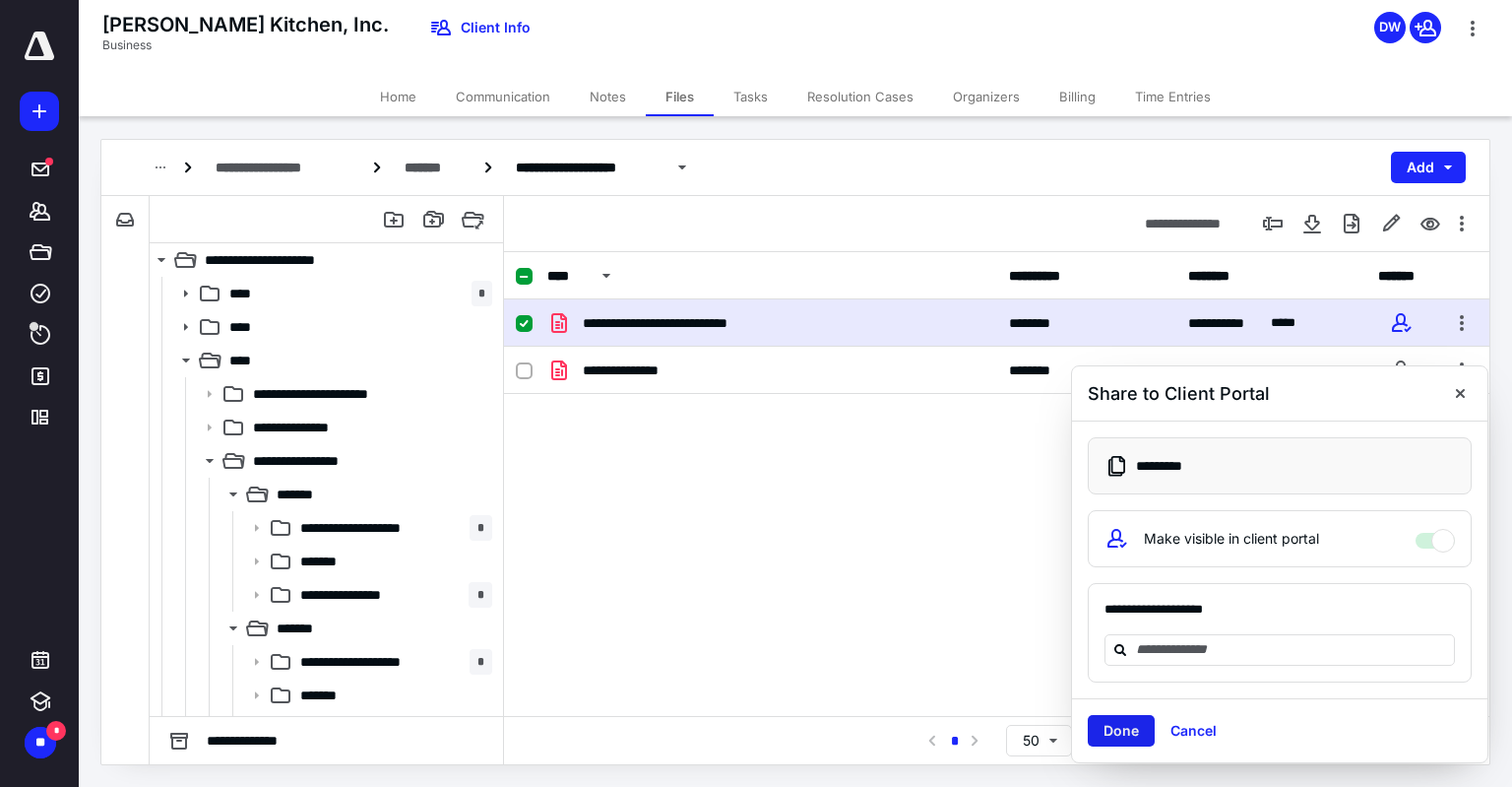 click on "Done" at bounding box center (1121, 731) 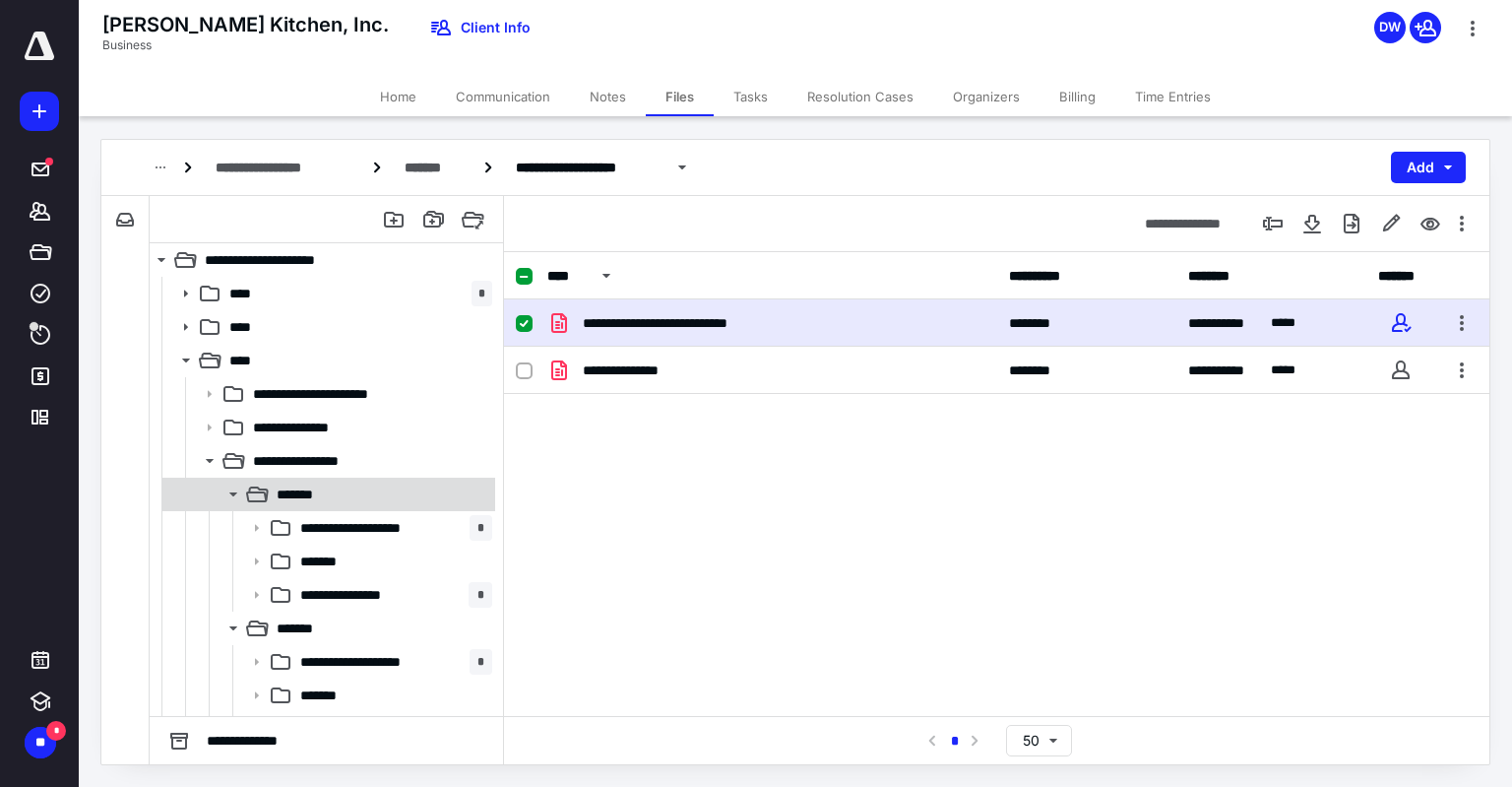 click 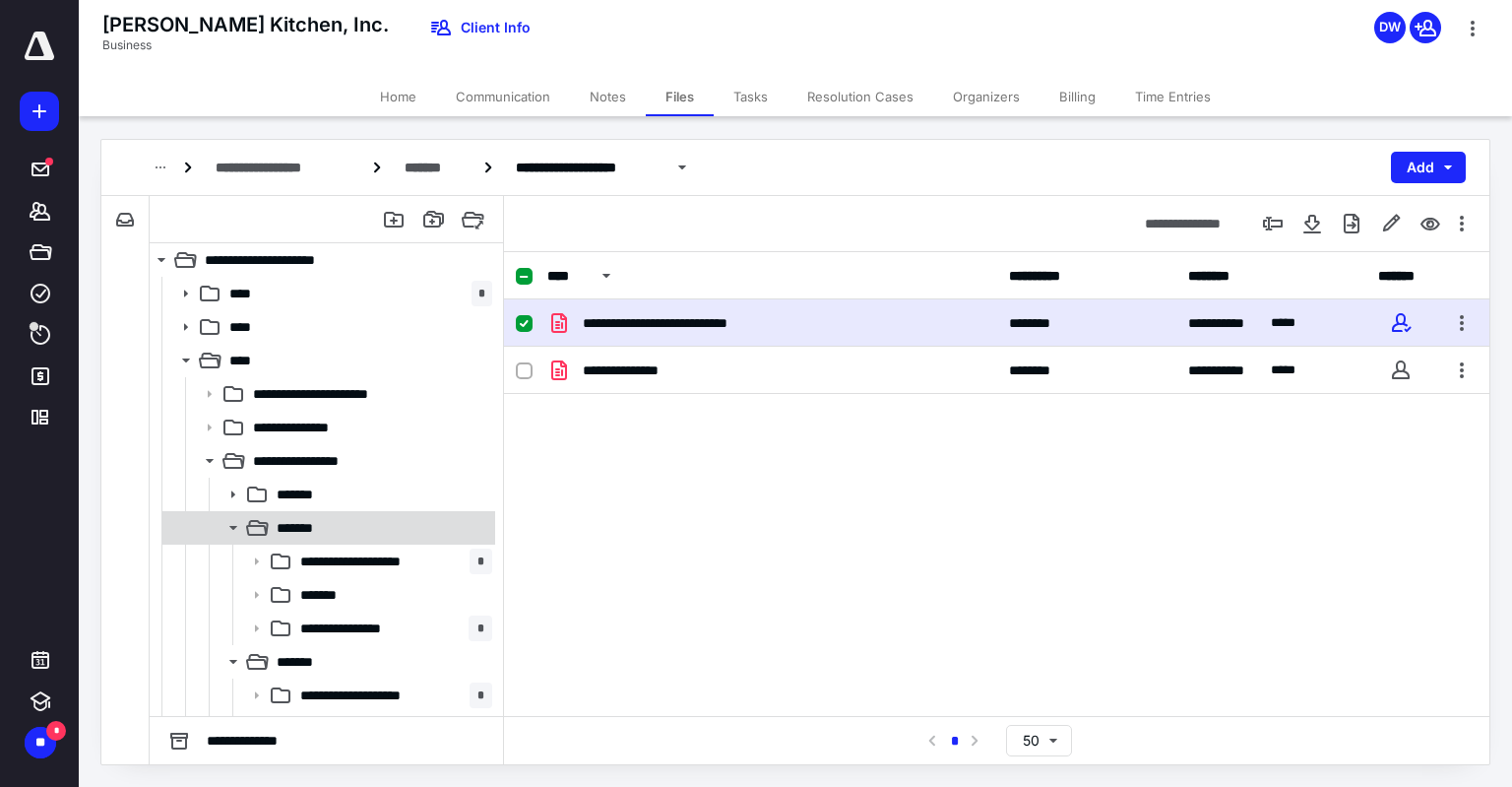 click 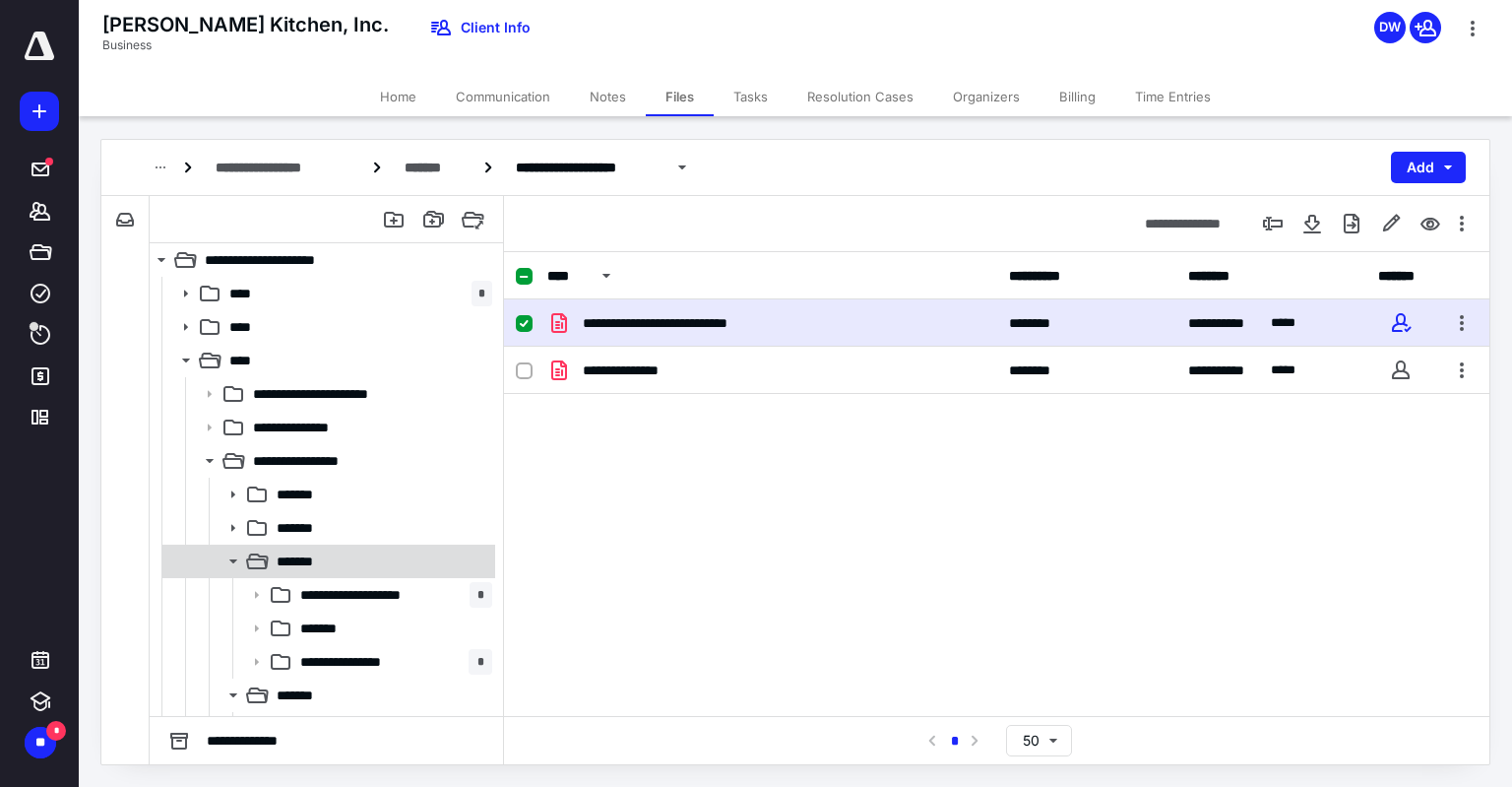 click 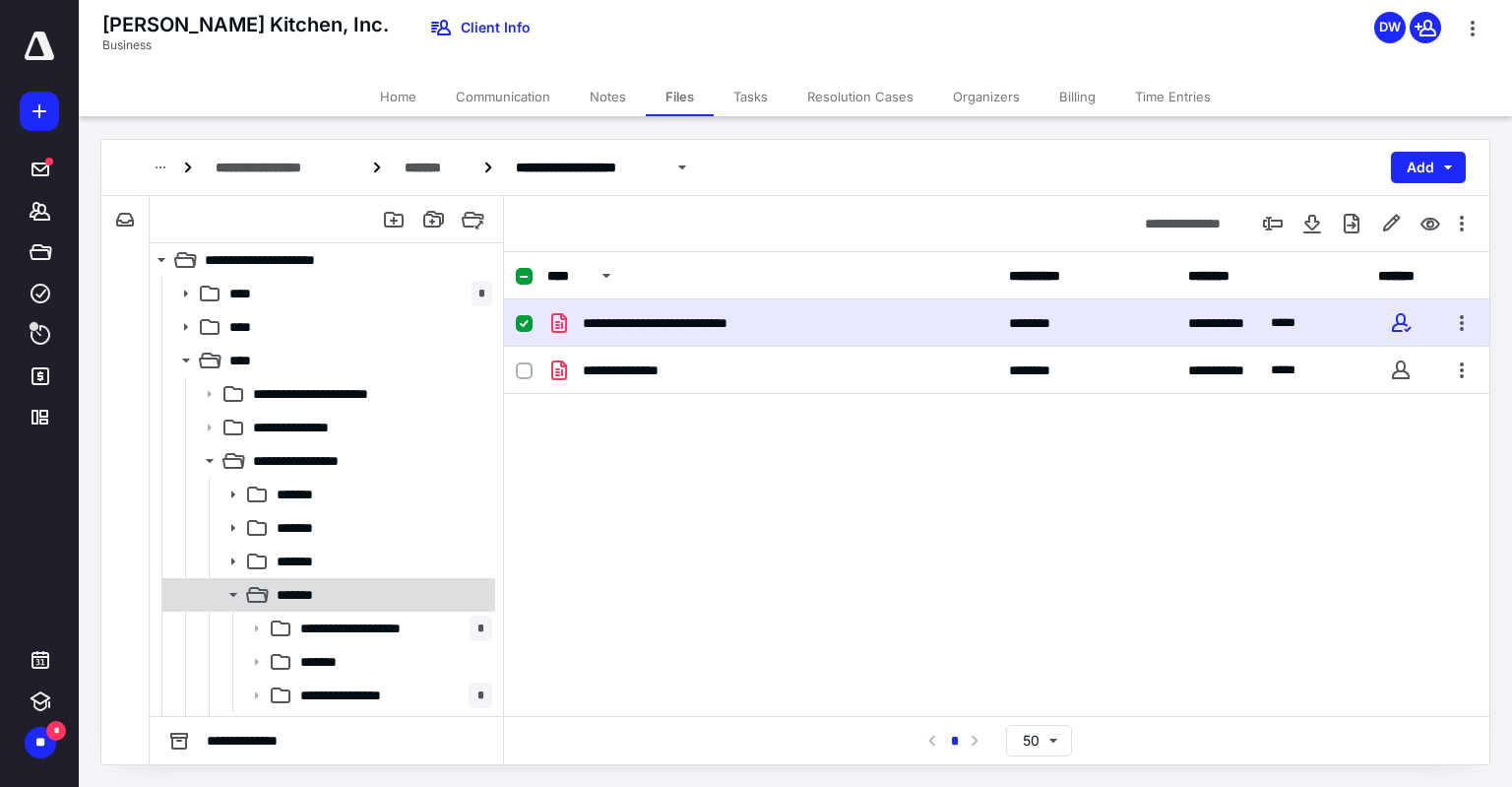 click 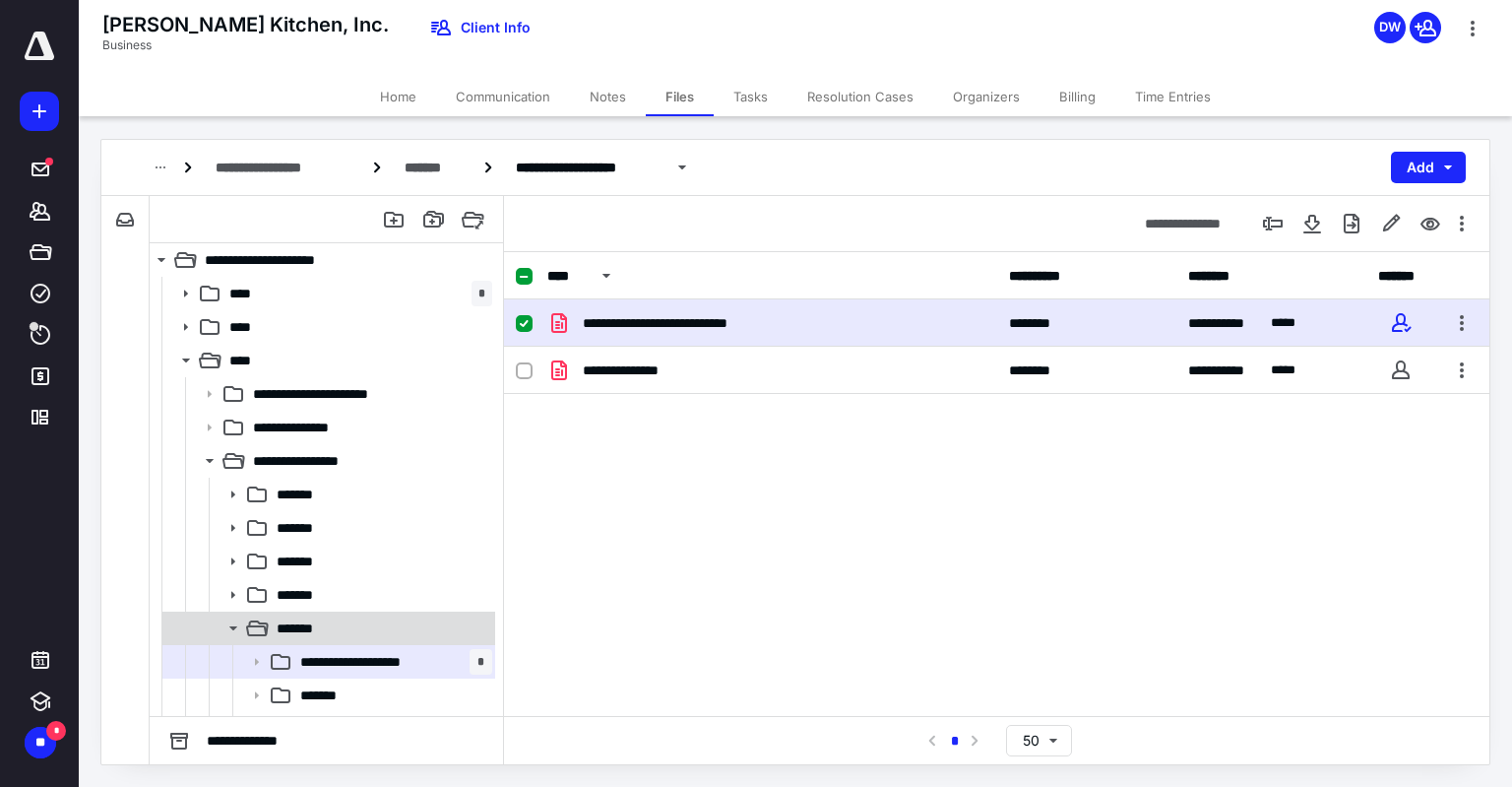 click 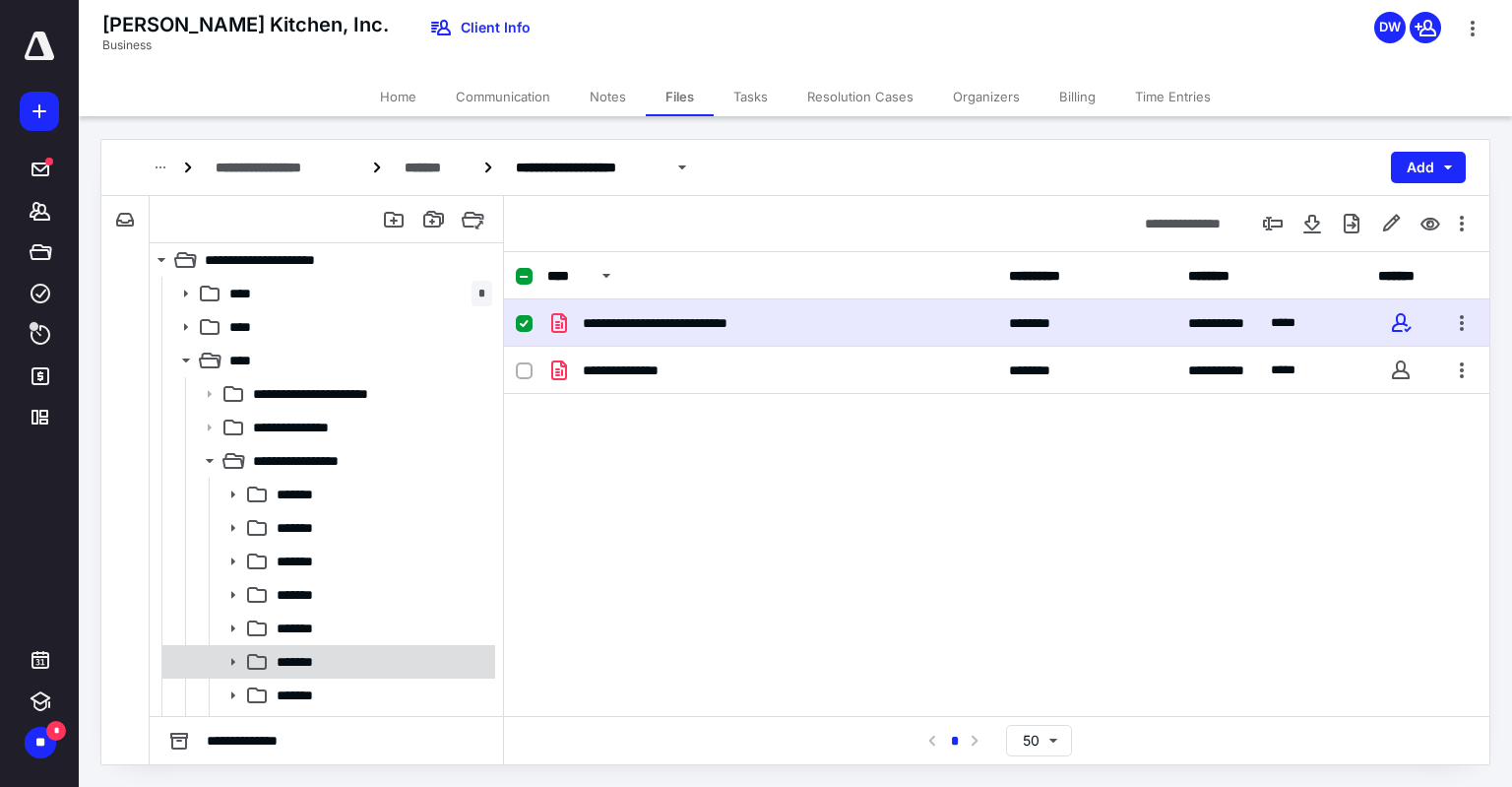 click on "*******" at bounding box center [304, 662] 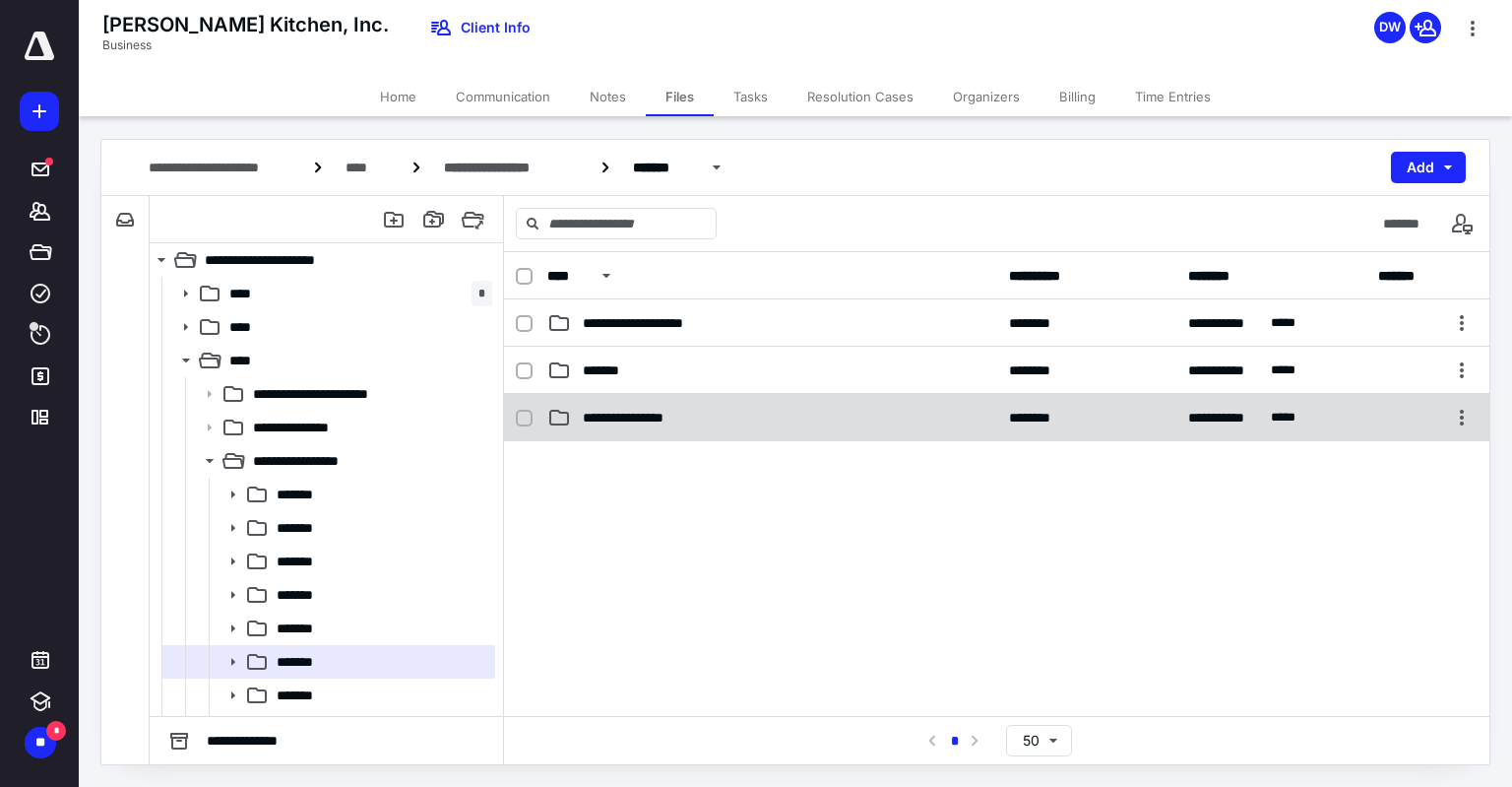 click on "**********" at bounding box center [772, 418] 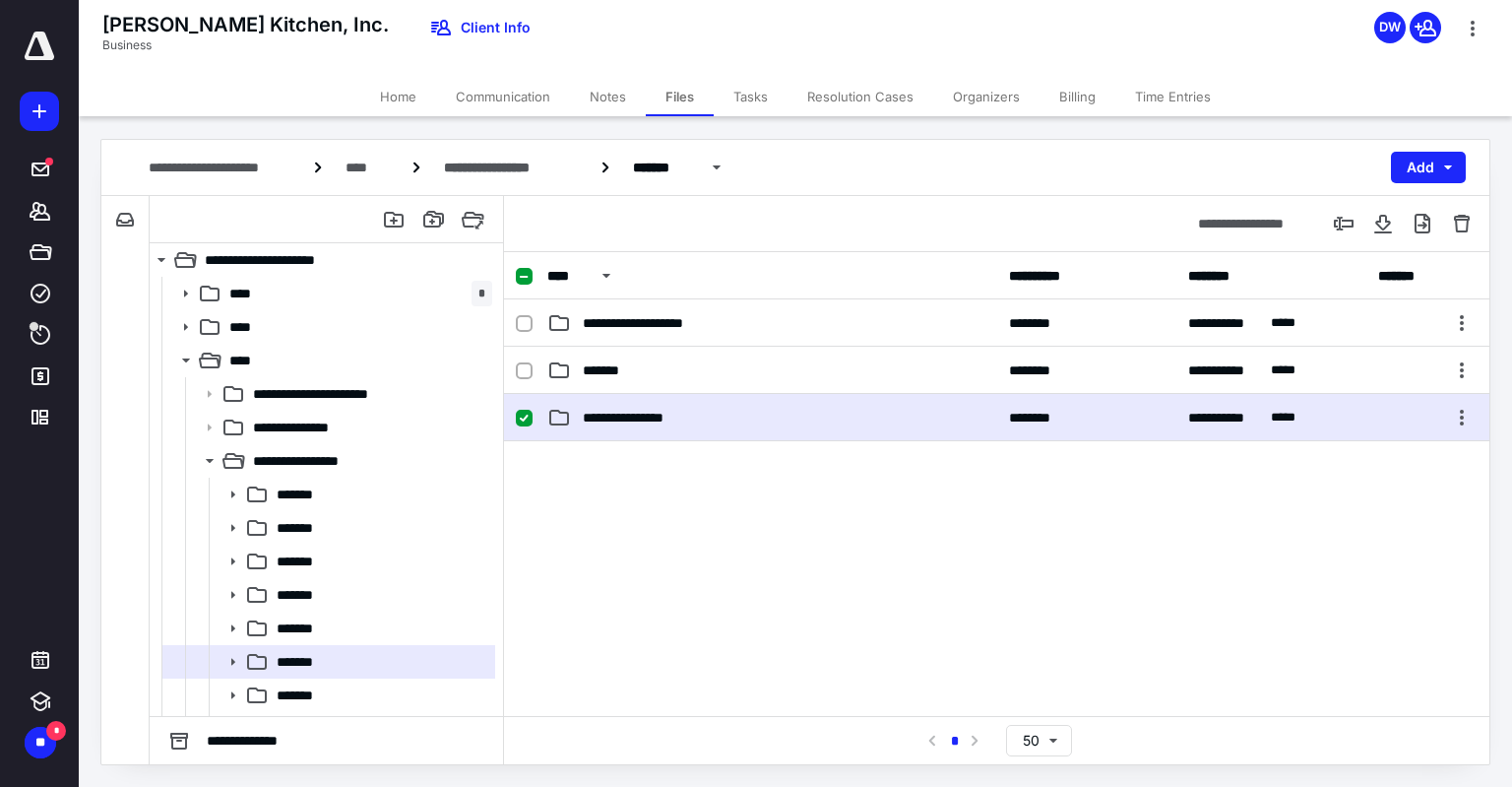 click on "**********" at bounding box center [772, 418] 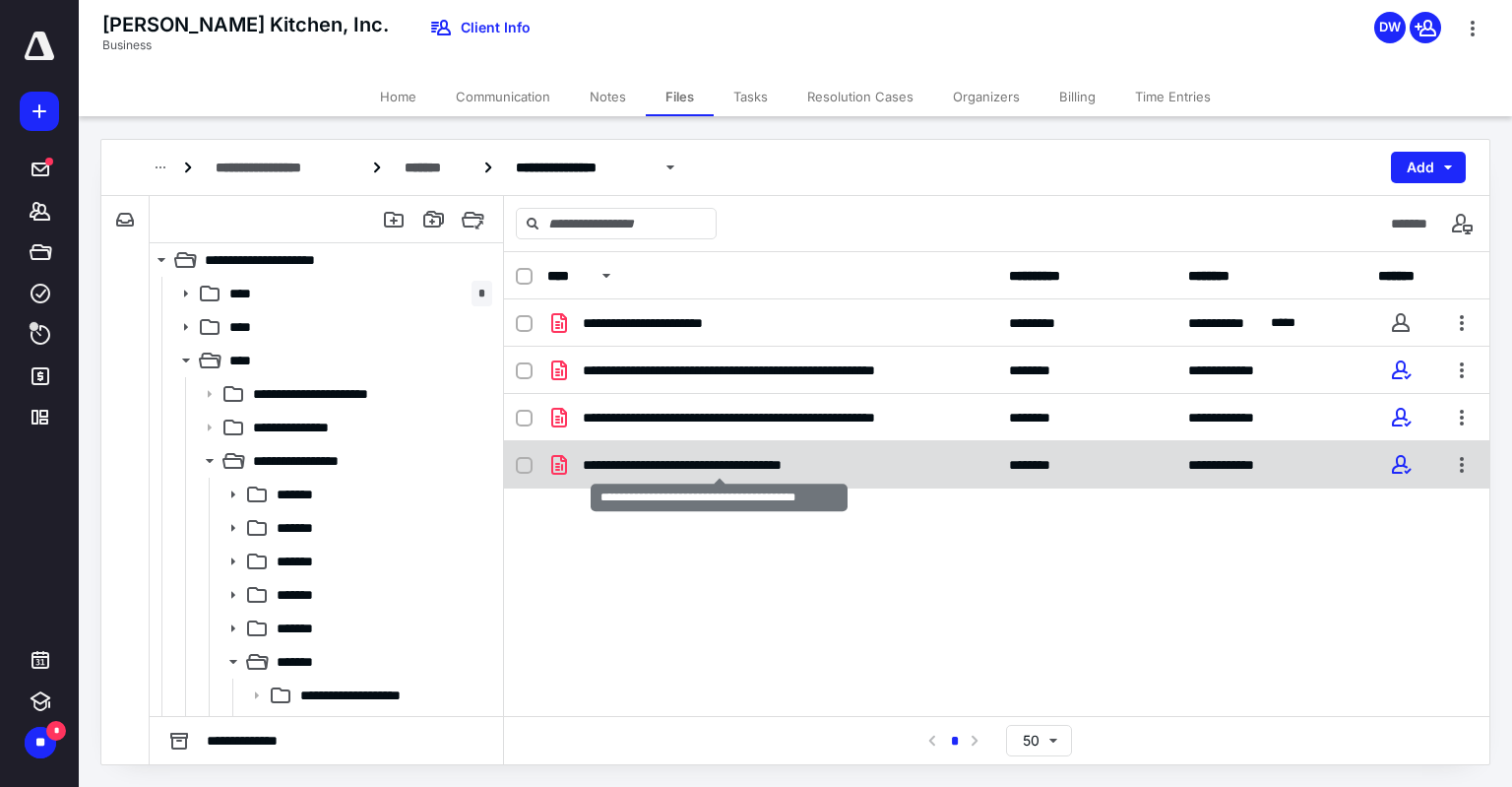 click on "**********" at bounding box center (719, 465) 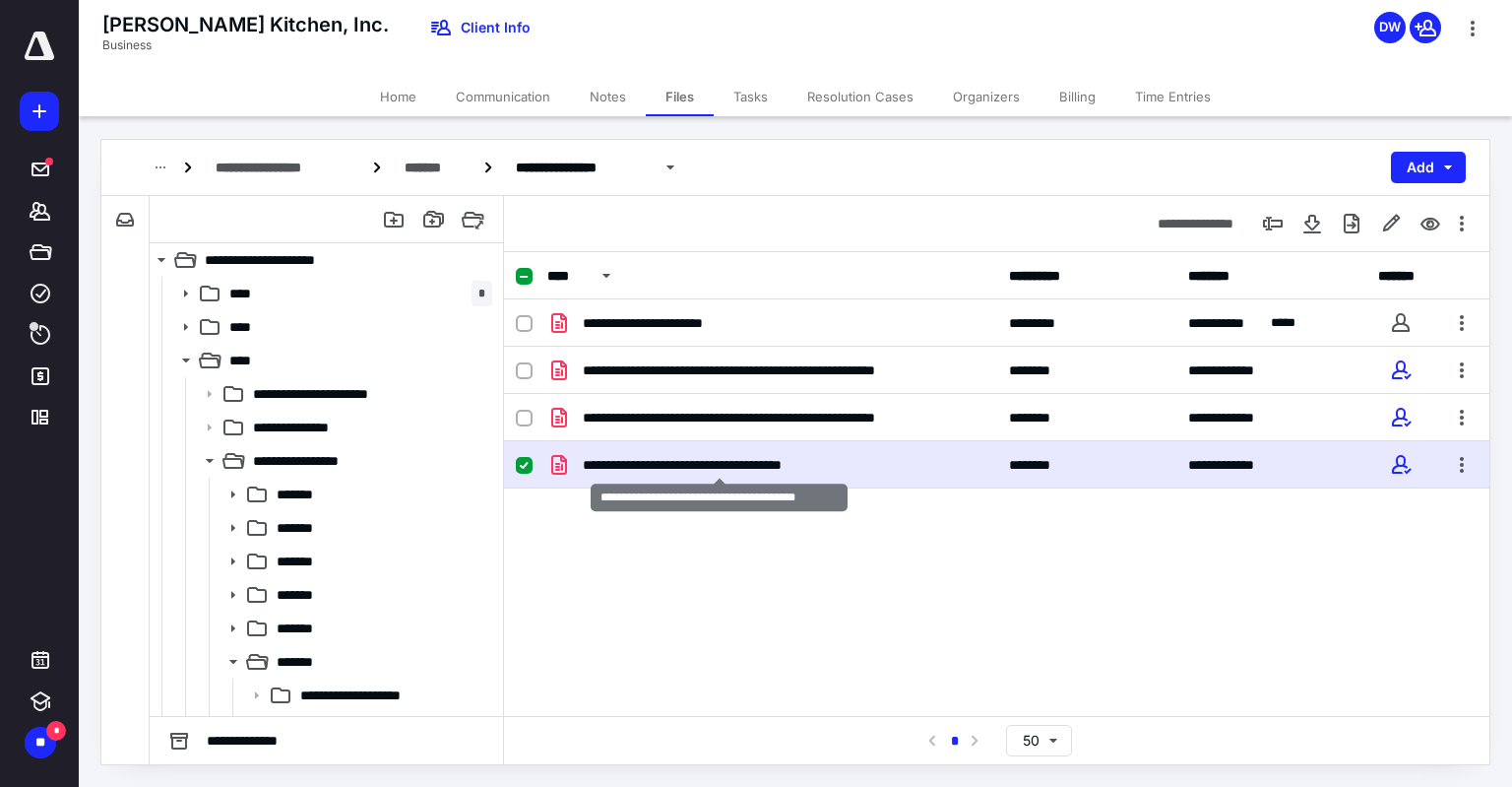 click on "**********" at bounding box center (719, 465) 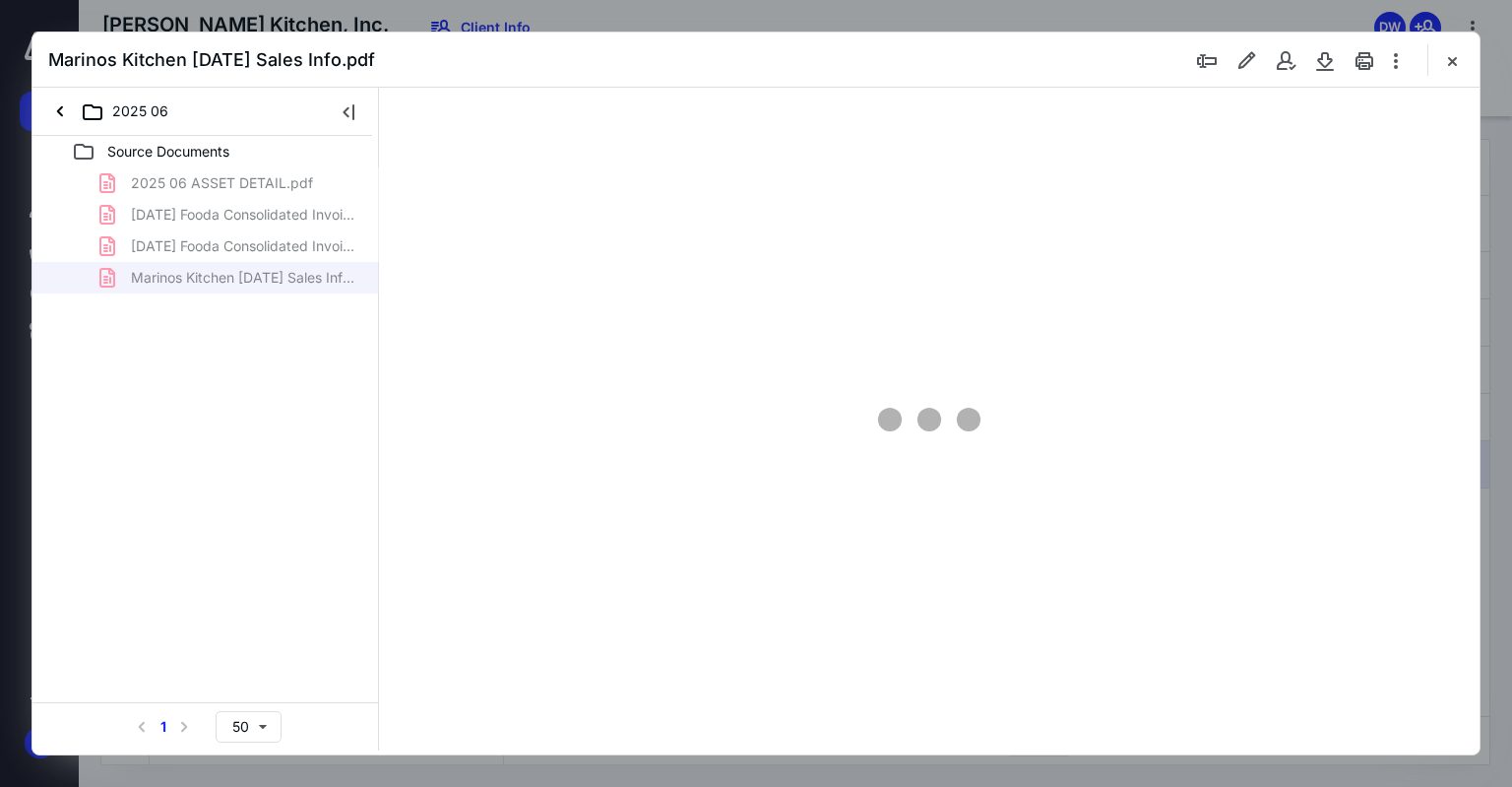 scroll, scrollTop: 0, scrollLeft: 0, axis: both 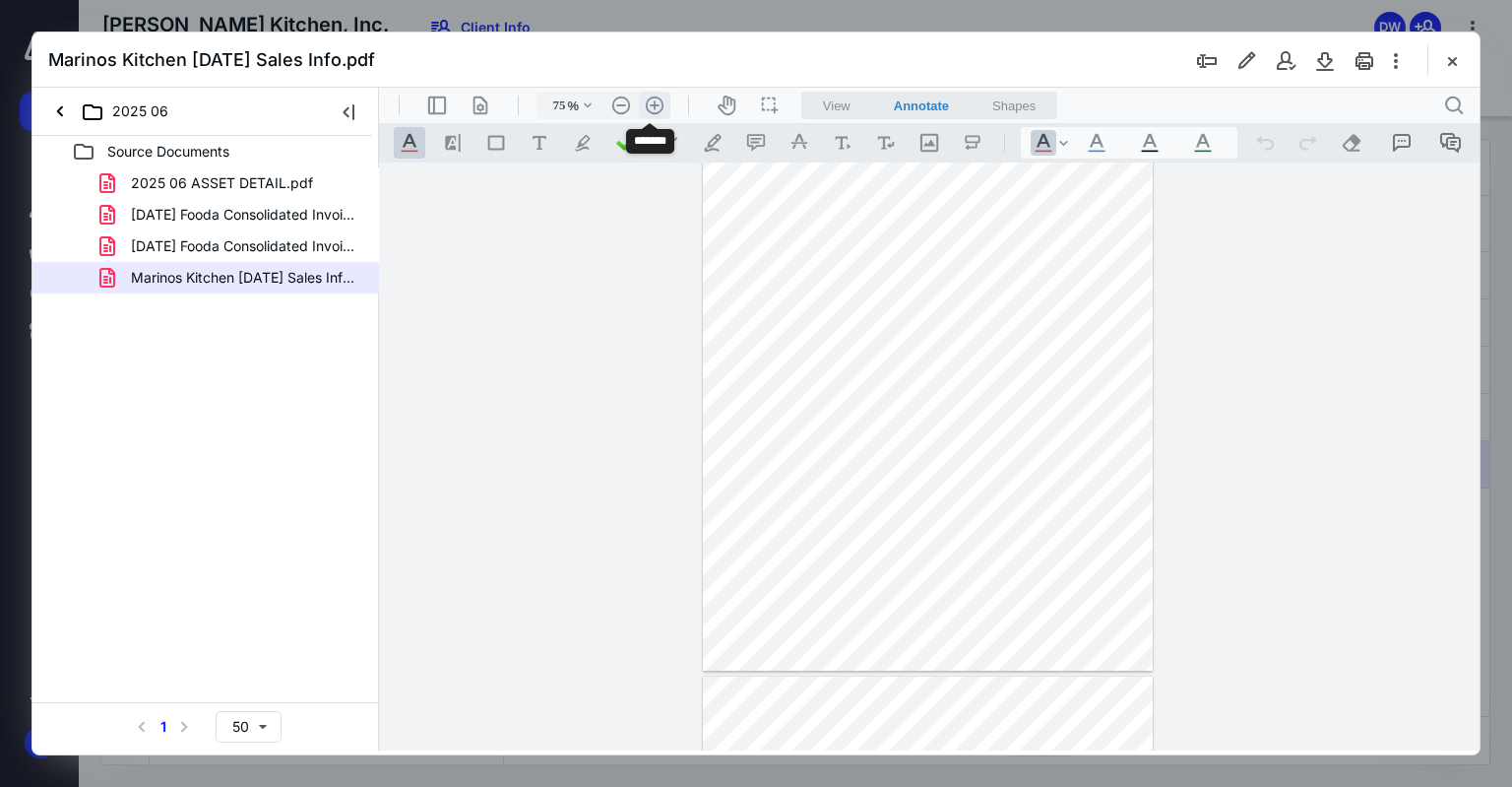 click on ".cls-1{fill:#abb0c4;} icon - header - zoom - in - line" at bounding box center [655, 105] 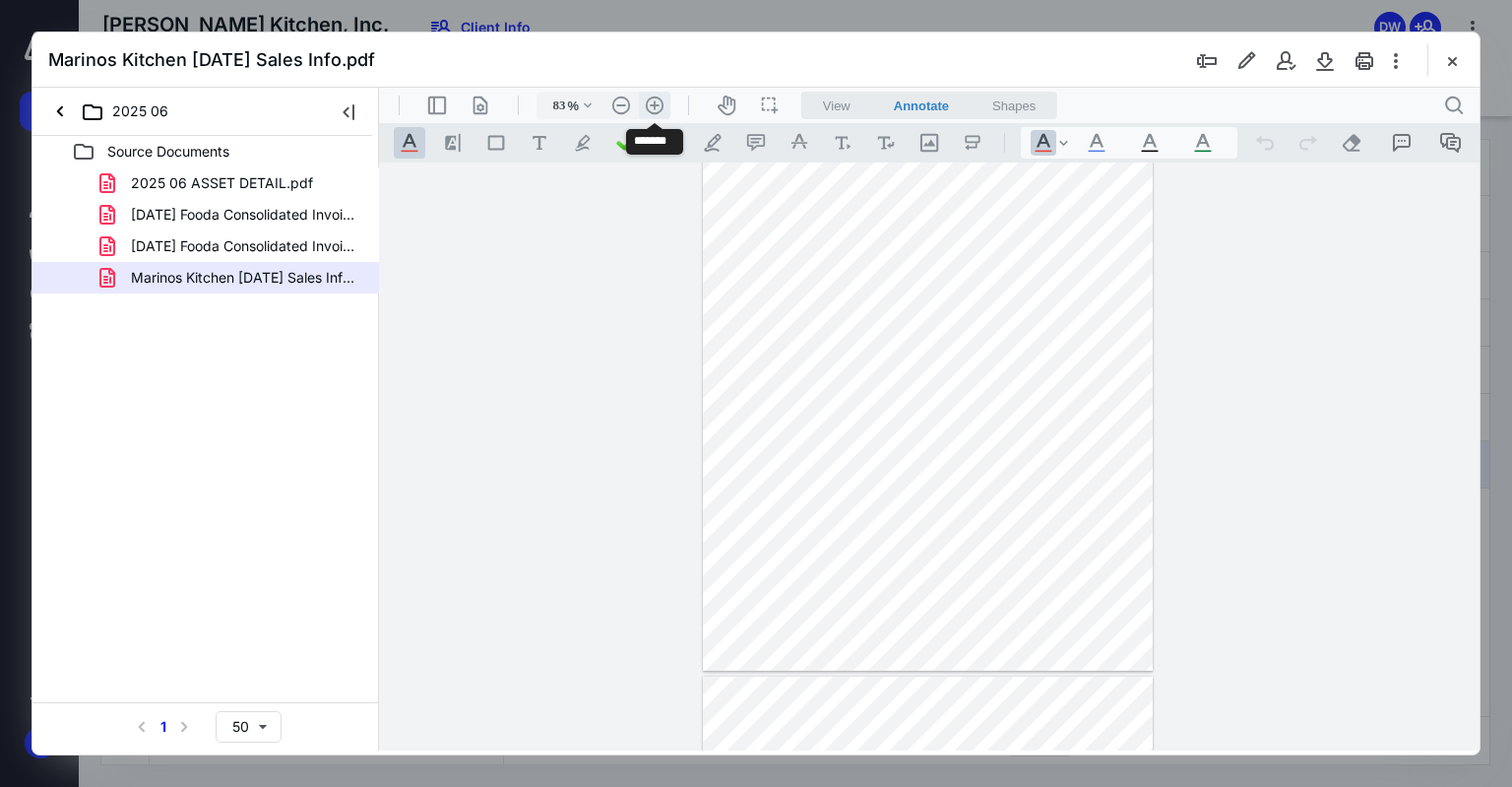 click on ".cls-1{fill:#abb0c4;} icon - header - zoom - in - line" at bounding box center [655, 105] 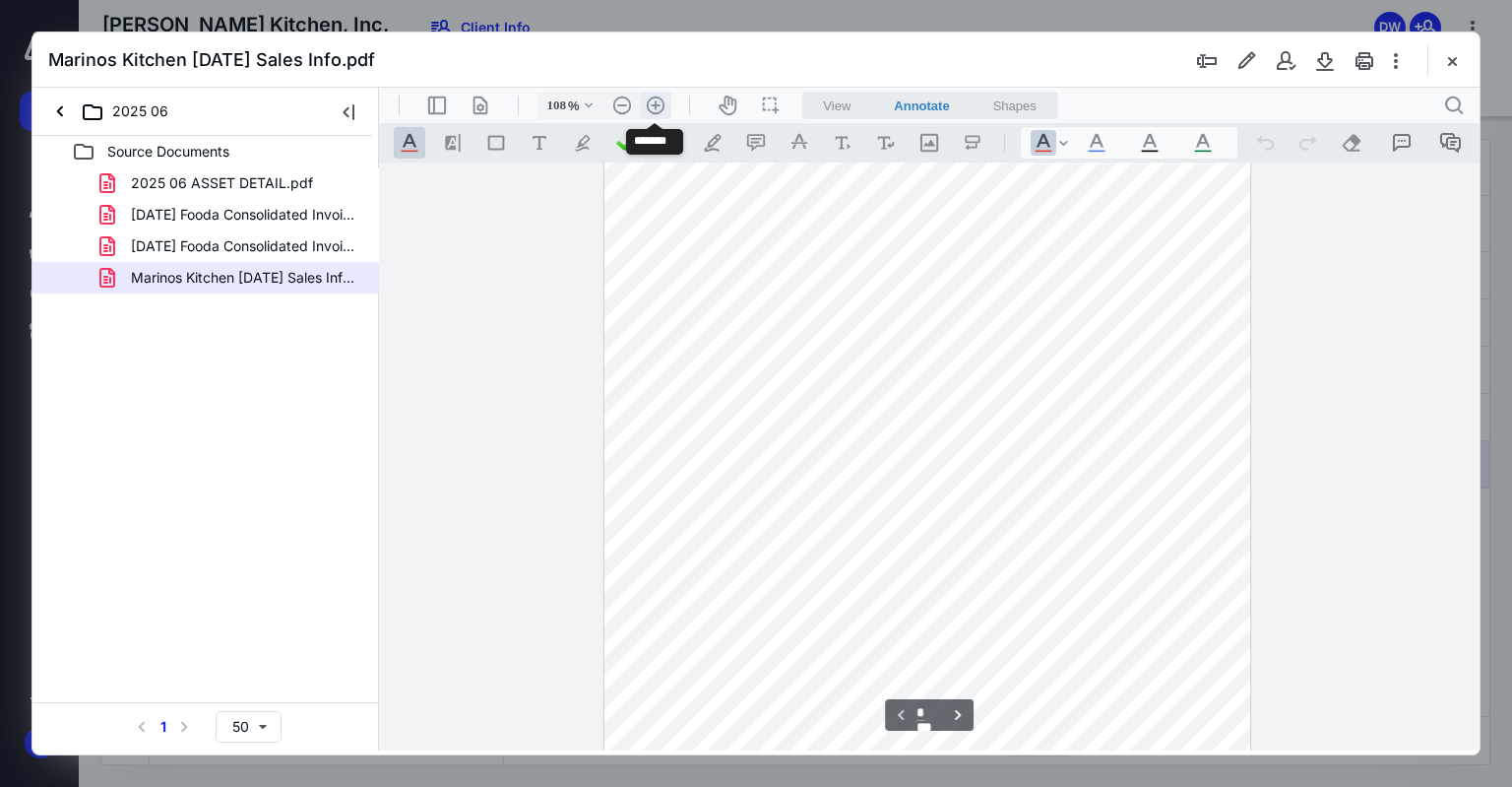 click on ".cls-1{fill:#abb0c4;} icon - header - zoom - in - line" at bounding box center (656, 105) 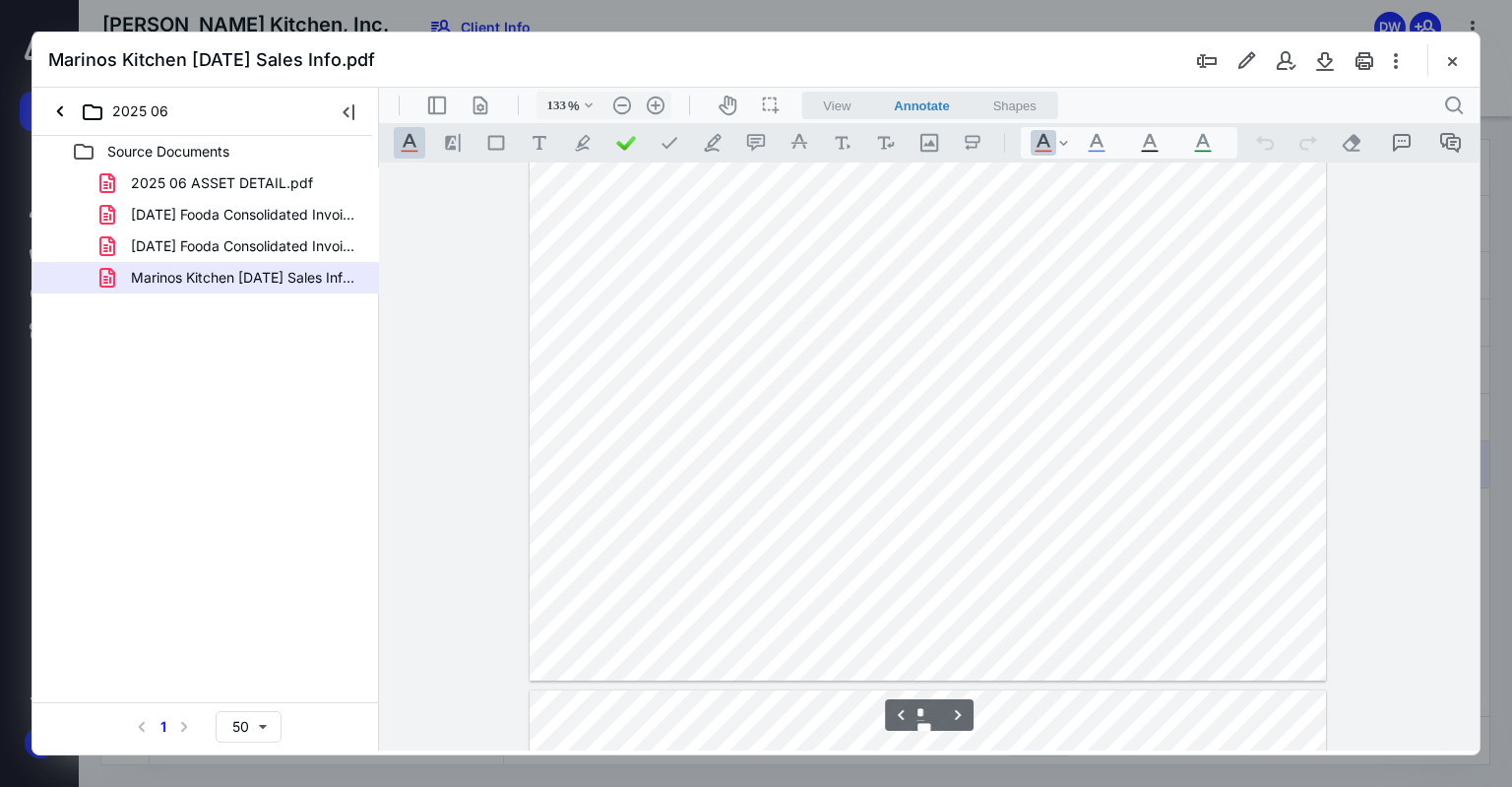 scroll, scrollTop: 2994, scrollLeft: 0, axis: vertical 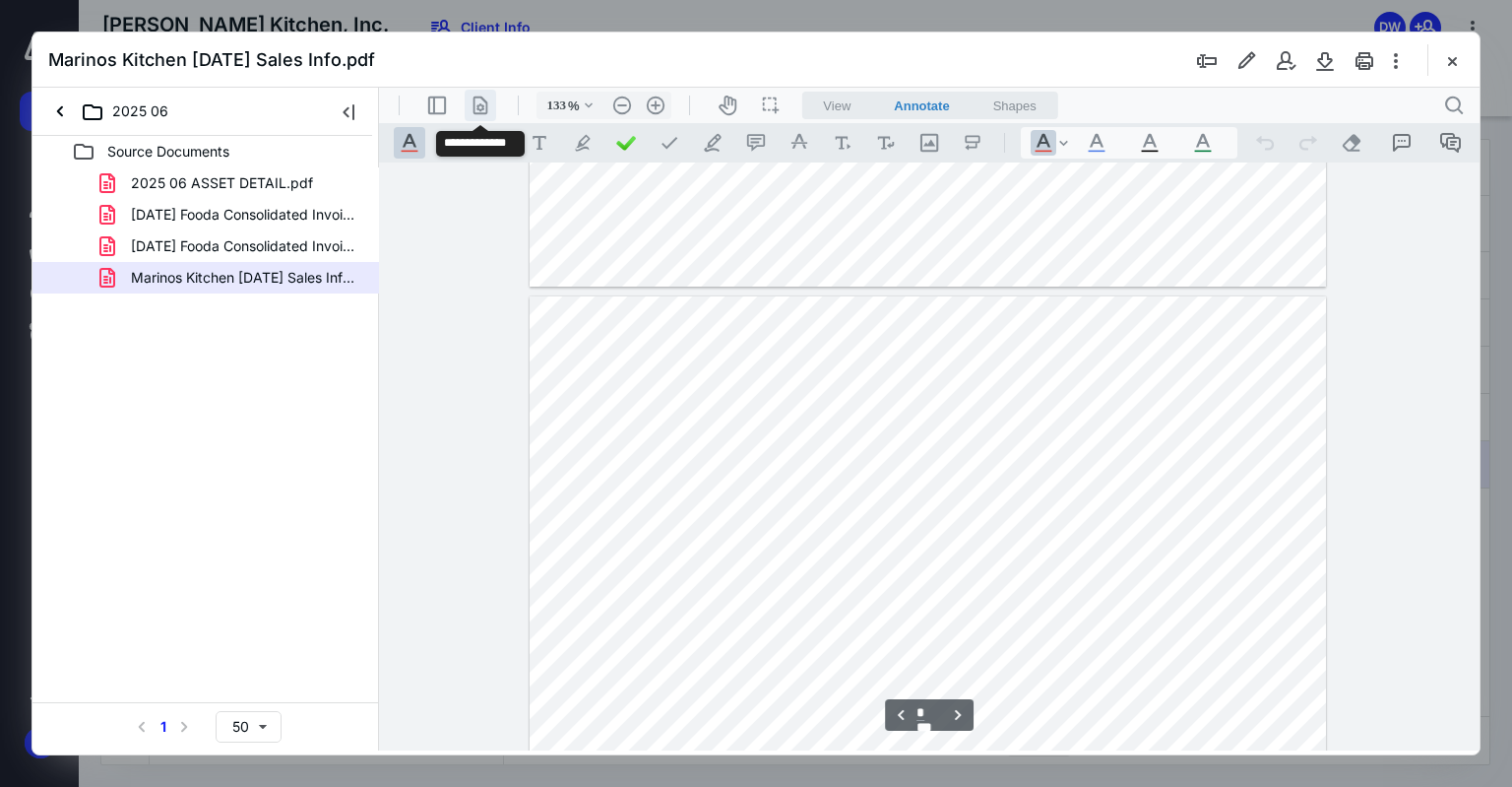 click on ".cls-1{fill:#abb0c4;} icon - header - page manipulation - line" at bounding box center (480, 105) 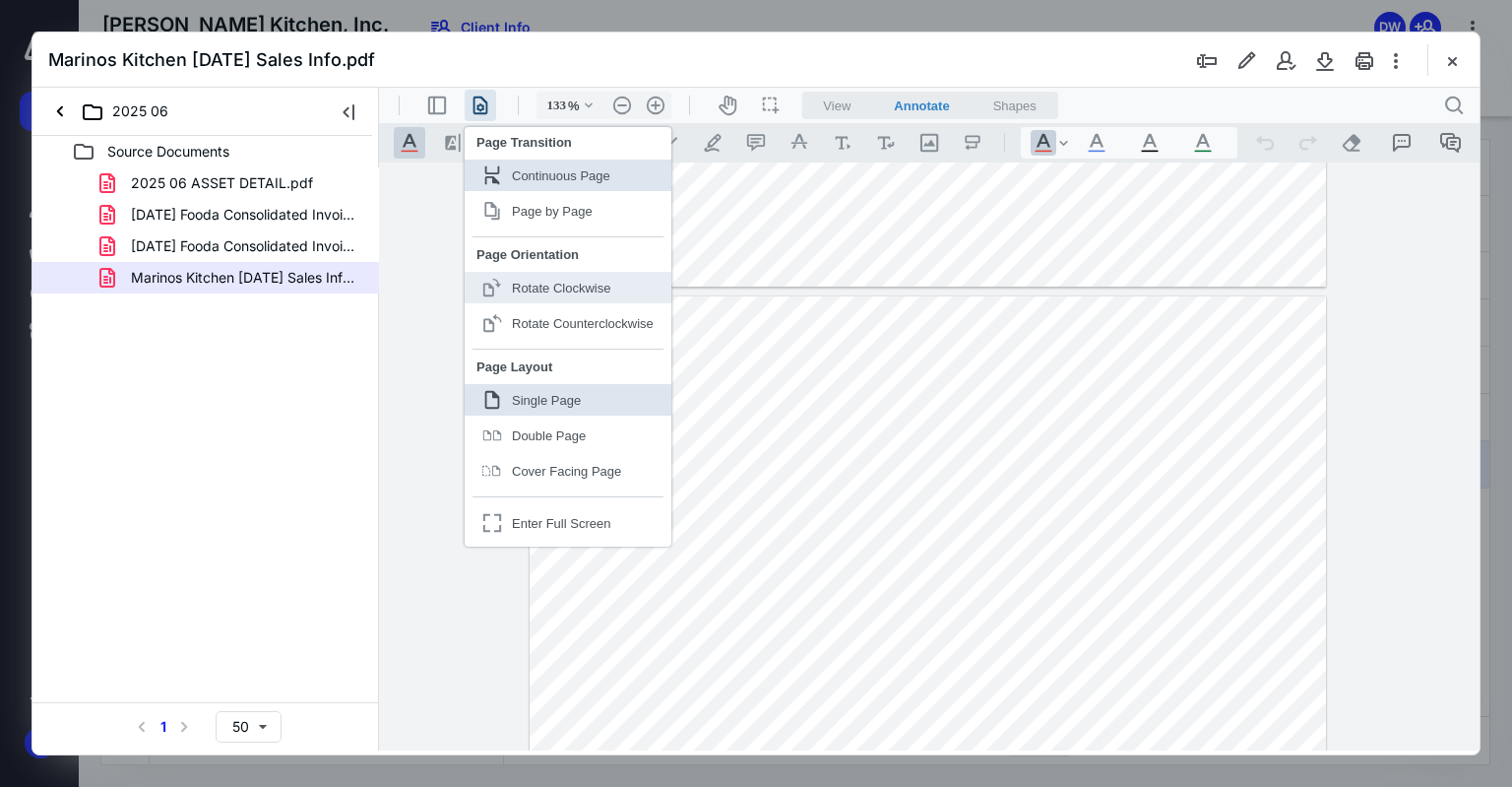 click on "Rotate Clockwise" at bounding box center [561, 288] 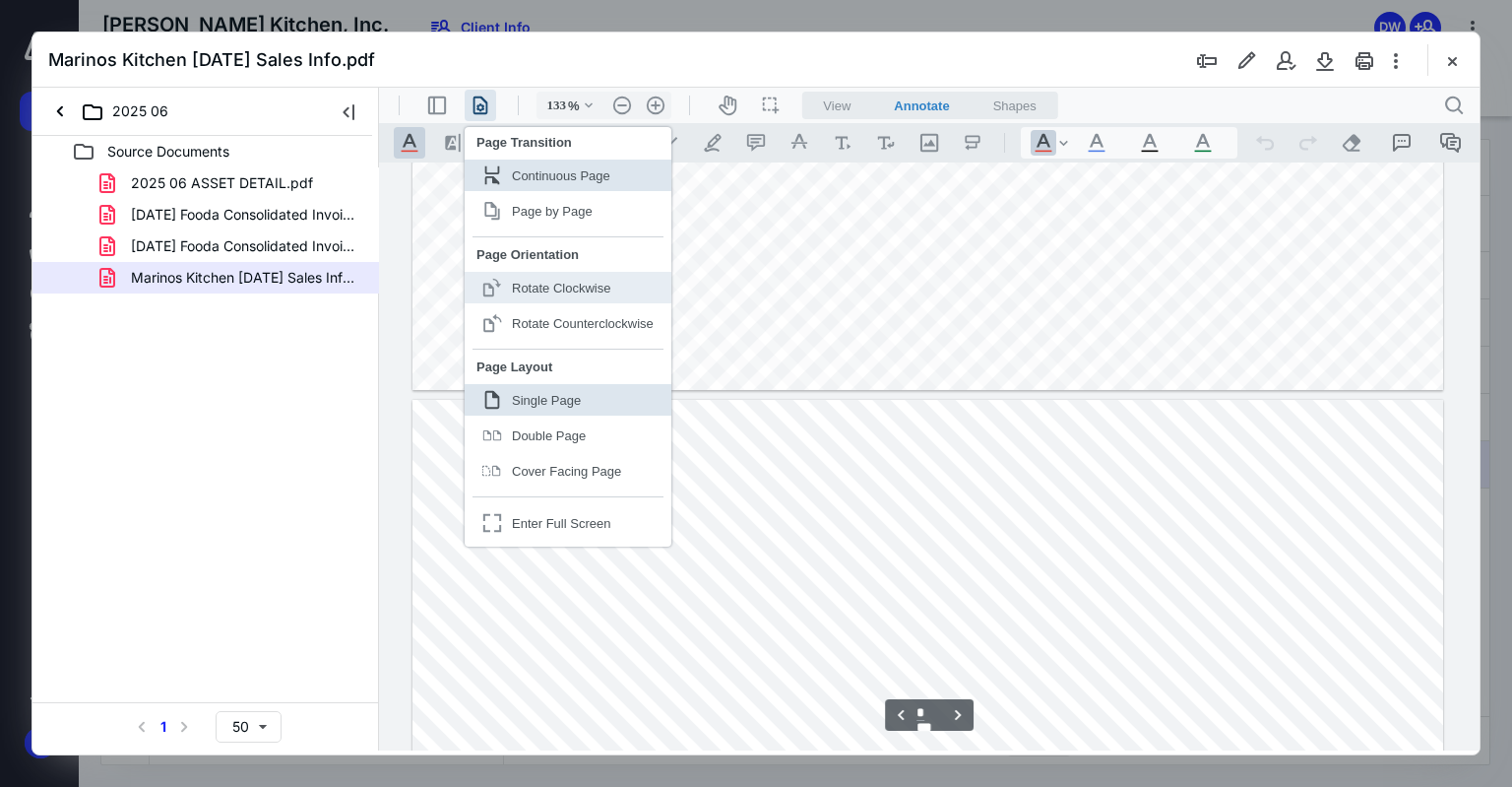 scroll, scrollTop: 2292, scrollLeft: 0, axis: vertical 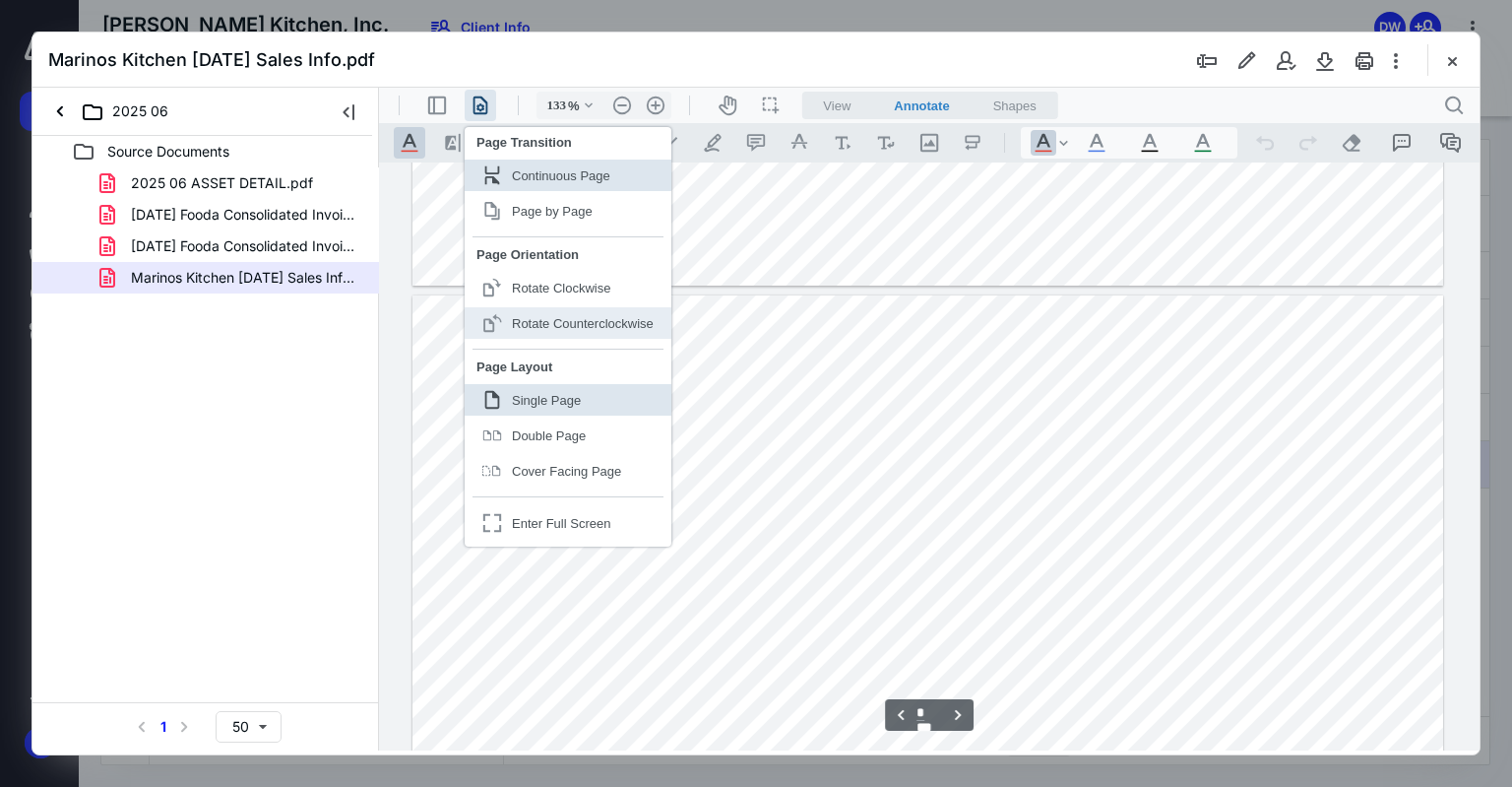 click on "Rotate Counterclockwise" at bounding box center (583, 323) 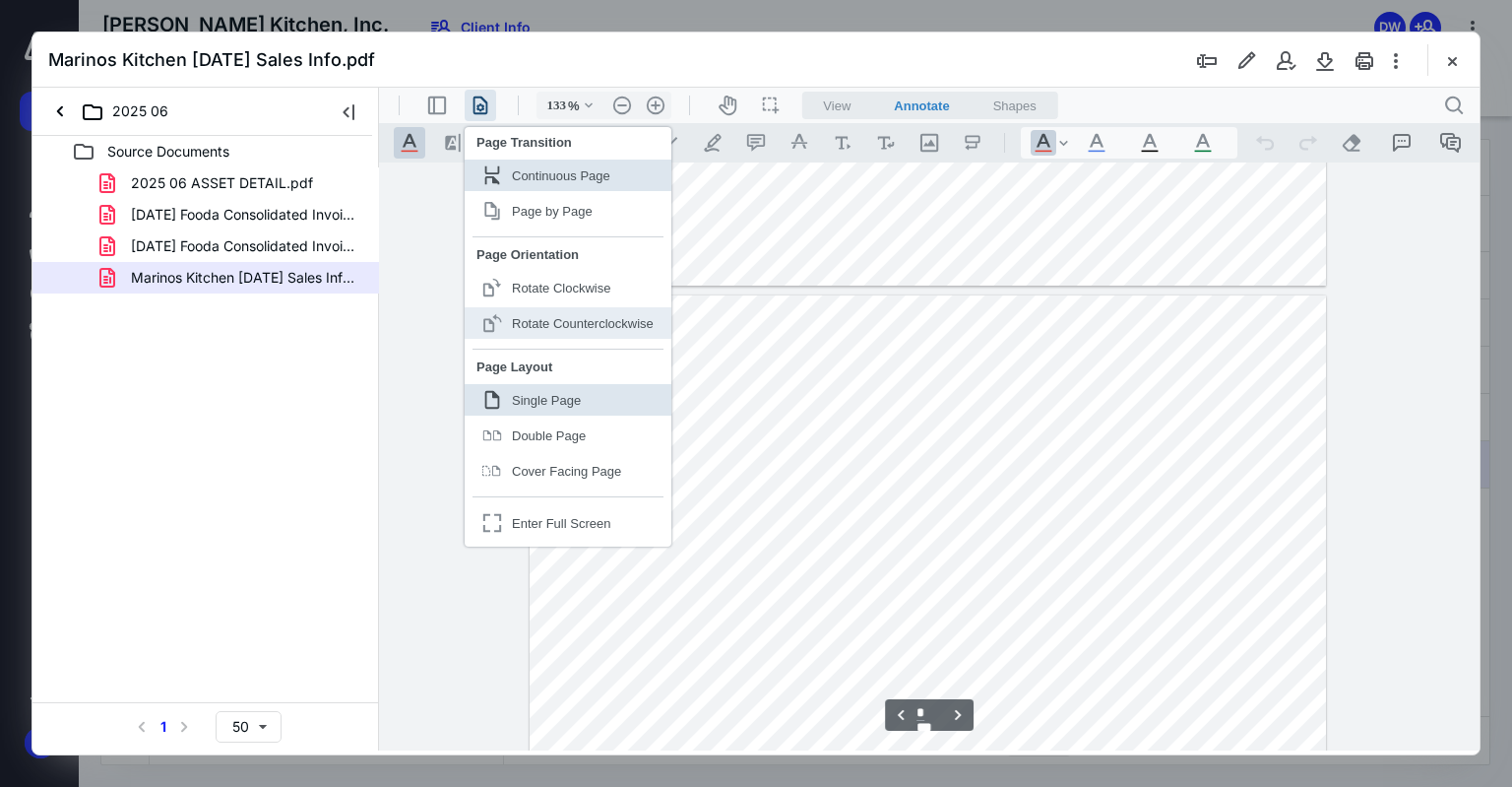 click on "Rotate Counterclockwise" at bounding box center (583, 323) 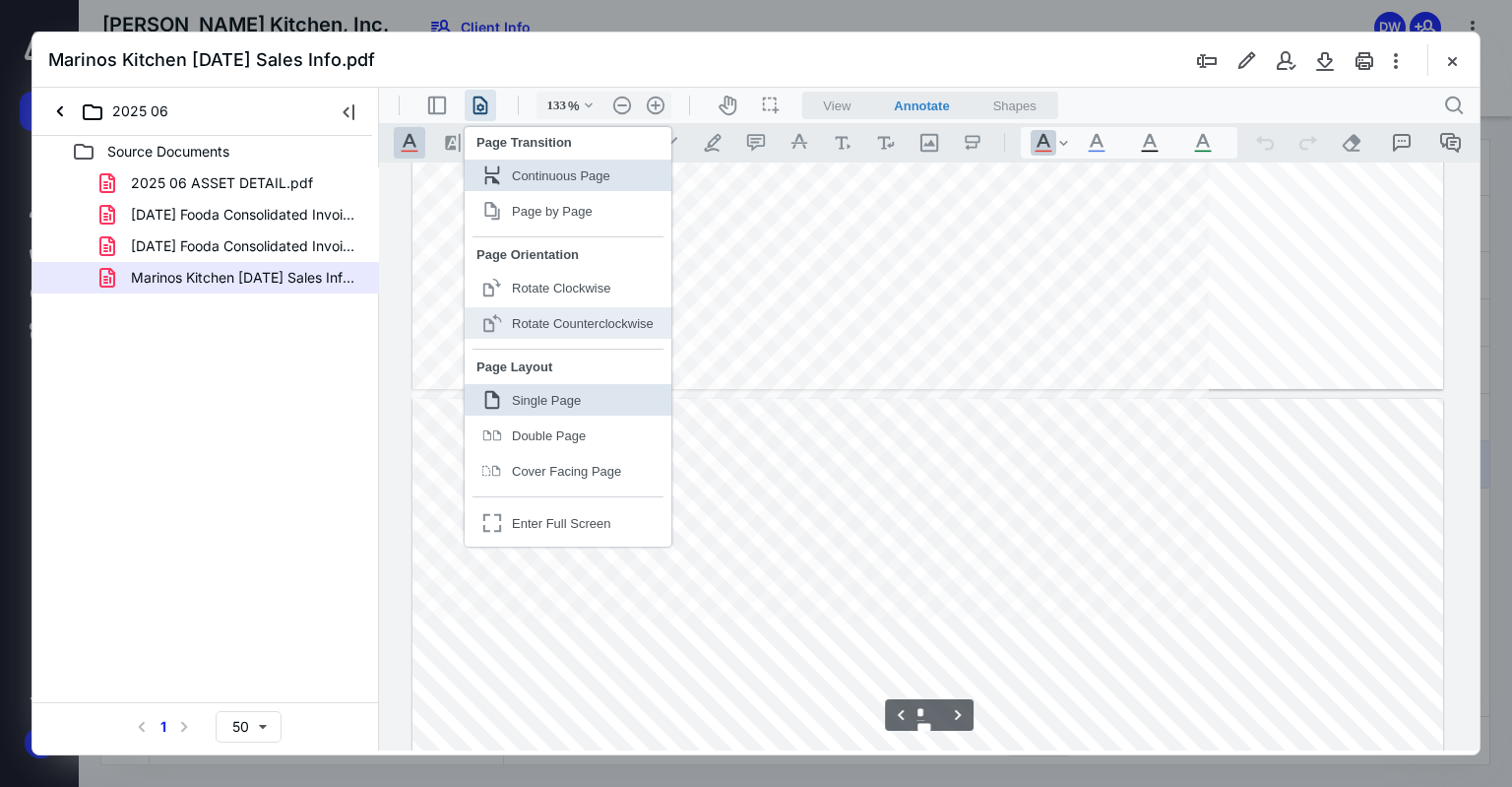 scroll, scrollTop: 2293, scrollLeft: 0, axis: vertical 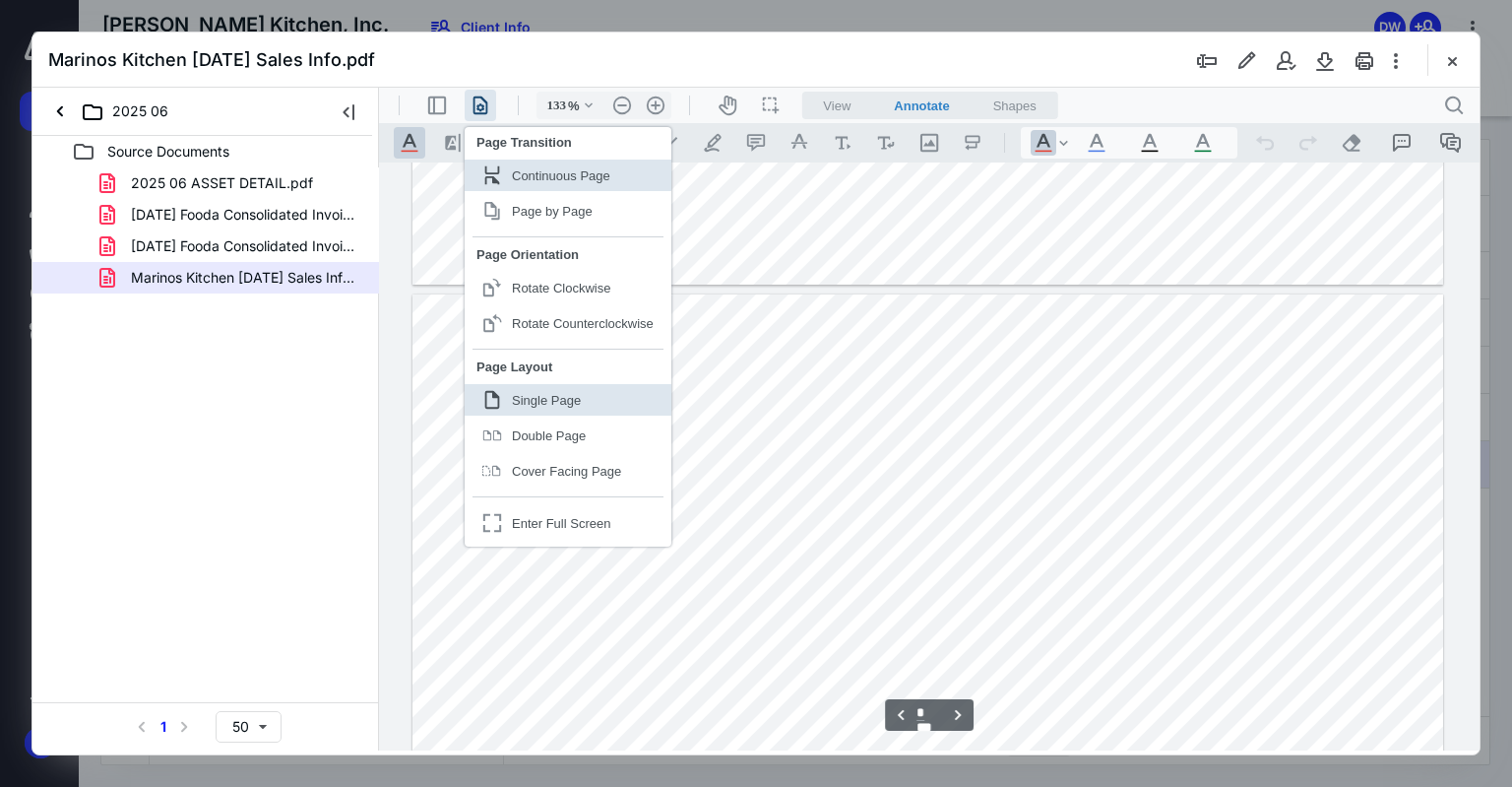 click at bounding box center [927, 692] 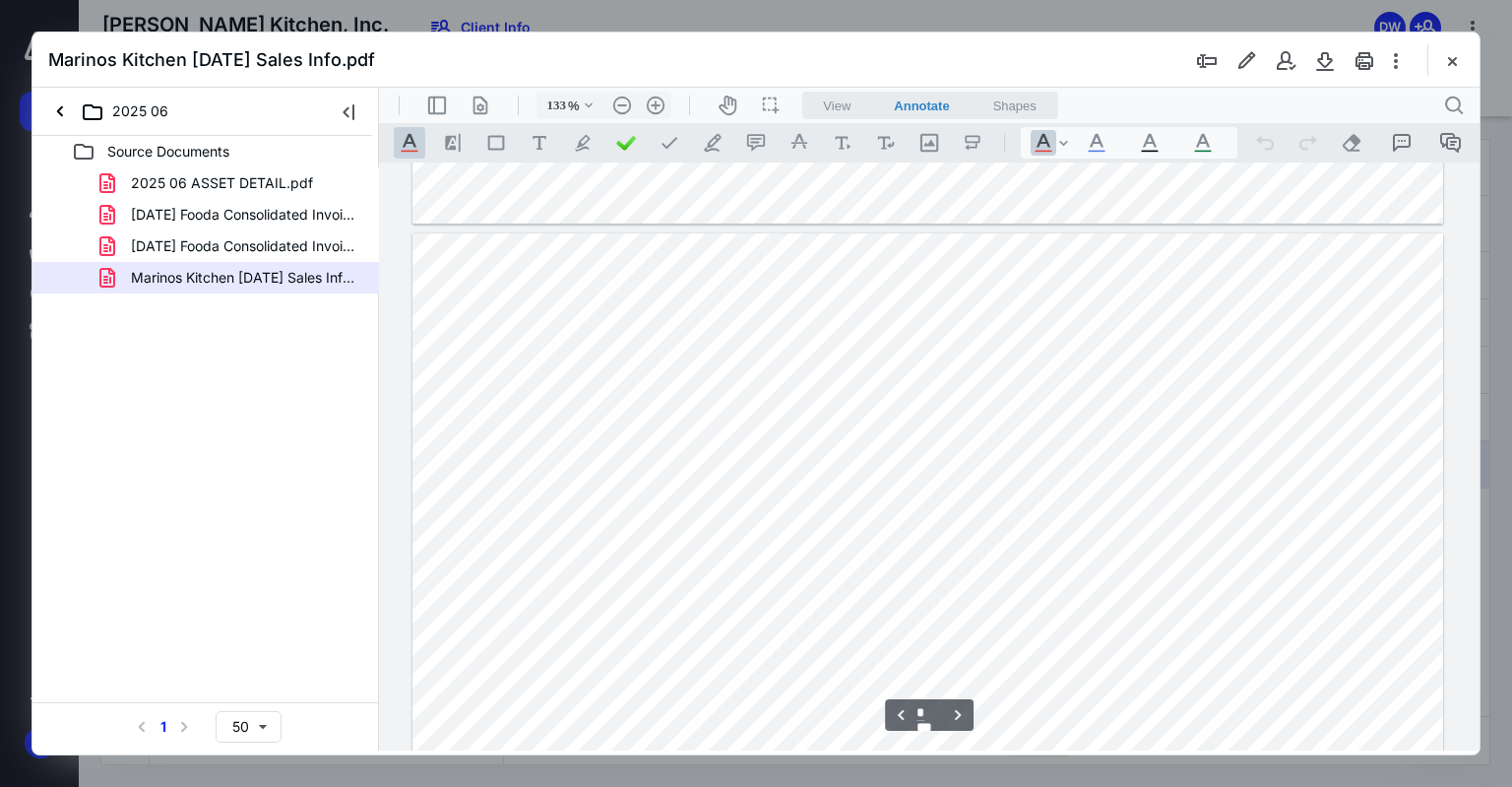 scroll, scrollTop: 4165, scrollLeft: 0, axis: vertical 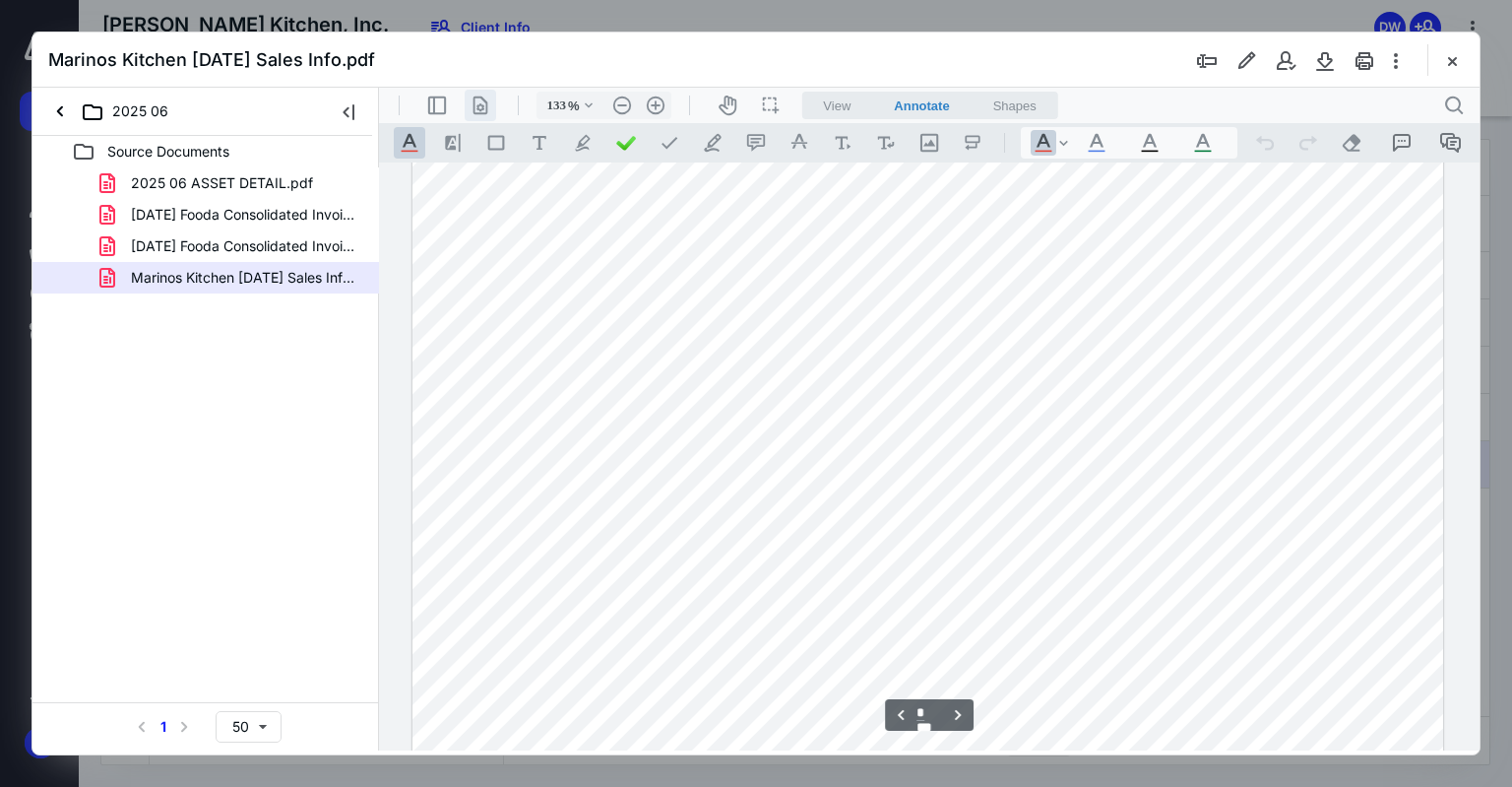 click on ".cls-1{fill:#abb0c4;} icon - header - page manipulation - line" at bounding box center [480, 105] 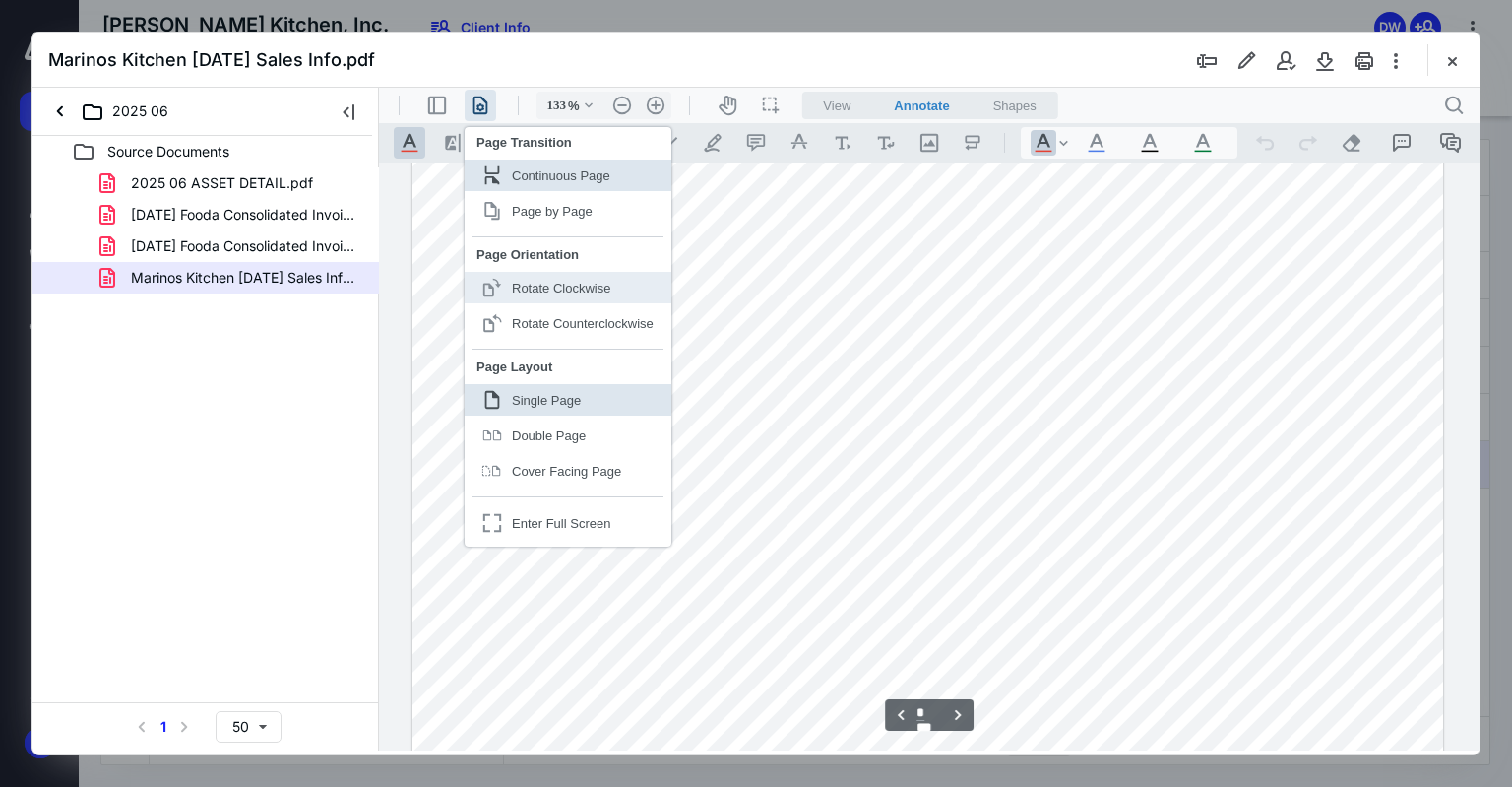 click on "Rotate Clockwise" at bounding box center [561, 288] 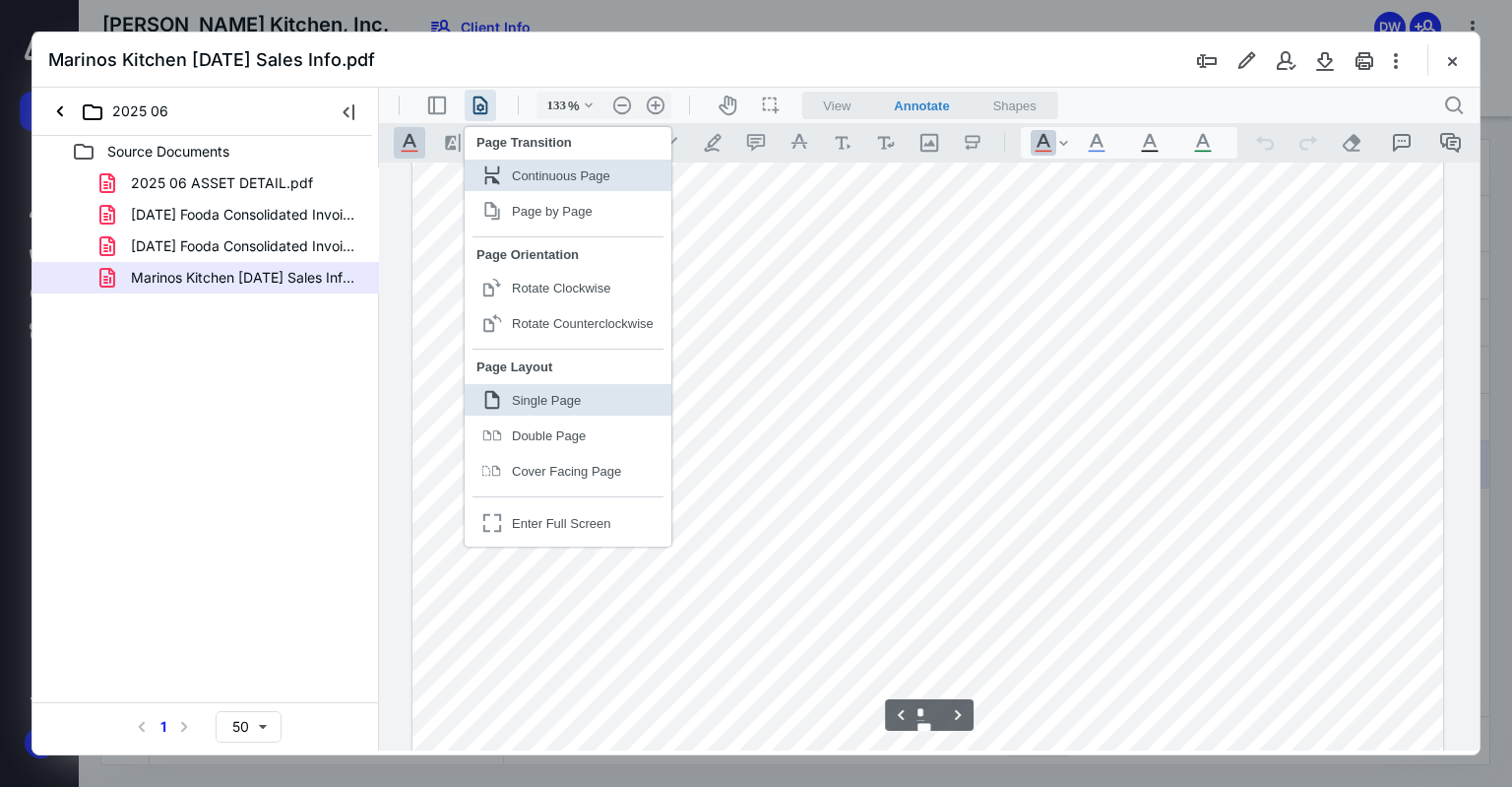 scroll, scrollTop: 5337, scrollLeft: 0, axis: vertical 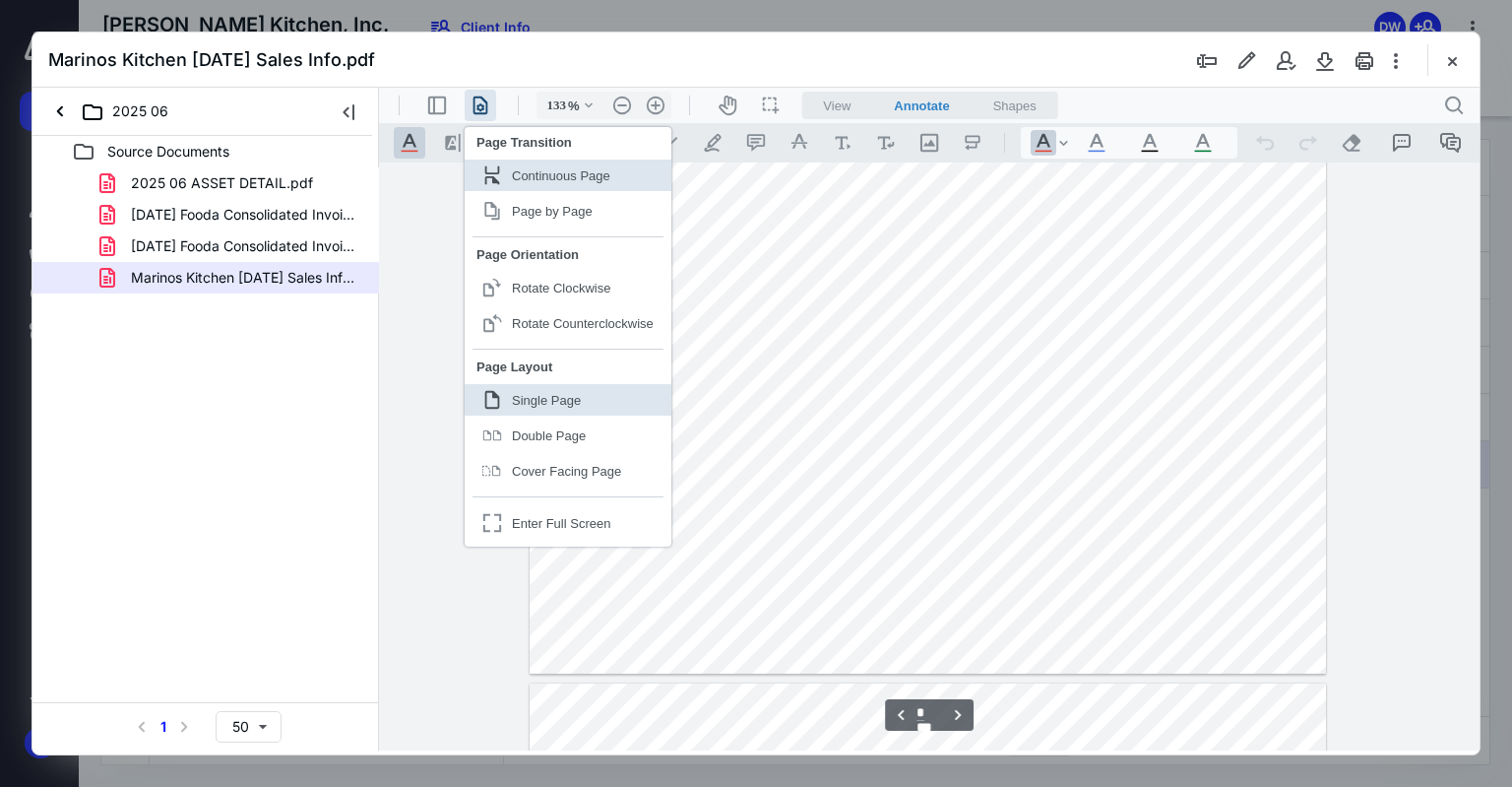 type on "*" 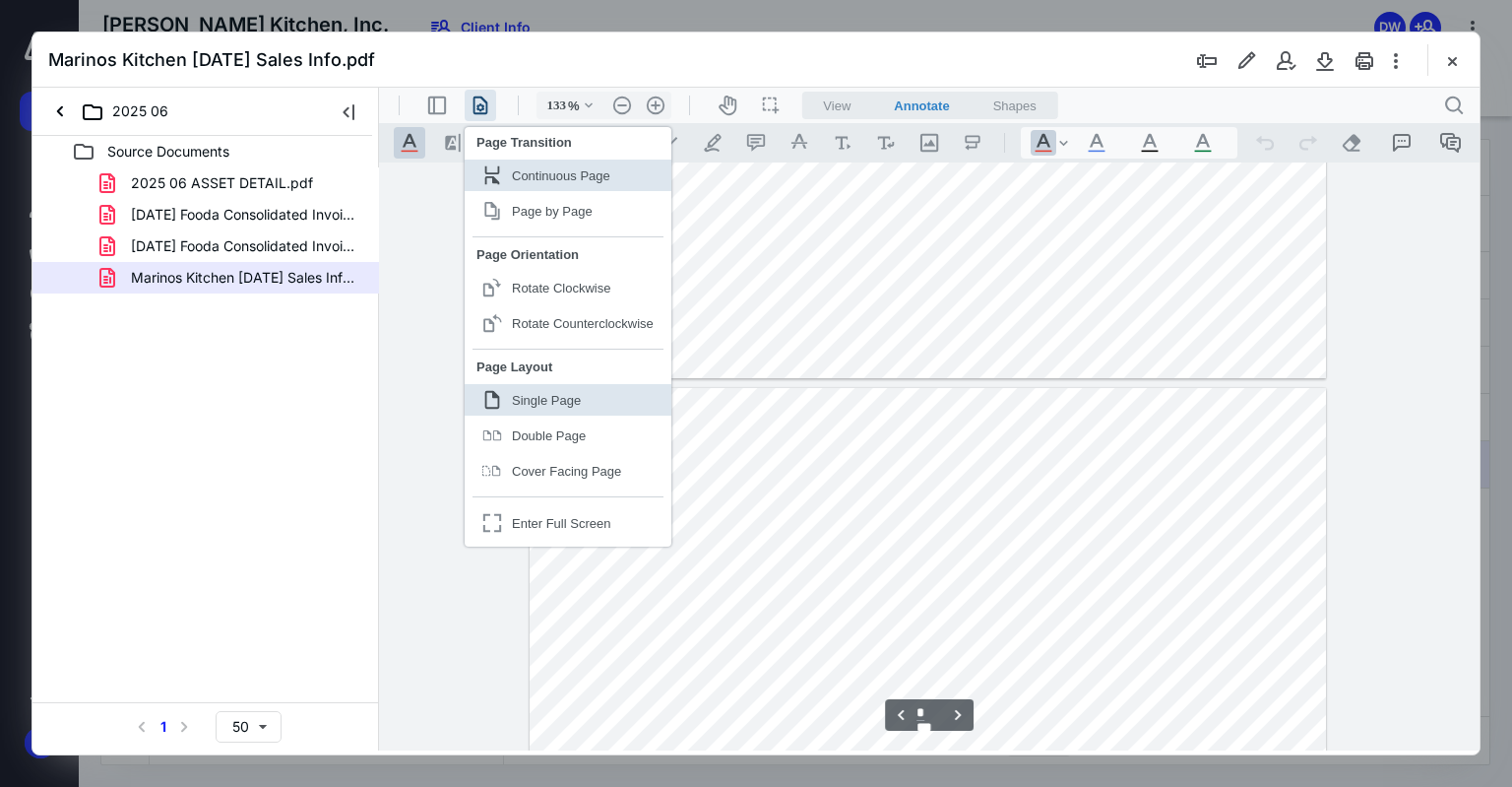 click at bounding box center [927, -138] 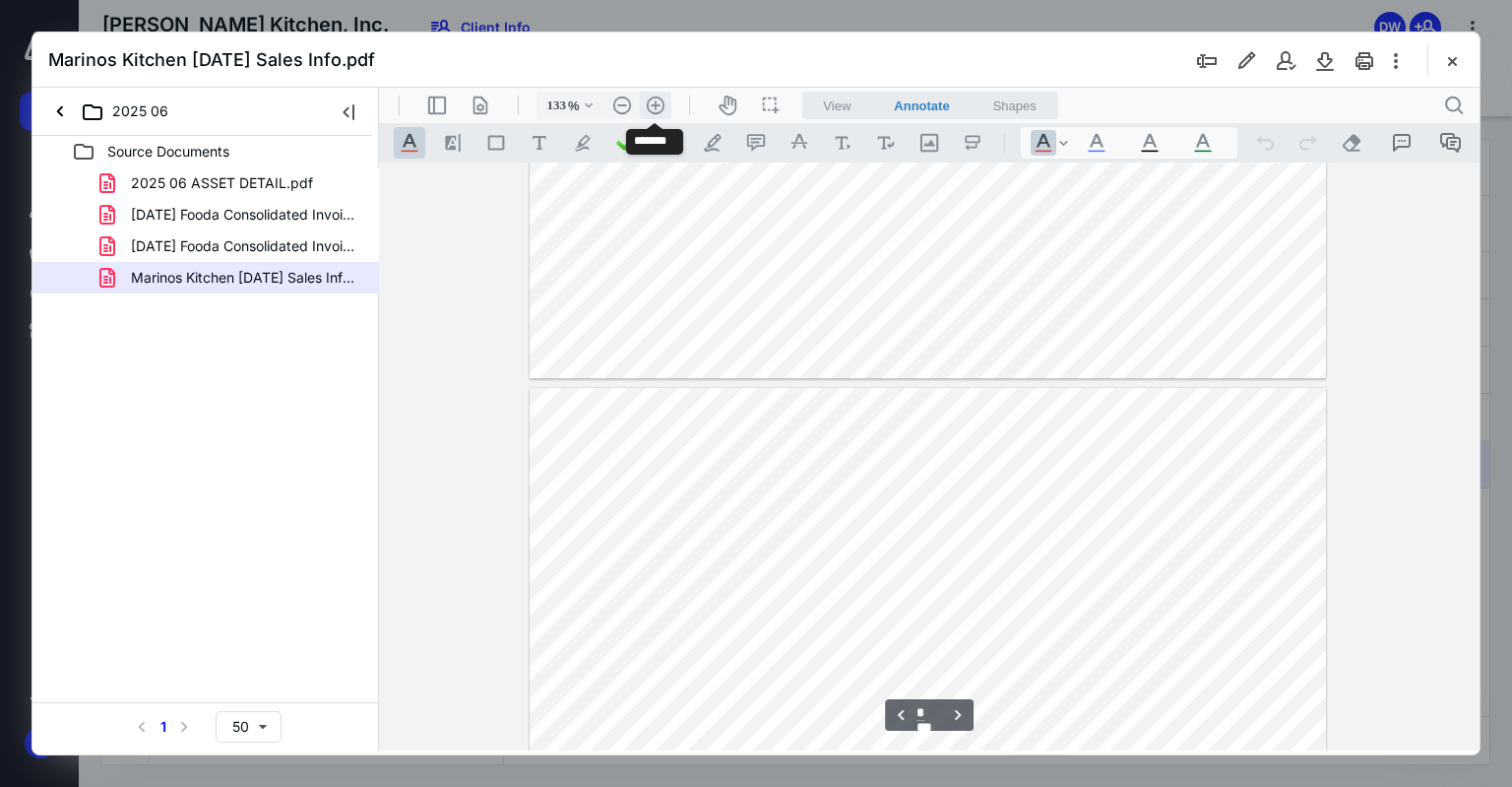 click on ".cls-1{fill:#abb0c4;} icon - header - zoom - in - line" at bounding box center [656, 105] 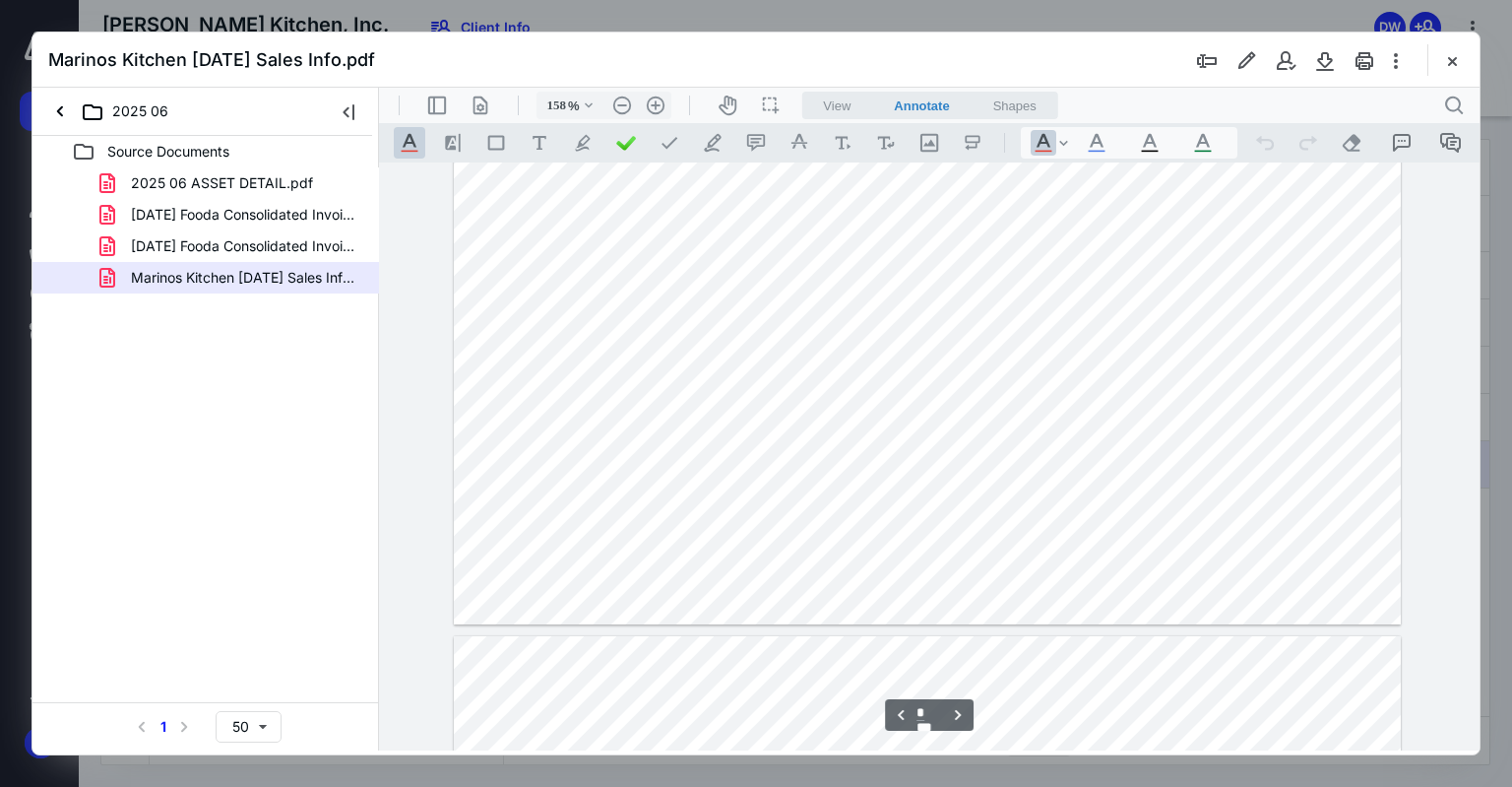 scroll, scrollTop: 7805, scrollLeft: 0, axis: vertical 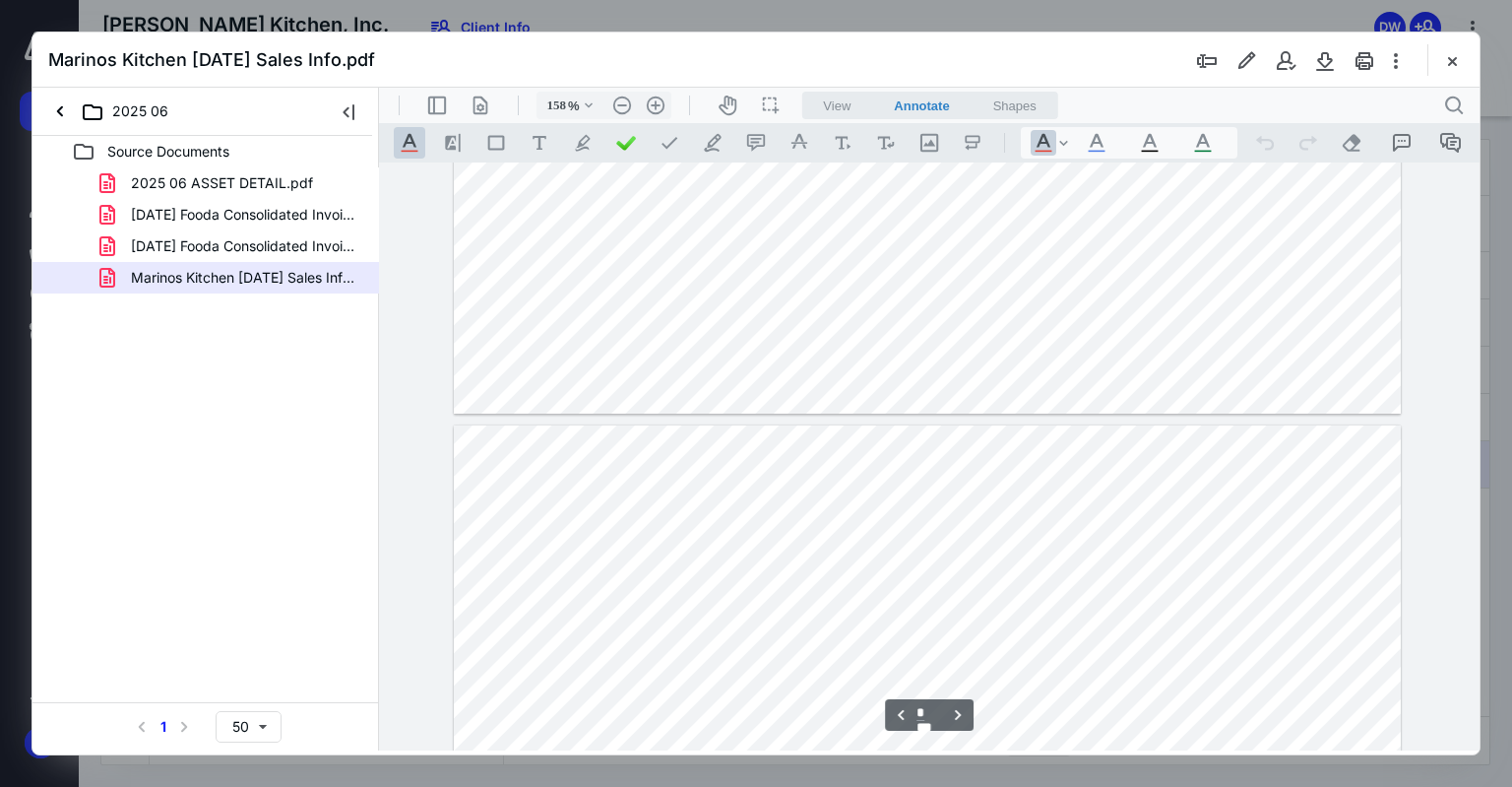 type on "*" 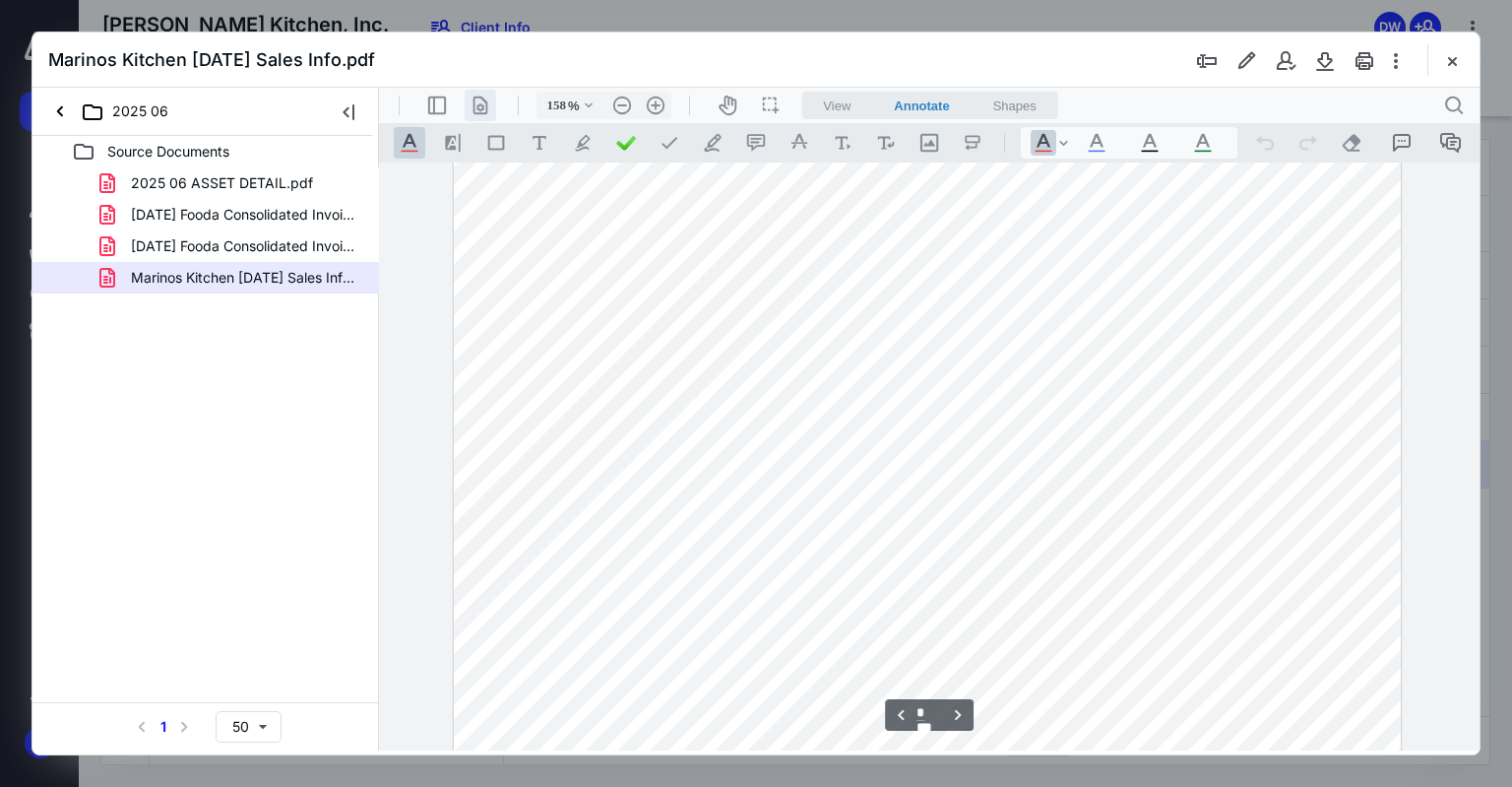 click on ".cls-1{fill:#abb0c4;} icon - header - page manipulation - line" at bounding box center [480, 105] 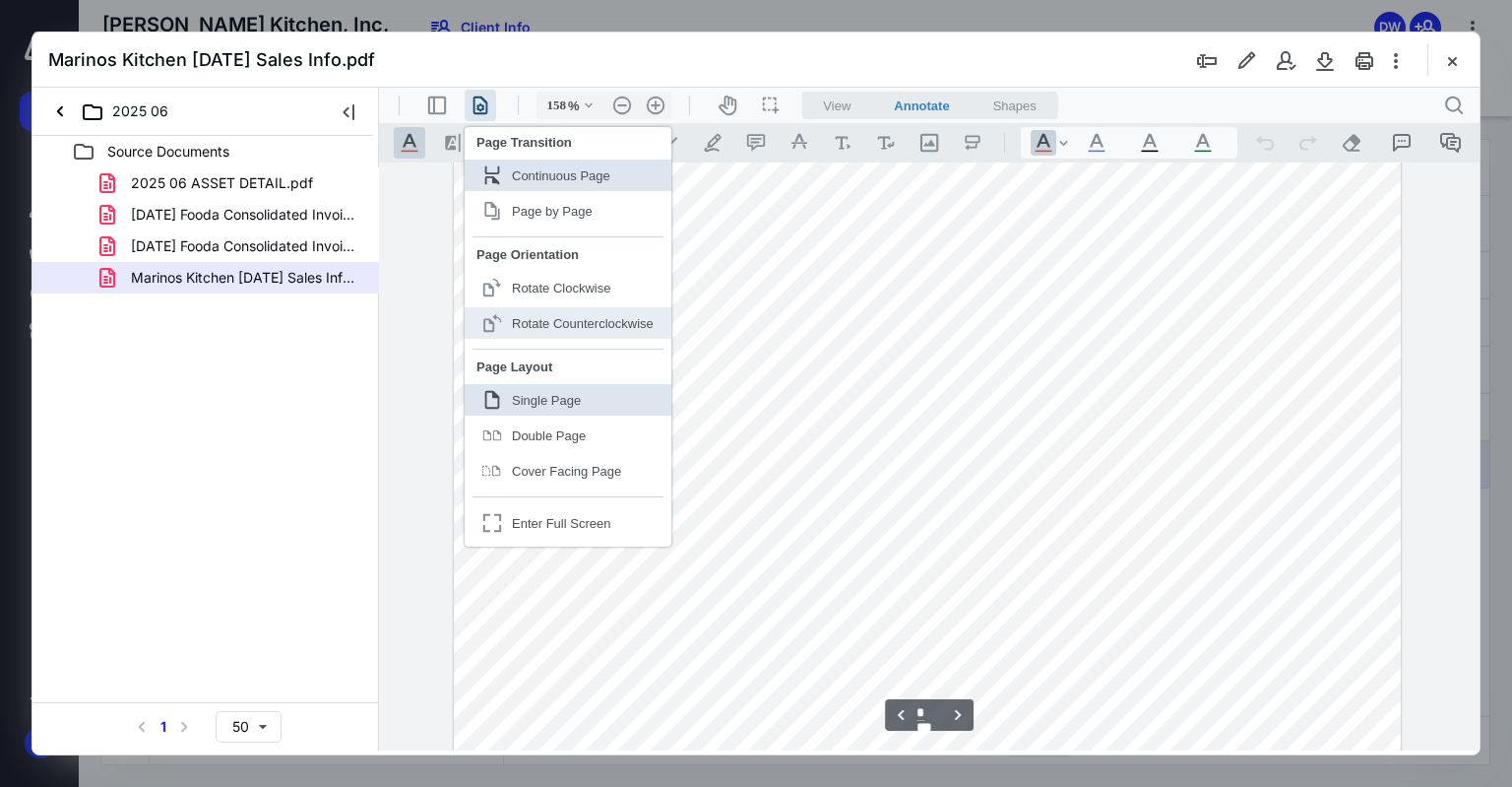 click on ".cls-1{fill:#abb0c4;} icon - header - page manipulation - page rotation - counterclockwise - line Rotate Counterclockwise" at bounding box center [568, 323] 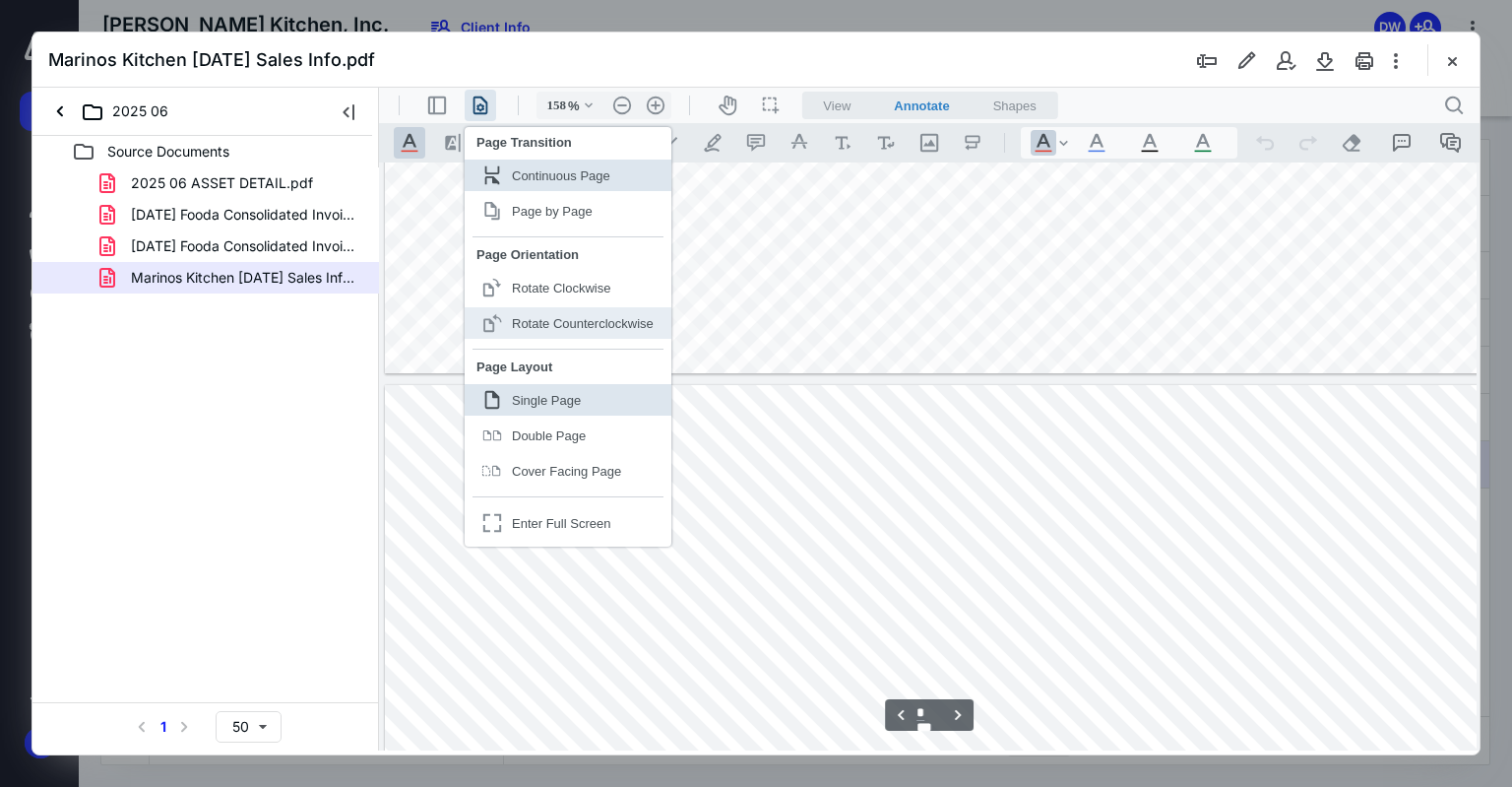 scroll, scrollTop: 4425, scrollLeft: 0, axis: vertical 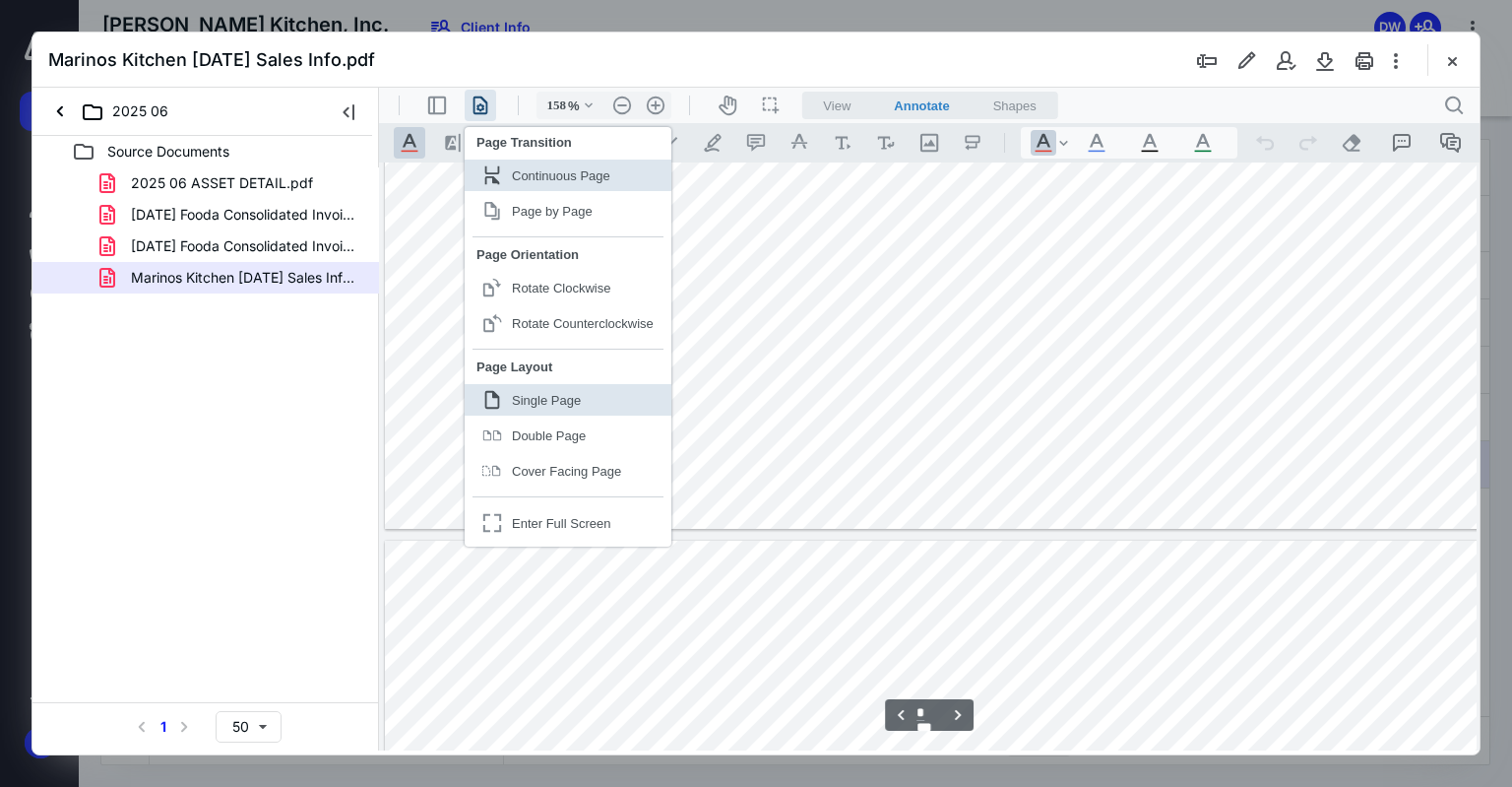 click at bounding box center (997, 55) 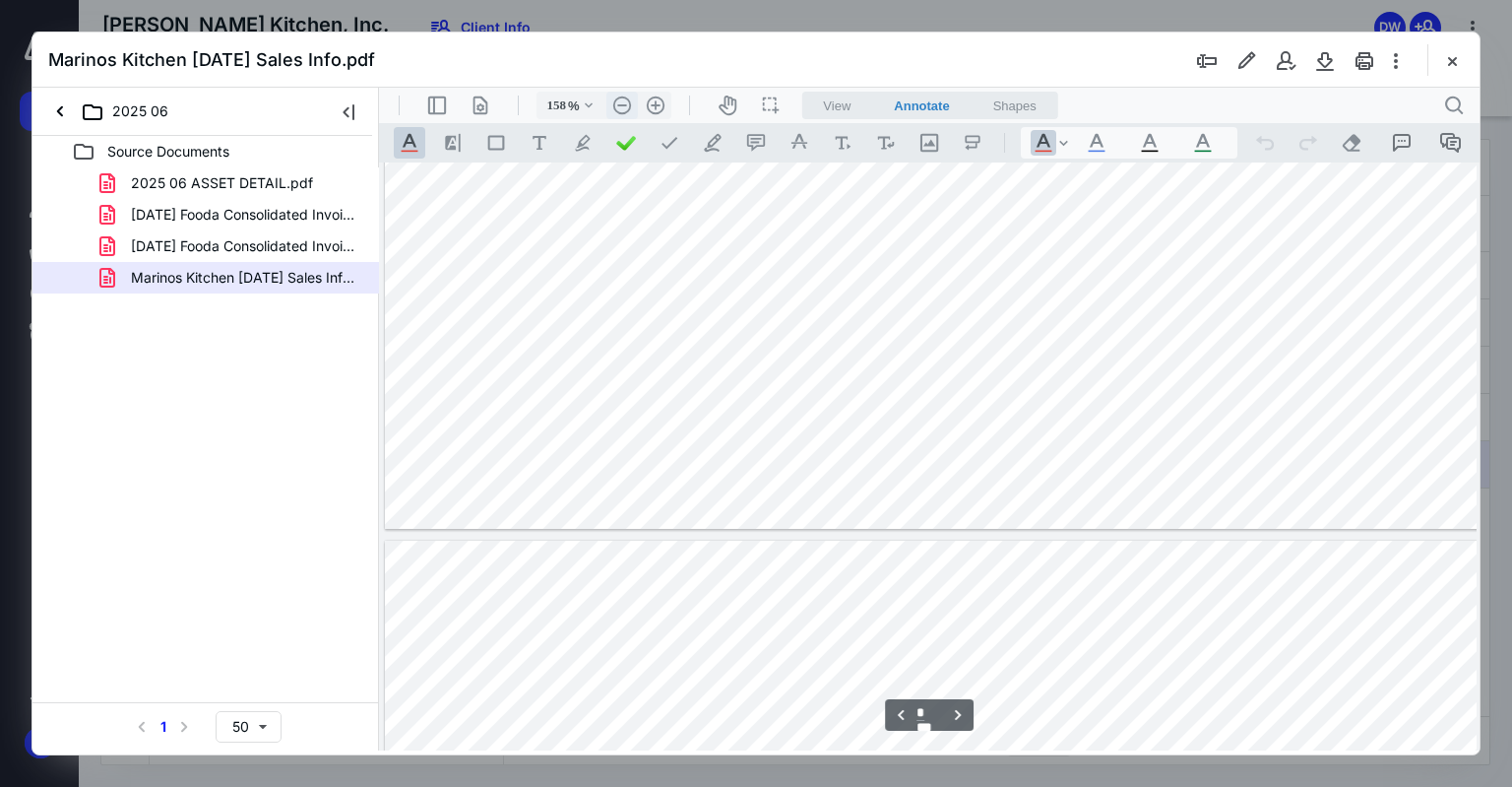 click on ".cls-1{fill:#abb0c4;} icon - header - zoom - out - line" at bounding box center (622, 105) 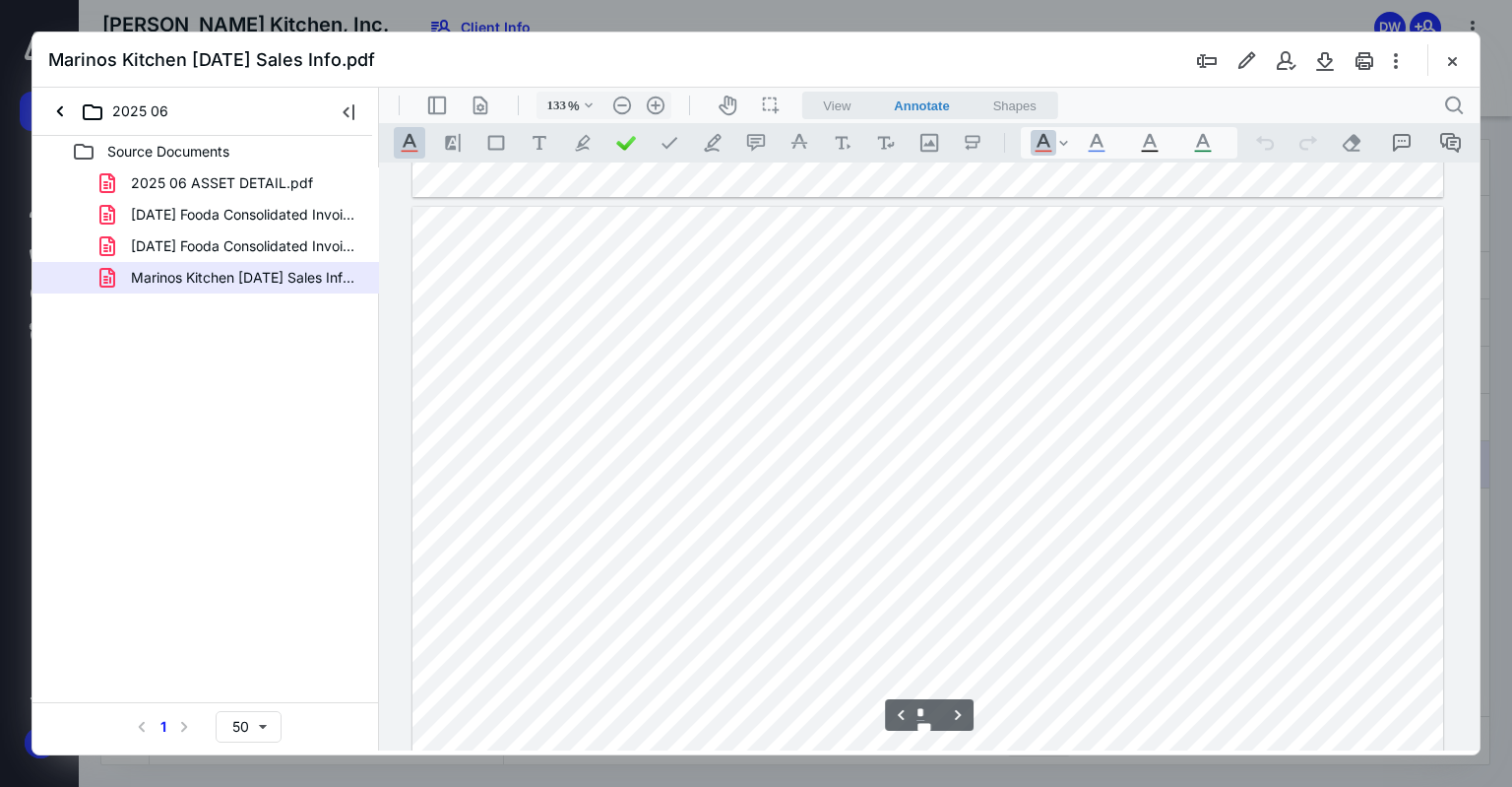 scroll, scrollTop: 2990, scrollLeft: 0, axis: vertical 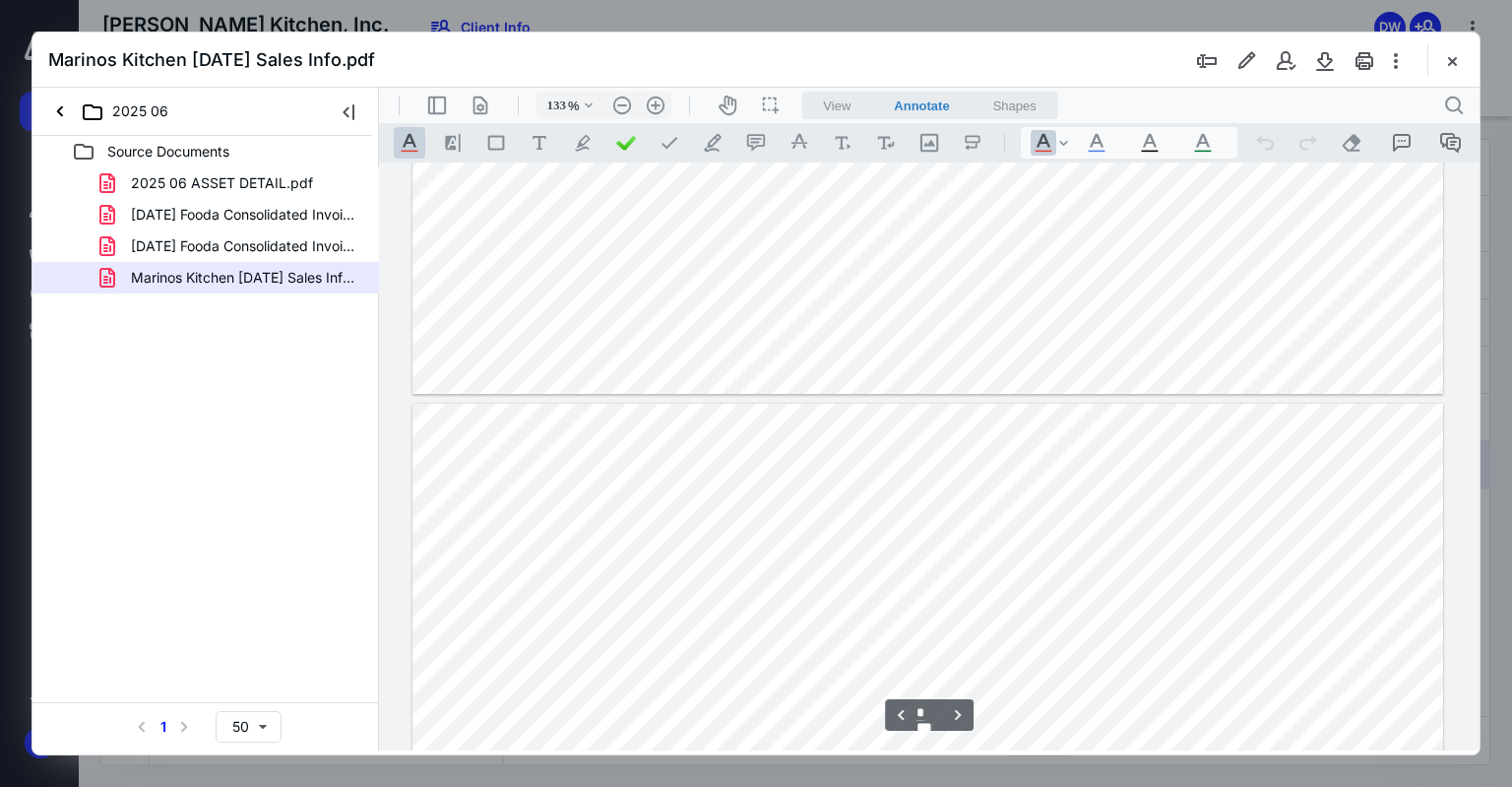 type on "*" 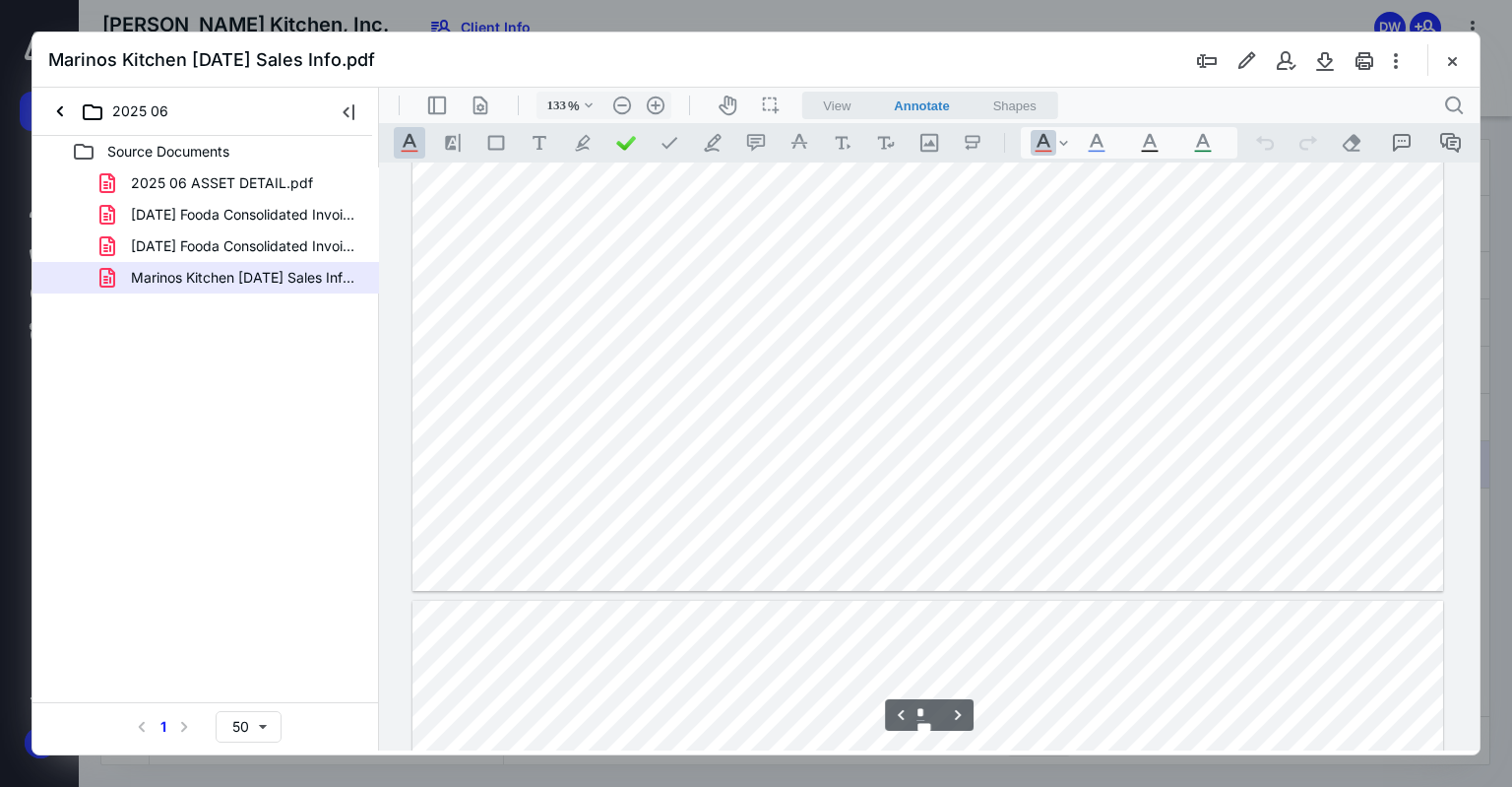 scroll, scrollTop: 2695, scrollLeft: 0, axis: vertical 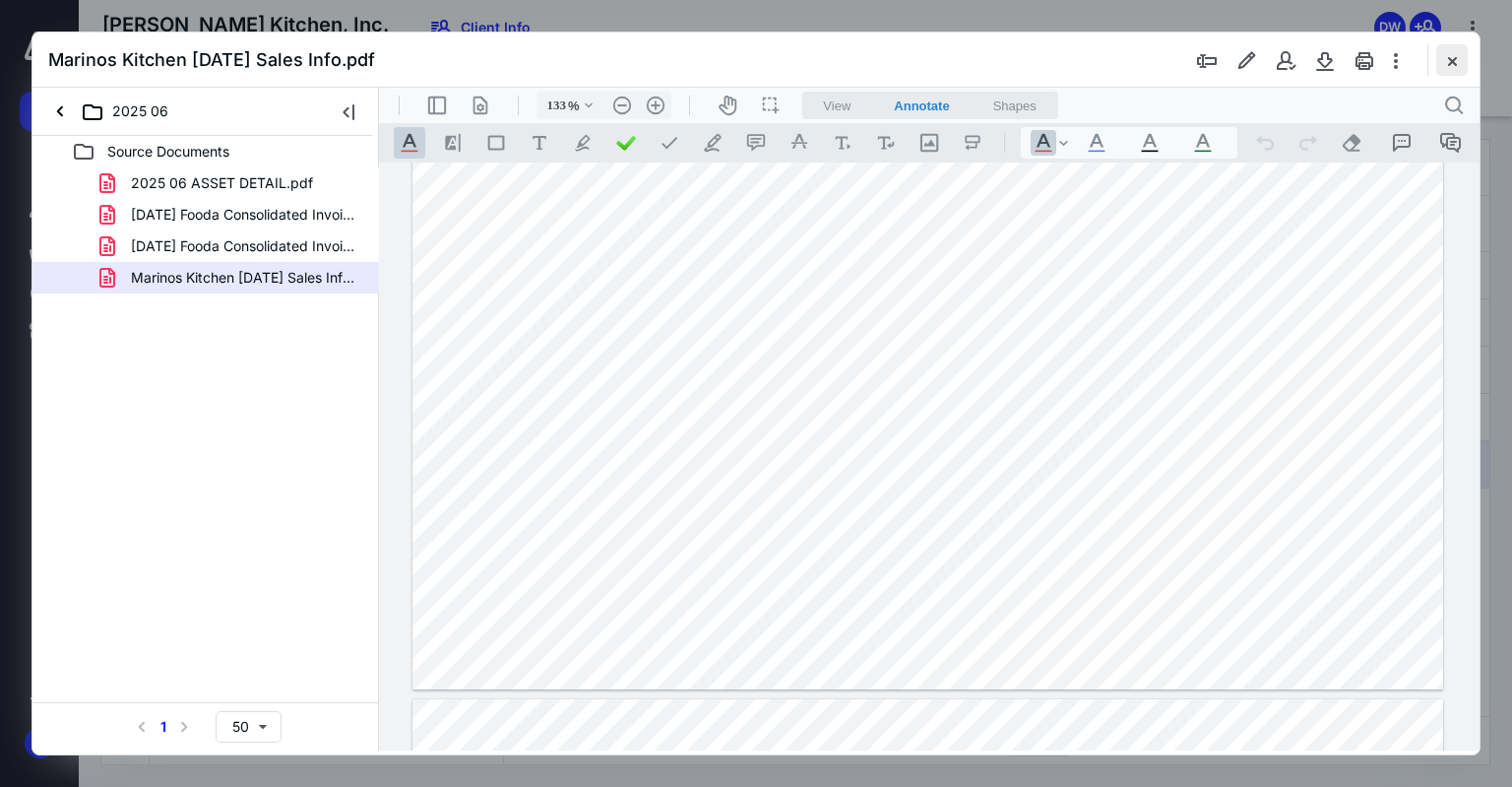 click at bounding box center [1452, 60] 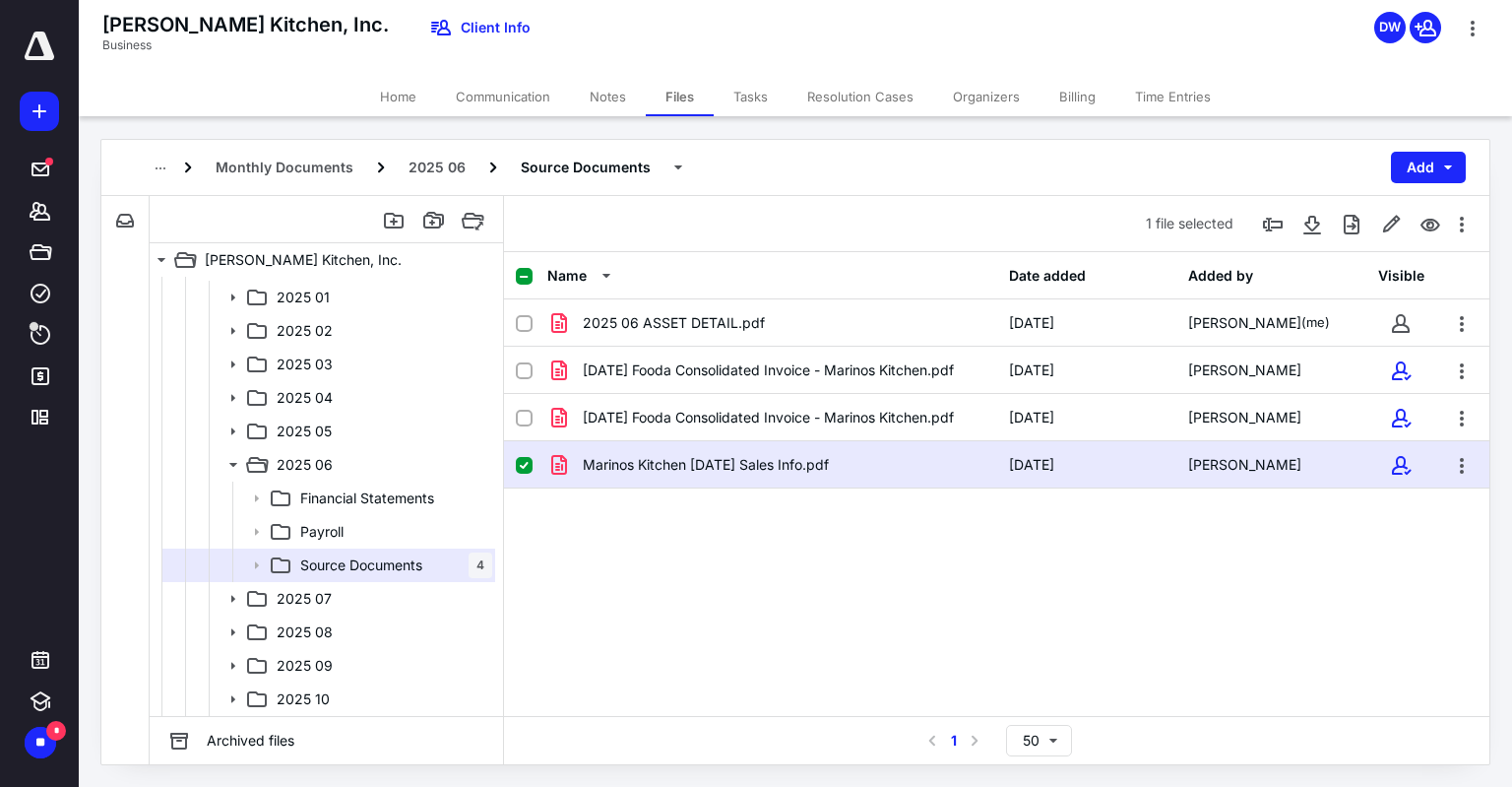 scroll, scrollTop: 492, scrollLeft: 0, axis: vertical 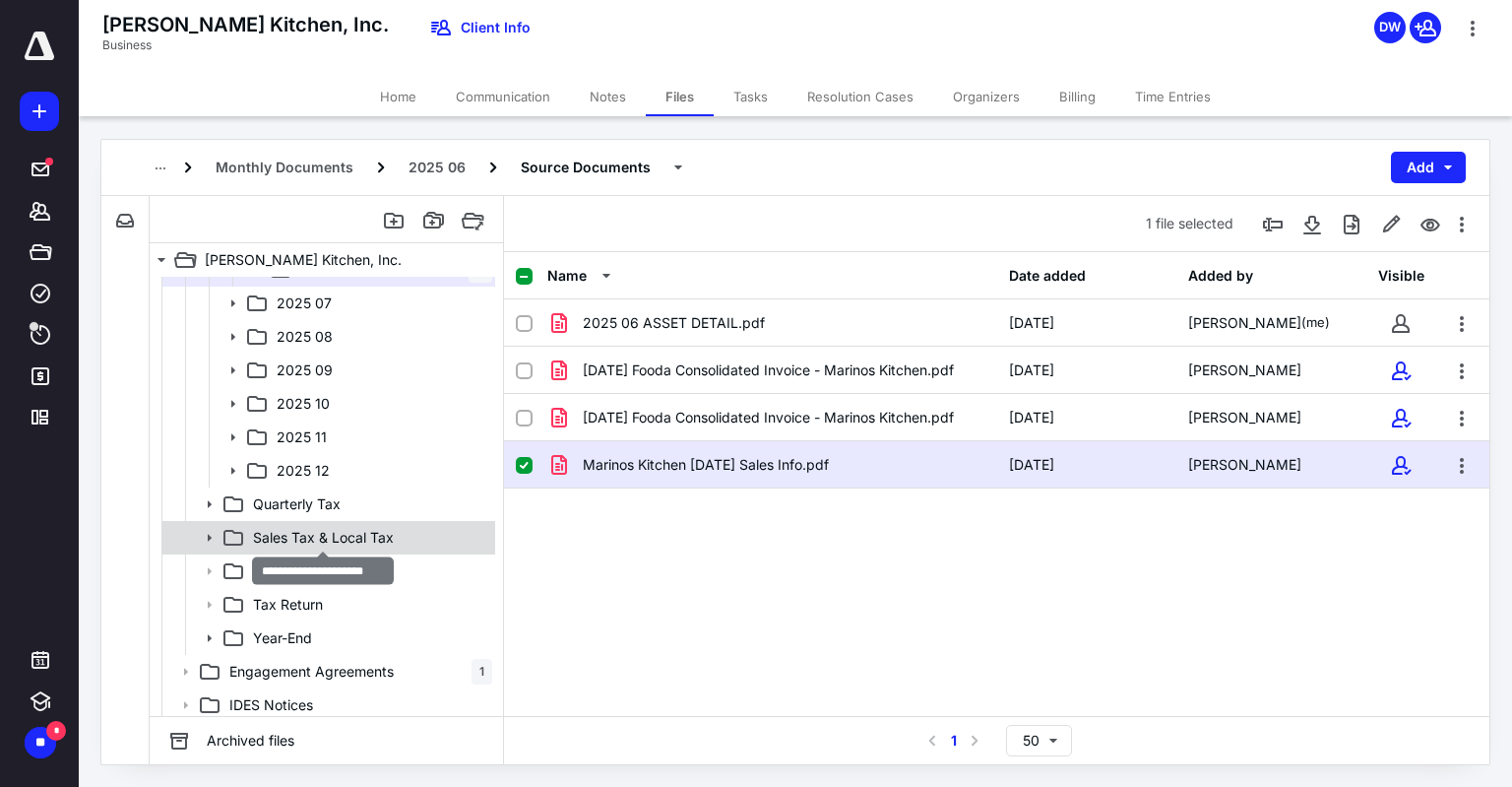 click on "Sales Tax & Local Tax" at bounding box center (323, 538) 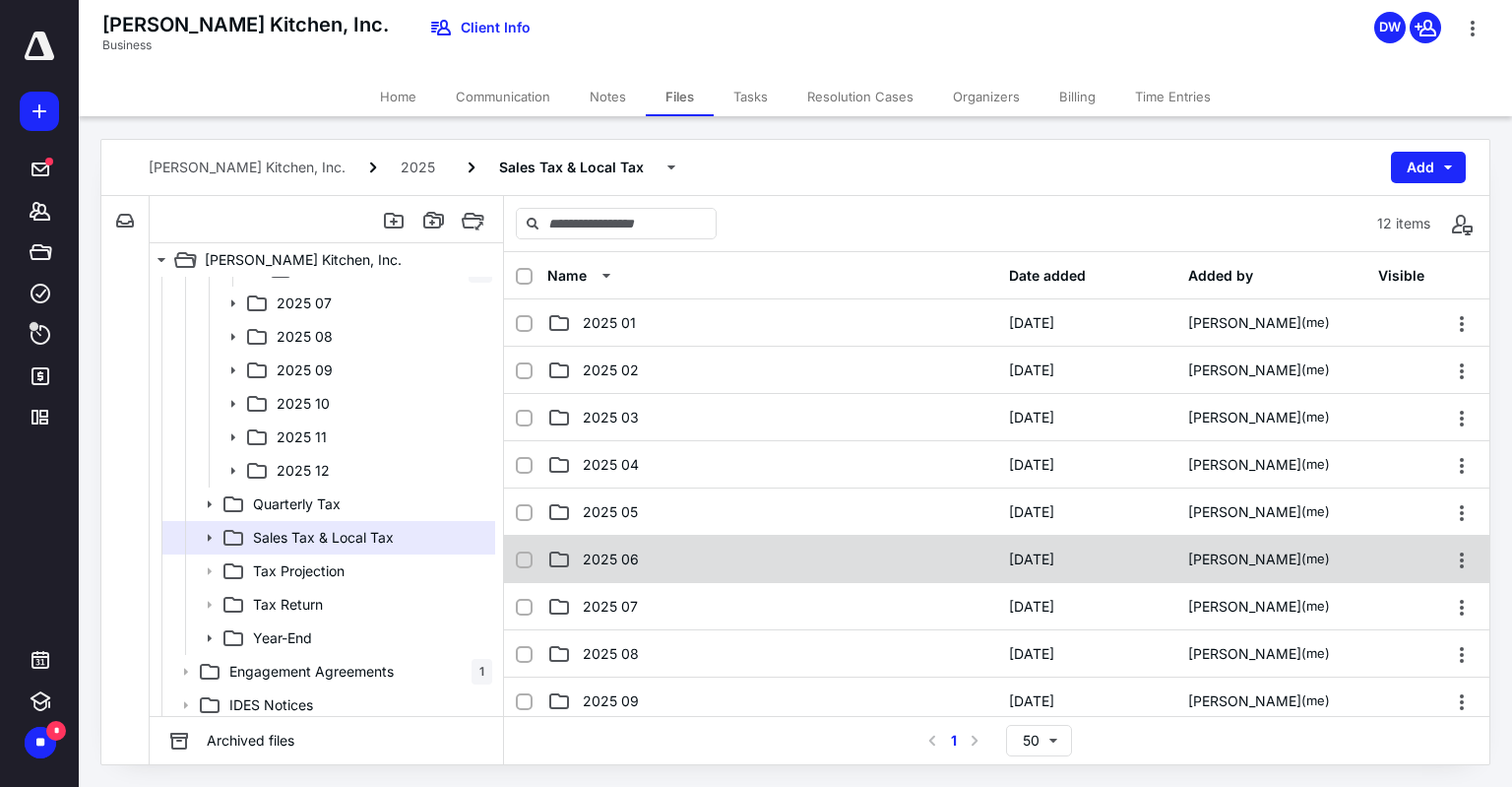 click on "2025 06" at bounding box center (772, 559) 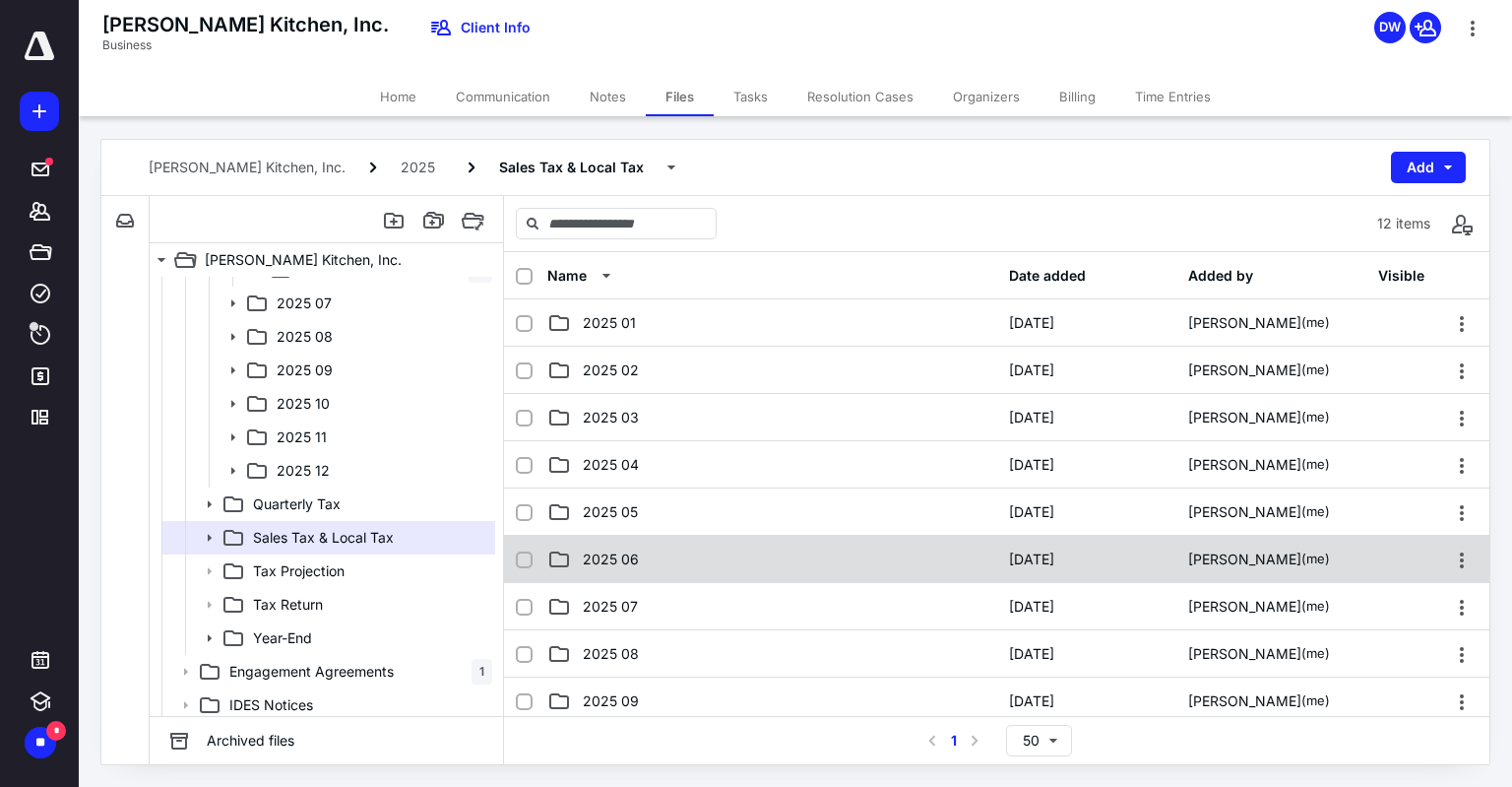 checkbox on "true" 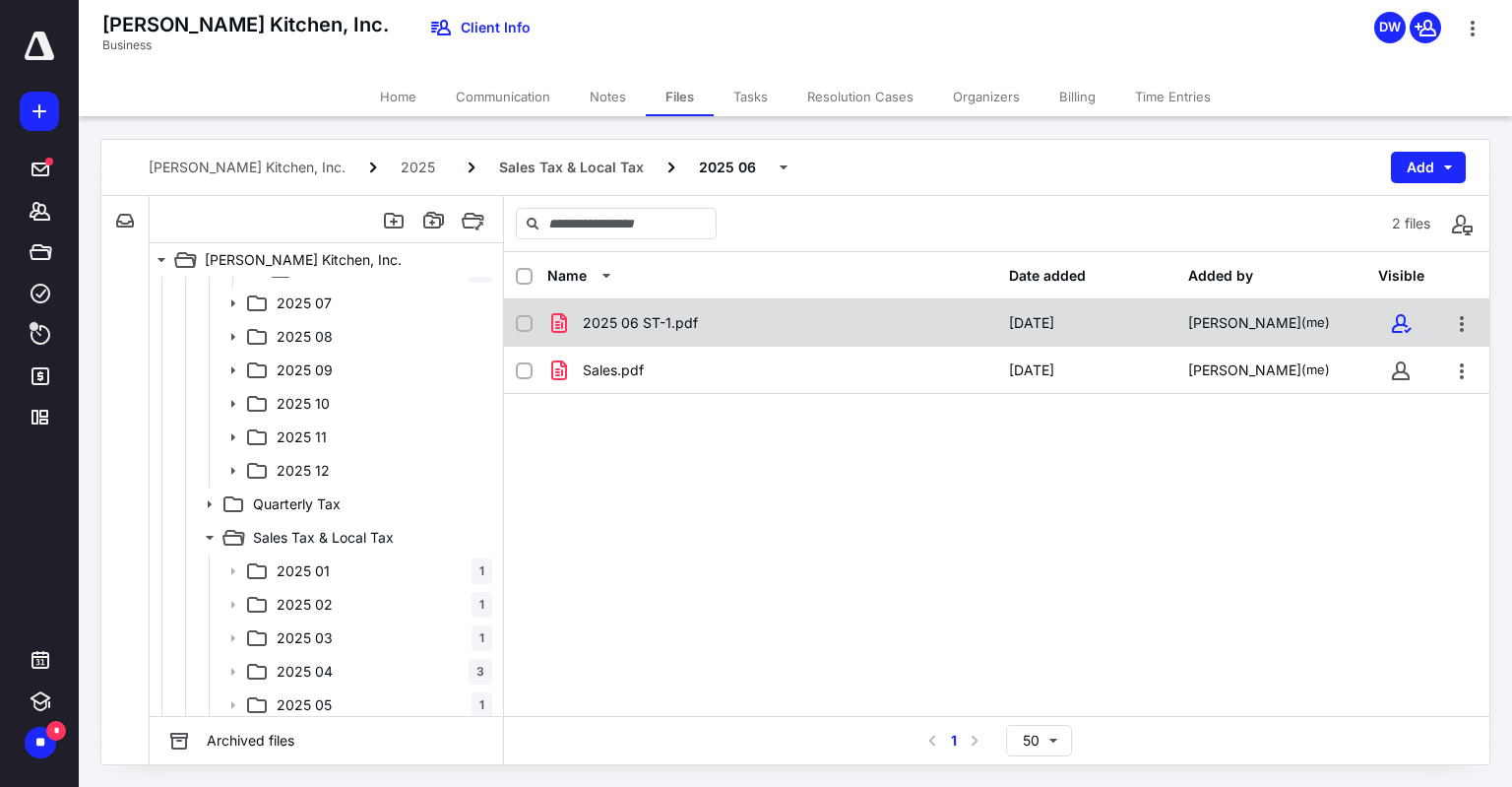 click on "2025 06 ST-1.pdf" at bounding box center (772, 323) 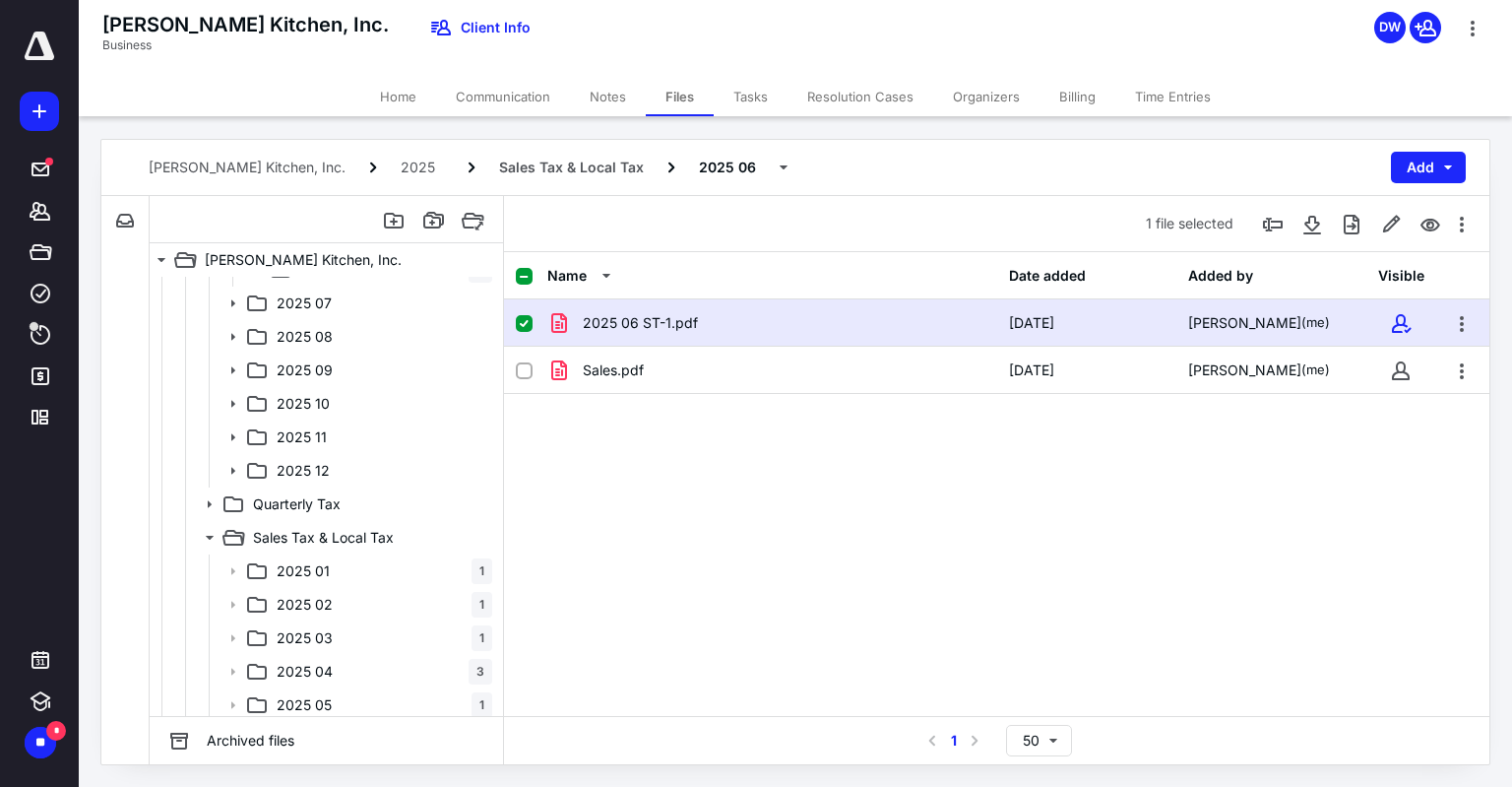 click on "2025 06 ST-1.pdf" at bounding box center (772, 323) 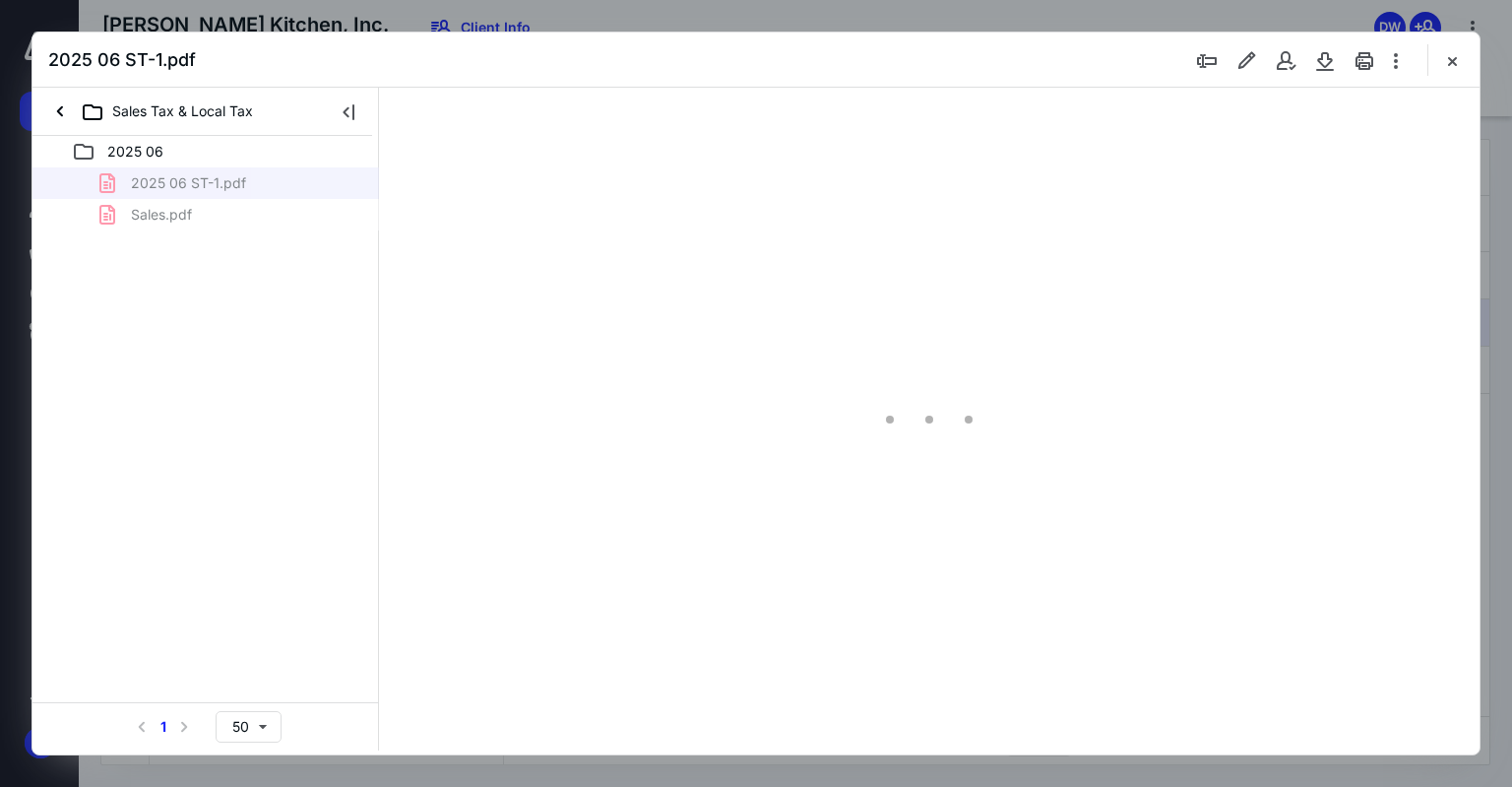 scroll, scrollTop: 0, scrollLeft: 0, axis: both 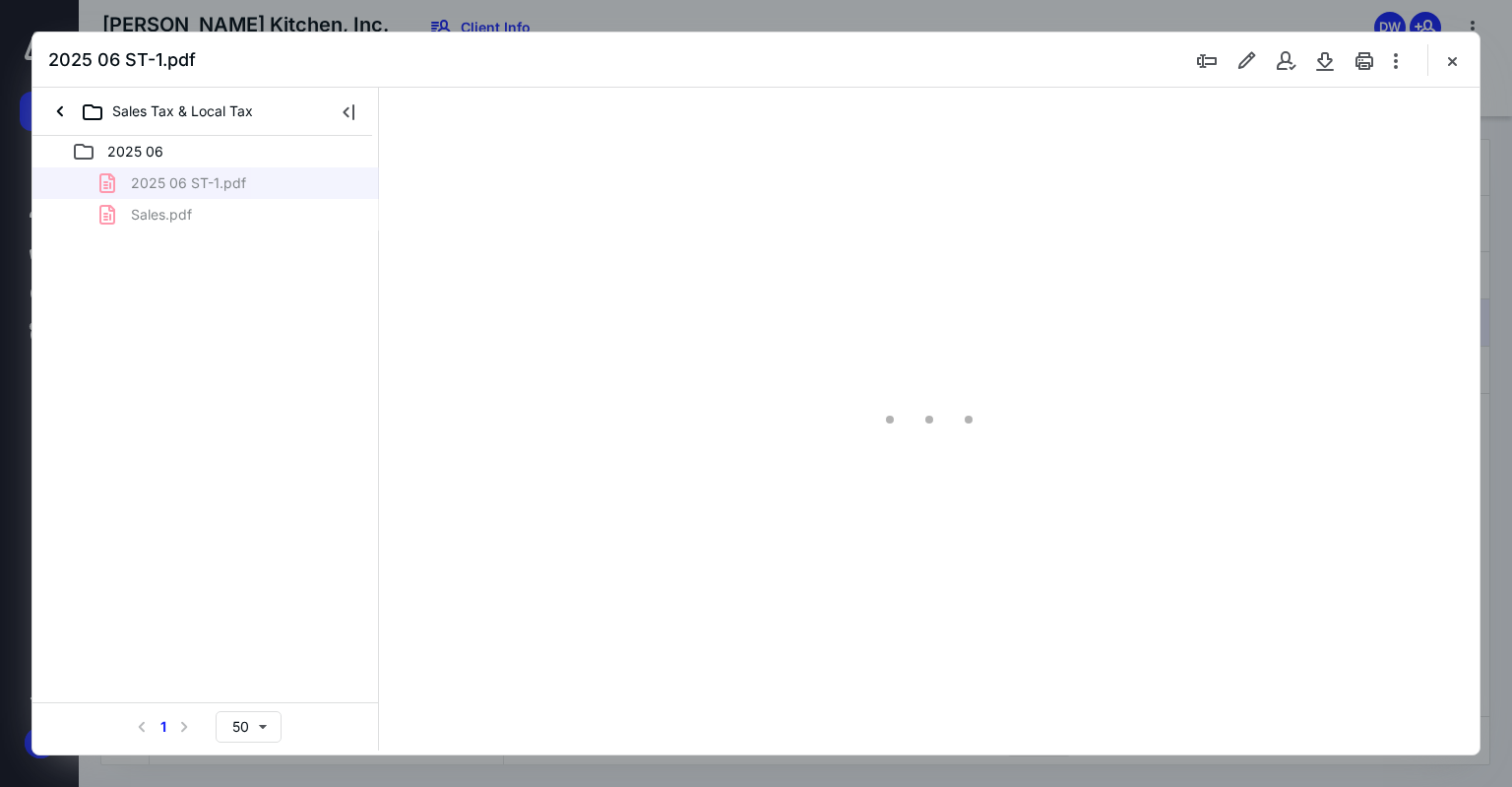 type on "75" 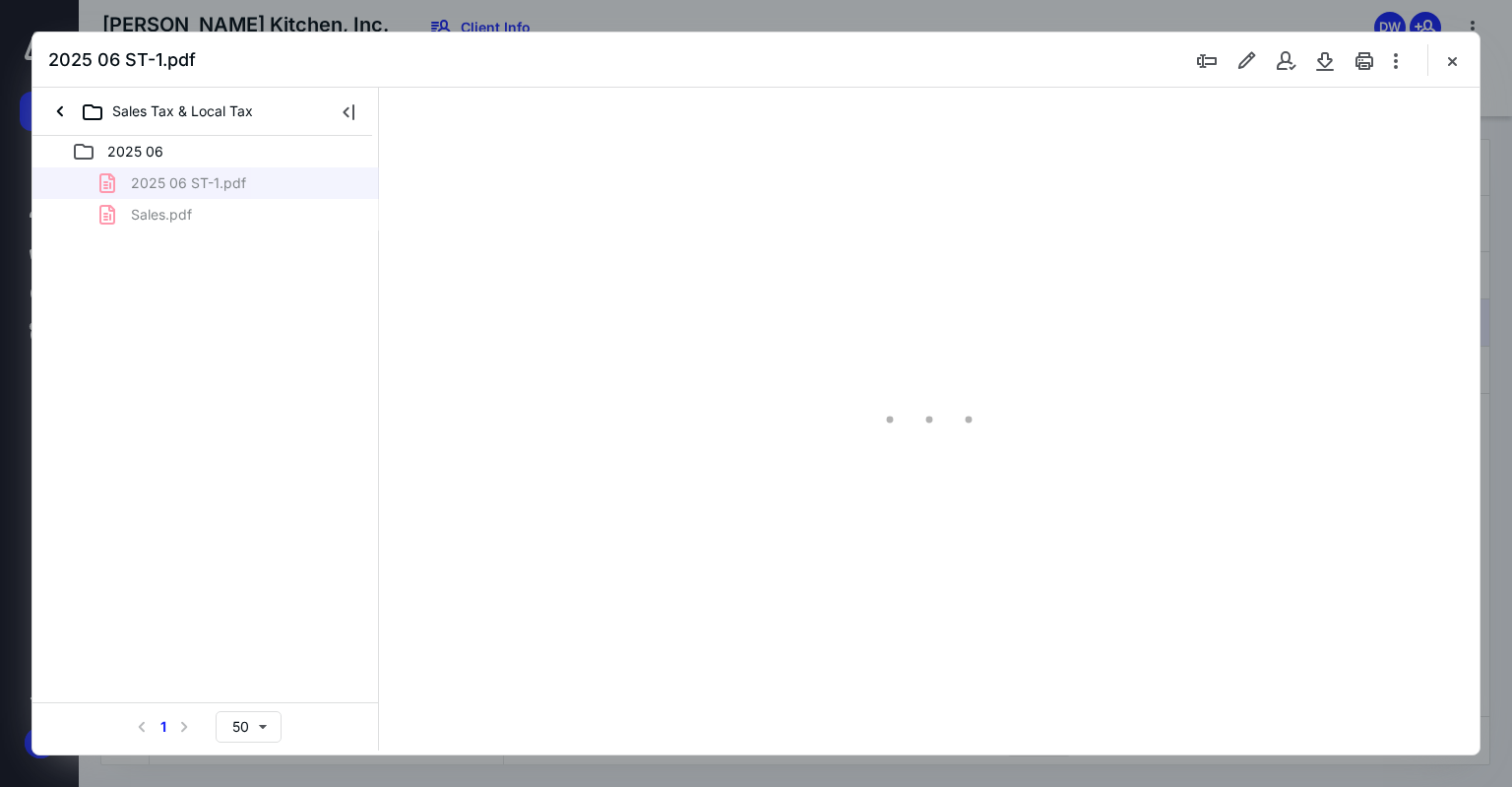 scroll, scrollTop: 78, scrollLeft: 0, axis: vertical 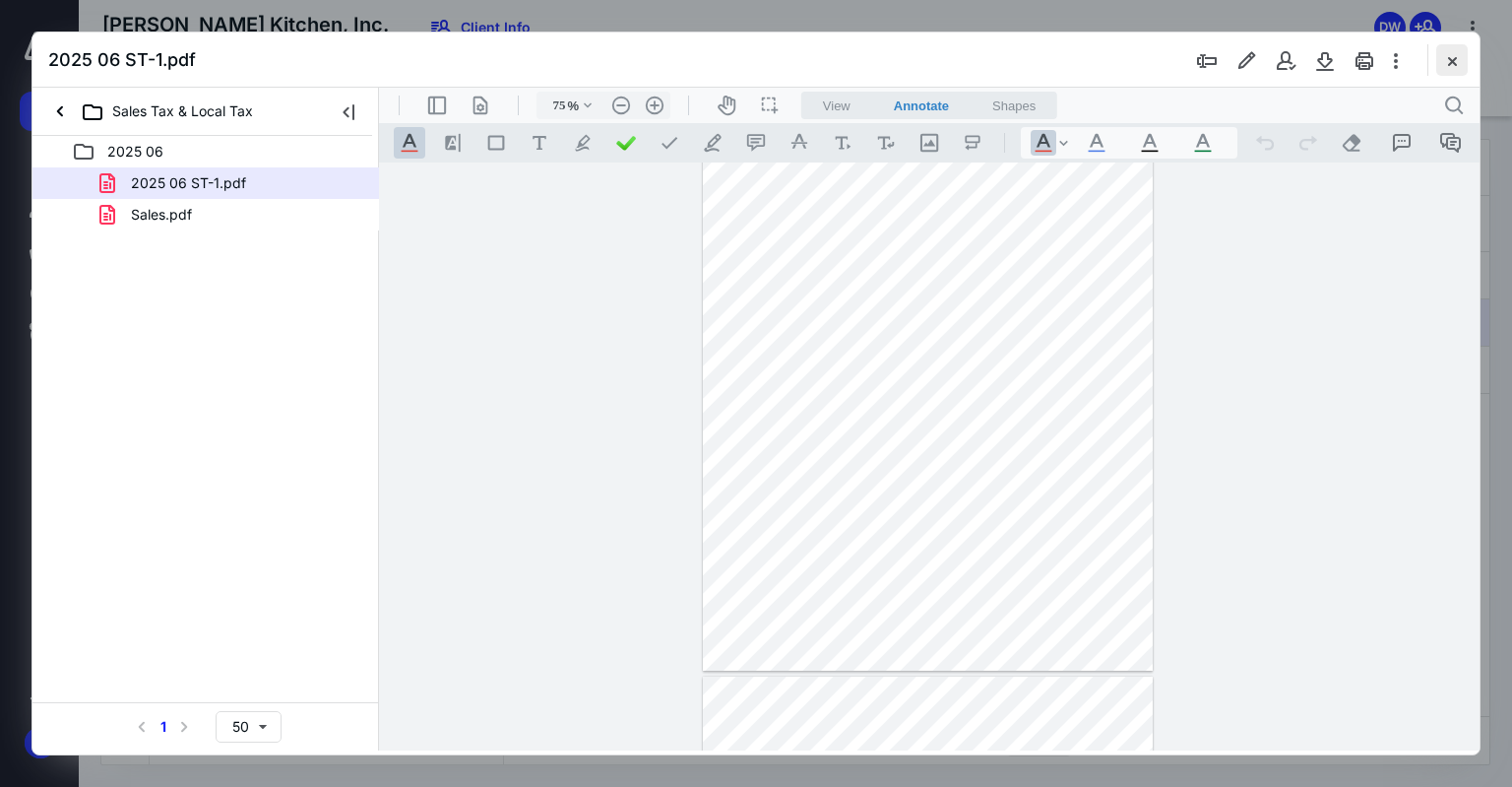 click at bounding box center (1452, 60) 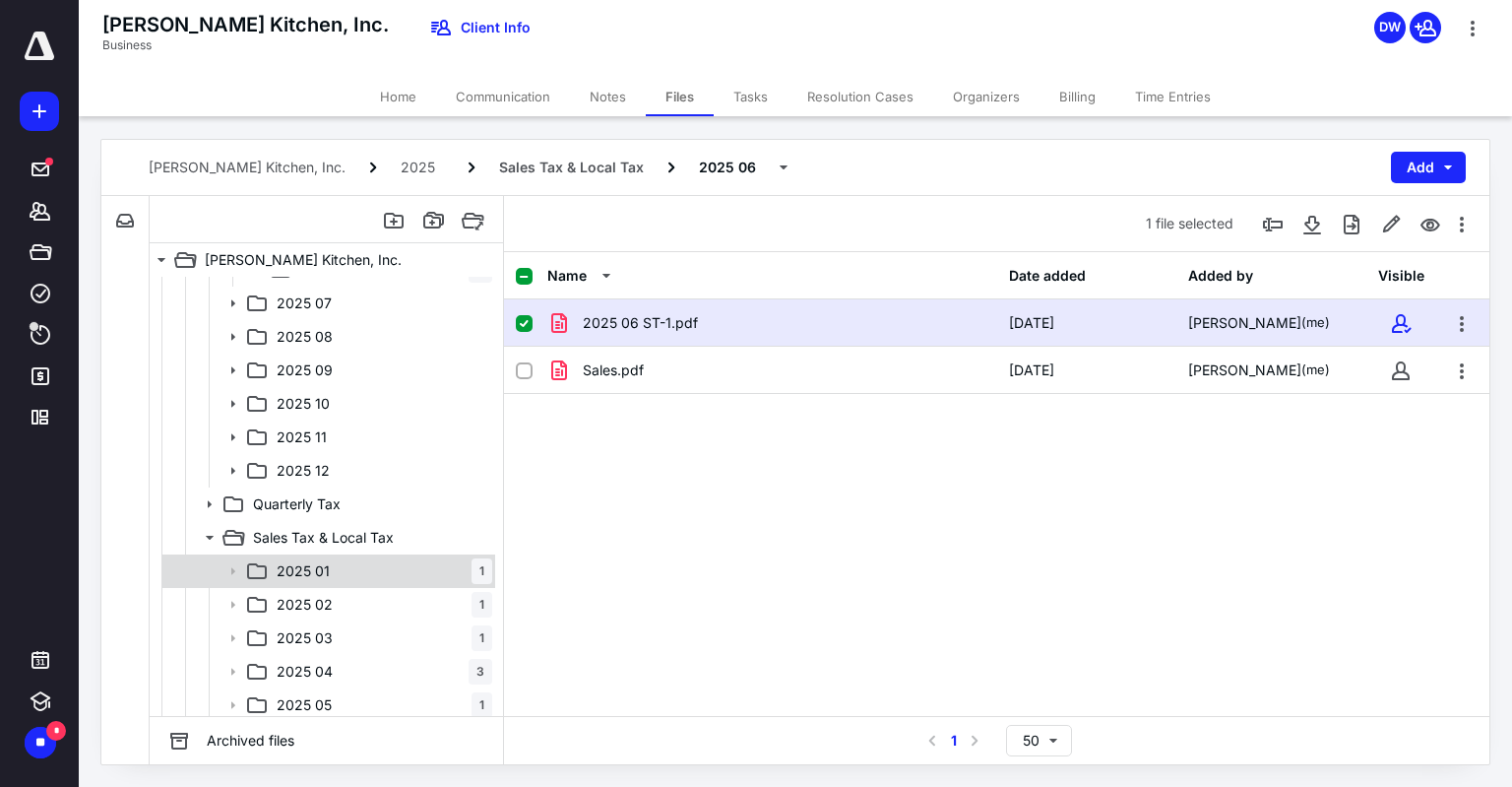click on "2025 01 1" at bounding box center [380, 571] 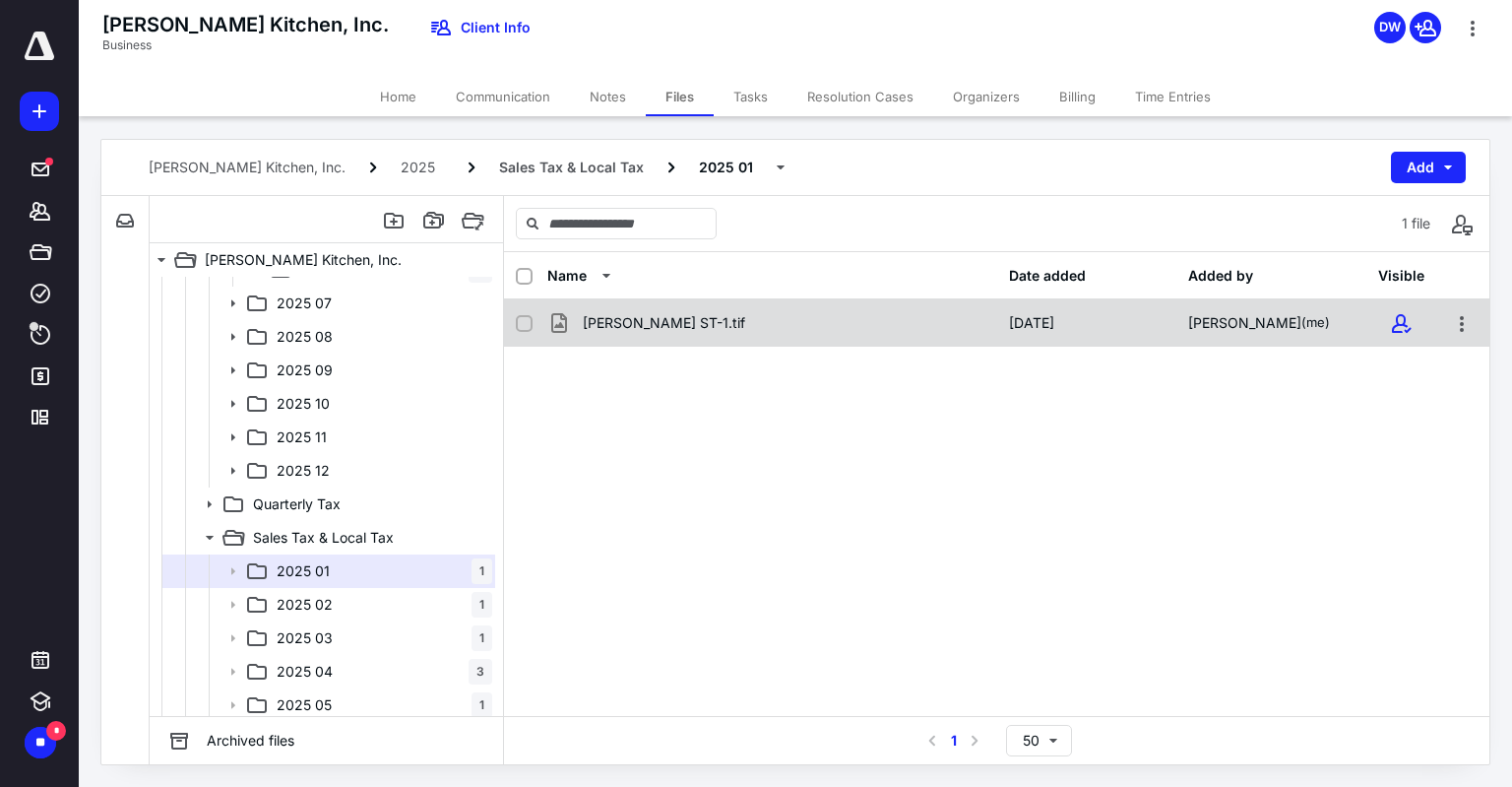 click on "Marinos JAN ST-1.tif" at bounding box center (772, 323) 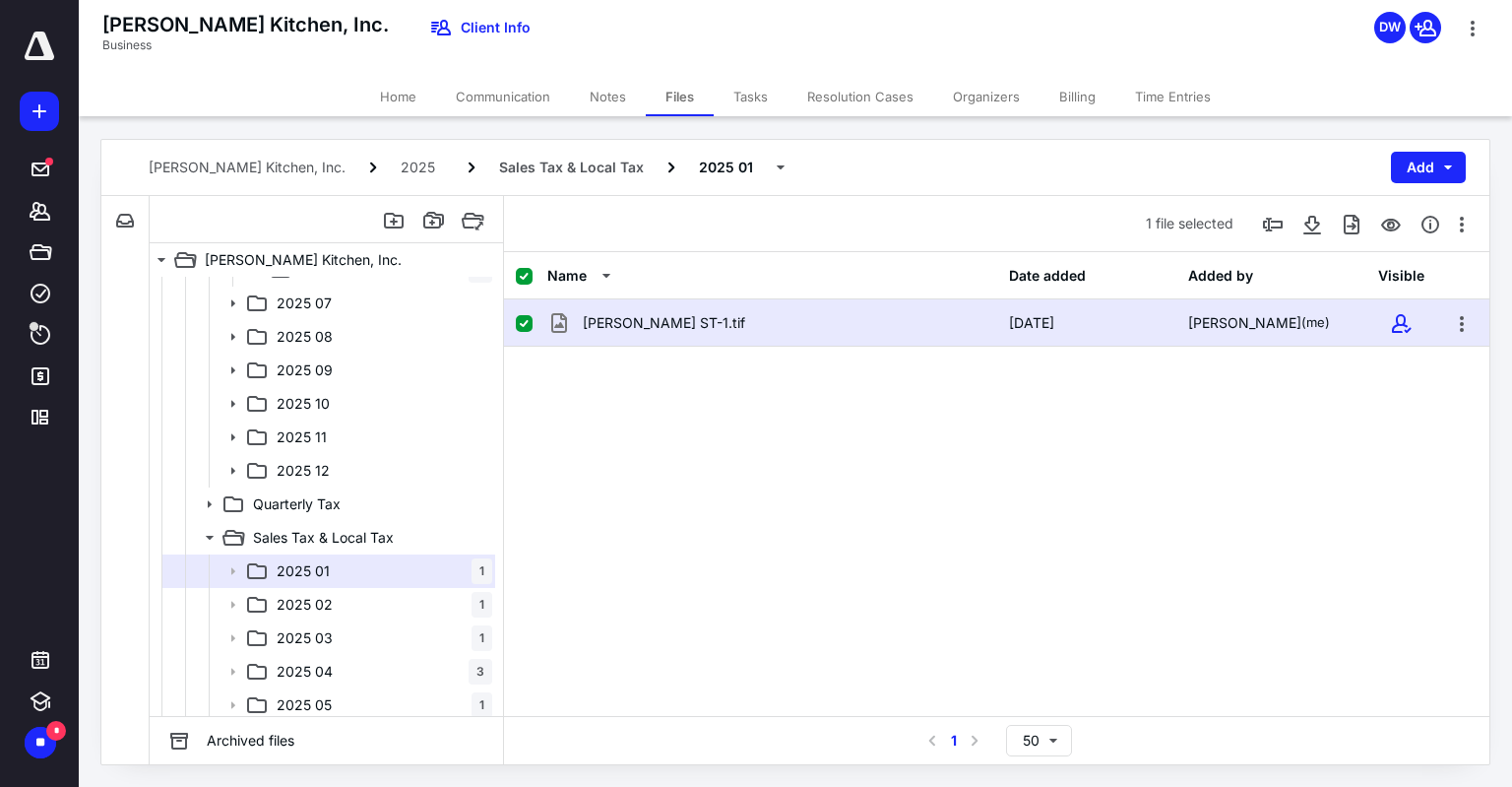 click on "Marinos JAN ST-1.tif" at bounding box center [772, 323] 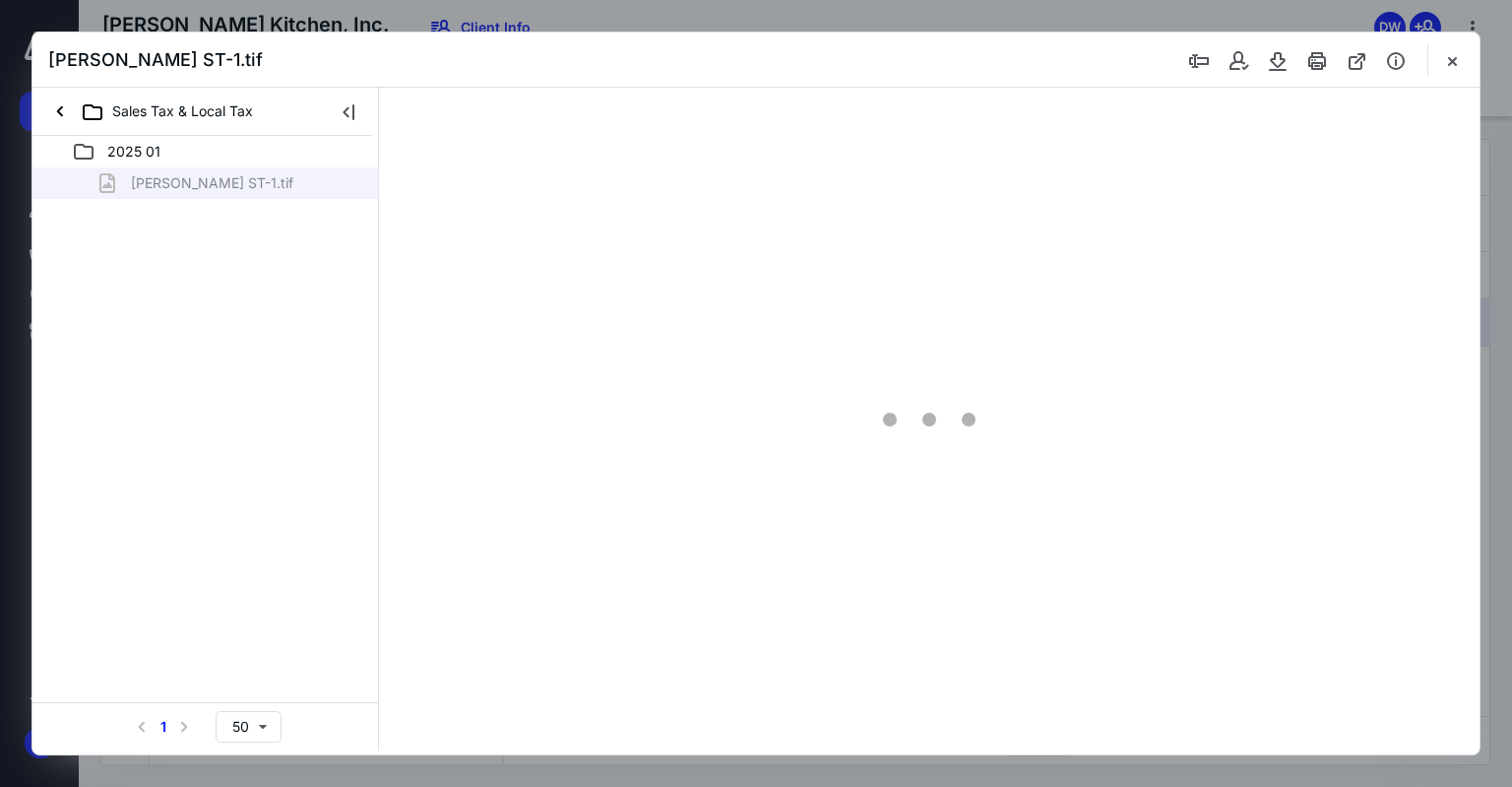 scroll, scrollTop: 0, scrollLeft: 0, axis: both 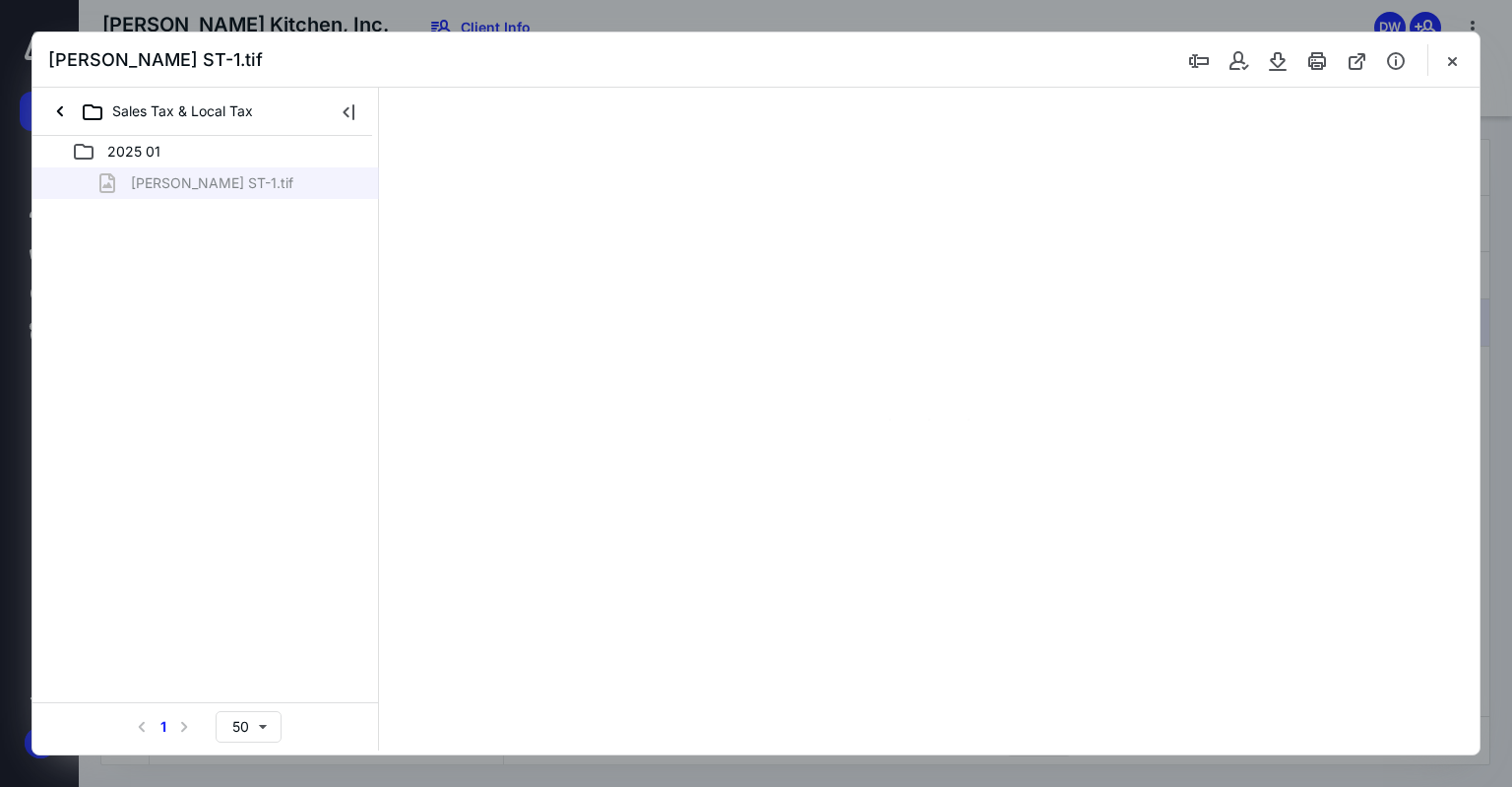 type on "75" 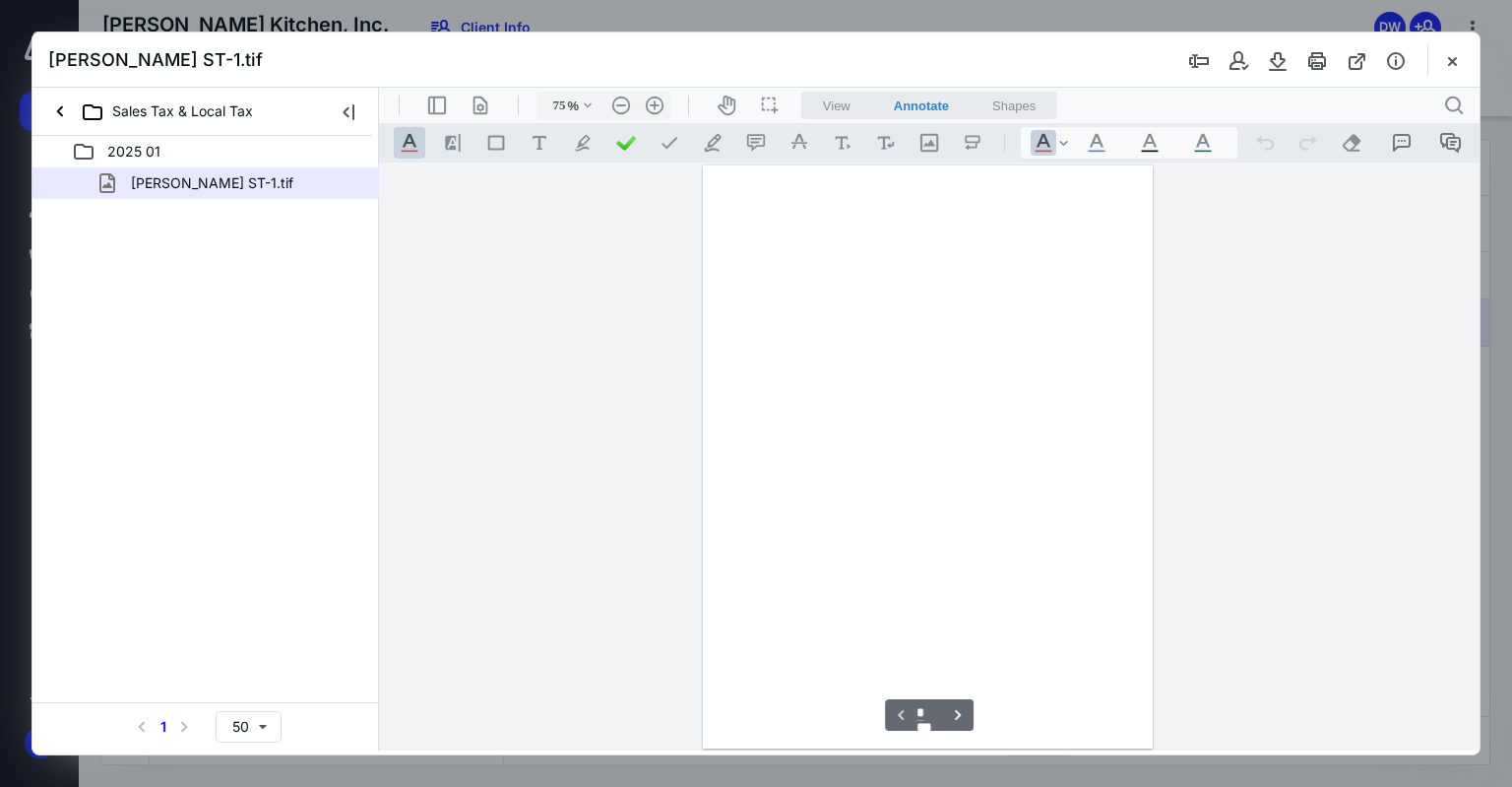 scroll, scrollTop: 78, scrollLeft: 0, axis: vertical 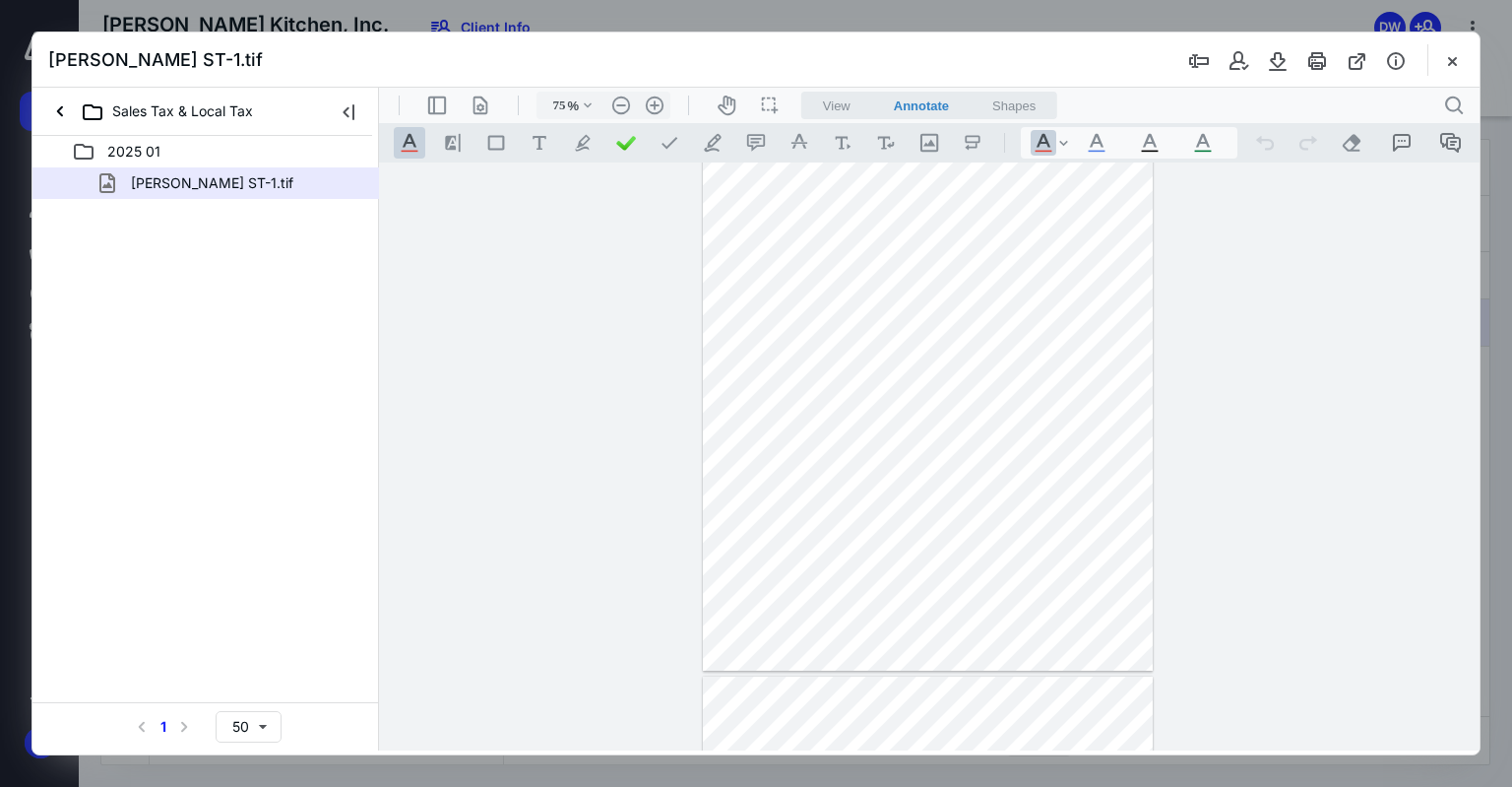 drag, startPoint x: 1453, startPoint y: 59, endPoint x: 1262, endPoint y: 155, distance: 213.76857 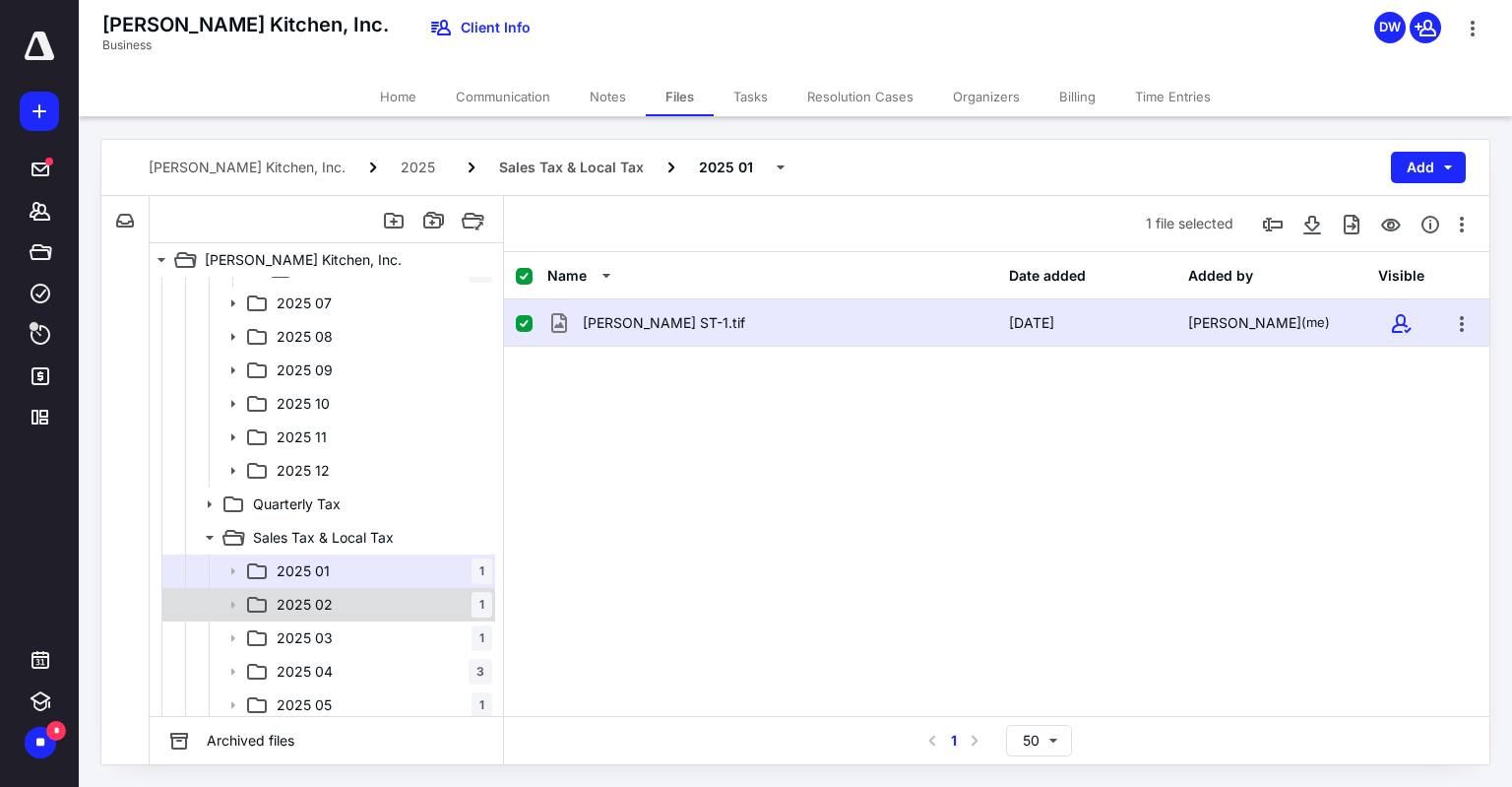 click on "2025 02 1" at bounding box center [380, 605] 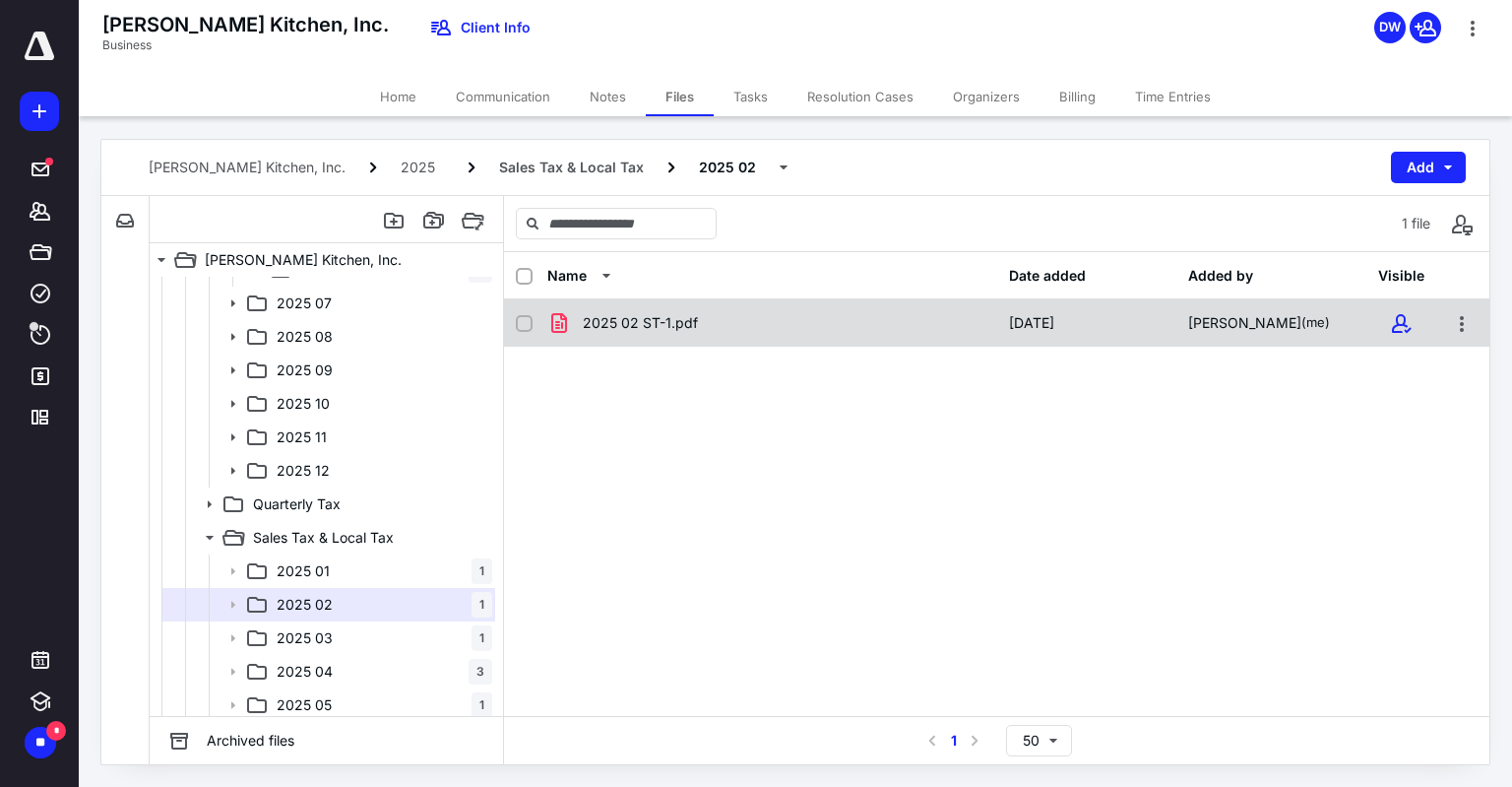 click on "2025 02 ST-1.pdf" at bounding box center (640, 323) 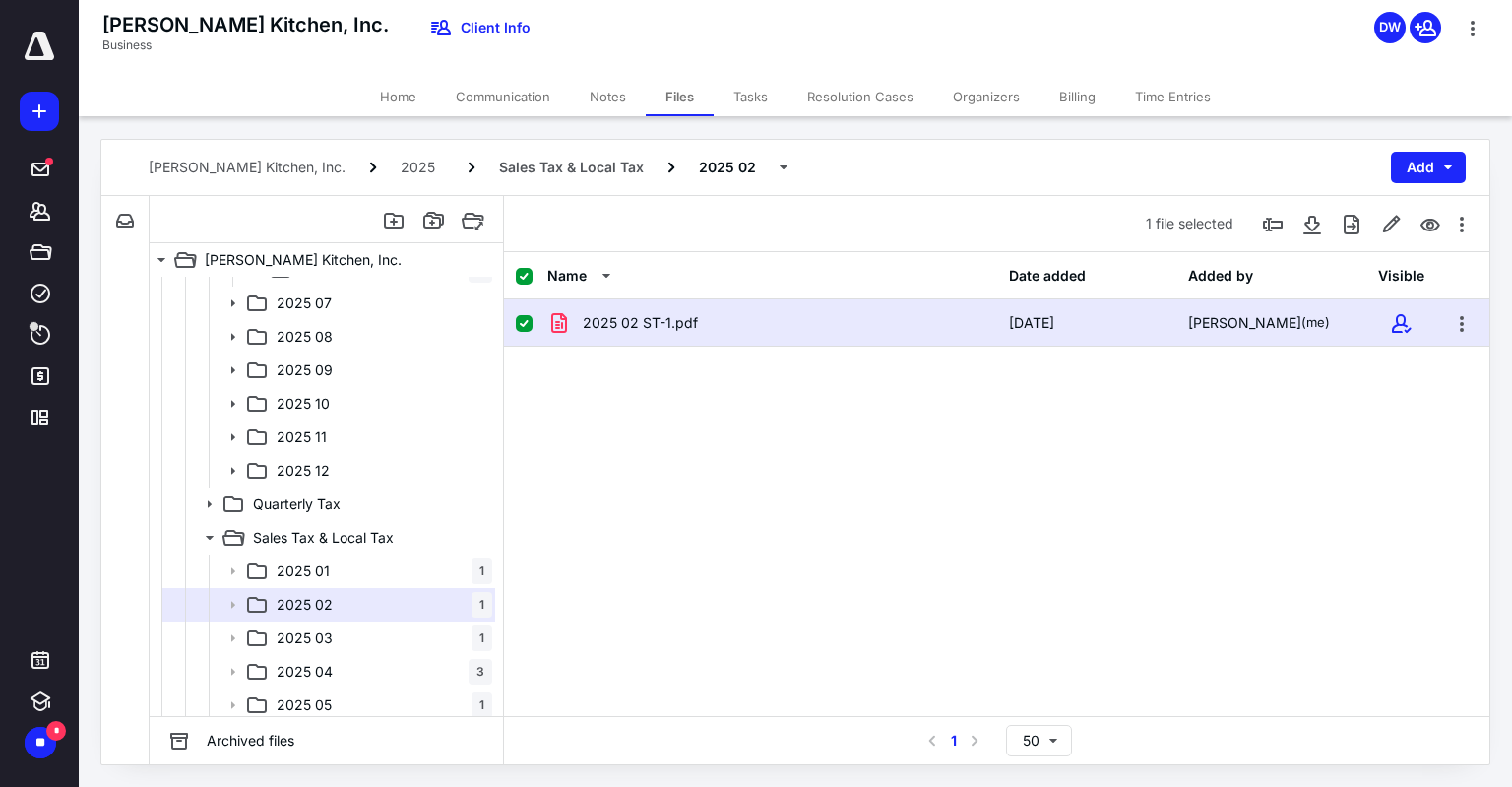 click on "2025 02 ST-1.pdf" at bounding box center (640, 323) 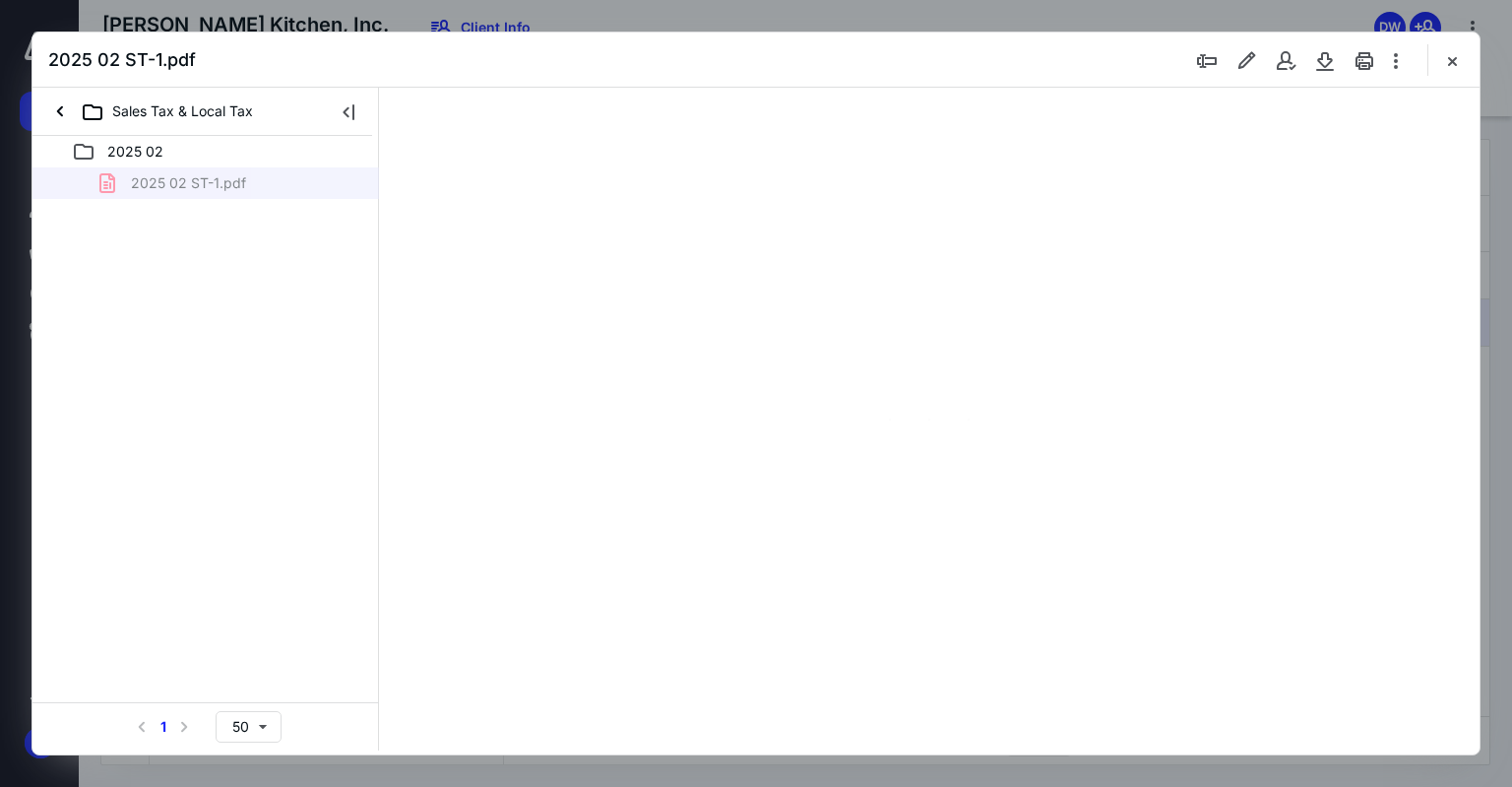 scroll, scrollTop: 0, scrollLeft: 0, axis: both 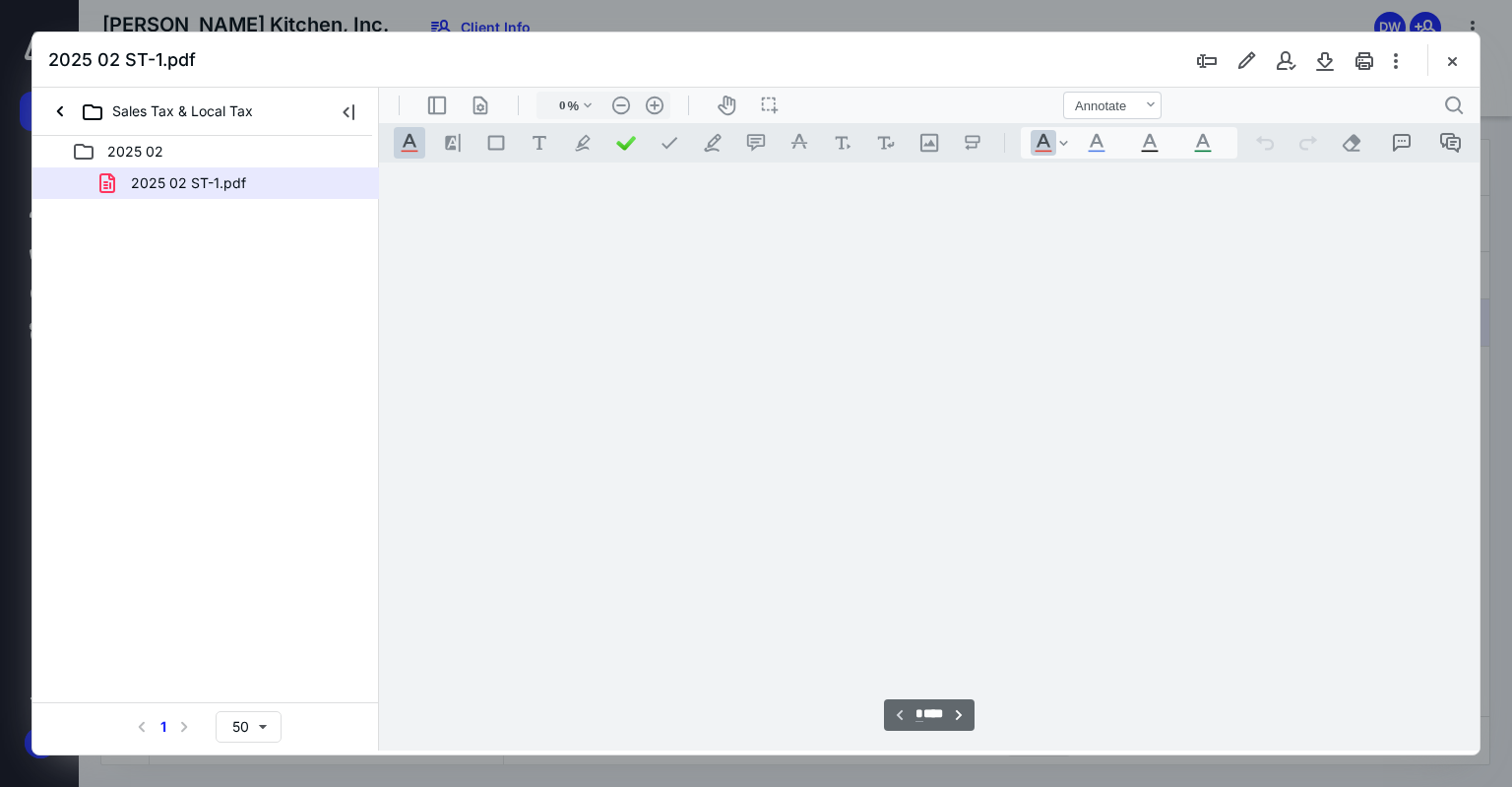 type on "75" 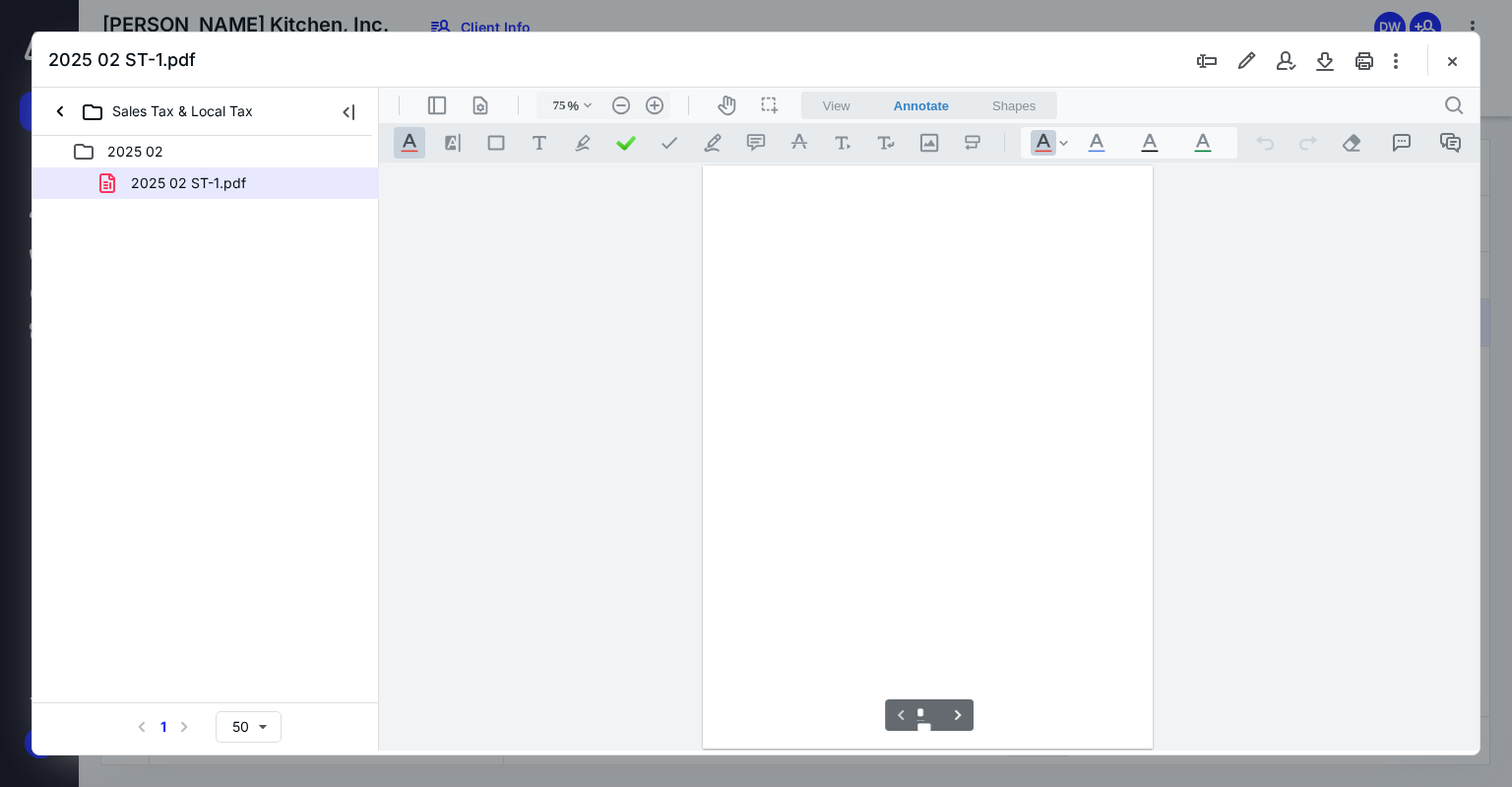 scroll, scrollTop: 78, scrollLeft: 0, axis: vertical 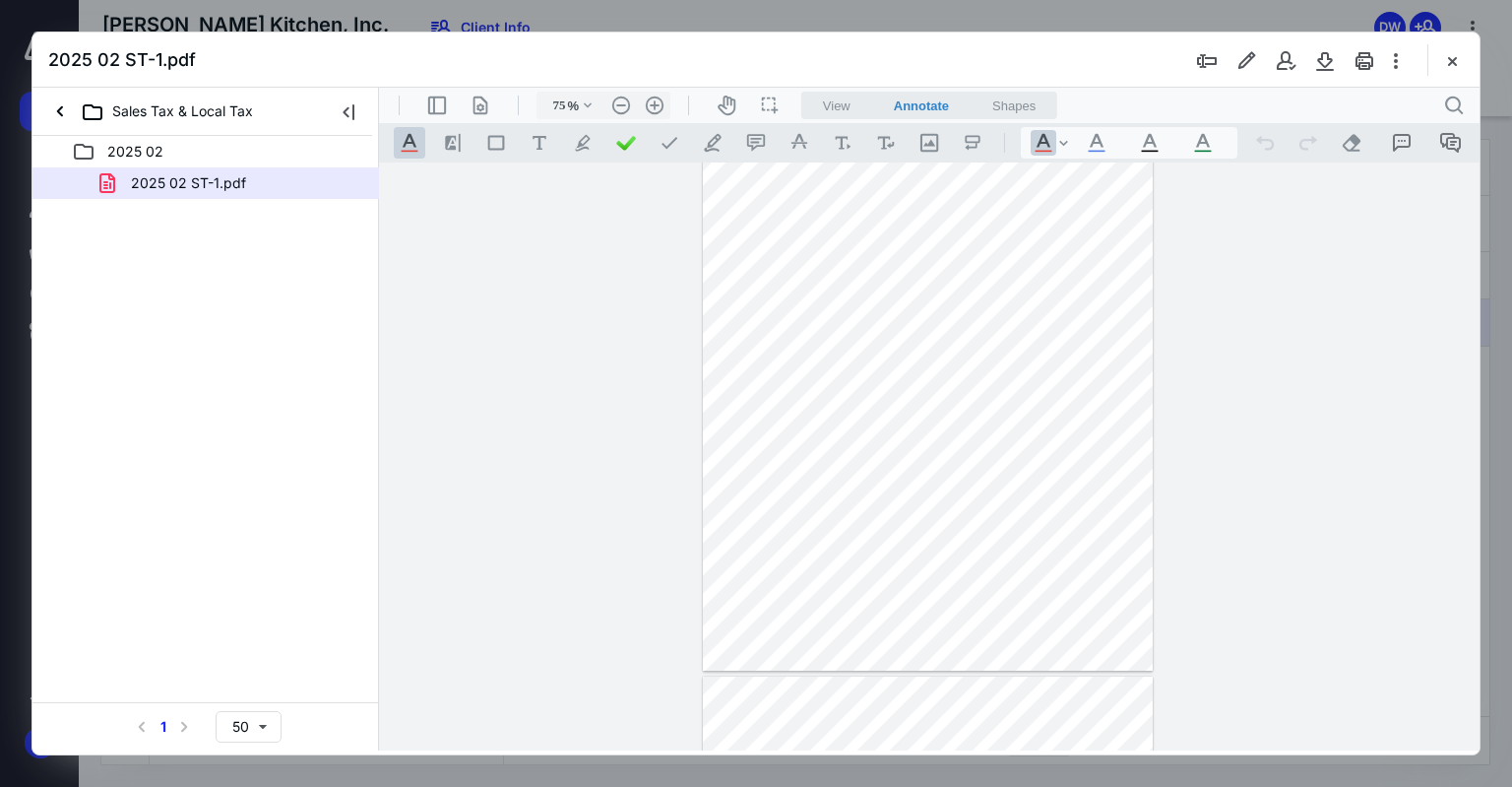 click at bounding box center (1452, 60) 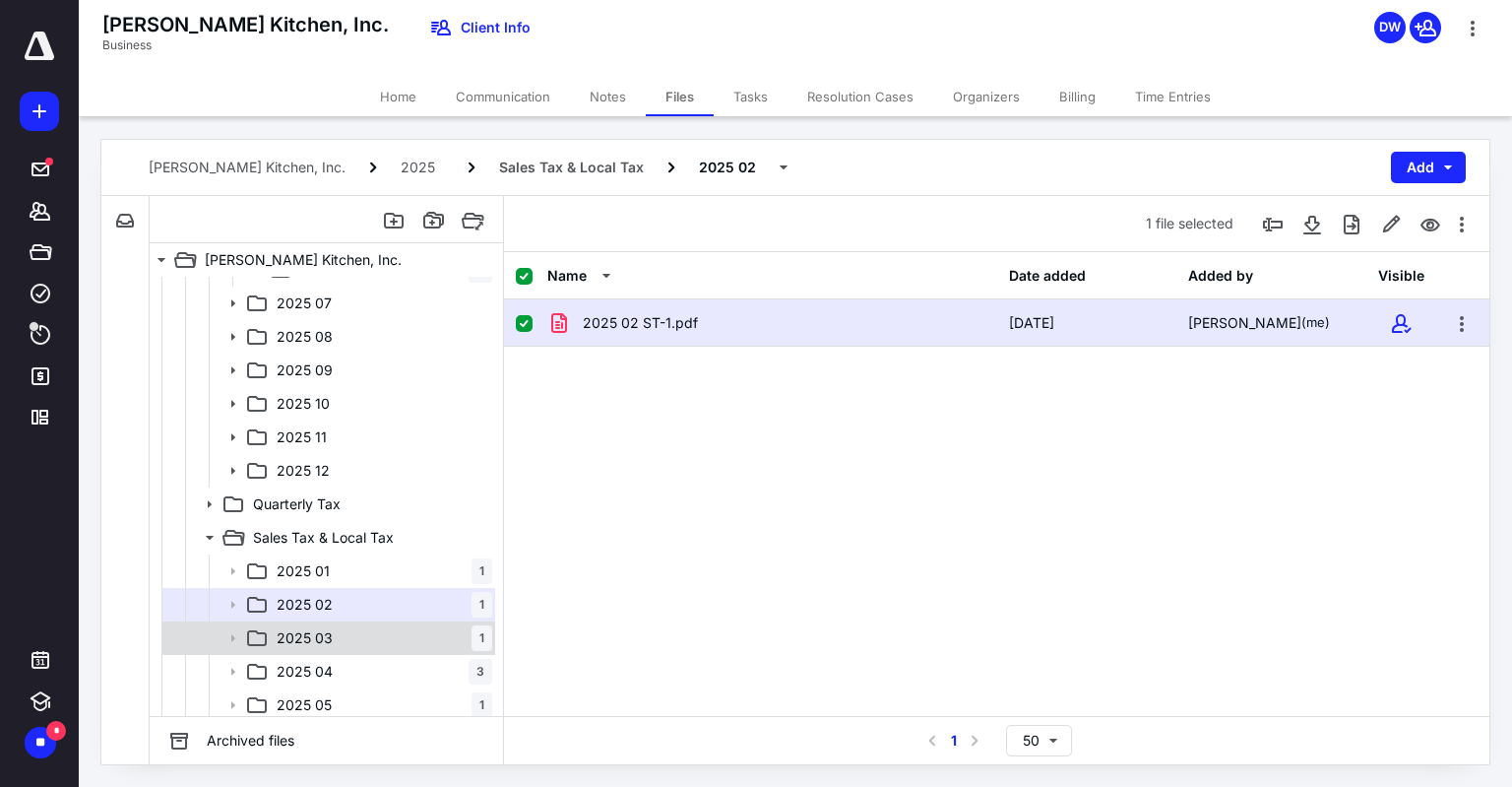 click on "2025 03 1" at bounding box center [380, 638] 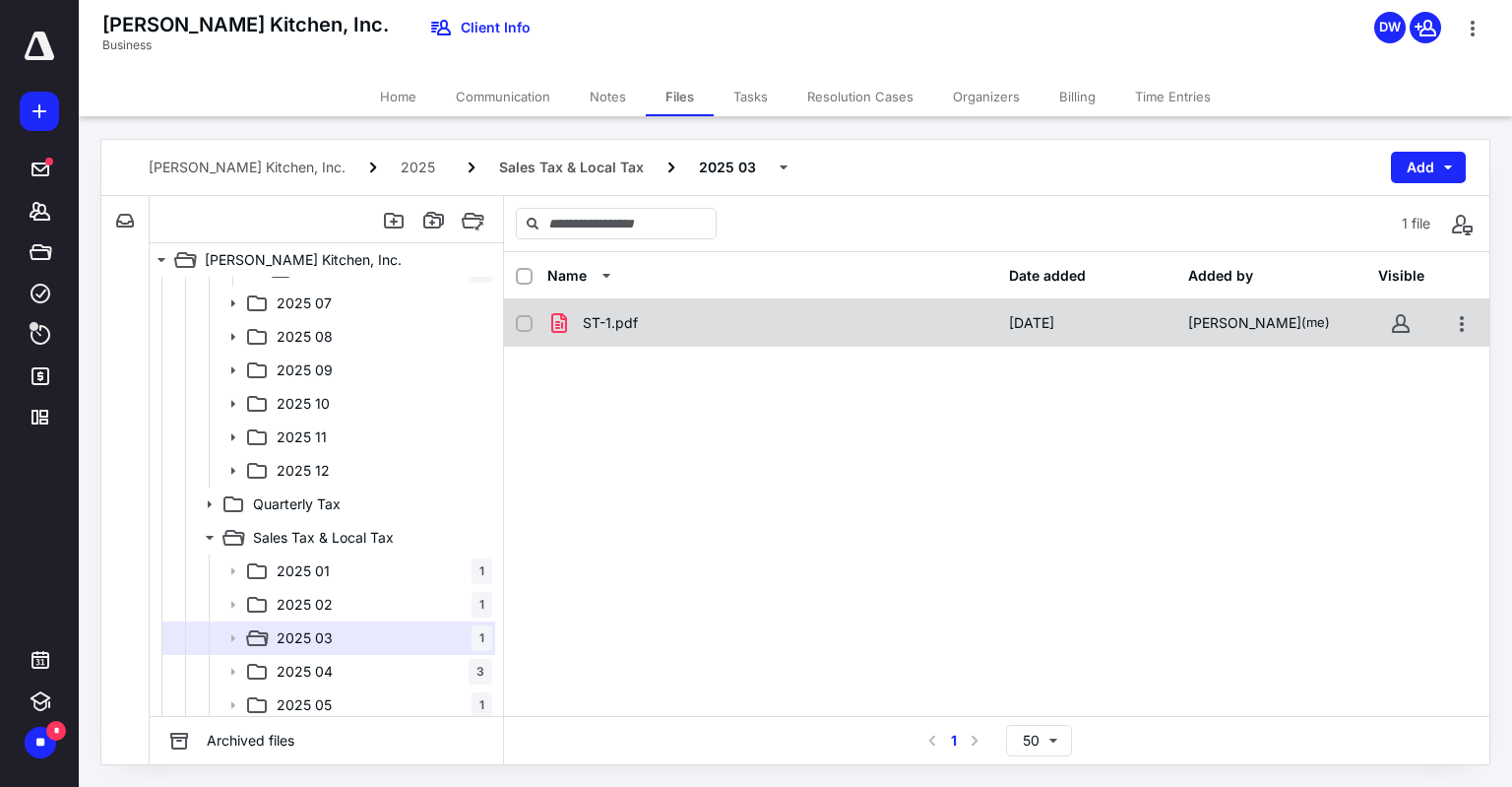 click on "ST-1.pdf" at bounding box center [772, 323] 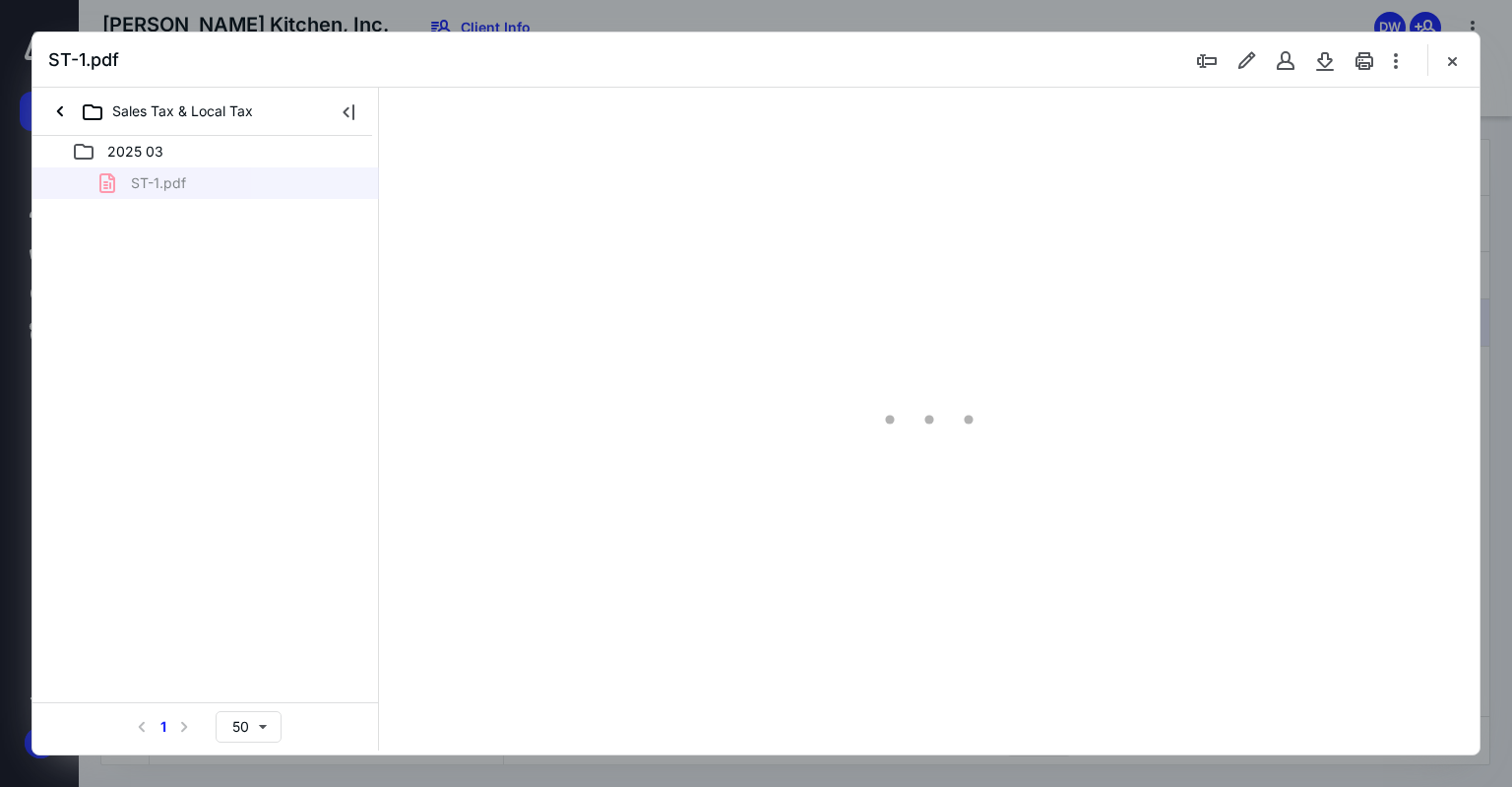 scroll, scrollTop: 0, scrollLeft: 0, axis: both 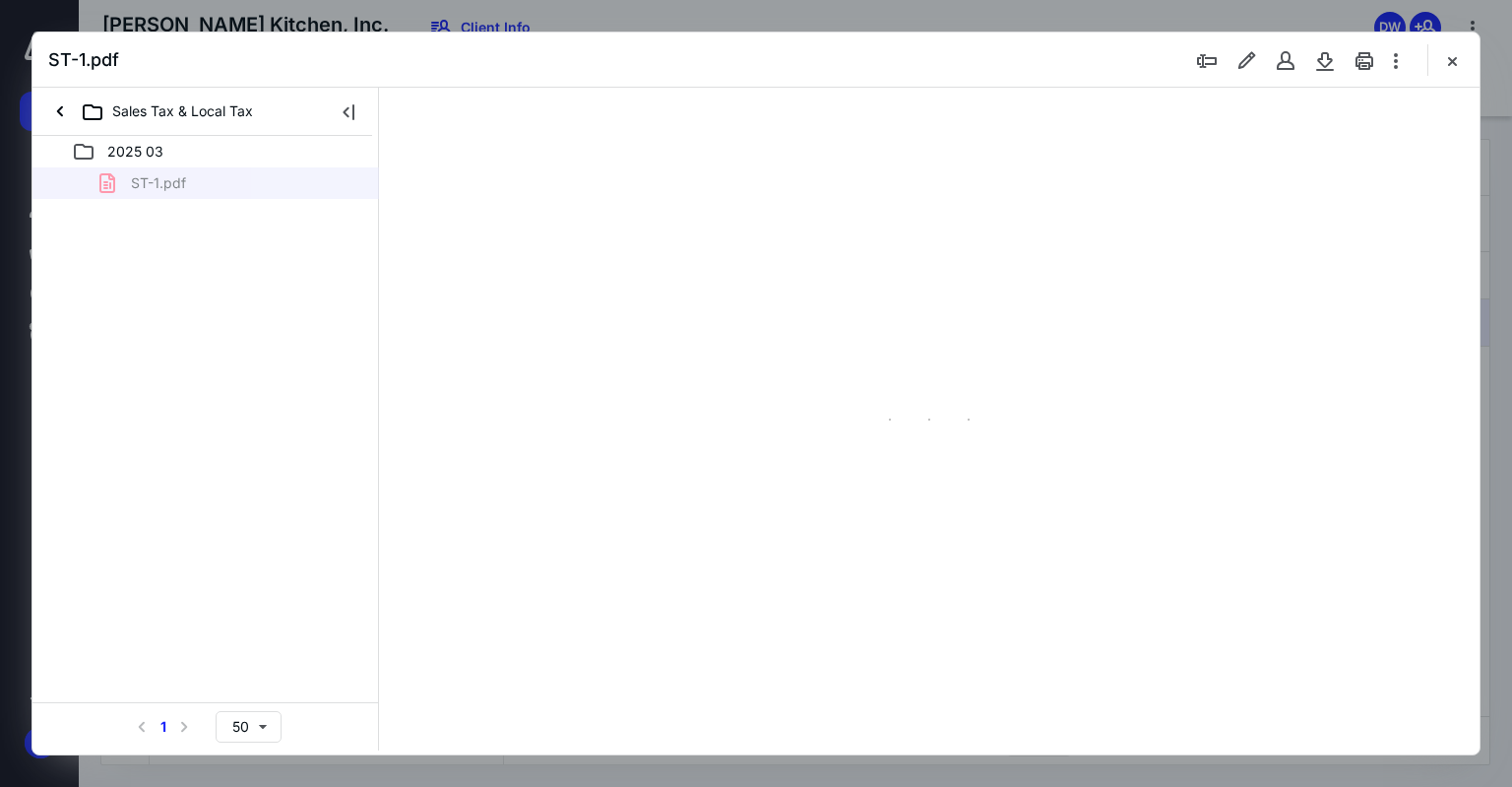 type on "75" 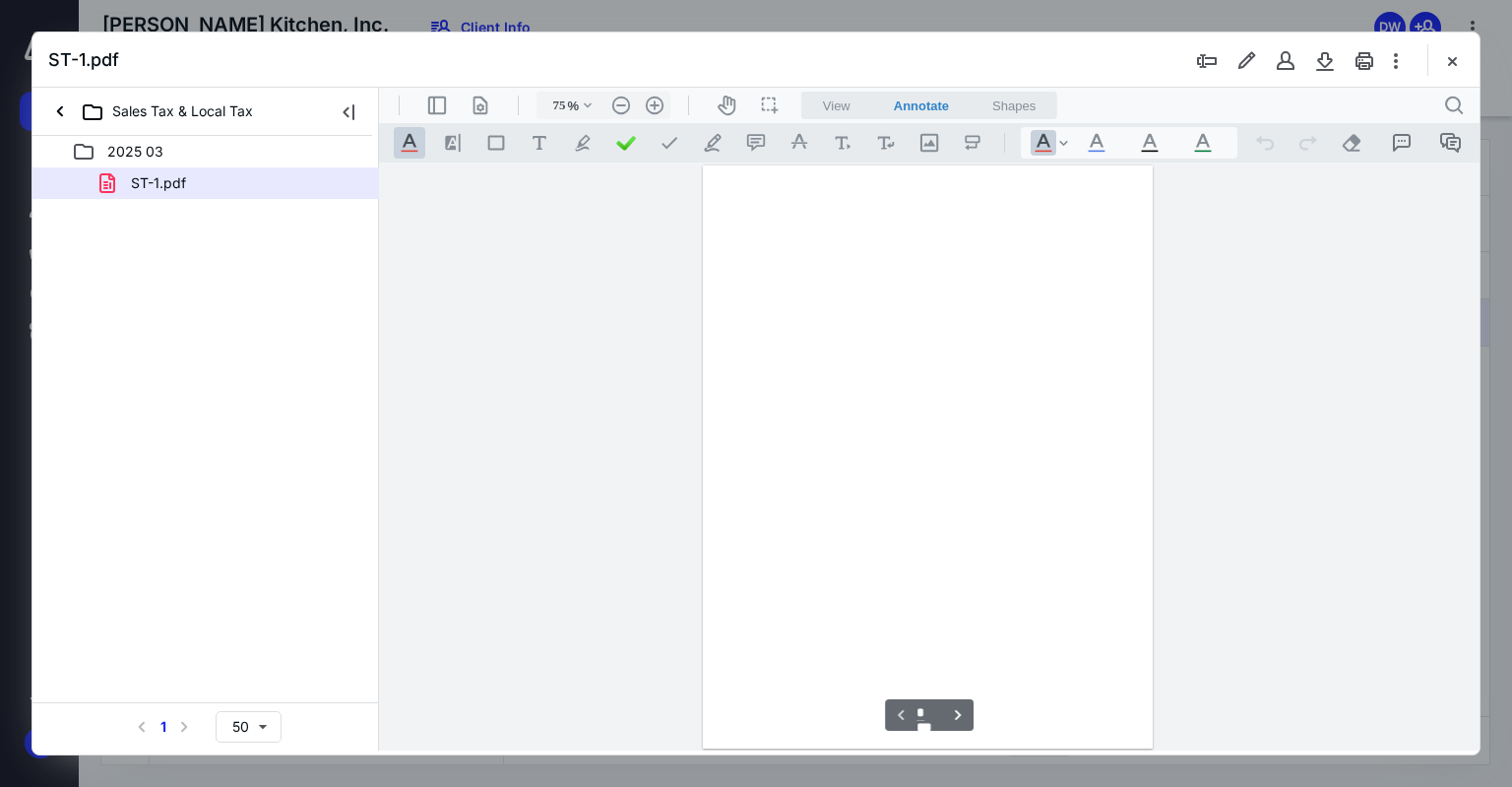 scroll, scrollTop: 78, scrollLeft: 0, axis: vertical 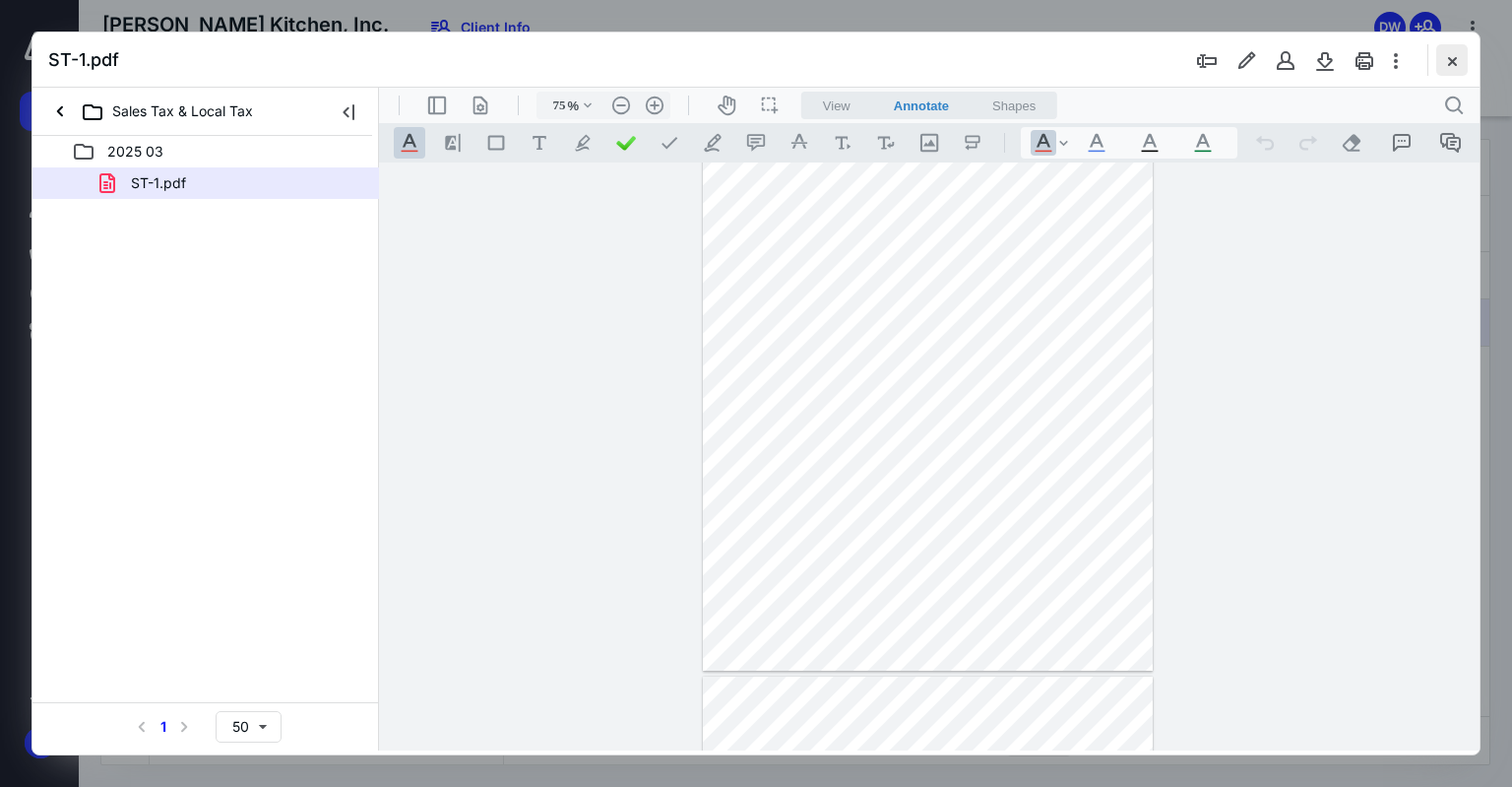 click at bounding box center [1452, 60] 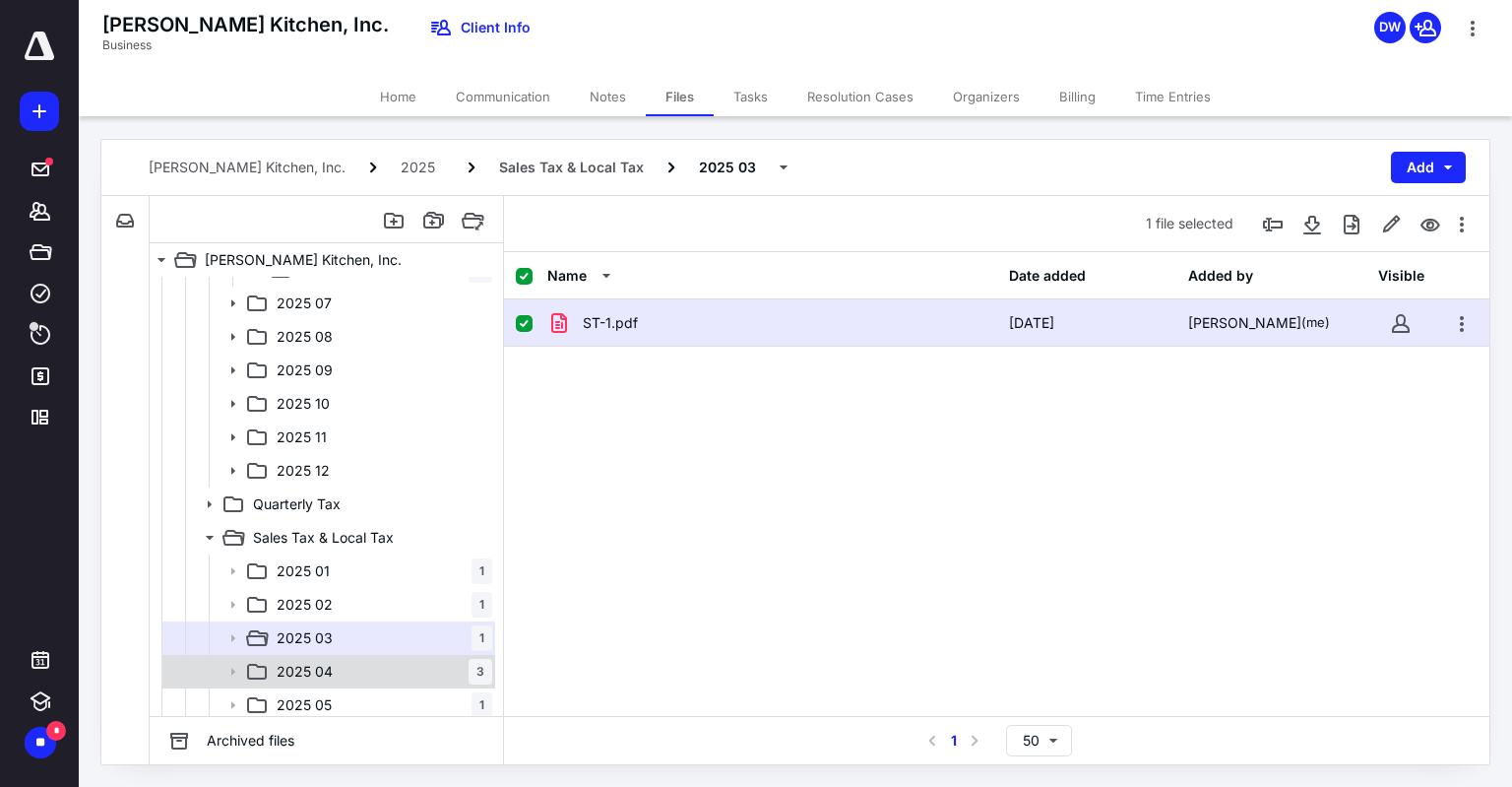 click on "2025 04 3" at bounding box center [380, 672] 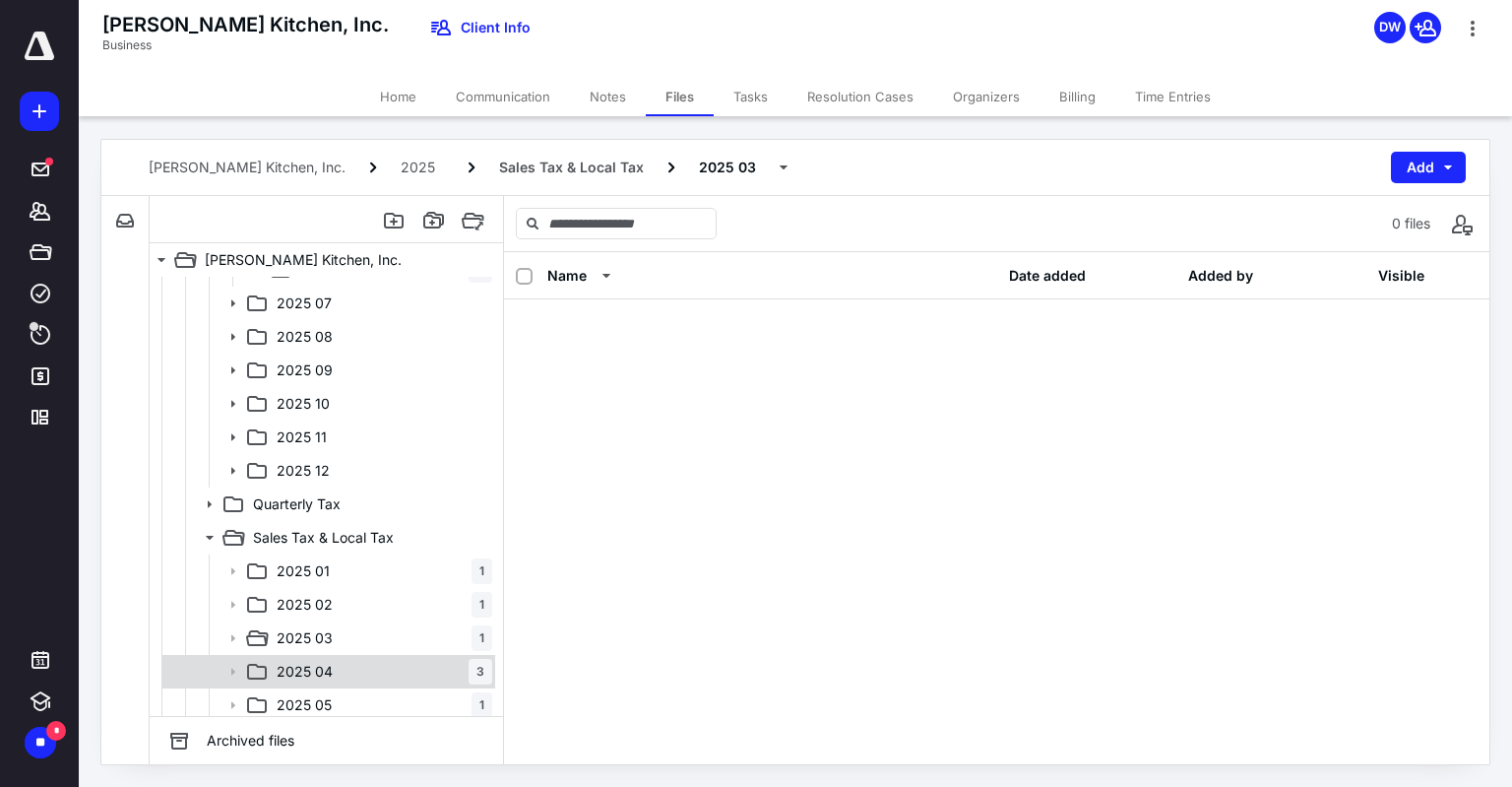 click on "2025 04 3" at bounding box center [380, 672] 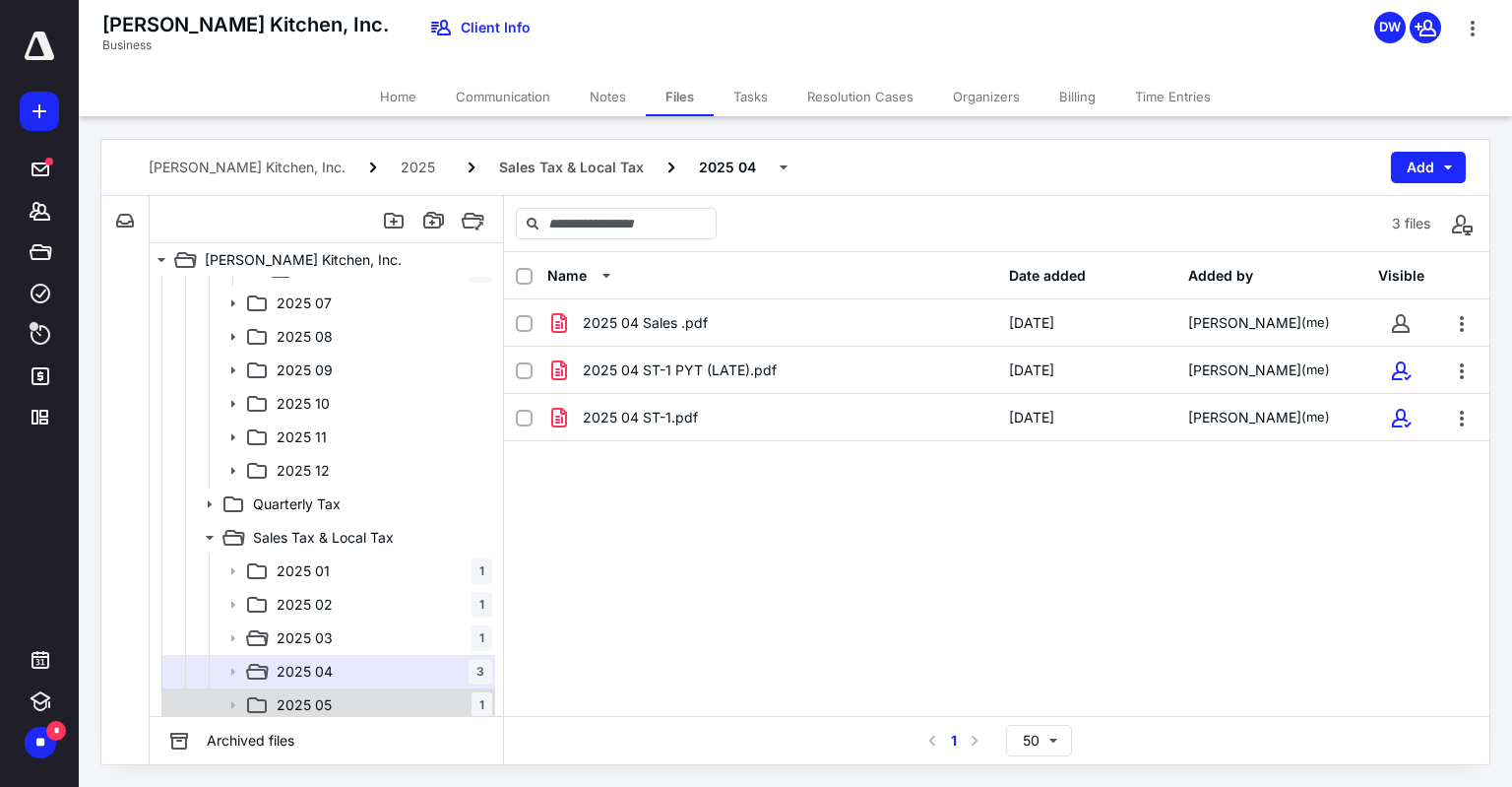 click on "2025 05 1" at bounding box center (380, 705) 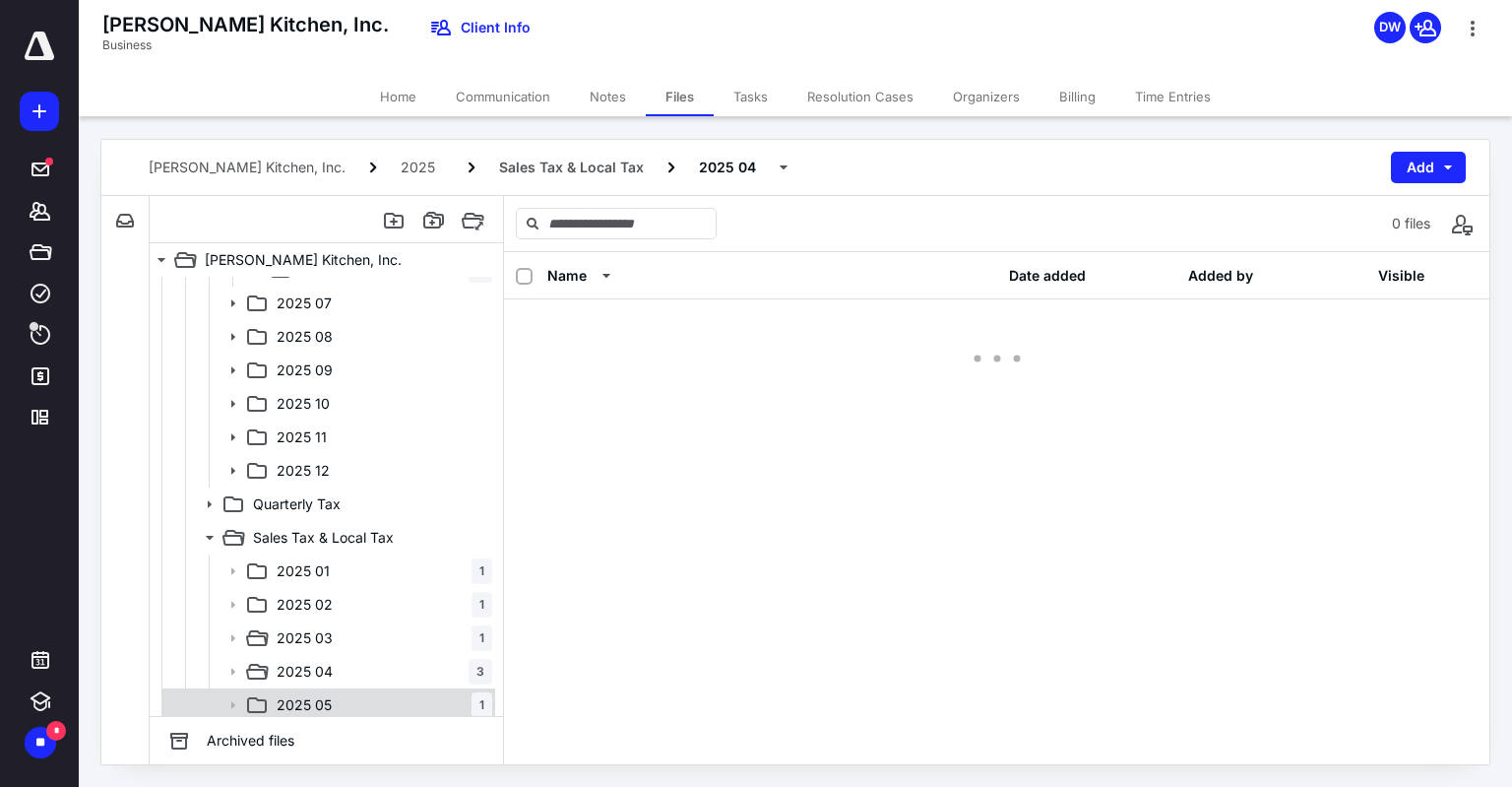 click on "2025 05 1" at bounding box center [380, 705] 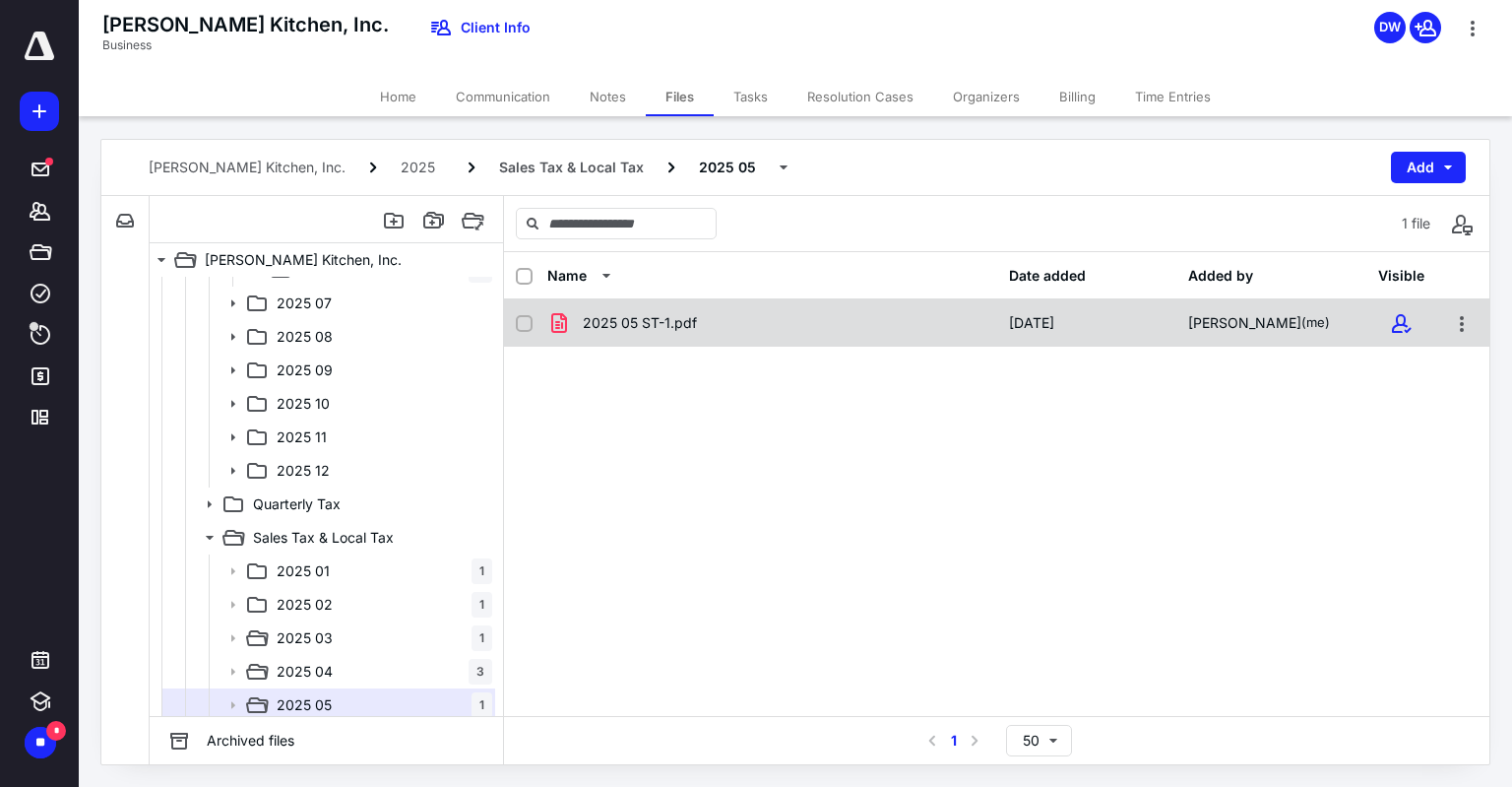 click on "2025 05 ST-1.pdf" at bounding box center (772, 323) 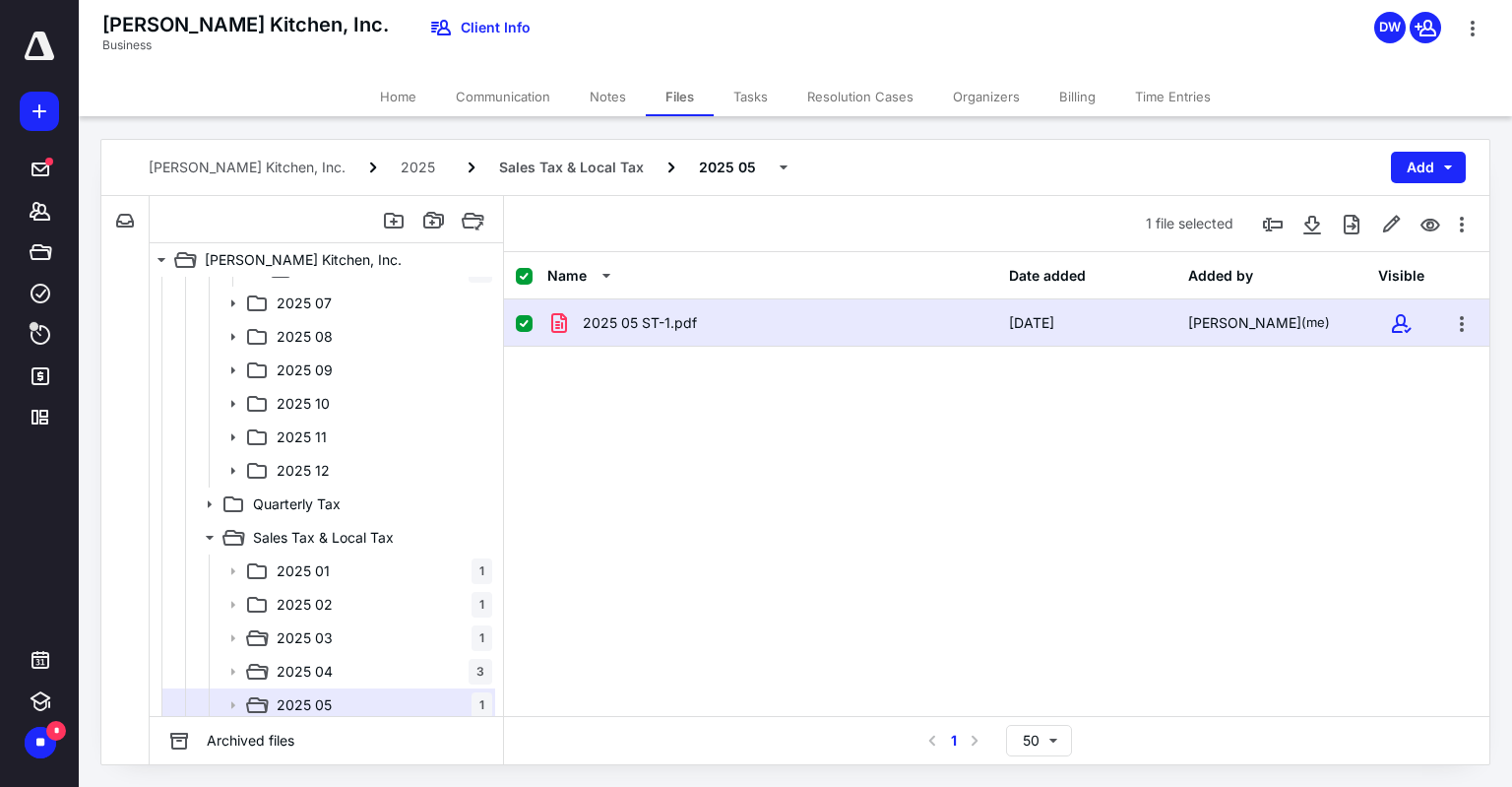 click on "2025 05 ST-1.pdf" at bounding box center [772, 323] 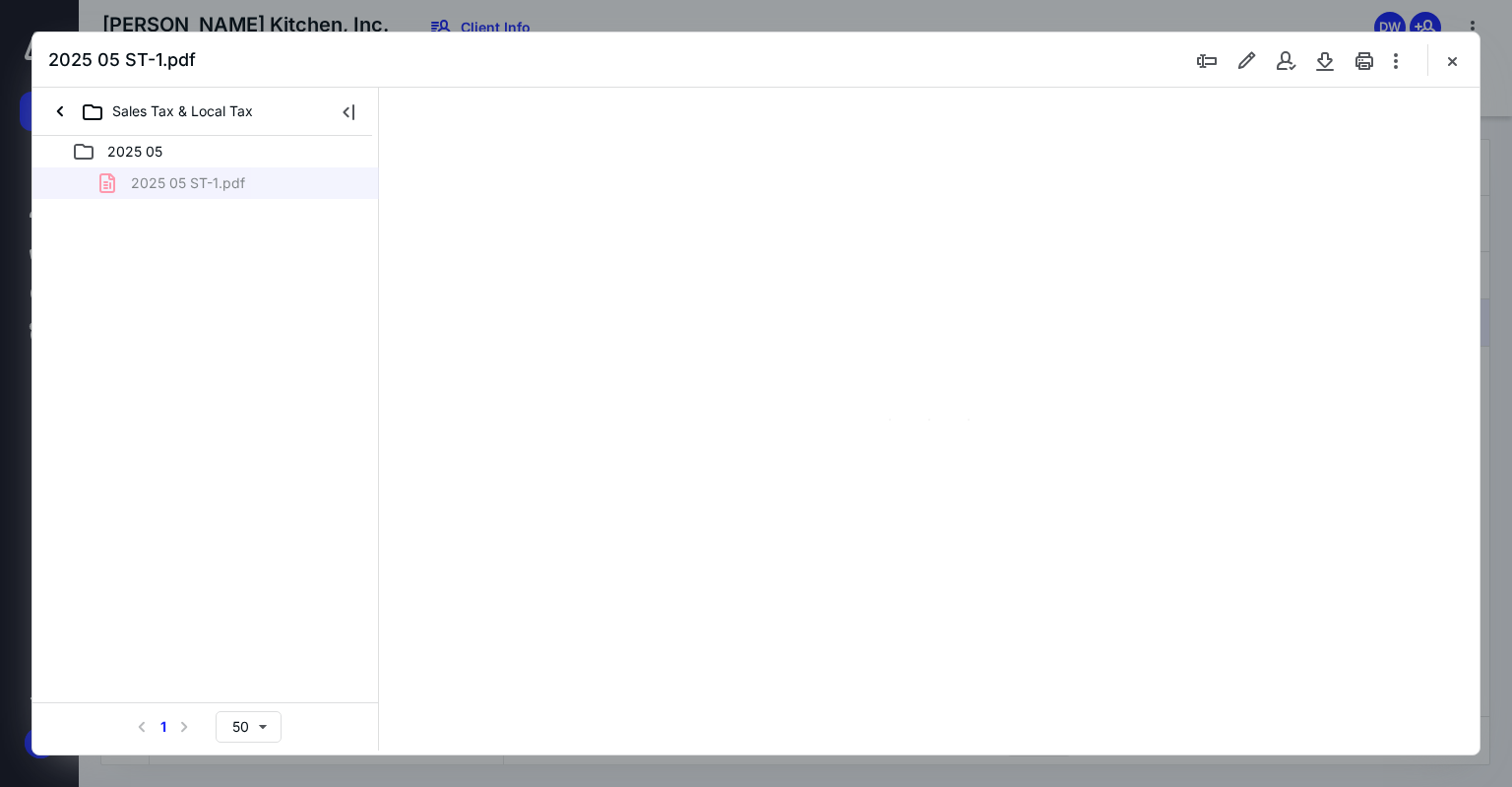 scroll, scrollTop: 0, scrollLeft: 0, axis: both 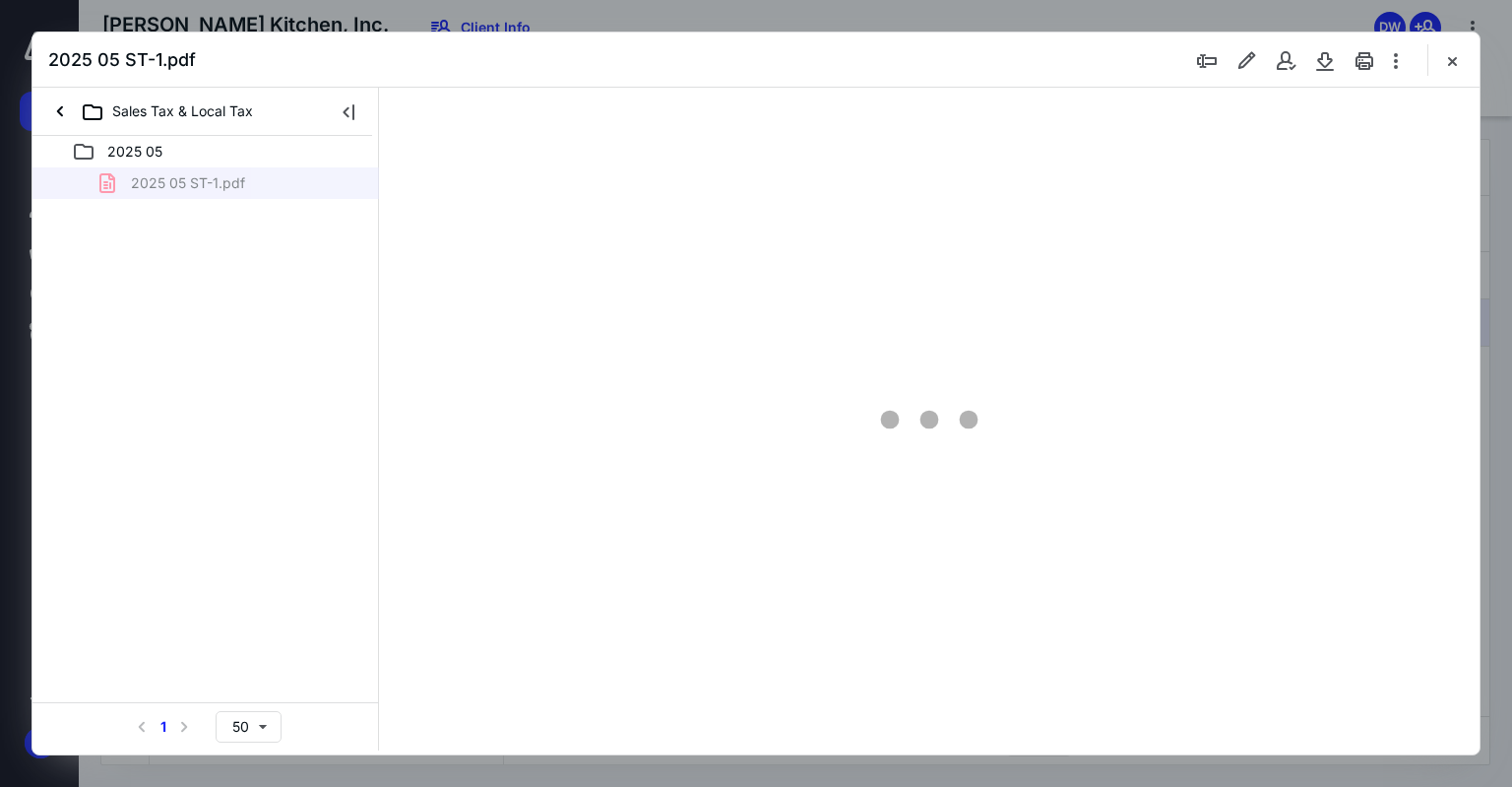 type on "75" 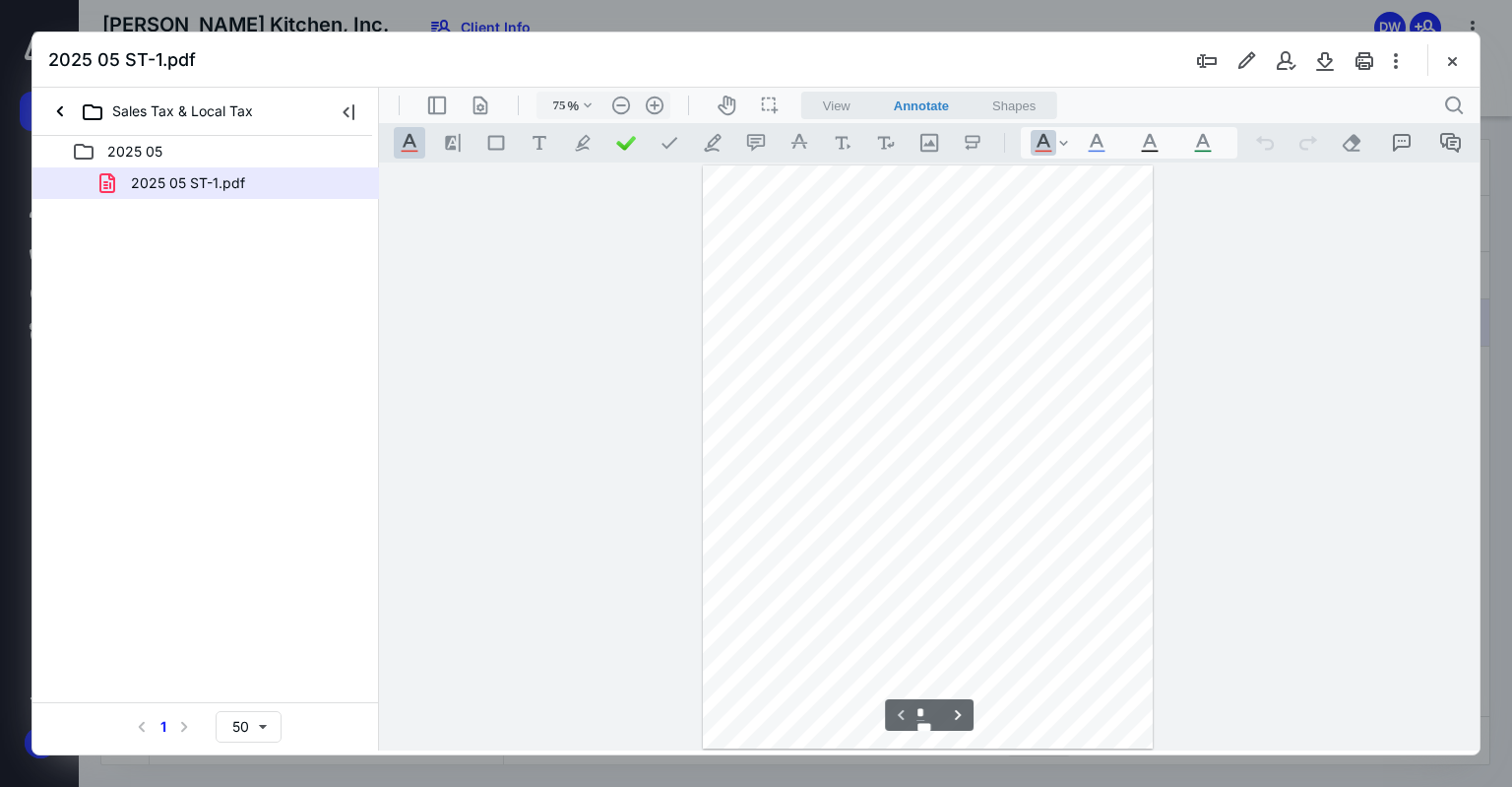 scroll, scrollTop: 78, scrollLeft: 0, axis: vertical 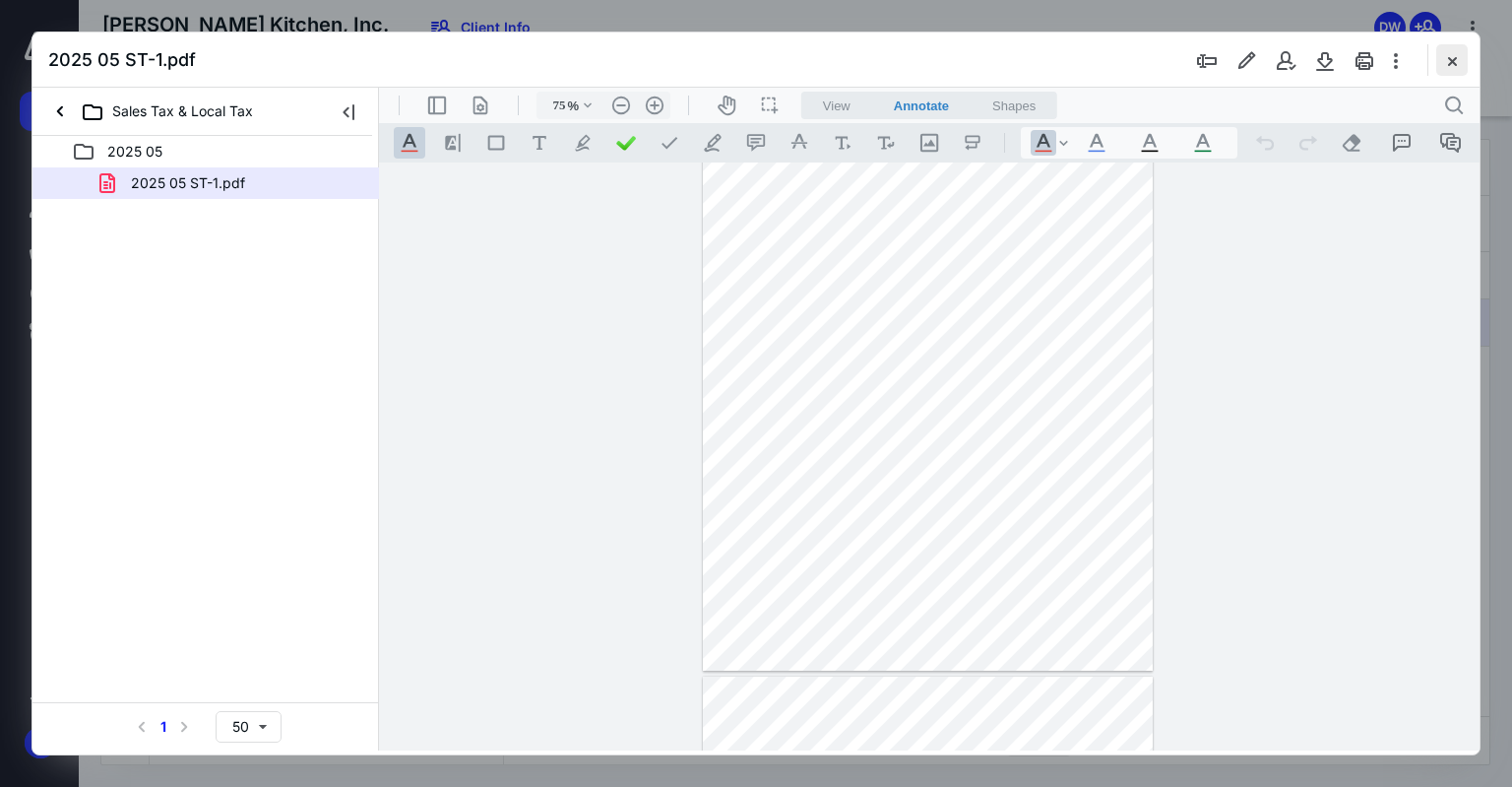 click at bounding box center (1452, 60) 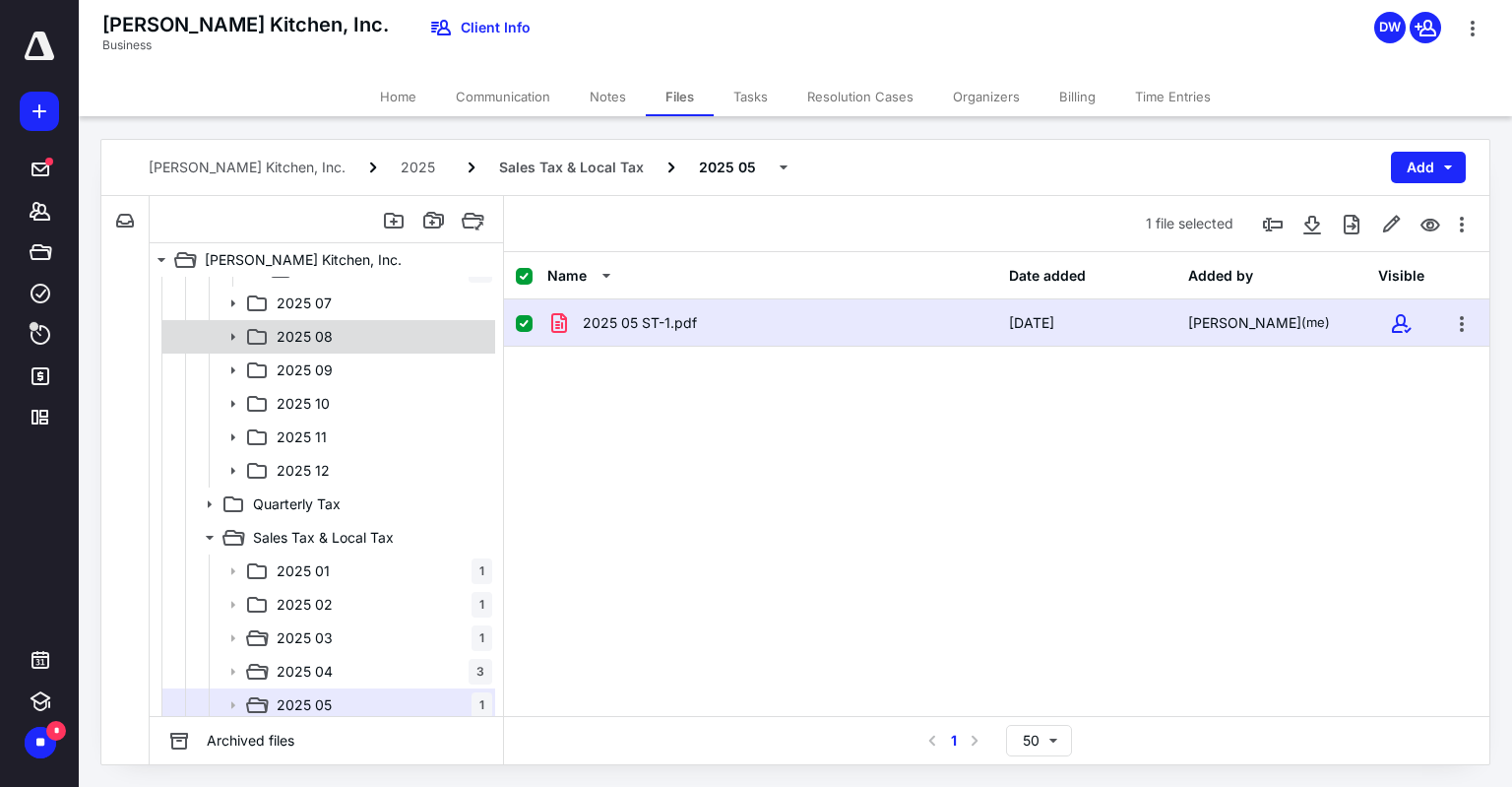scroll, scrollTop: 295, scrollLeft: 0, axis: vertical 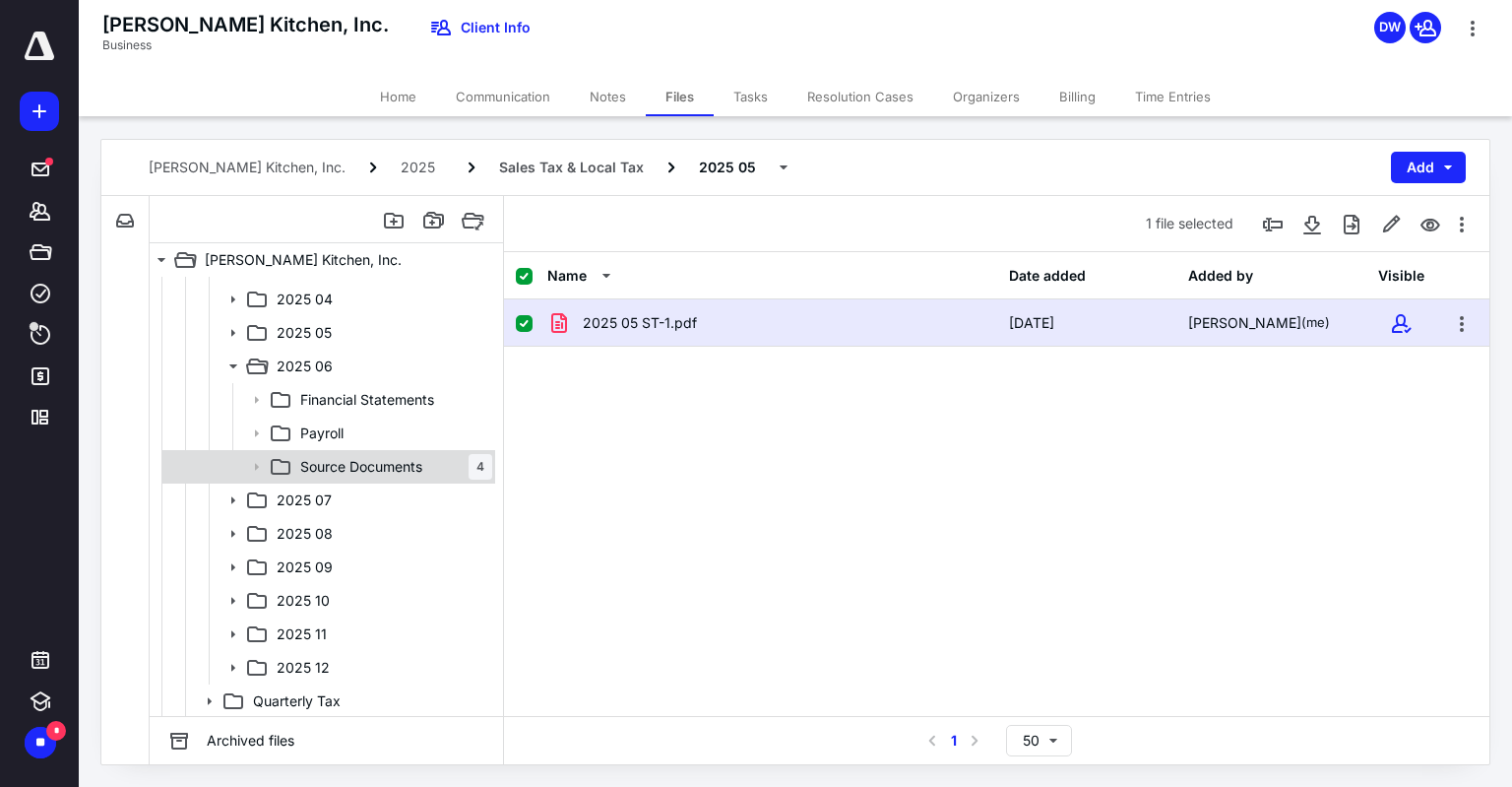 click on "Source Documents" at bounding box center [361, 467] 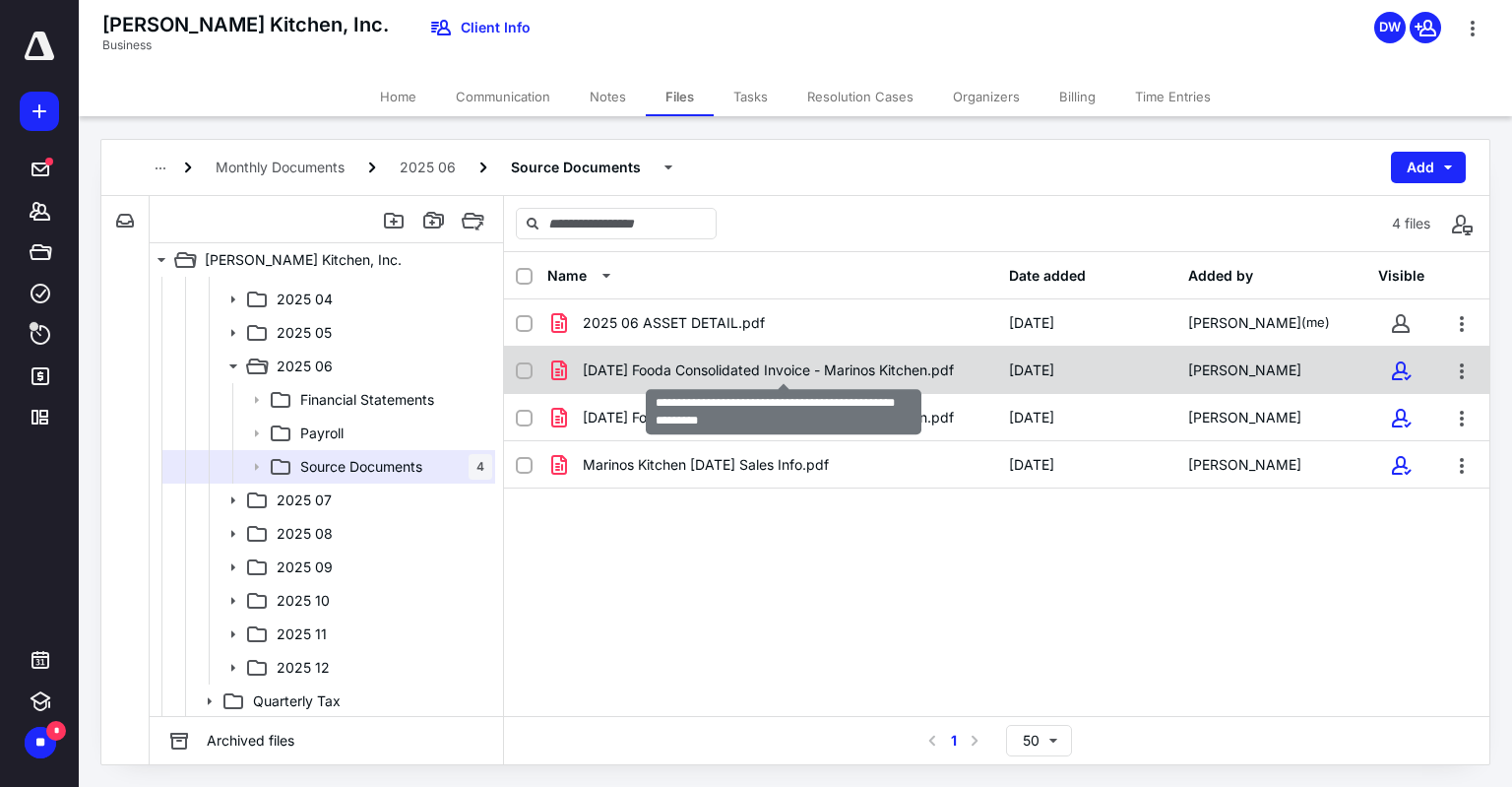 click on "2025-06-11 Fooda Consolidated Invoice - Marinos Kitchen.pdf" at bounding box center (768, 370) 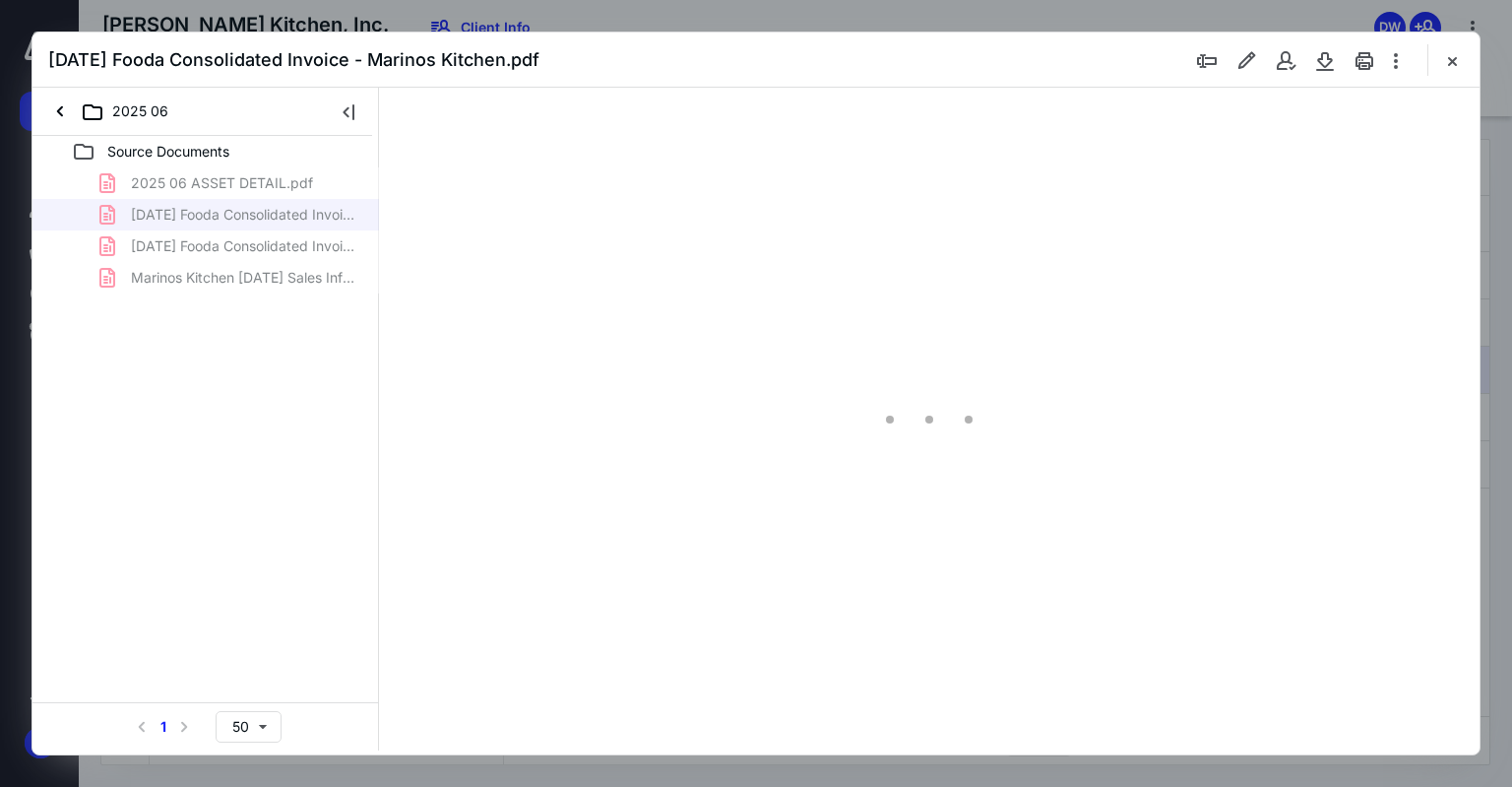scroll, scrollTop: 0, scrollLeft: 0, axis: both 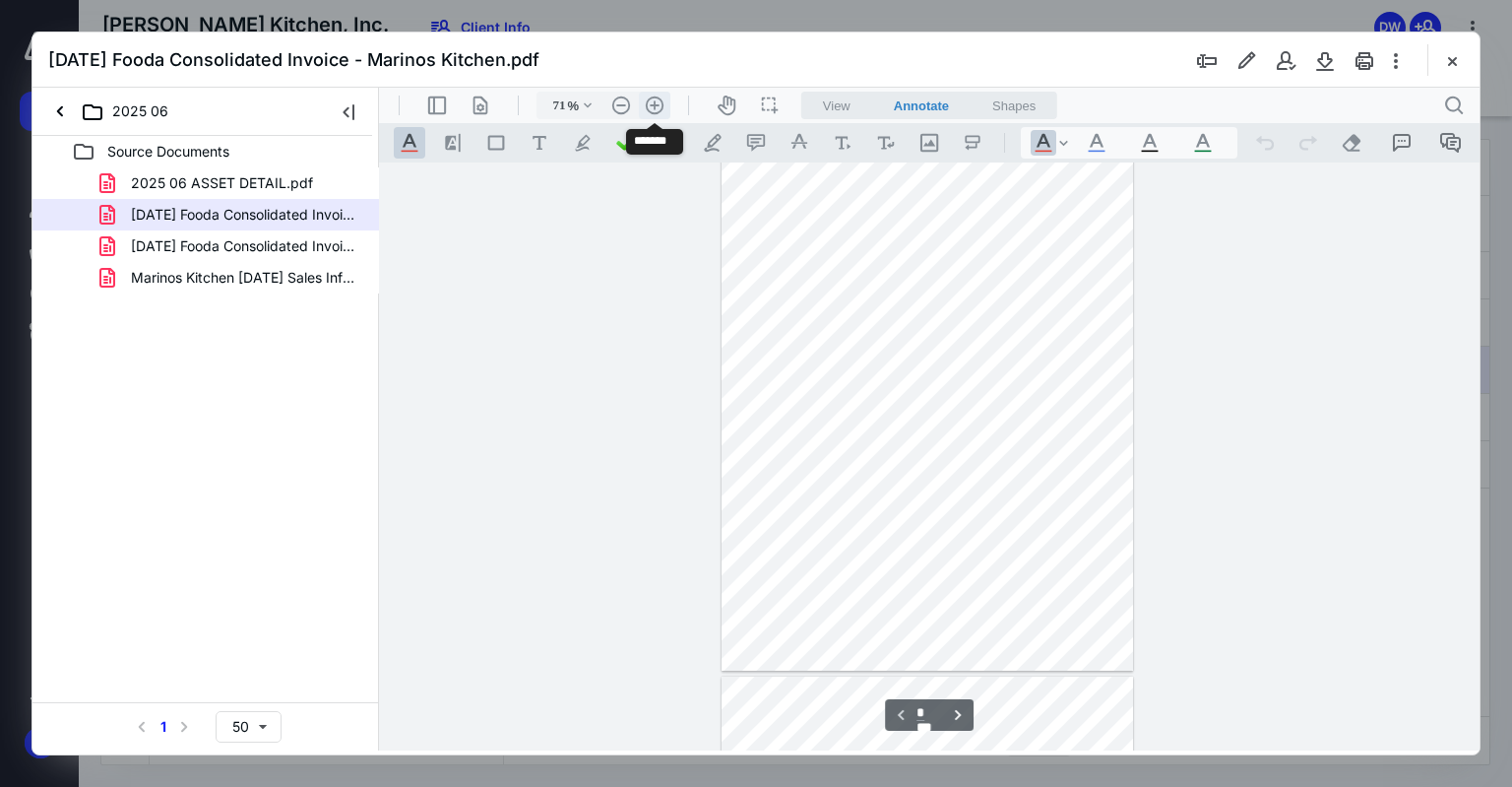 click on ".cls-1{fill:#abb0c4;} icon - header - zoom - in - line" at bounding box center [655, 105] 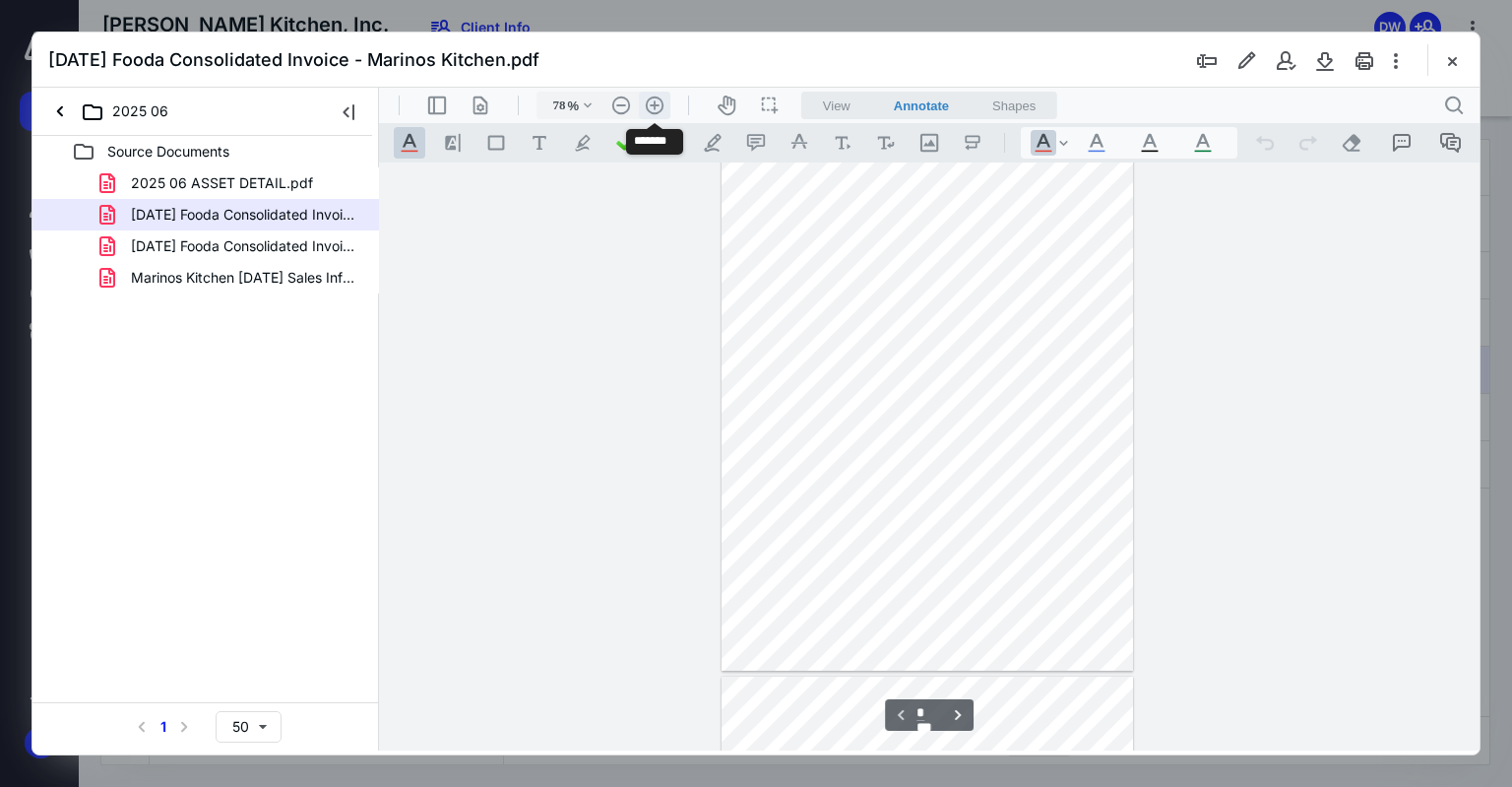 click on ".cls-1{fill:#abb0c4;} icon - header - zoom - in - line" at bounding box center [655, 105] 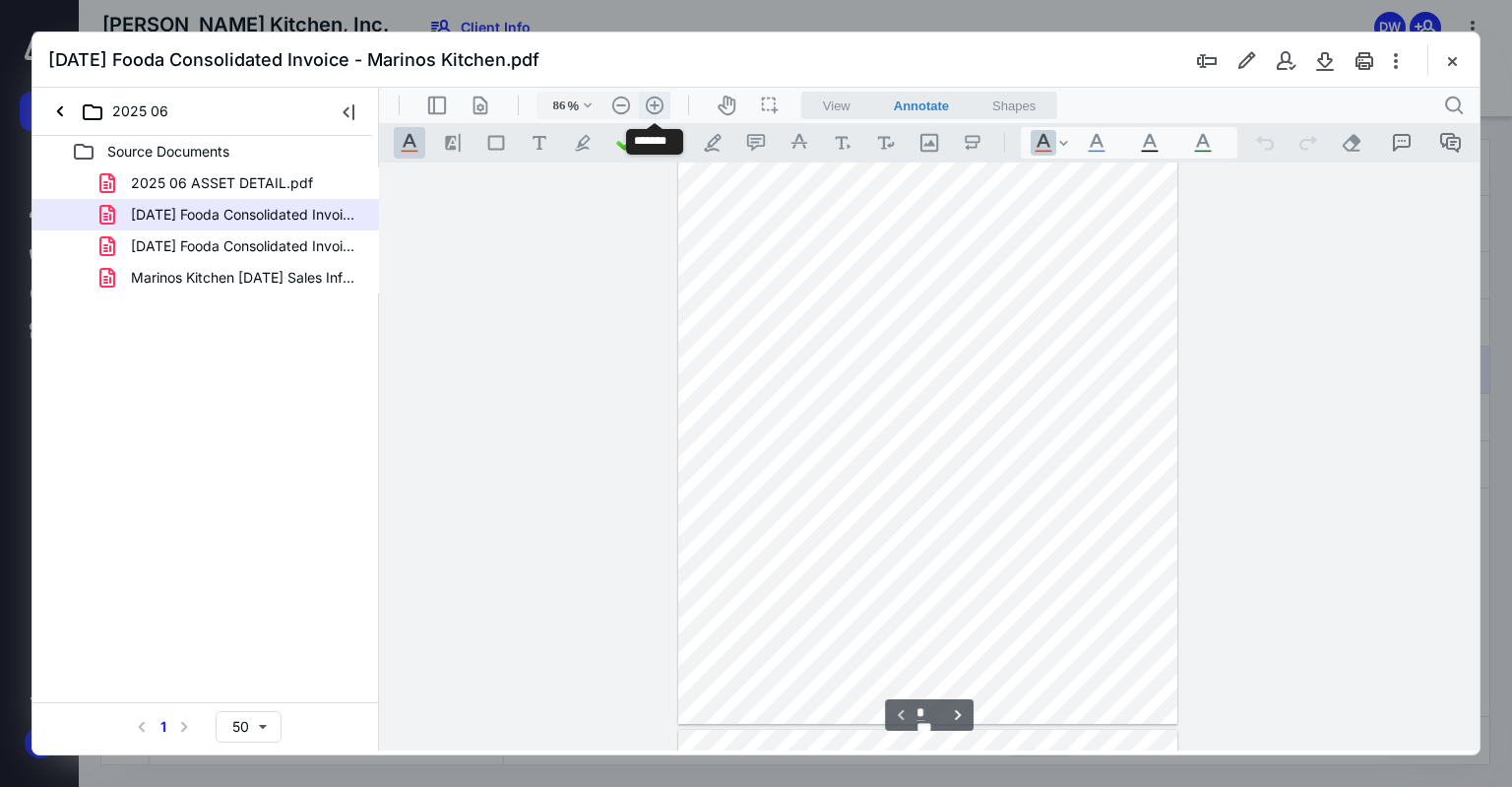 click on ".cls-1{fill:#abb0c4;} icon - header - zoom - in - line" at bounding box center (655, 105) 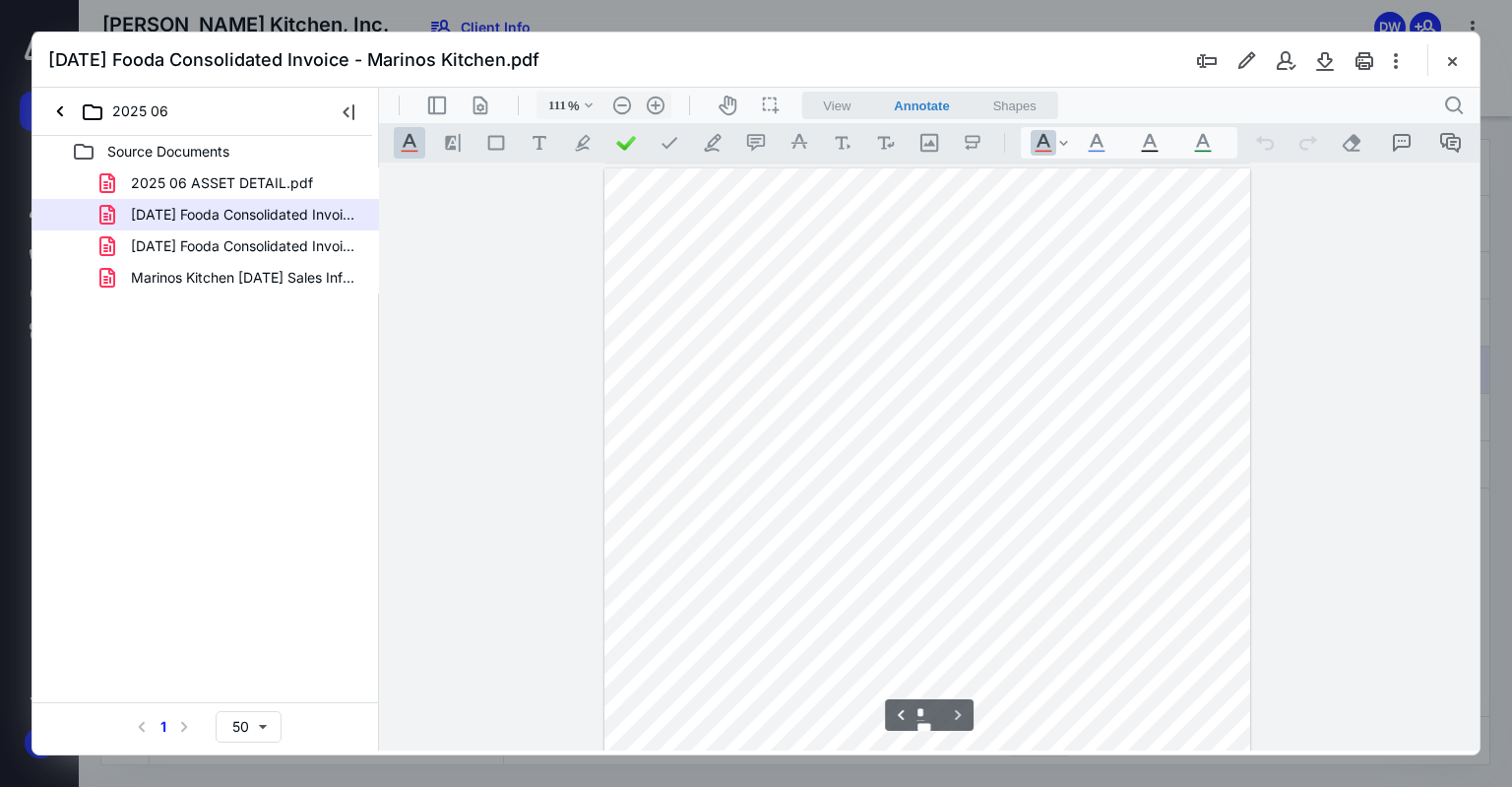 scroll, scrollTop: 1942, scrollLeft: 0, axis: vertical 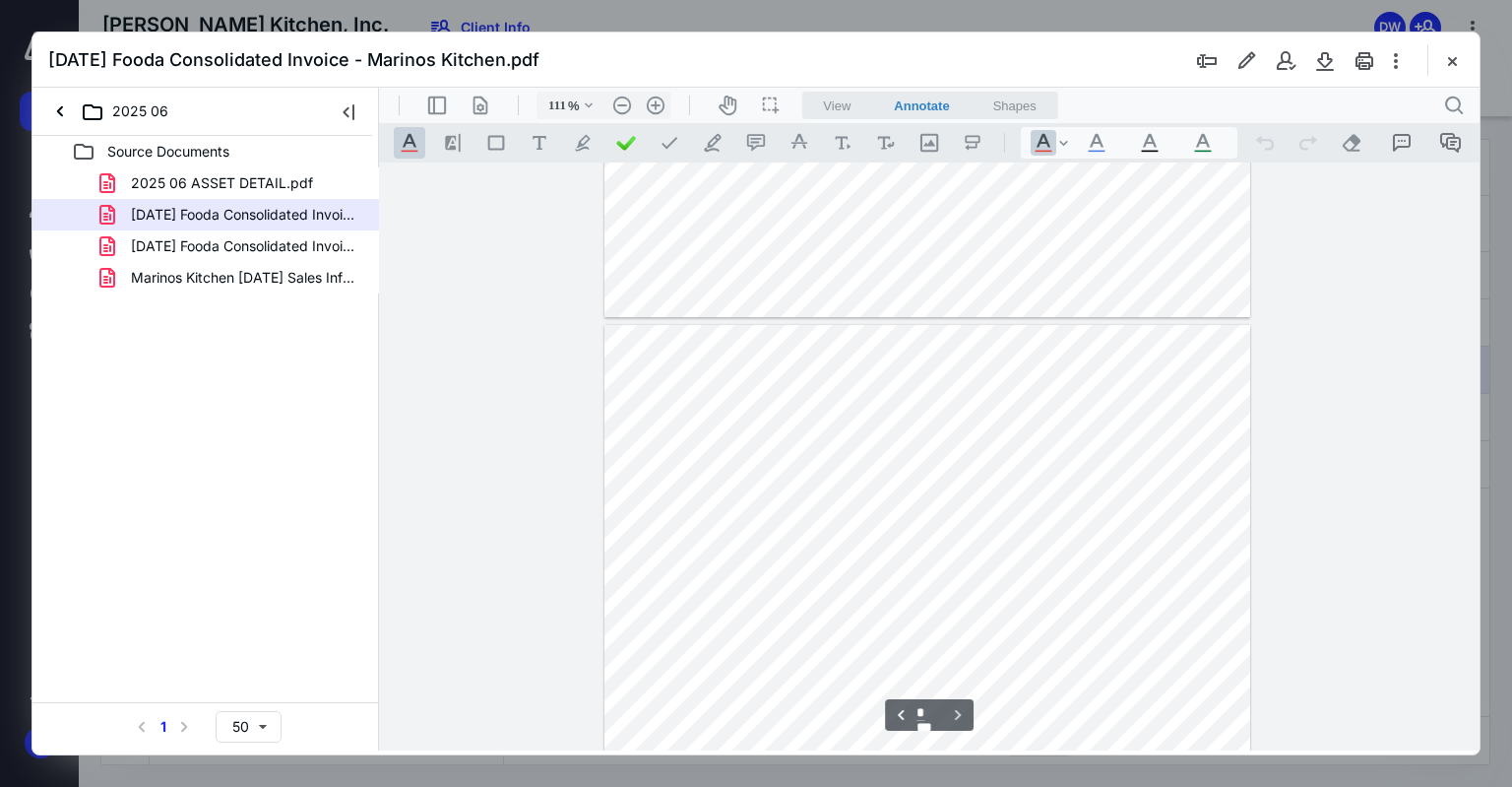 type on "*" 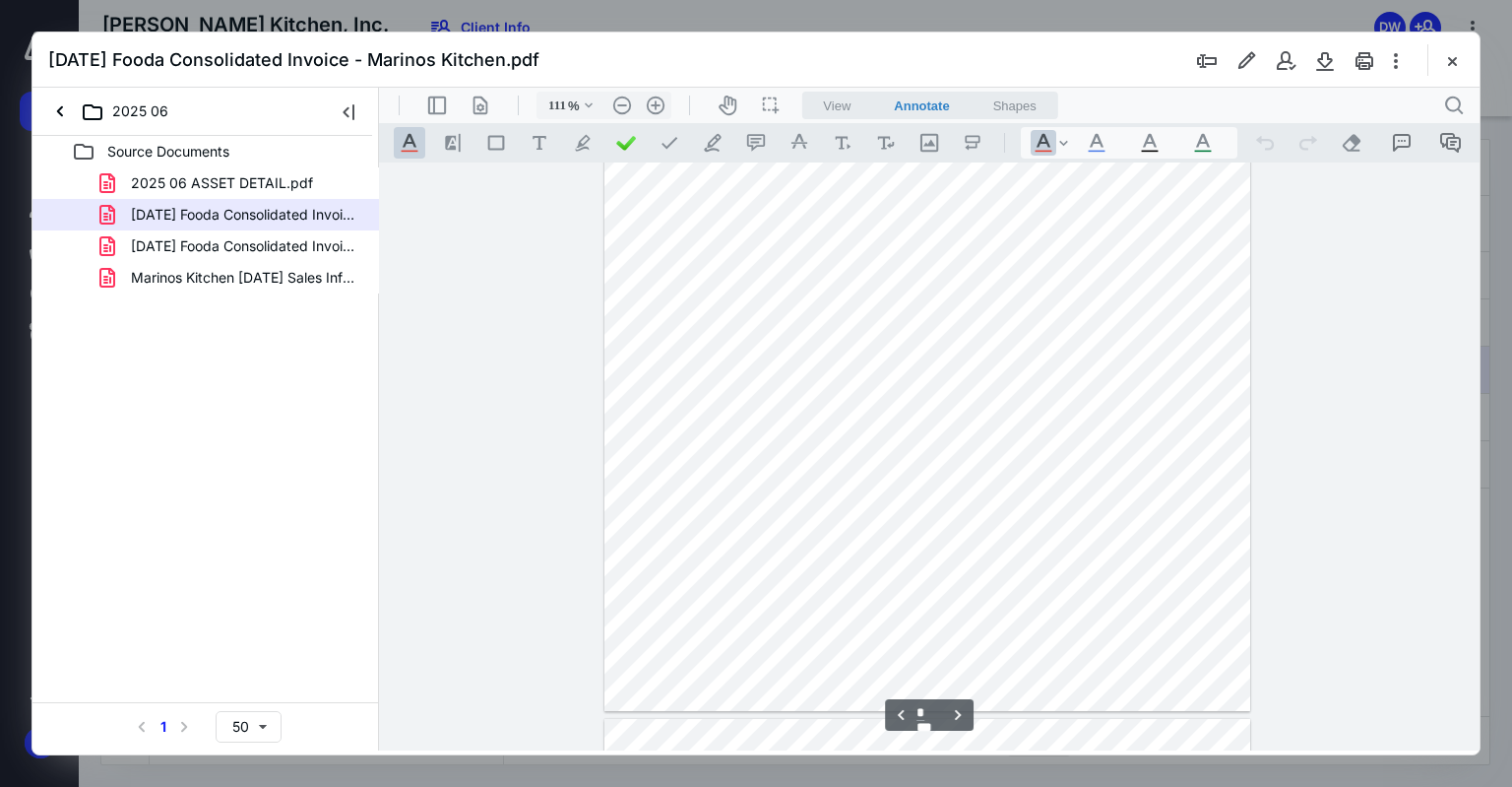 scroll, scrollTop: 1096, scrollLeft: 0, axis: vertical 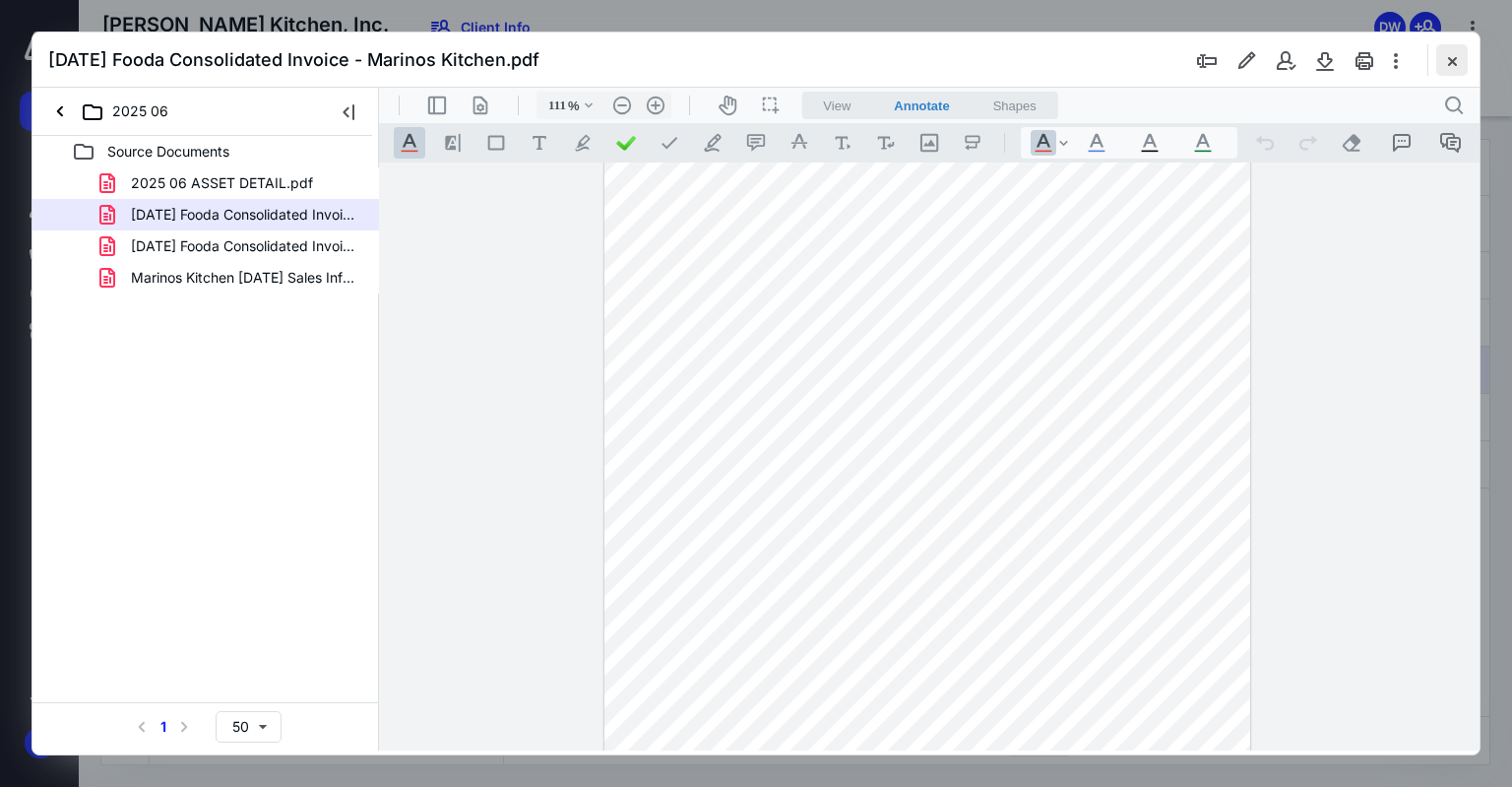 drag, startPoint x: 1452, startPoint y: 56, endPoint x: 1344, endPoint y: 114, distance: 122.588743 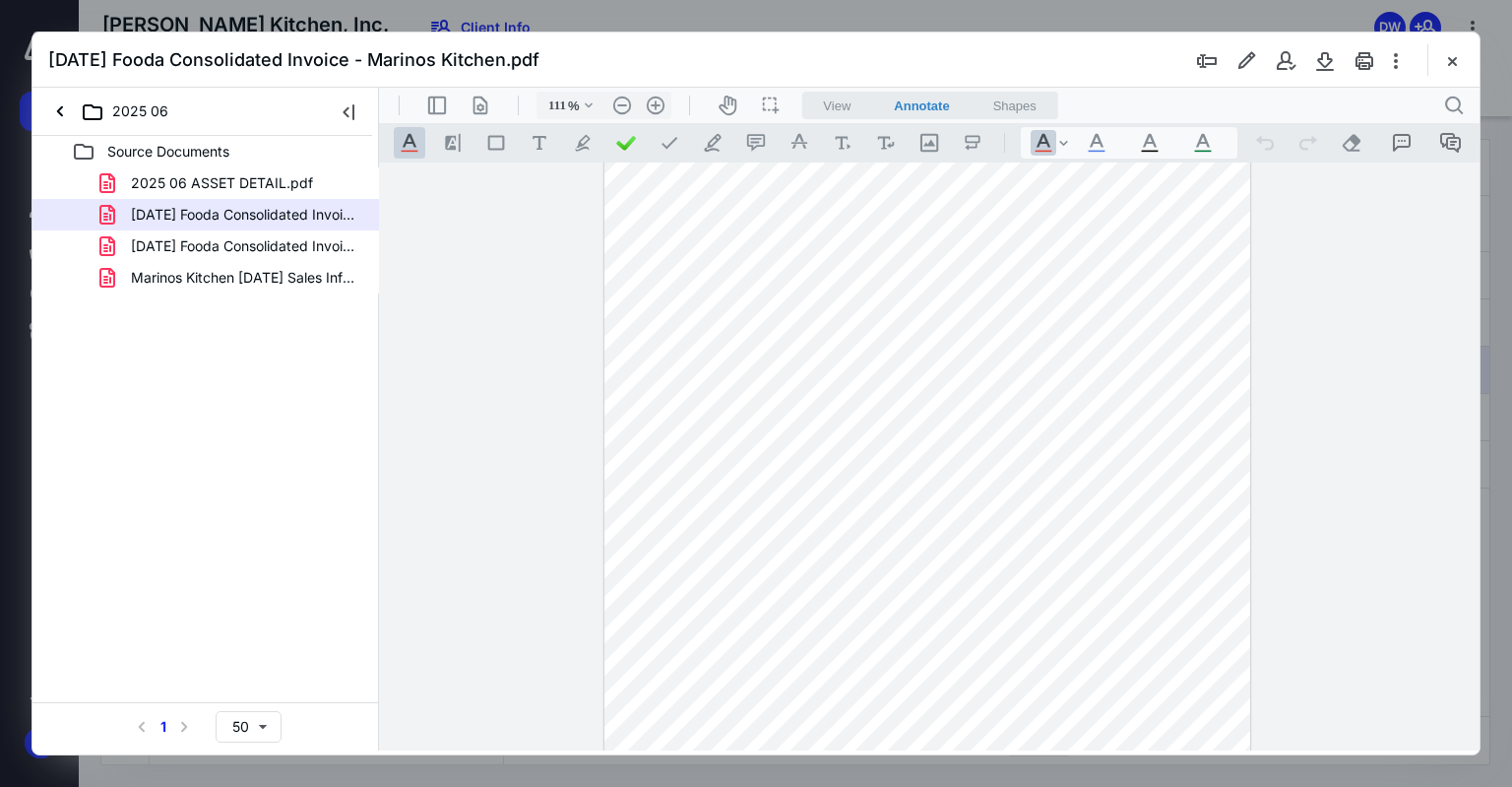 click at bounding box center [1452, 60] 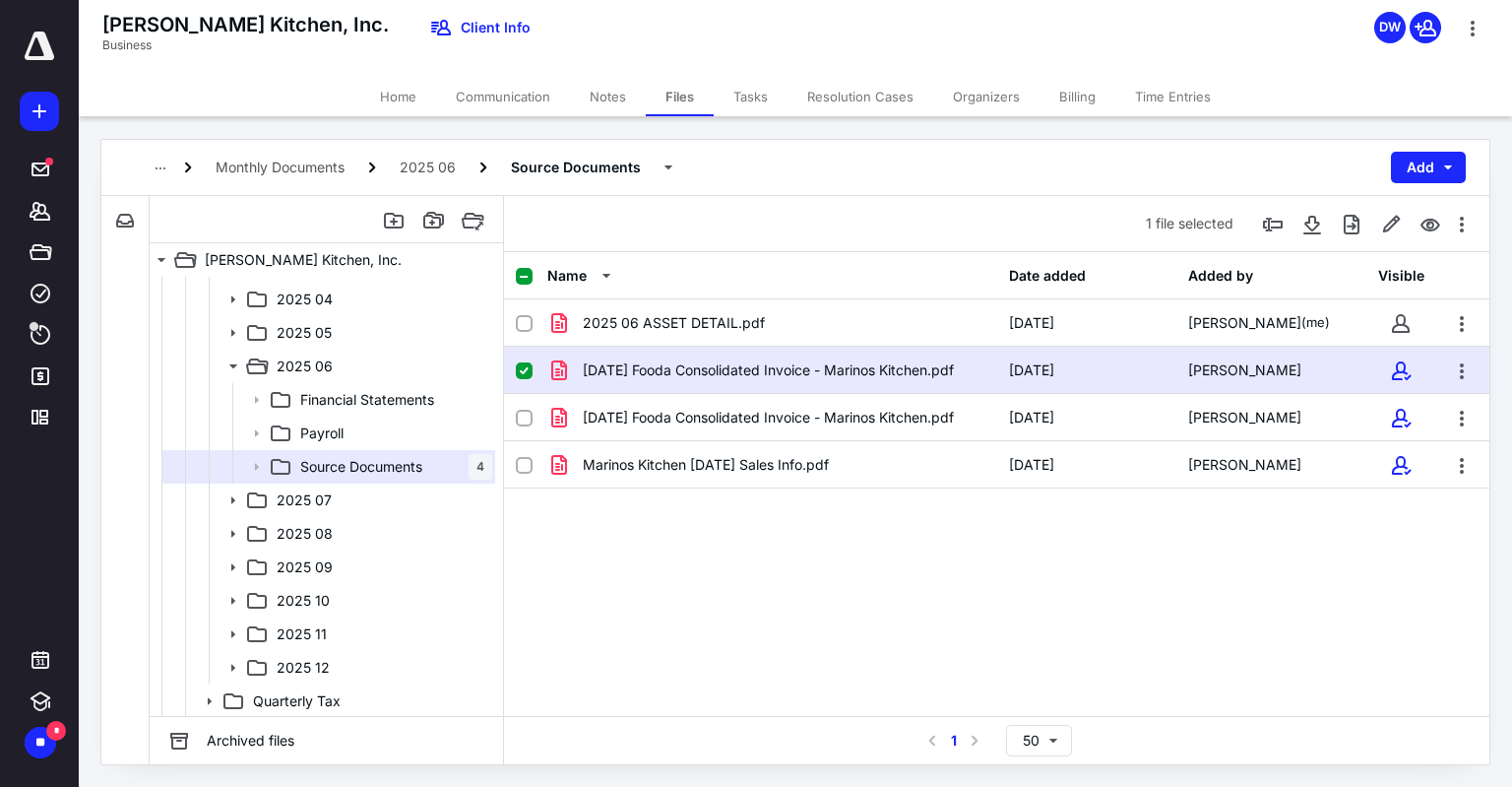 click on "Files" at bounding box center (679, 97) 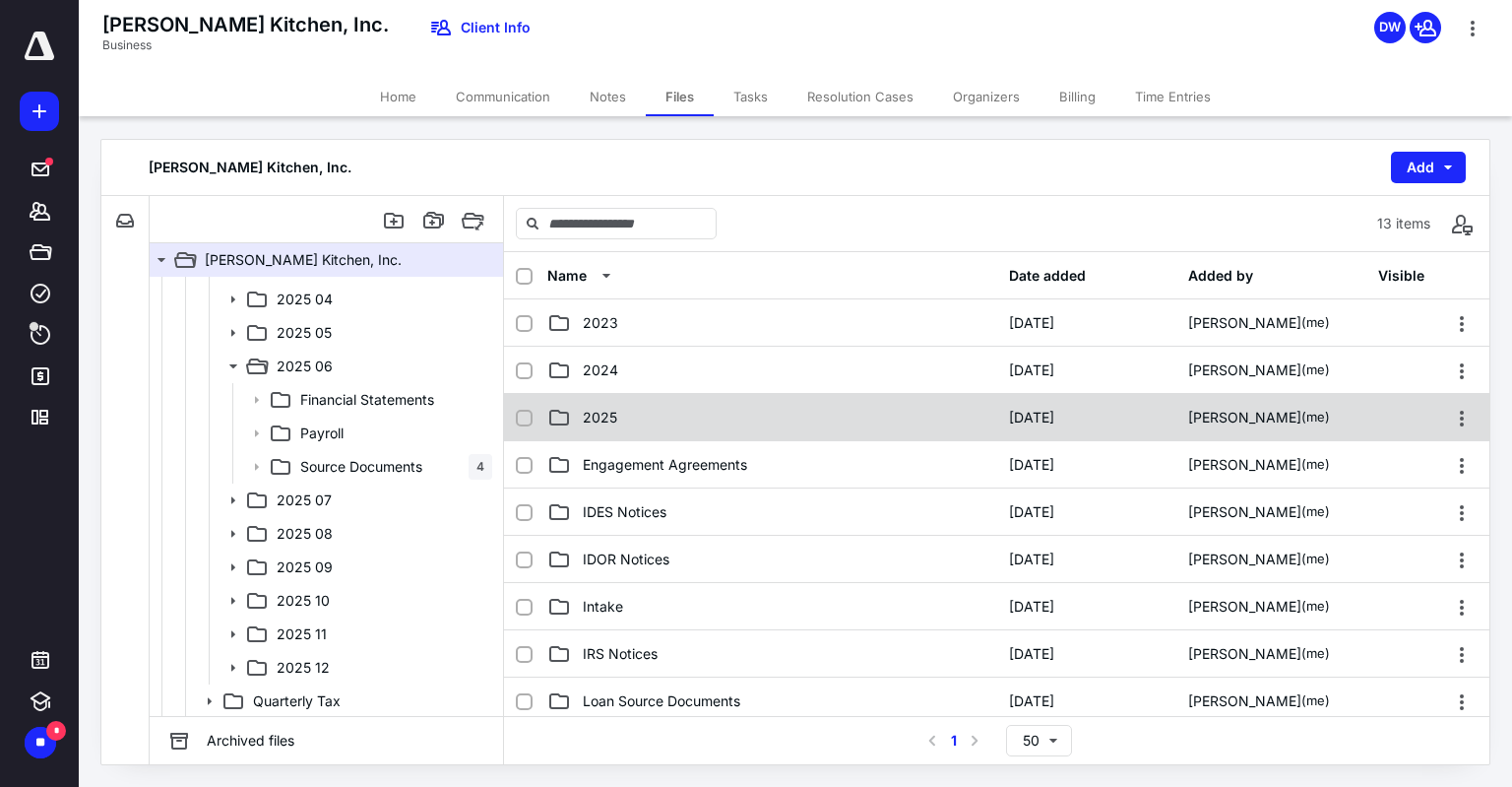 click on "2025" at bounding box center [772, 418] 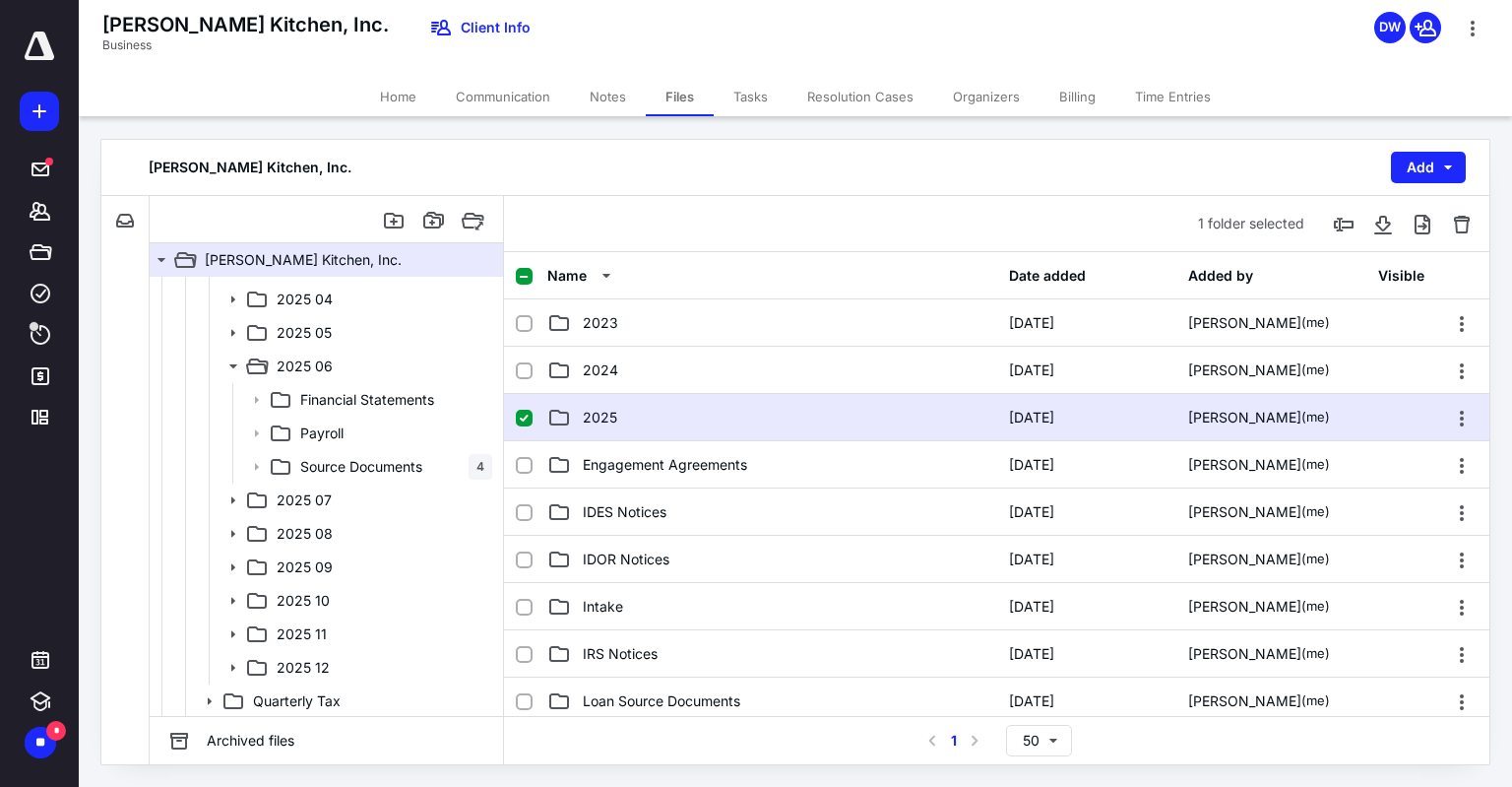 click on "2025" at bounding box center (772, 418) 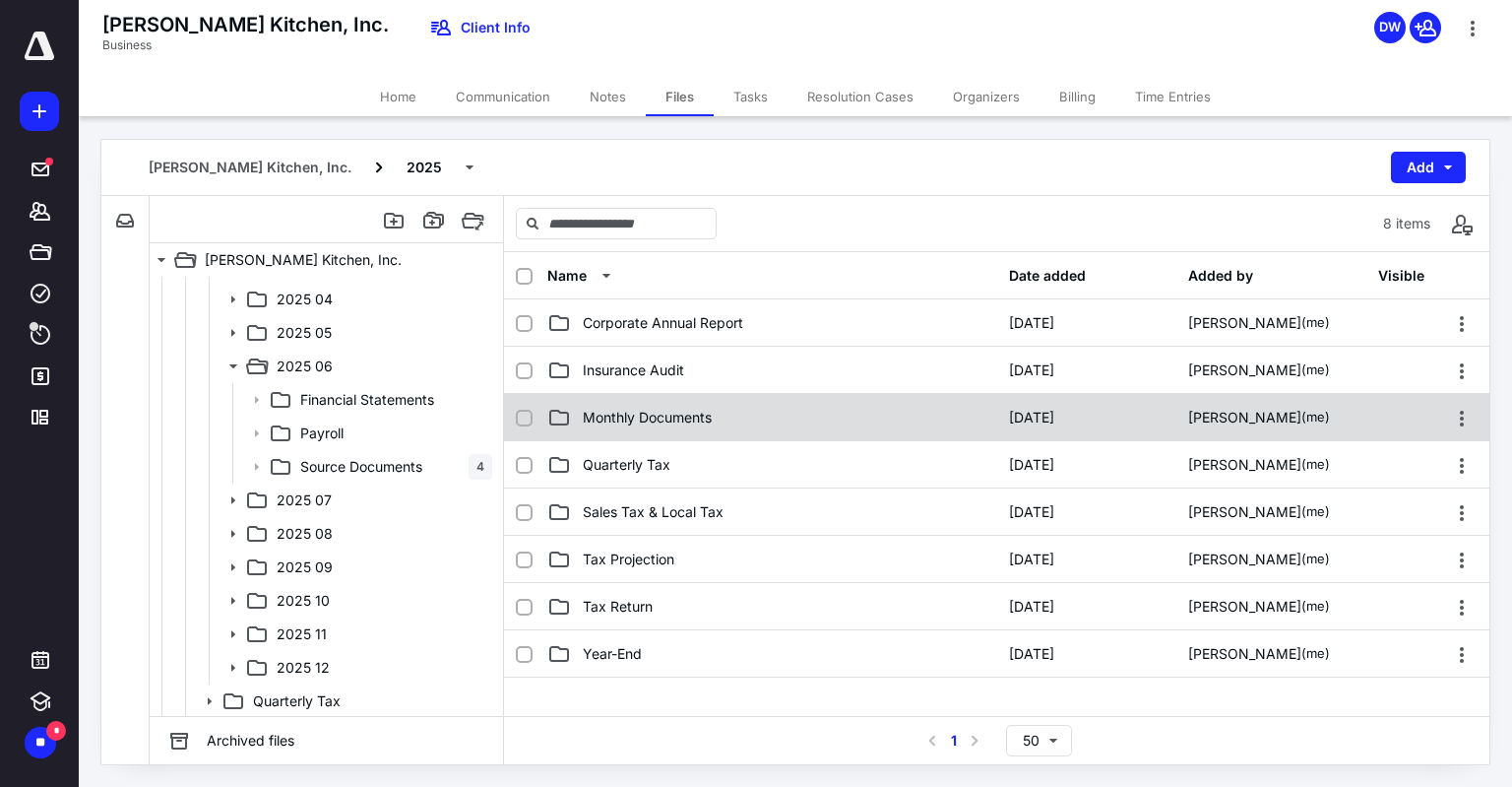click on "Monthly Documents 2/3/2025 Debbie Wike  (me)" at bounding box center [996, 418] 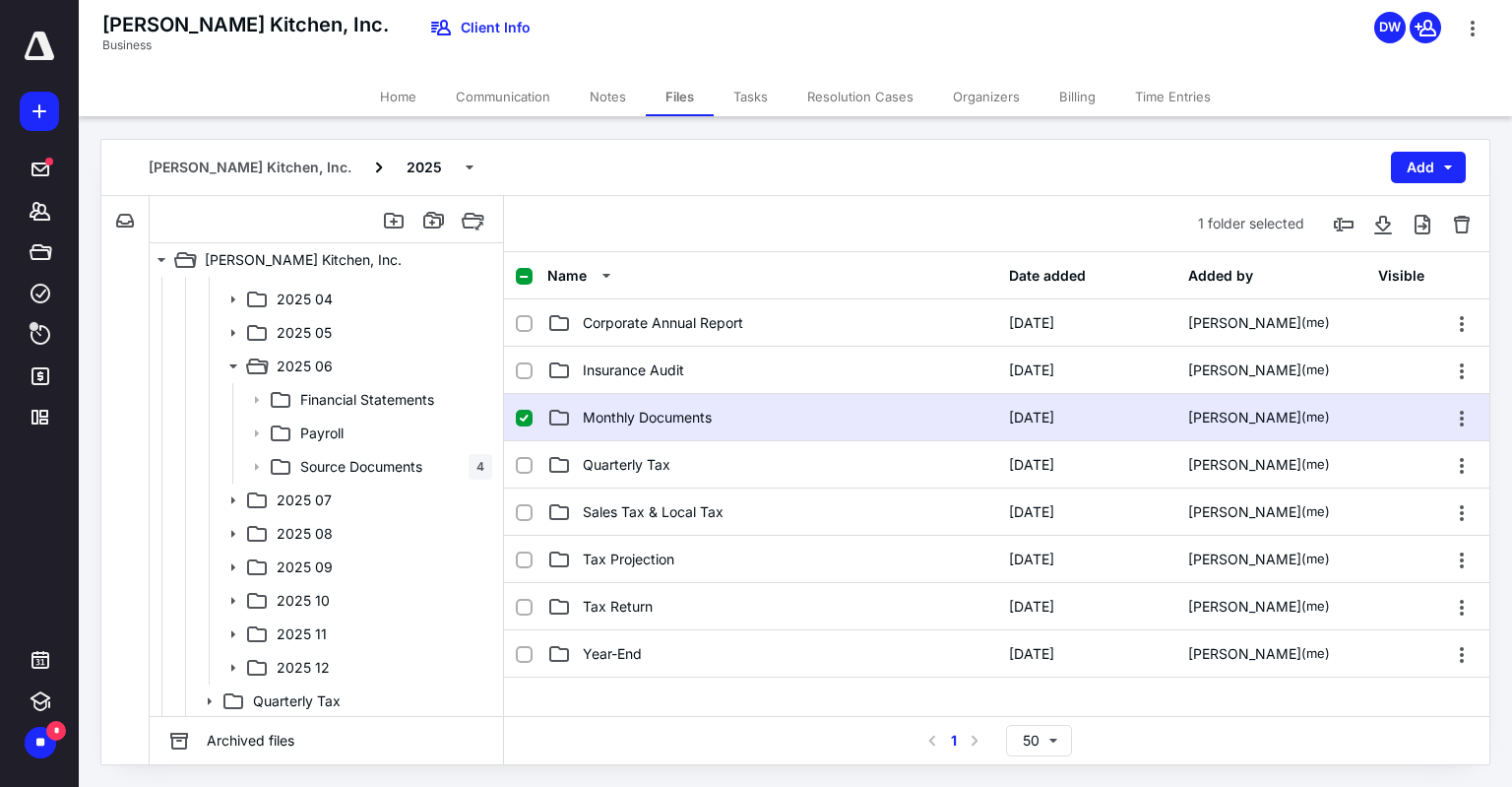 click on "Monthly Documents 2/3/2025 Debbie Wike  (me)" at bounding box center (996, 418) 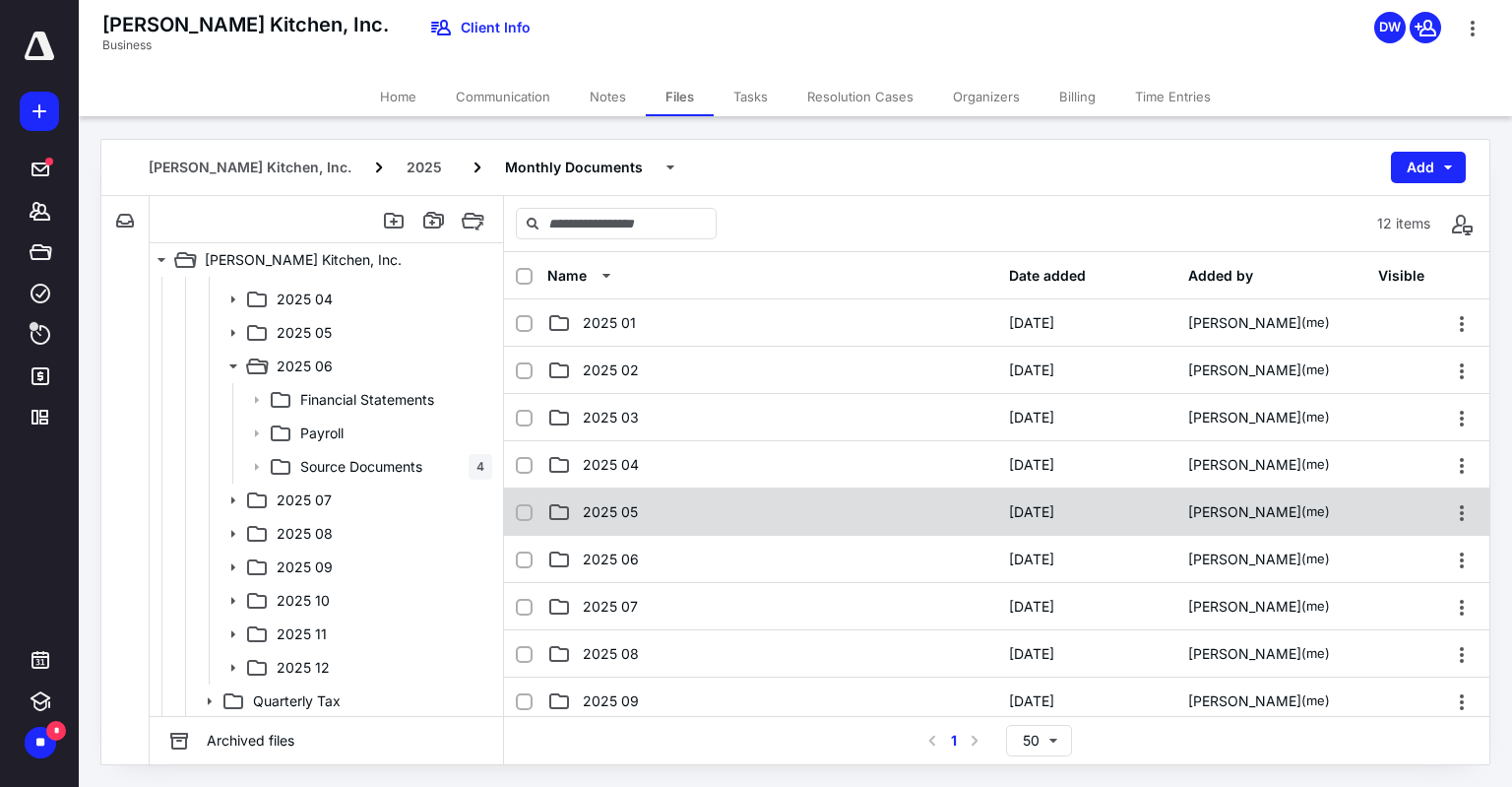 click on "2025 05" at bounding box center (772, 512) 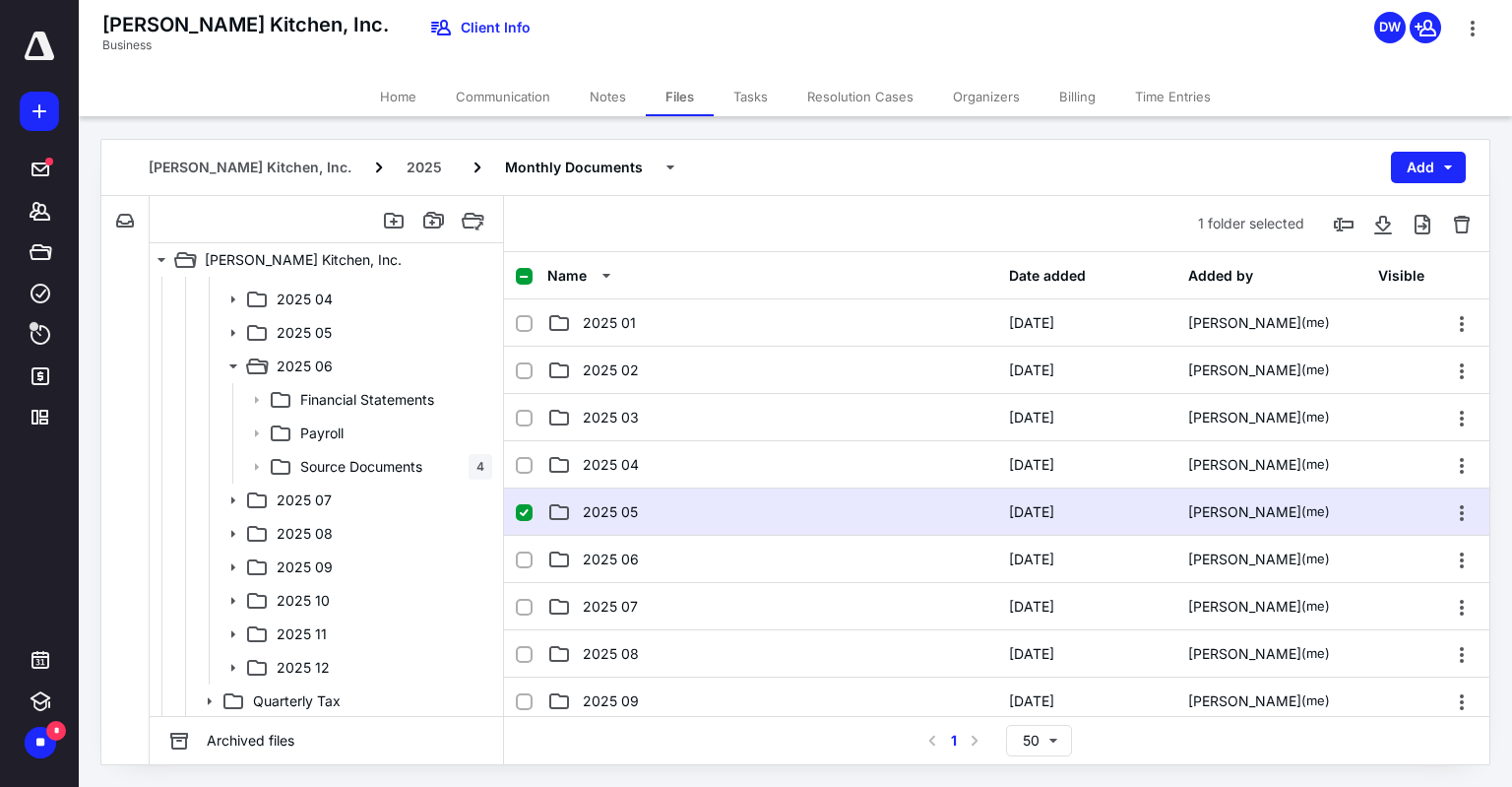 click on "2025 05" at bounding box center (772, 512) 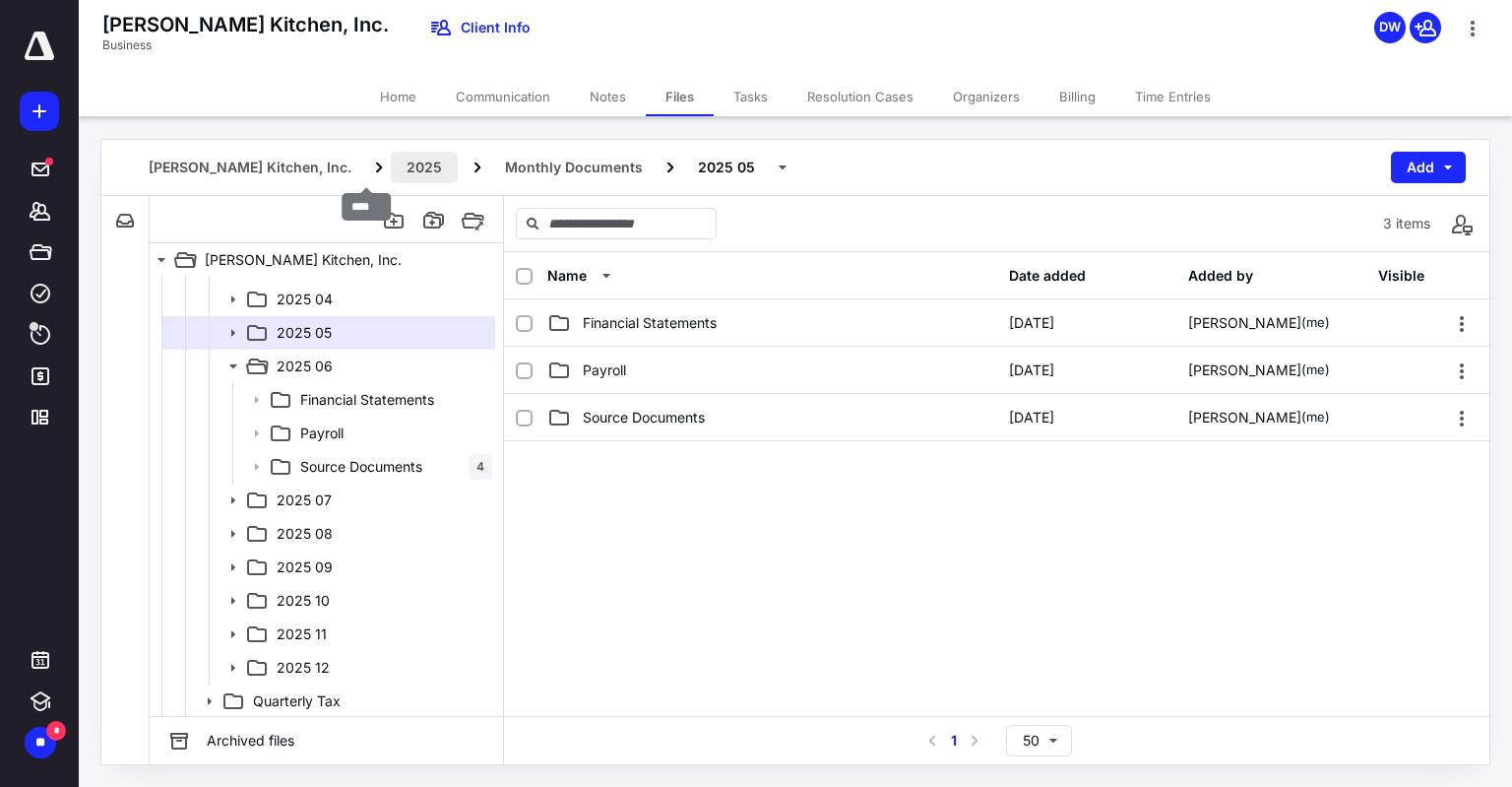 click on "2025" at bounding box center (424, 167) 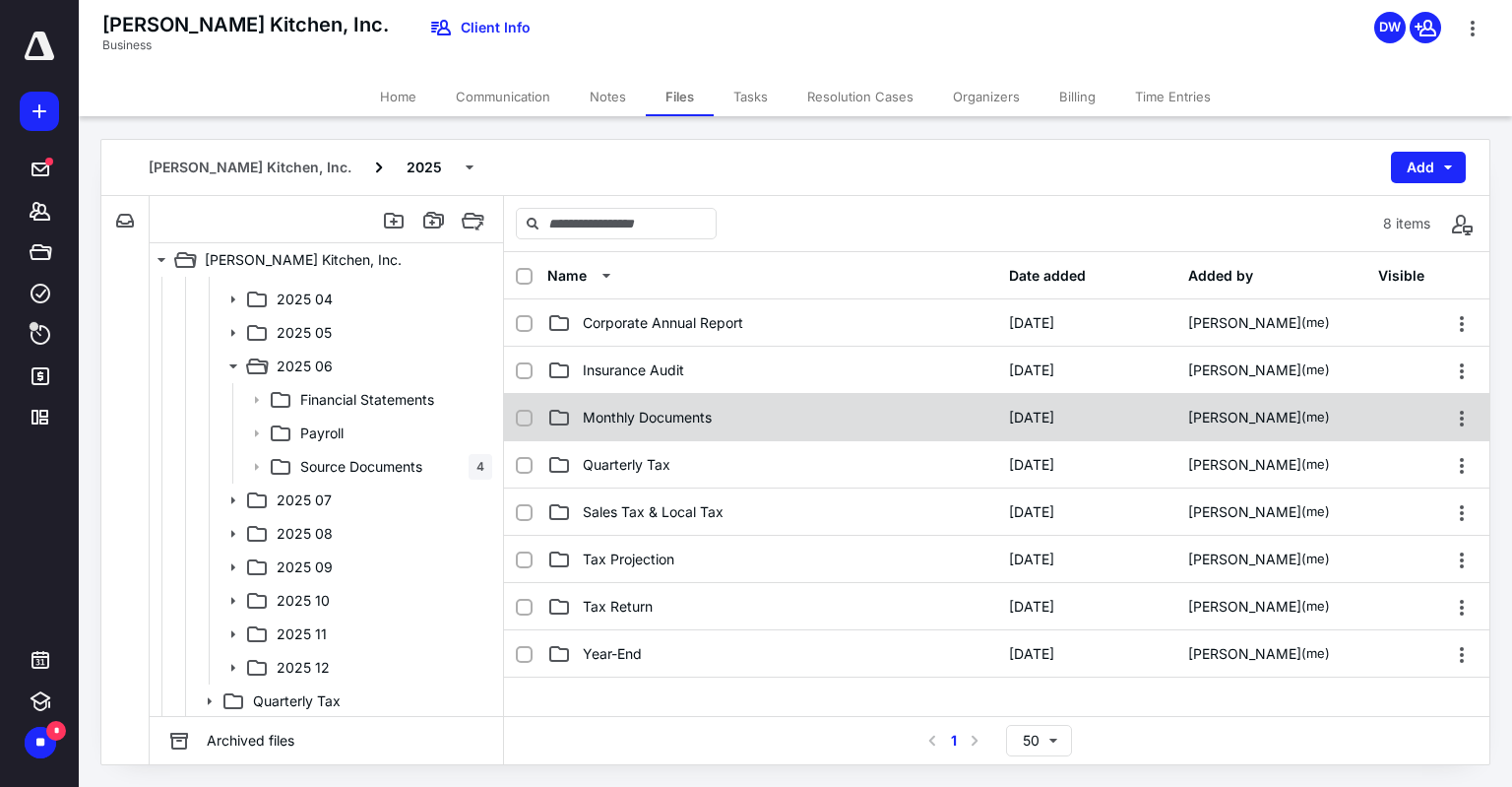 click on "Monthly Documents" at bounding box center [772, 418] 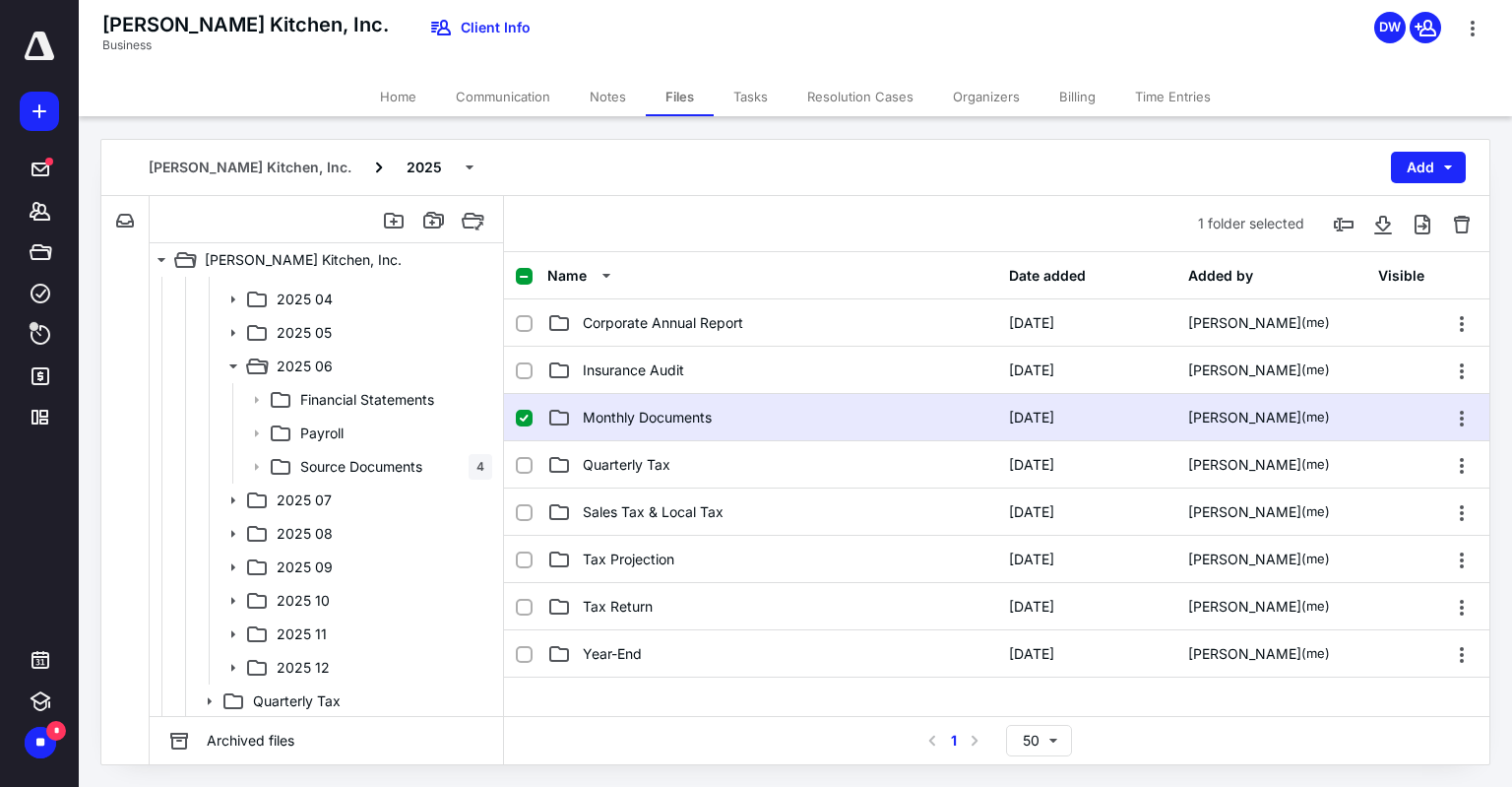 click on "Monthly Documents" at bounding box center (772, 418) 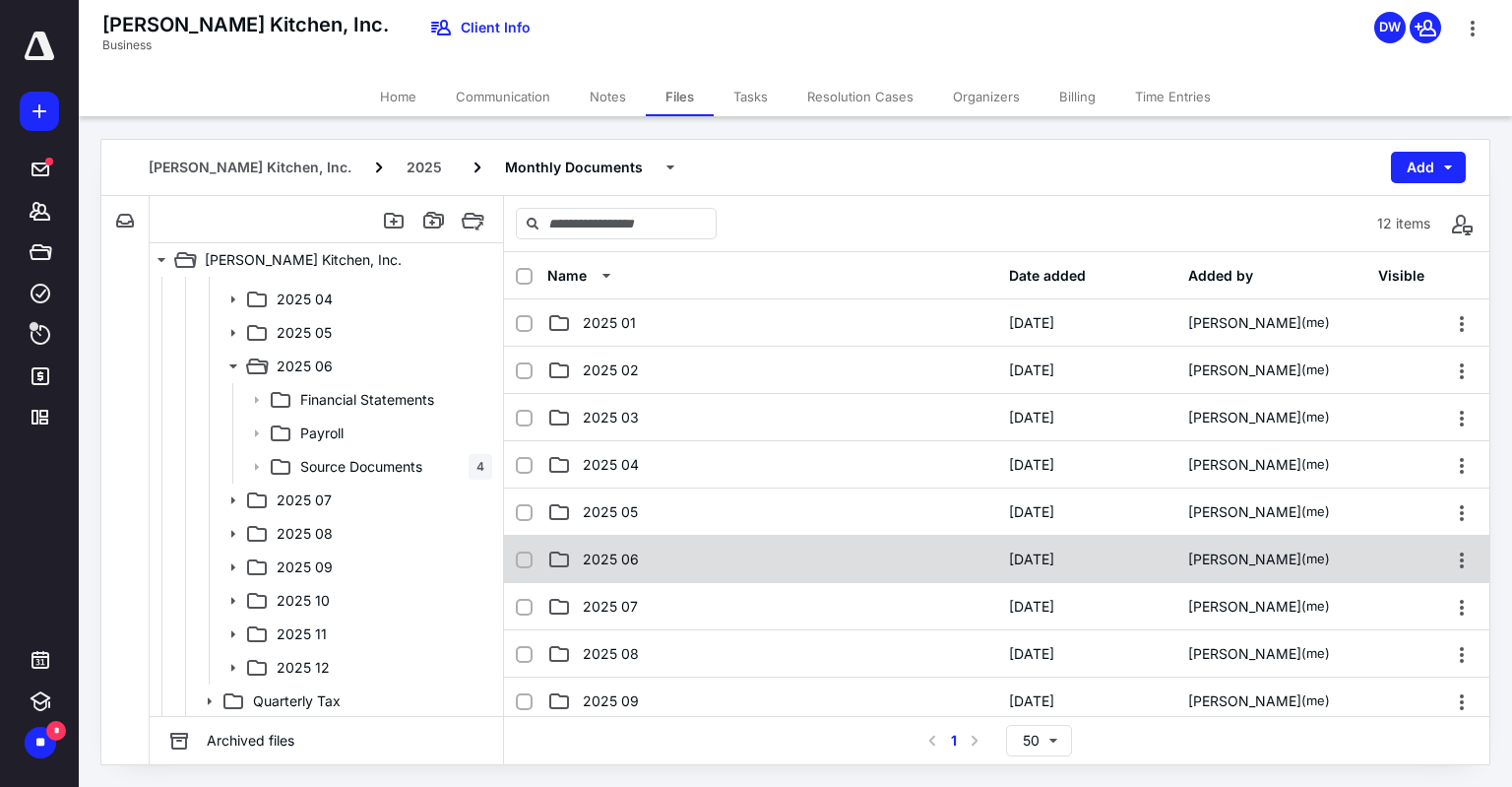 click on "2025 06" at bounding box center (772, 559) 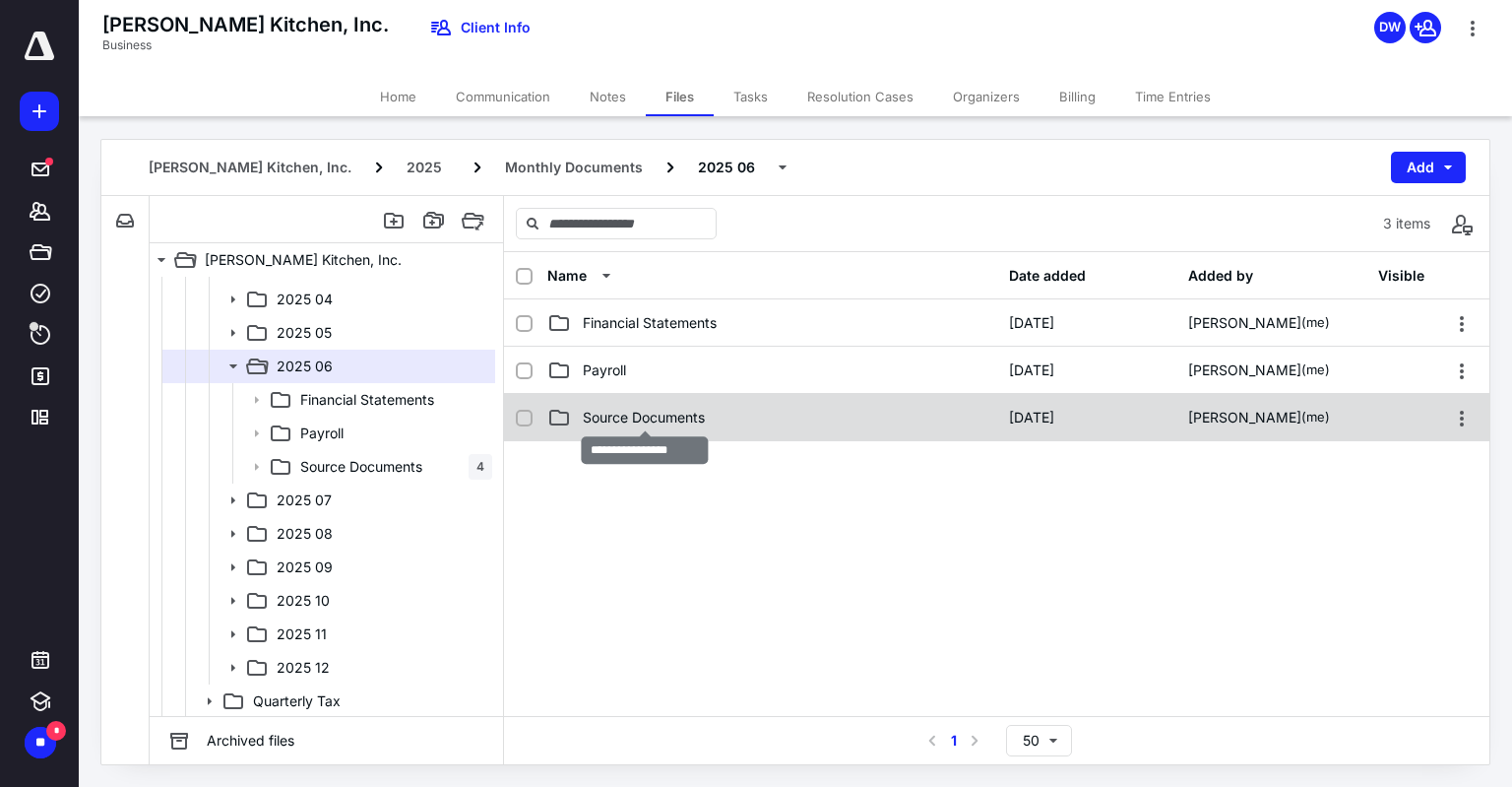 click on "Source Documents" at bounding box center (644, 418) 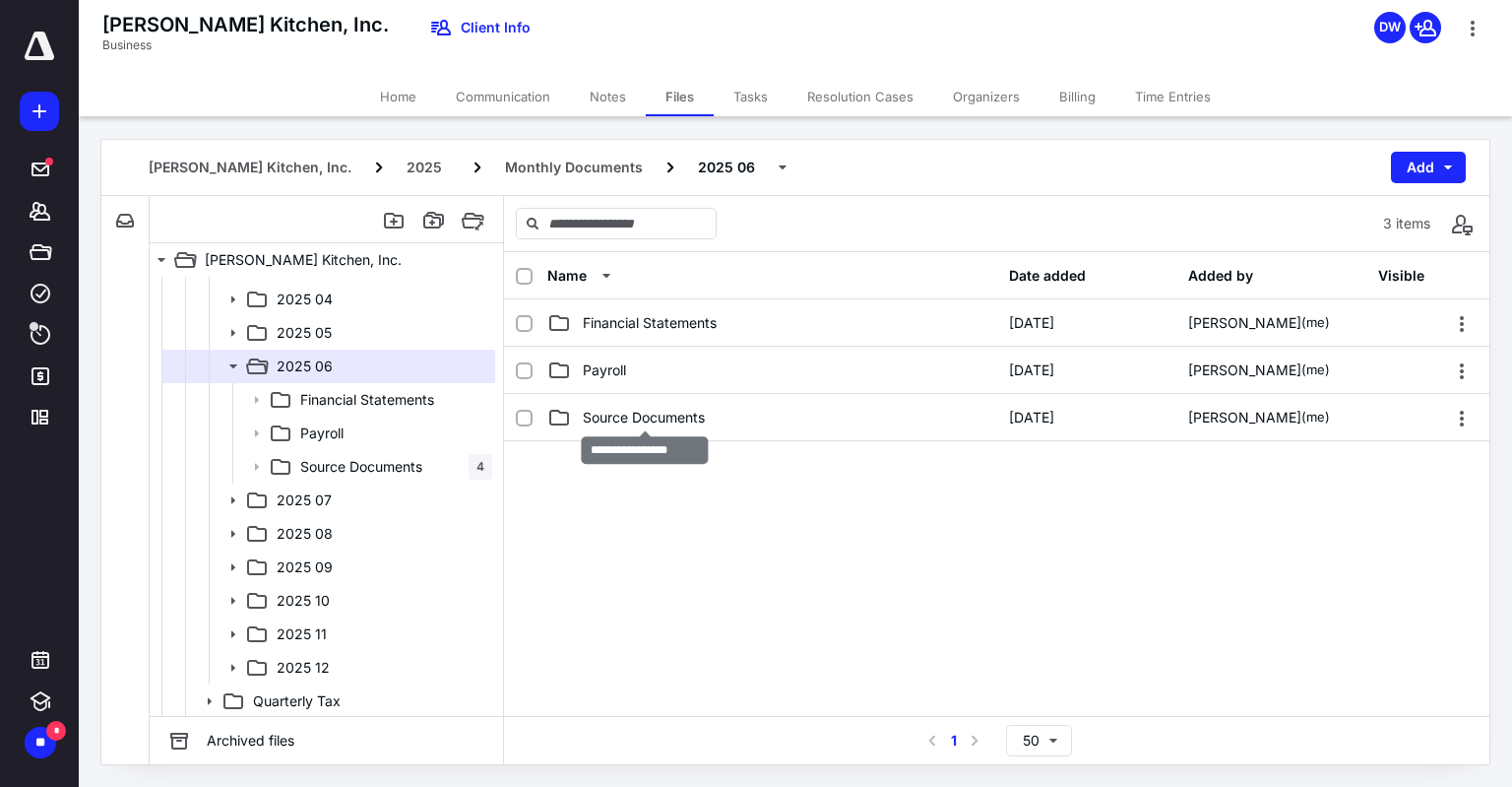 checkbox on "true" 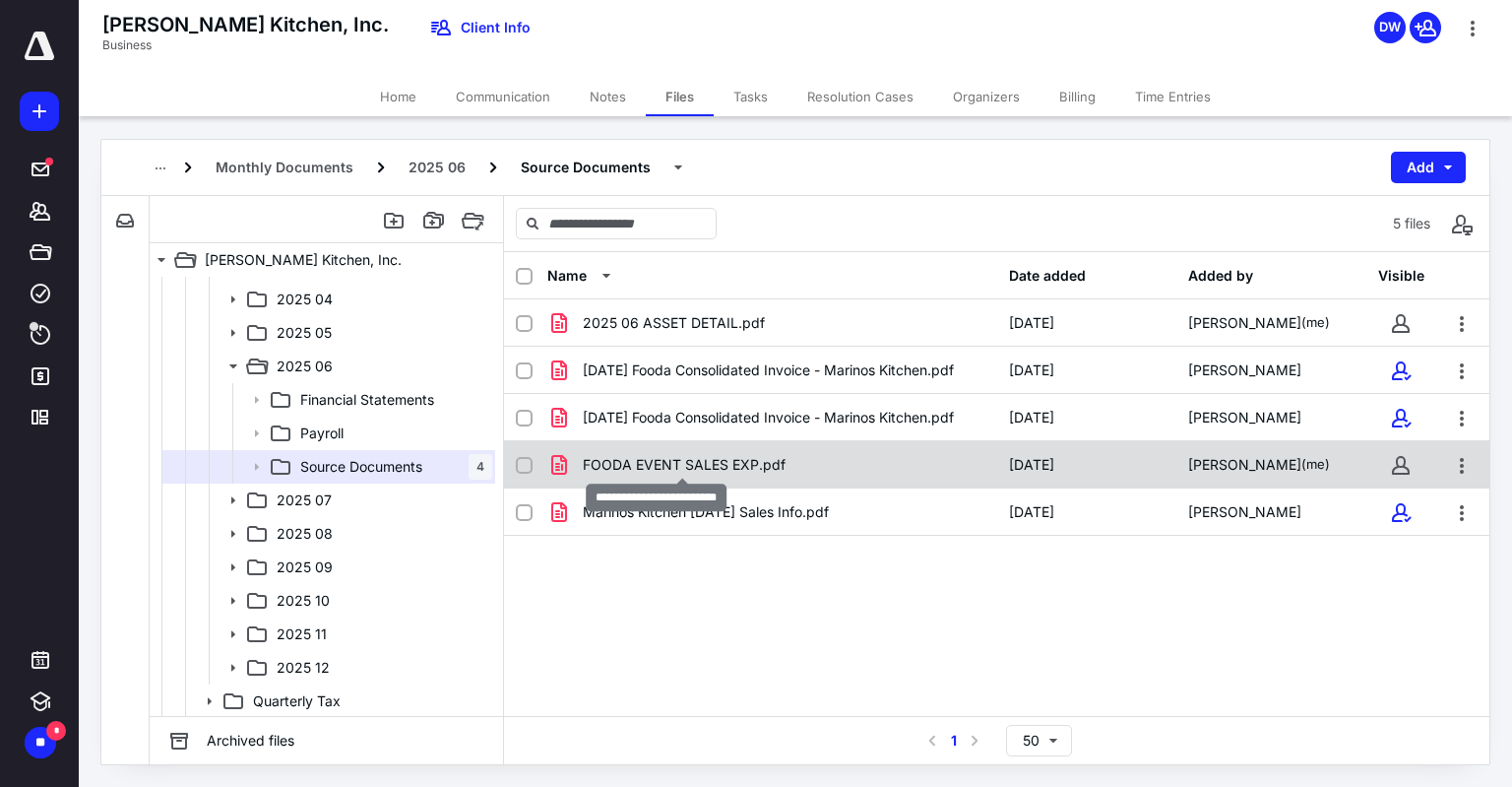 click on "FOODA EVENT SALES EXP.pdf" at bounding box center [684, 465] 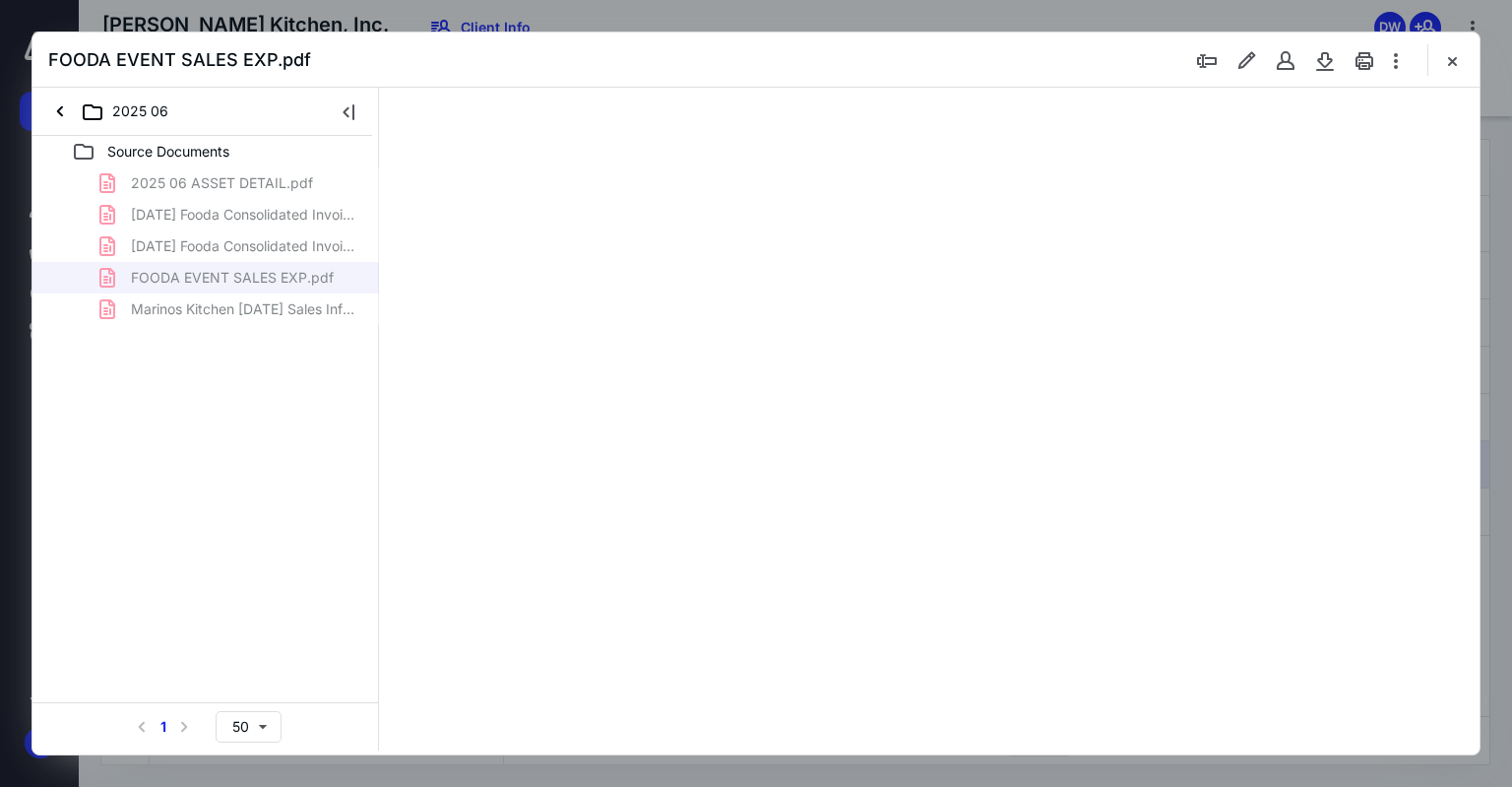 scroll, scrollTop: 0, scrollLeft: 0, axis: both 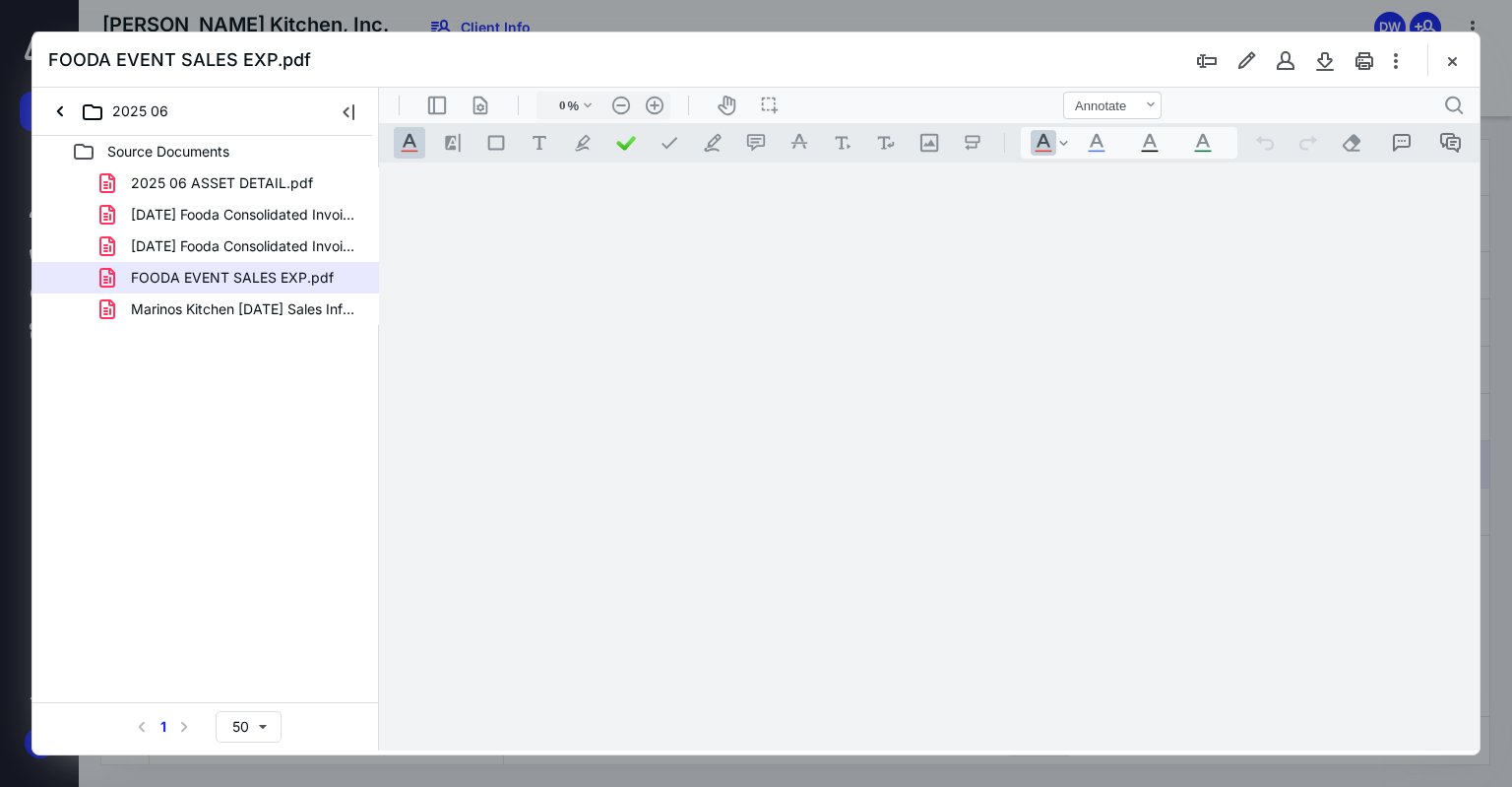 type on "97" 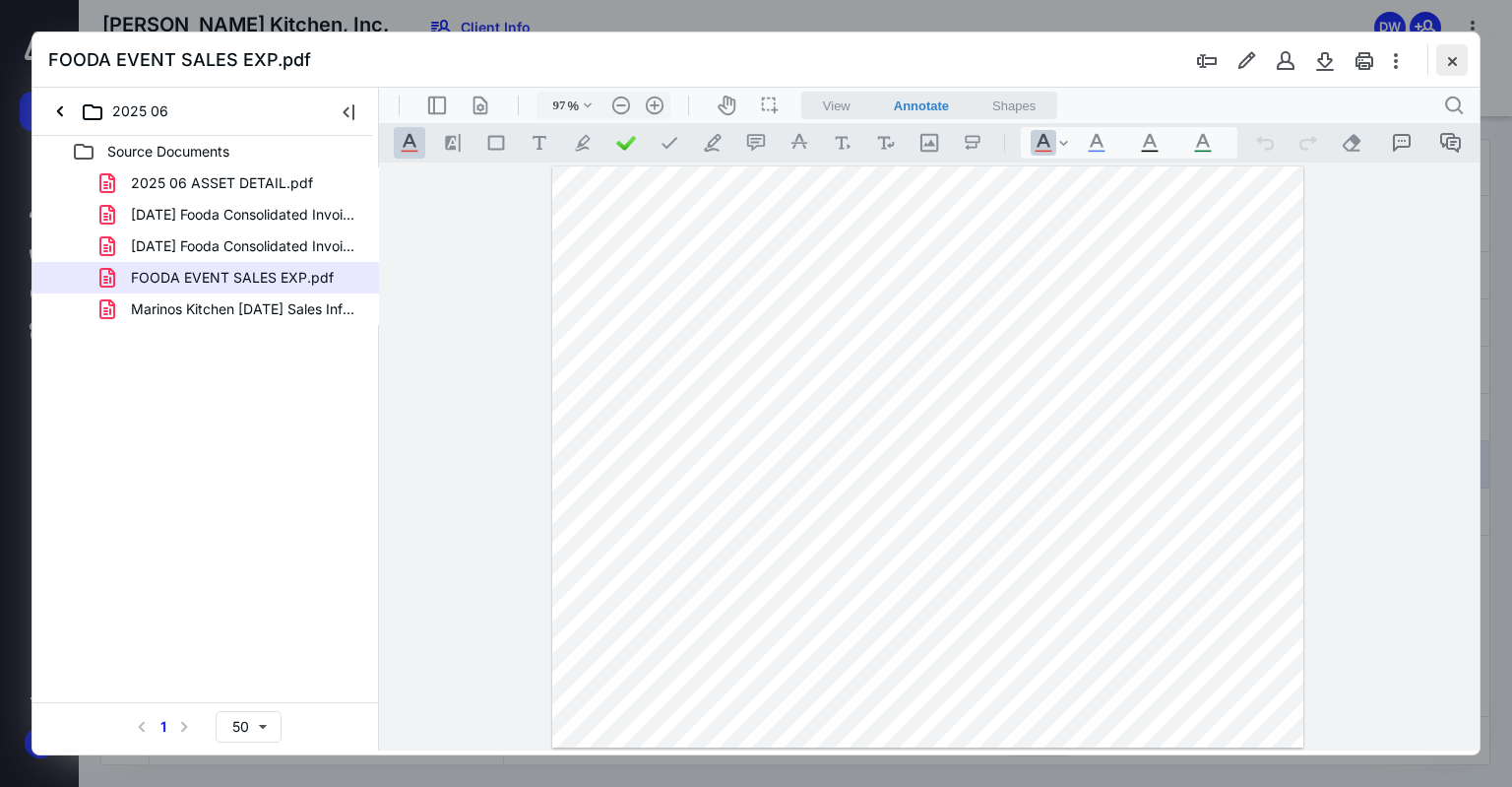 click at bounding box center [1452, 60] 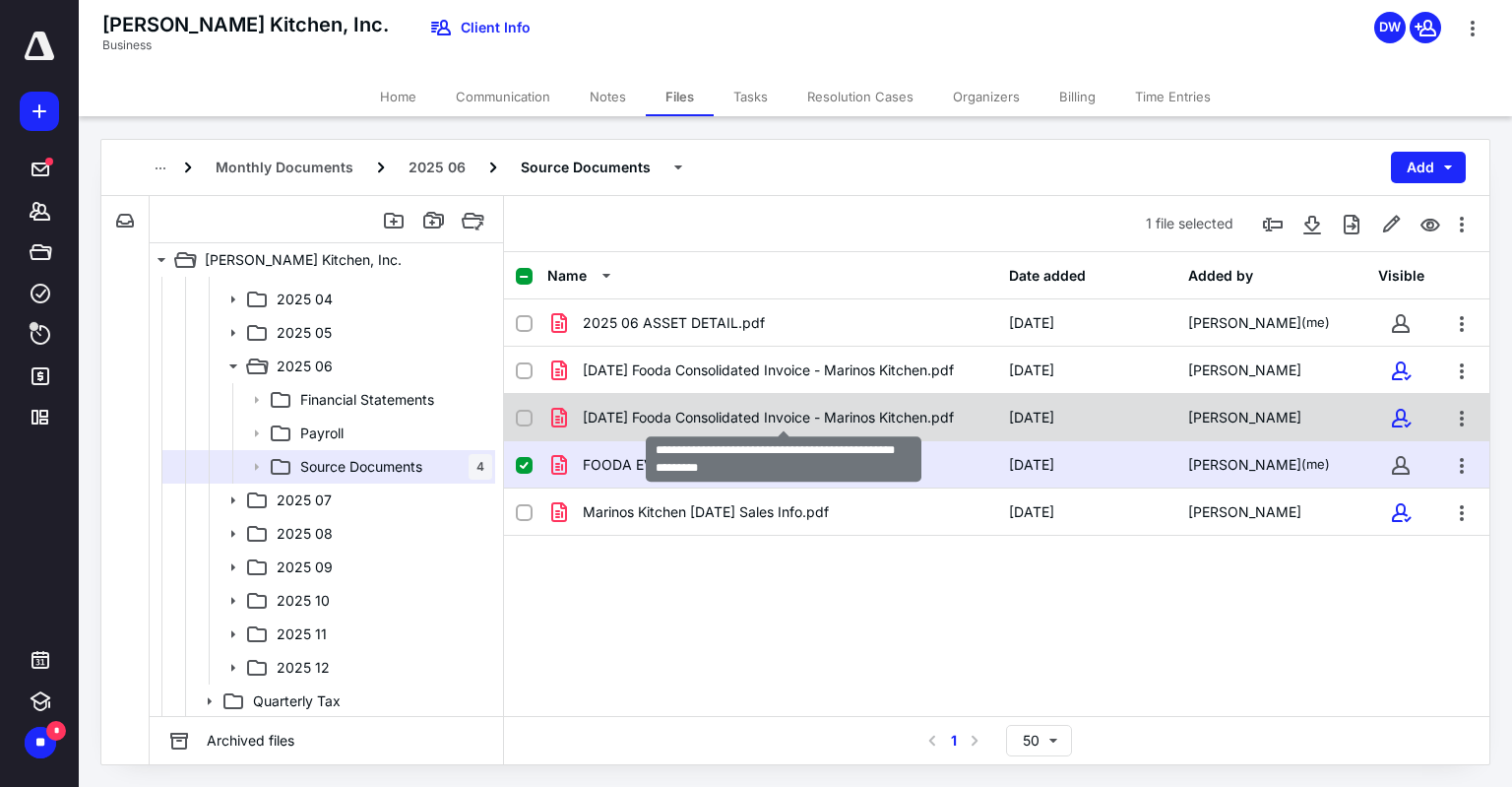 click on "2025-06-30 Fooda Consolidated Invoice - Marinos Kitchen.pdf" at bounding box center [768, 418] 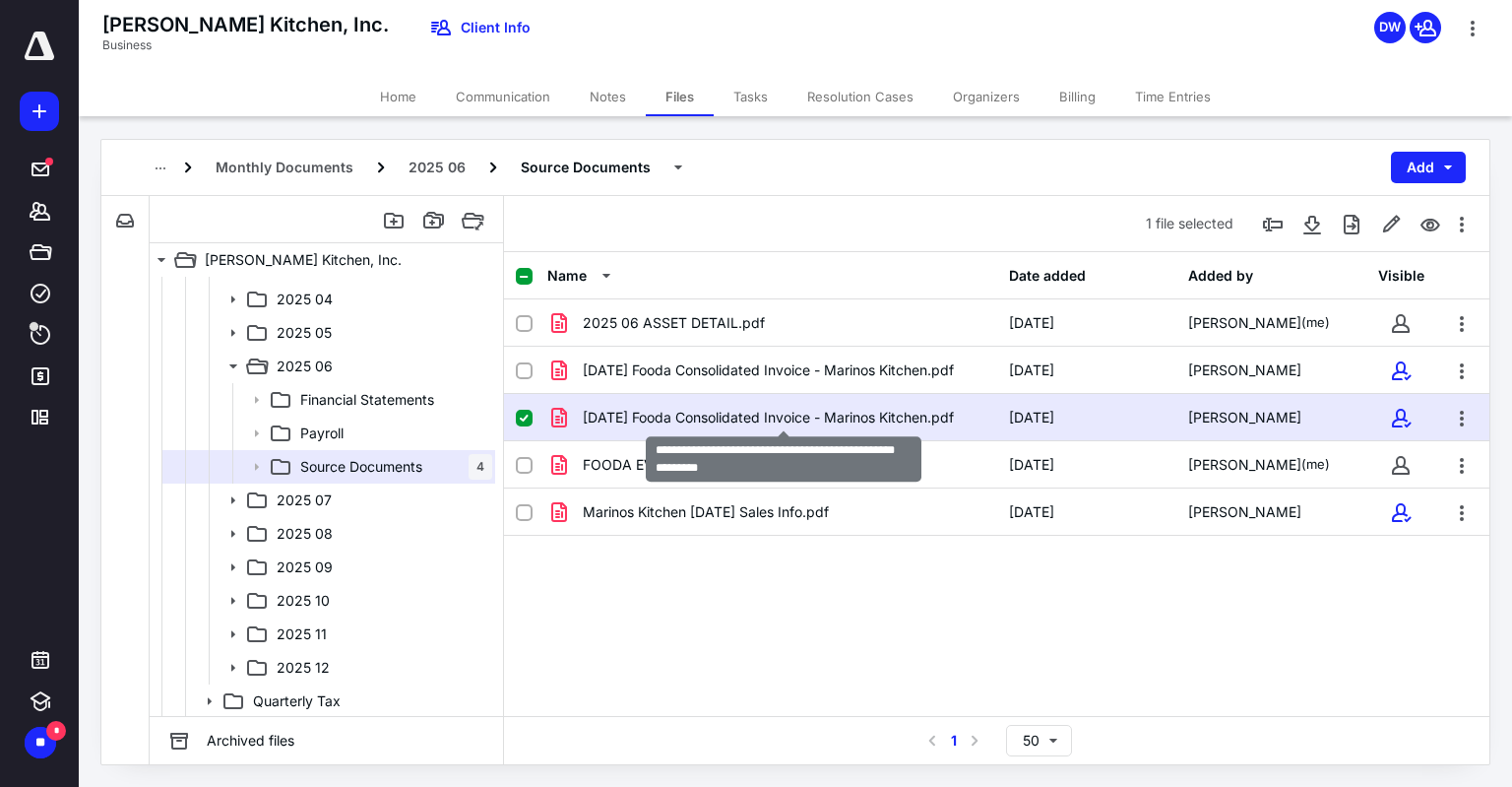 click on "2025-06-30 Fooda Consolidated Invoice - Marinos Kitchen.pdf" at bounding box center [768, 418] 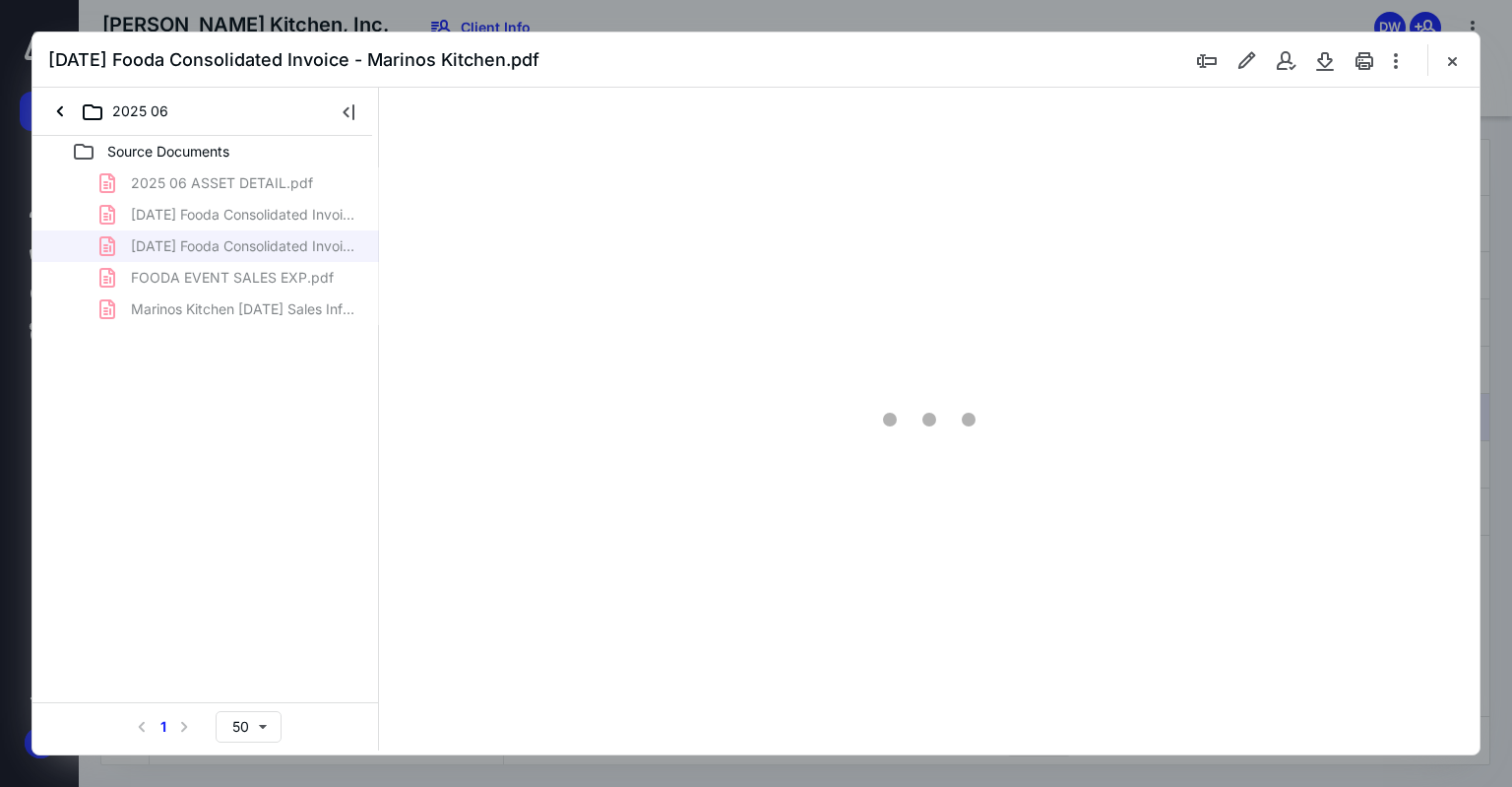 scroll, scrollTop: 0, scrollLeft: 0, axis: both 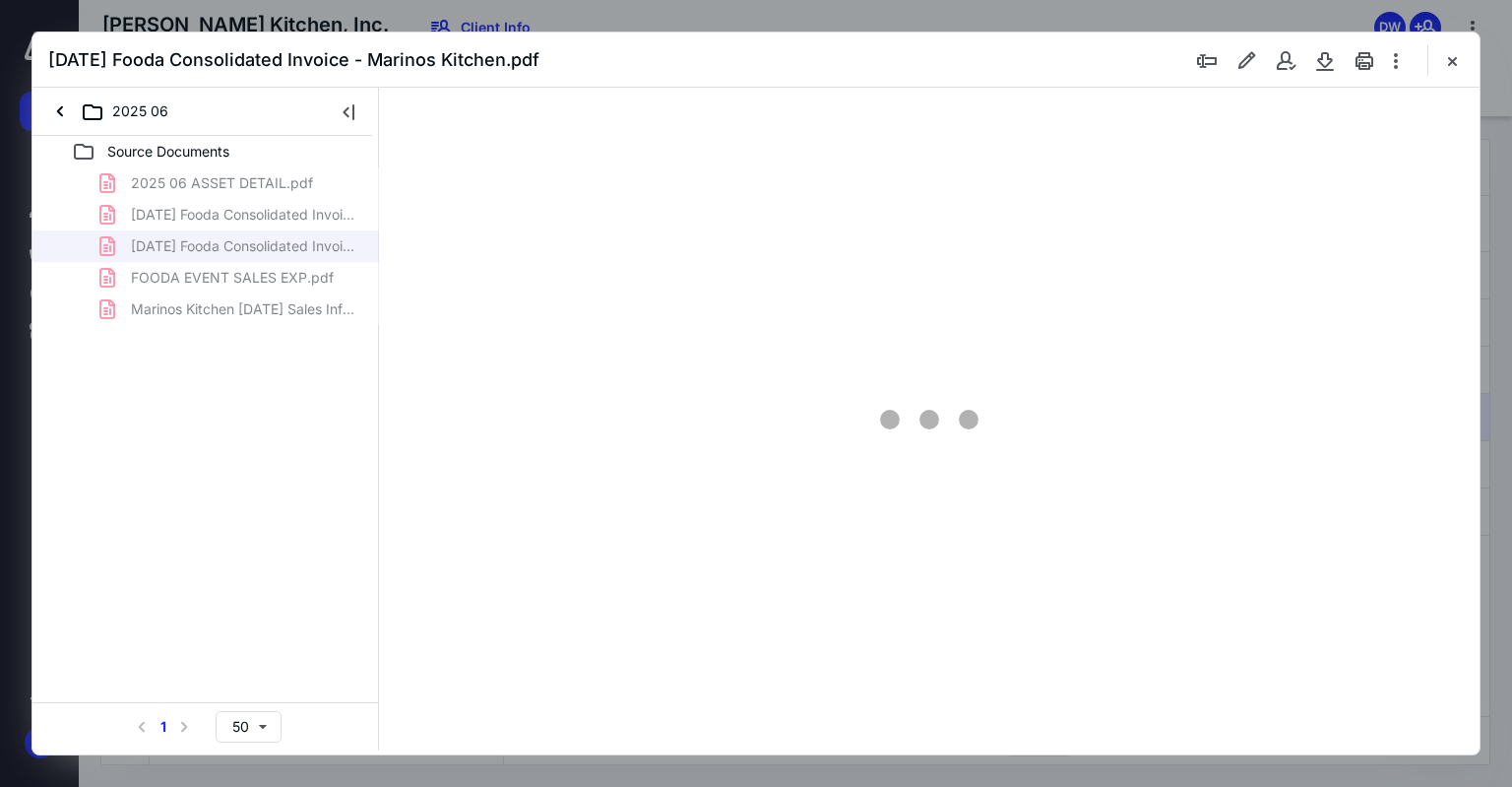 type on "71" 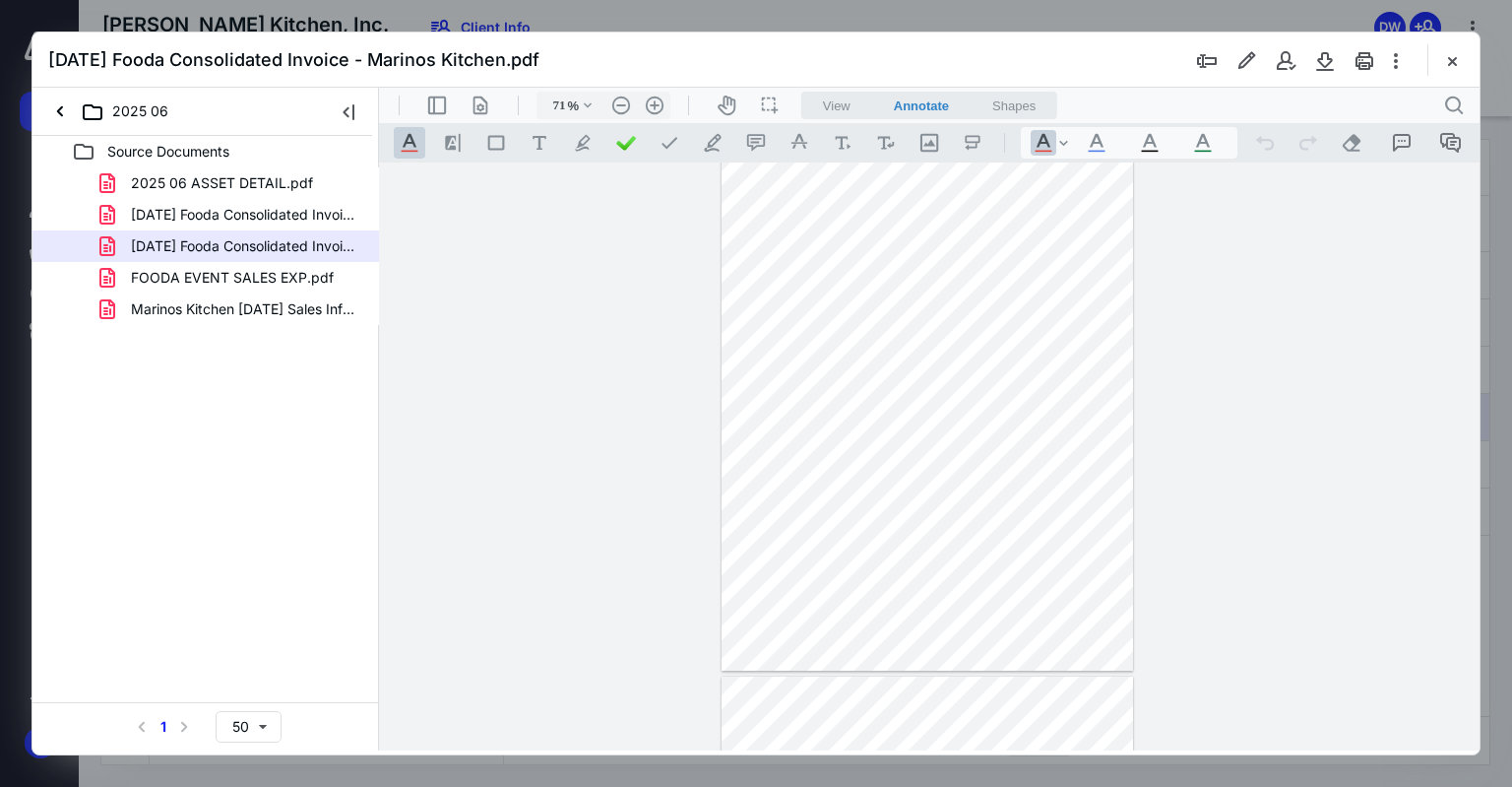 scroll, scrollTop: 0, scrollLeft: 0, axis: both 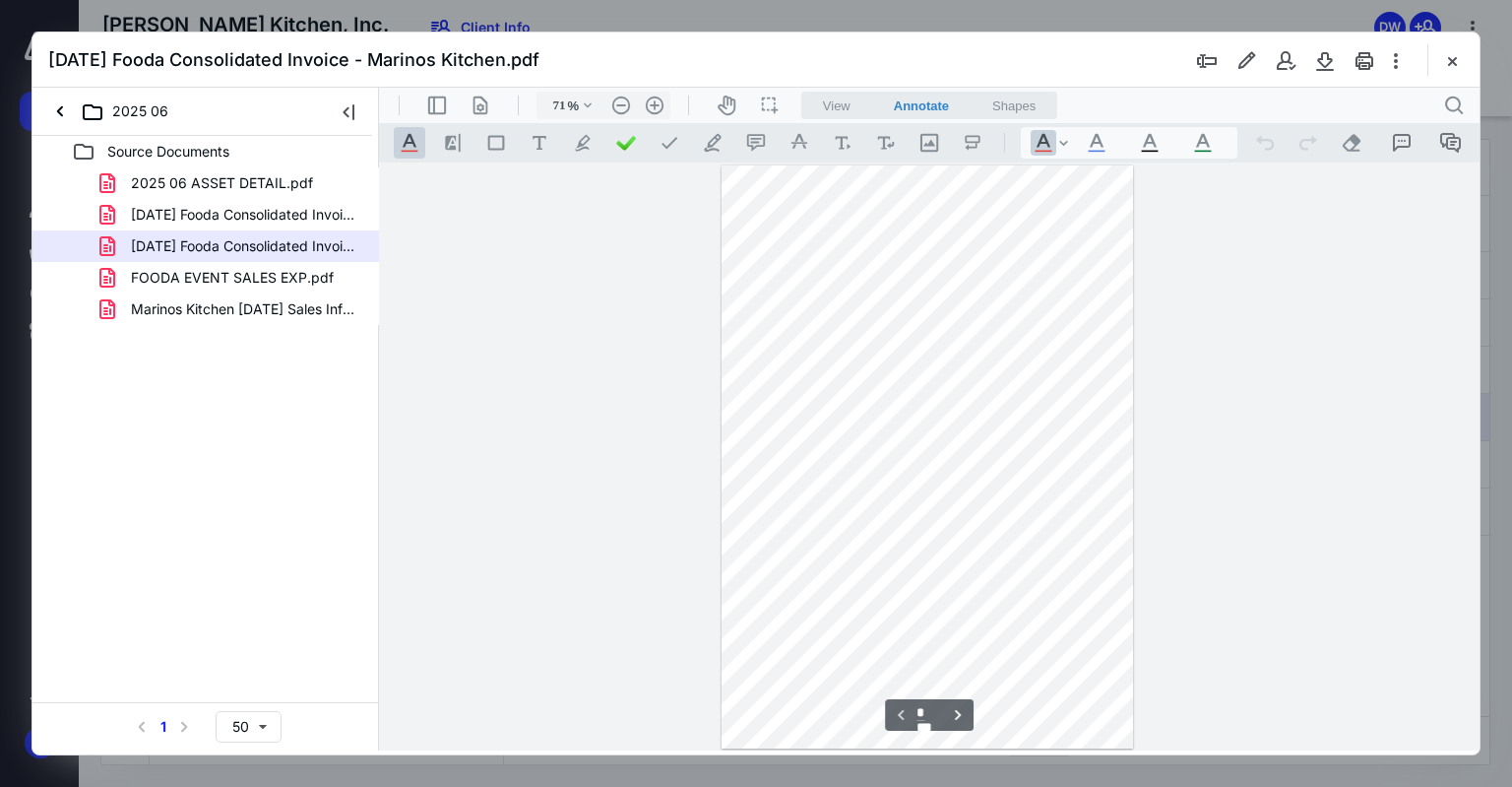 type on "*" 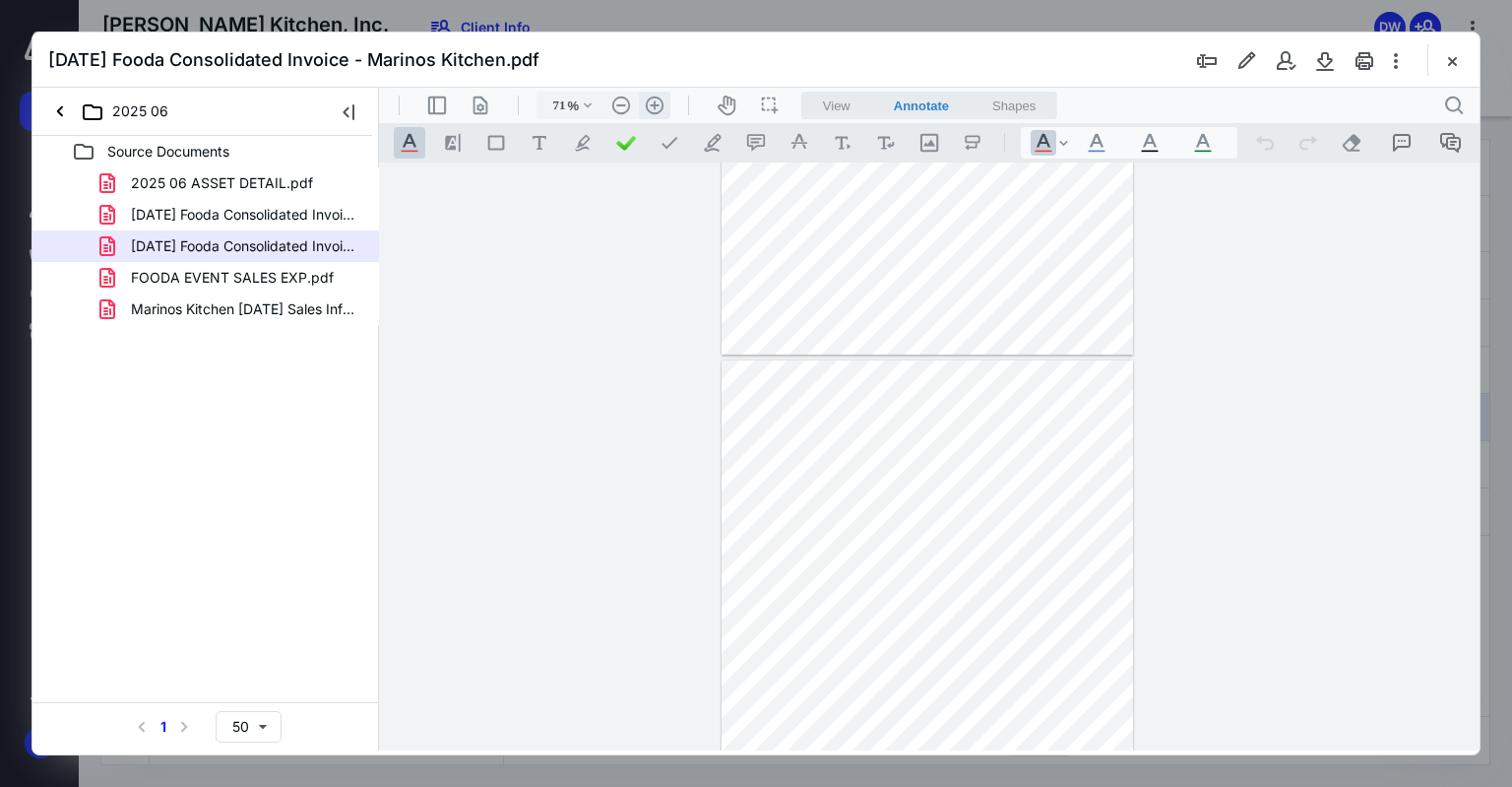 click on ".cls-1{fill:#abb0c4;} icon - header - zoom - in - line" at bounding box center (655, 105) 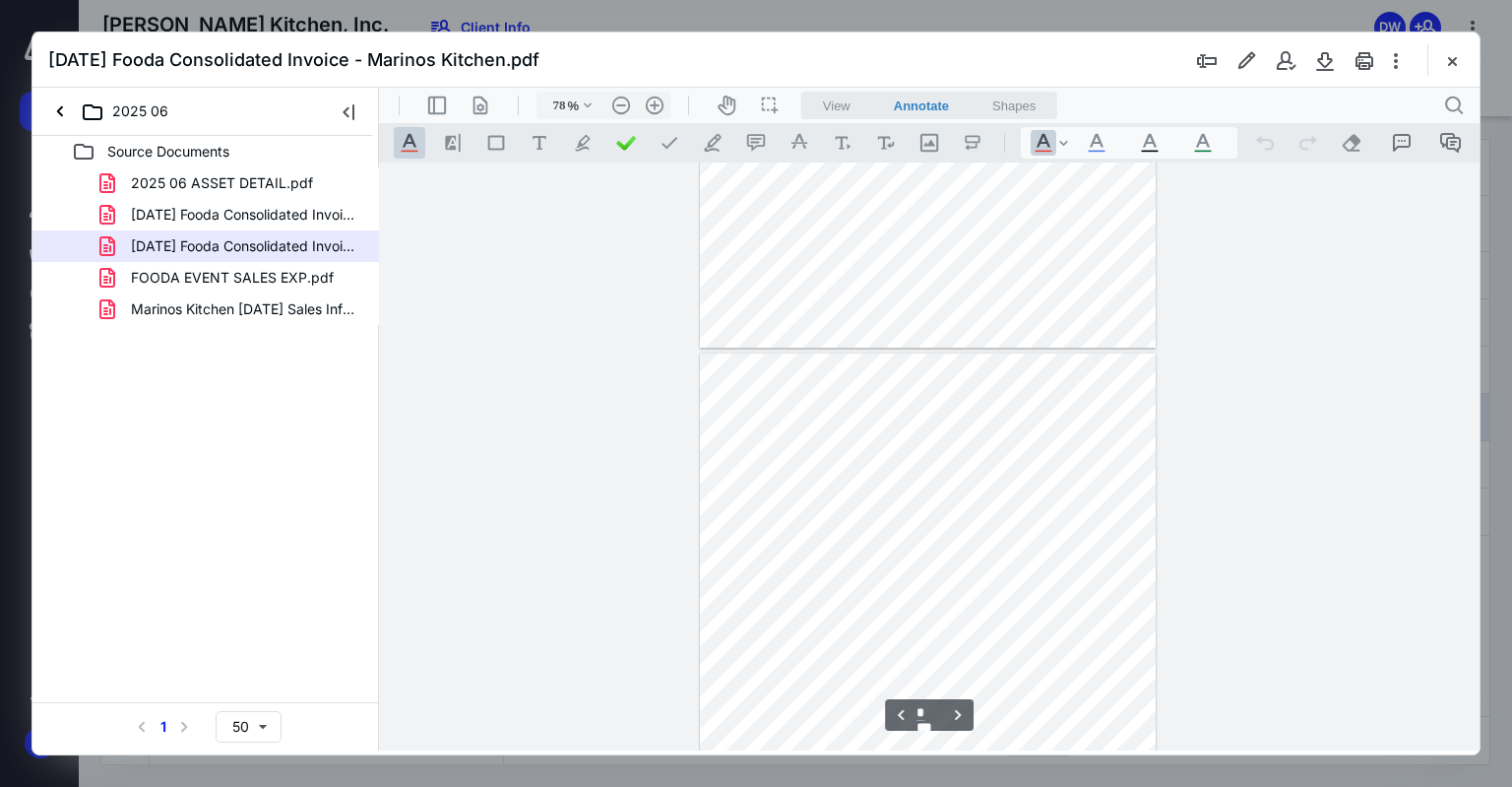 scroll, scrollTop: 857, scrollLeft: 0, axis: vertical 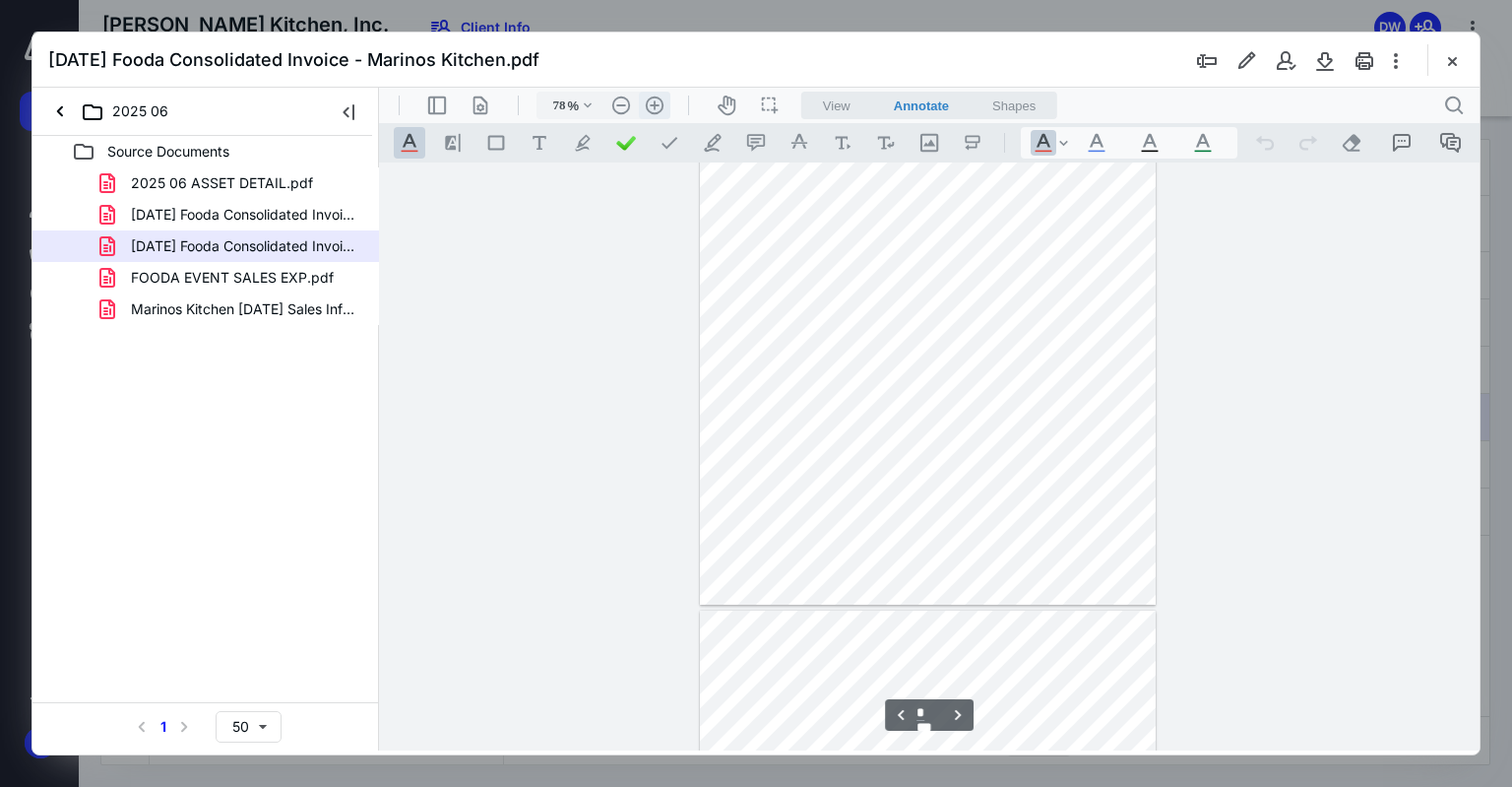 click on ".cls-1{fill:#abb0c4;} icon - header - zoom - in - line" at bounding box center [655, 105] 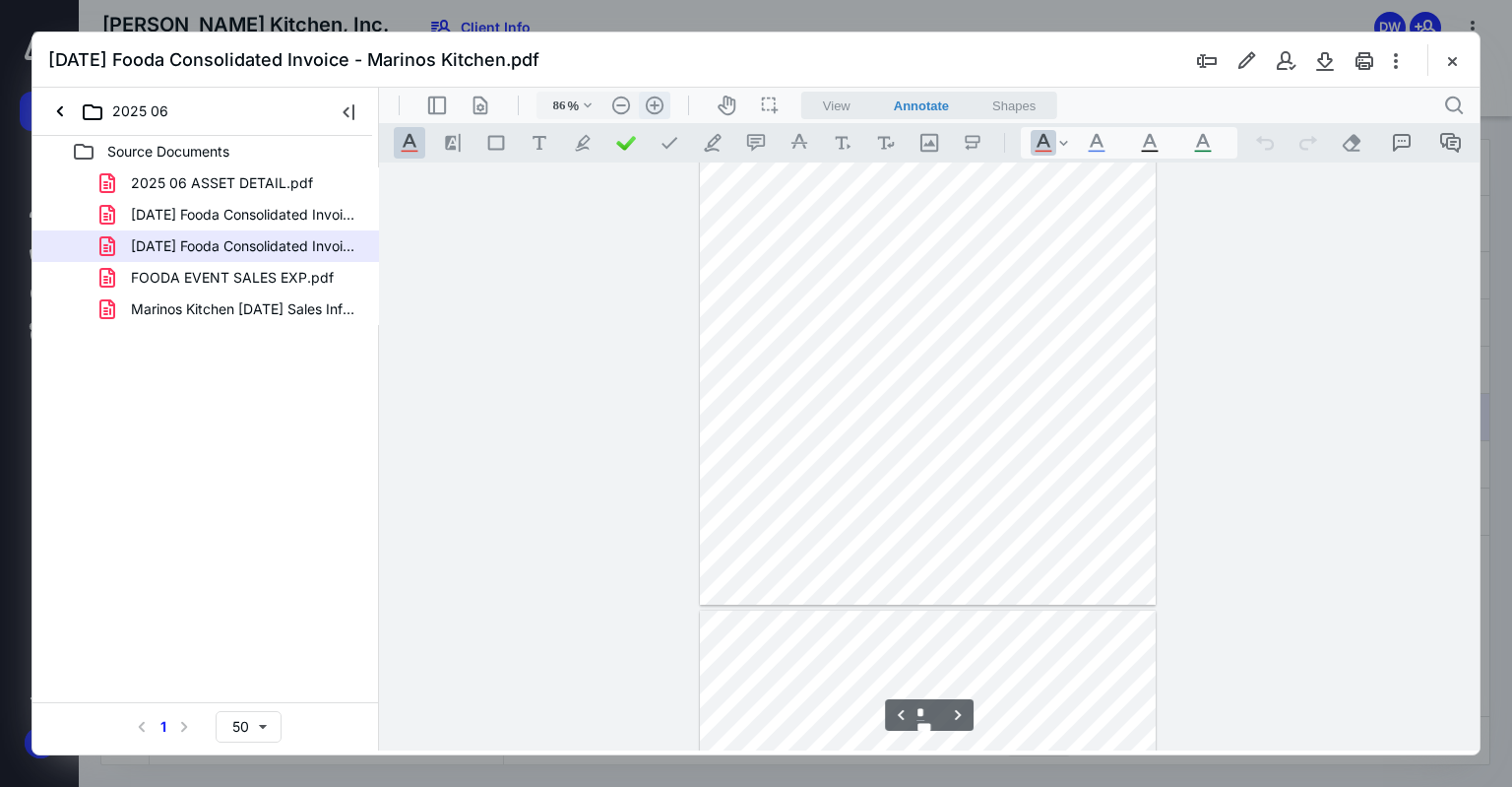 click on ".cls-1{fill:#abb0c4;} icon - header - zoom - in - line" at bounding box center (655, 105) 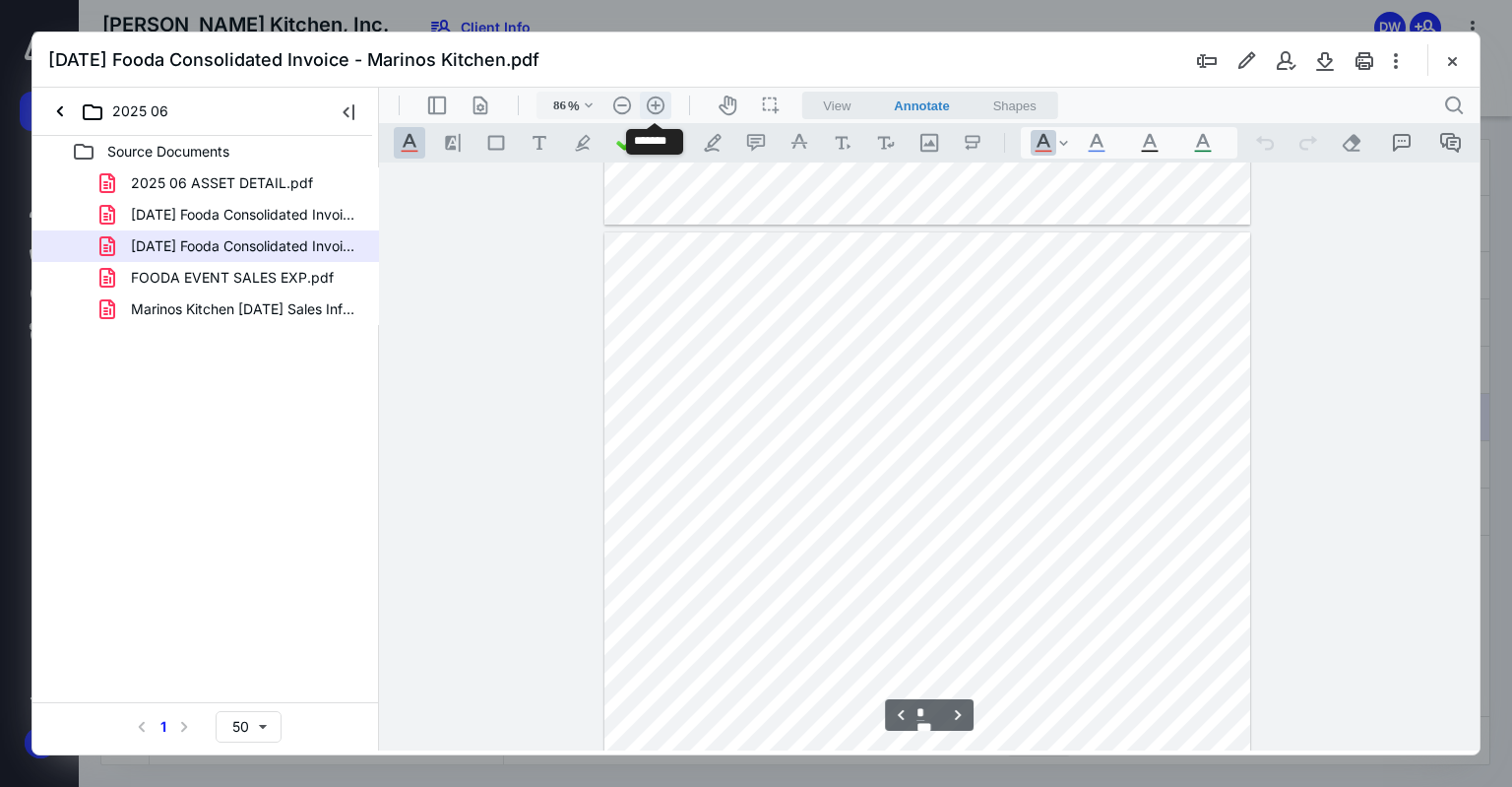 type on "111" 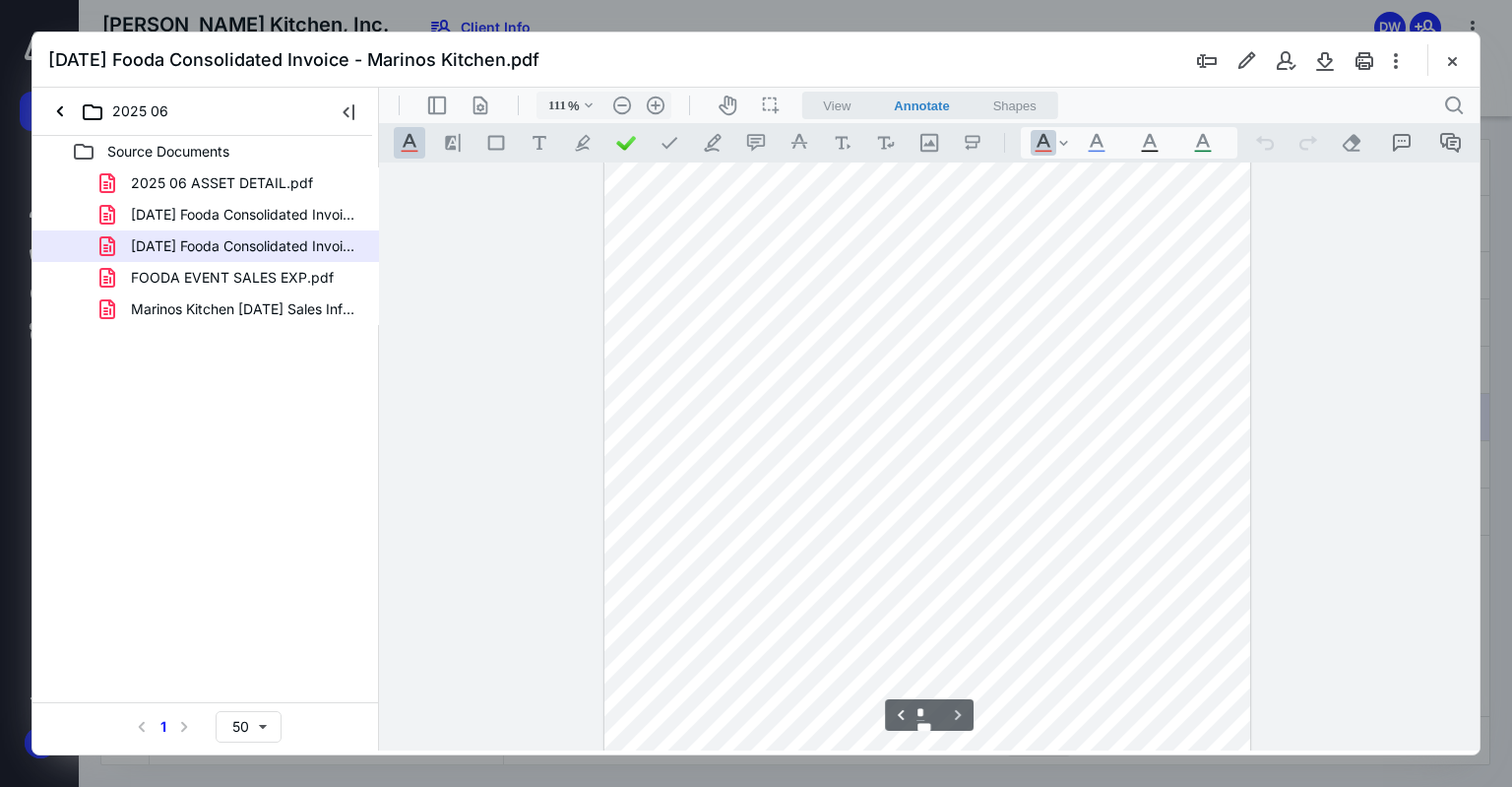 scroll, scrollTop: 2110, scrollLeft: 0, axis: vertical 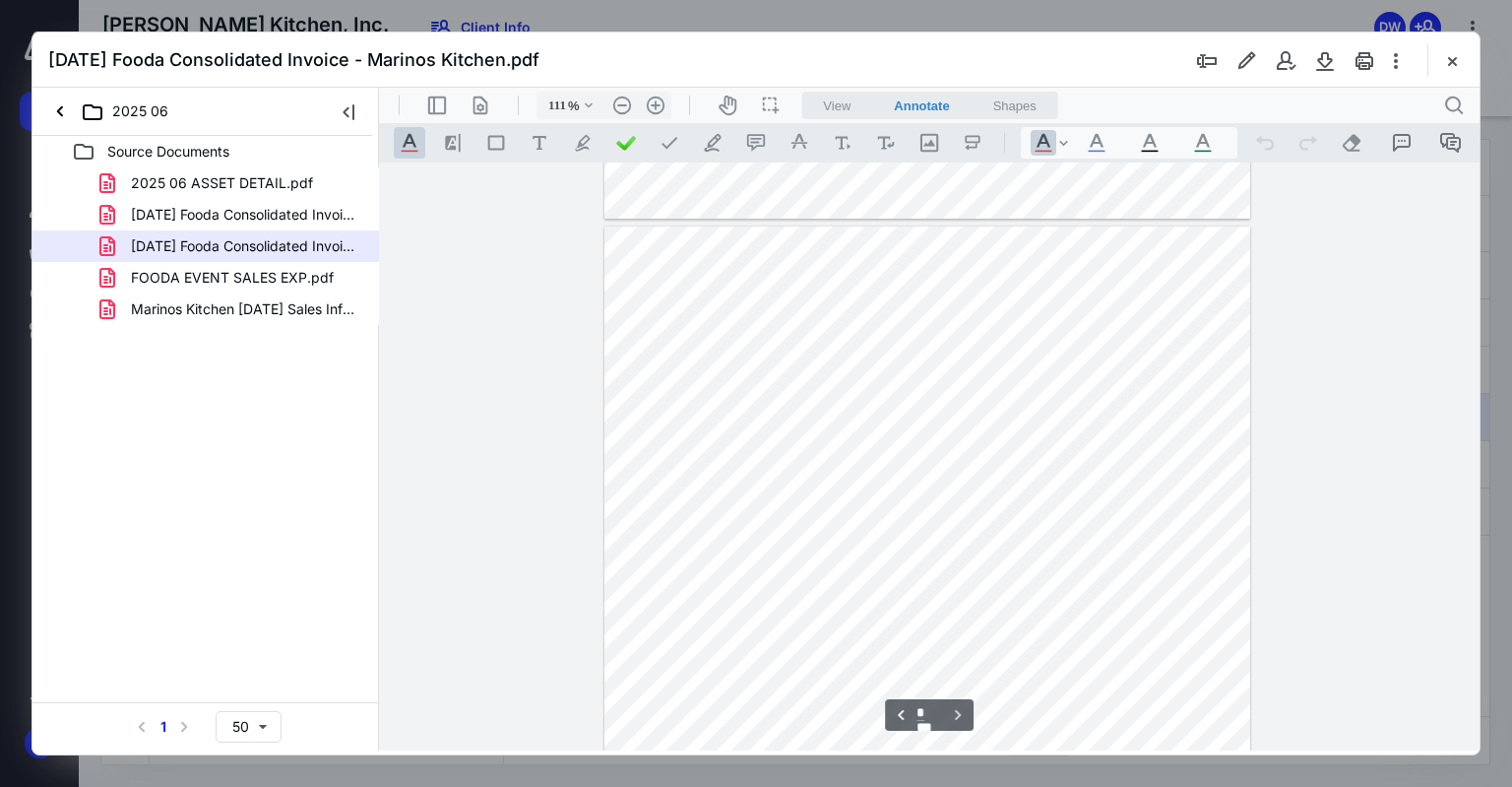 type on "*" 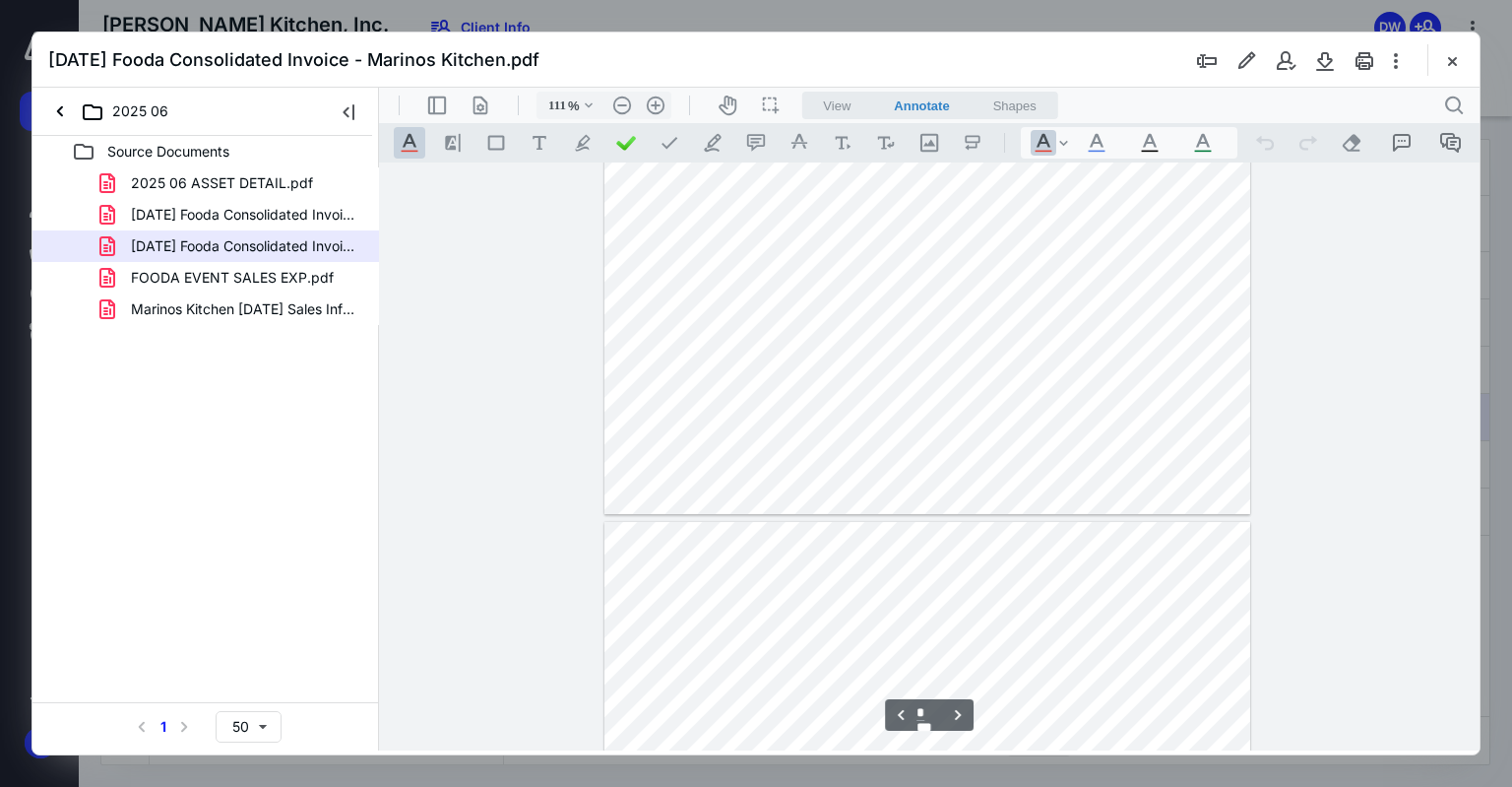 scroll, scrollTop: 1195, scrollLeft: 0, axis: vertical 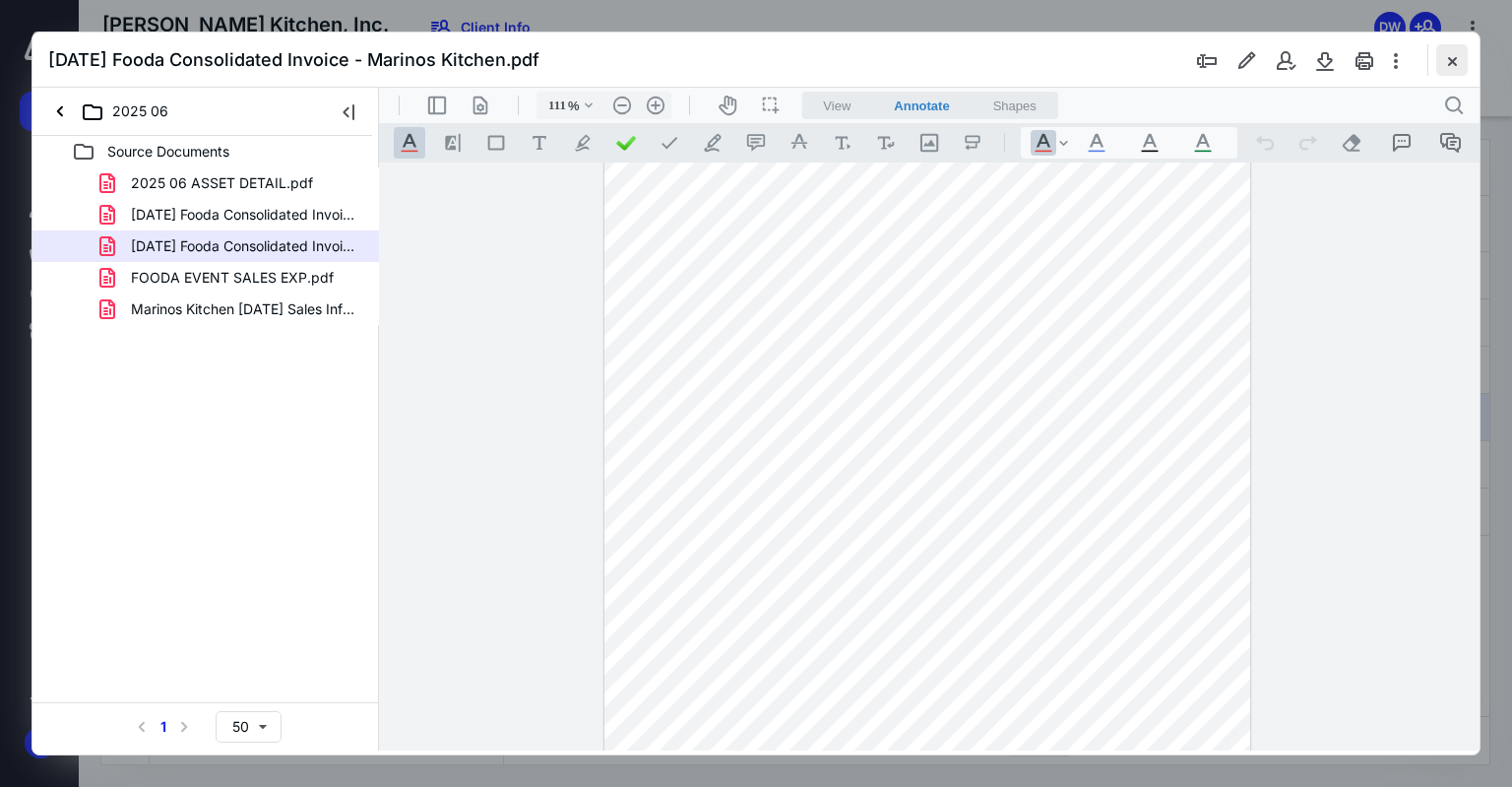 click at bounding box center (1452, 60) 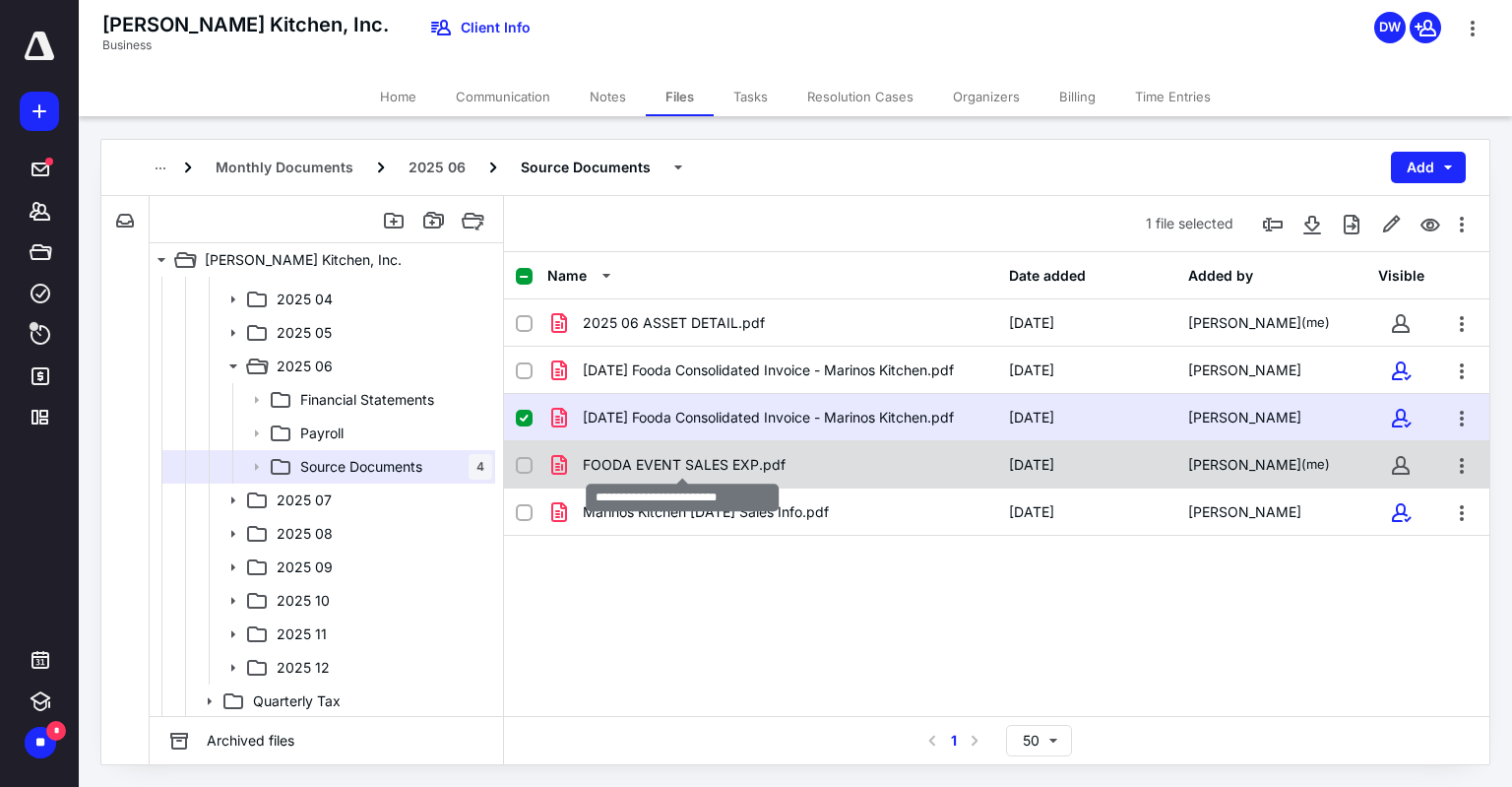 checkbox on "false" 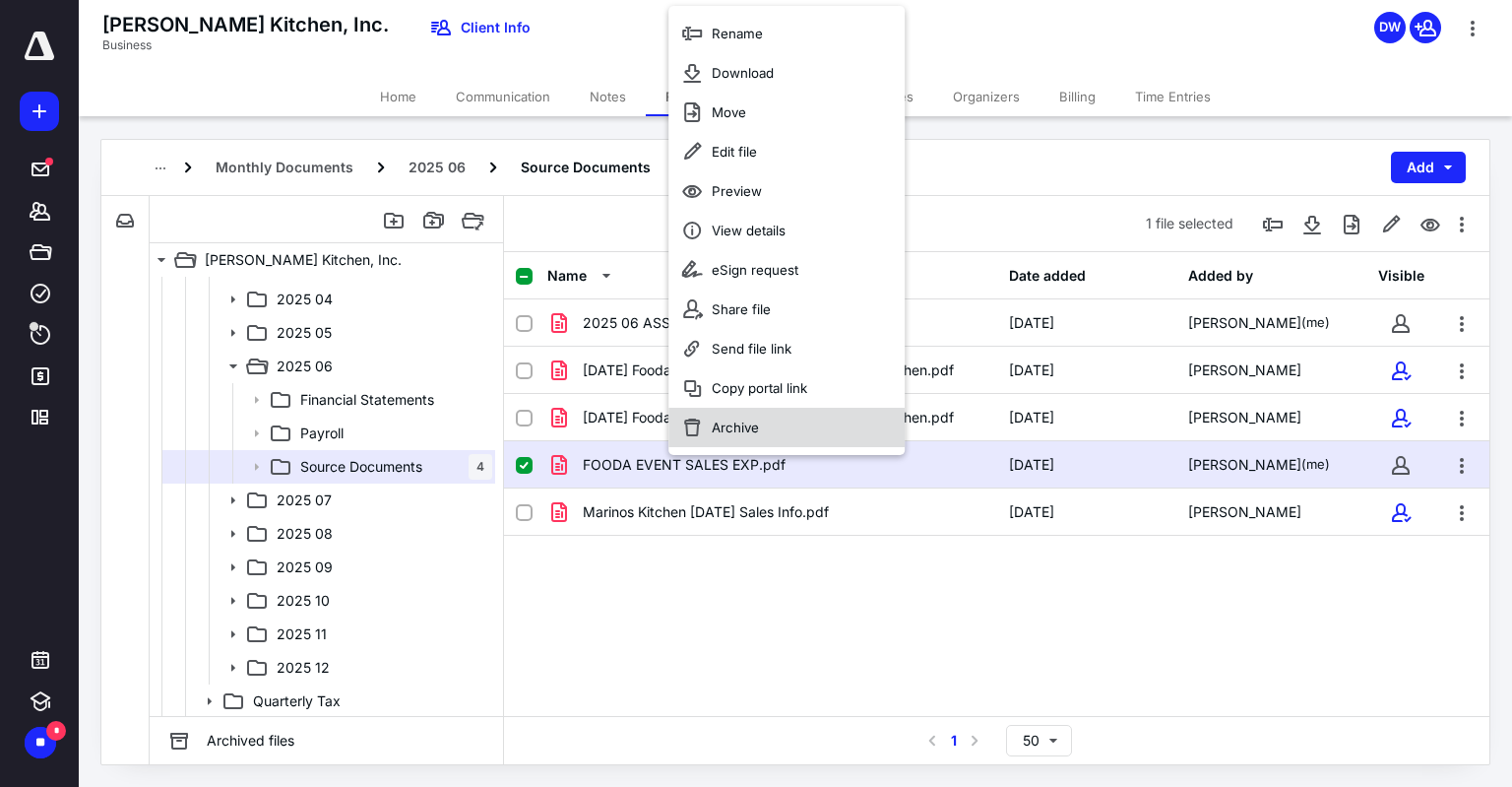 click on "Archive" at bounding box center [735, 427] 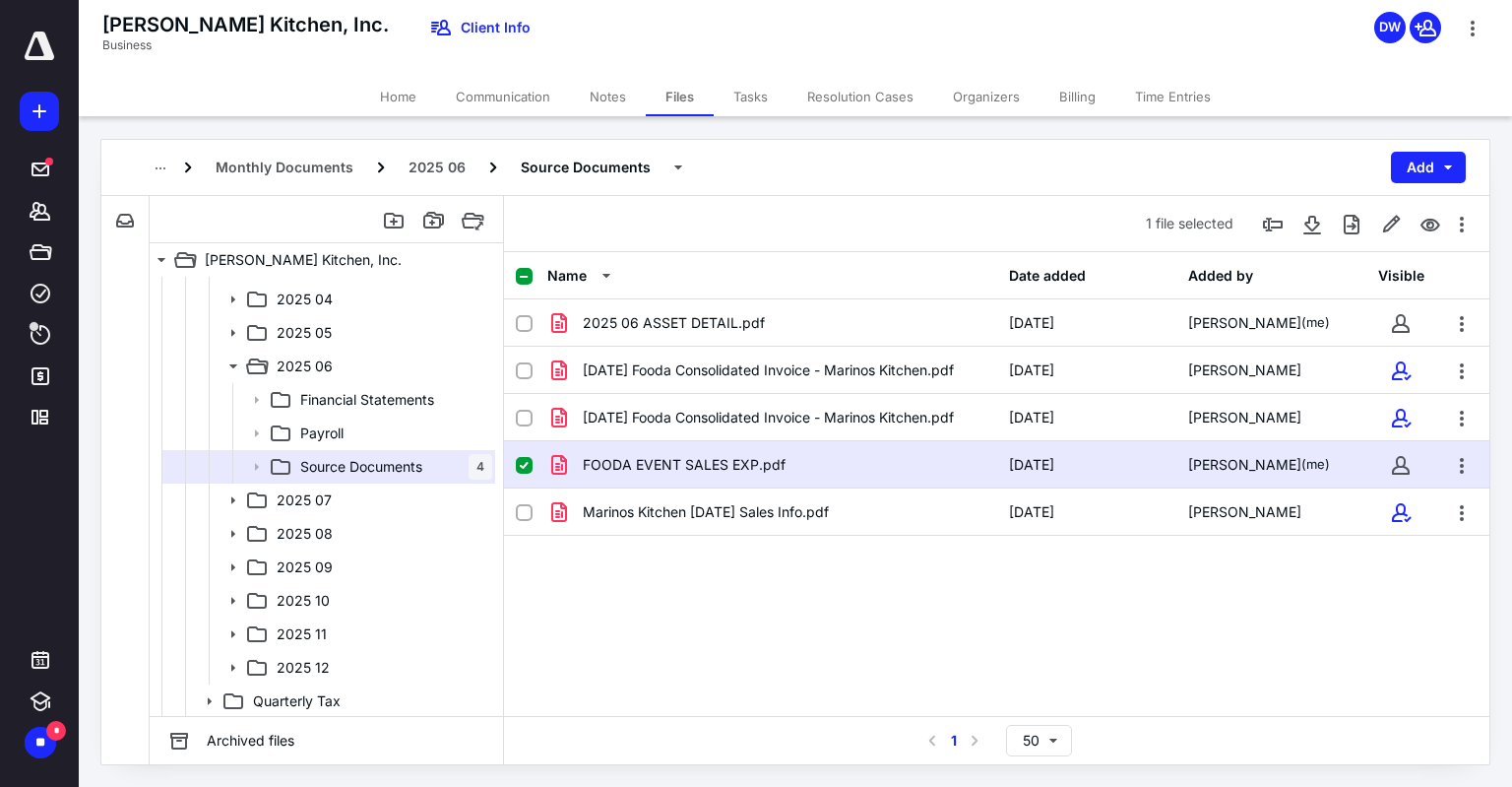 checkbox on "false" 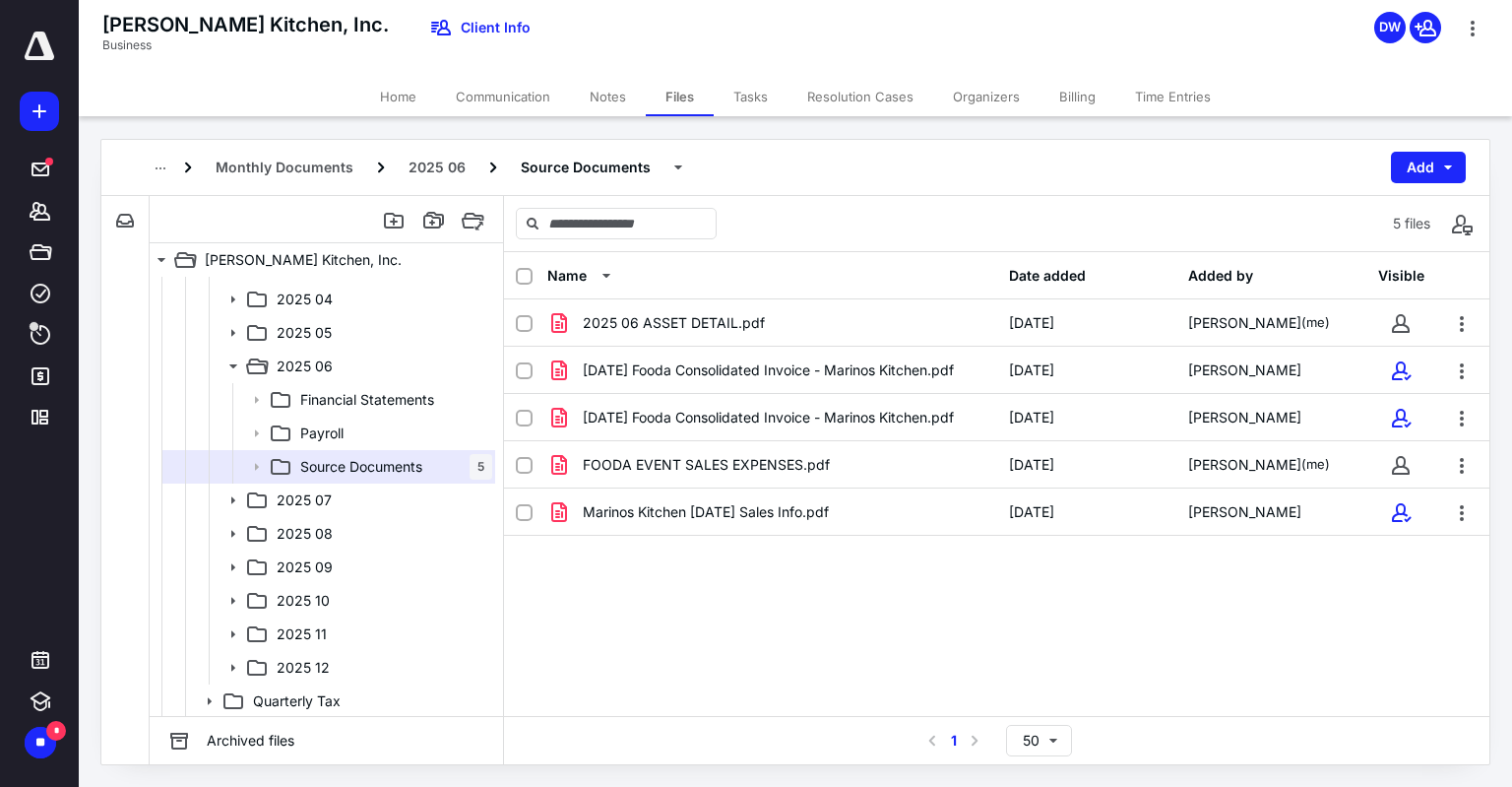click on "Files" at bounding box center (679, 97) 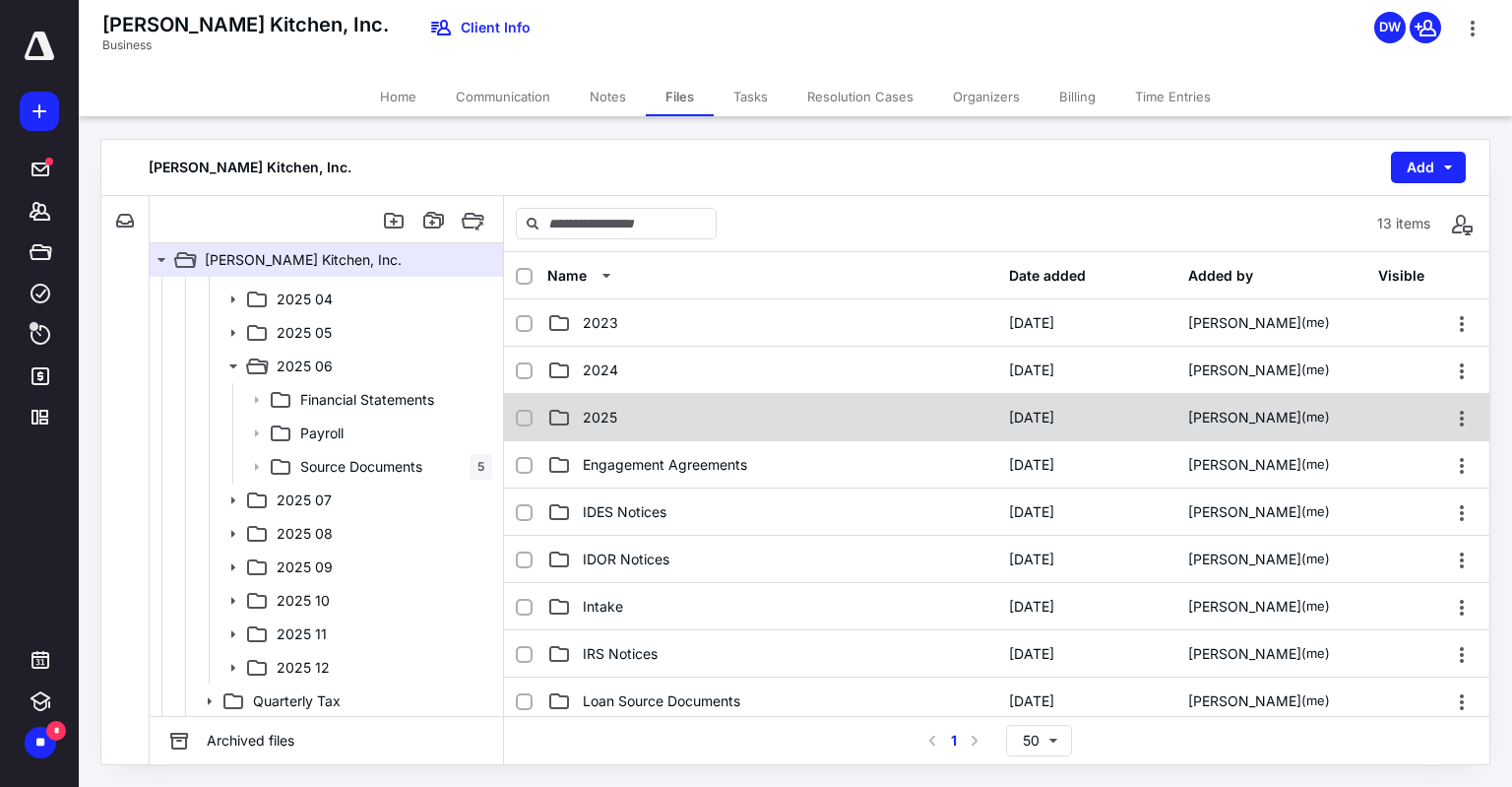 click on "2025" at bounding box center (772, 418) 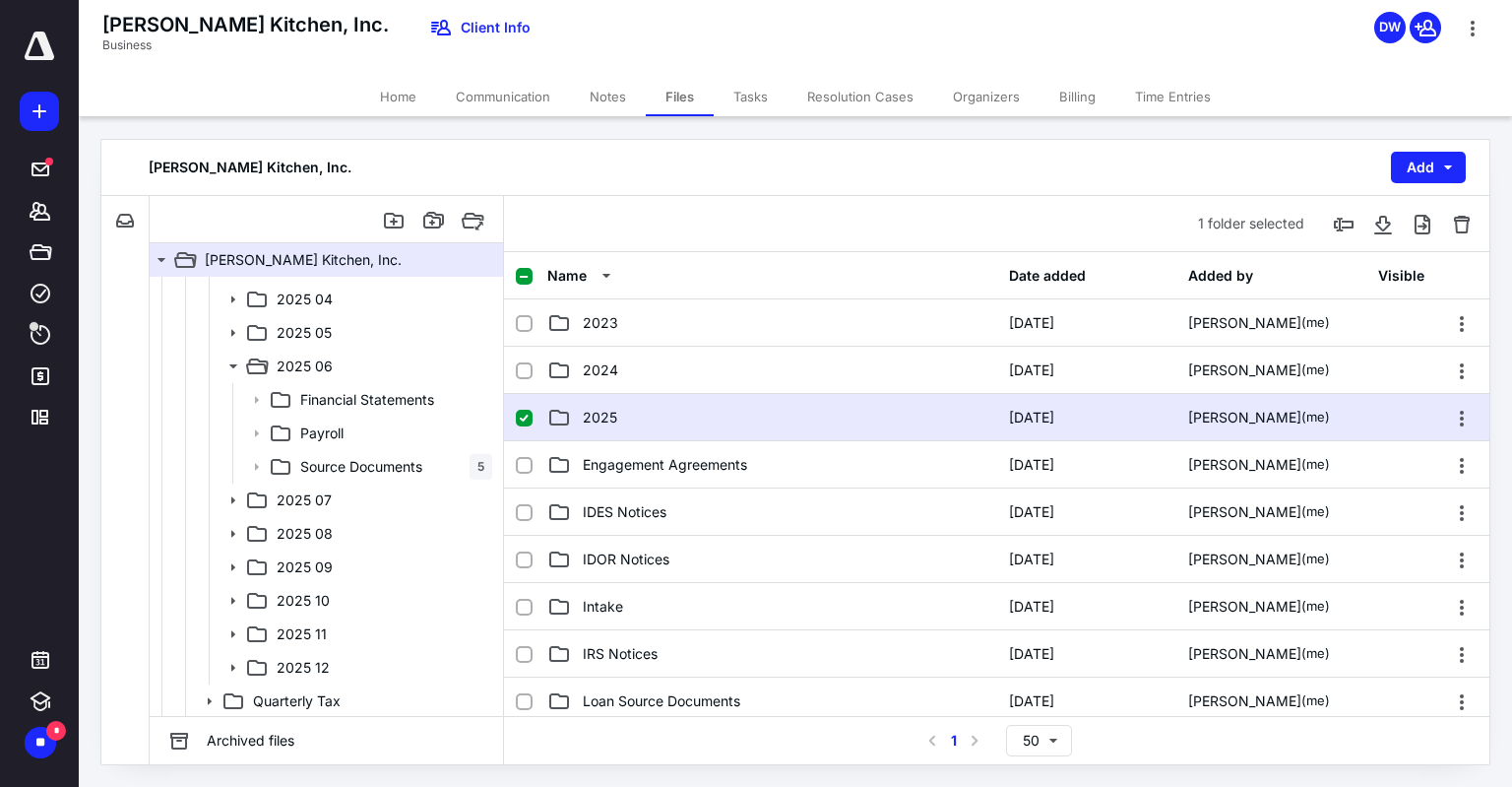 click on "2025" at bounding box center [772, 418] 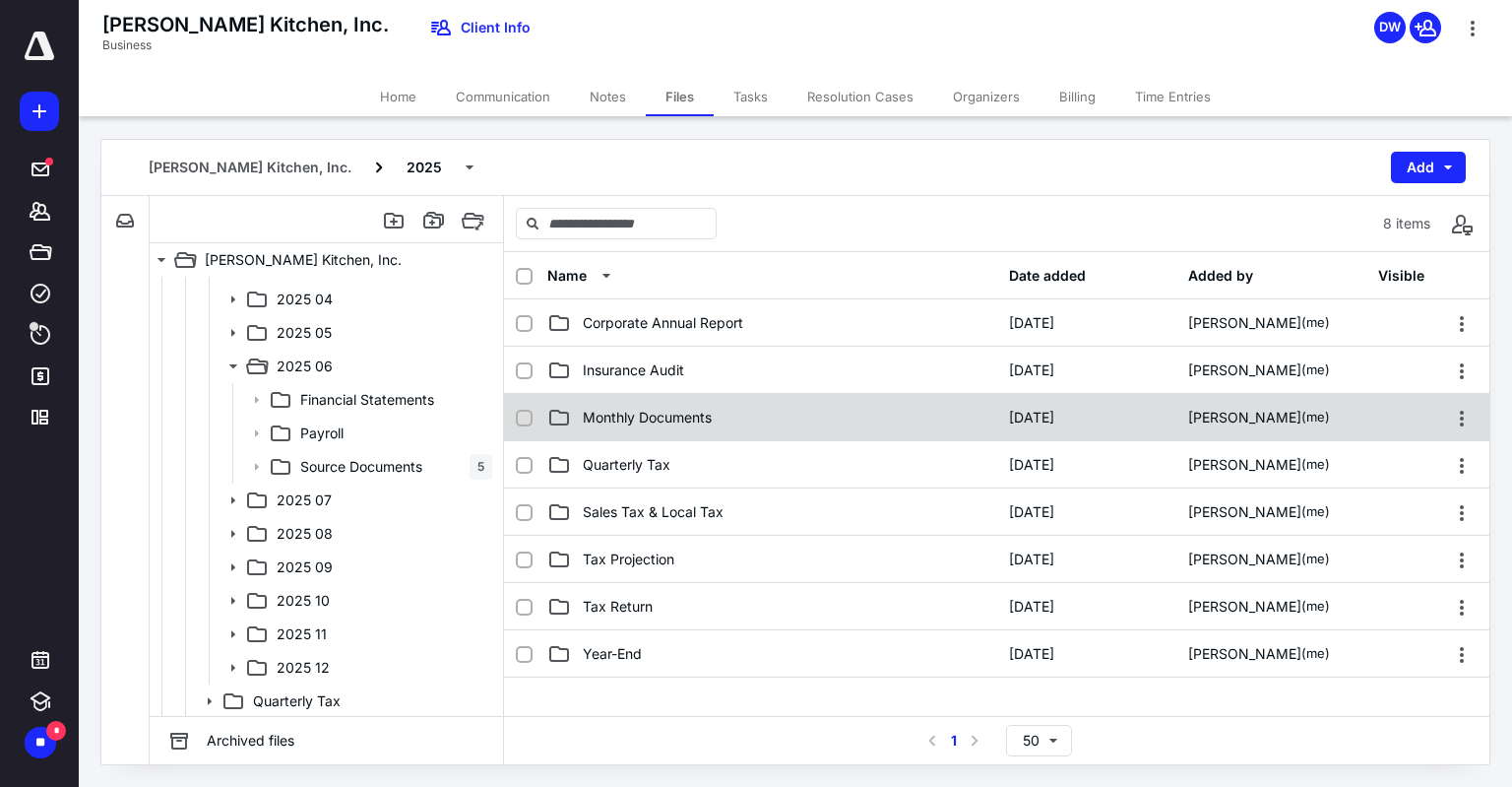click on "Monthly Documents" at bounding box center [647, 418] 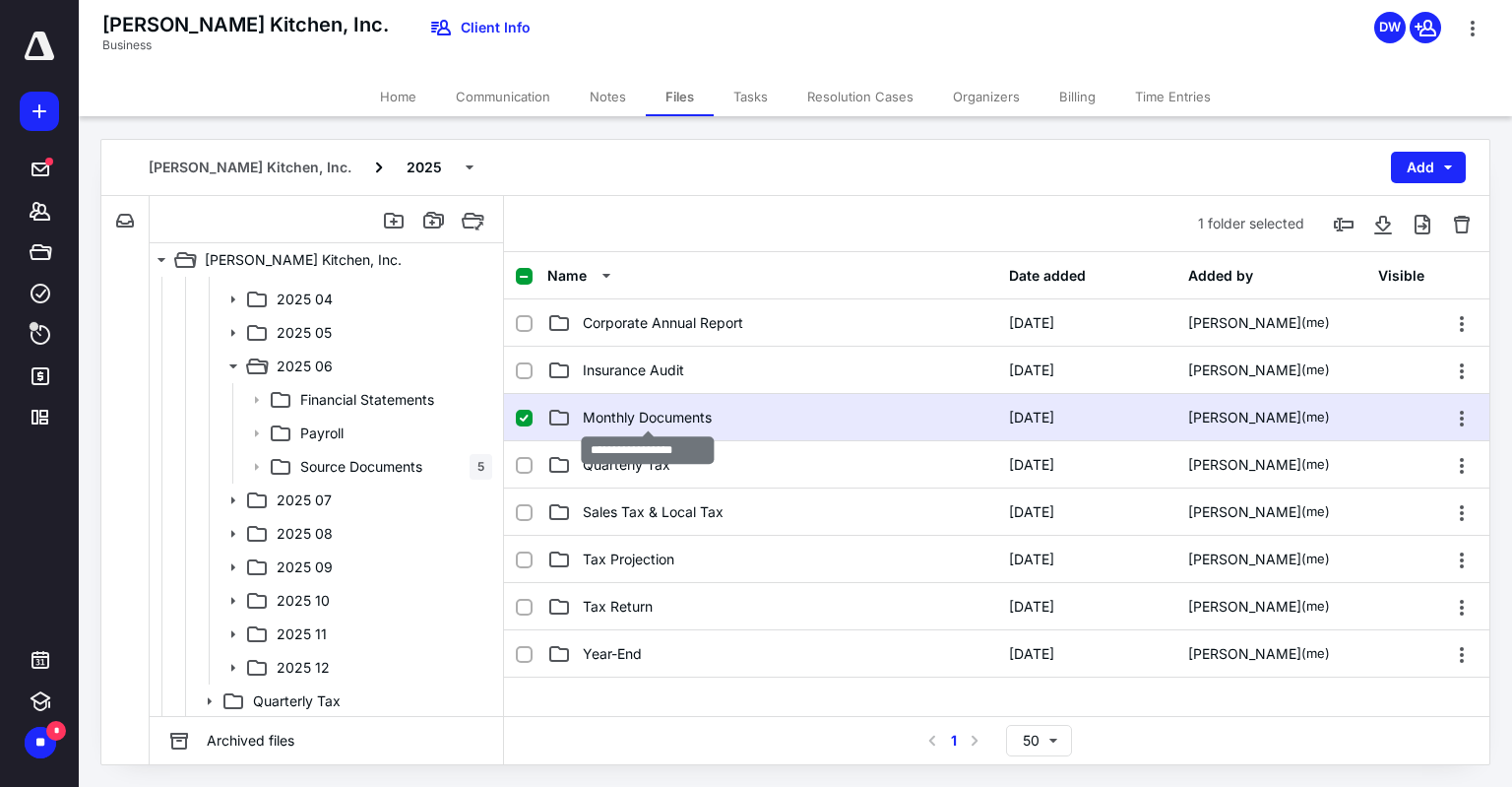 click on "Monthly Documents" at bounding box center (647, 418) 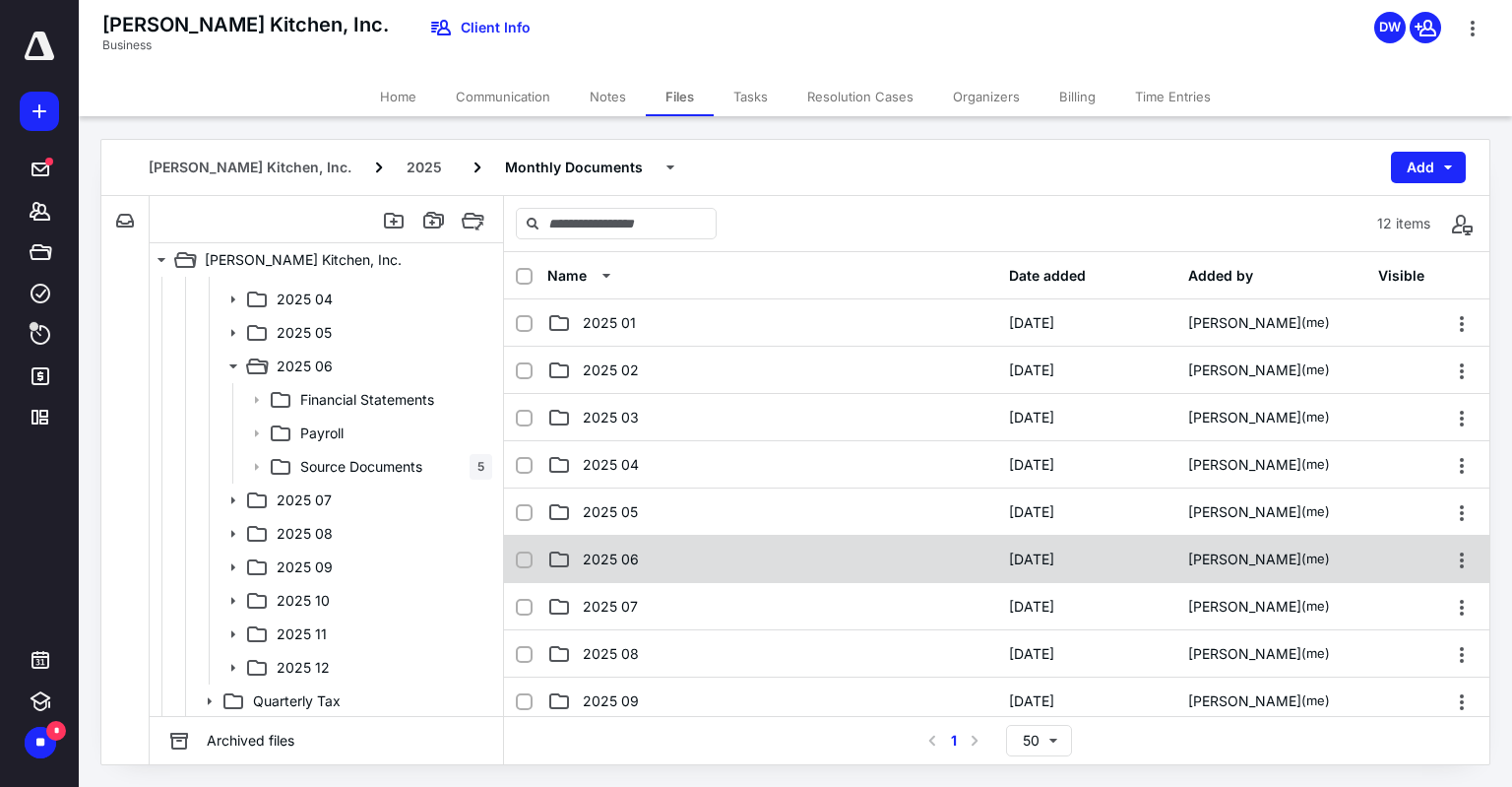 click on "2025 06" at bounding box center (772, 559) 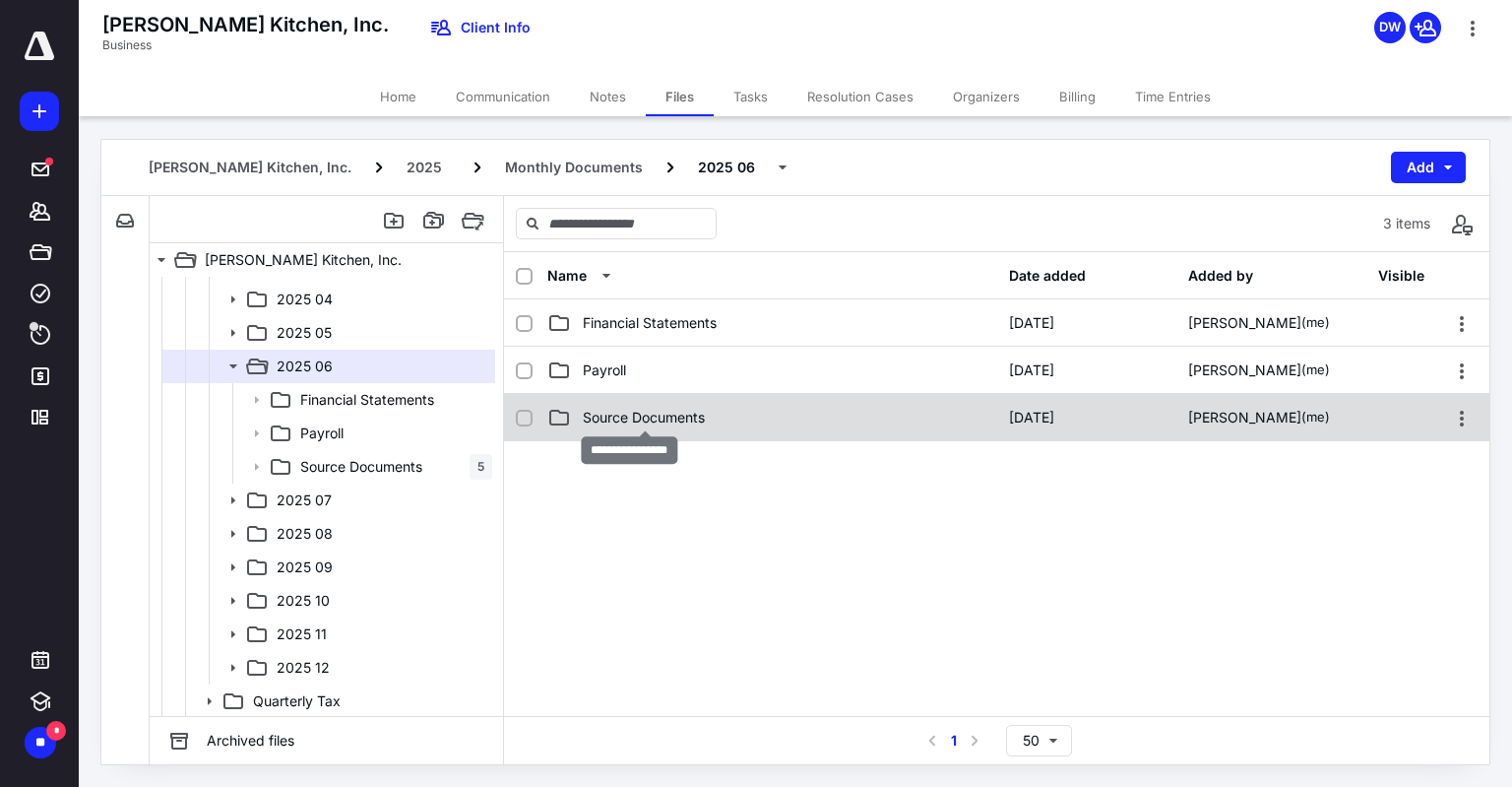 click on "Source Documents" at bounding box center [644, 418] 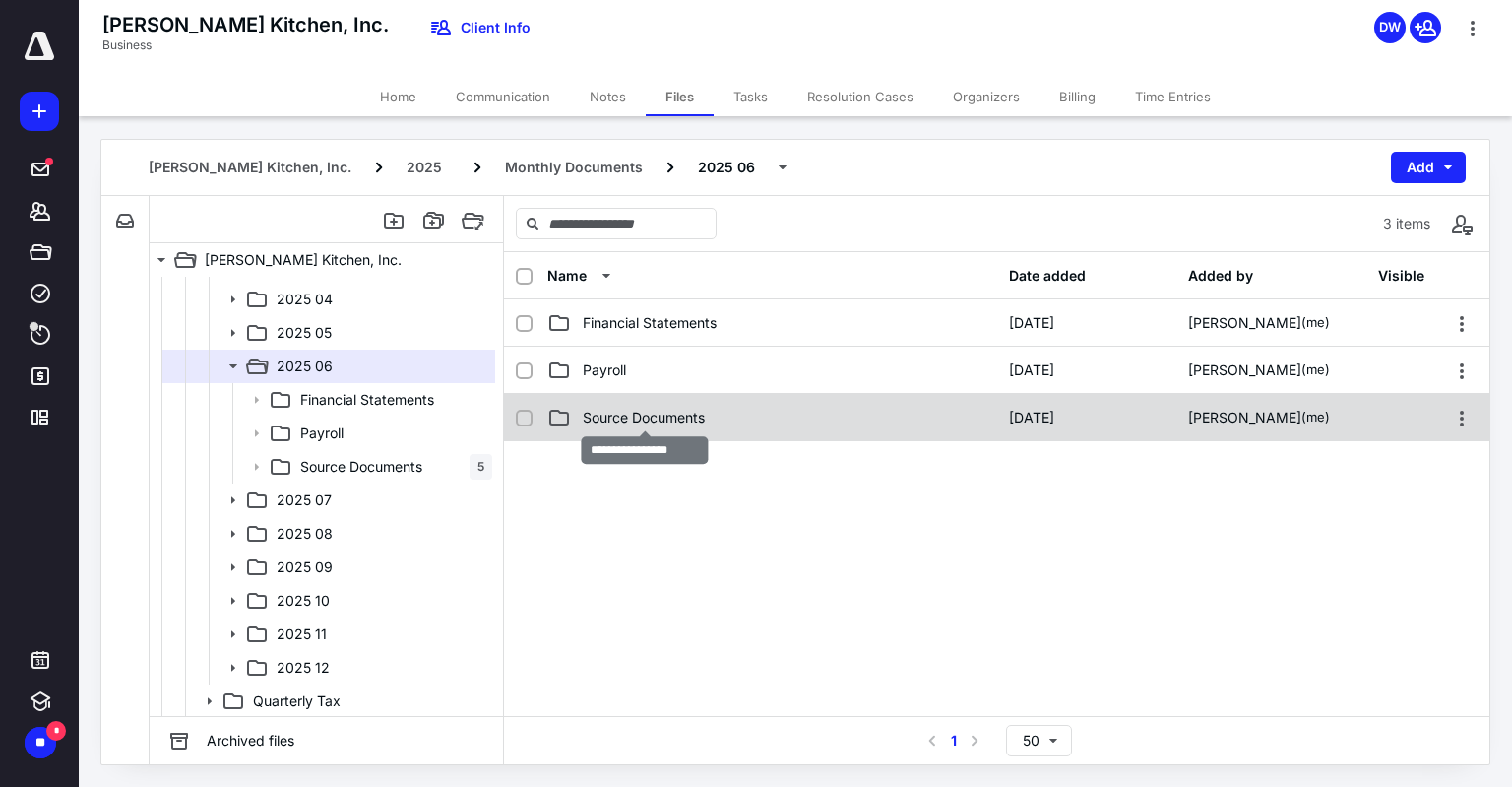 click on "Source Documents" at bounding box center [644, 418] 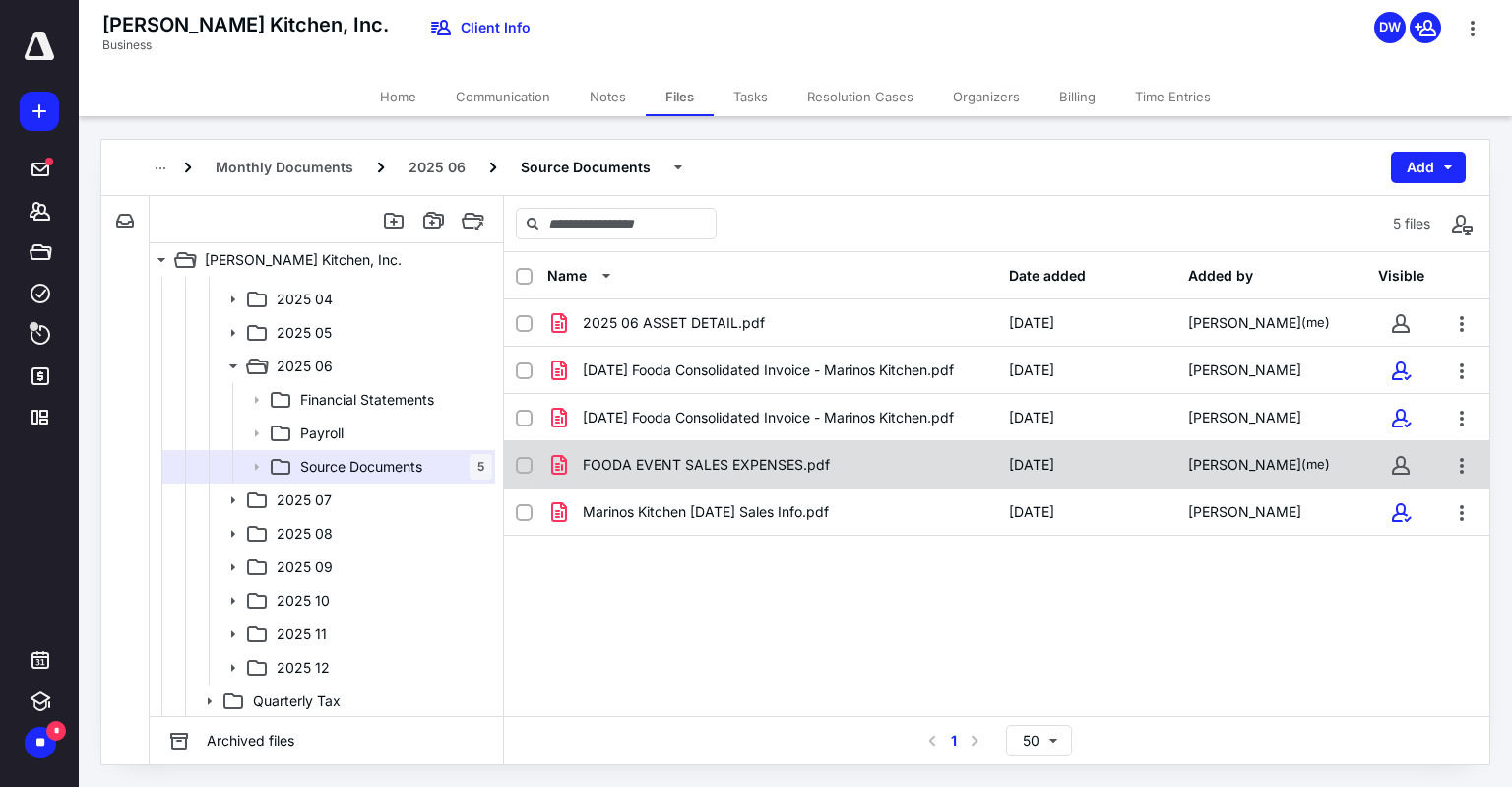 click on "FOODA EVENT SALES EXPENSES.pdf" at bounding box center (706, 465) 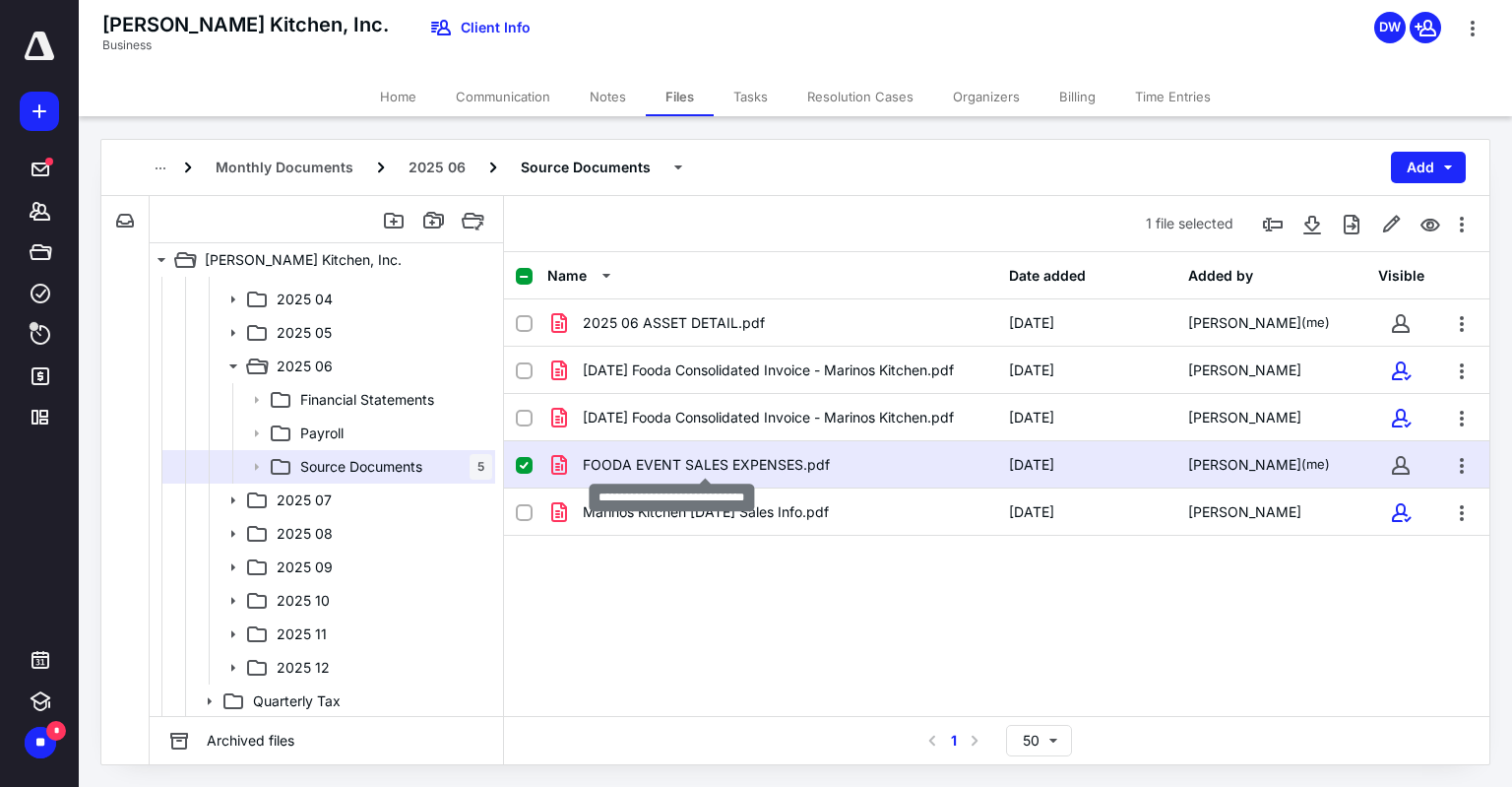 click on "FOODA EVENT SALES EXPENSES.pdf" at bounding box center [706, 465] 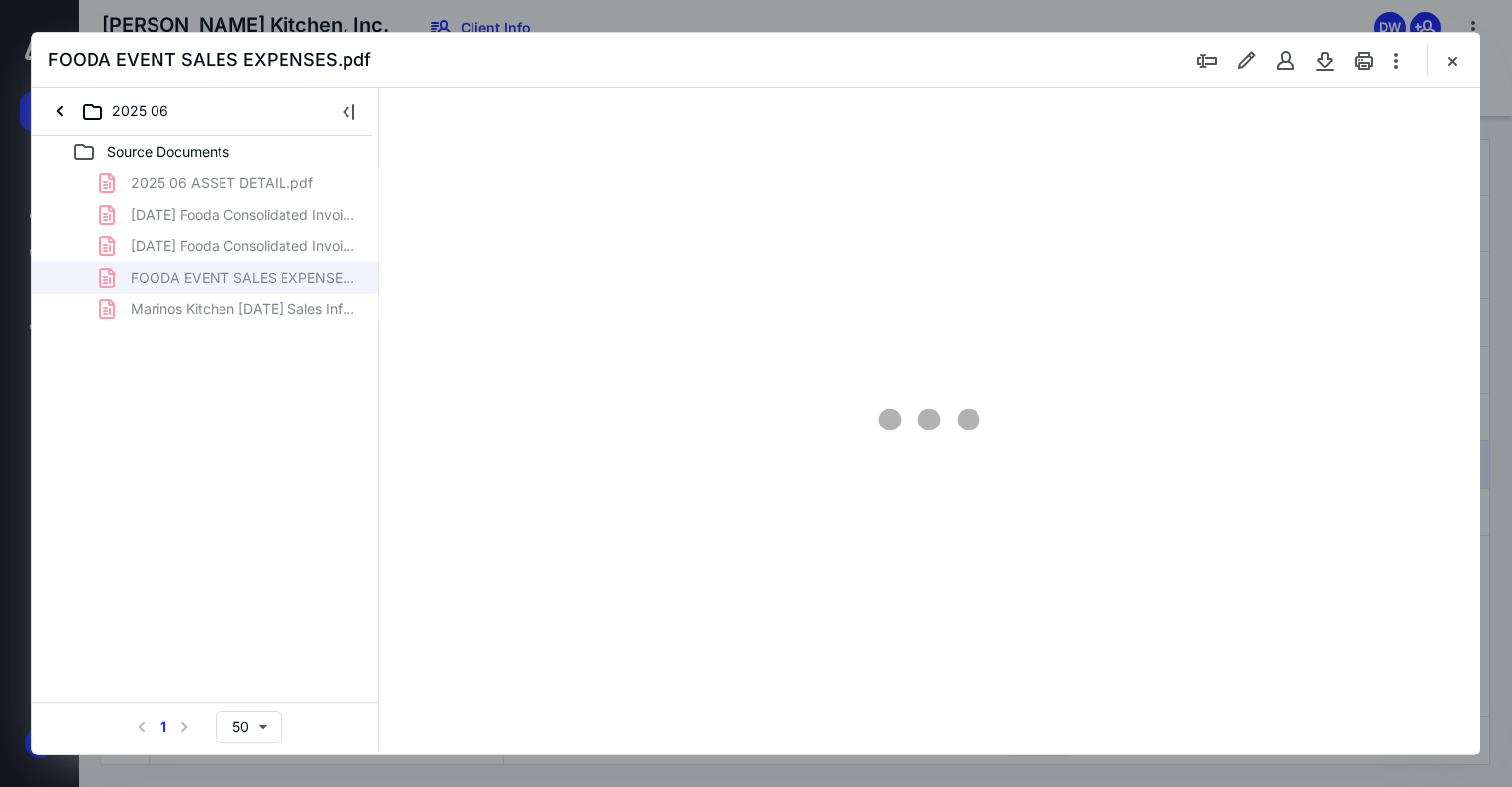 scroll, scrollTop: 0, scrollLeft: 0, axis: both 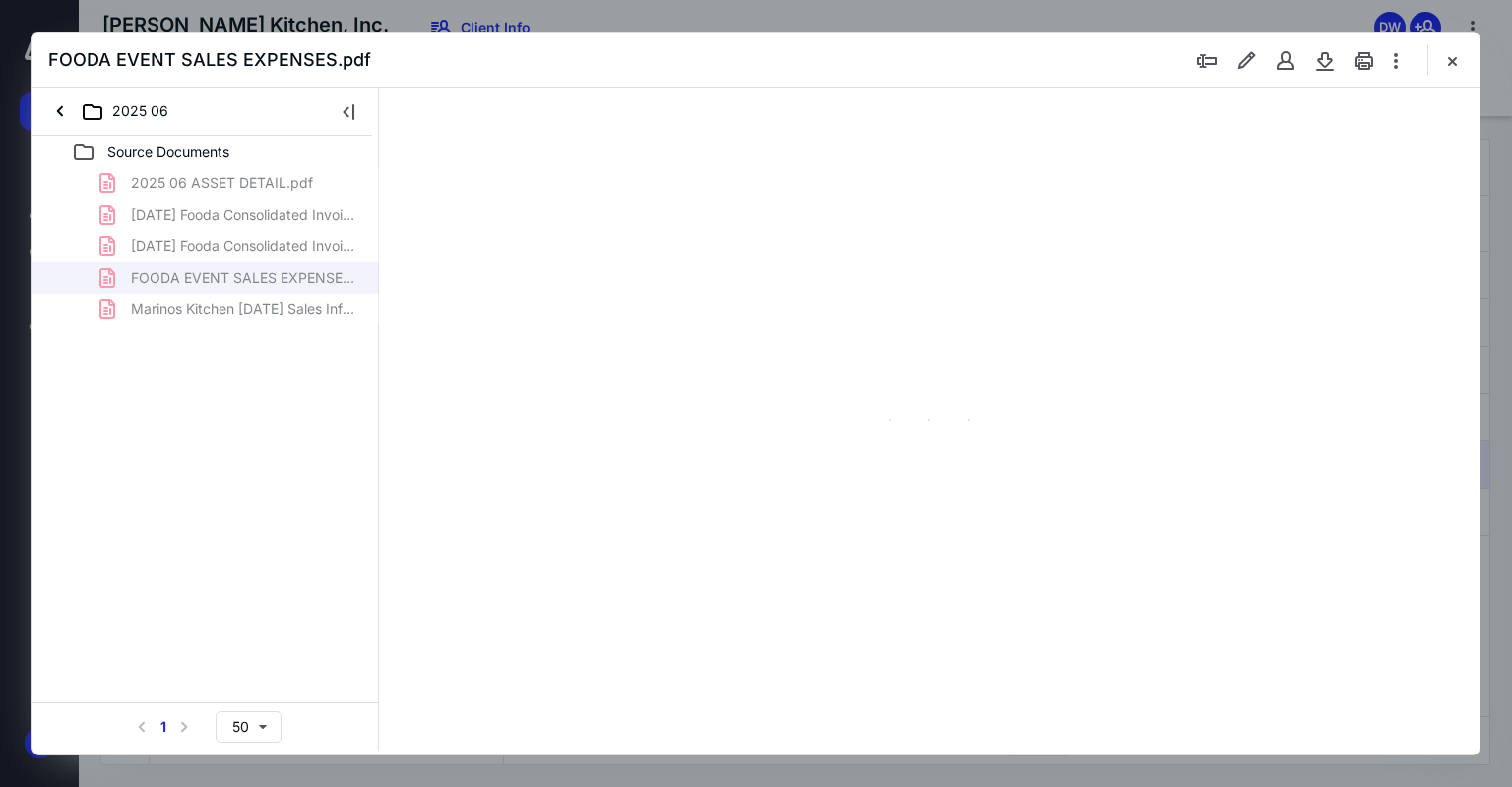 type on "97" 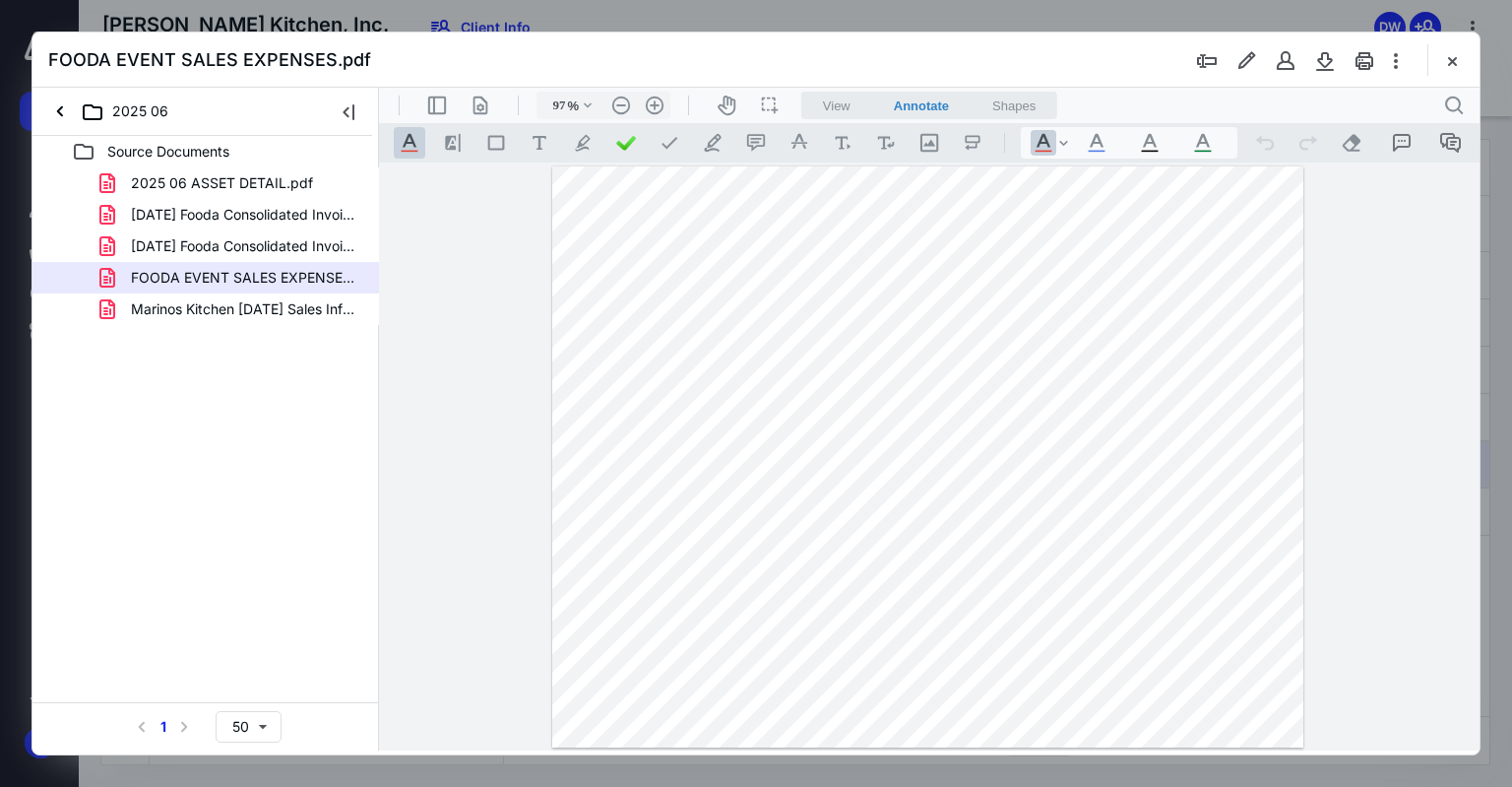 drag, startPoint x: 1453, startPoint y: 60, endPoint x: 1262, endPoint y: 186, distance: 228.81652 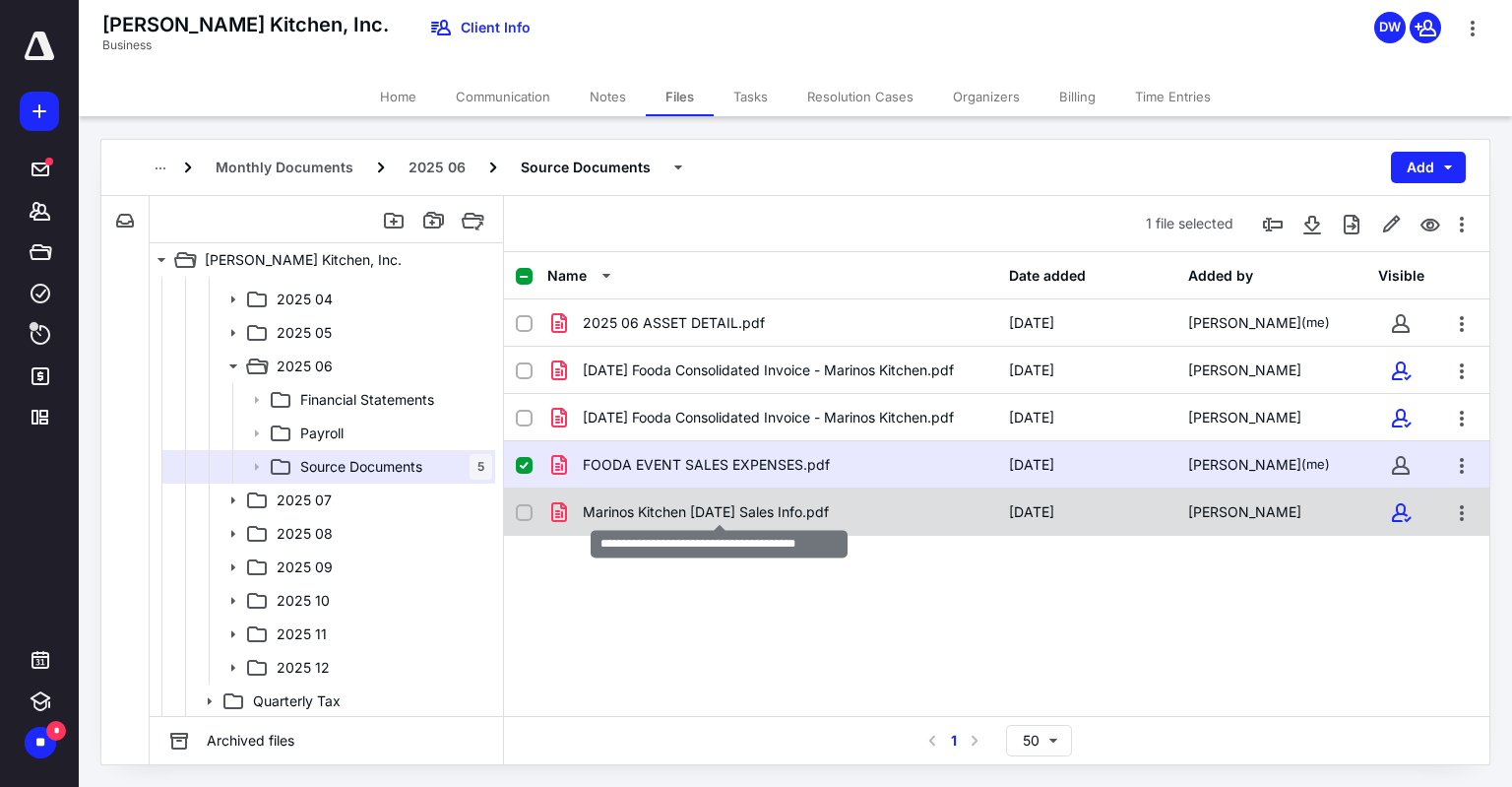 click on "Marinos Kitchen June 2025 Sales Info.pdf" at bounding box center (706, 512) 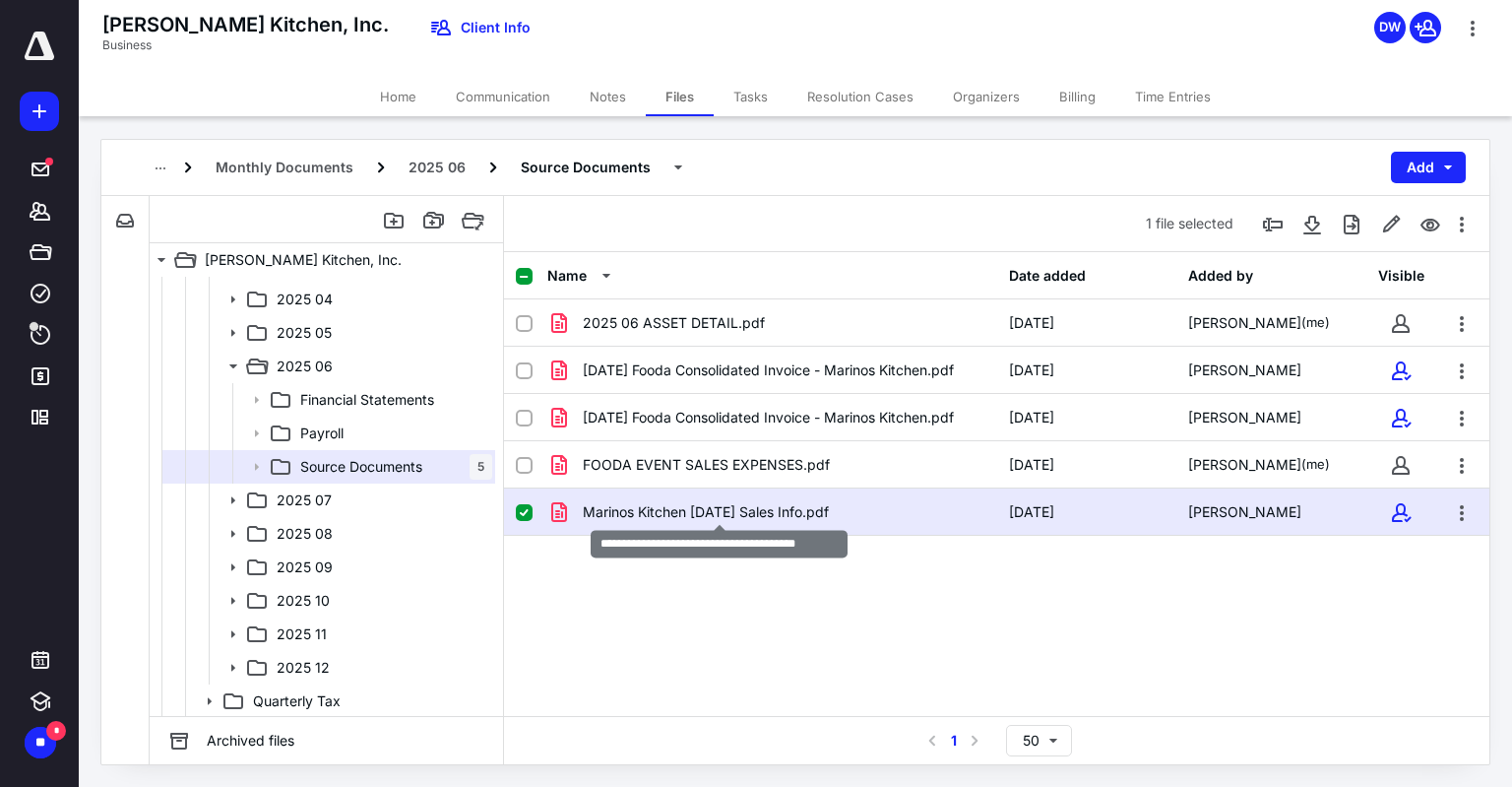 click on "Marinos Kitchen June 2025 Sales Info.pdf" at bounding box center (706, 512) 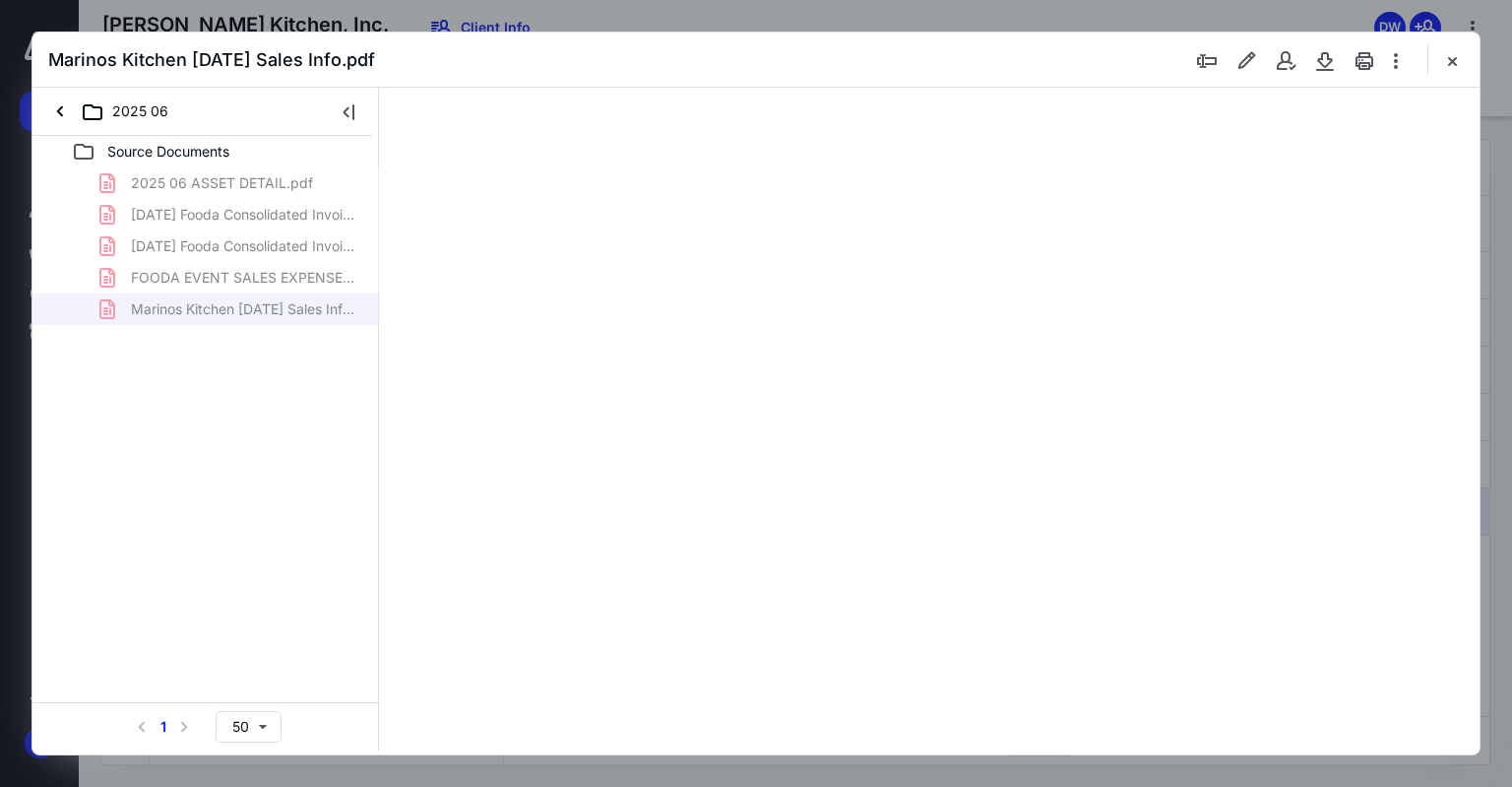 scroll, scrollTop: 0, scrollLeft: 0, axis: both 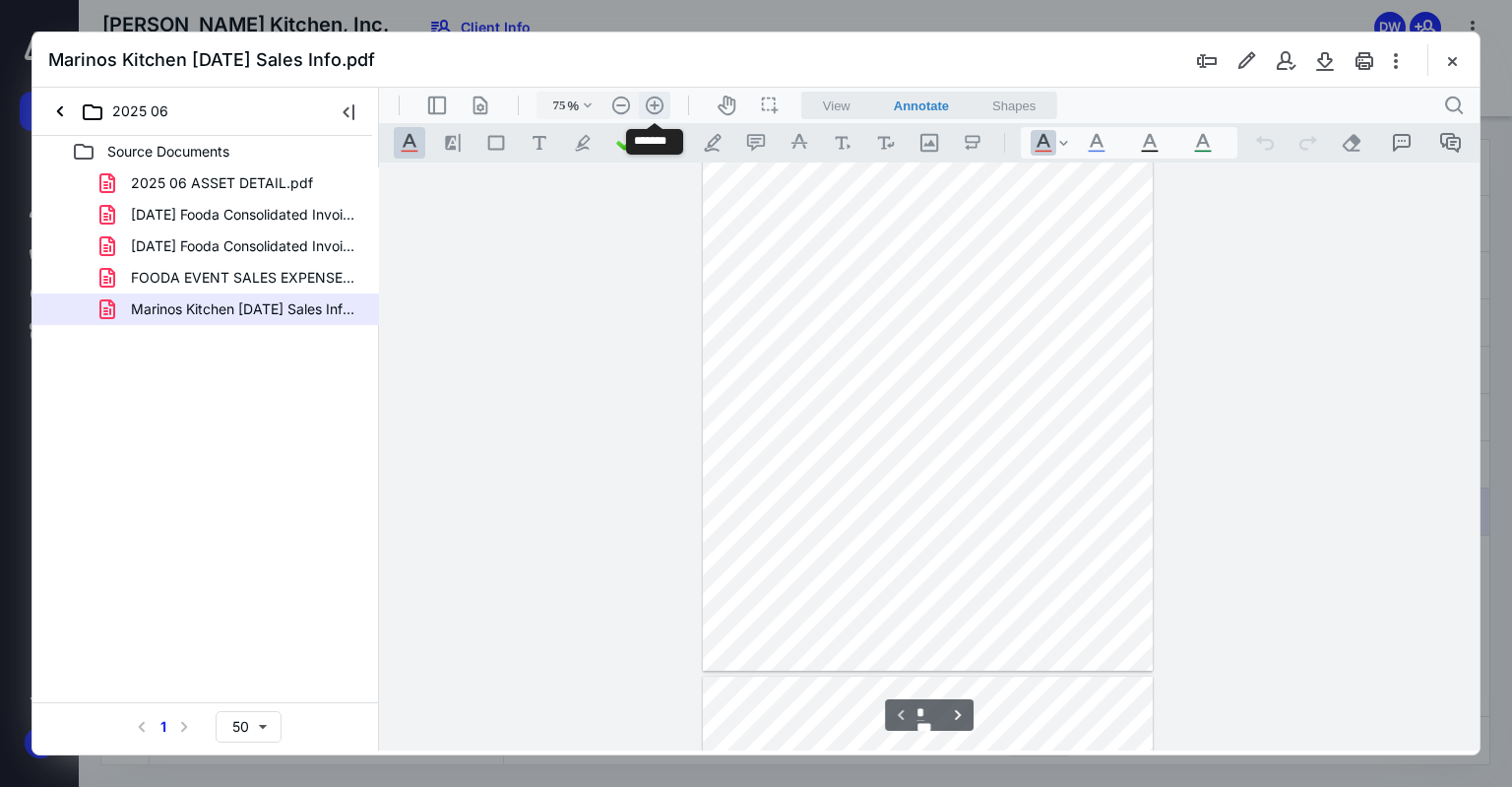 click on ".cls-1{fill:#abb0c4;} icon - header - zoom - in - line" at bounding box center [655, 105] 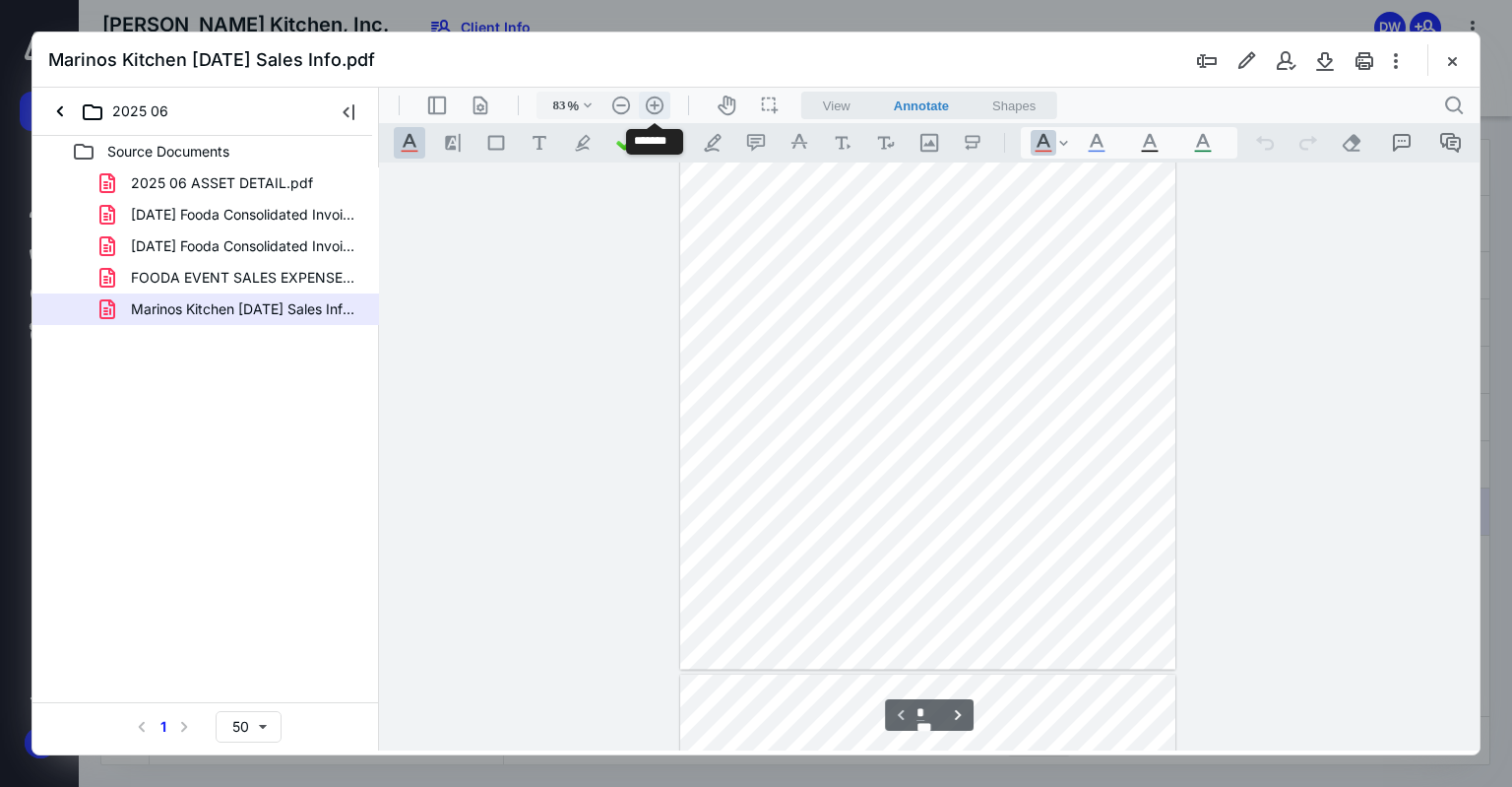 click on ".cls-1{fill:#abb0c4;} icon - header - zoom - in - line" at bounding box center (655, 105) 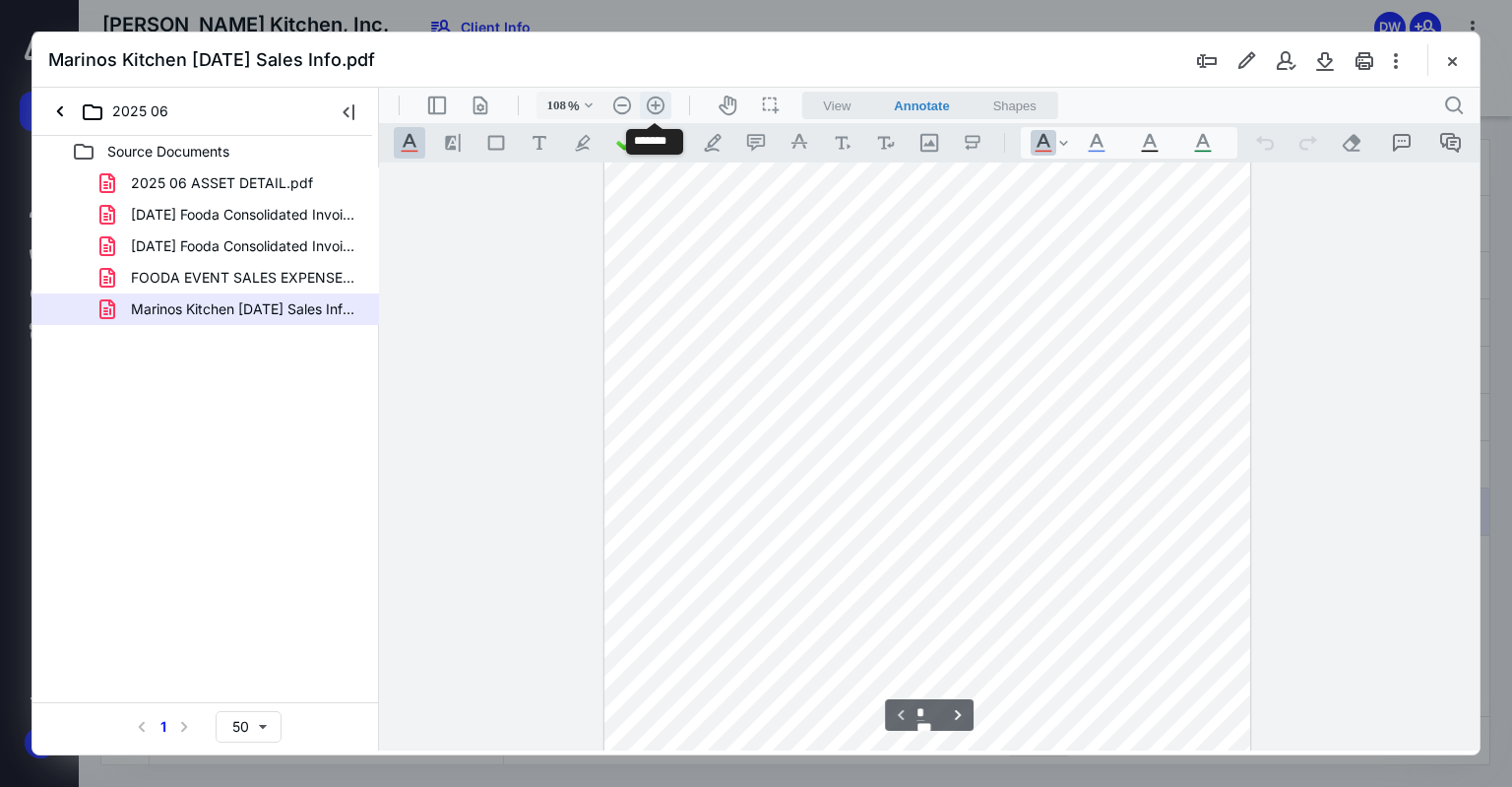 click on ".cls-1{fill:#abb0c4;} icon - header - zoom - in - line" at bounding box center (656, 105) 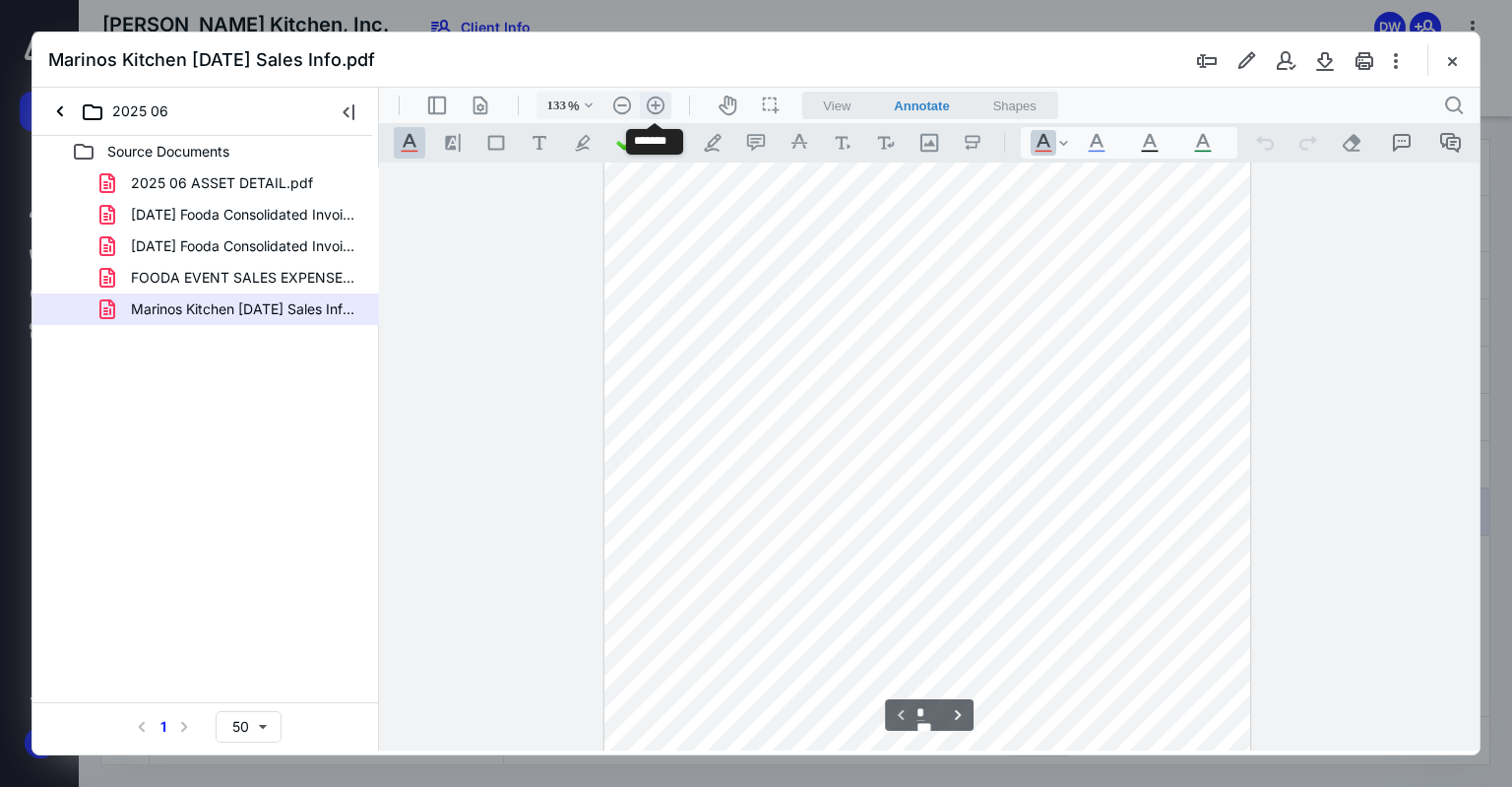 scroll, scrollTop: 335, scrollLeft: 0, axis: vertical 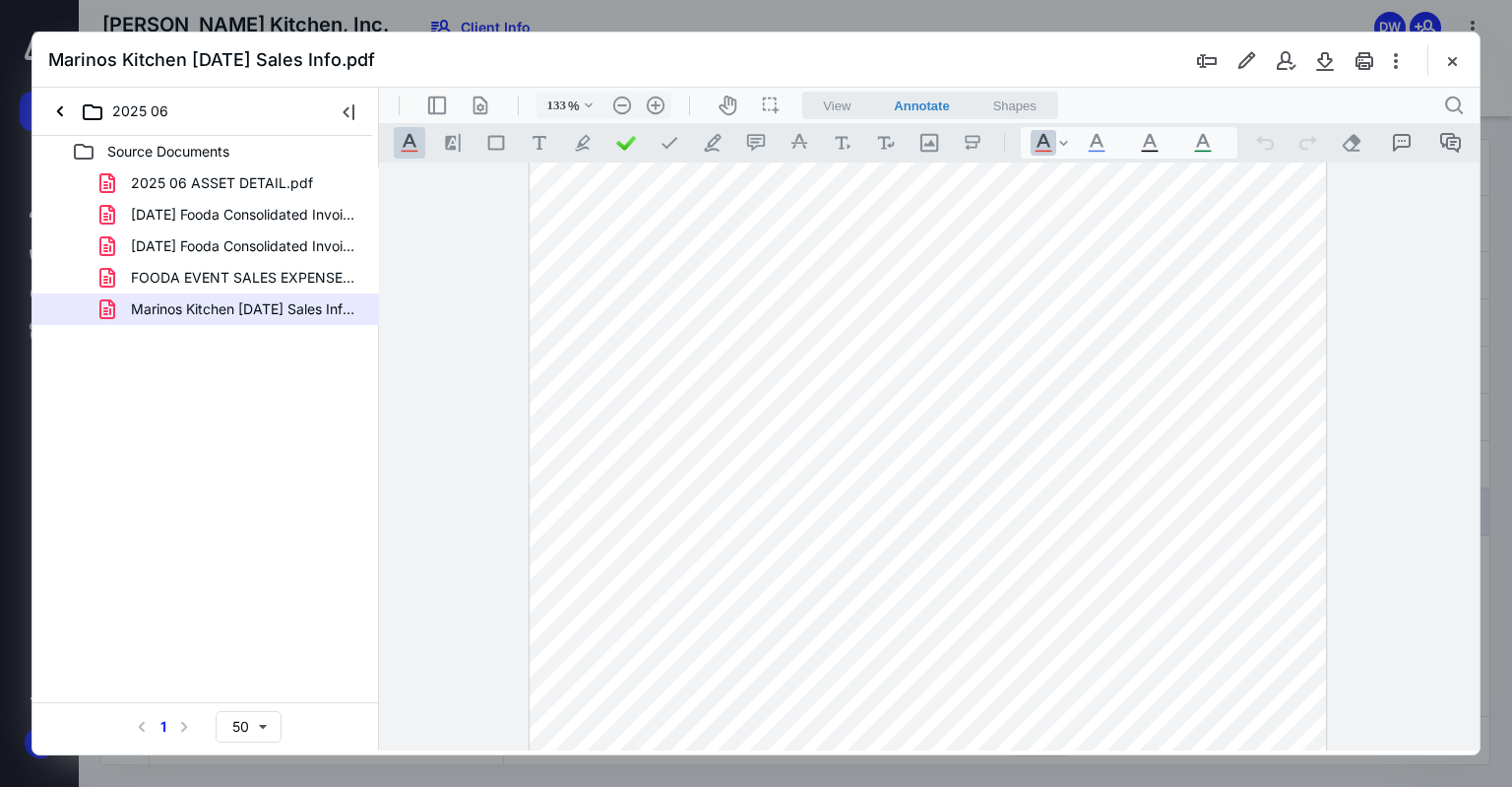 type on "*" 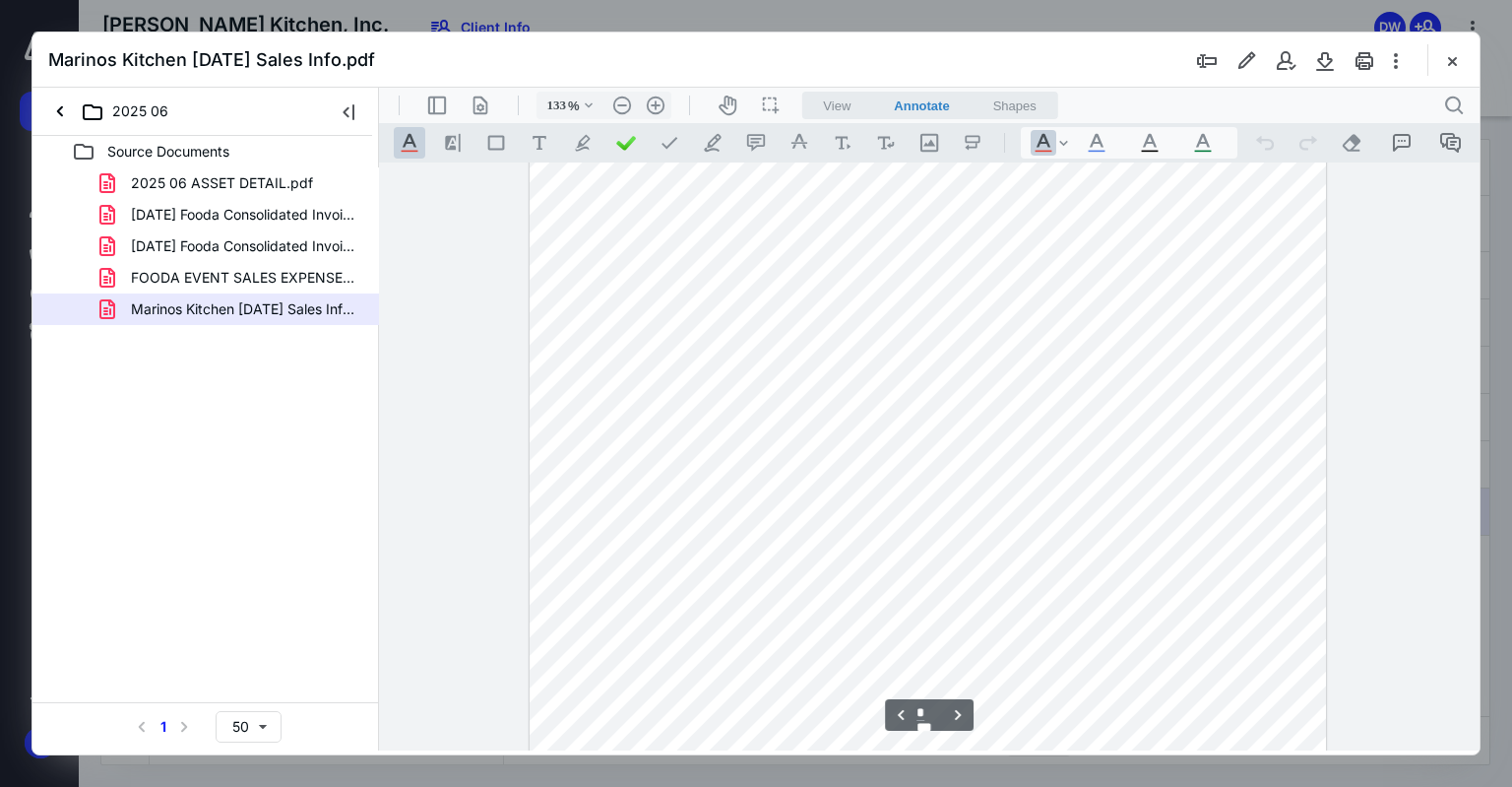 scroll, scrollTop: 1123, scrollLeft: 0, axis: vertical 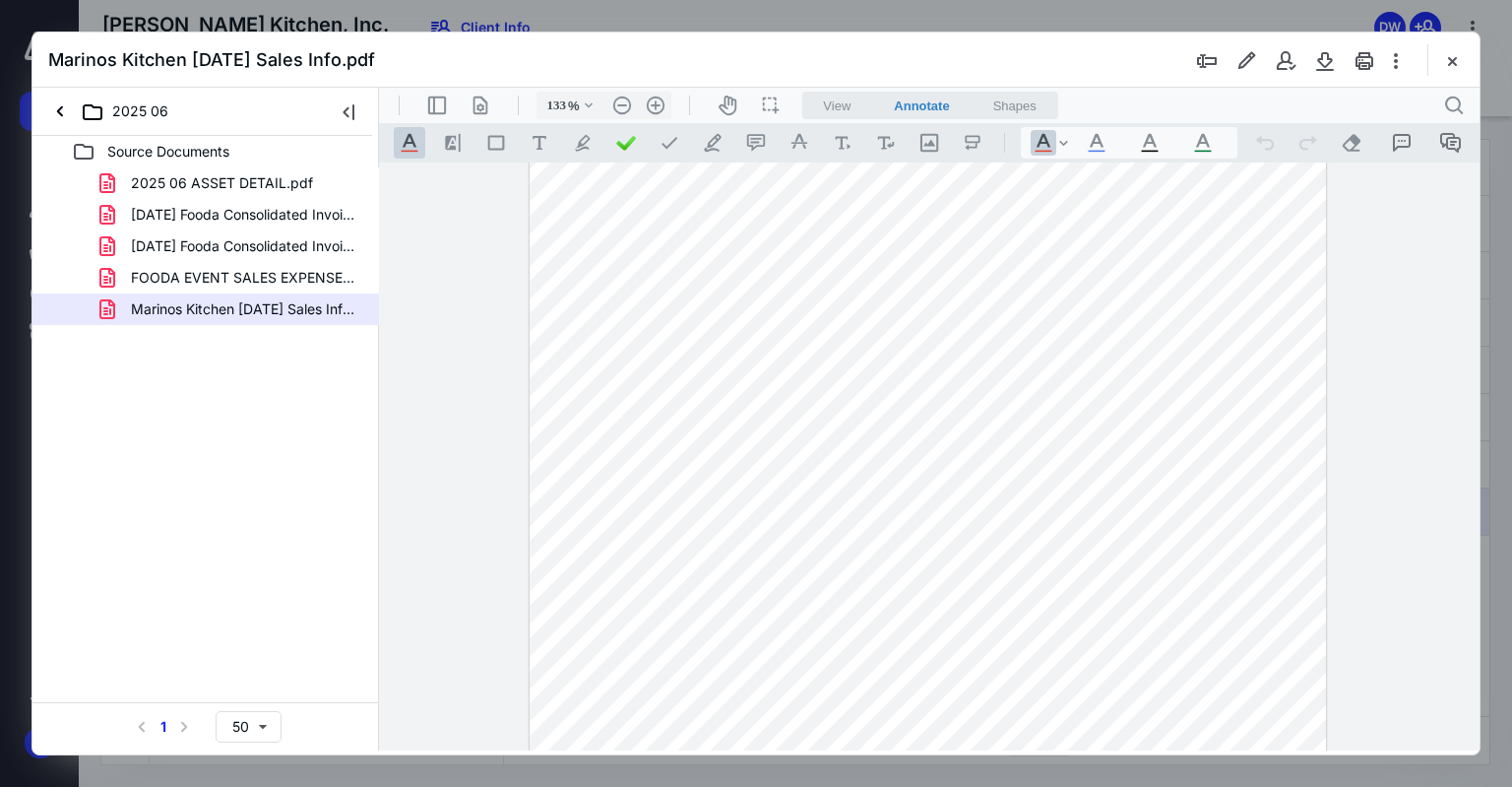 drag, startPoint x: 1457, startPoint y: 62, endPoint x: 1436, endPoint y: 81, distance: 28.319605 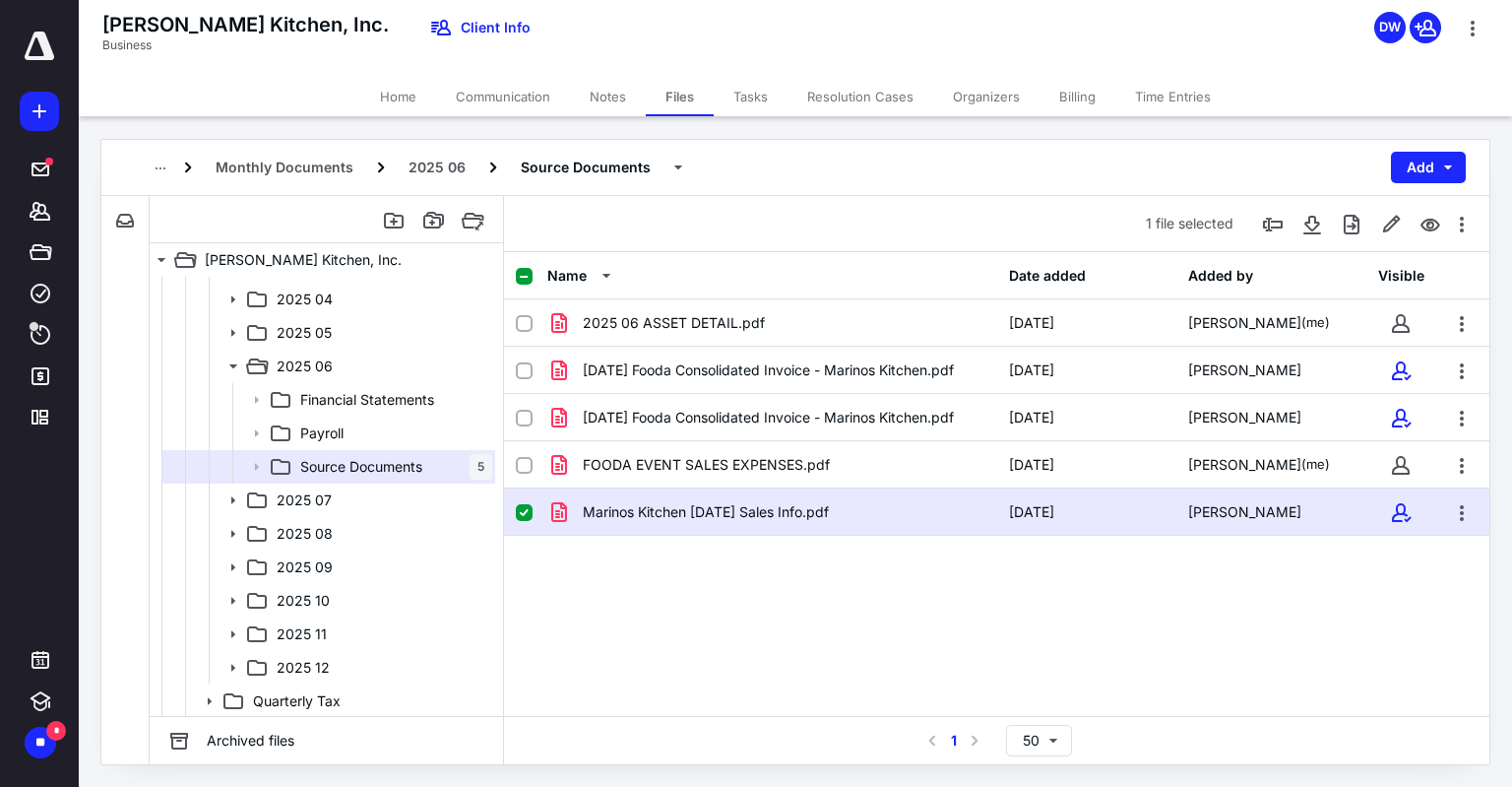 click on "Marinos Kitchen June 2025 Sales Info.pdf 7/9/2025 Trish  Marino" at bounding box center (996, 512) 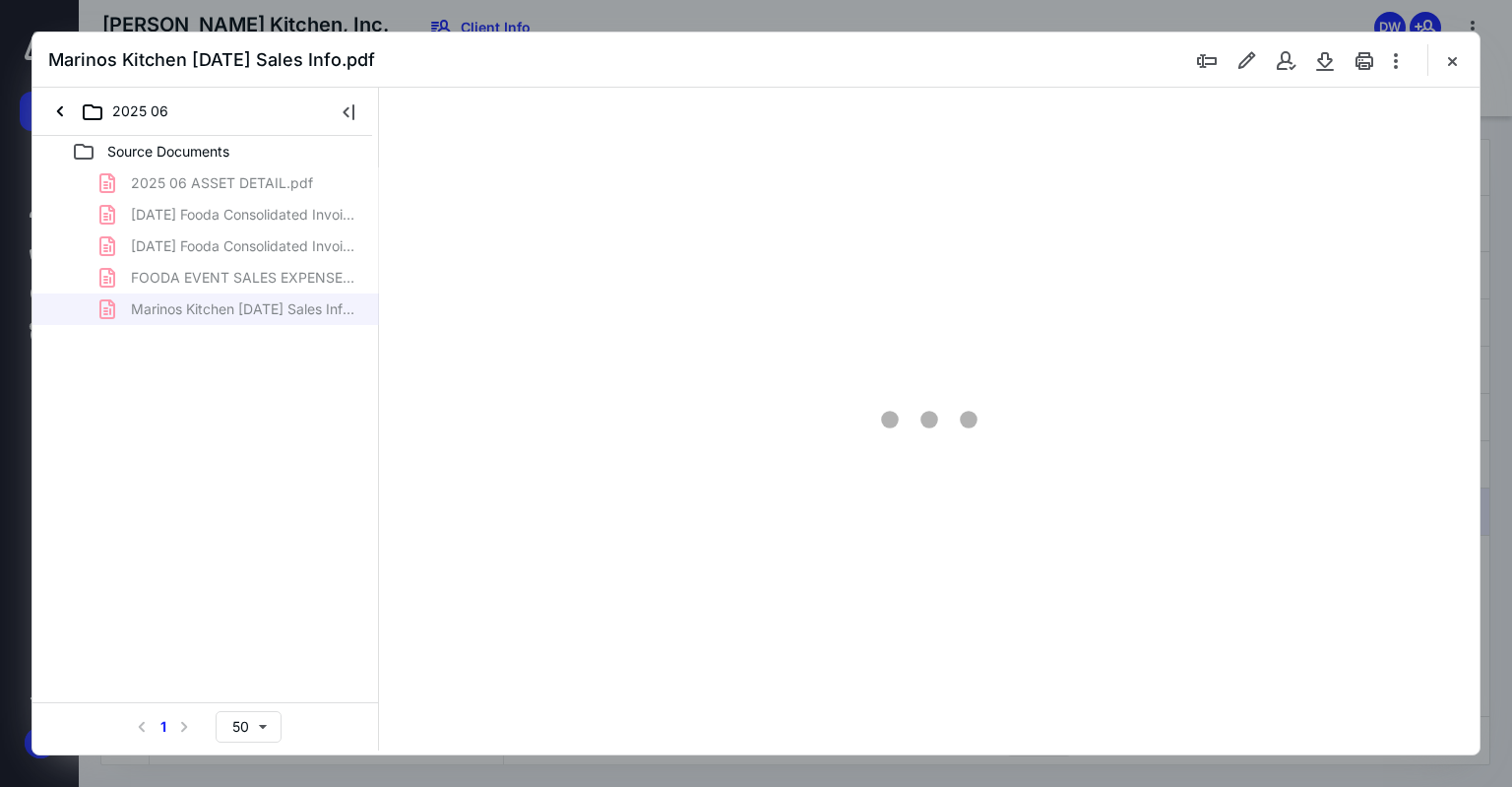 scroll, scrollTop: 0, scrollLeft: 0, axis: both 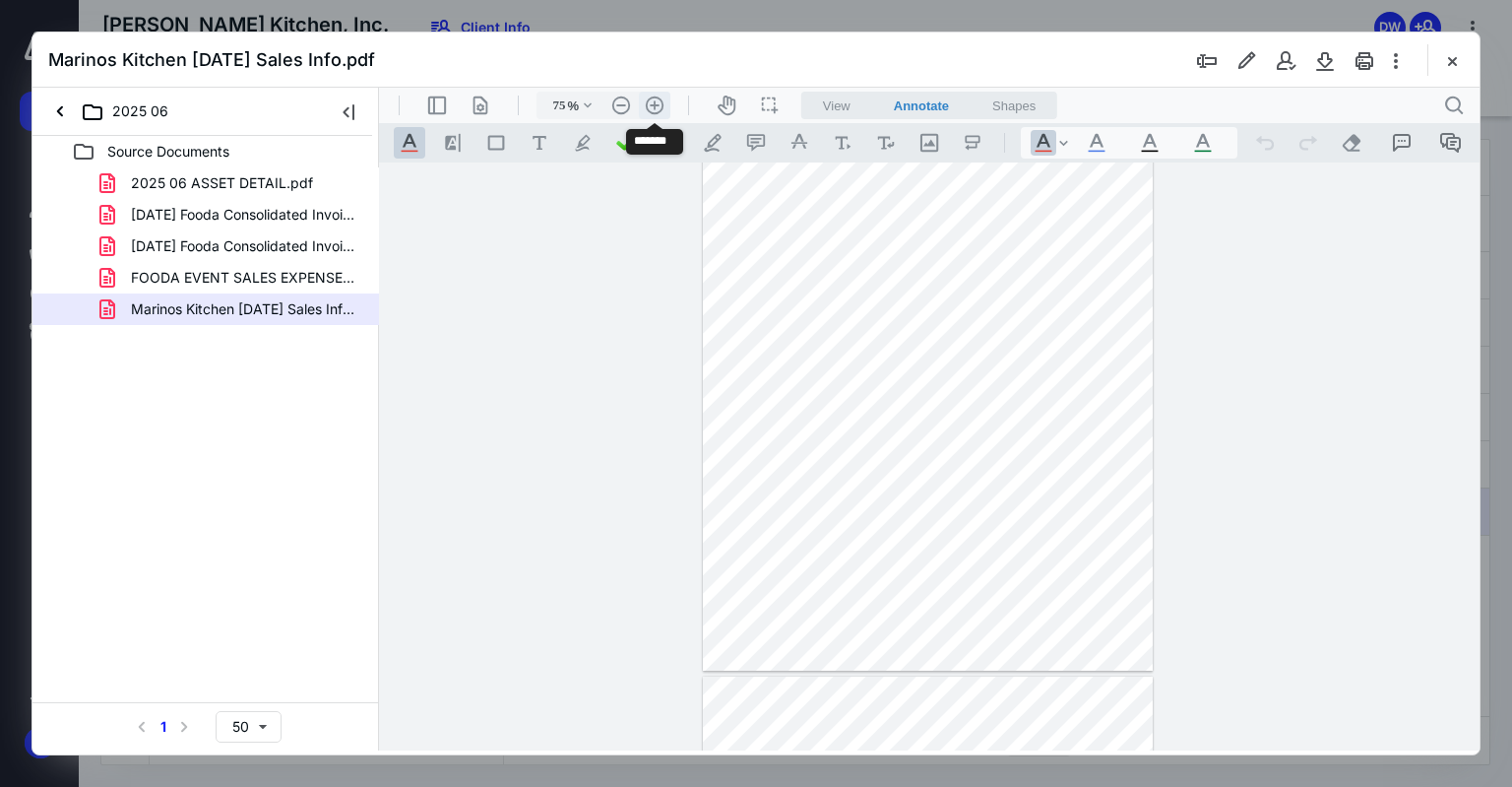 click on ".cls-1{fill:#abb0c4;} icon - header - zoom - in - line" at bounding box center (655, 105) 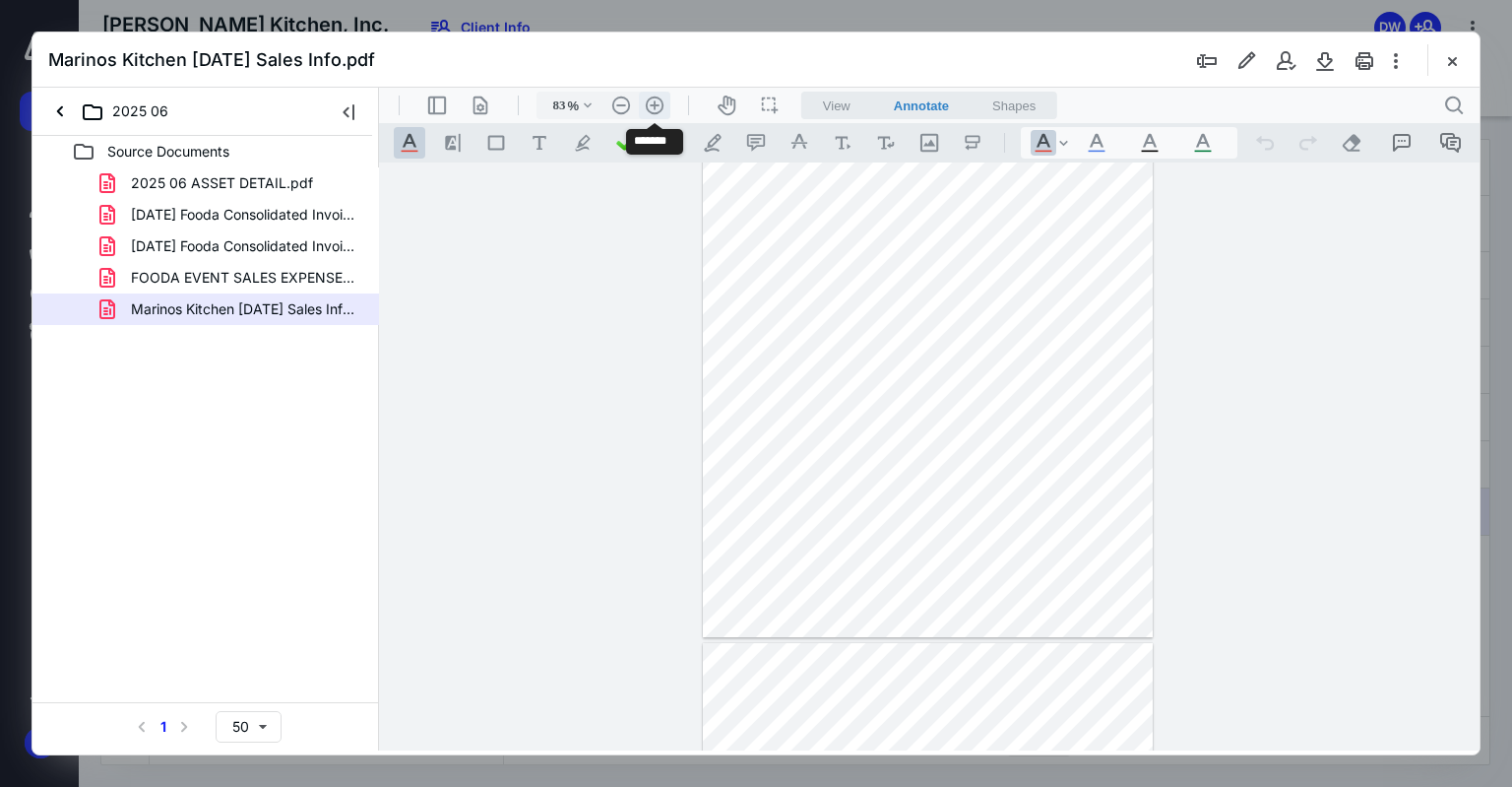 click on ".cls-1{fill:#abb0c4;} icon - header - zoom - in - line" at bounding box center (655, 105) 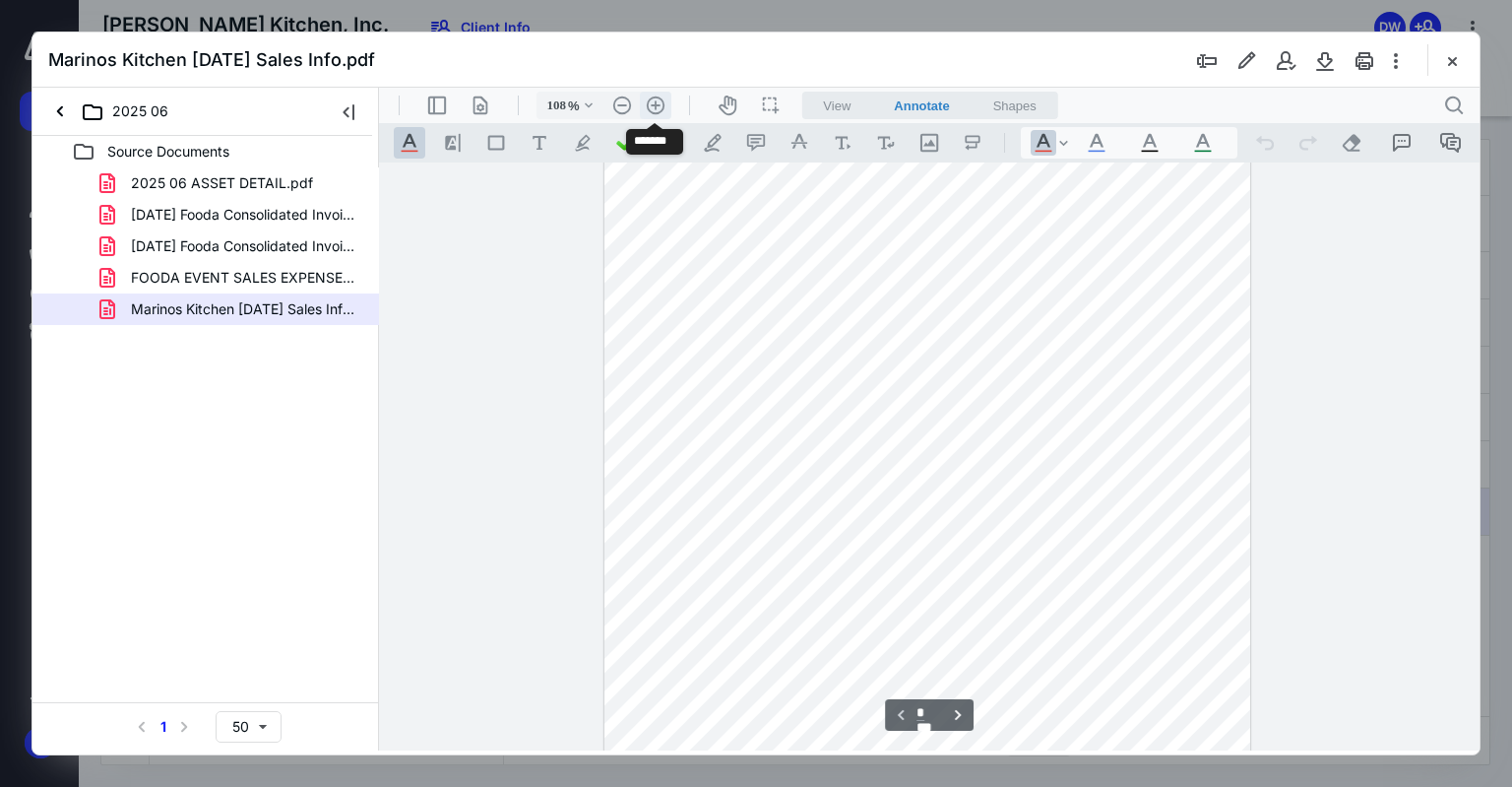 scroll, scrollTop: 224, scrollLeft: 0, axis: vertical 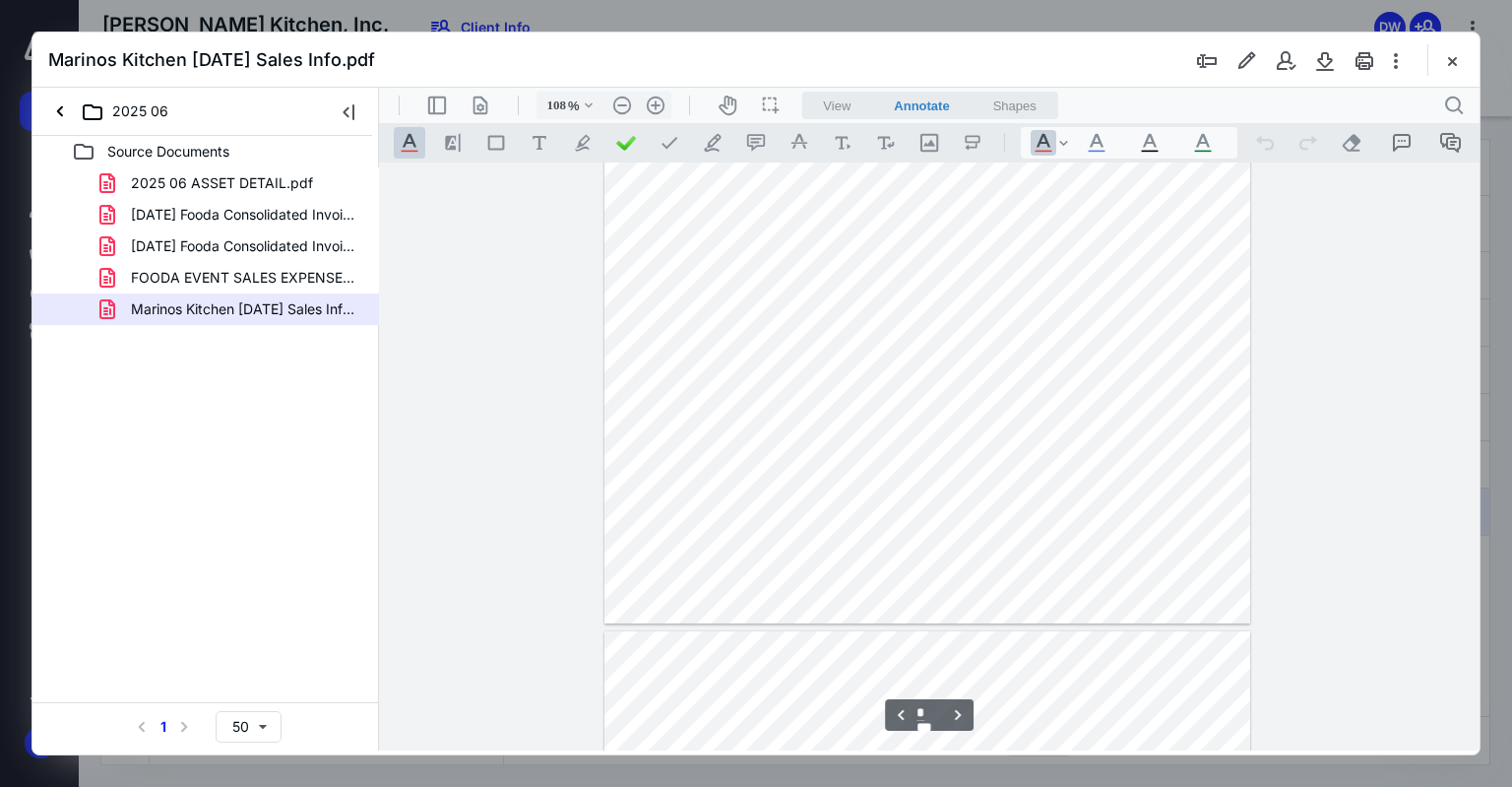 type on "*" 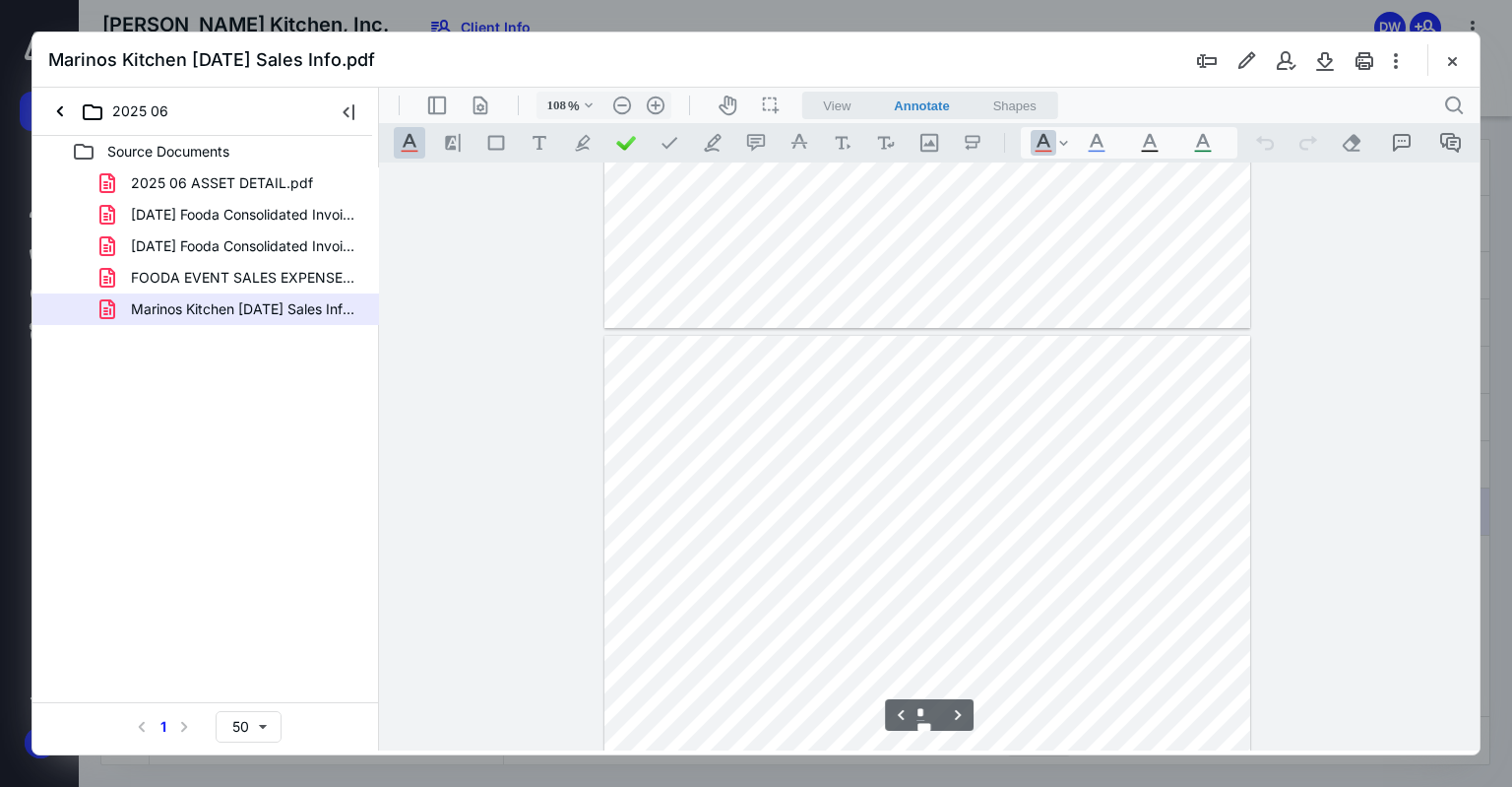 scroll, scrollTop: 6035, scrollLeft: 0, axis: vertical 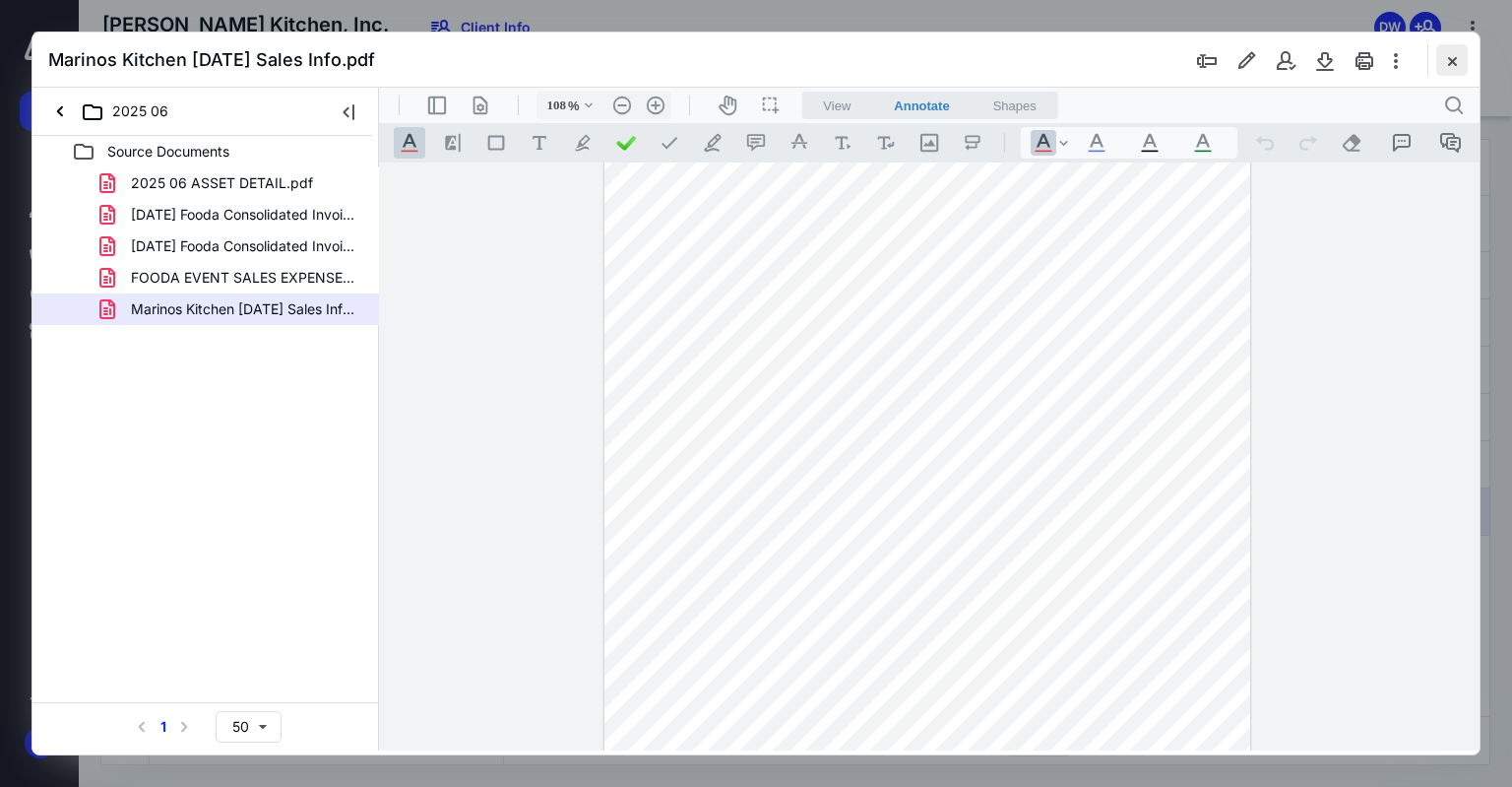 click at bounding box center [1452, 60] 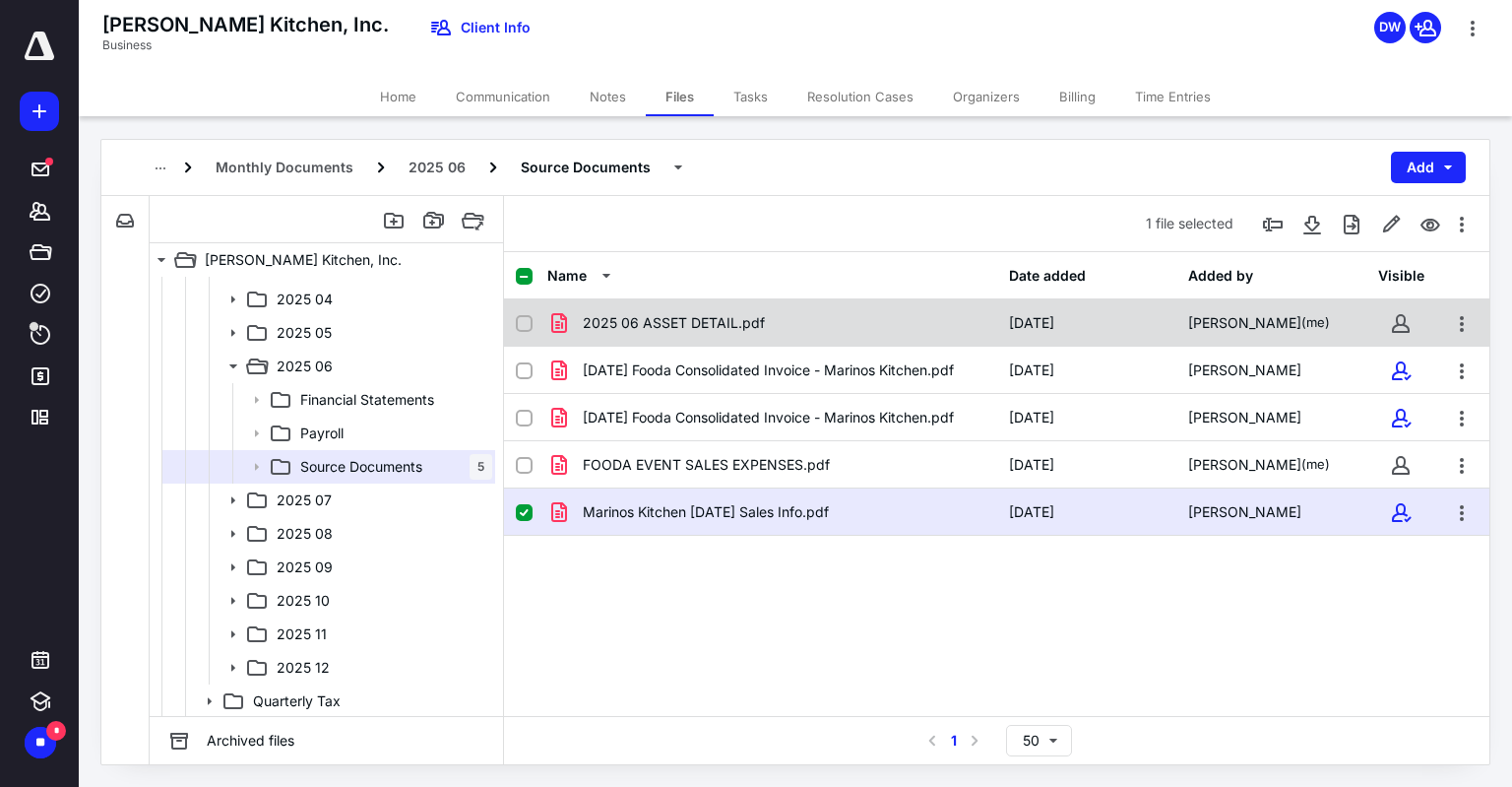 click on "2025 06 ASSET DETAIL.pdf" at bounding box center (772, 323) 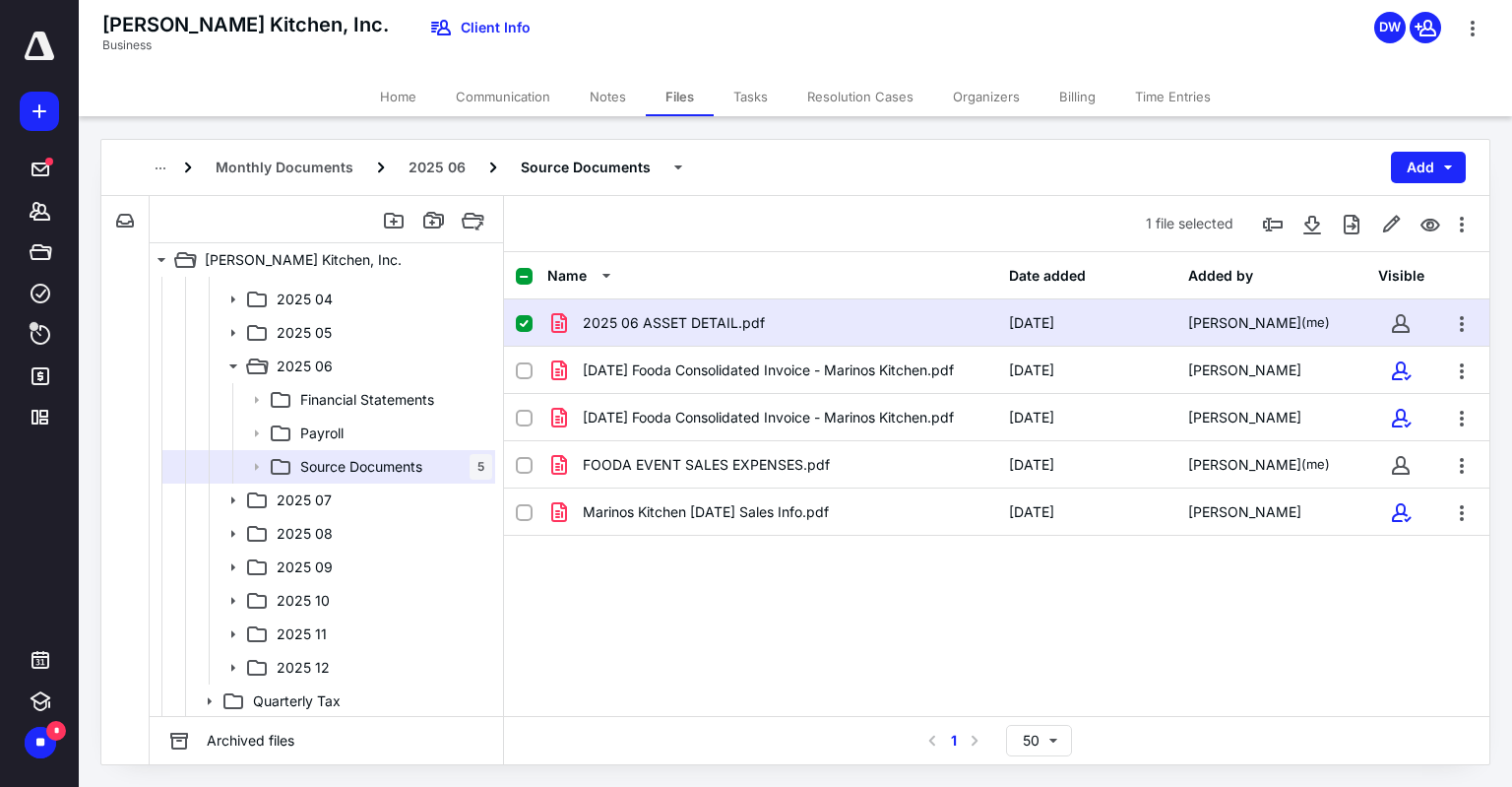 click on "2025 06 ASSET DETAIL.pdf" at bounding box center [772, 323] 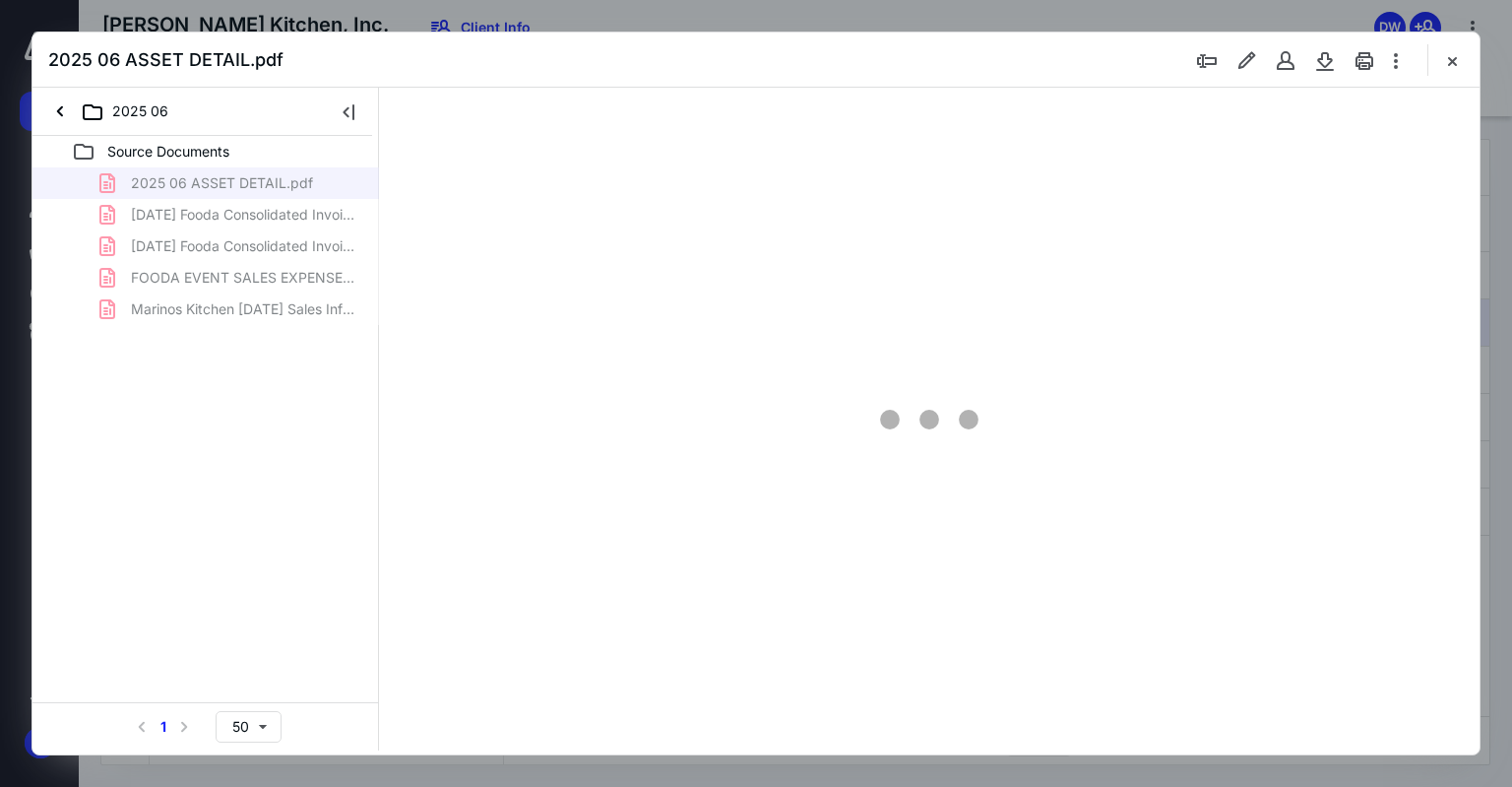 scroll, scrollTop: 0, scrollLeft: 0, axis: both 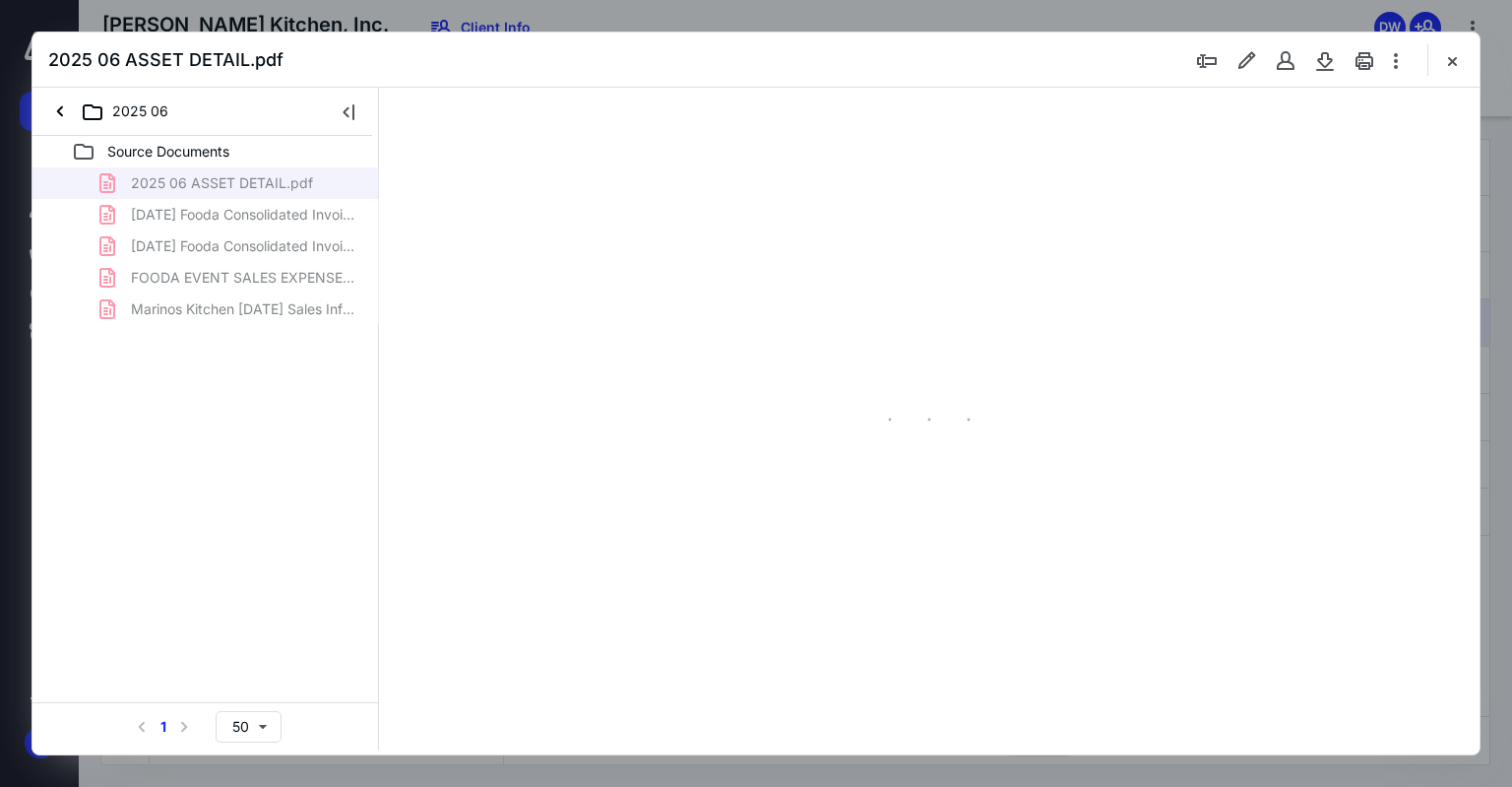 type on "97" 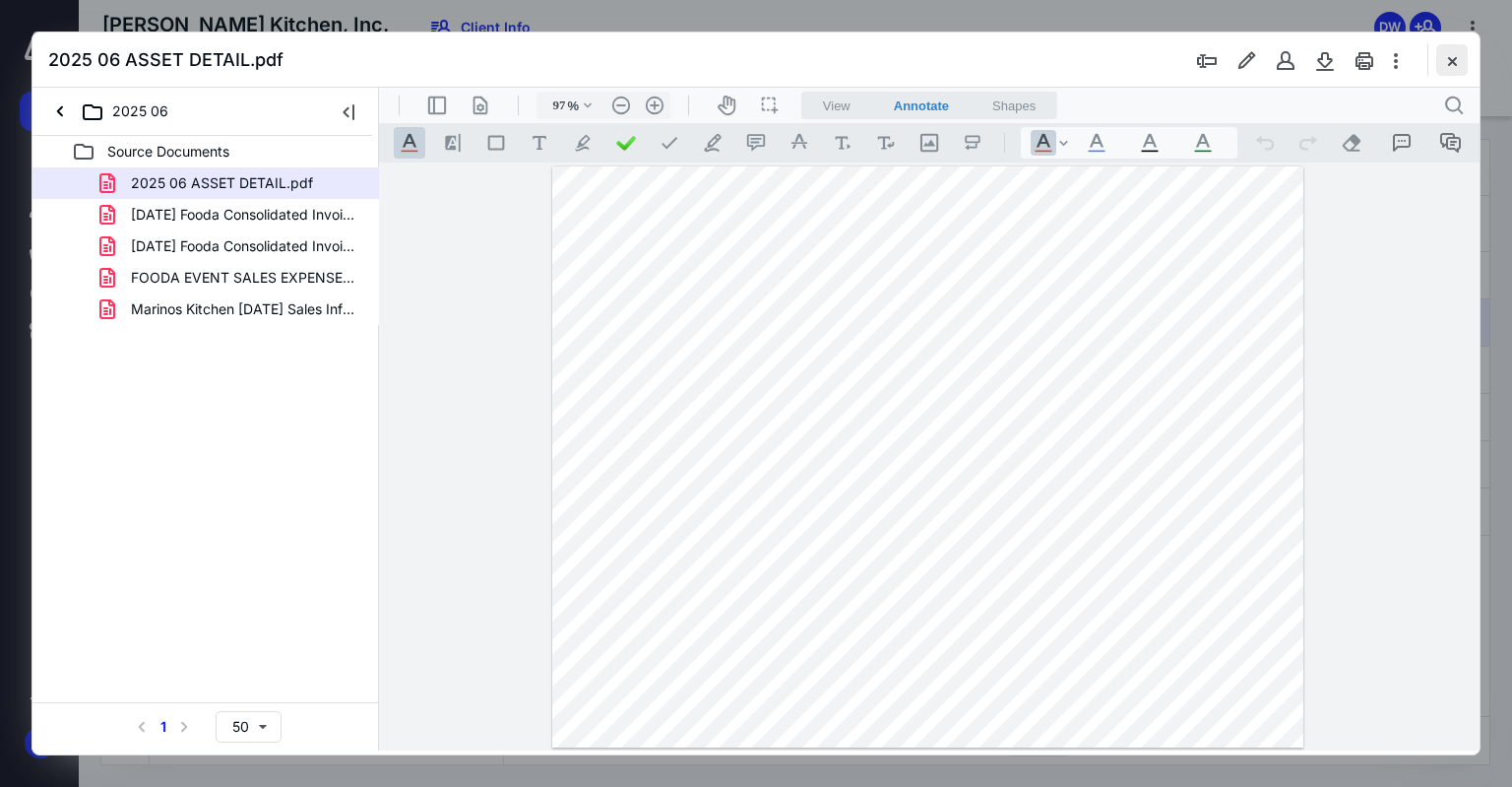 click at bounding box center [1452, 60] 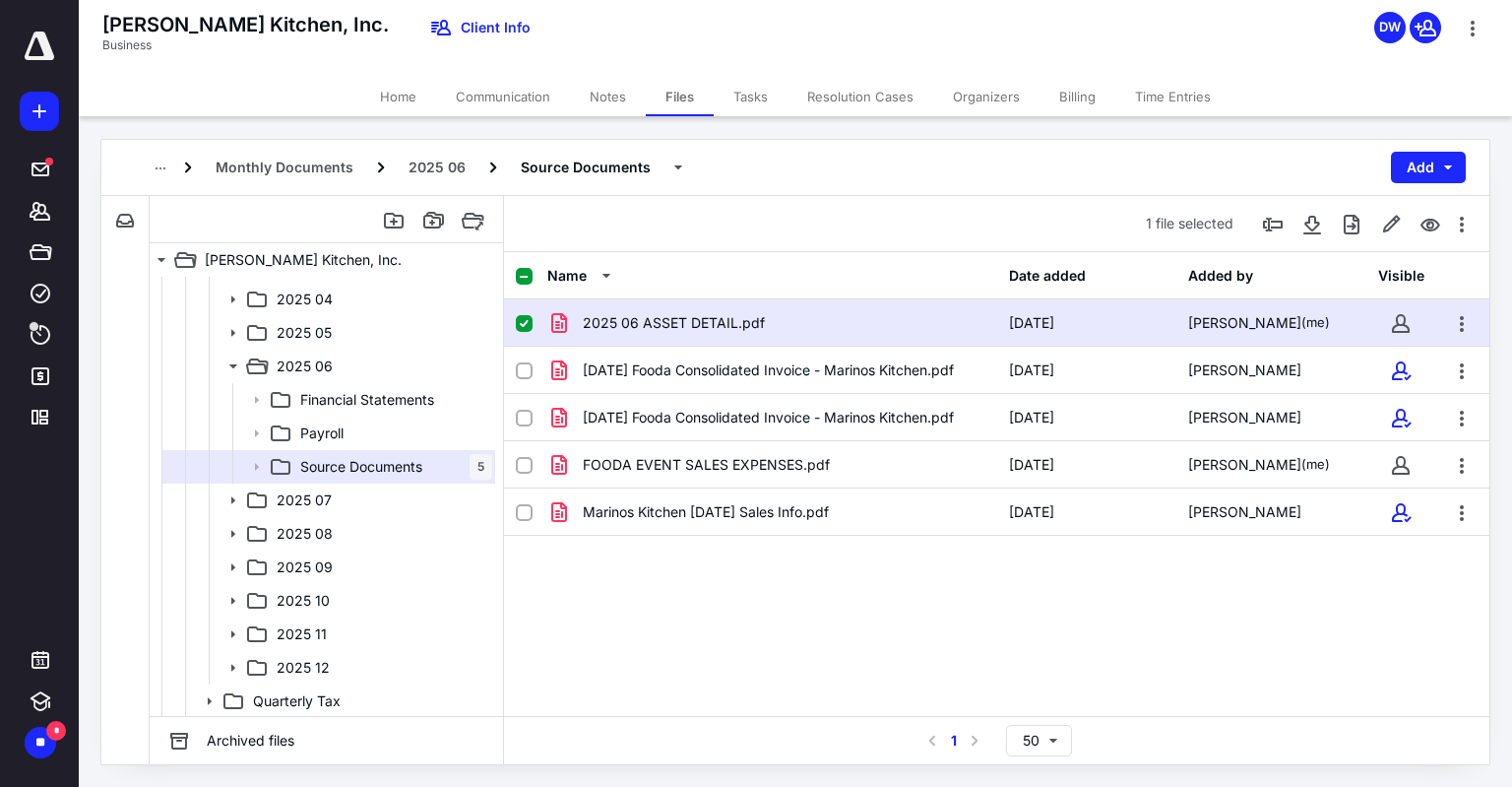 click on "Tasks" at bounding box center (750, 97) 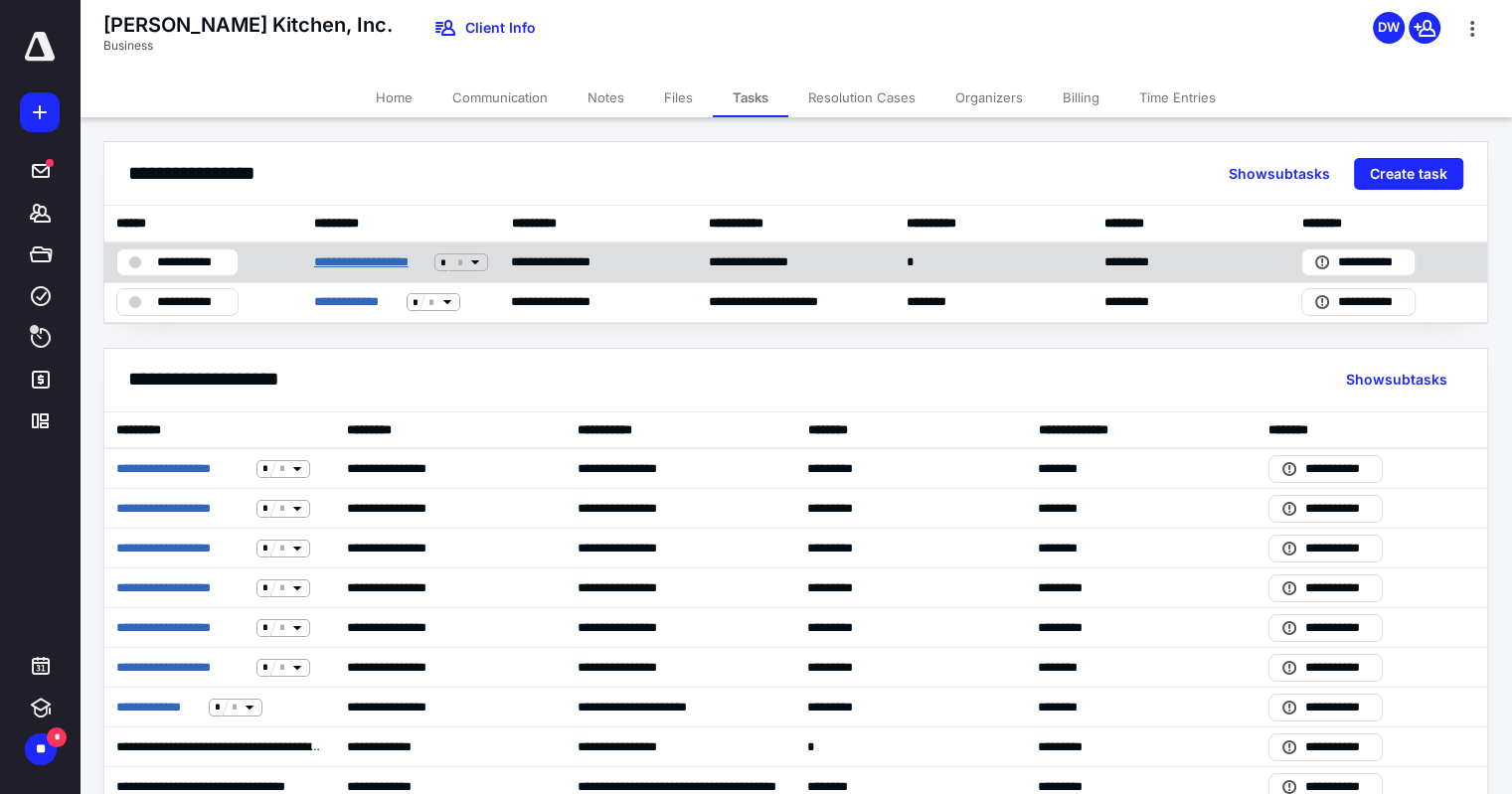 click on "**********" at bounding box center (371, 262) 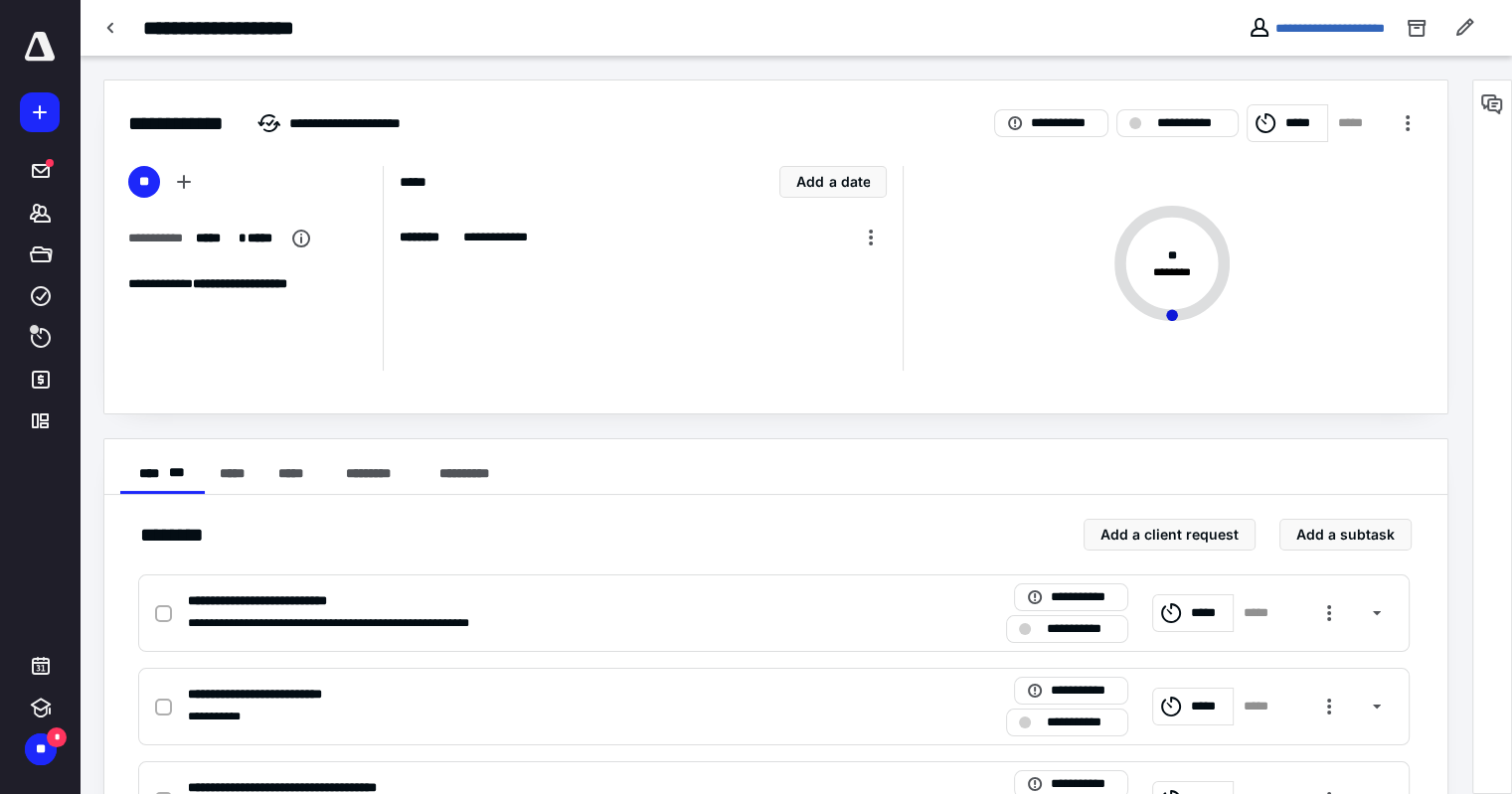 click on "*****" at bounding box center (1355, 123) 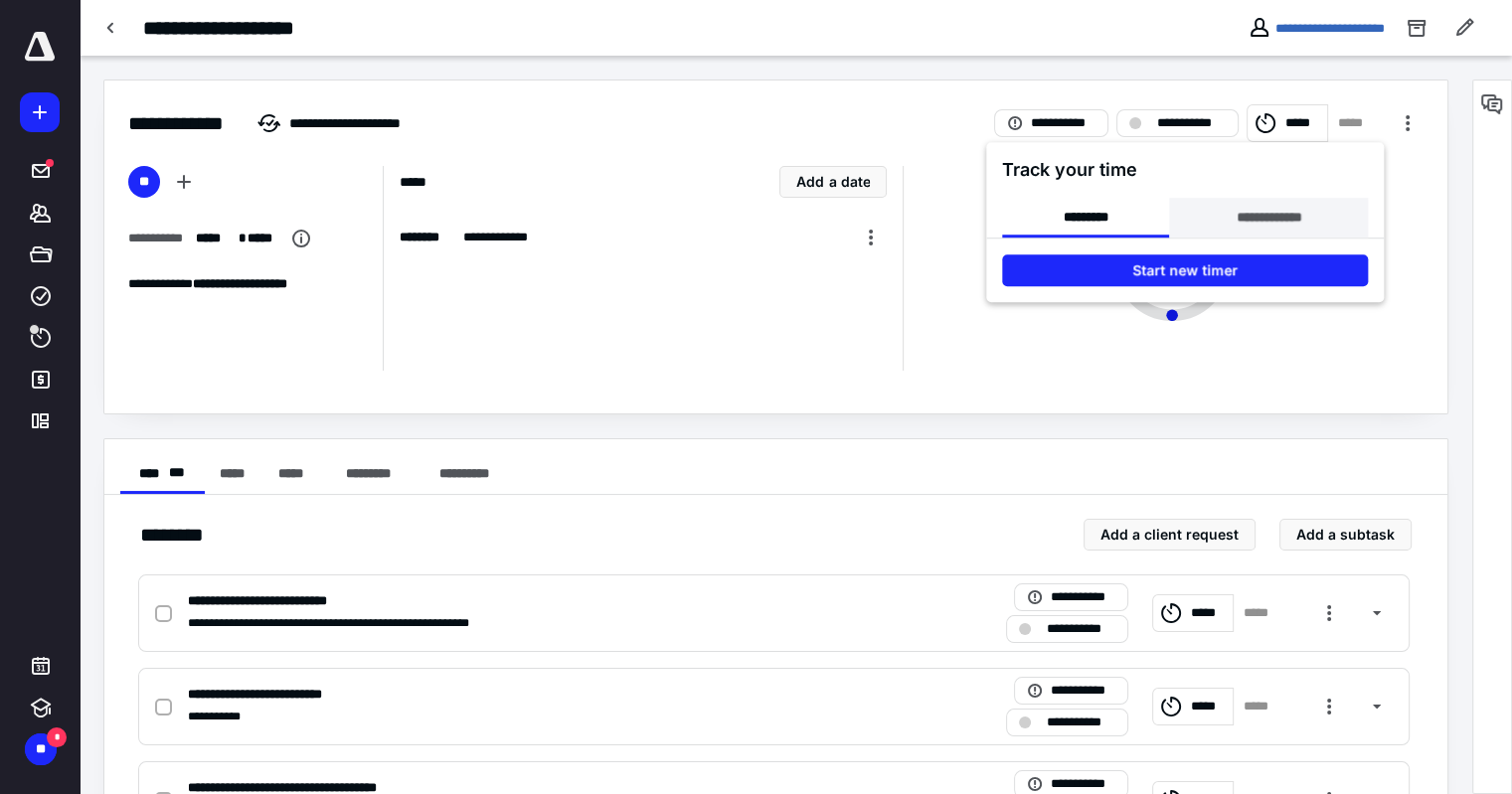 click on "**********" at bounding box center [1268, 218] 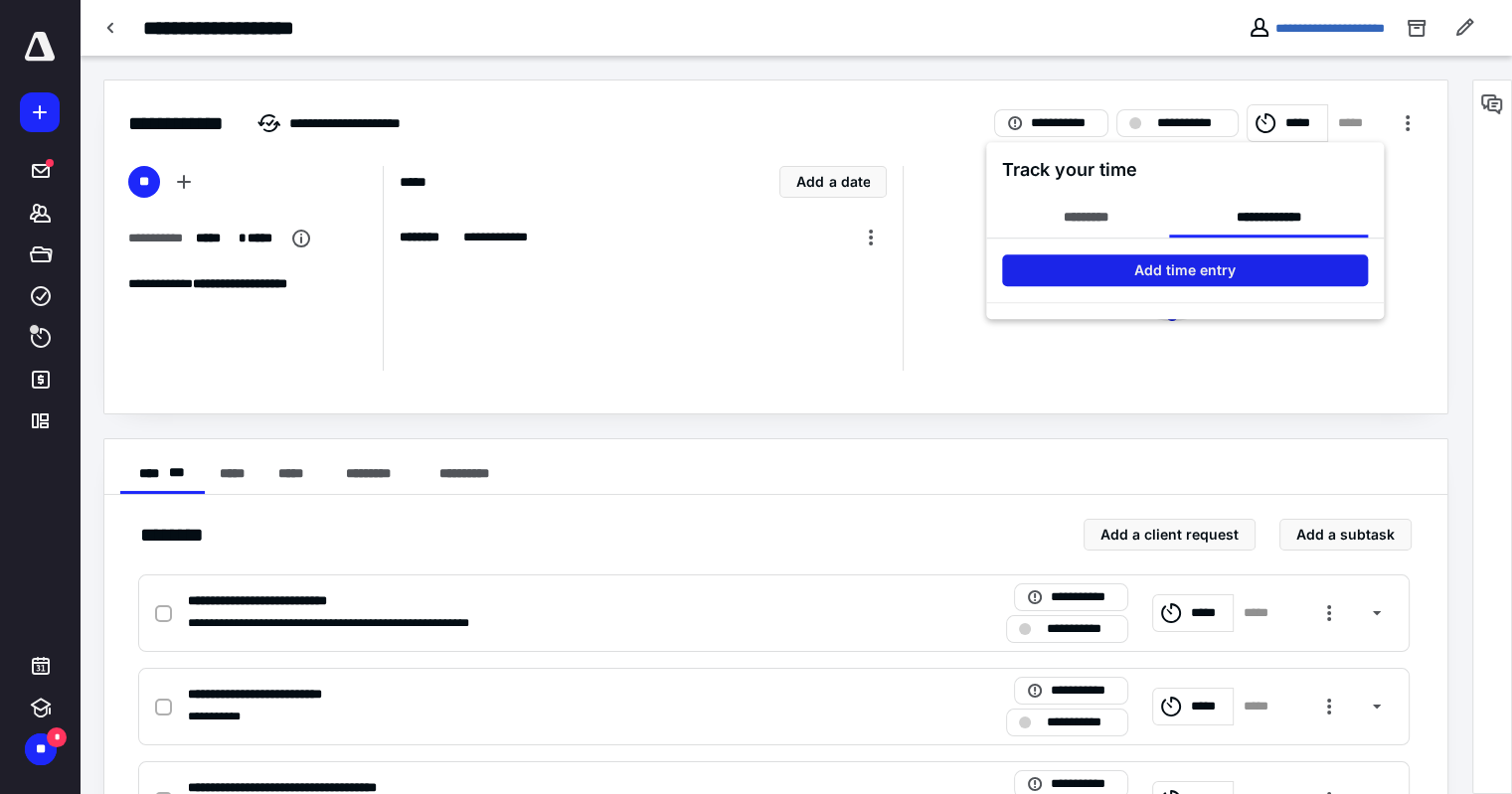 click on "Add time entry" at bounding box center [1185, 270] 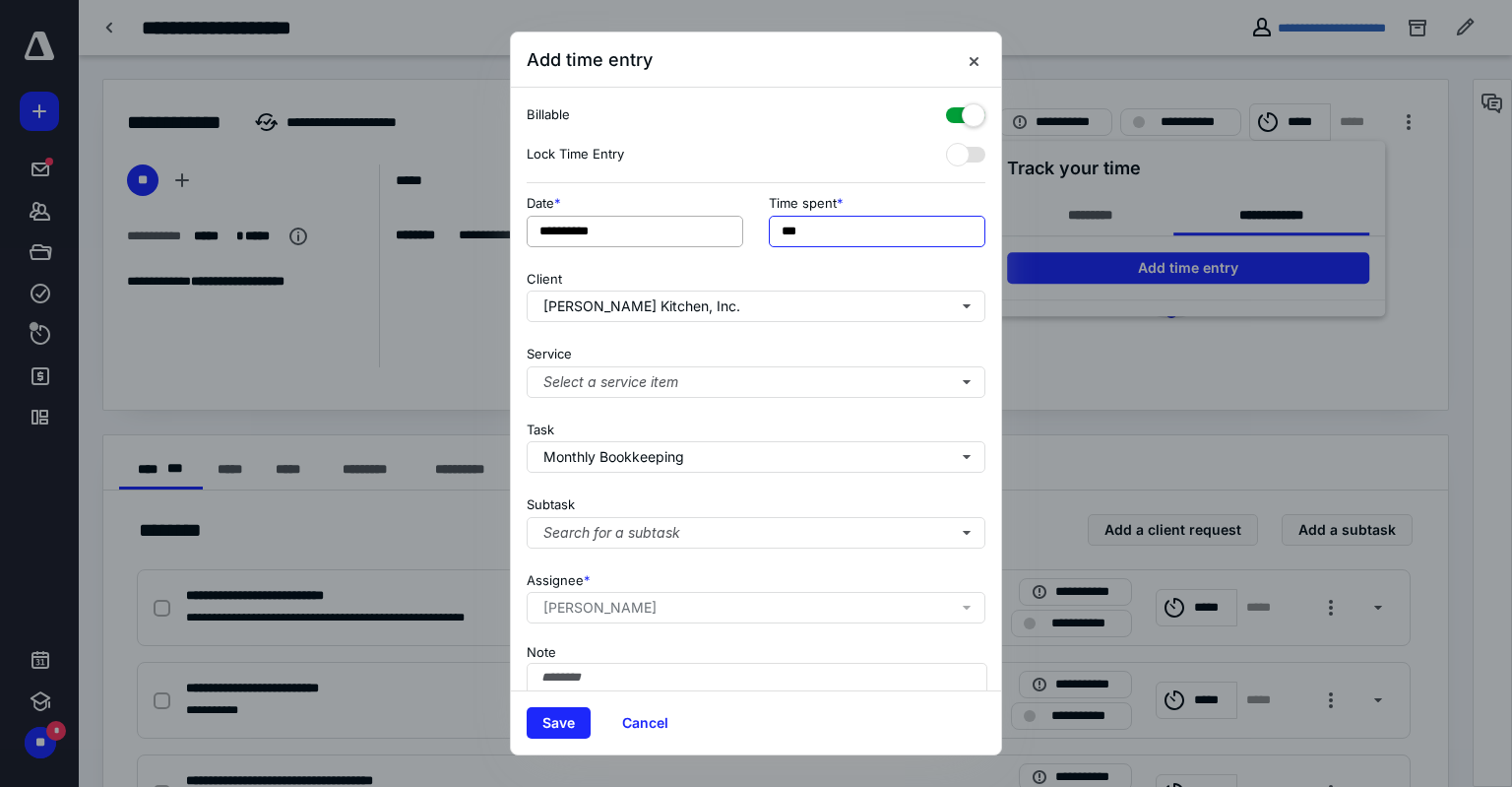 drag, startPoint x: 807, startPoint y: 233, endPoint x: 691, endPoint y: 221, distance: 116.61904 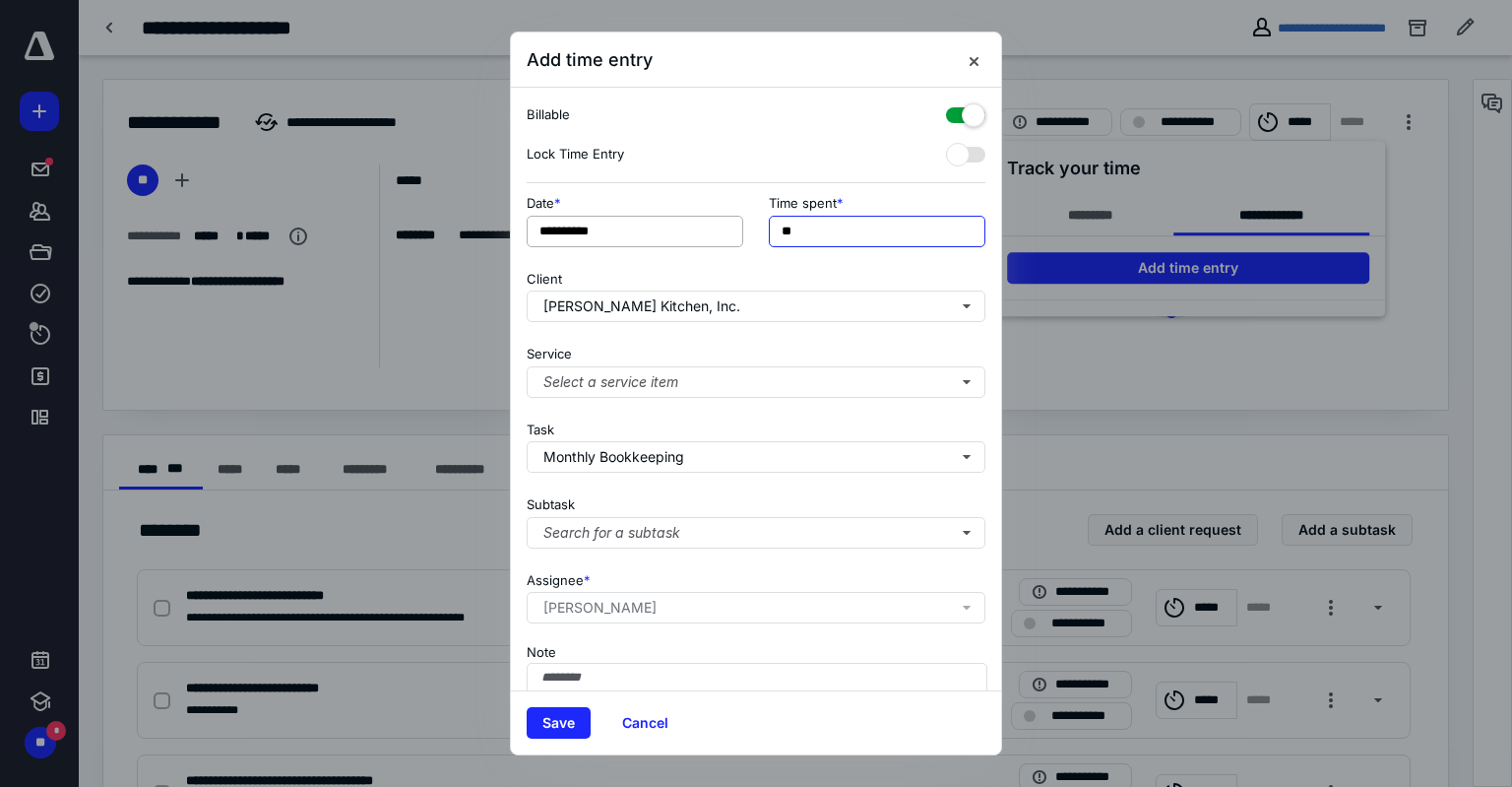 drag, startPoint x: 799, startPoint y: 226, endPoint x: 728, endPoint y: 220, distance: 71.25307 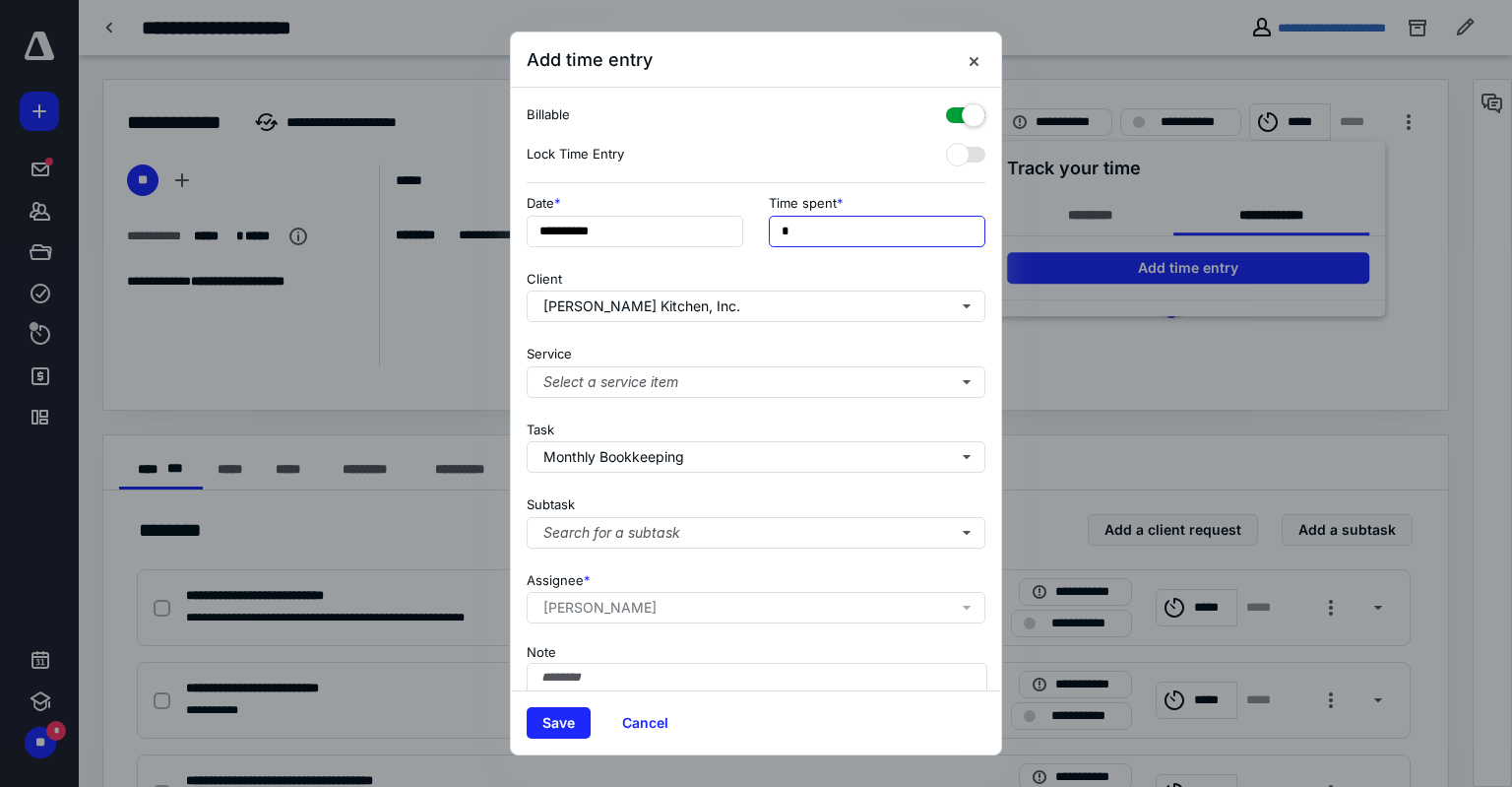 type on "**" 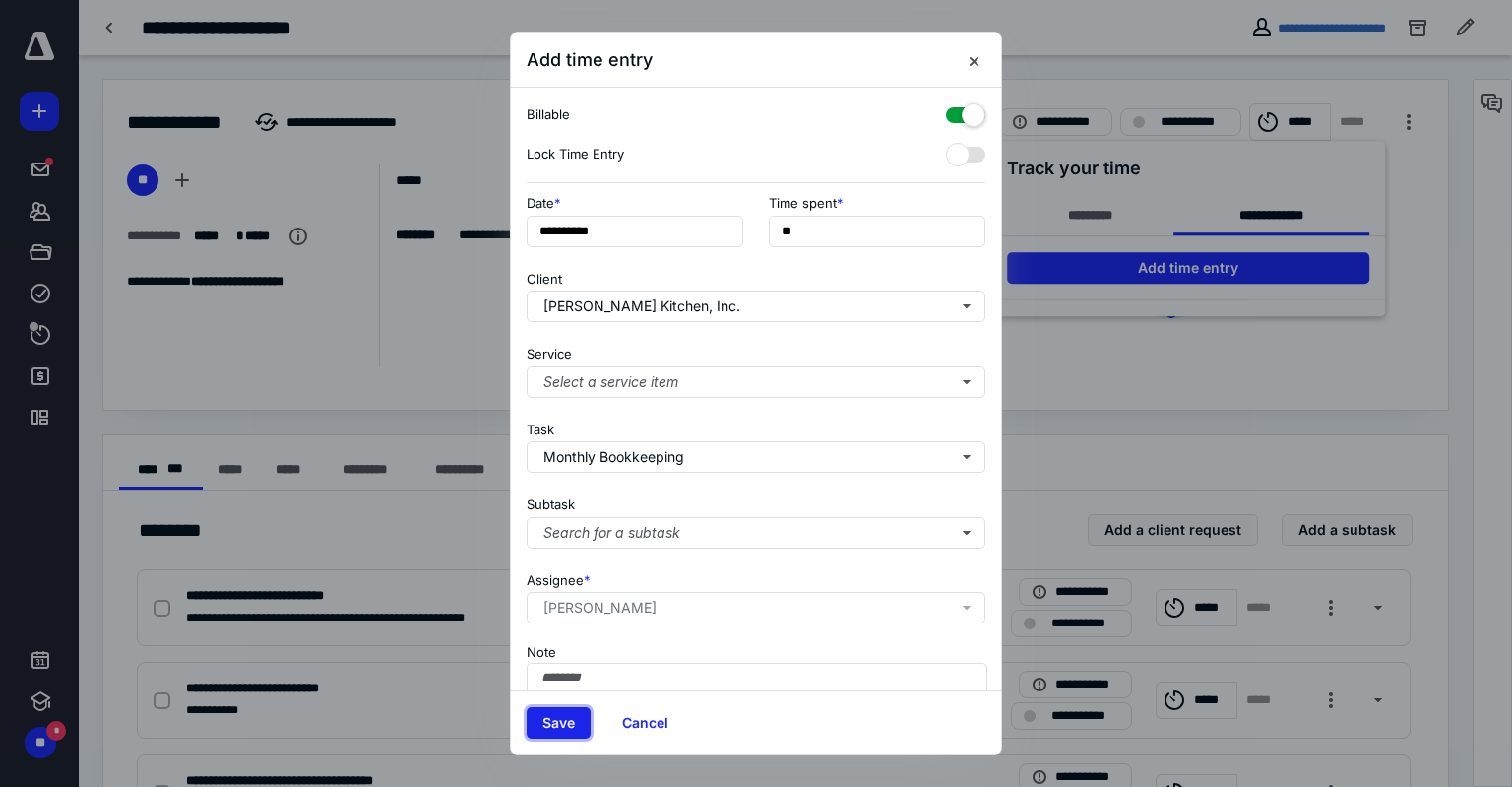 click on "Save" at bounding box center [558, 723] 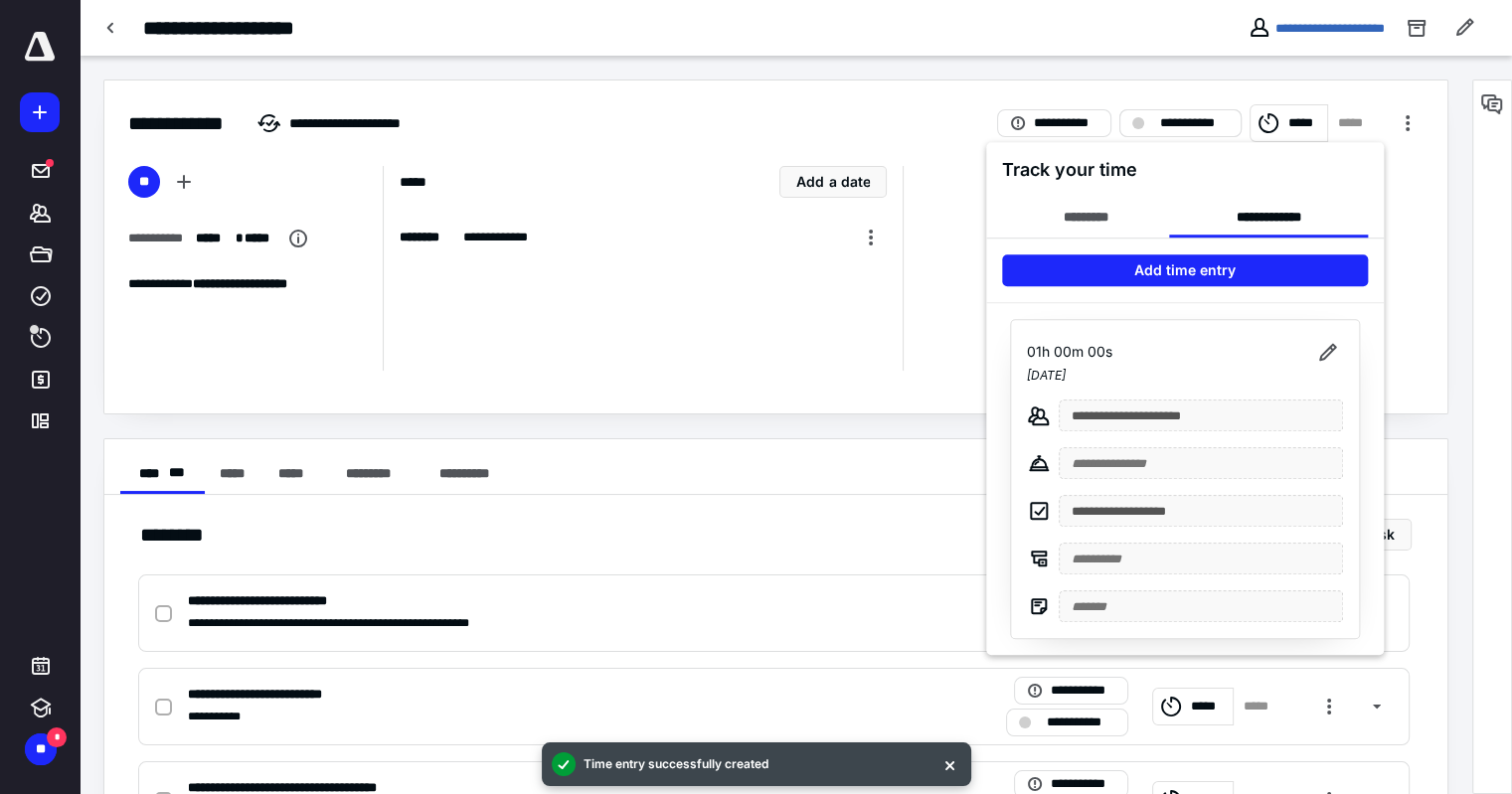 click at bounding box center [756, 397] 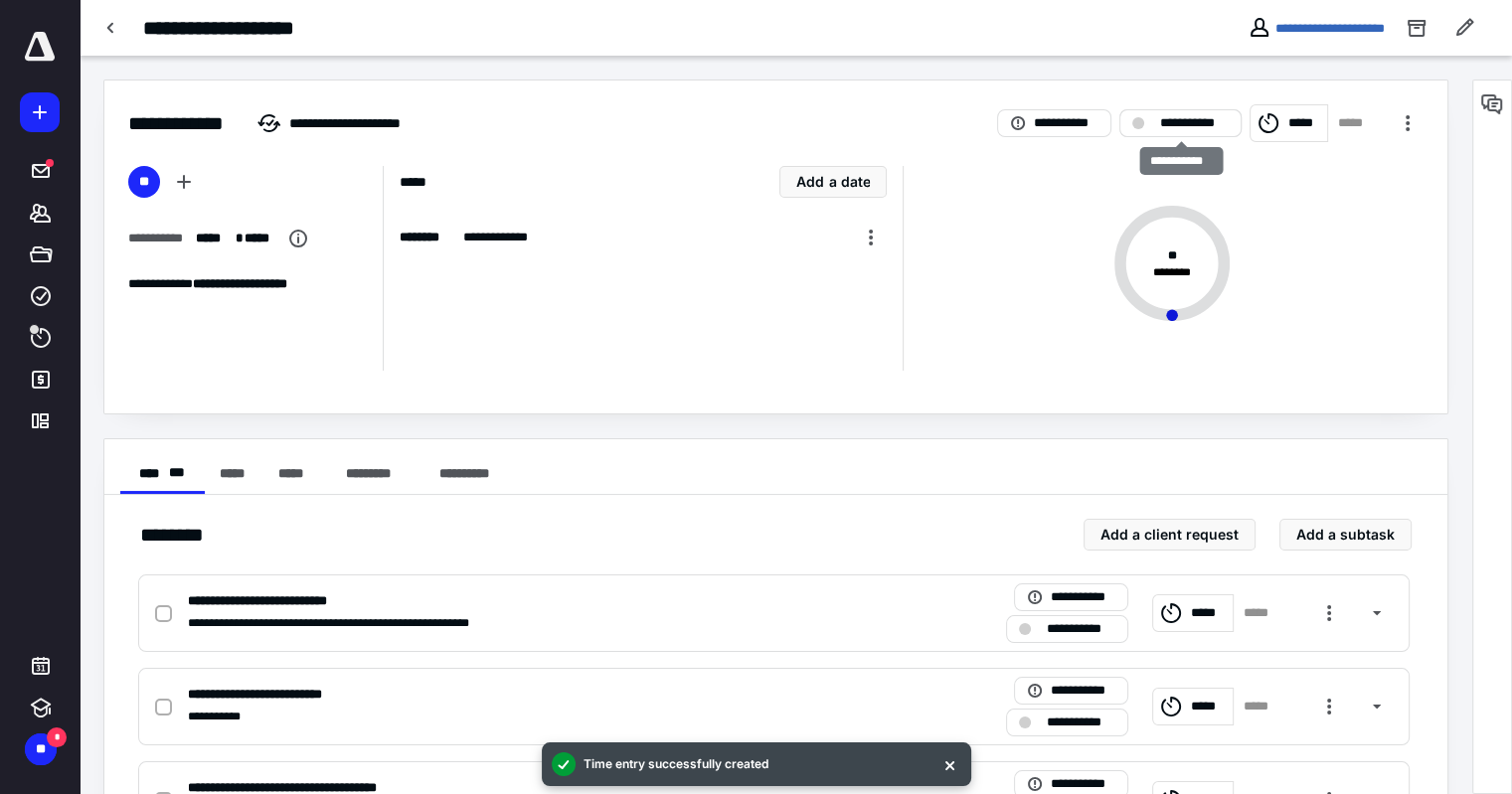 click on "**********" at bounding box center [1194, 123] 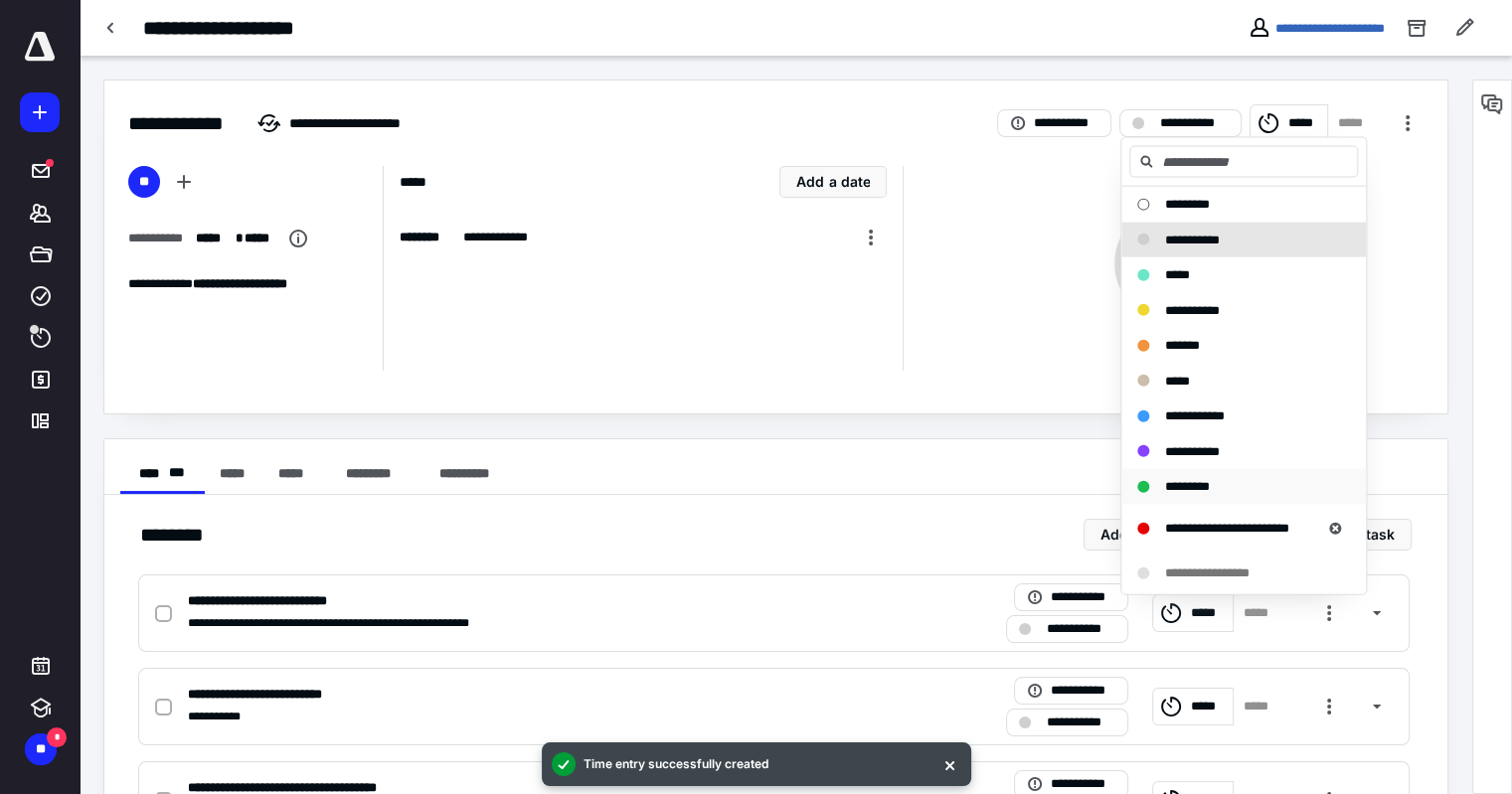 click on "*********" at bounding box center [1187, 486] 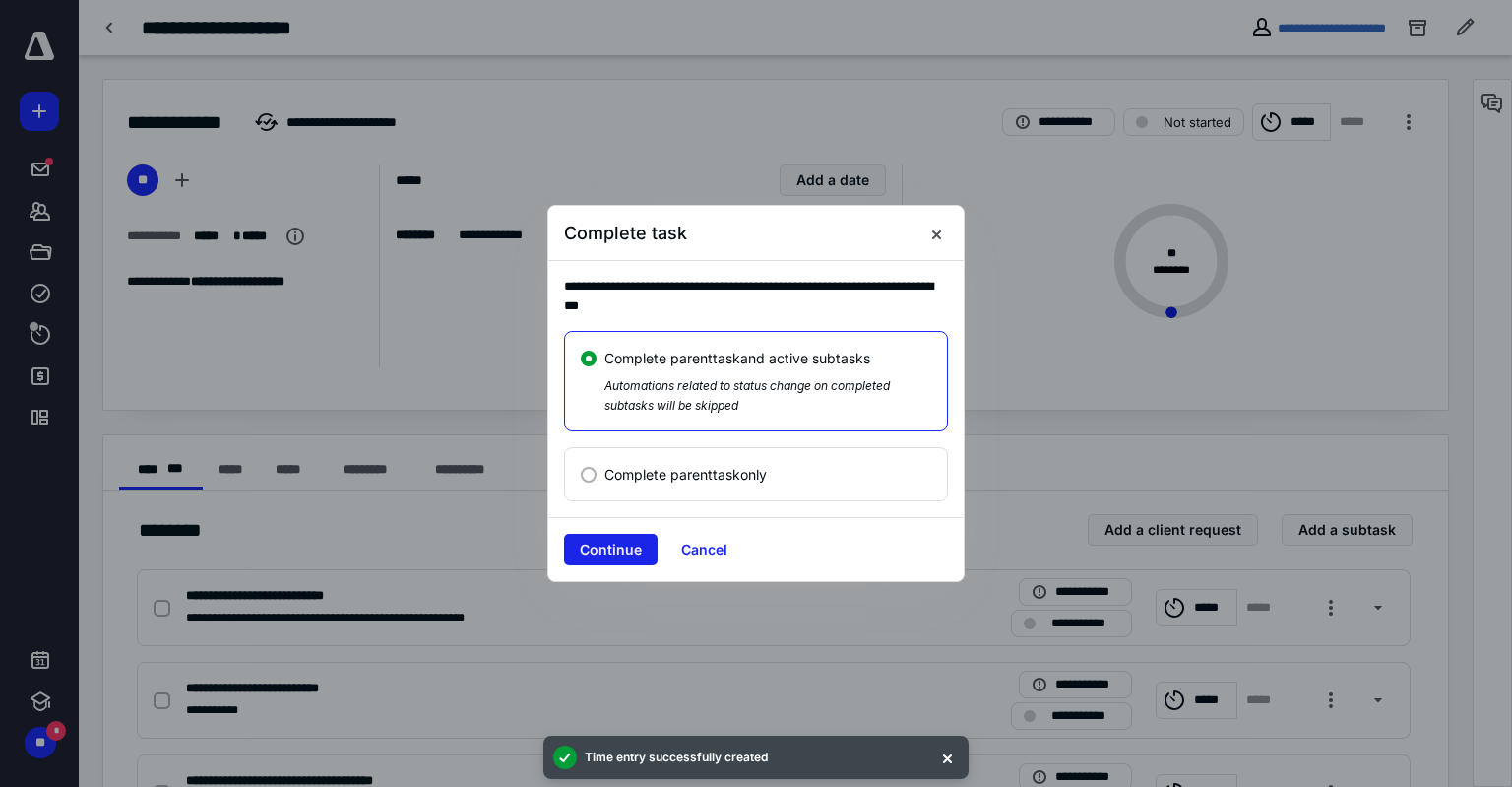 click on "Continue" at bounding box center [610, 550] 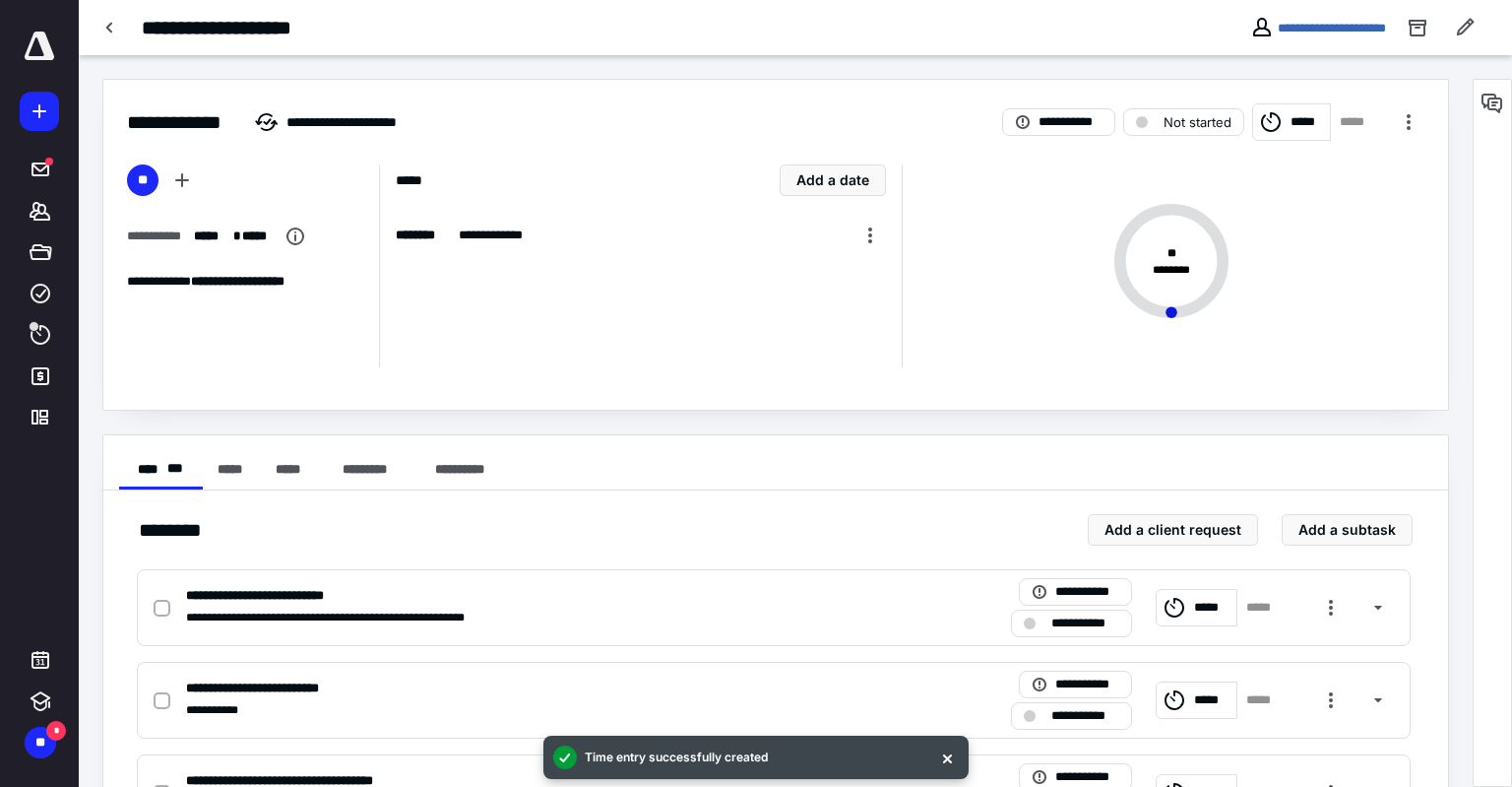 checkbox on "true" 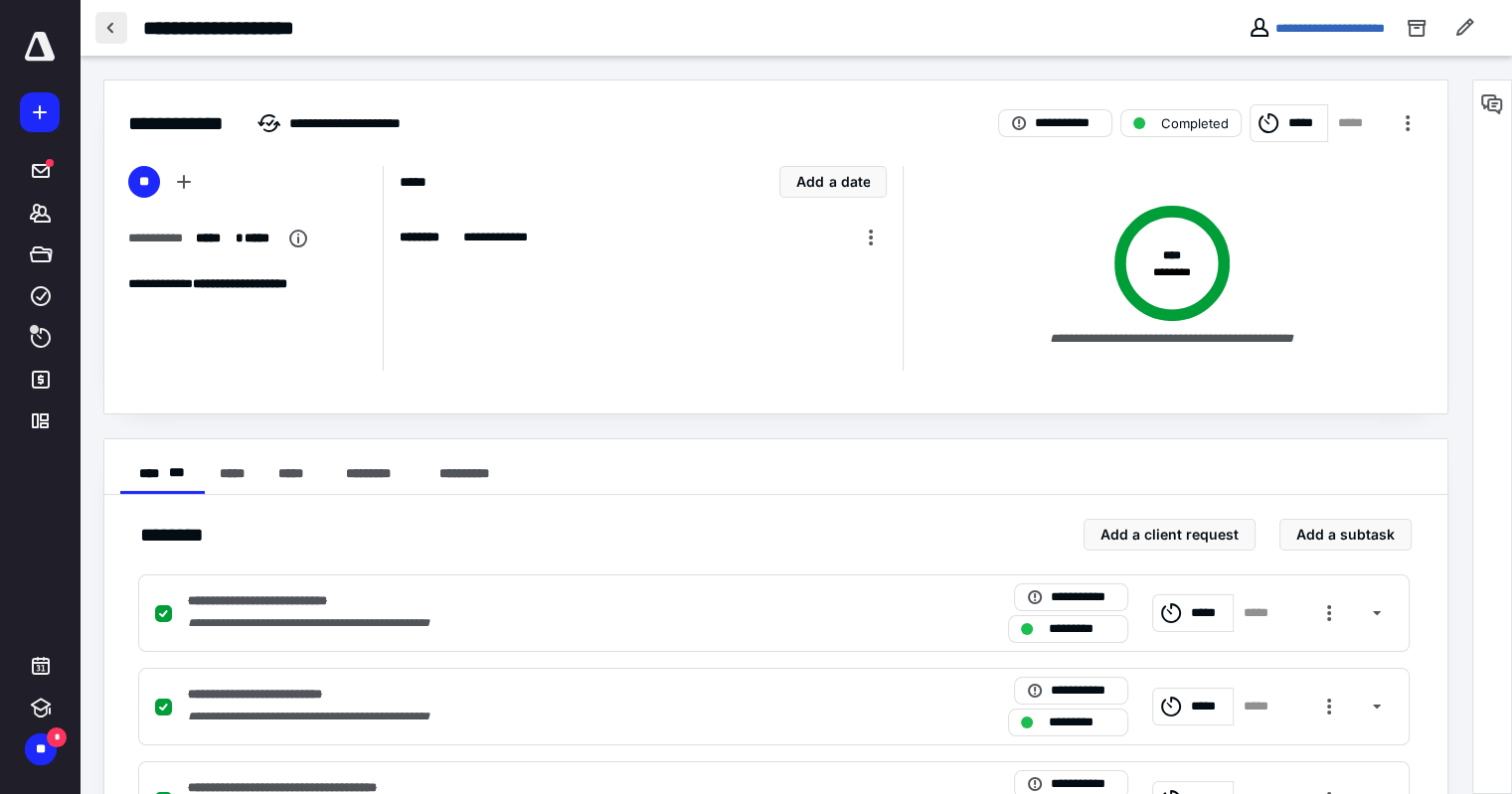click at bounding box center (111, 28) 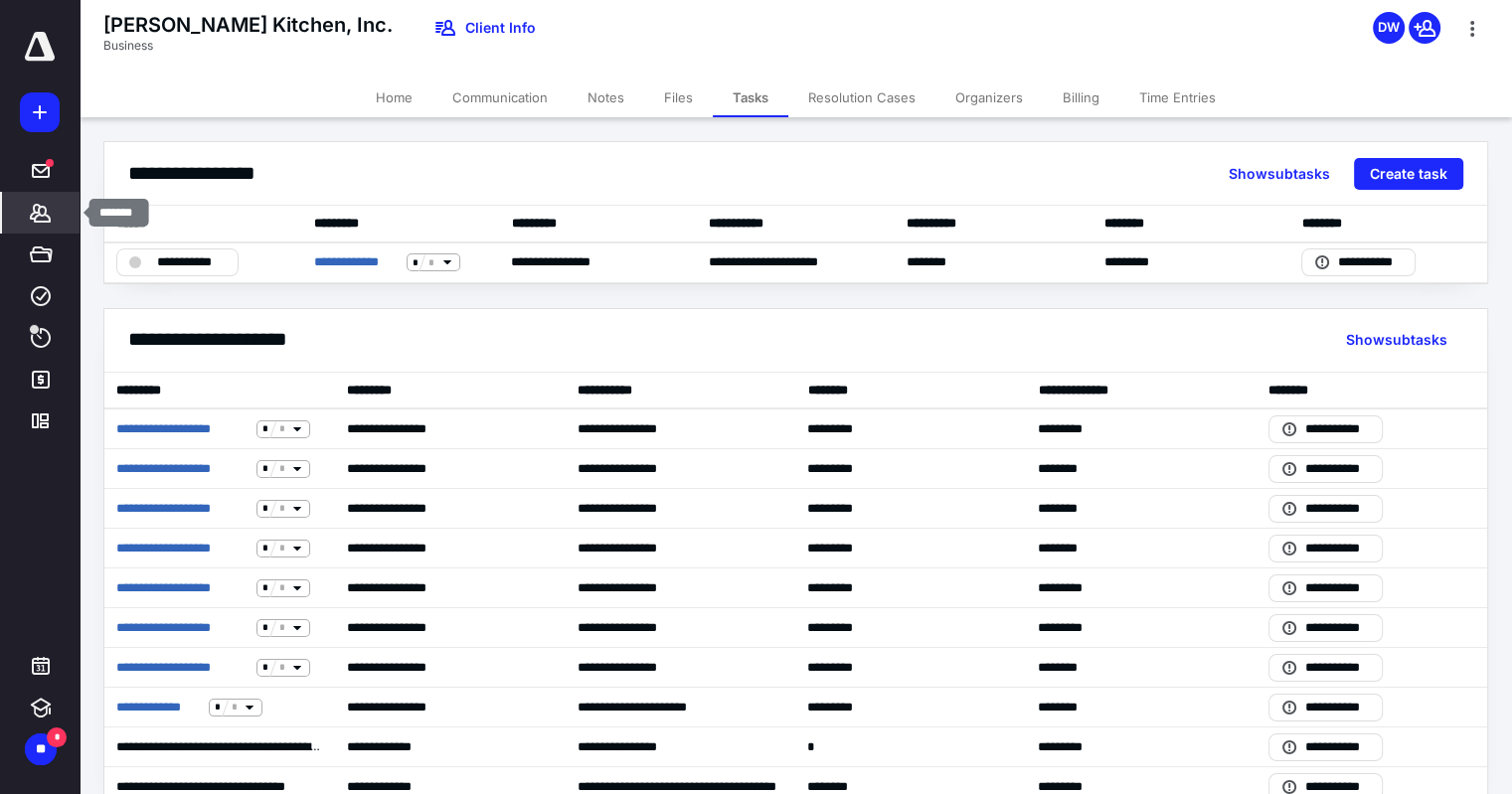 click 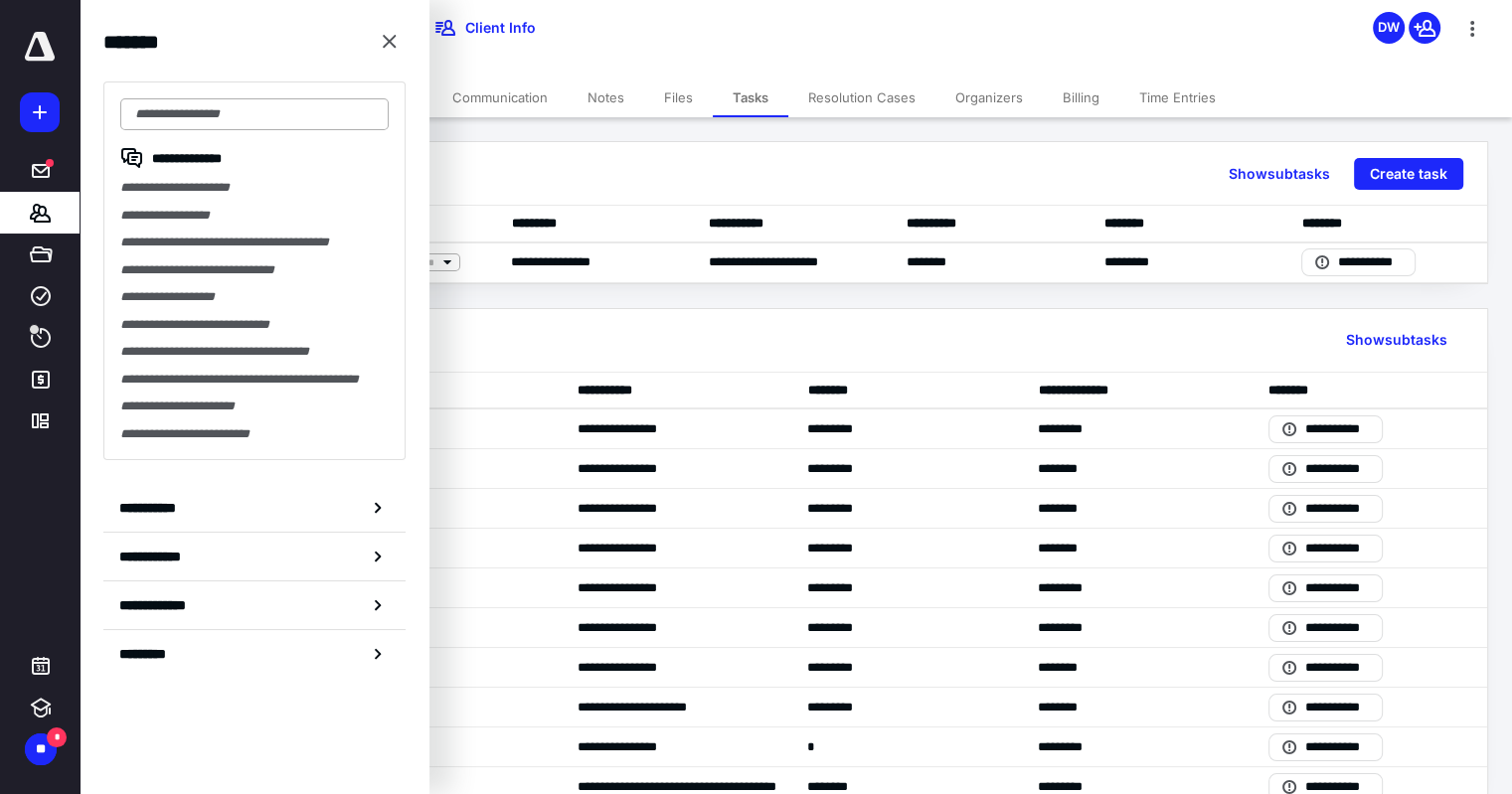 click at bounding box center (254, 114) 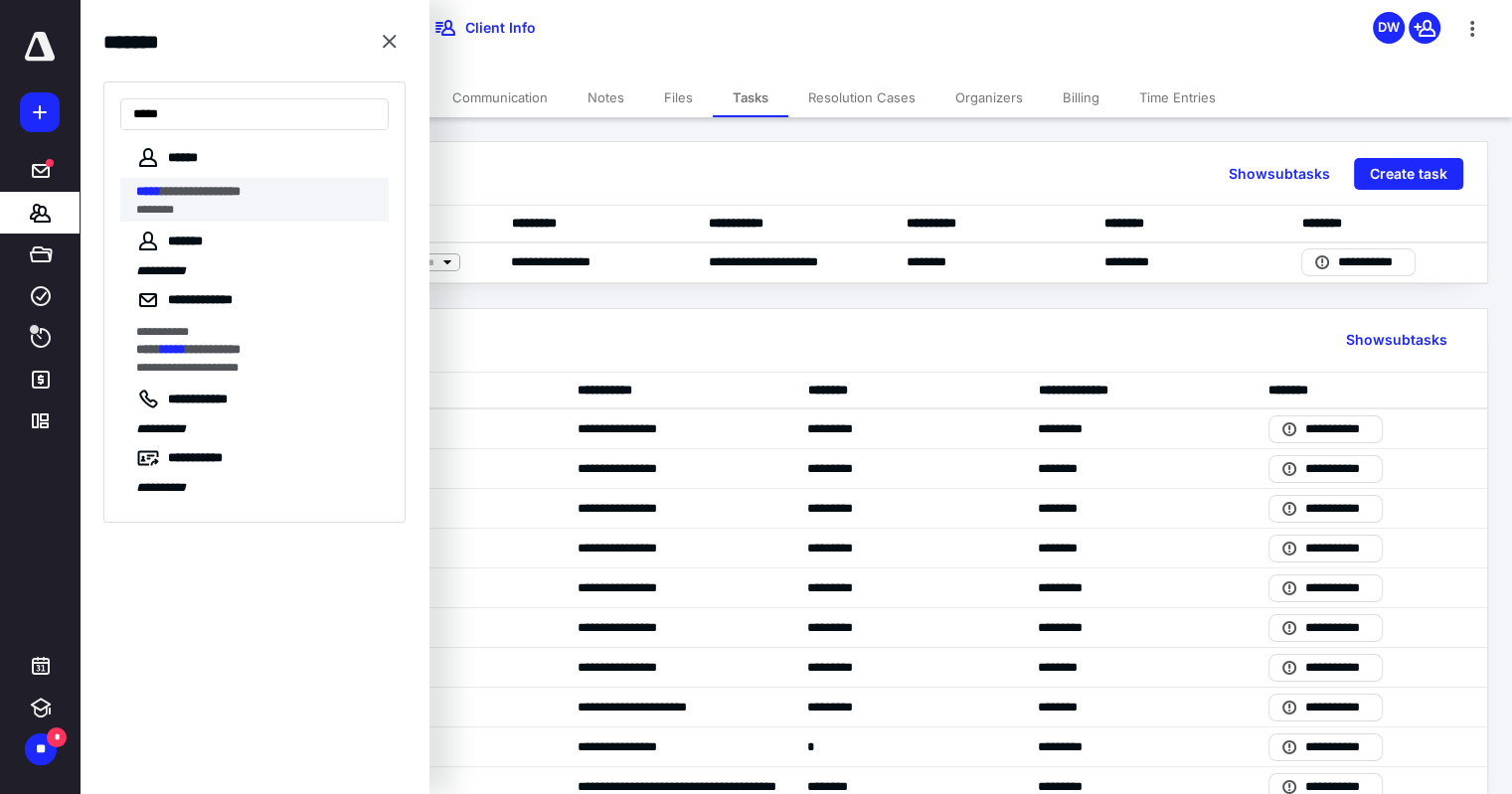type on "*****" 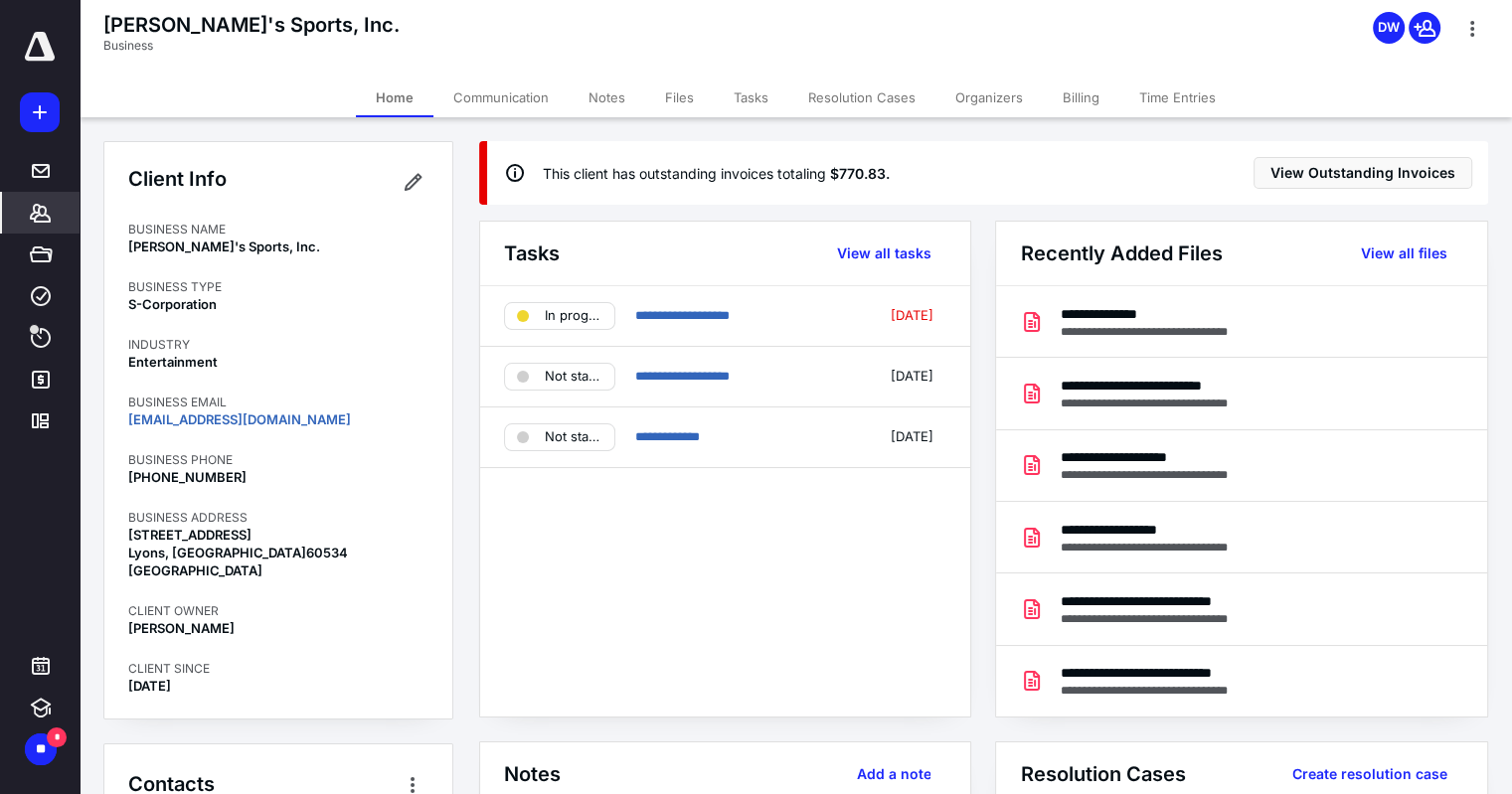 click on "Files" at bounding box center [679, 97] 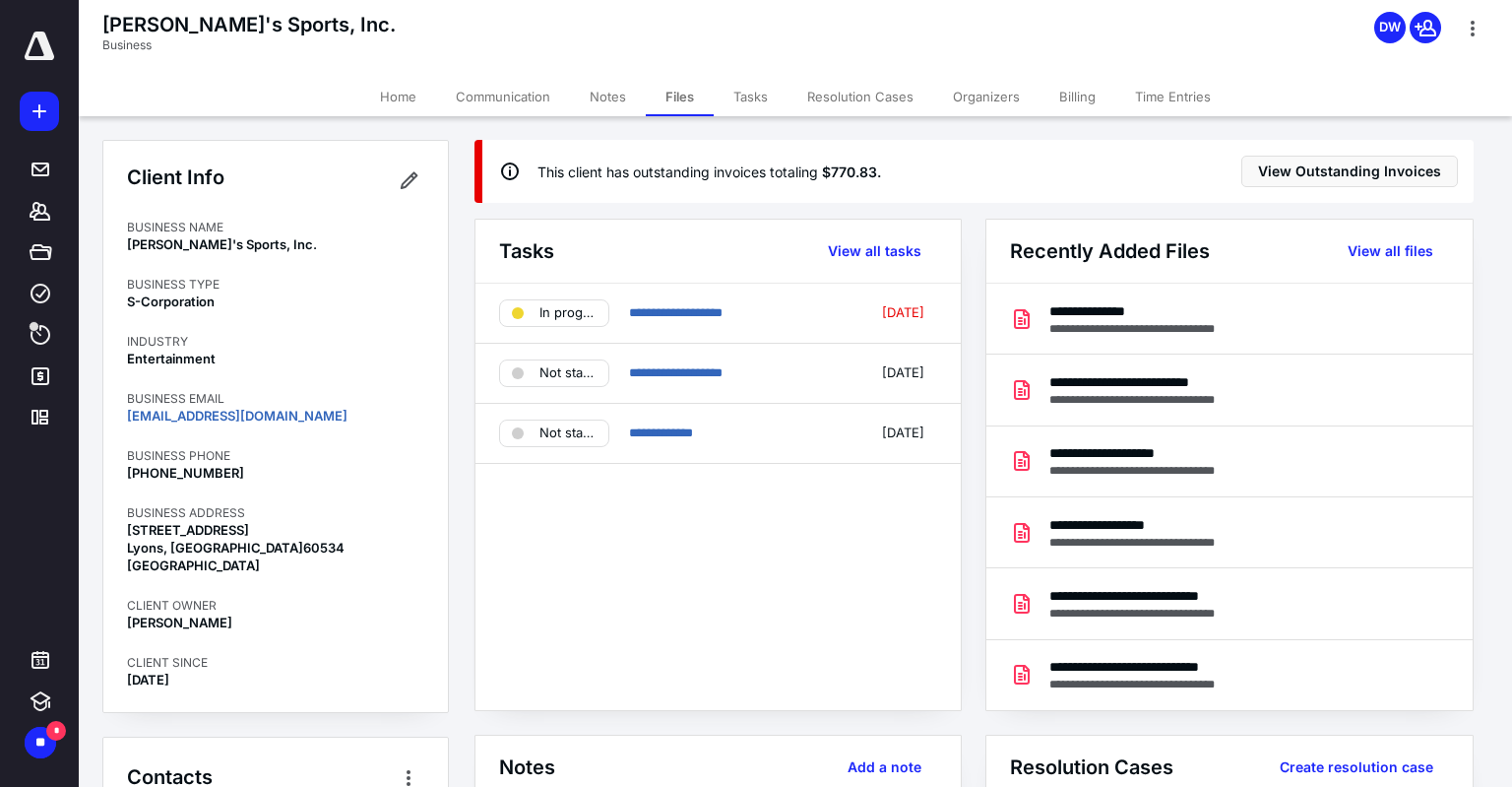 click on "Files" at bounding box center [679, 97] 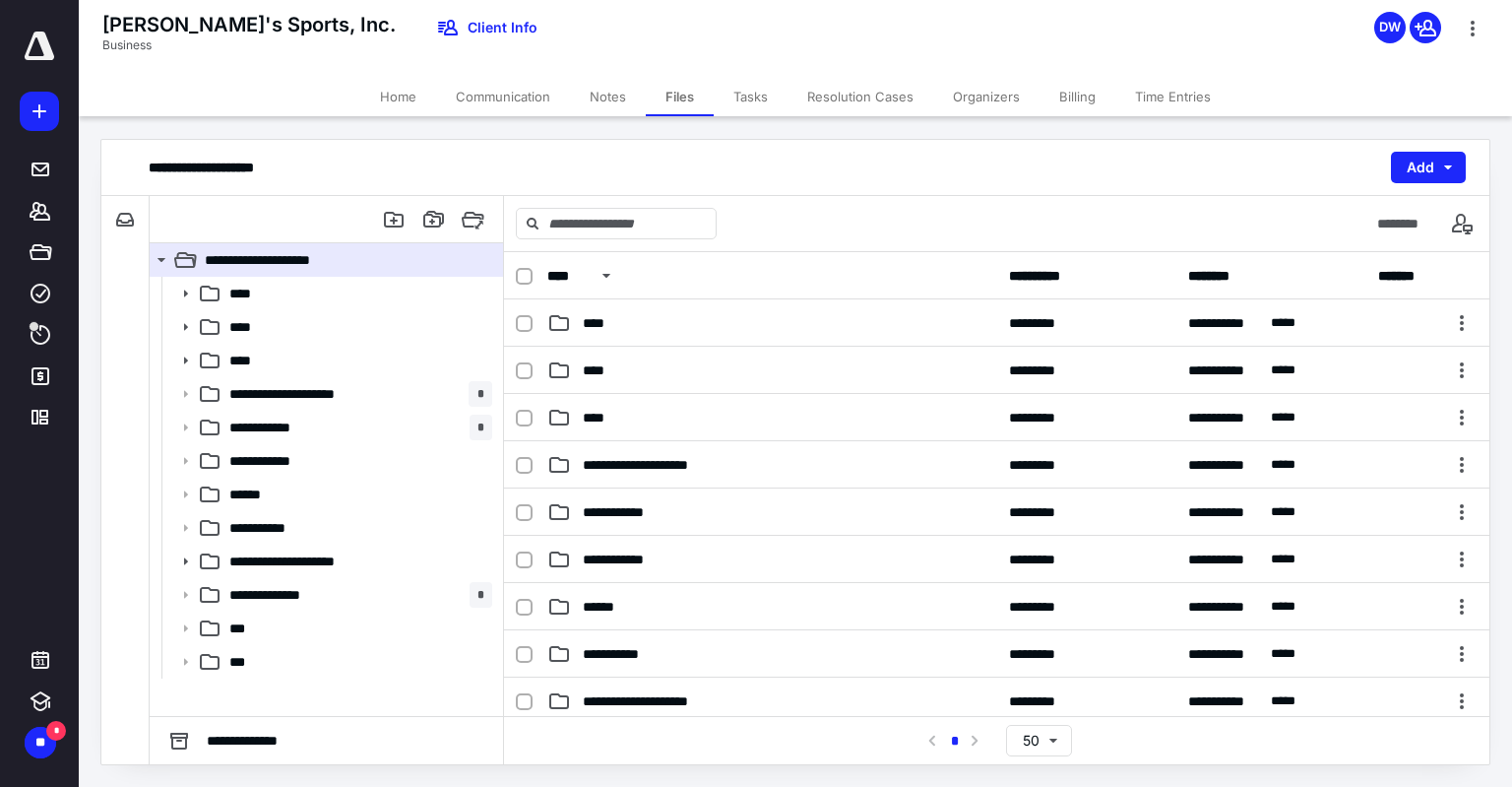 click on "Tasks" at bounding box center [750, 97] 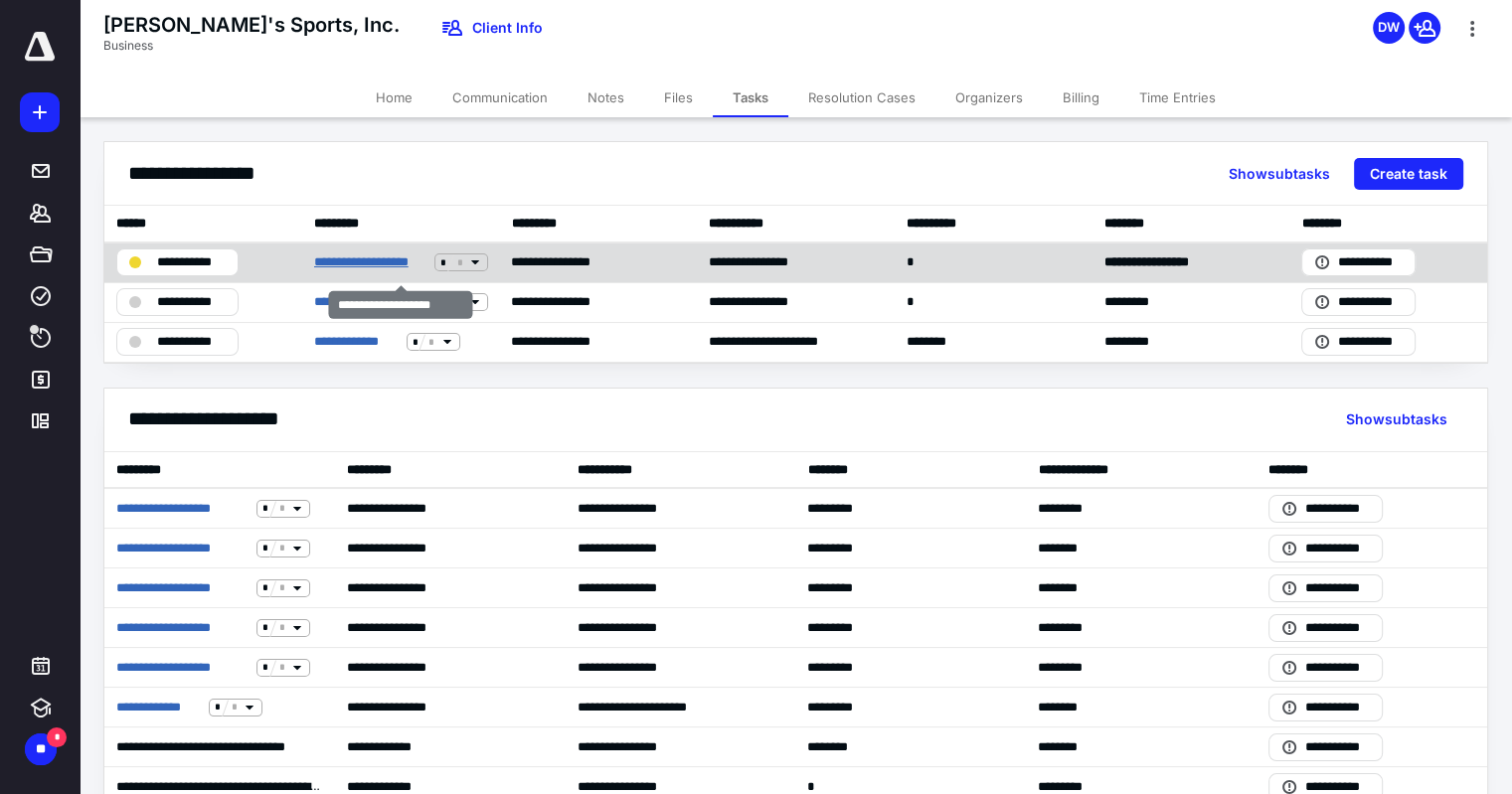 click on "**********" at bounding box center [371, 262] 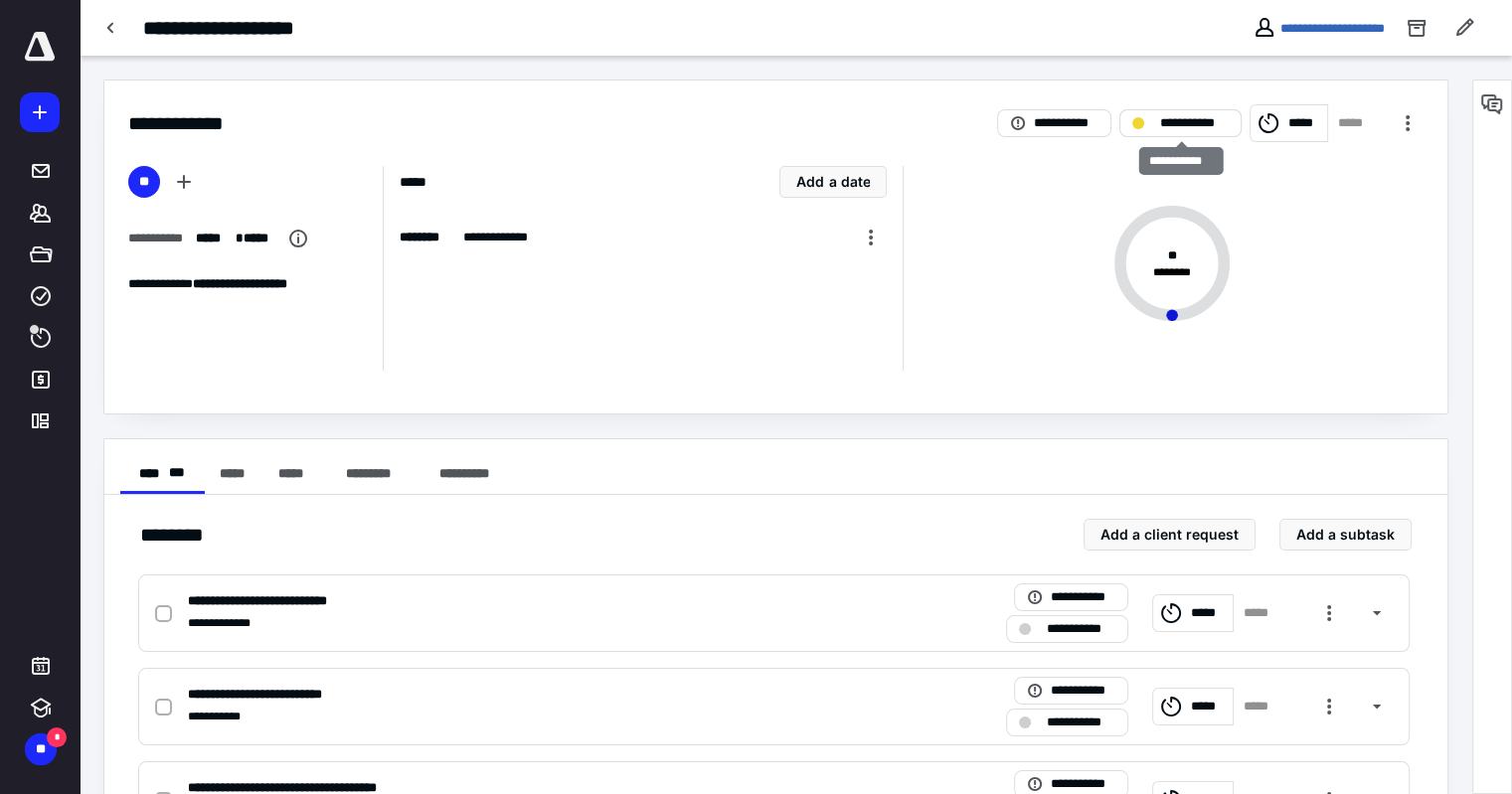 click on "**********" at bounding box center (1194, 123) 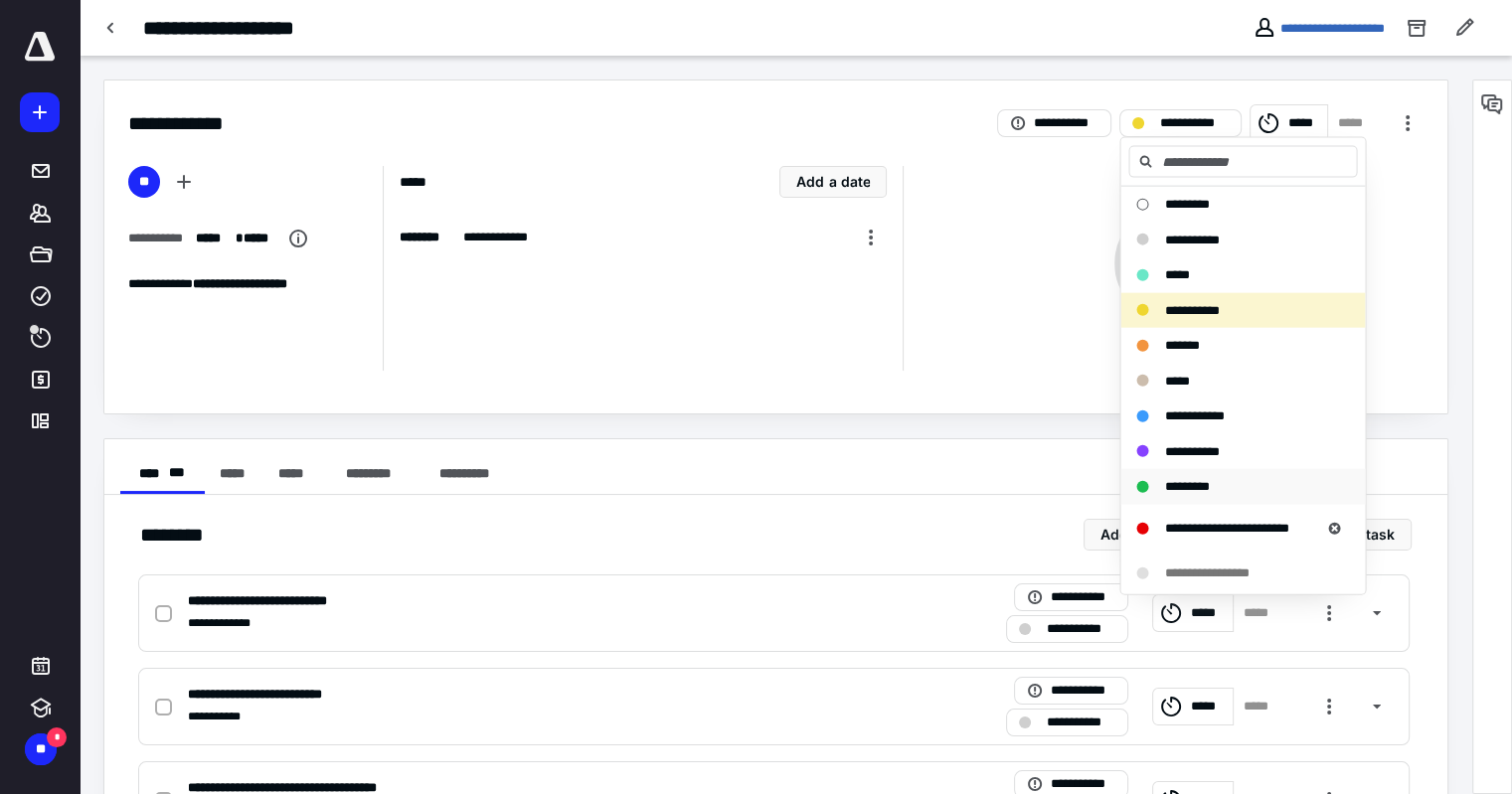 click on "*********" at bounding box center [1186, 486] 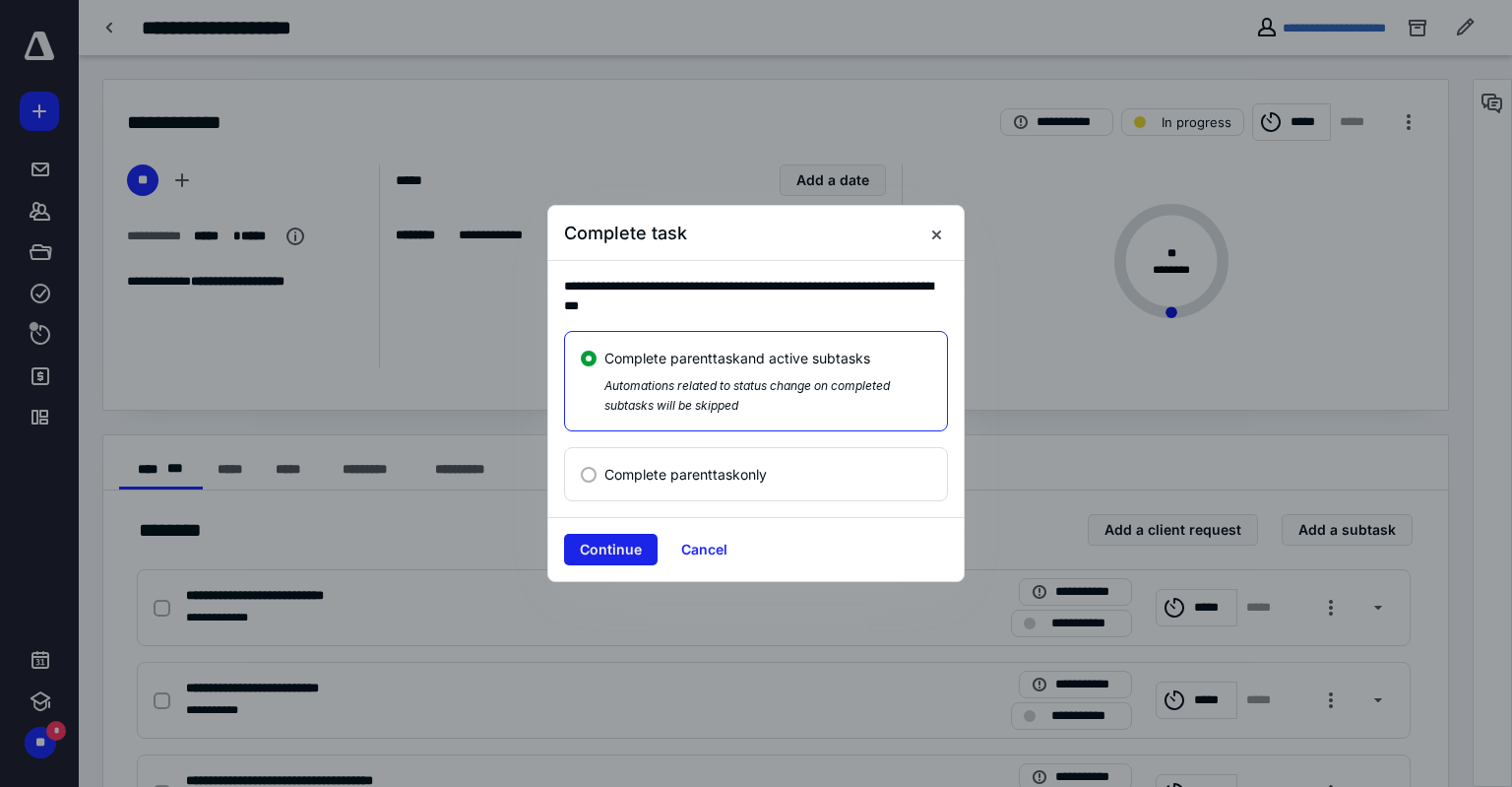 click on "Continue" at bounding box center (610, 550) 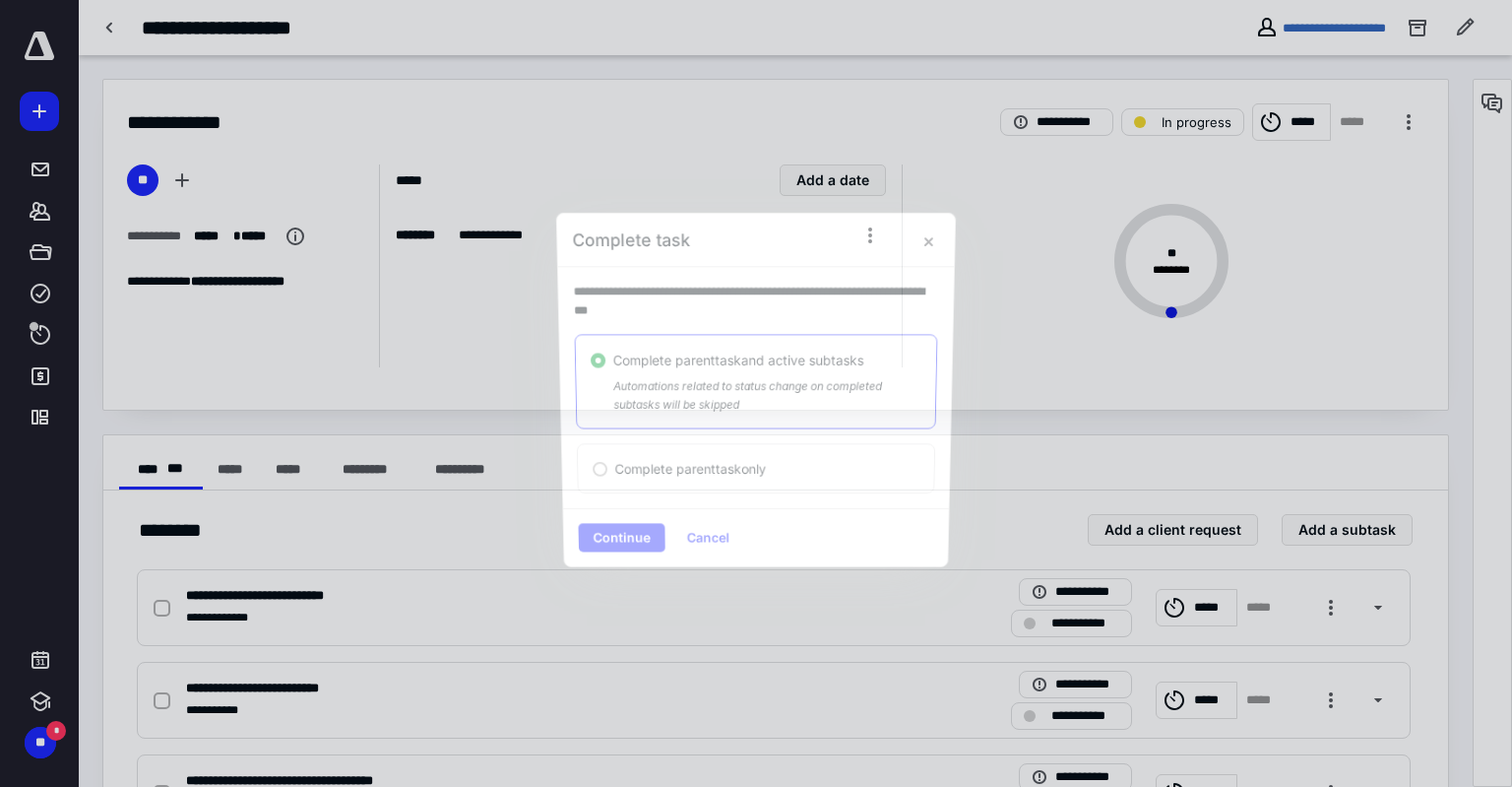 checkbox on "true" 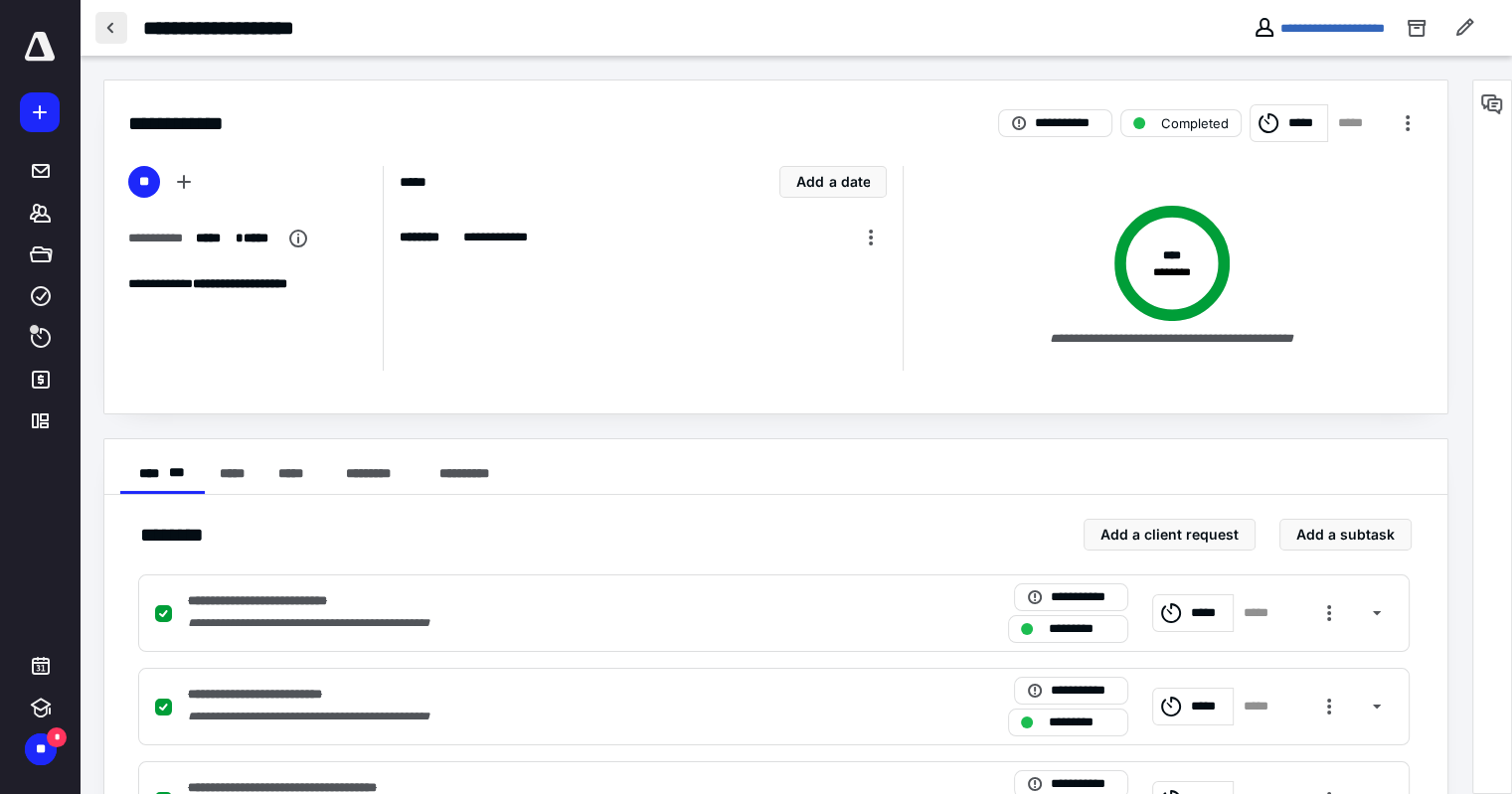 click at bounding box center [111, 28] 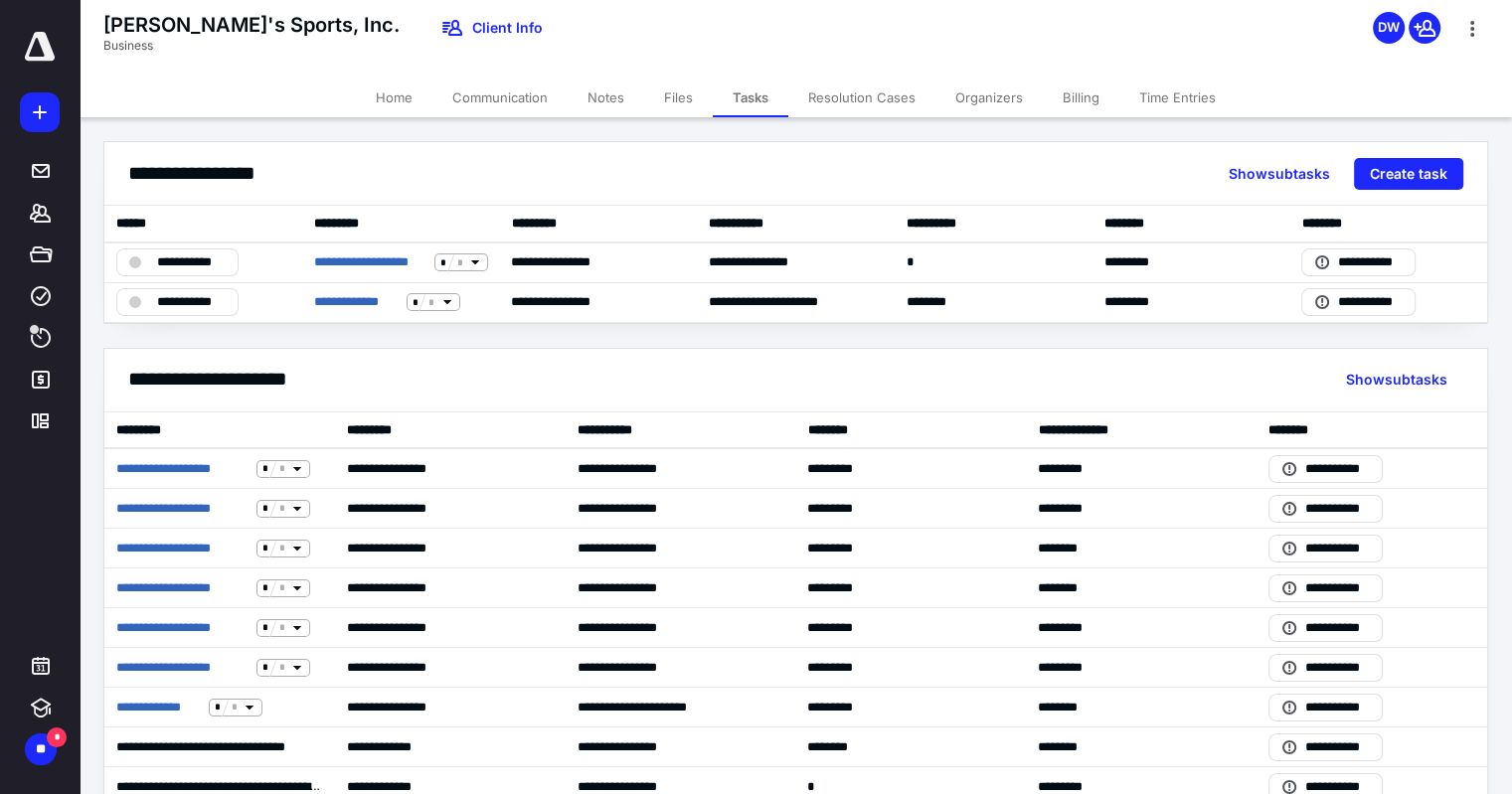 click on "Files" at bounding box center (678, 97) 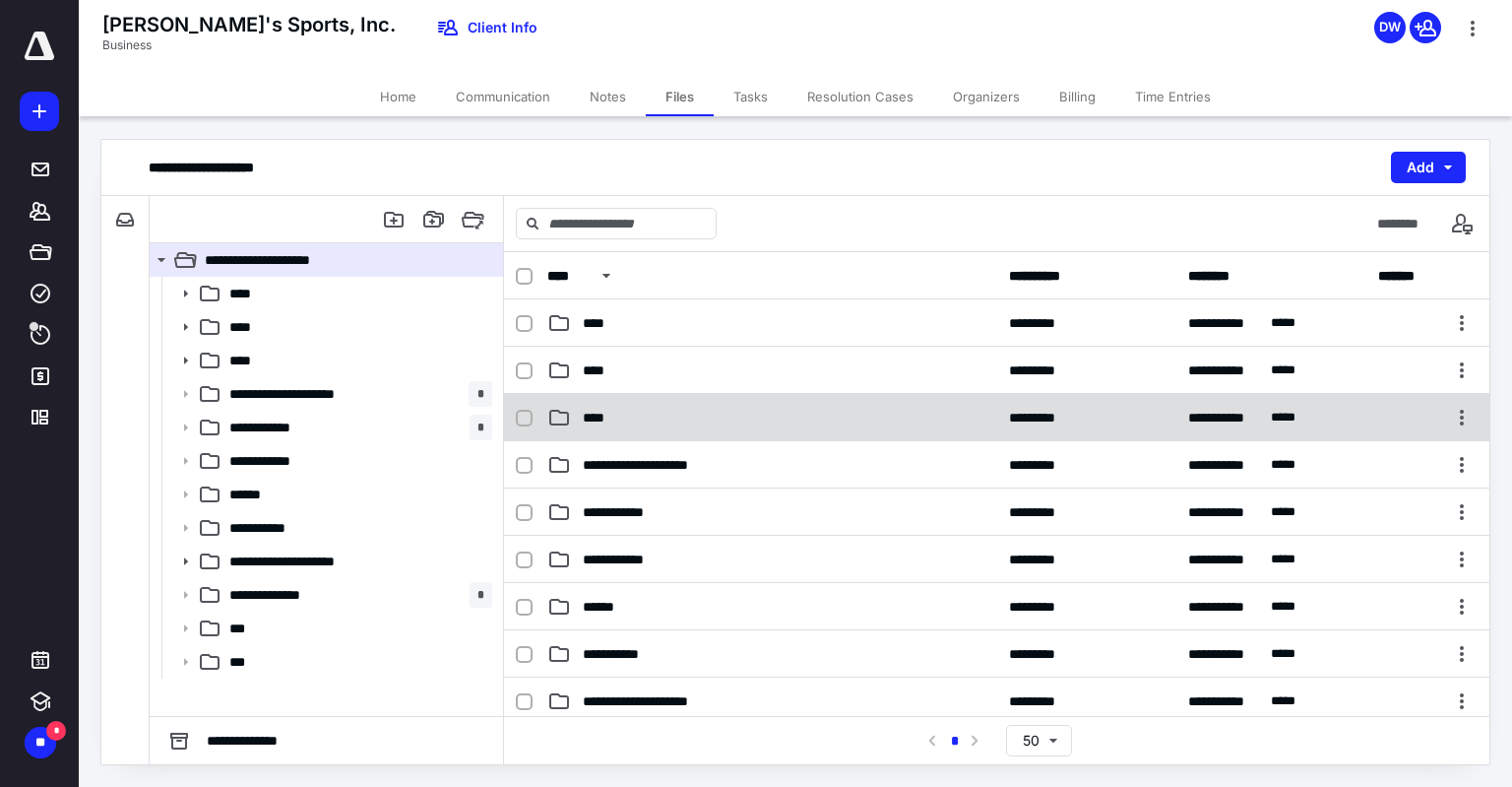 click on "****" at bounding box center [772, 418] 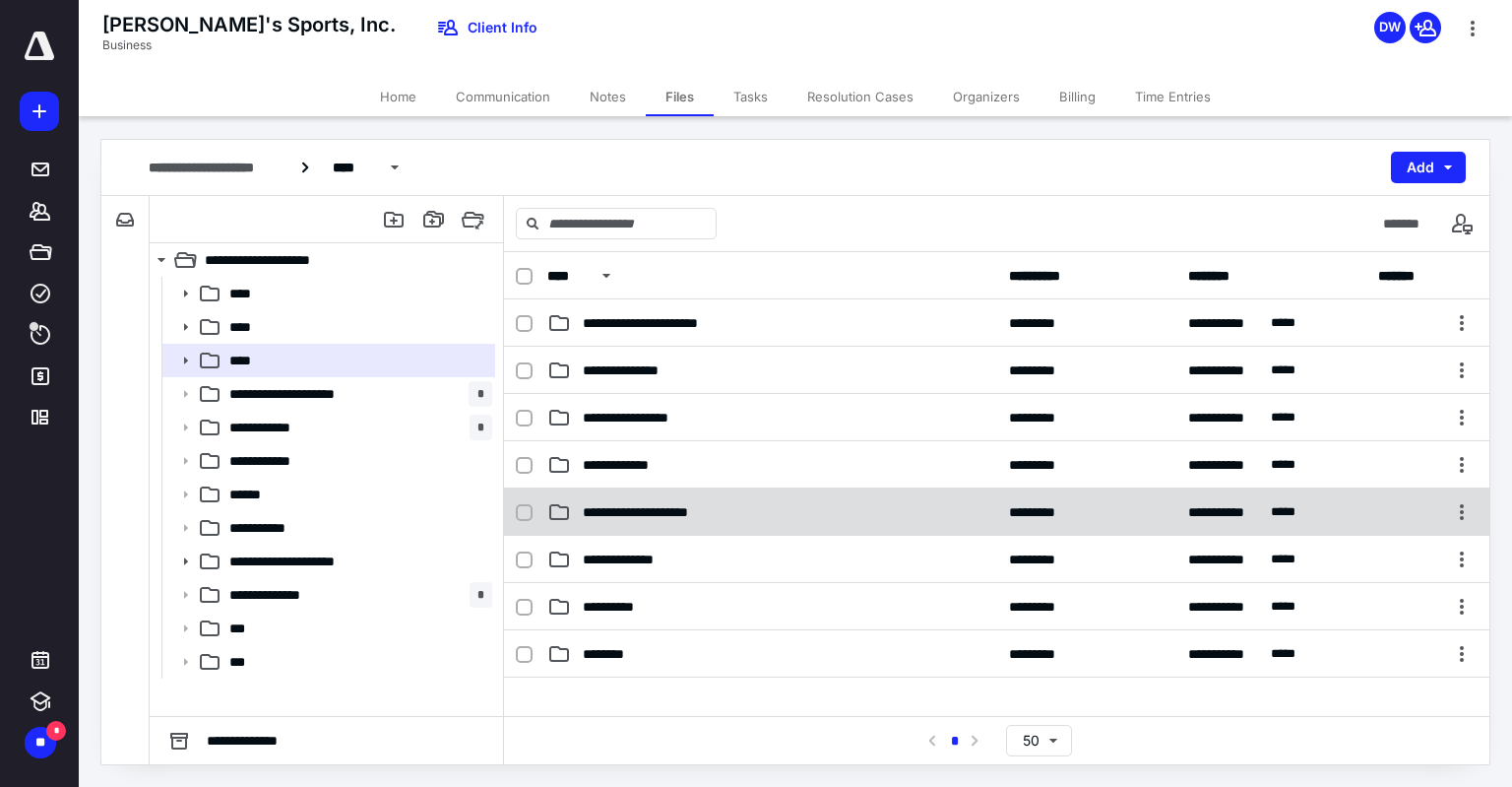 click on "**********" at bounding box center (653, 512) 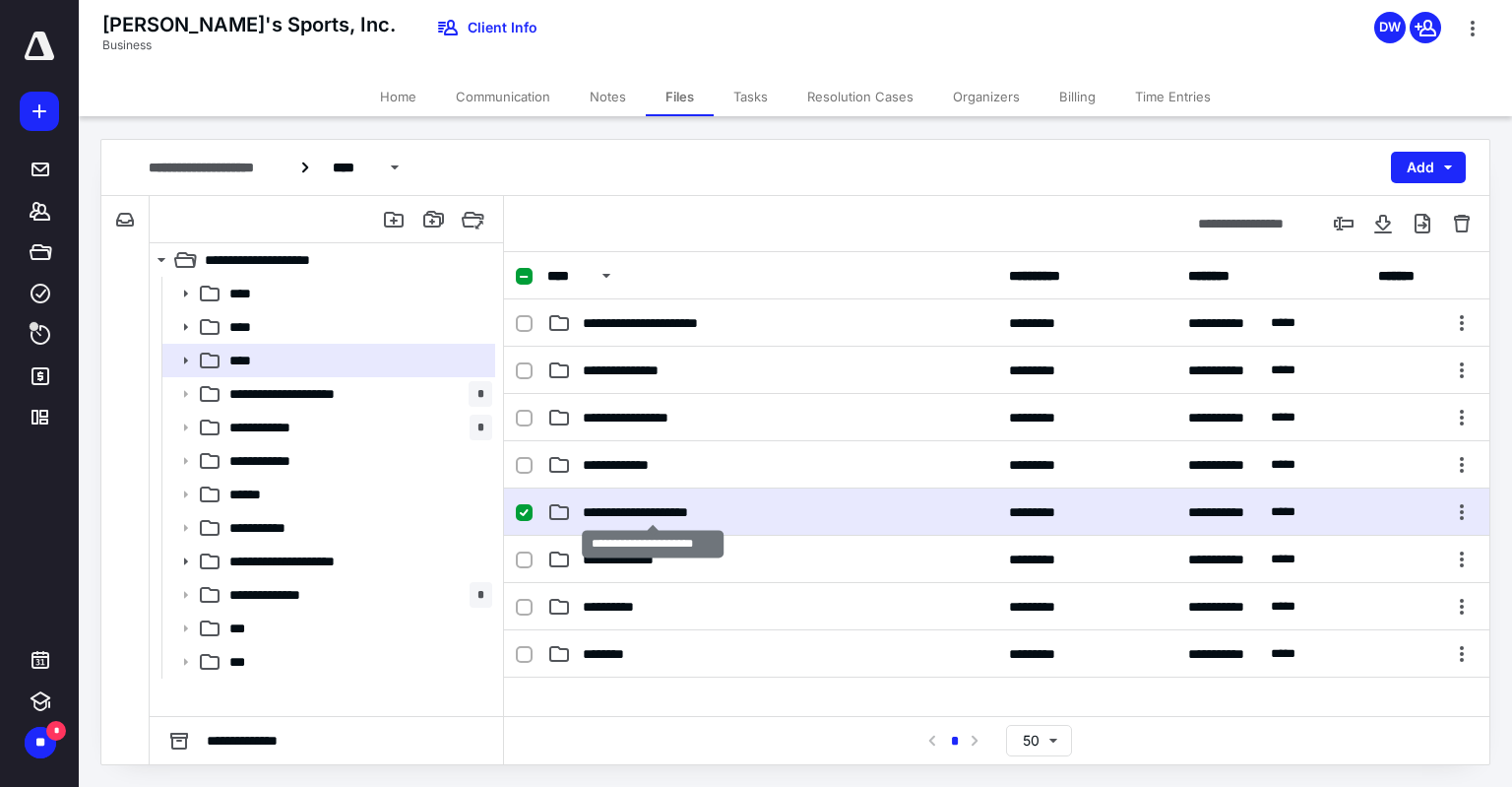 click on "**********" at bounding box center (653, 512) 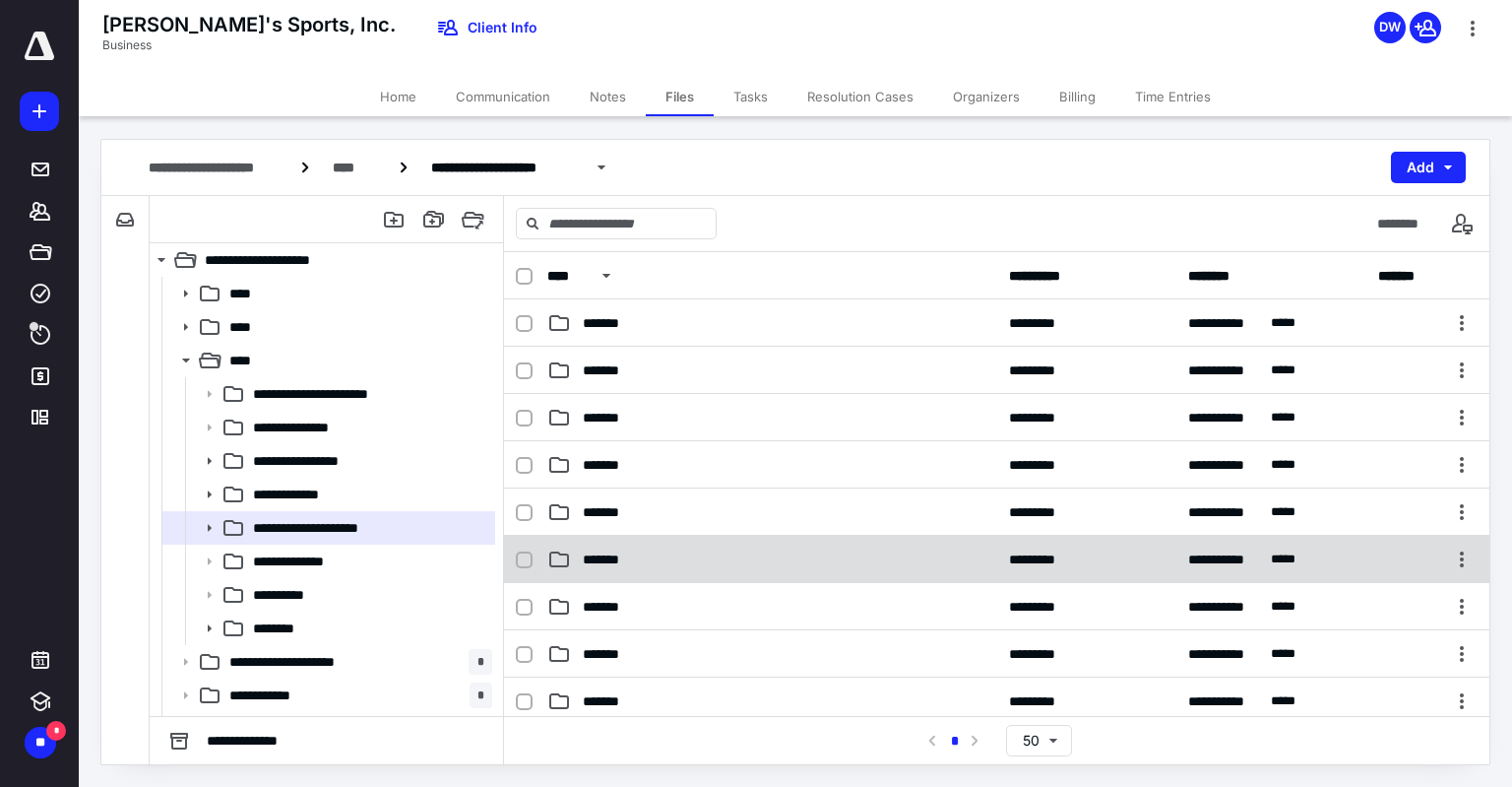 click on "*******" at bounding box center [772, 559] 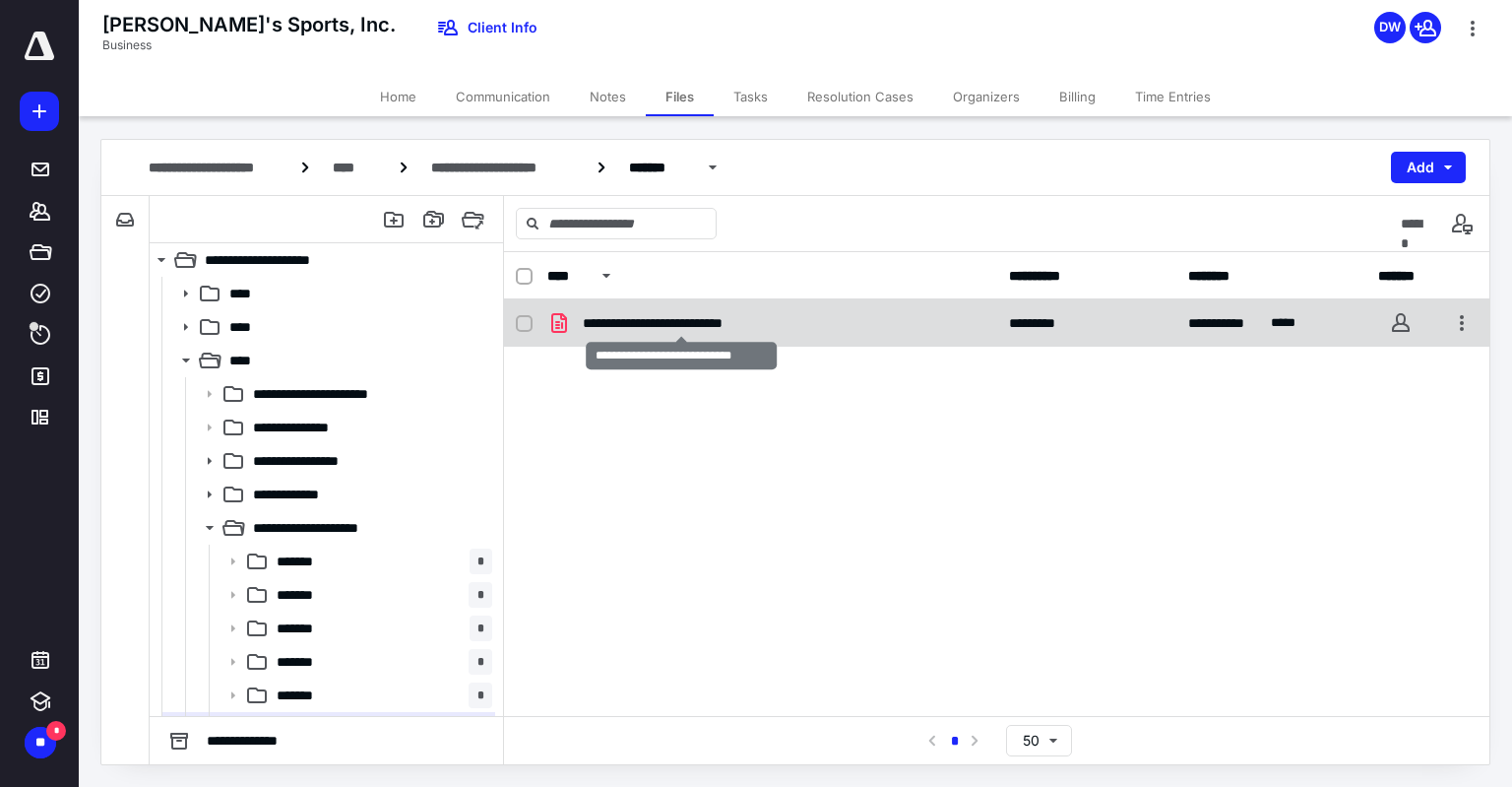 click on "**********" at bounding box center (681, 323) 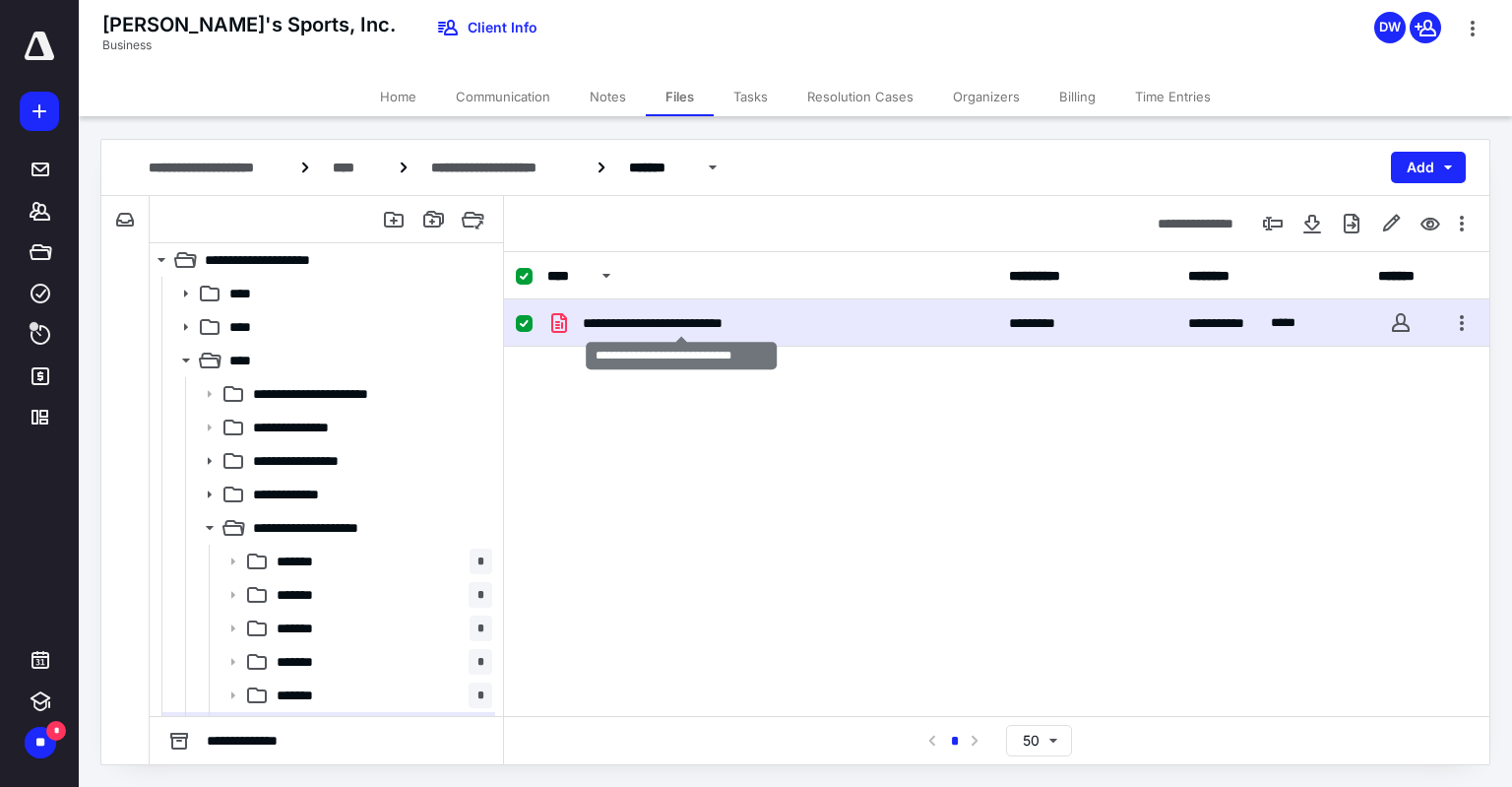 checkbox on "true" 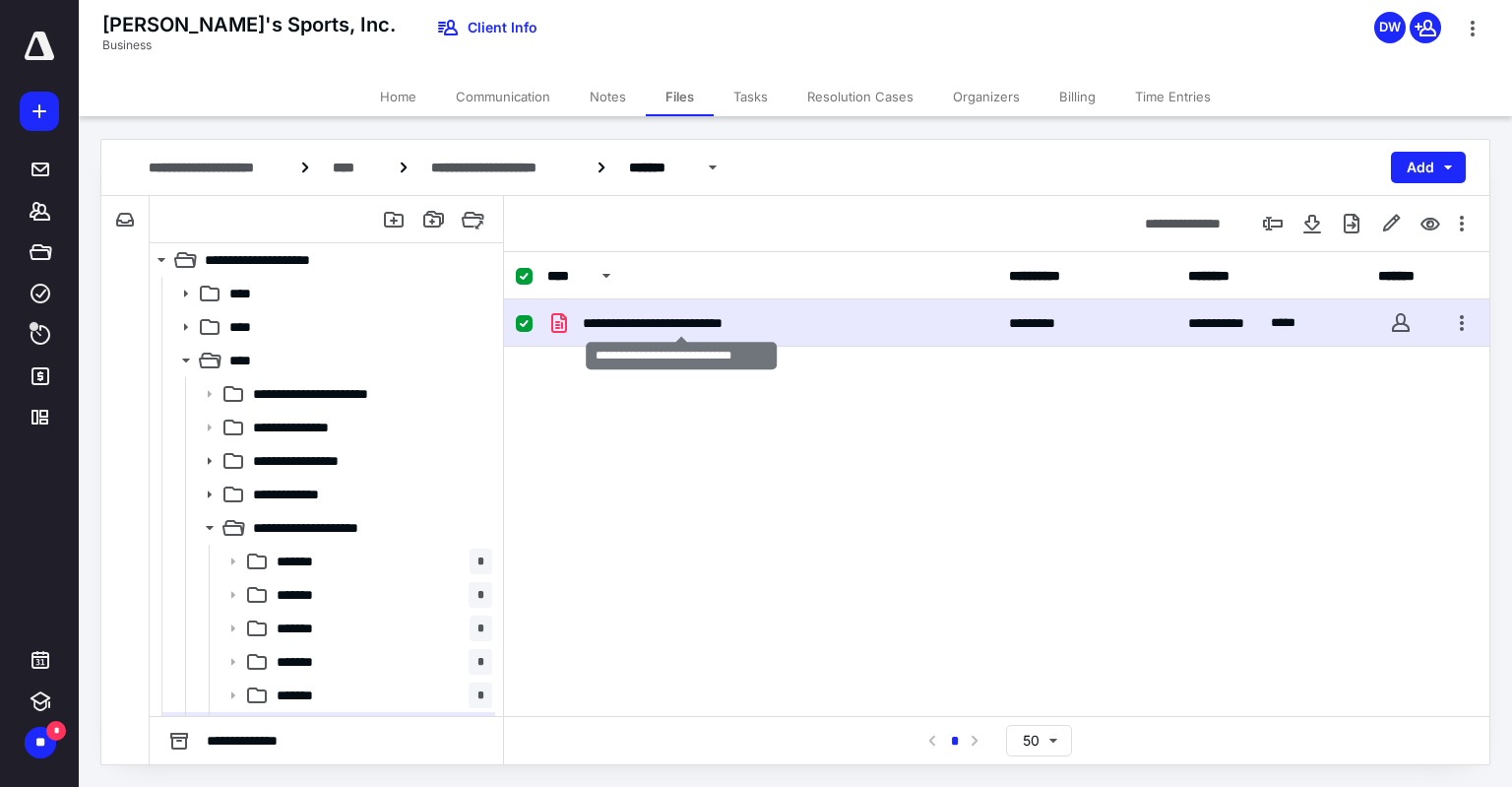 click on "**********" at bounding box center (681, 323) 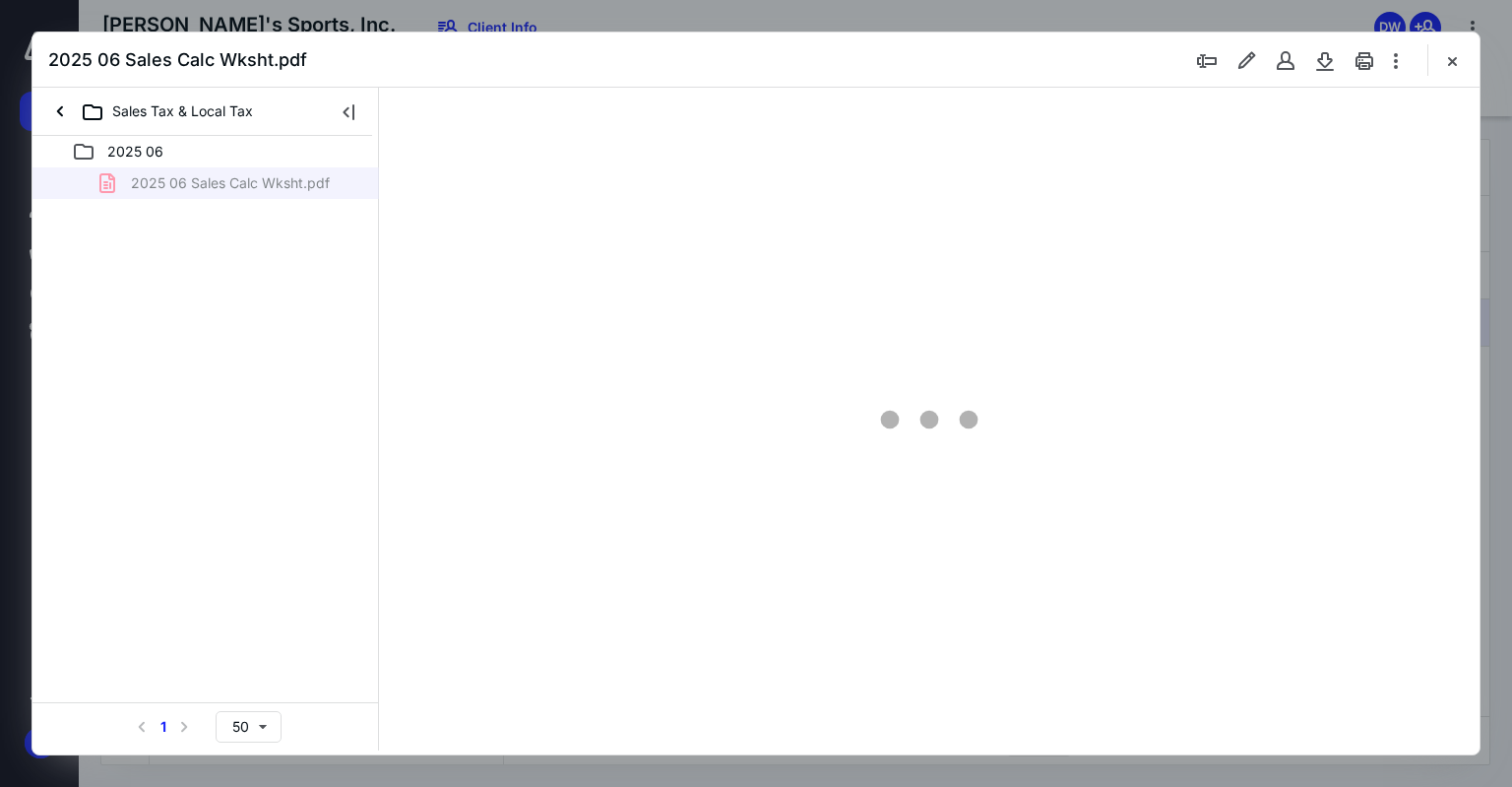 scroll, scrollTop: 0, scrollLeft: 0, axis: both 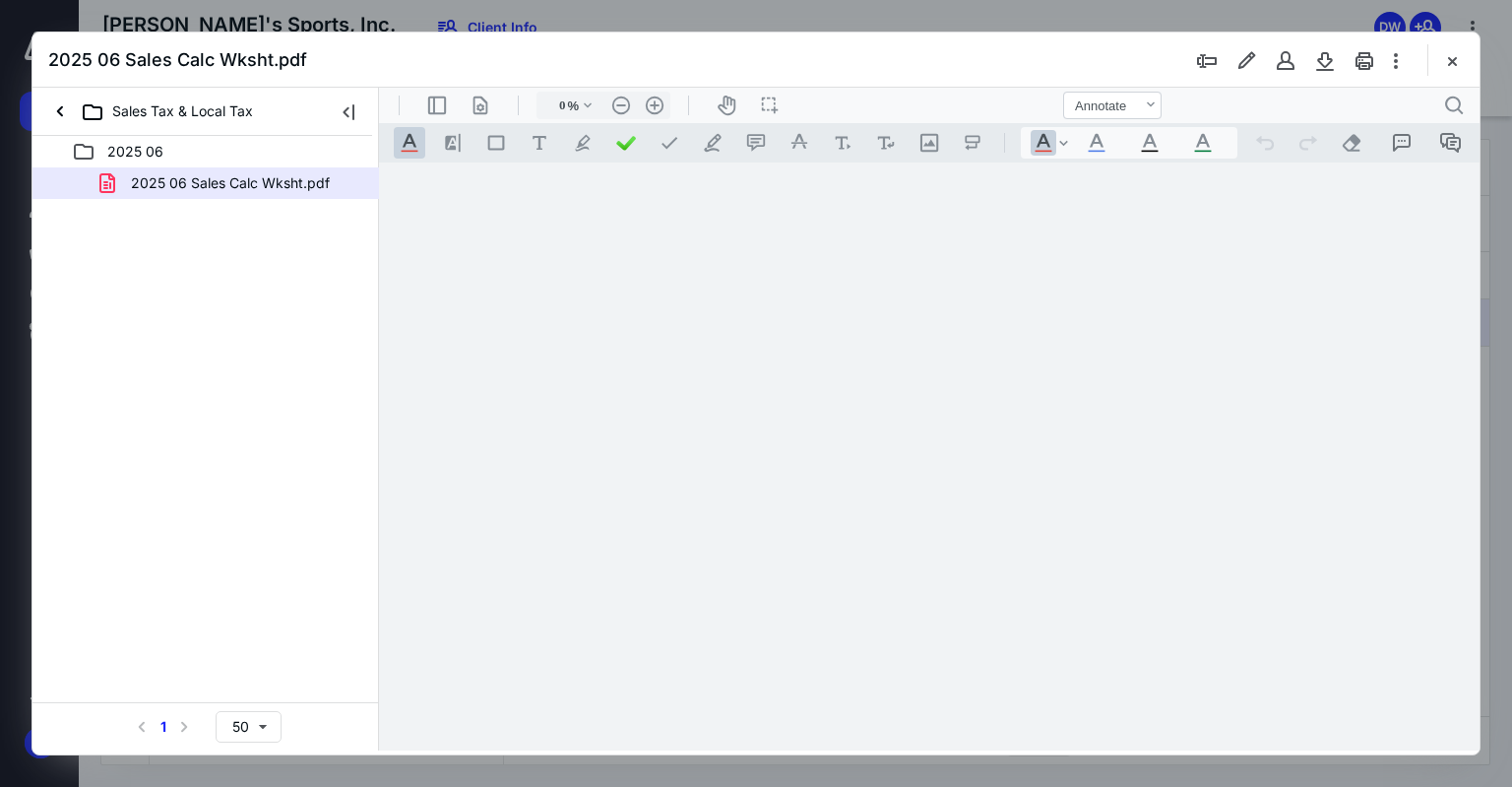 type on "97" 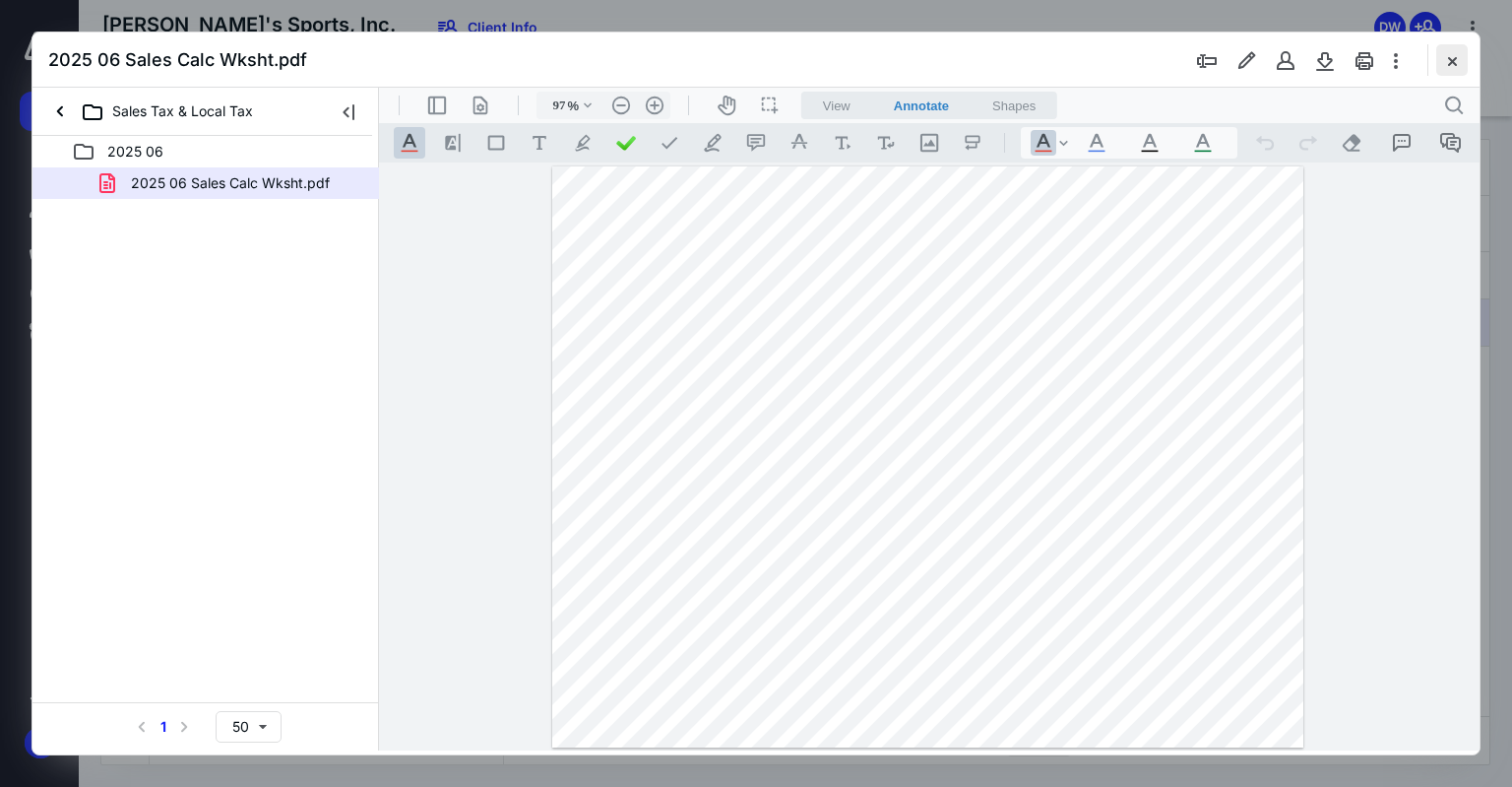 click at bounding box center (1452, 60) 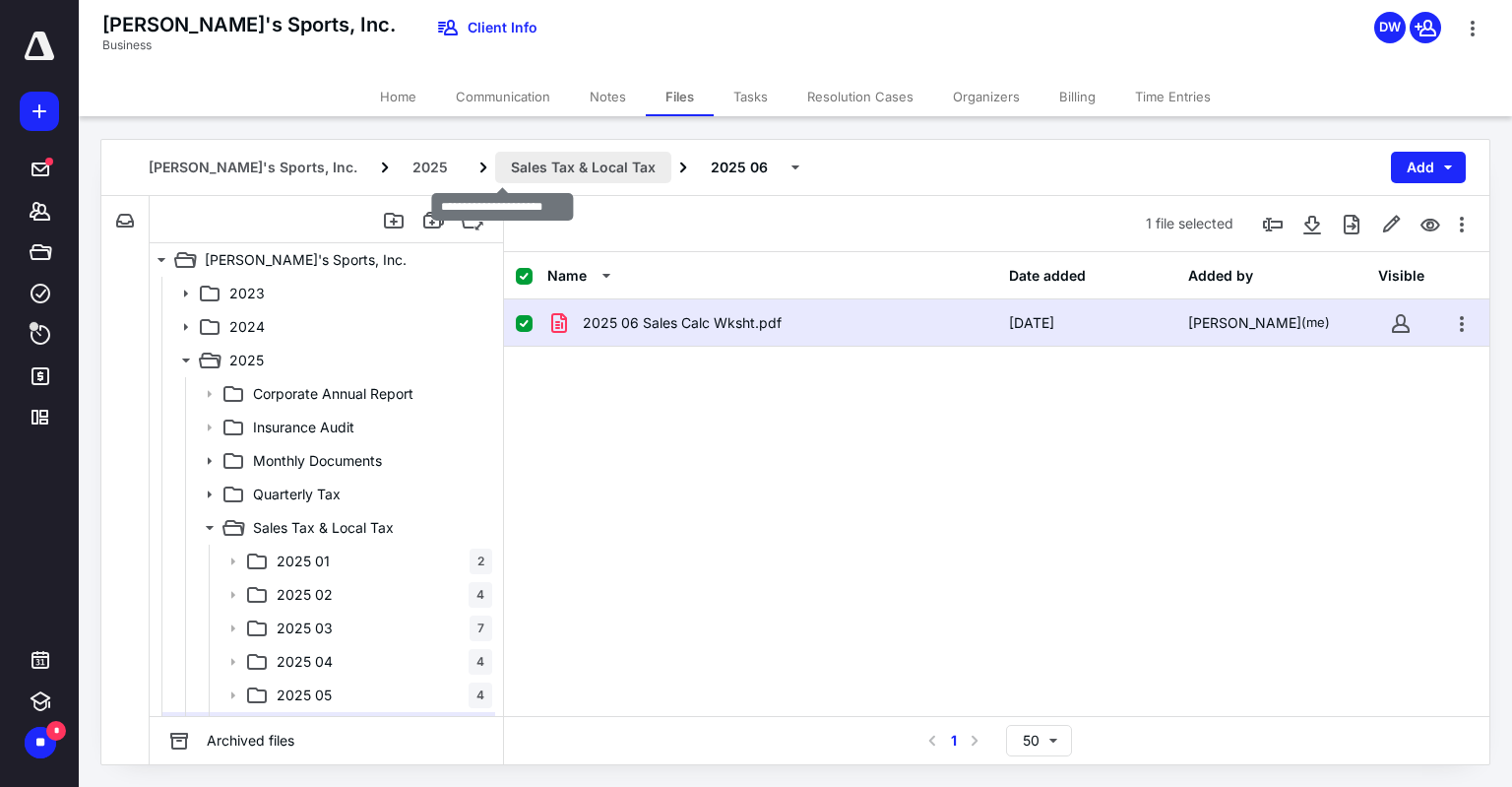 click on "Sales Tax & Local Tax" at bounding box center [583, 167] 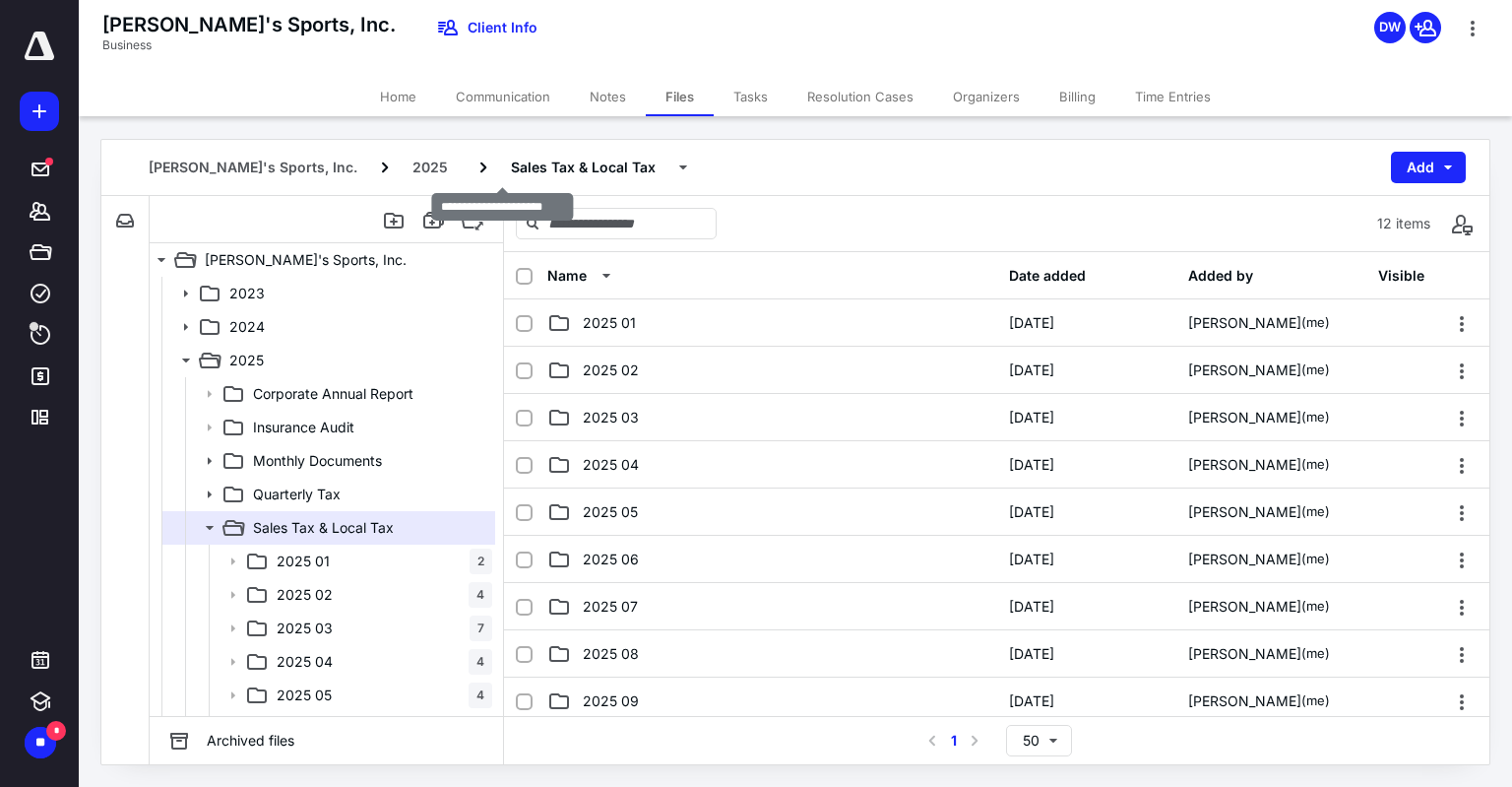 click on "Stella's Sports, Inc. 2025 Sales Tax & Local Tax   Add" at bounding box center [795, 167] 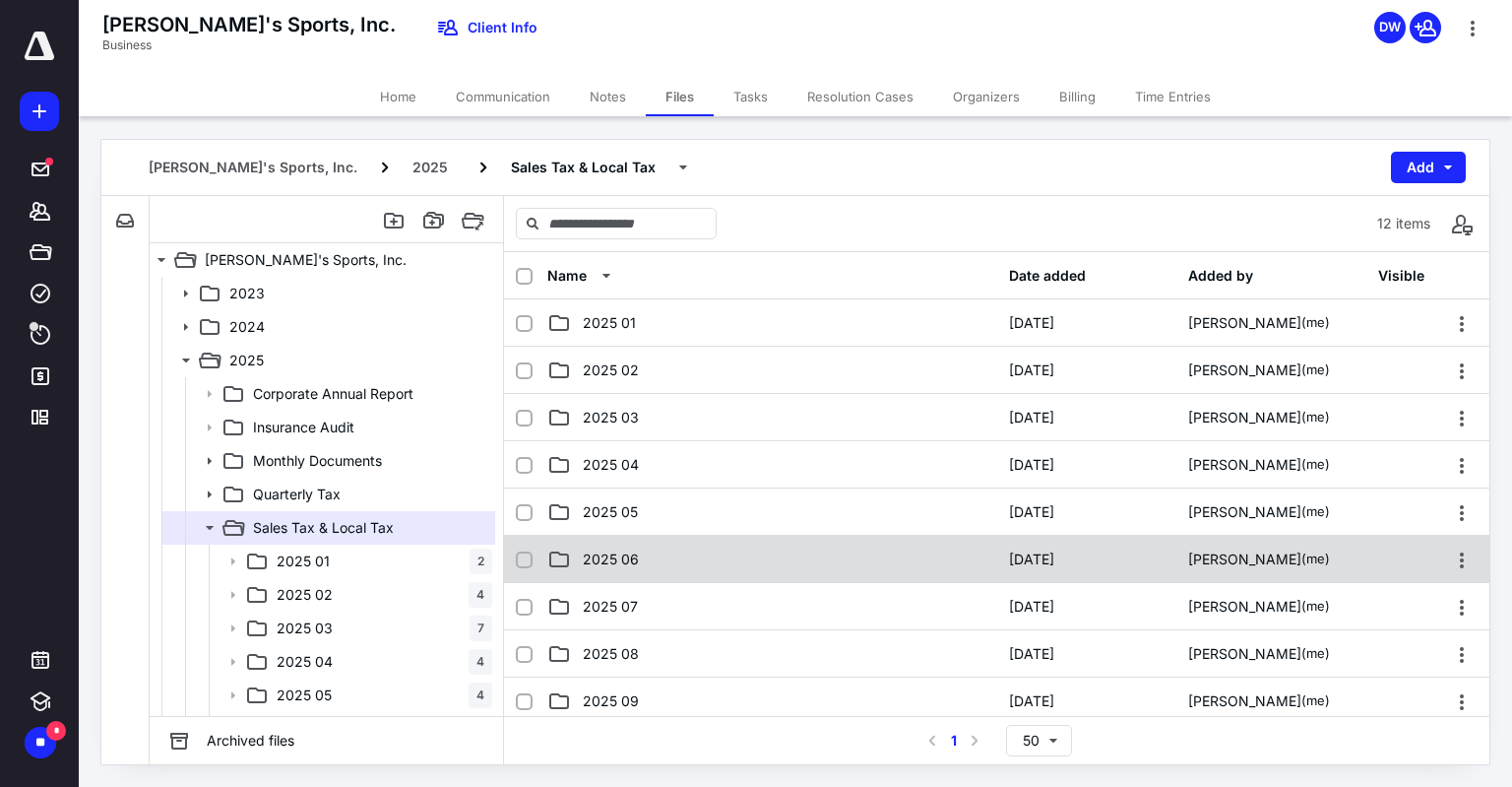 click on "2025 06" at bounding box center (772, 559) 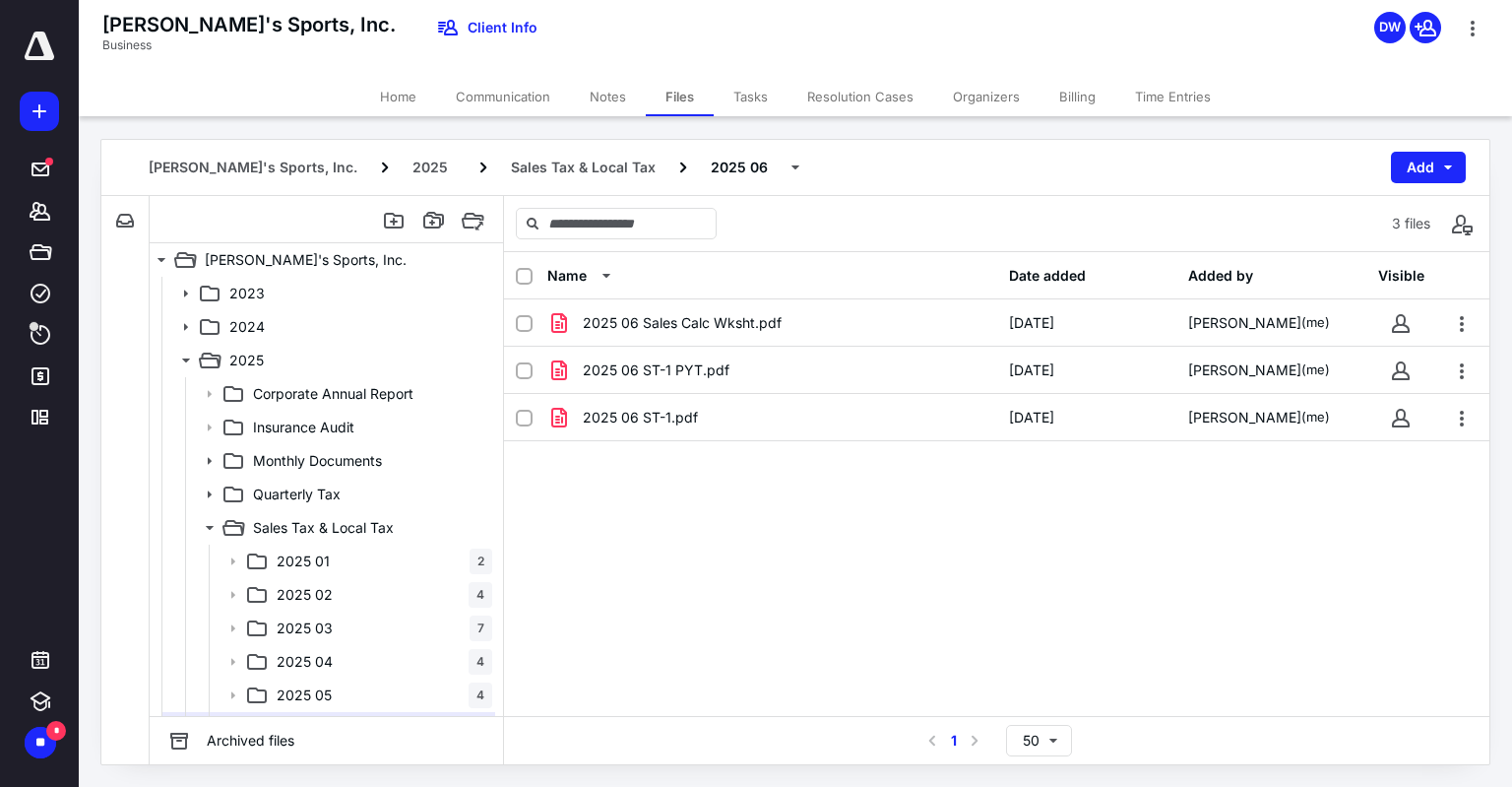 click on "2025 06 ST-1.pdf" at bounding box center [640, 418] 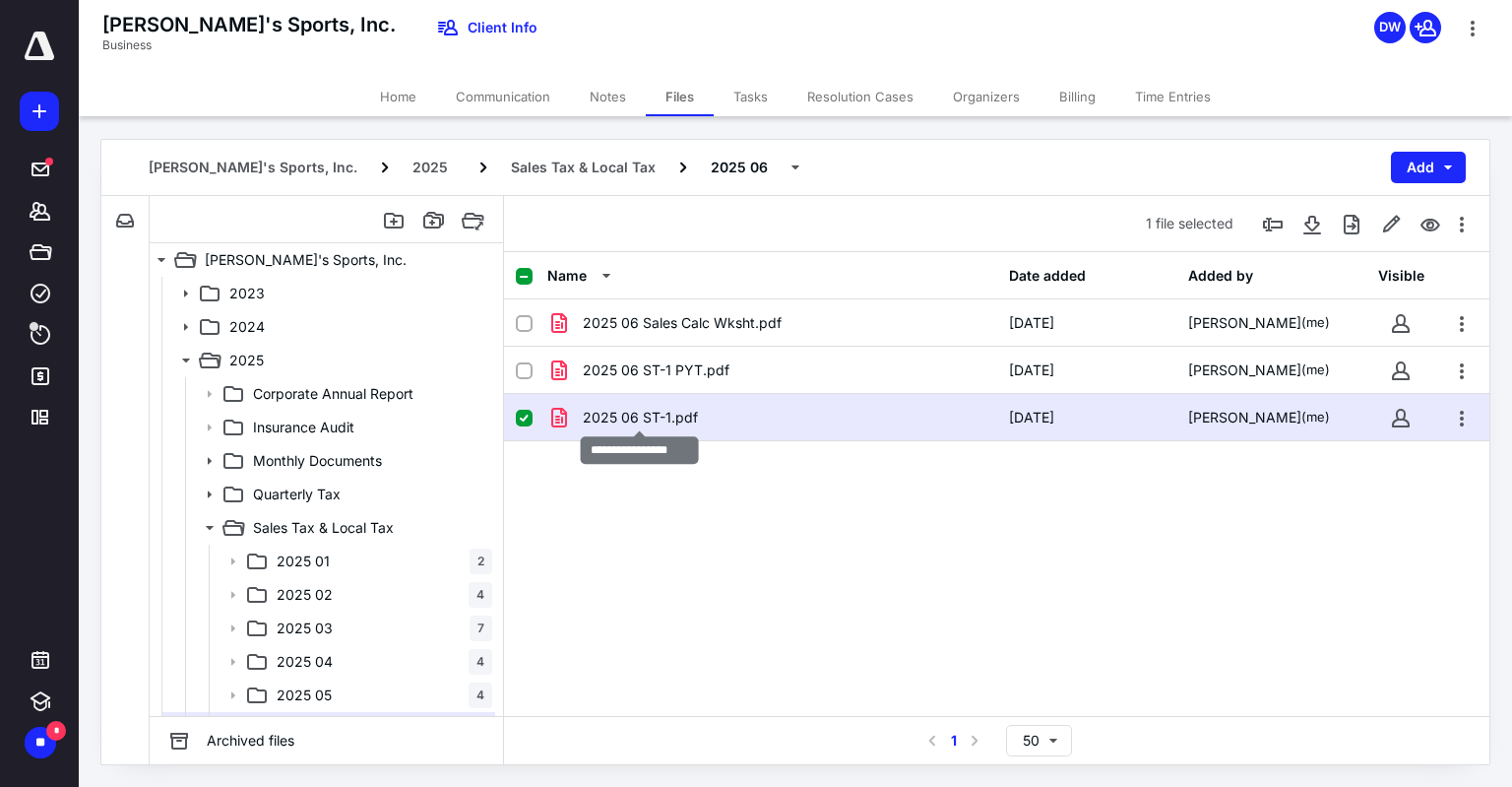 click on "2025 06 ST-1.pdf" at bounding box center [640, 418] 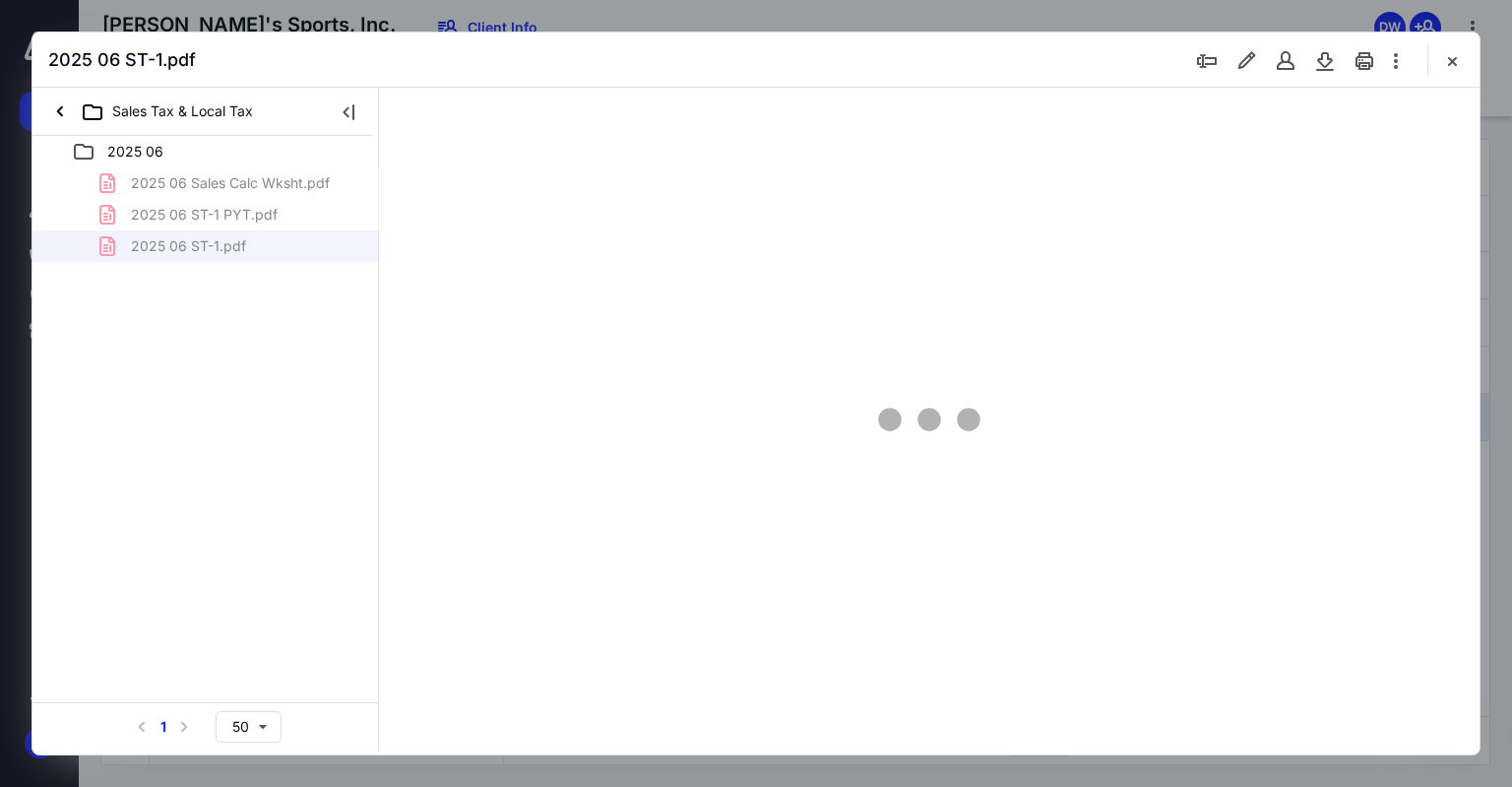 scroll, scrollTop: 0, scrollLeft: 0, axis: both 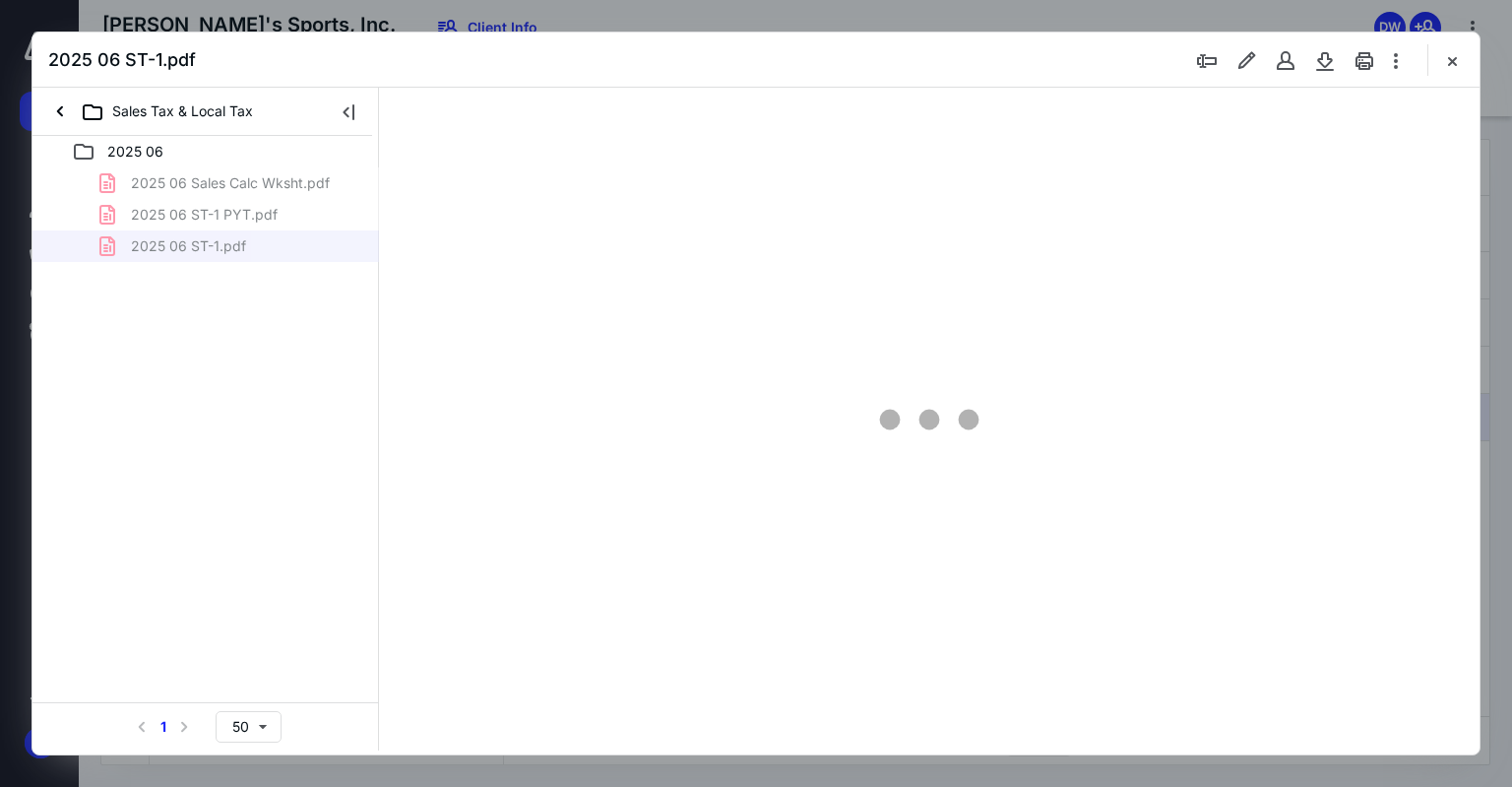 type on "75" 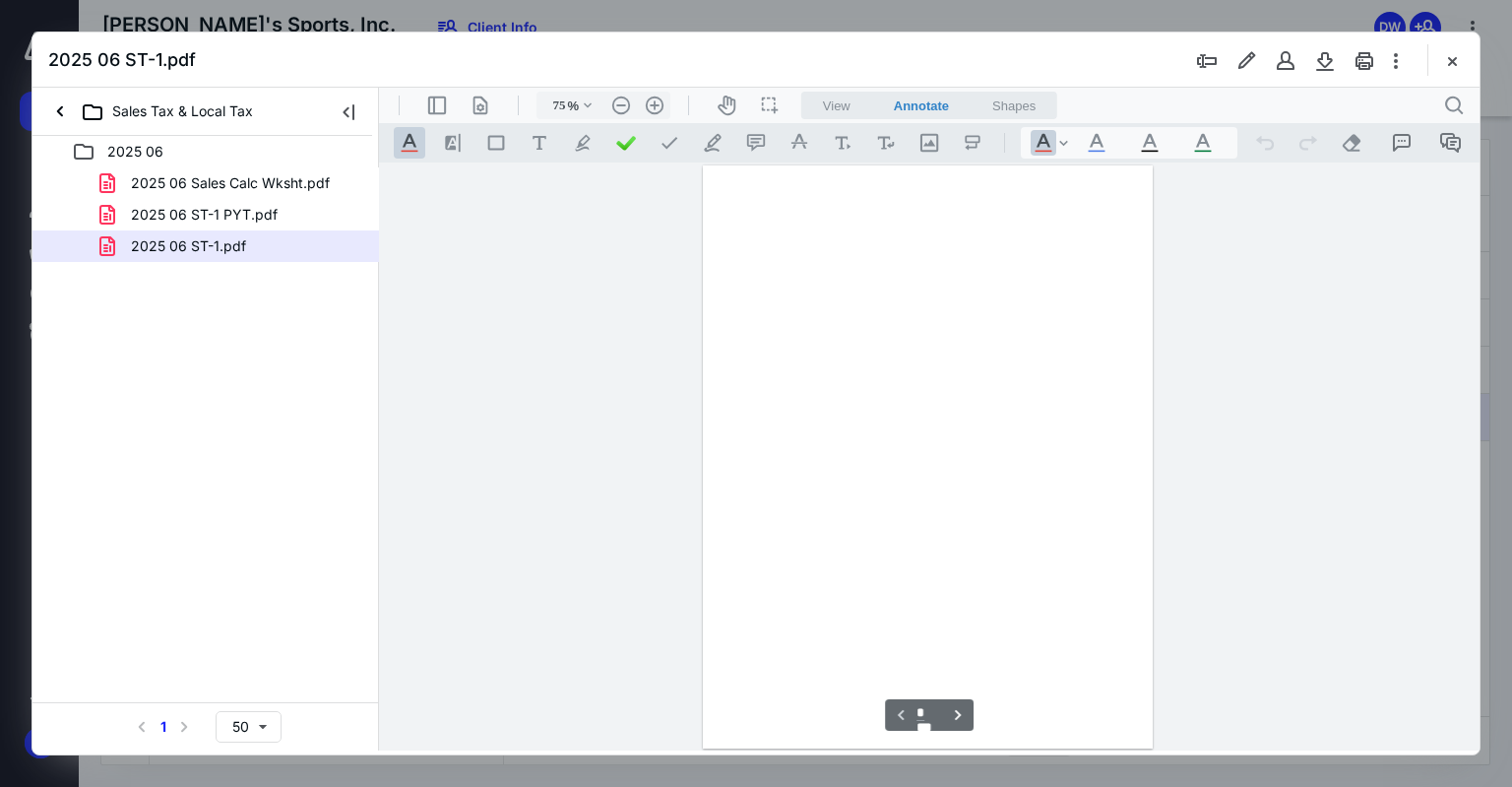 scroll, scrollTop: 78, scrollLeft: 0, axis: vertical 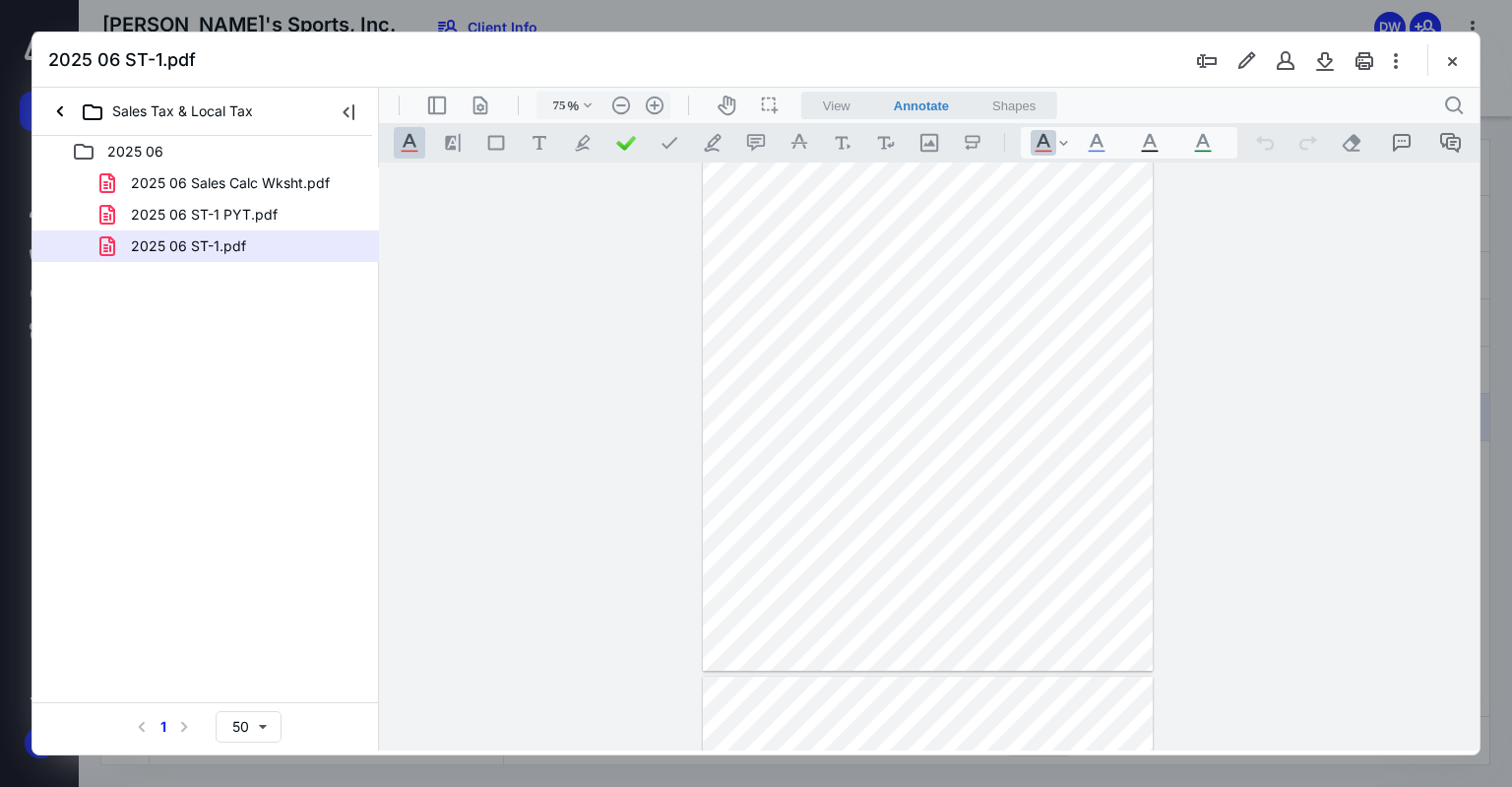 drag, startPoint x: 1449, startPoint y: 62, endPoint x: 1409, endPoint y: 85, distance: 46.141088 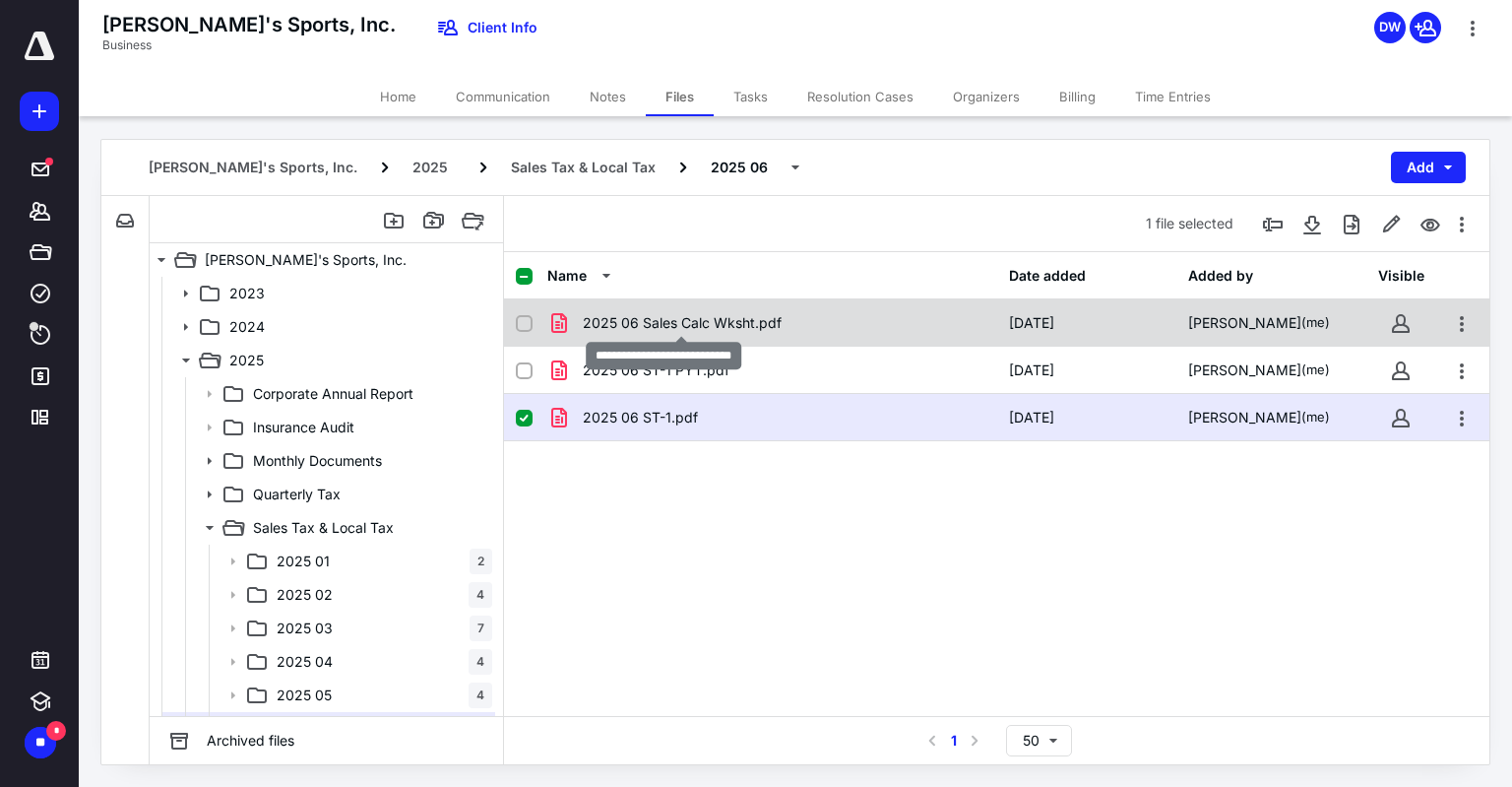 click on "2025 06 Sales Calc Wksht.pdf" at bounding box center (682, 323) 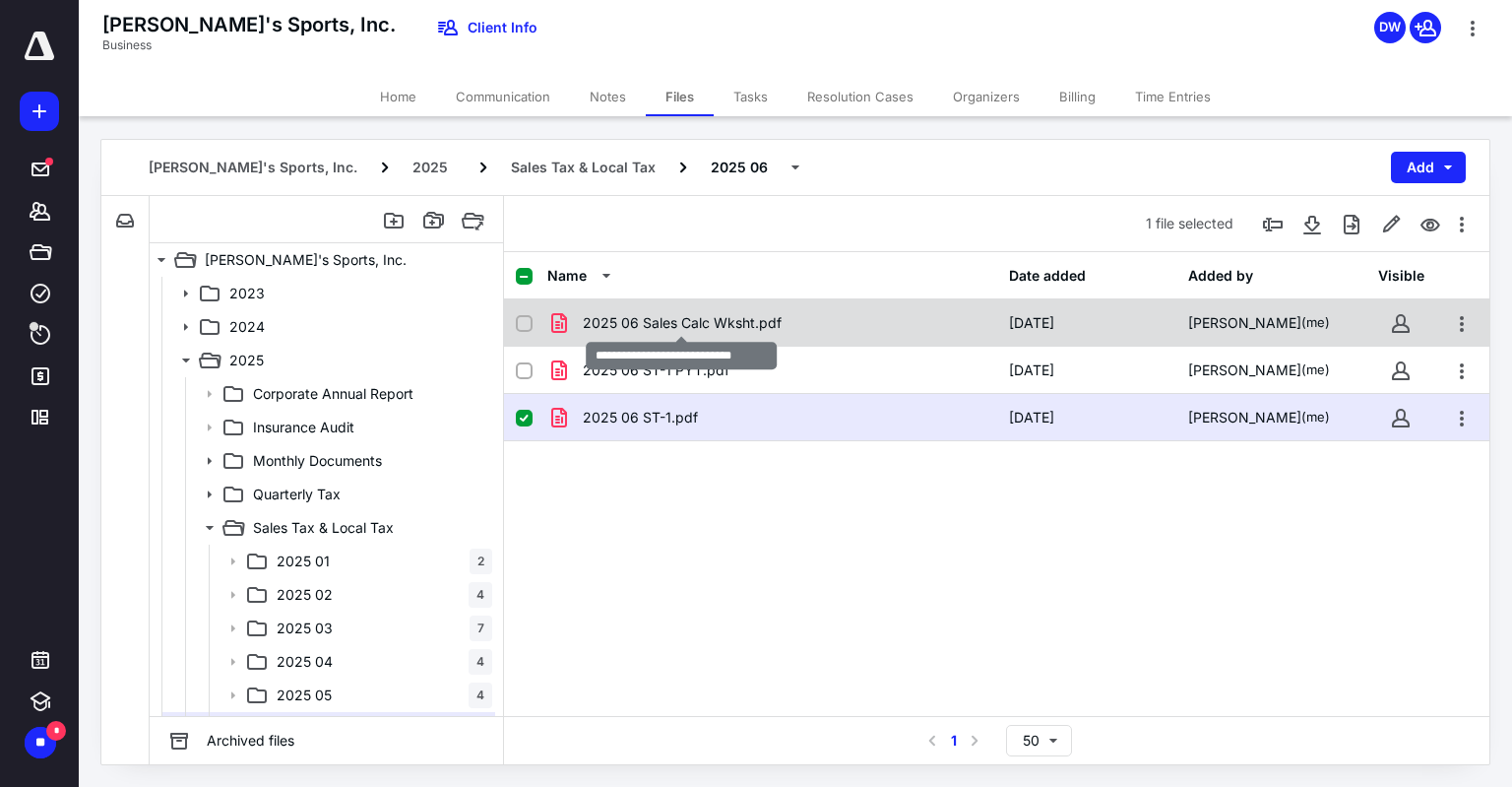 click on "2025 06 Sales Calc Wksht.pdf" at bounding box center [682, 323] 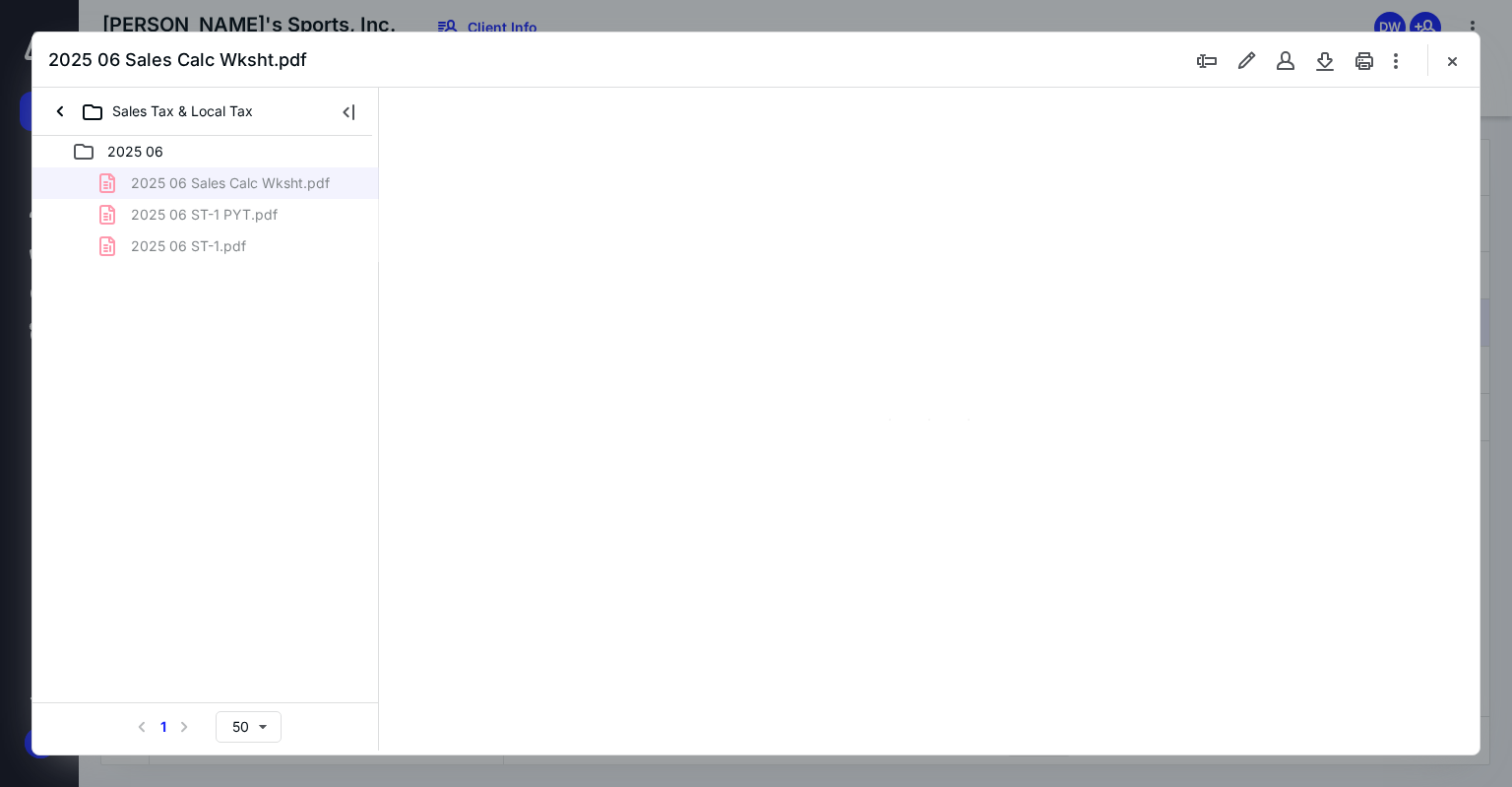 scroll, scrollTop: 0, scrollLeft: 0, axis: both 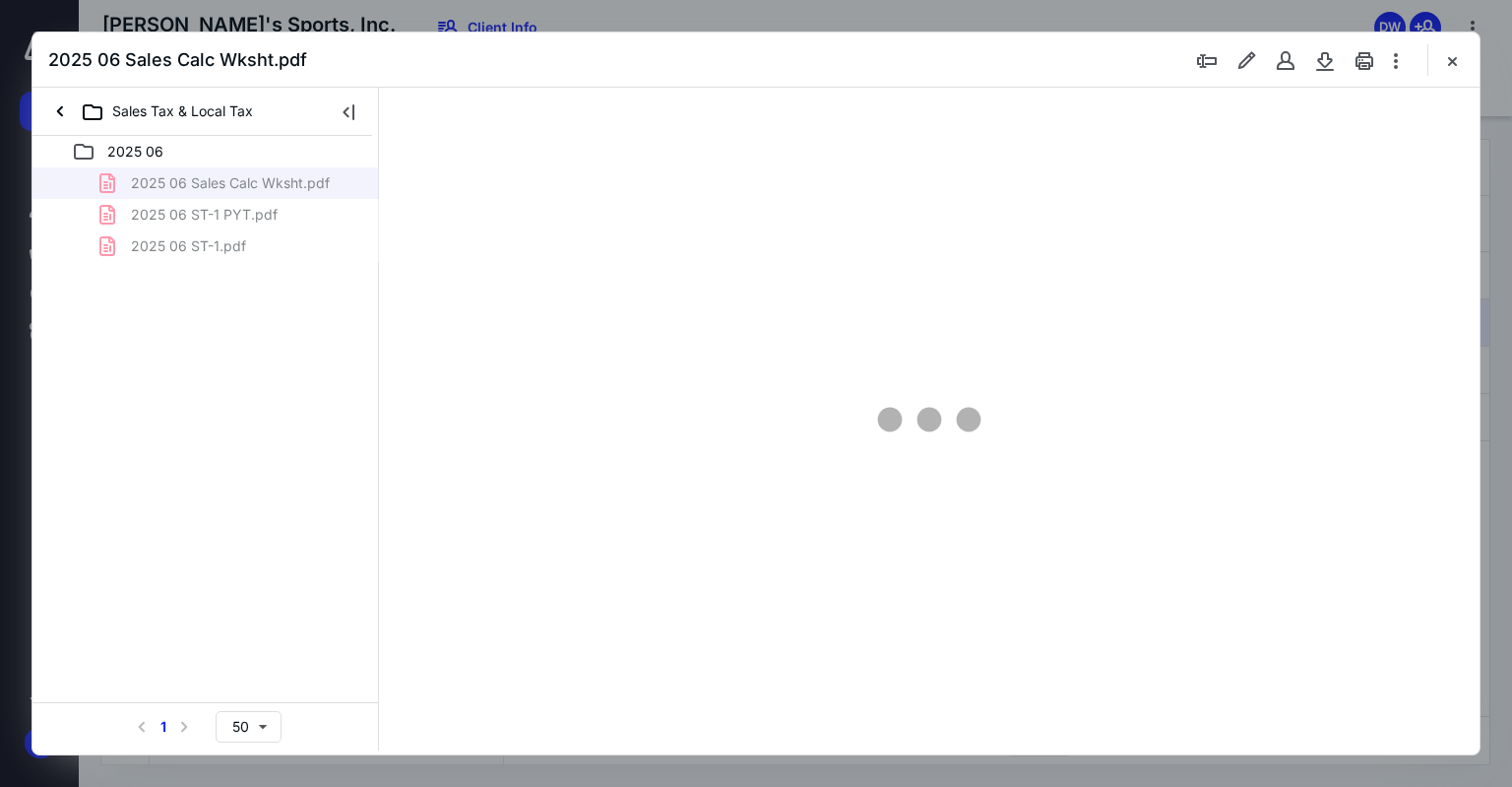 type on "97" 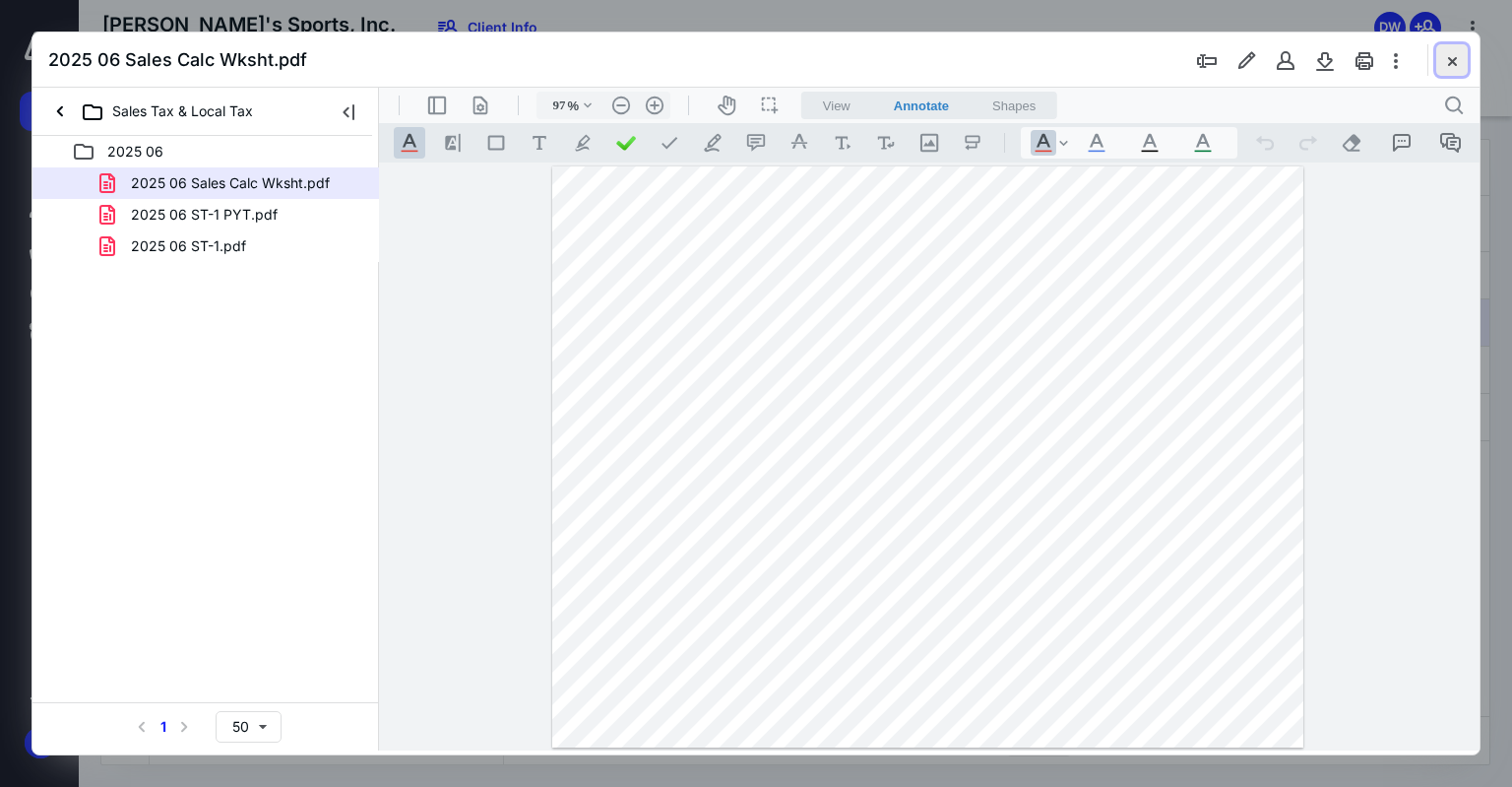 click at bounding box center (1452, 60) 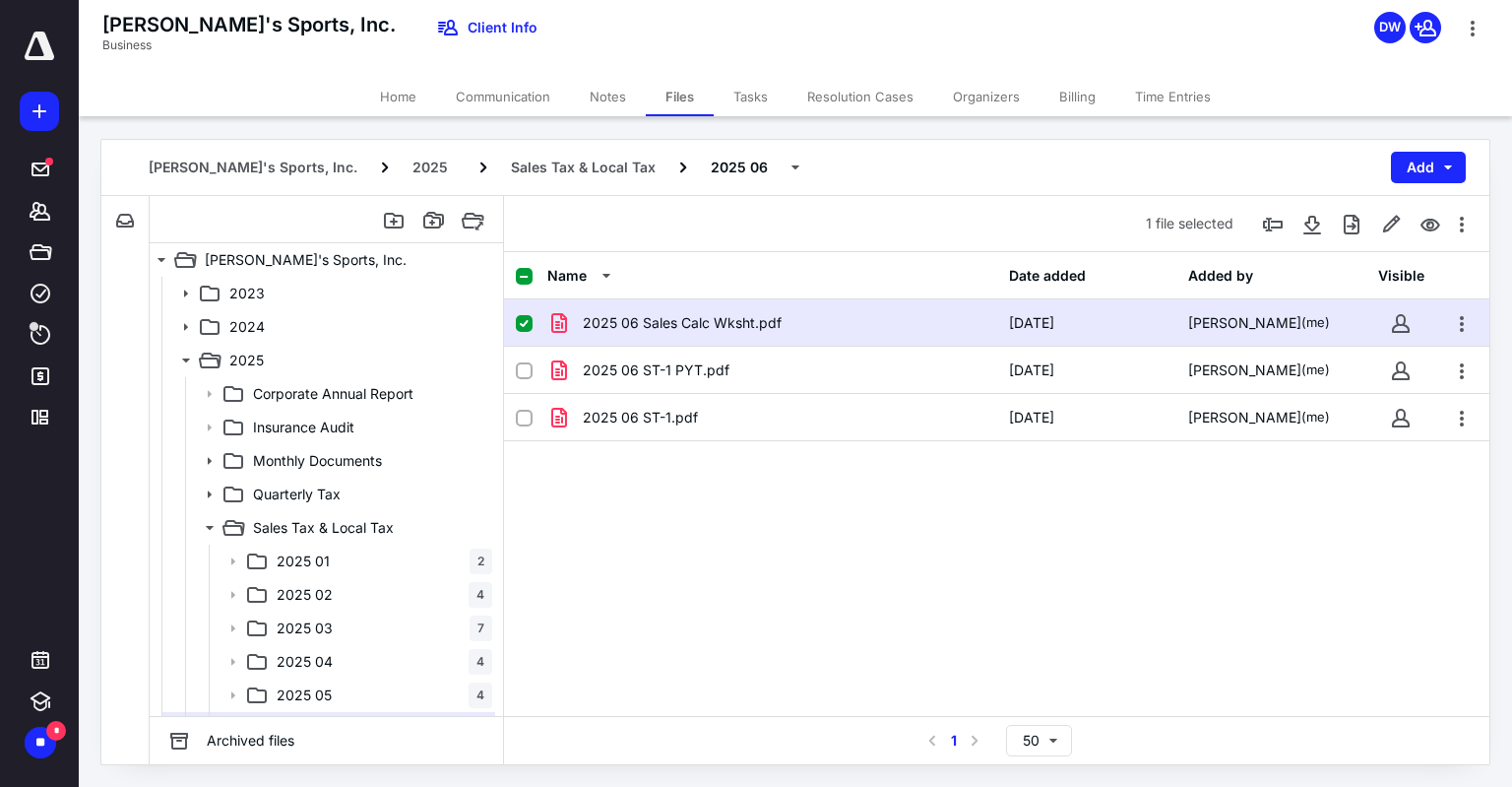 click on "Files" at bounding box center [679, 97] 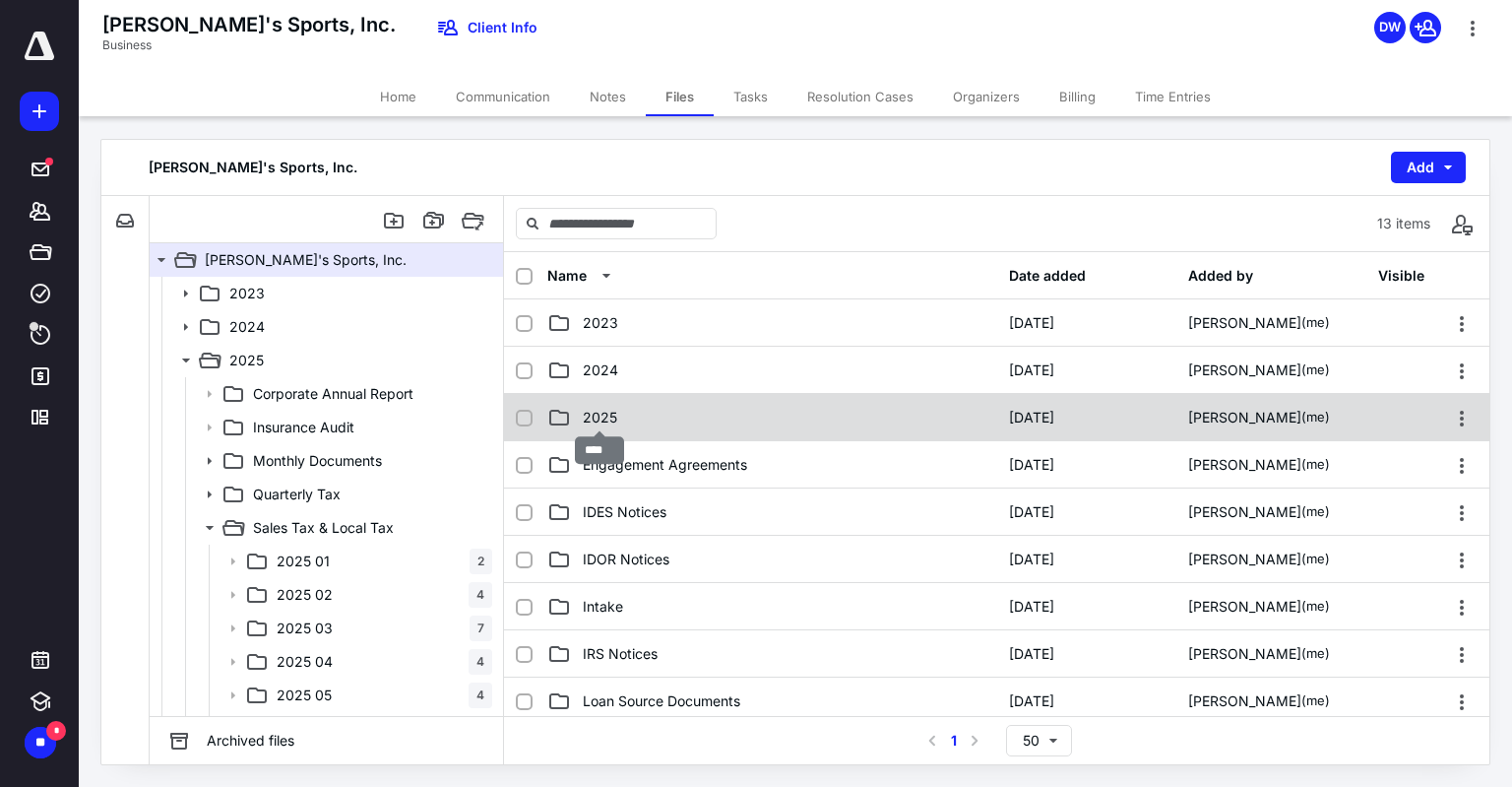 click on "2025" at bounding box center [599, 418] 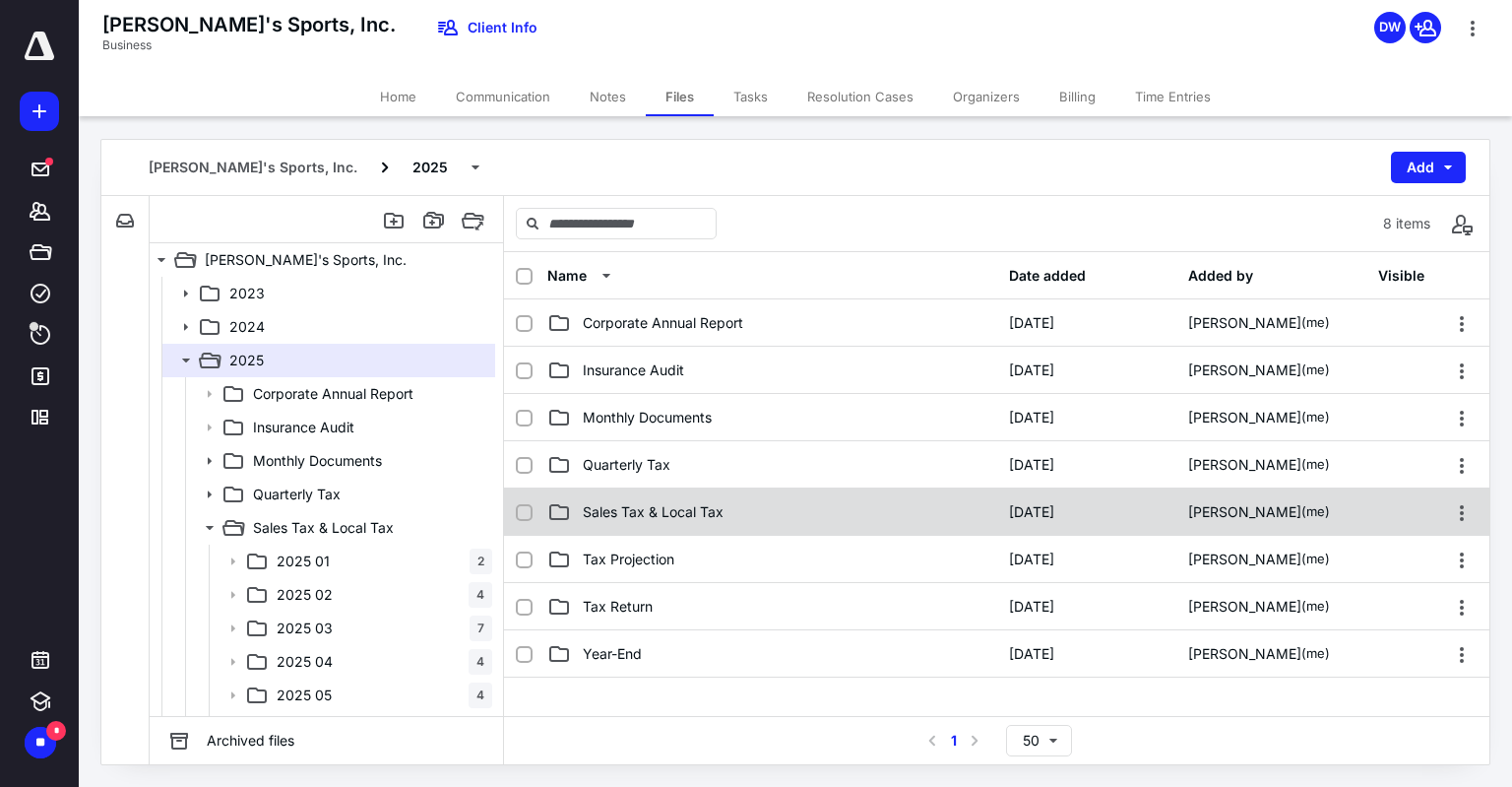 click on "Sales Tax & Local Tax" at bounding box center [653, 512] 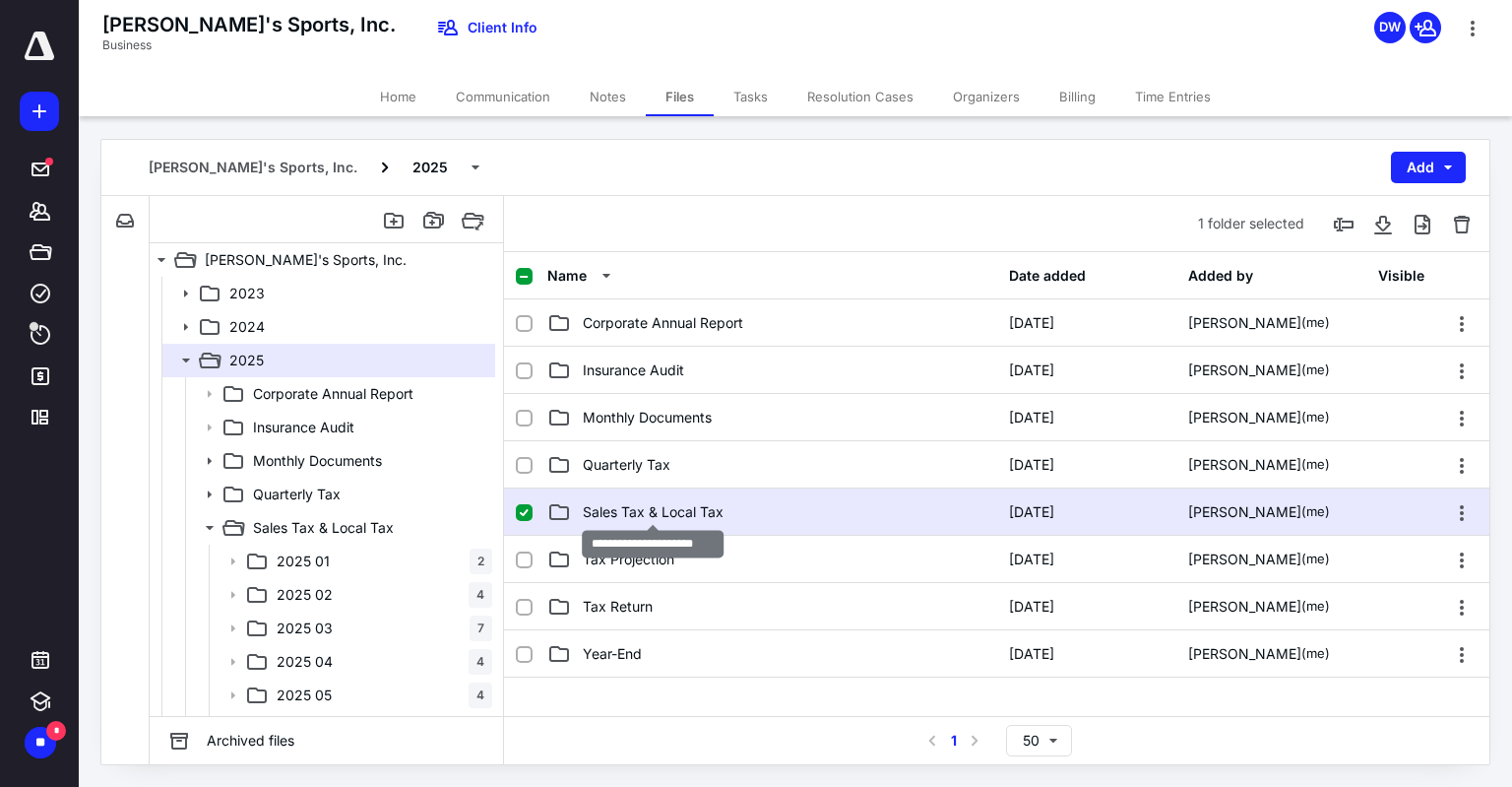 click on "Sales Tax & Local Tax" at bounding box center [653, 512] 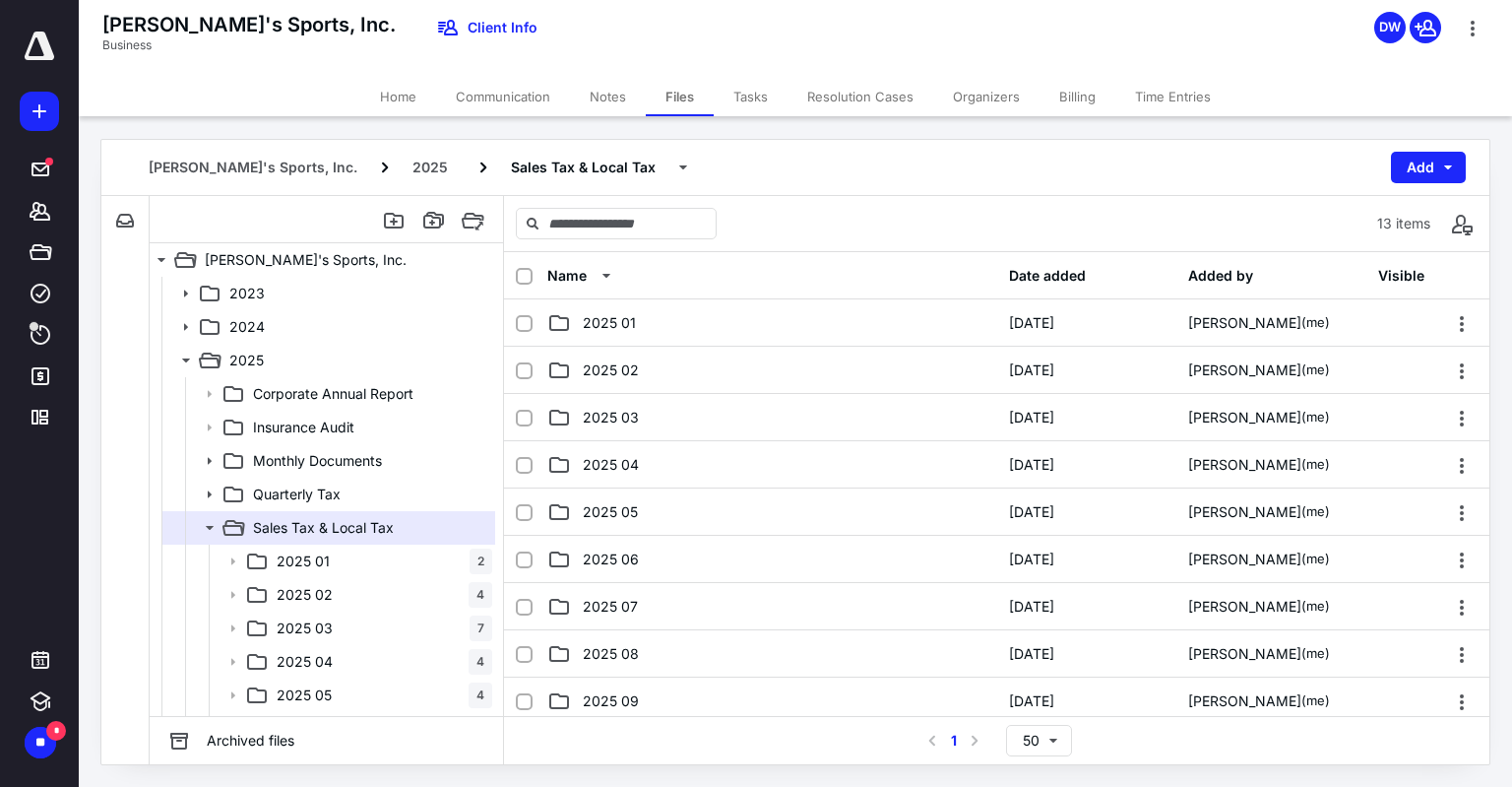 click on "Communication" at bounding box center [503, 97] 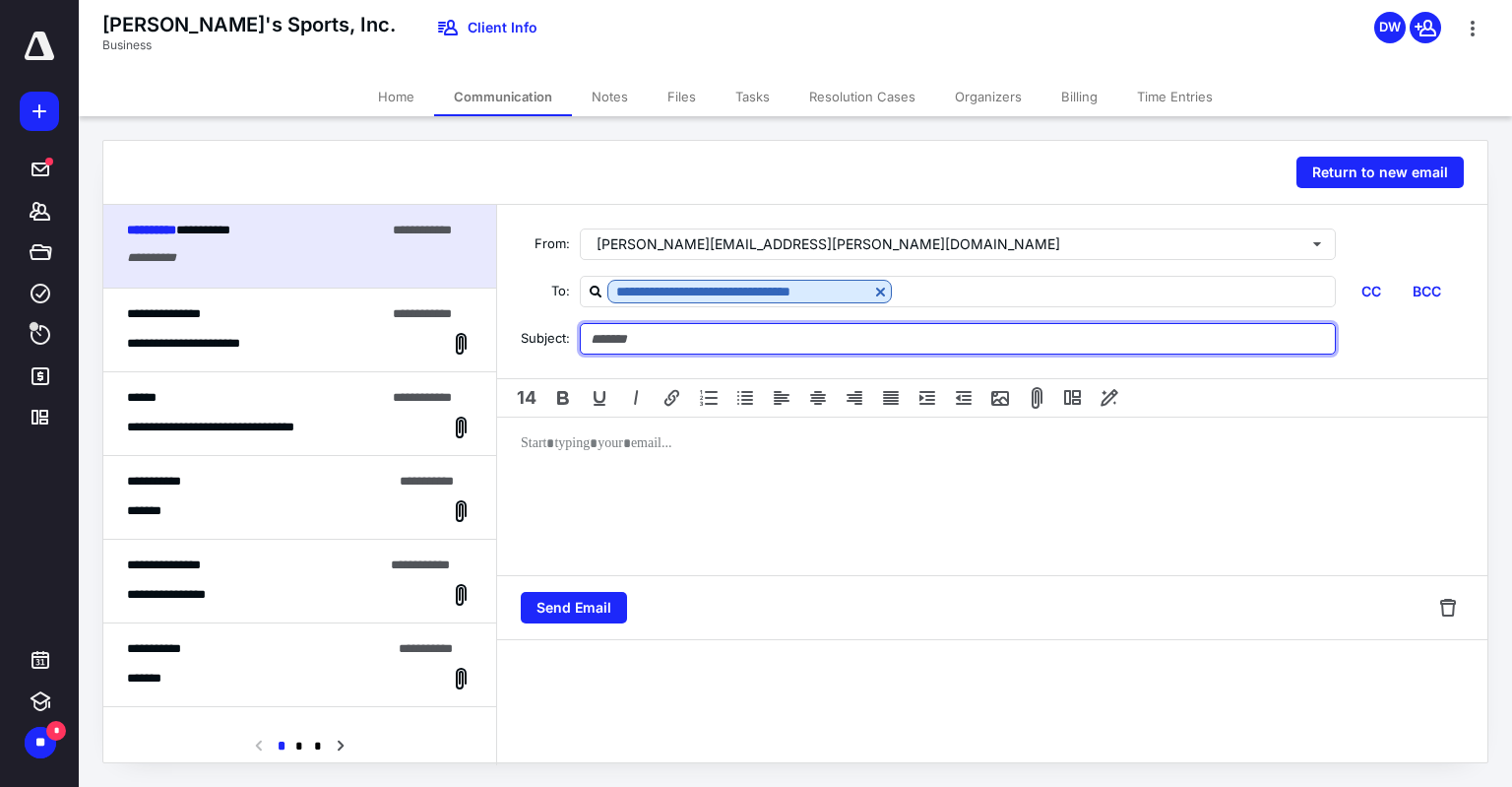 click at bounding box center (958, 339) 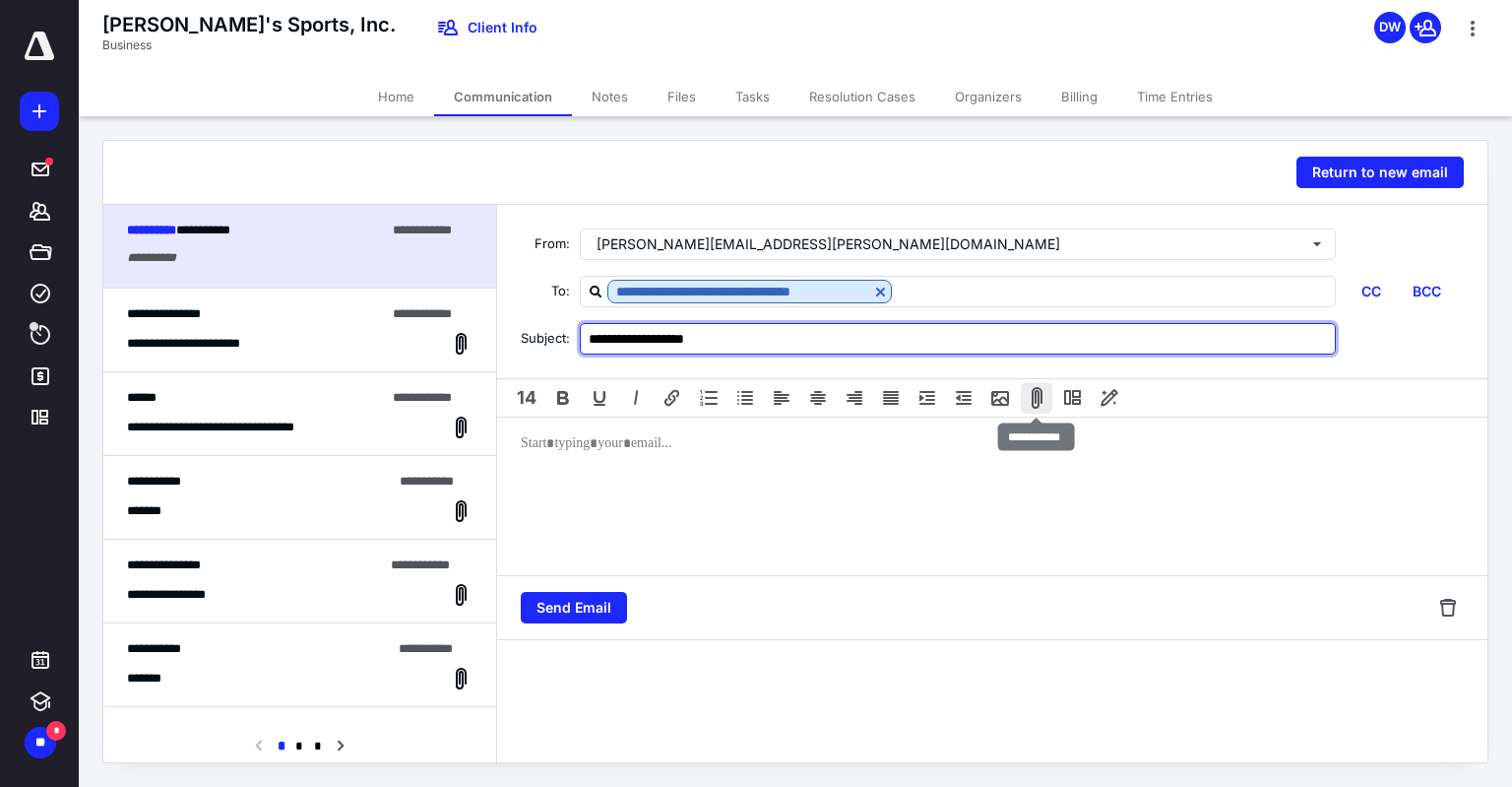 type on "**********" 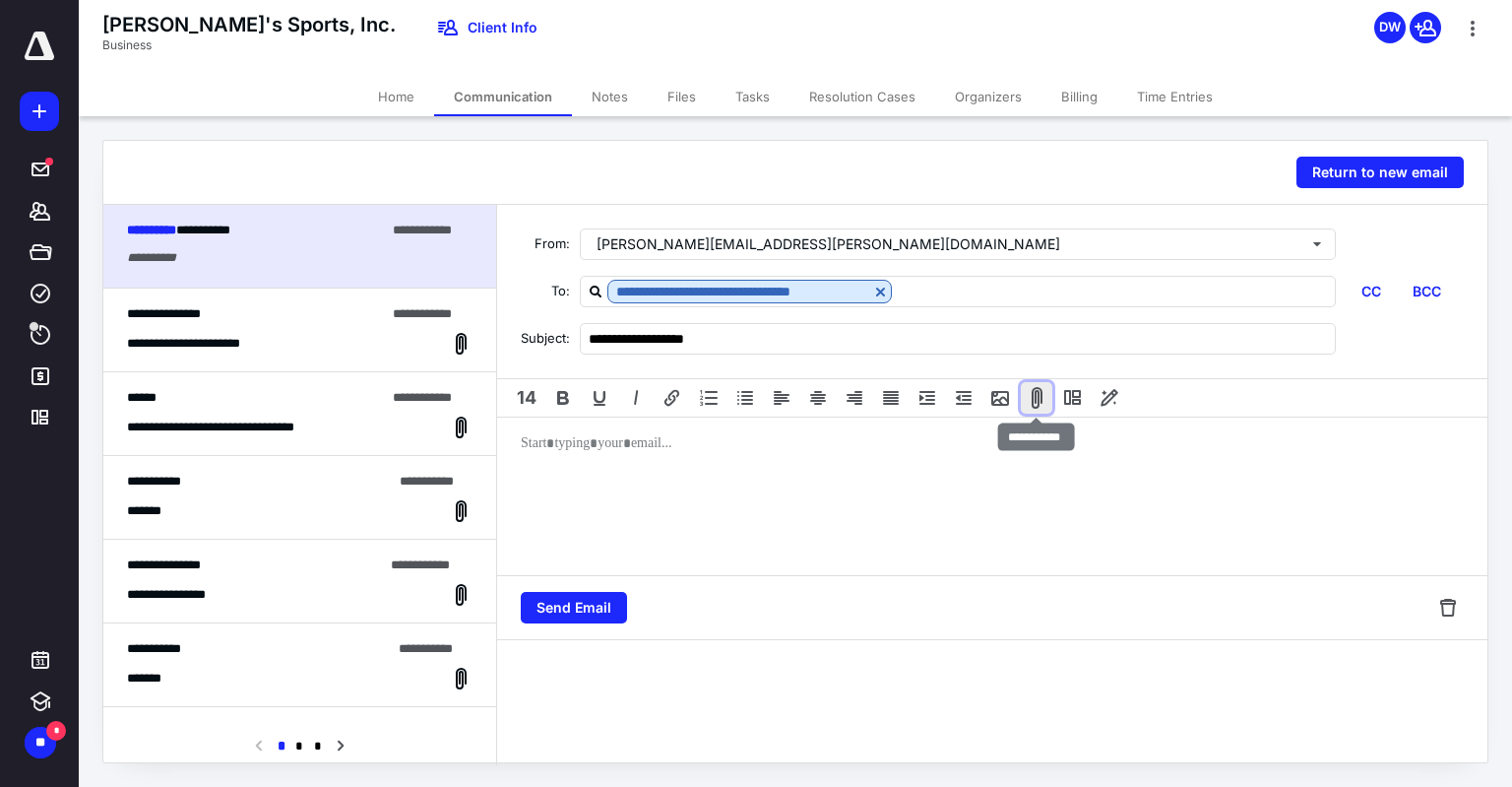 click at bounding box center [1037, 398] 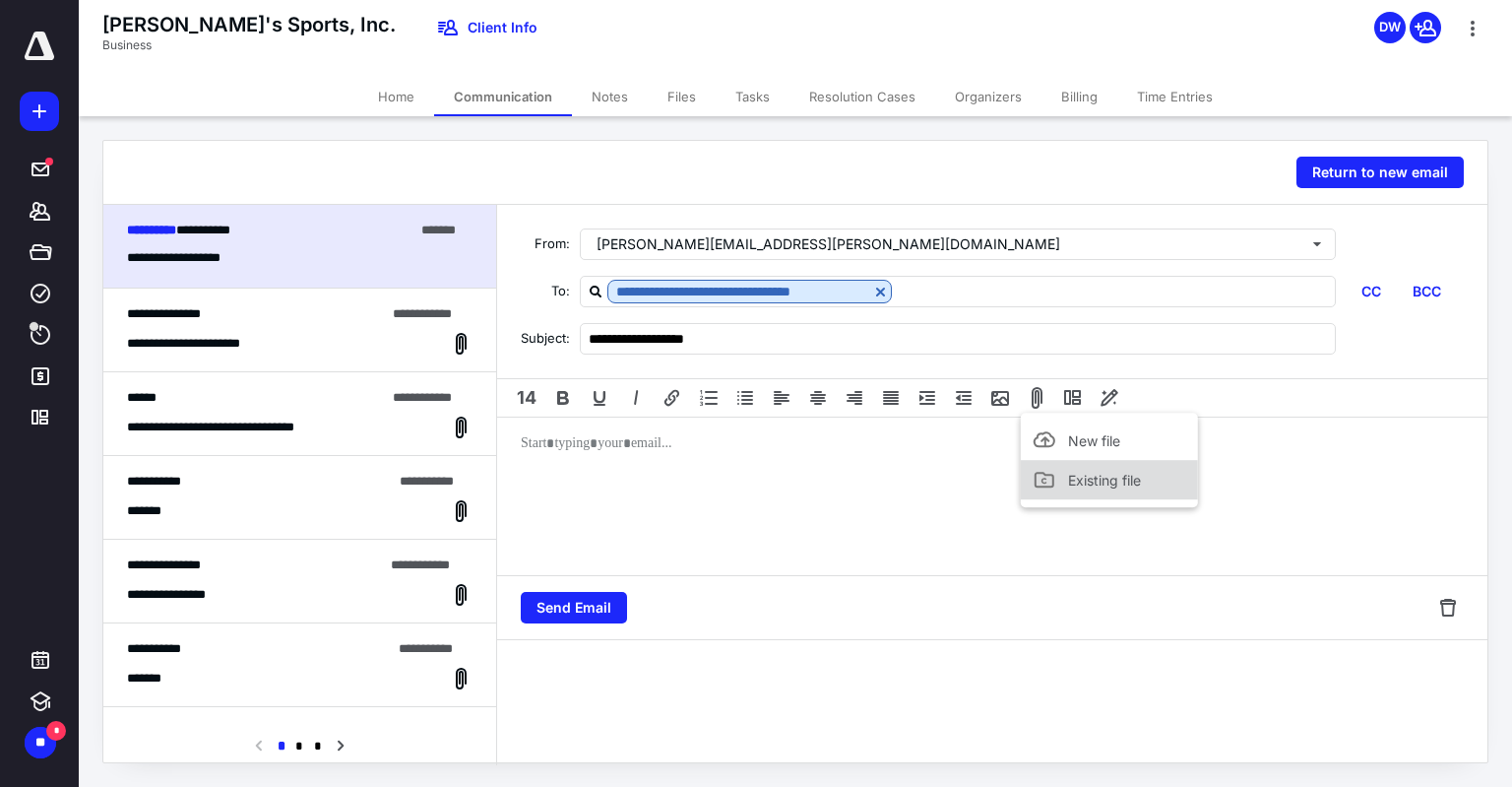 click on "Existing file" at bounding box center (1104, 480) 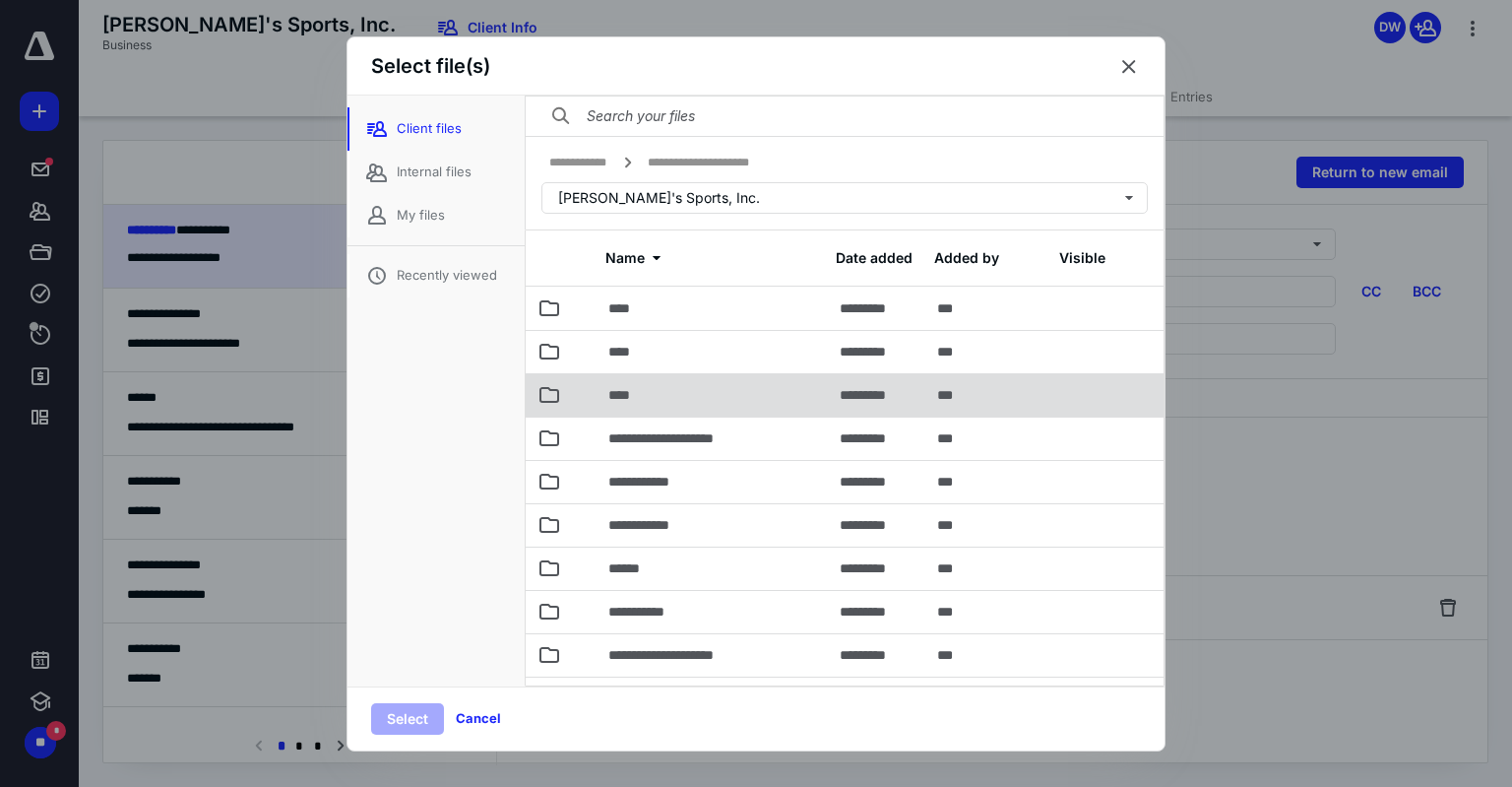 click on "****" at bounding box center [712, 395] 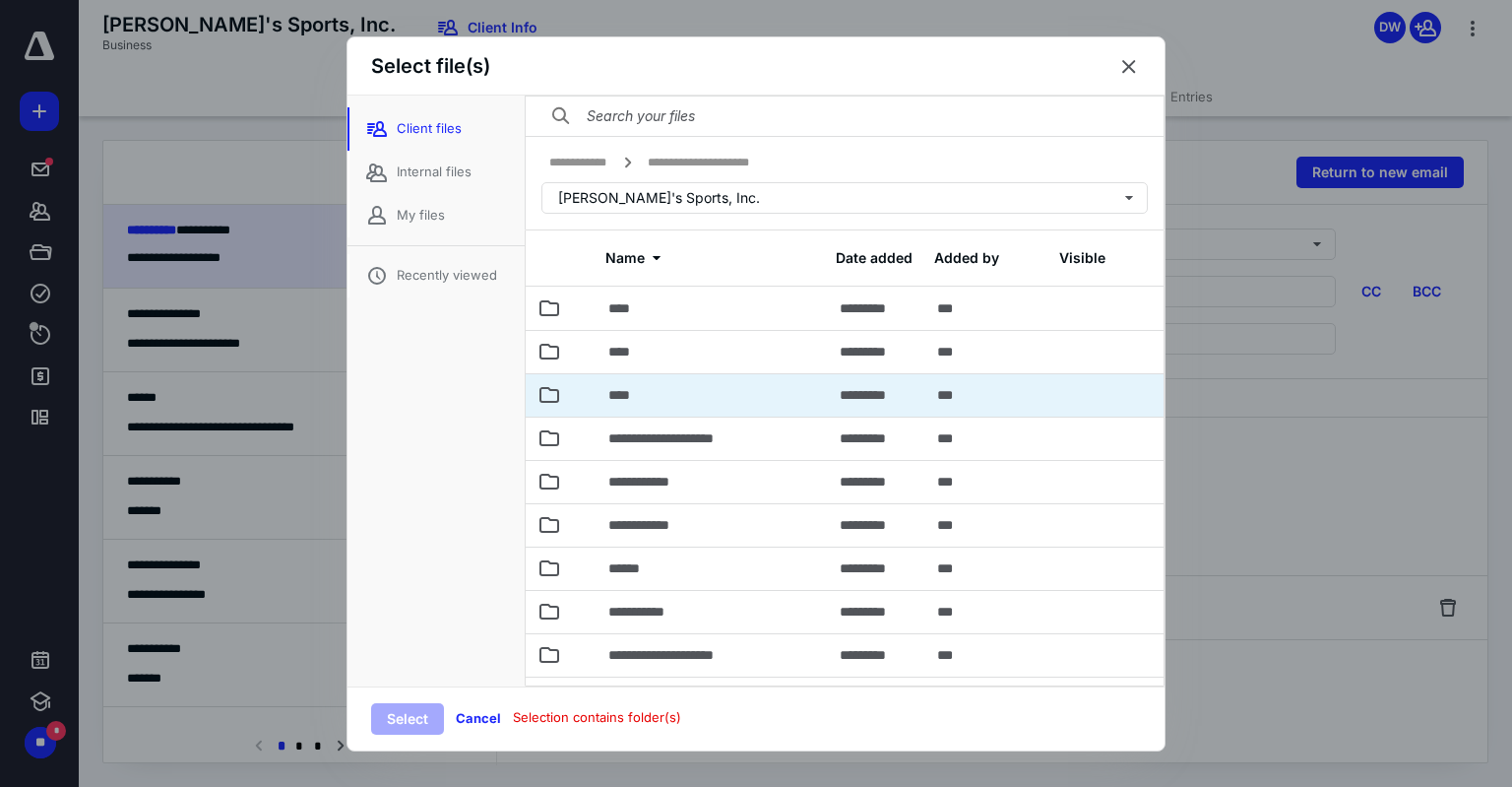 click on "****" at bounding box center (712, 395) 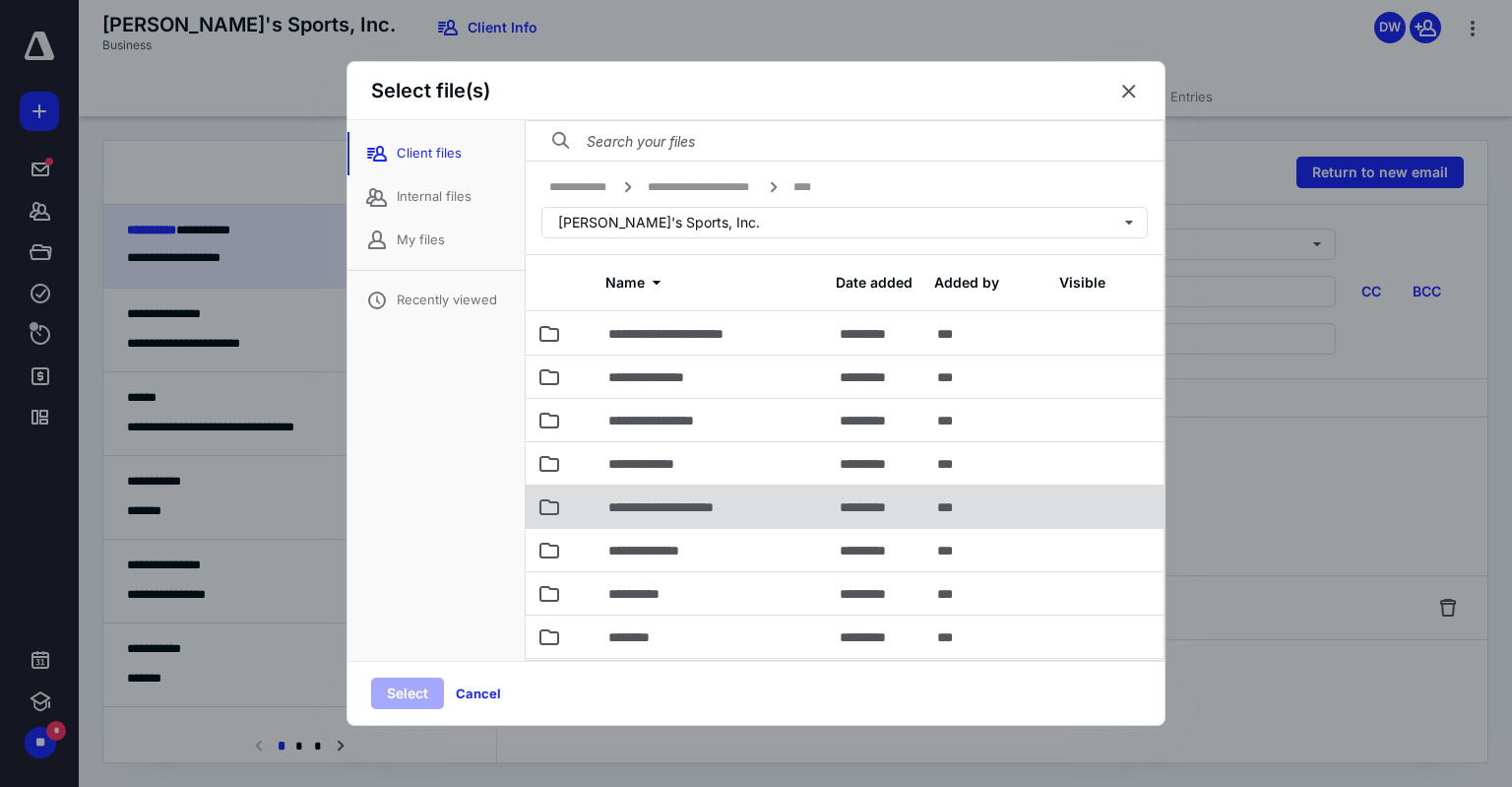 click on "**********" at bounding box center (678, 507) 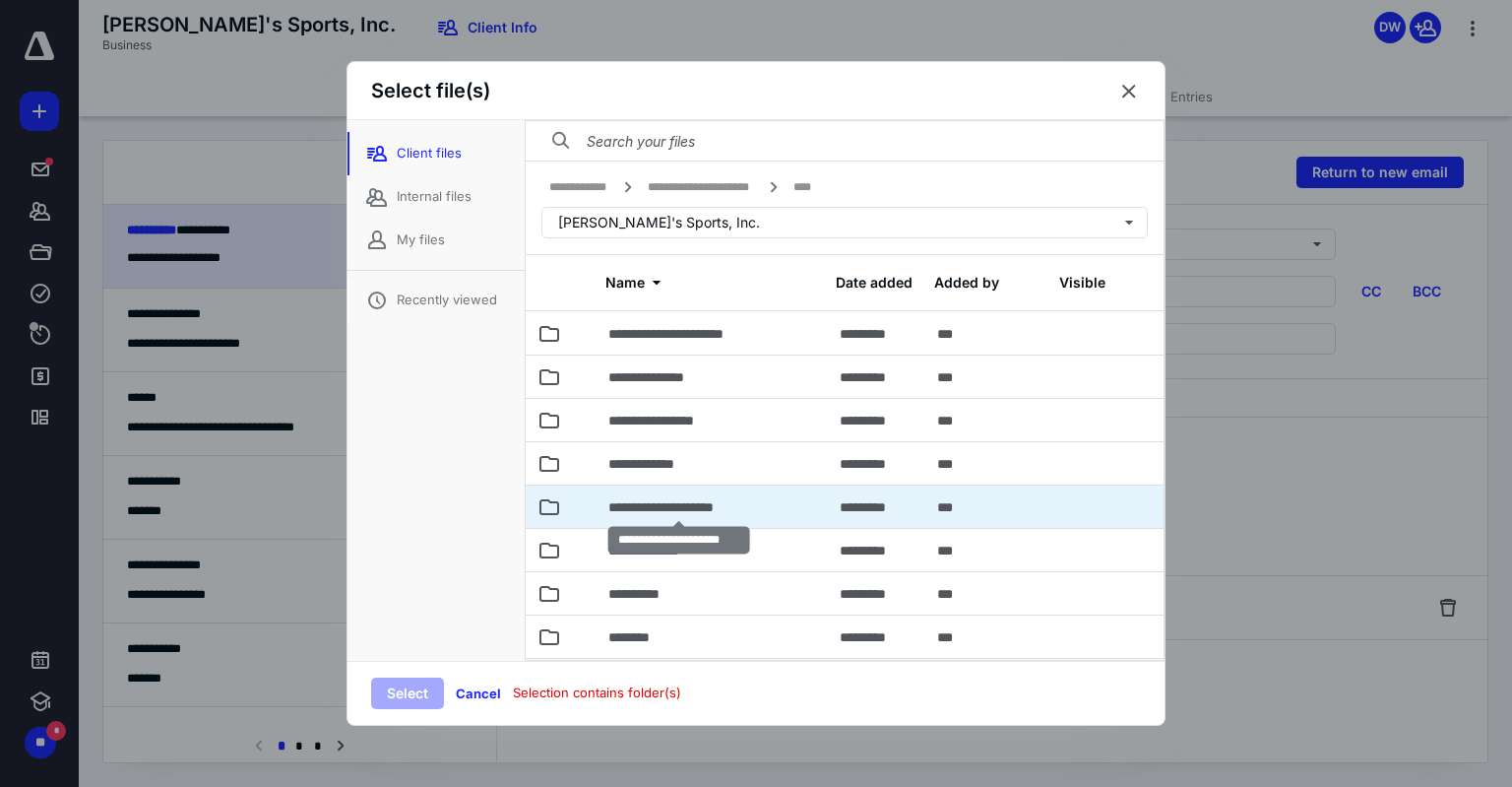 click on "**********" at bounding box center [678, 507] 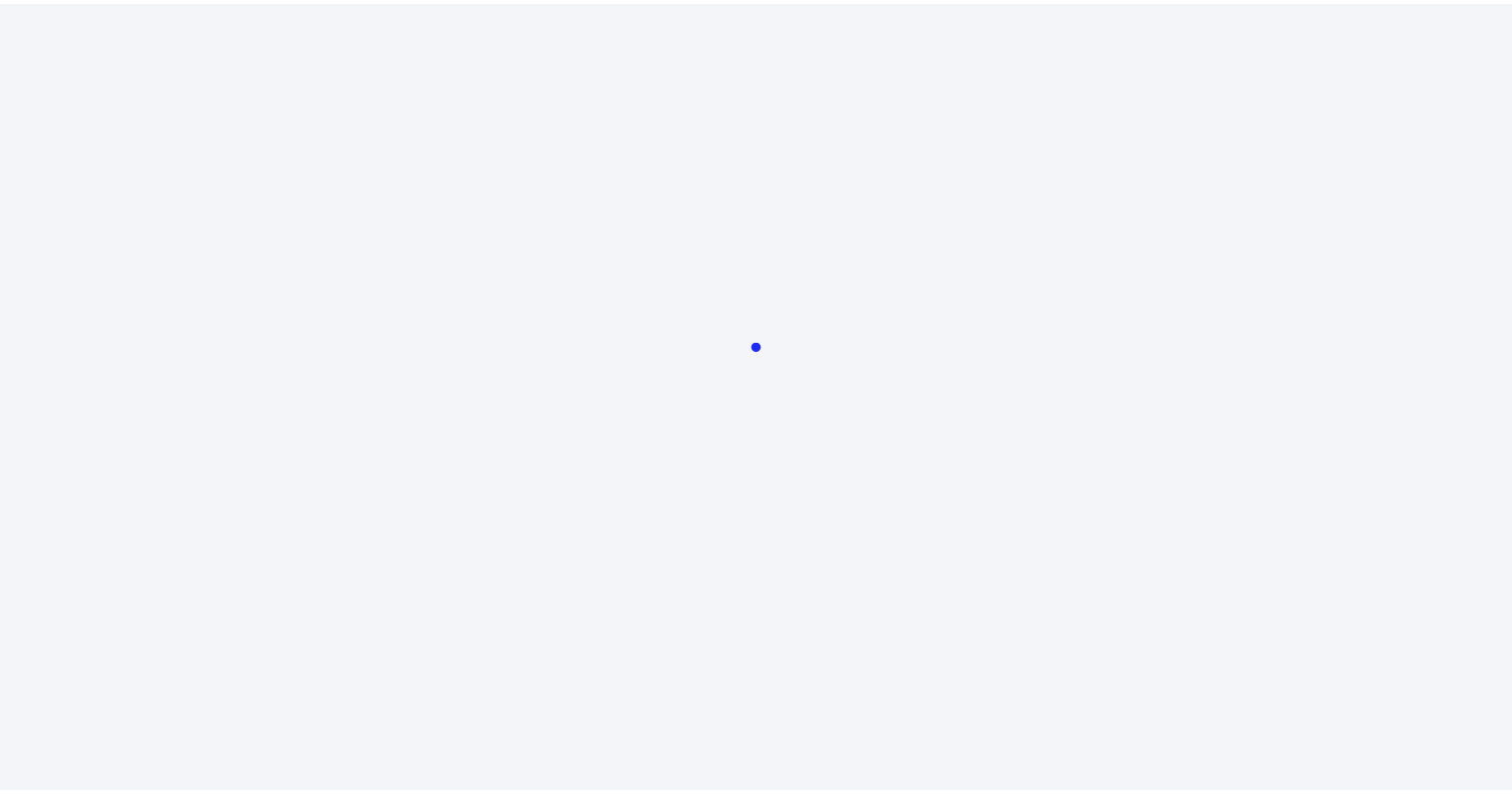 scroll, scrollTop: 0, scrollLeft: 0, axis: both 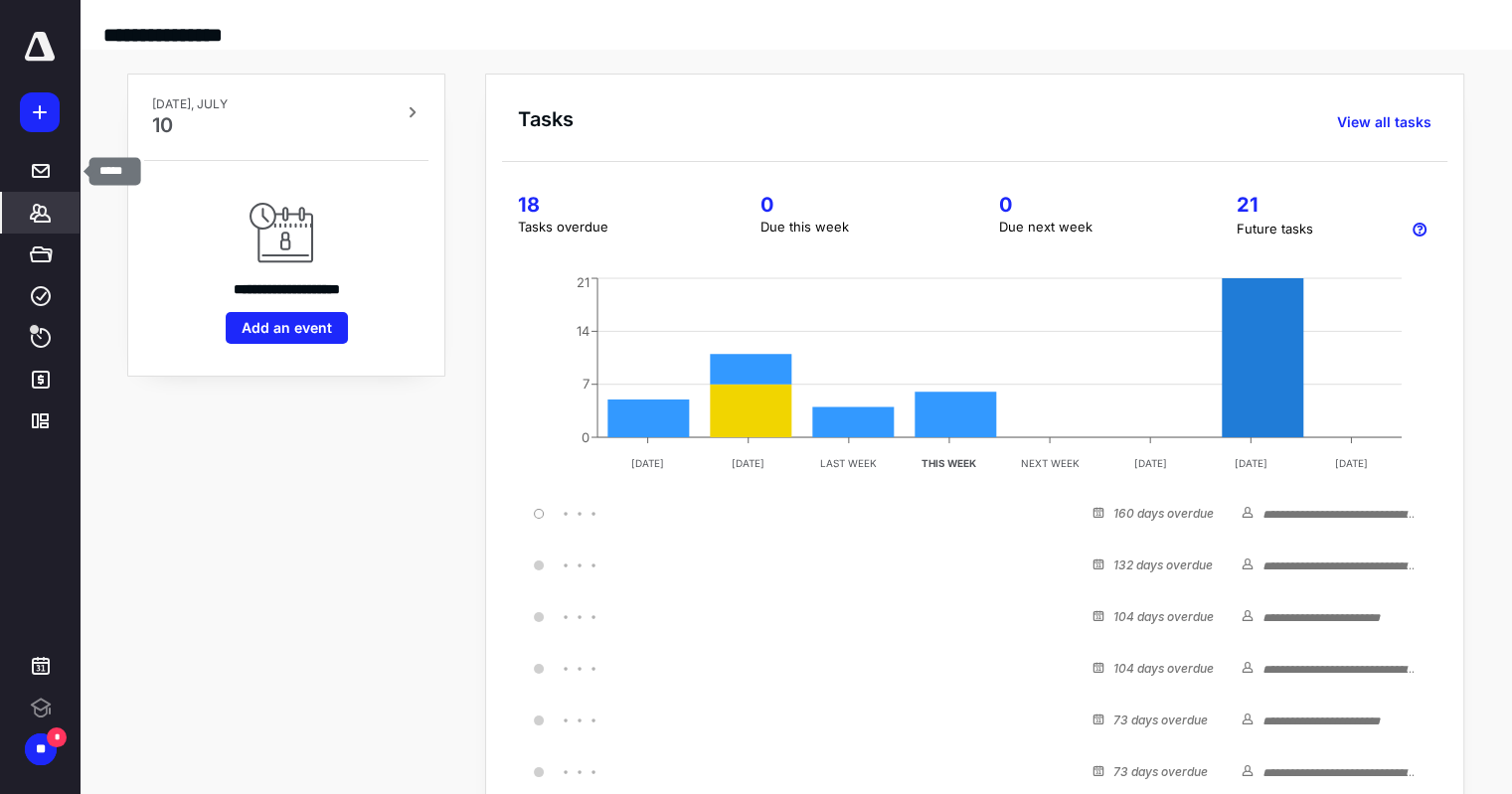 click 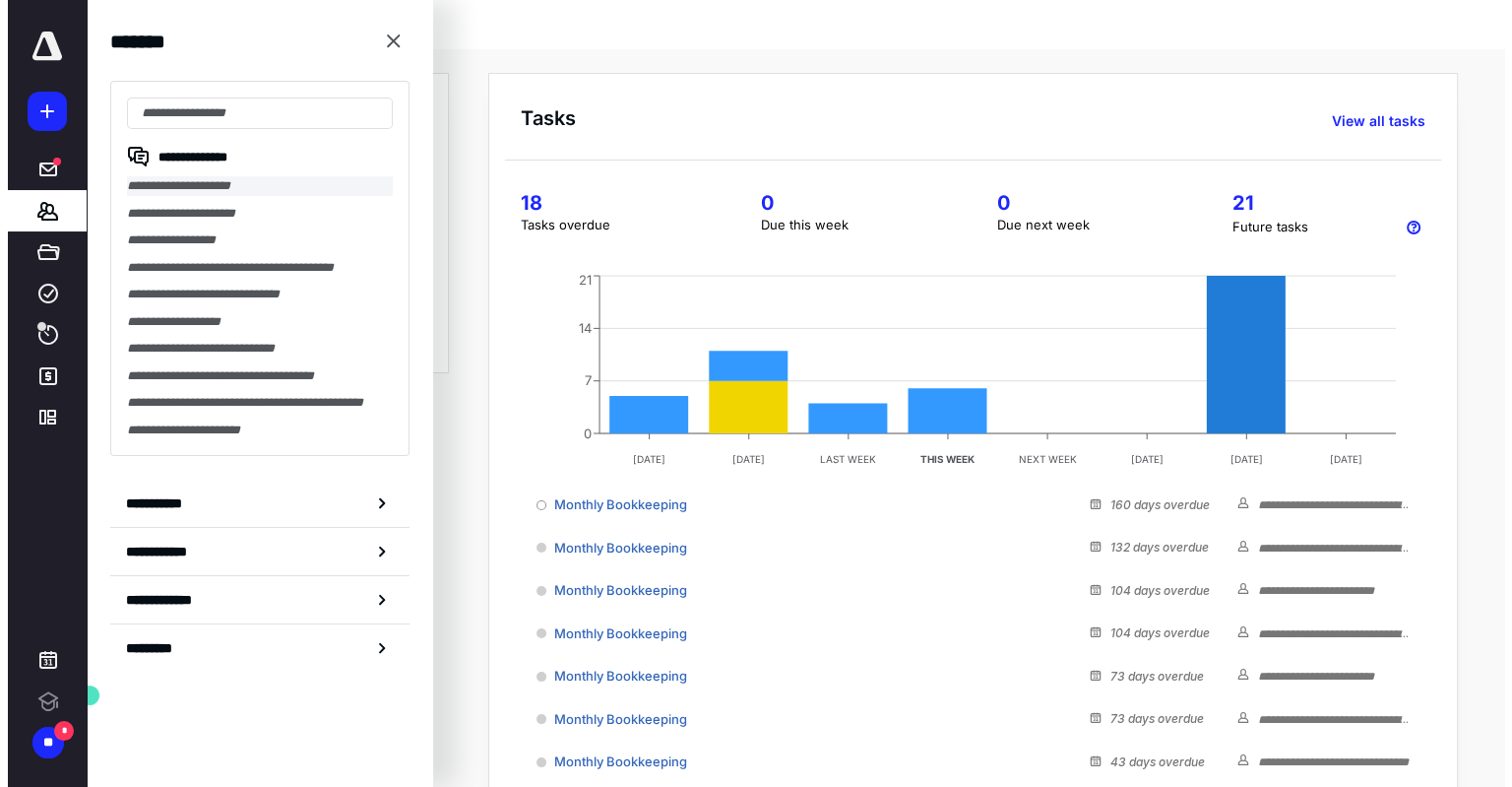 scroll, scrollTop: 0, scrollLeft: 0, axis: both 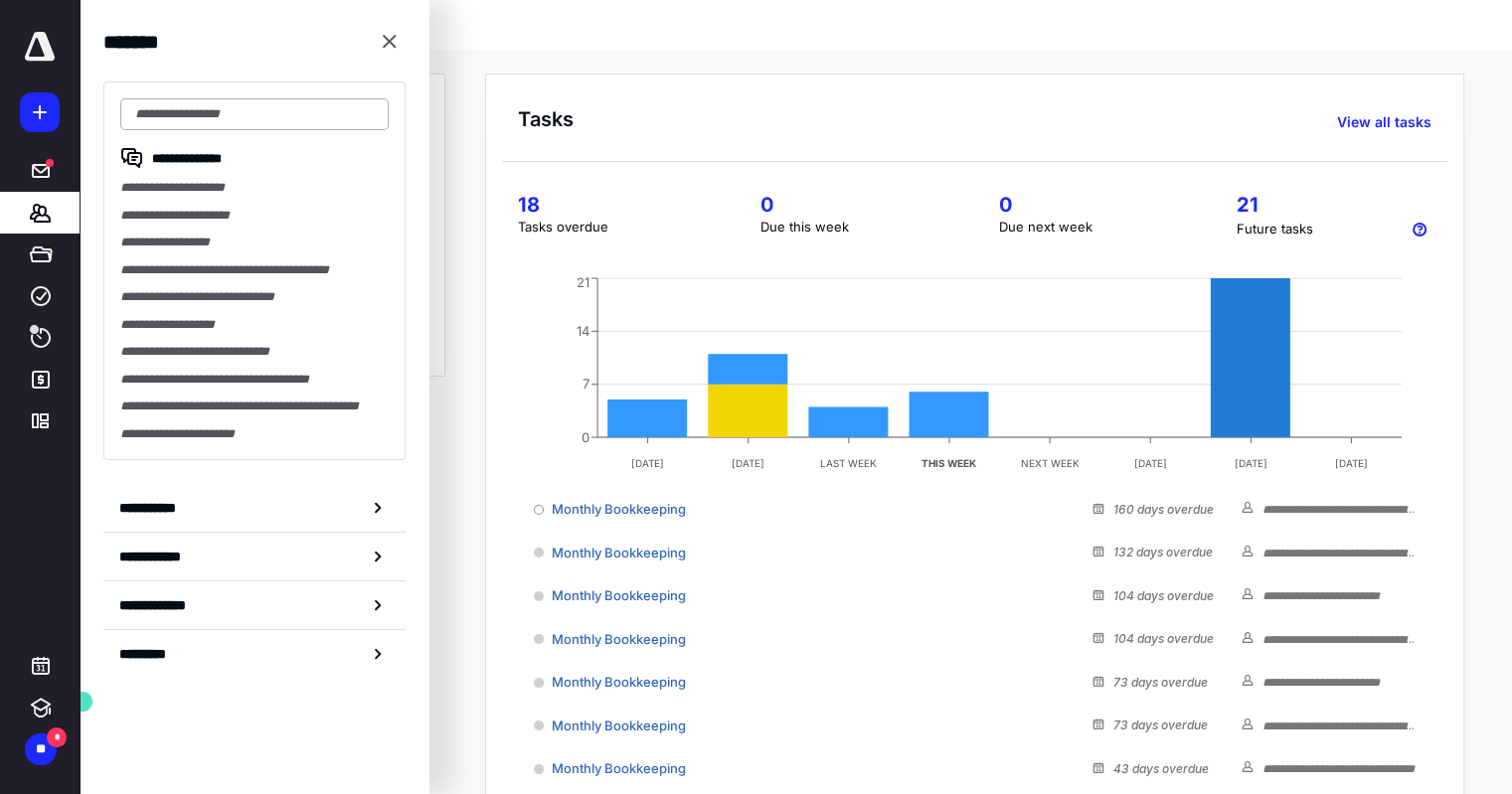 click at bounding box center (254, 114) 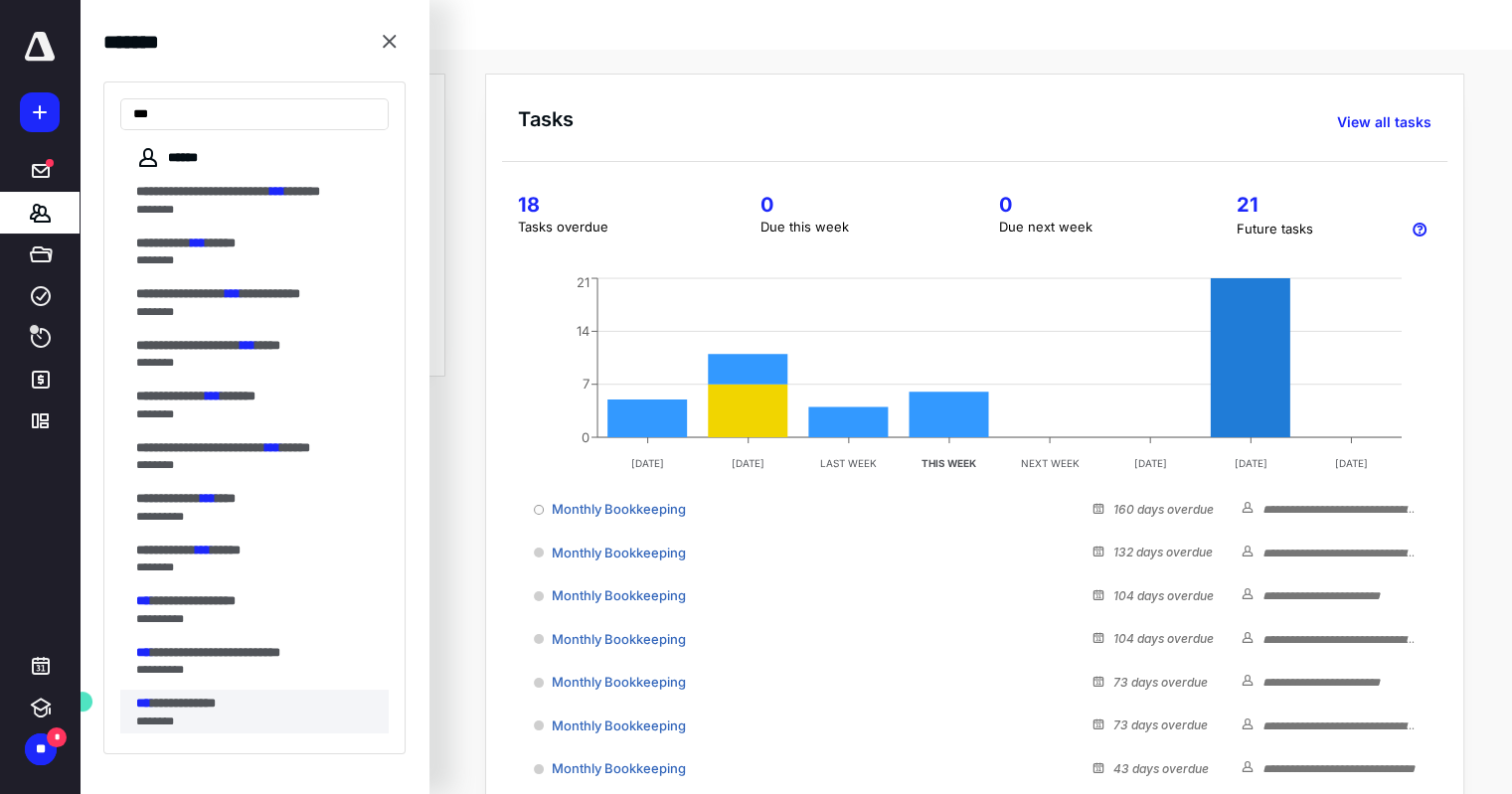 type on "***" 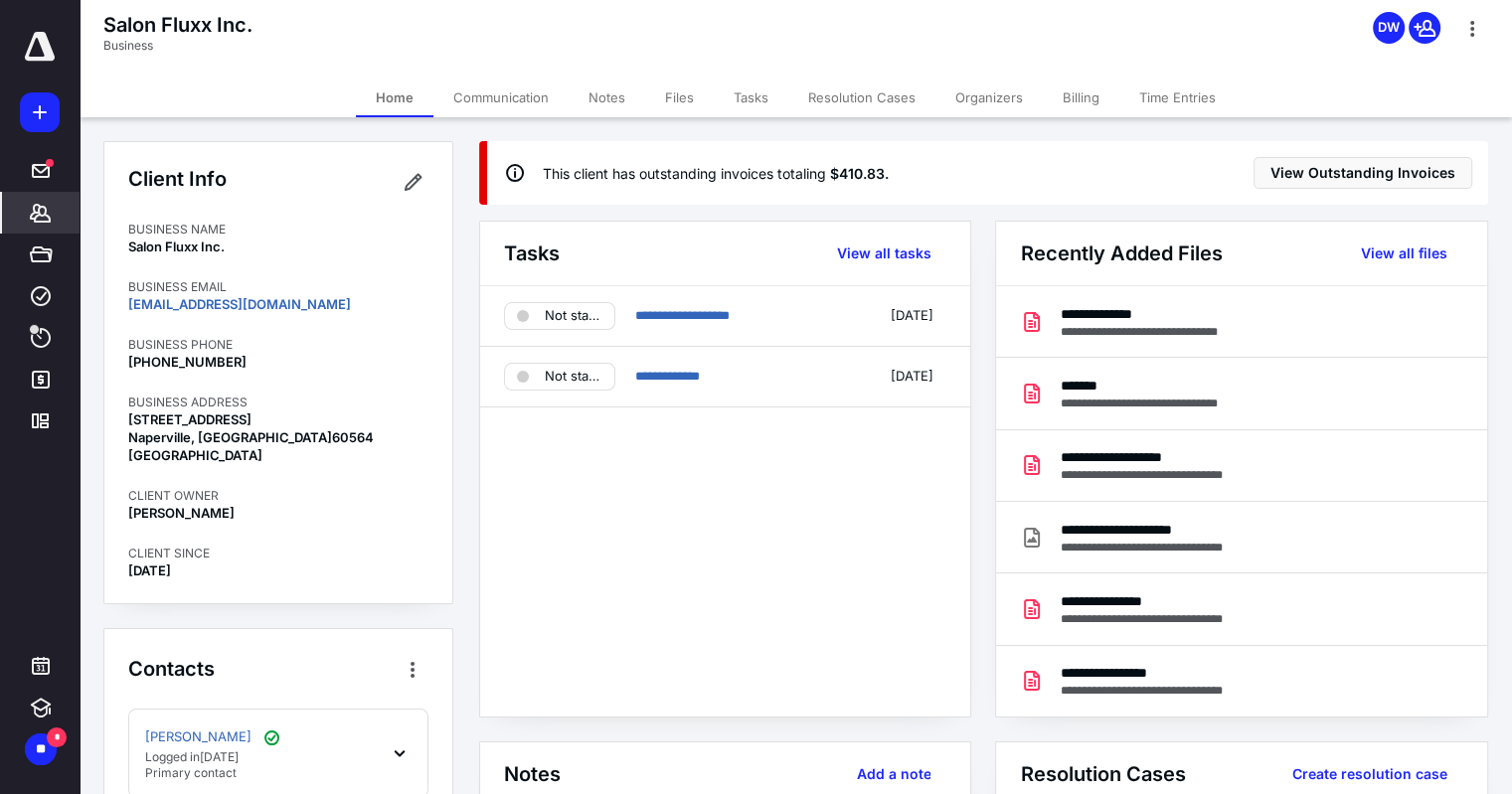 click on "Files" at bounding box center [679, 97] 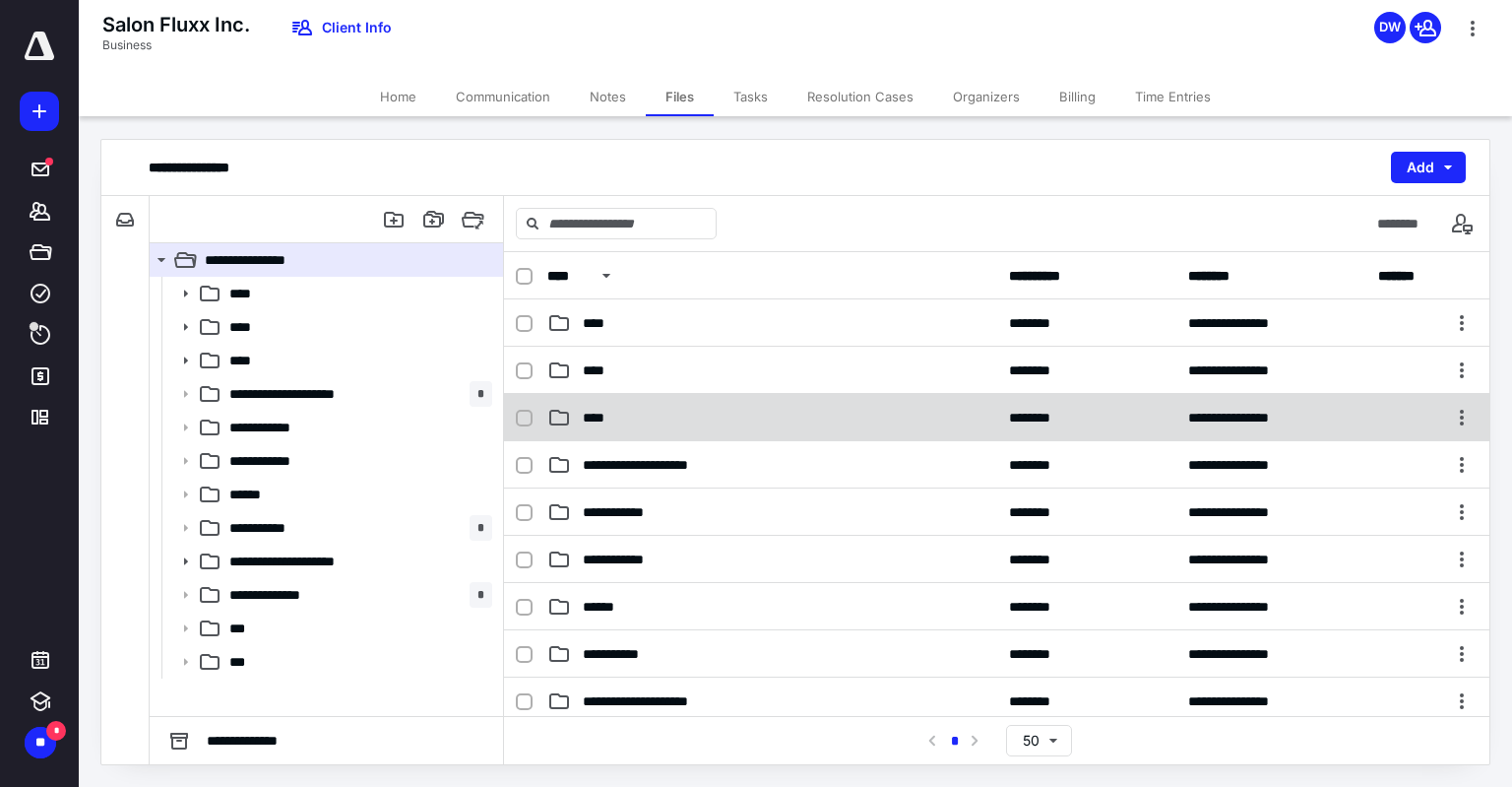 click on "****" at bounding box center [772, 418] 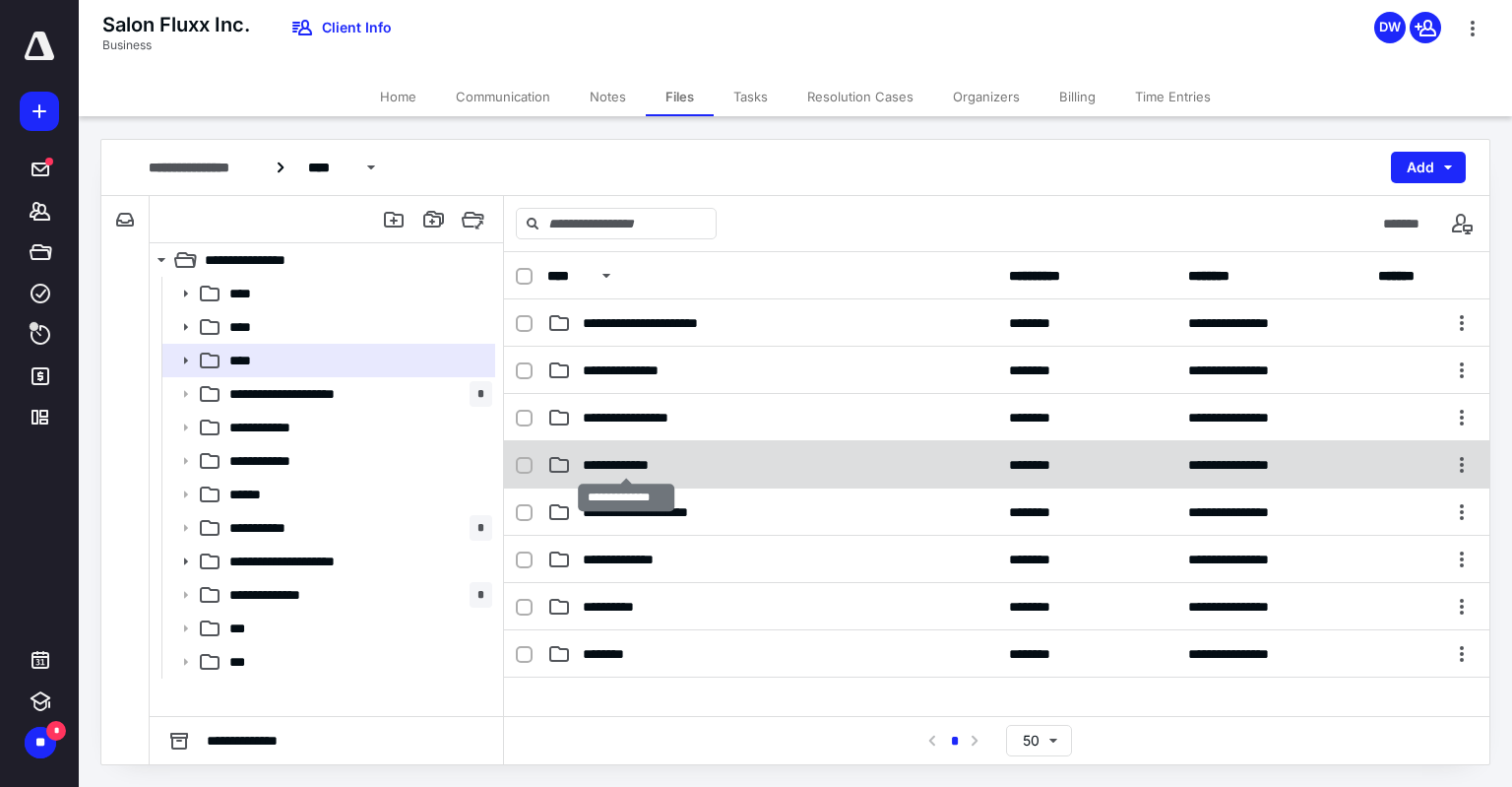 click on "**********" at bounding box center [626, 465] 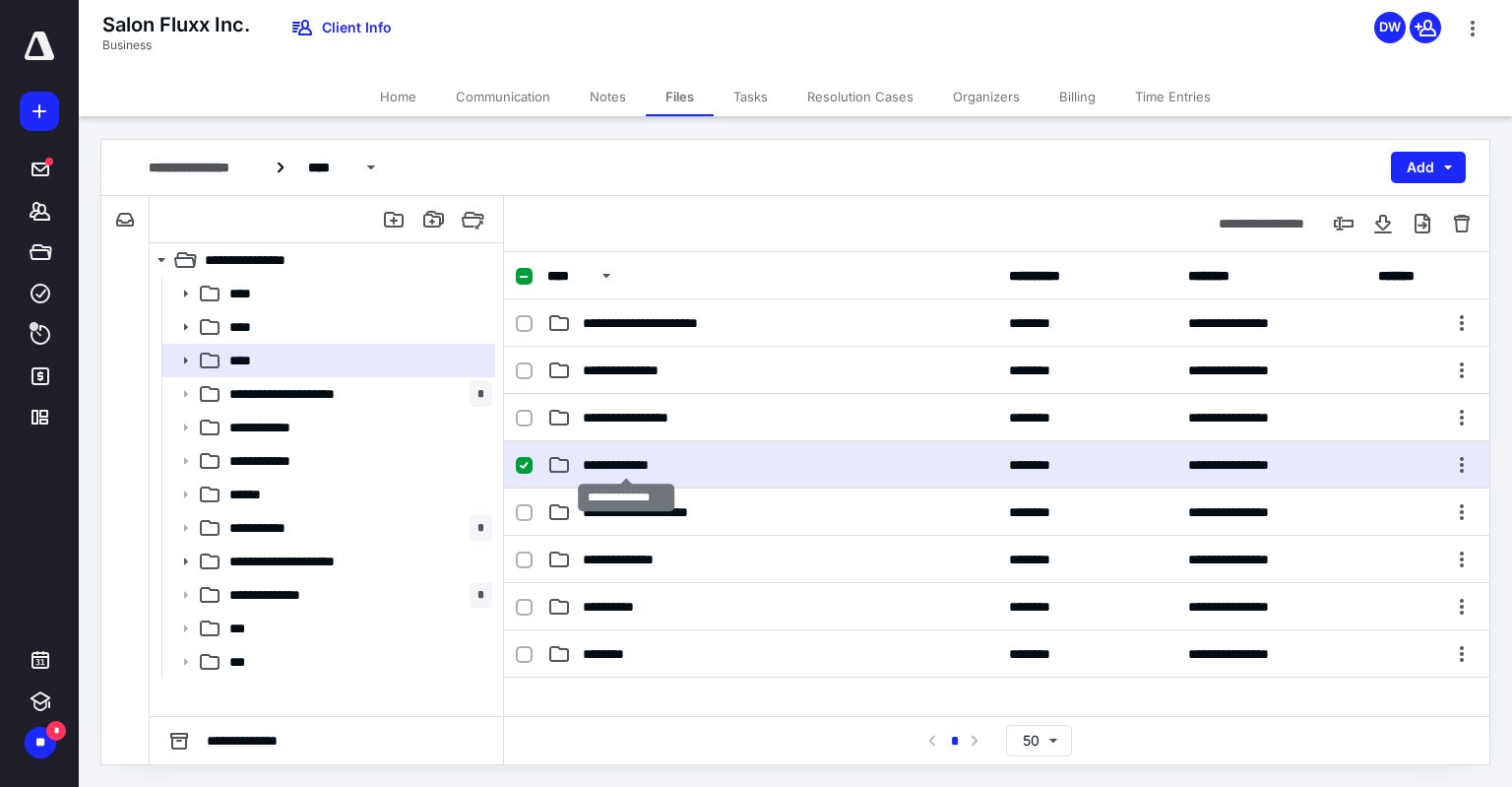 click on "**********" at bounding box center [626, 465] 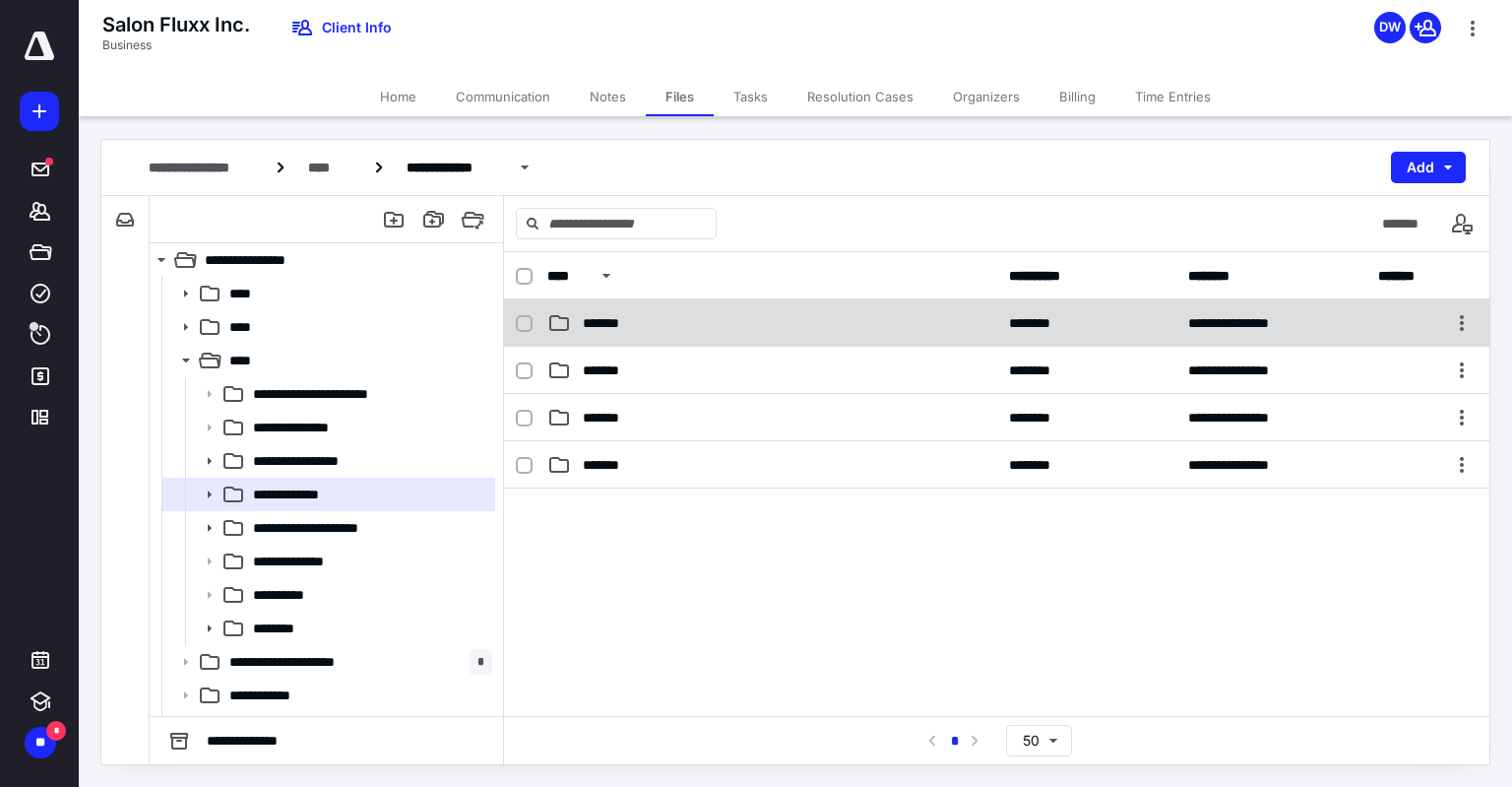 click on "*******" at bounding box center (772, 323) 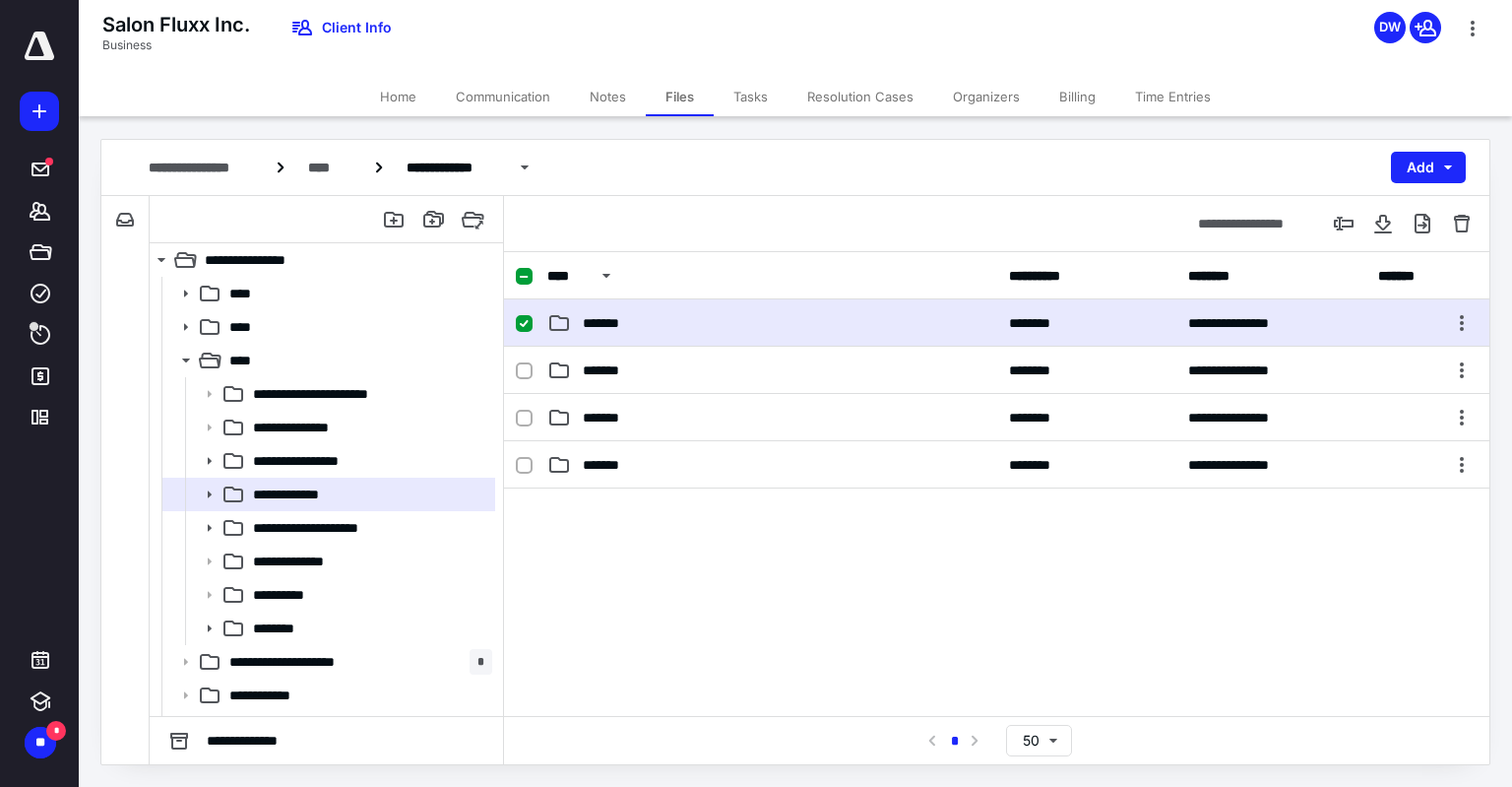 click on "*******" at bounding box center (772, 323) 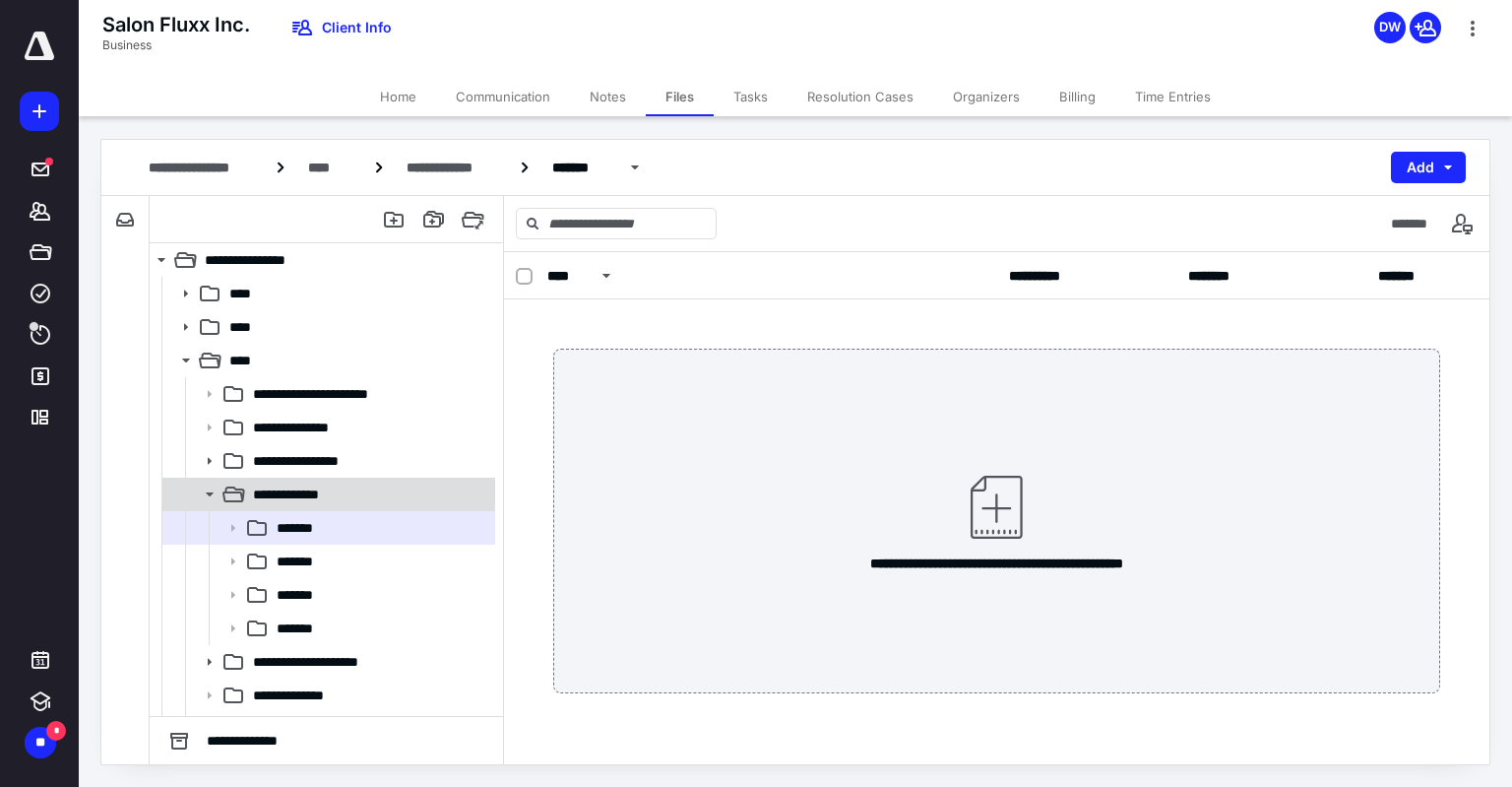 click 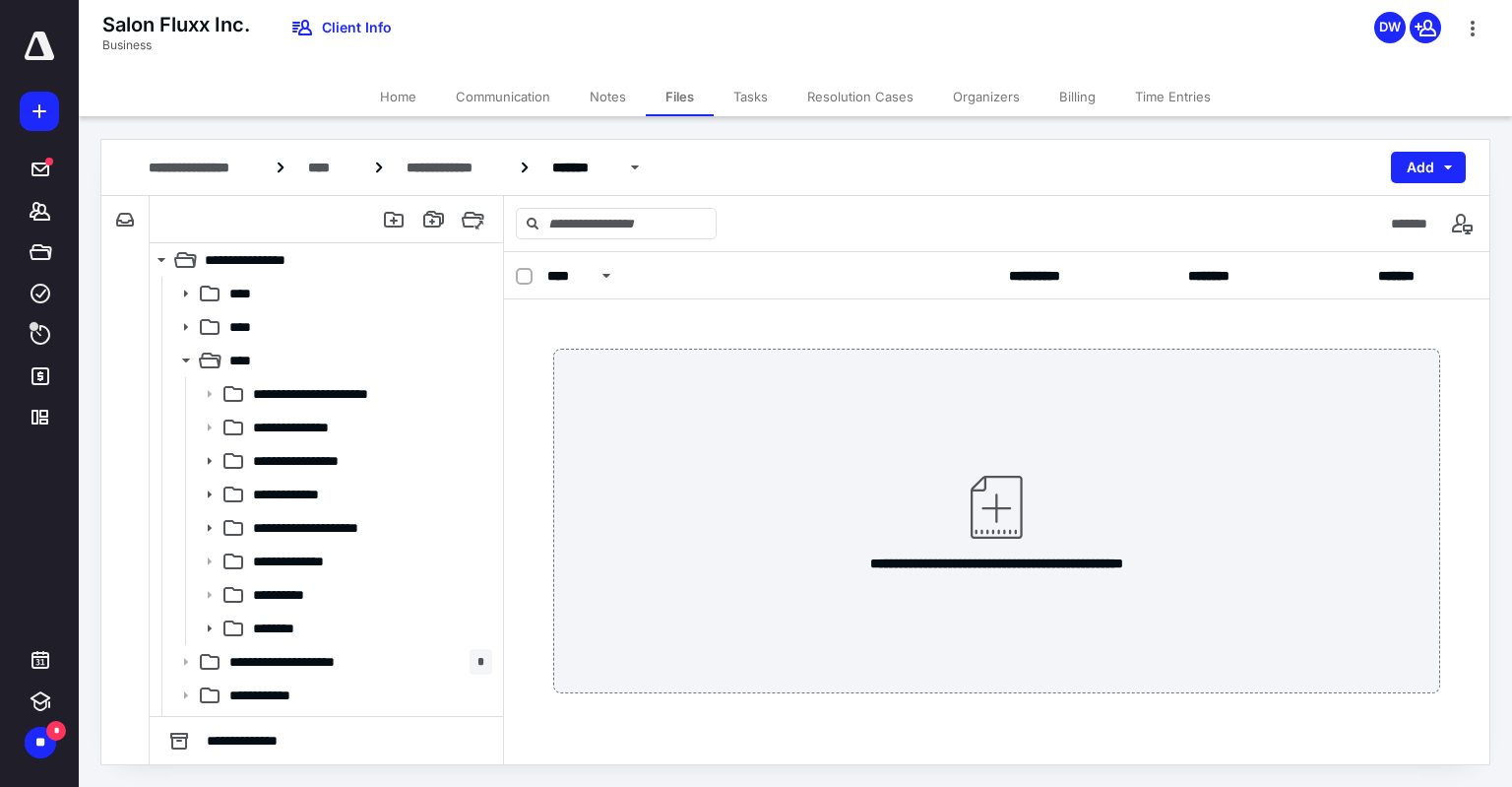 click on "Files" at bounding box center (679, 97) 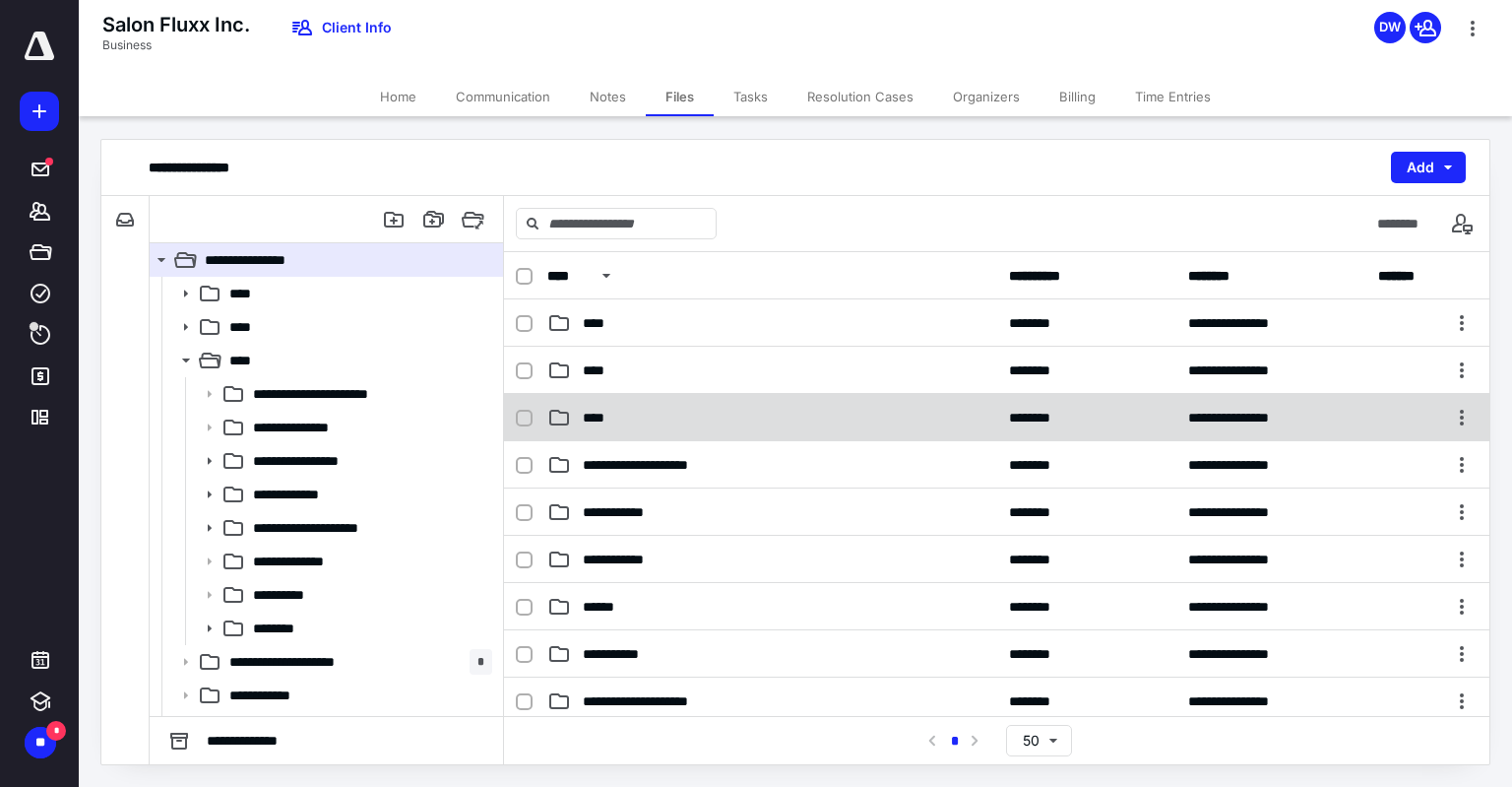 click on "****" at bounding box center (772, 418) 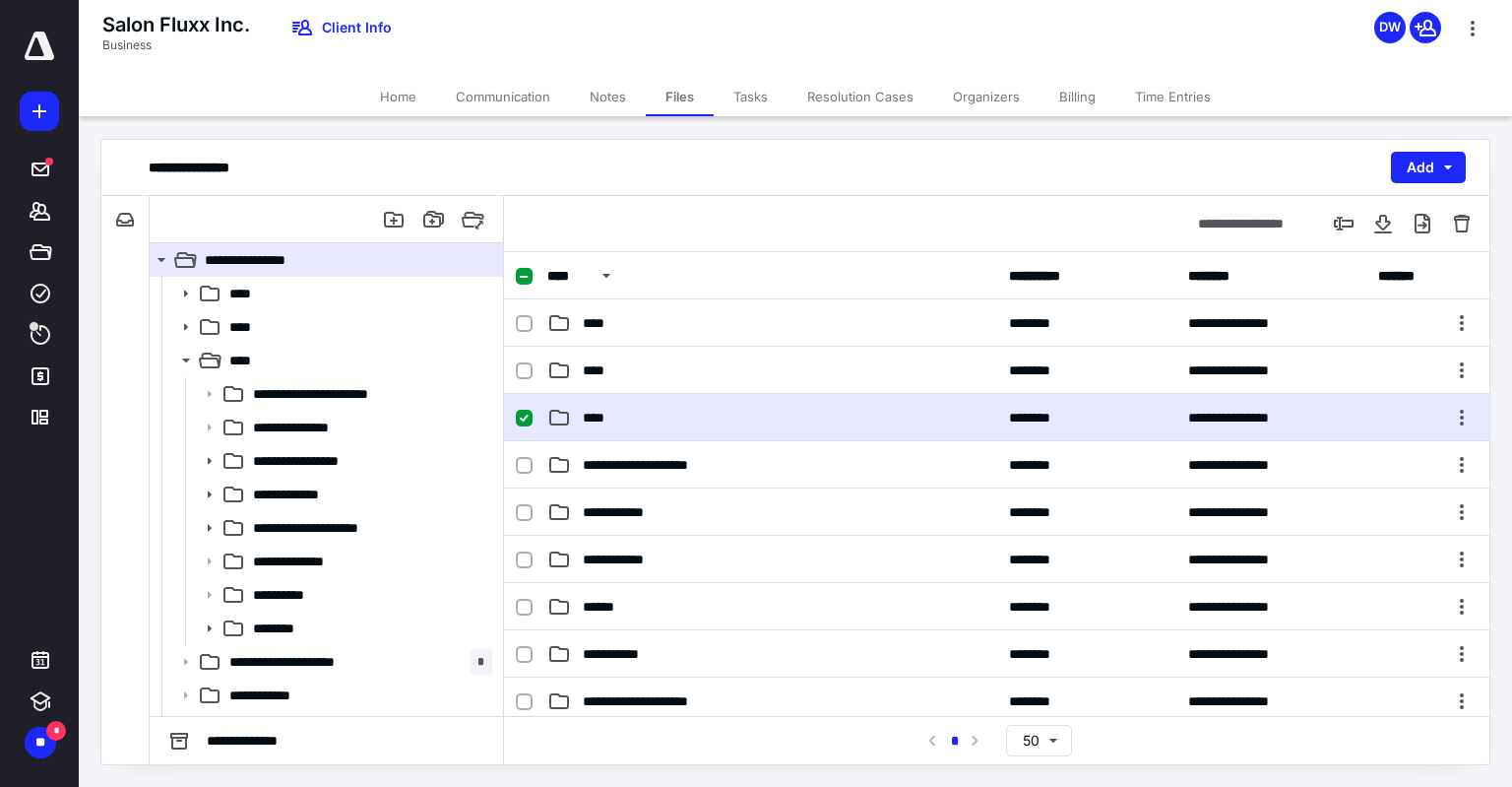 click on "****" at bounding box center (772, 418) 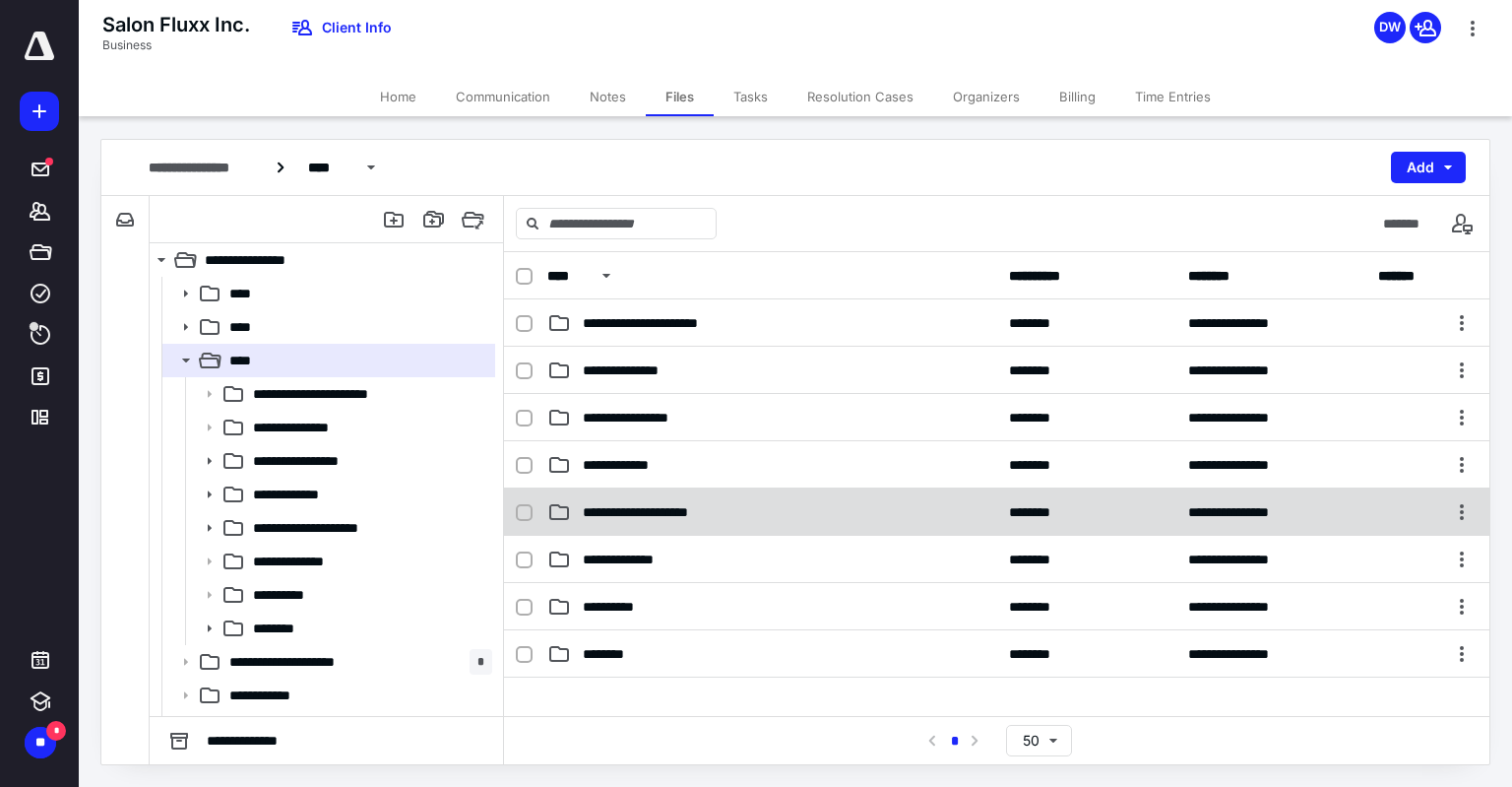 click on "**********" at bounding box center (653, 512) 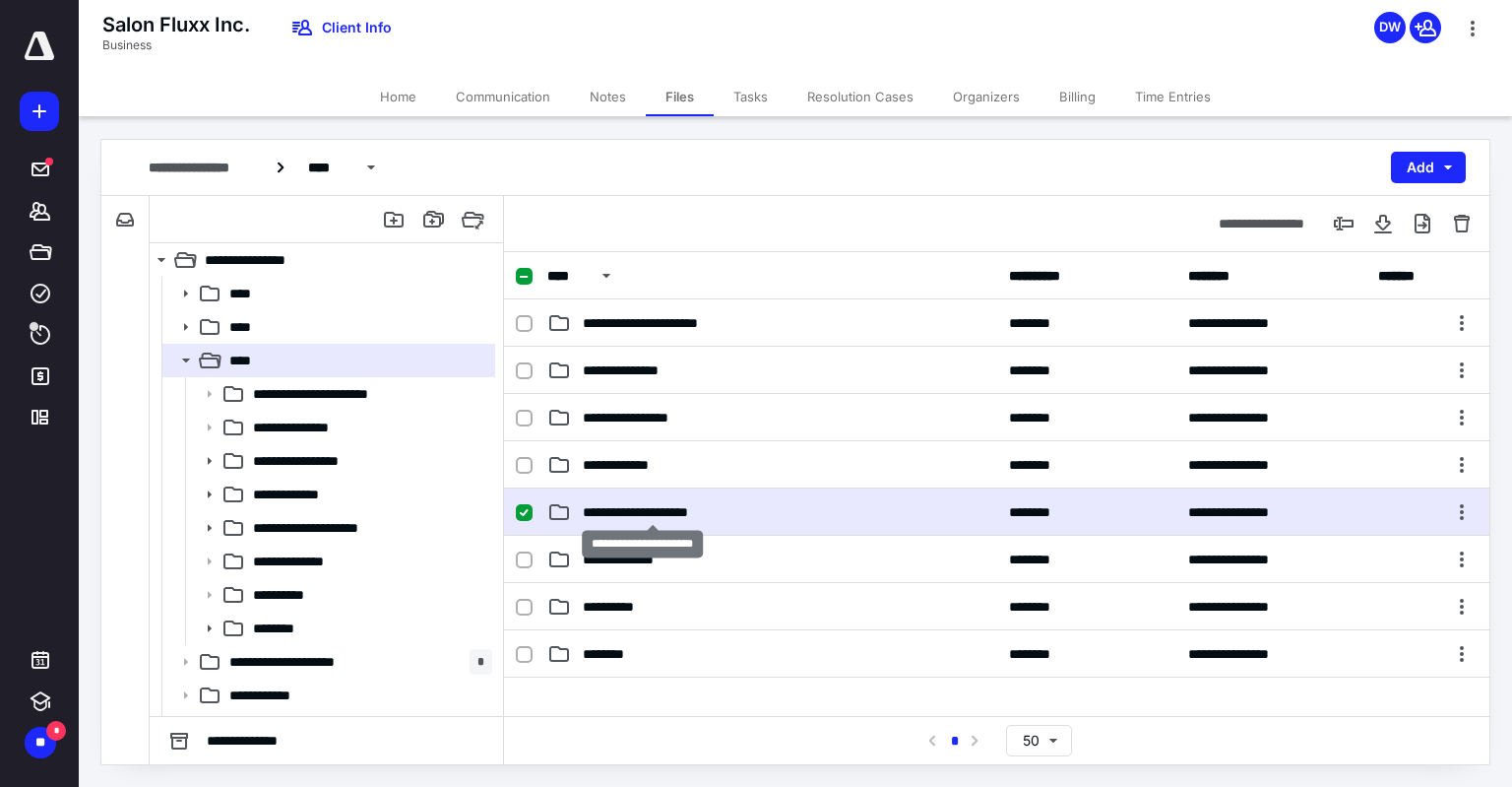 click on "**********" at bounding box center [653, 512] 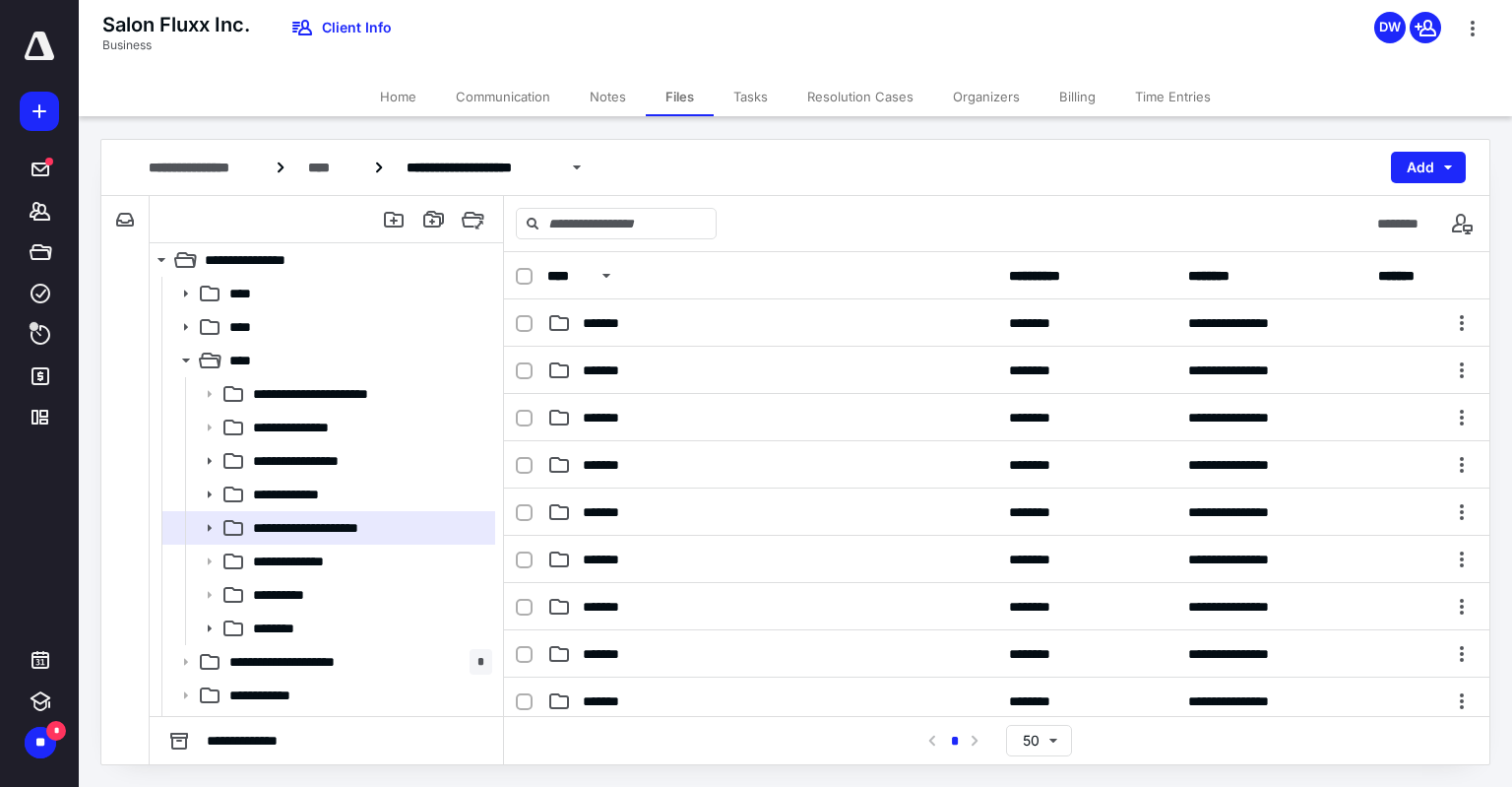 click on "*******" at bounding box center (772, 512) 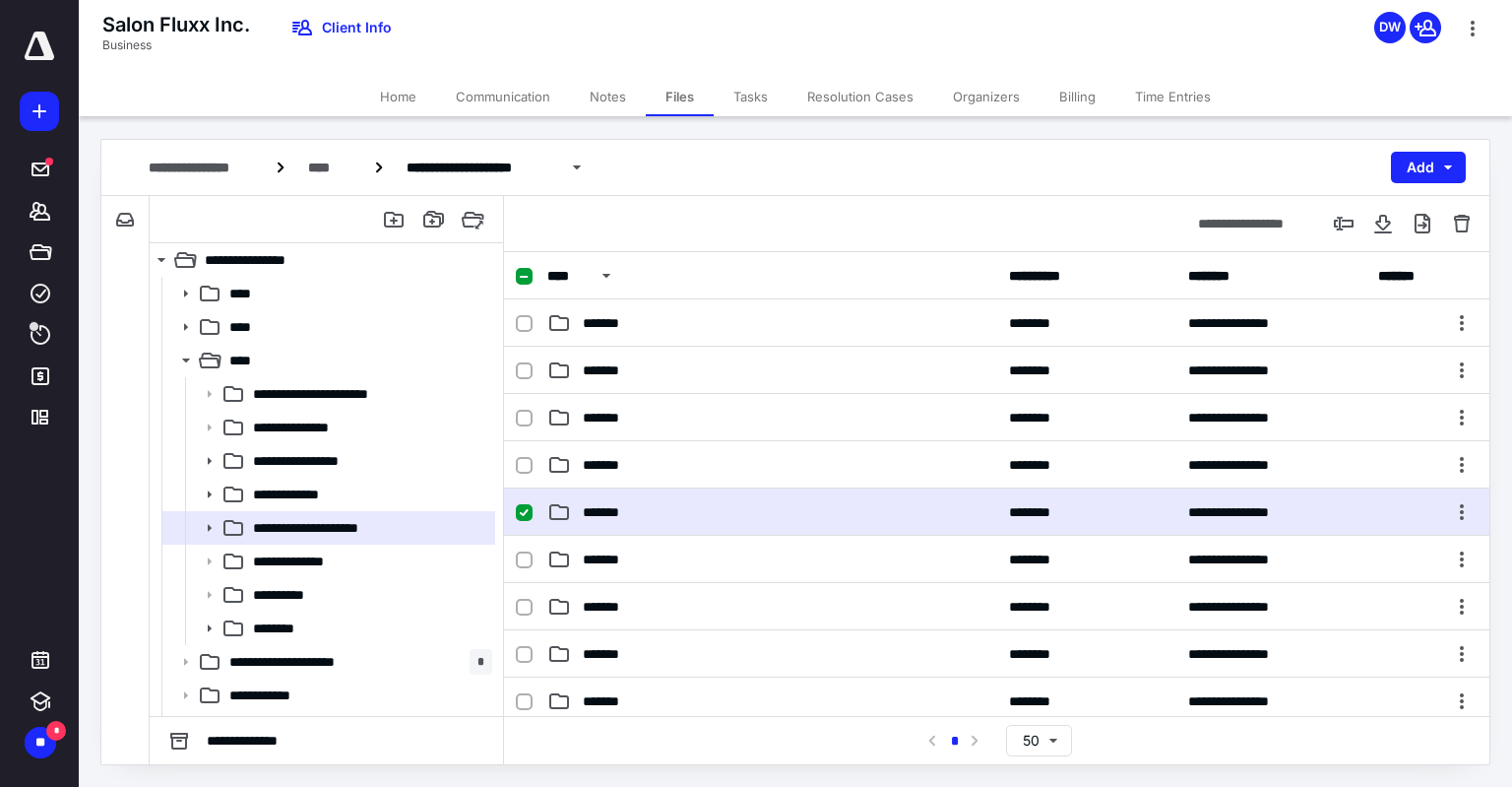 click on "*******" at bounding box center (772, 512) 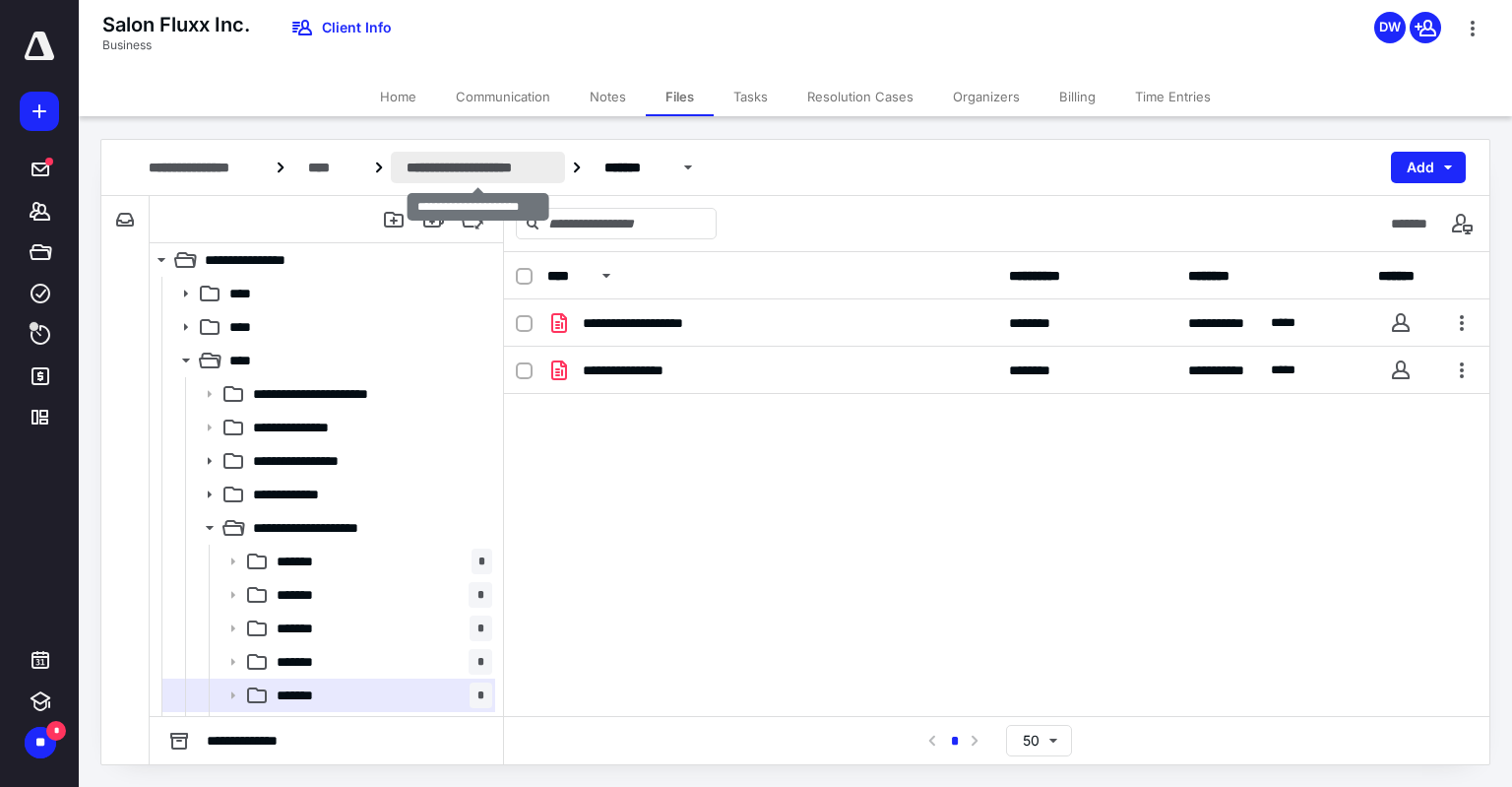 click on "**********" at bounding box center [477, 167] 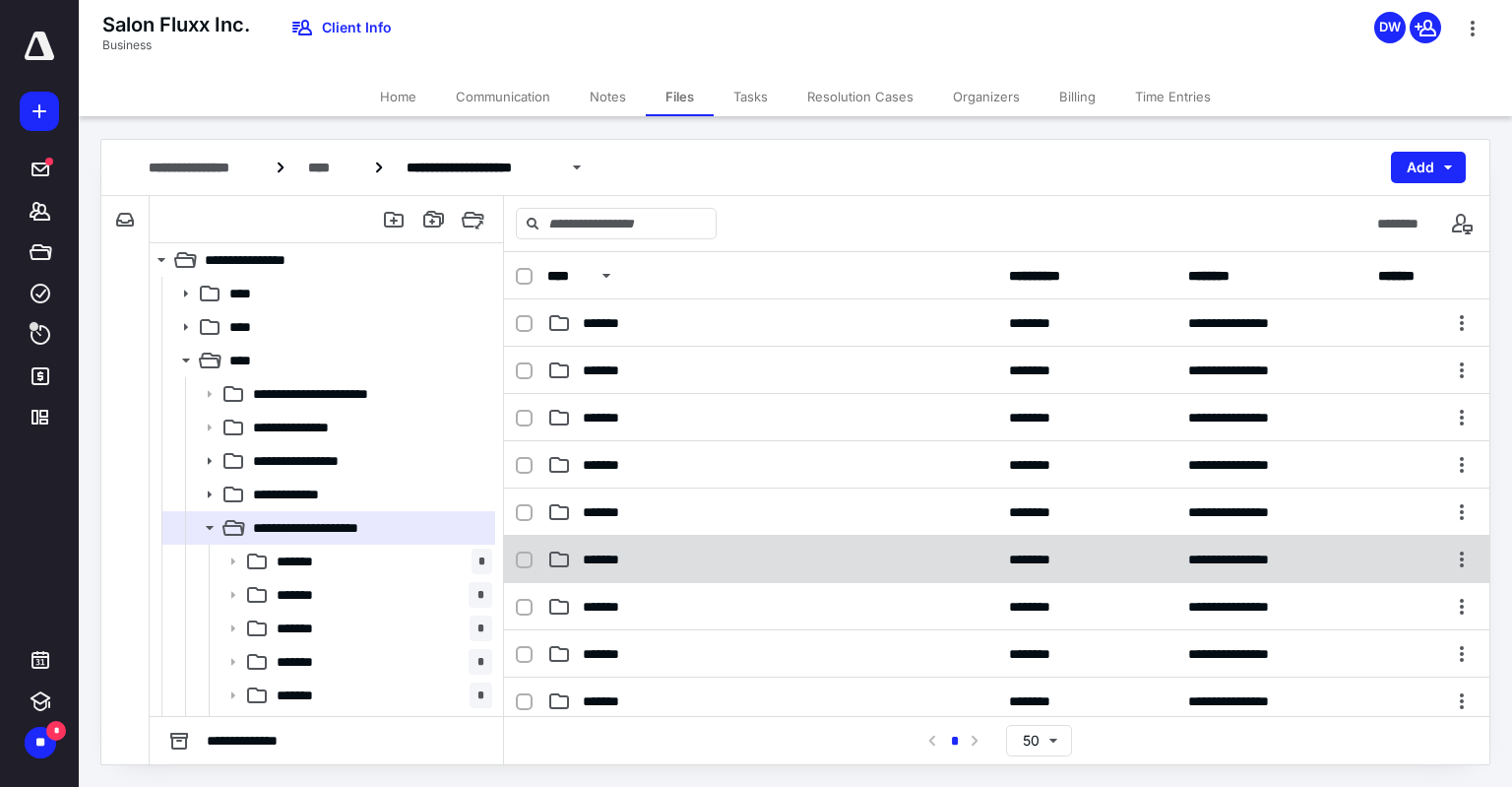 click on "*******" at bounding box center [772, 559] 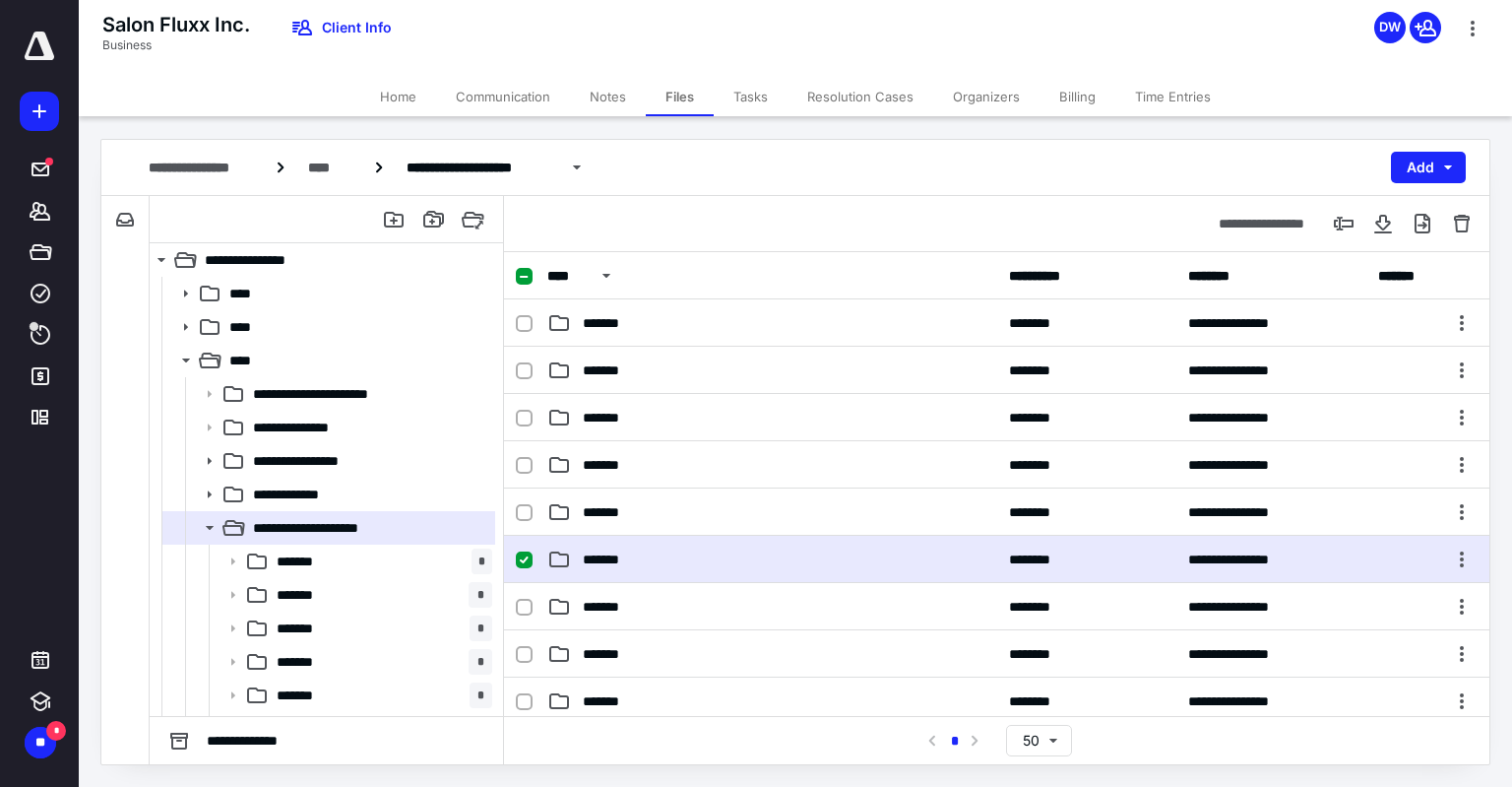 click on "*******" at bounding box center (772, 559) 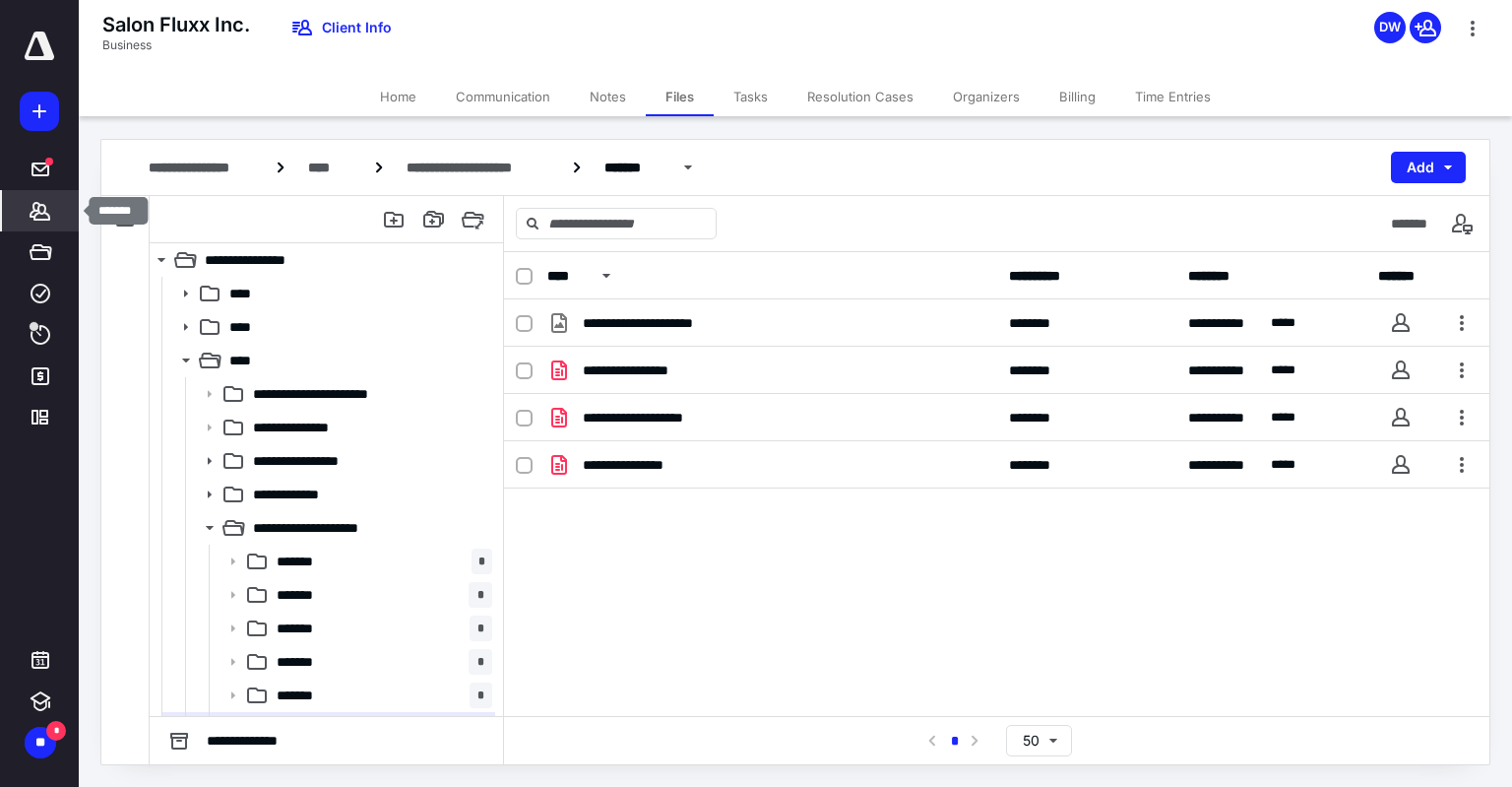 click 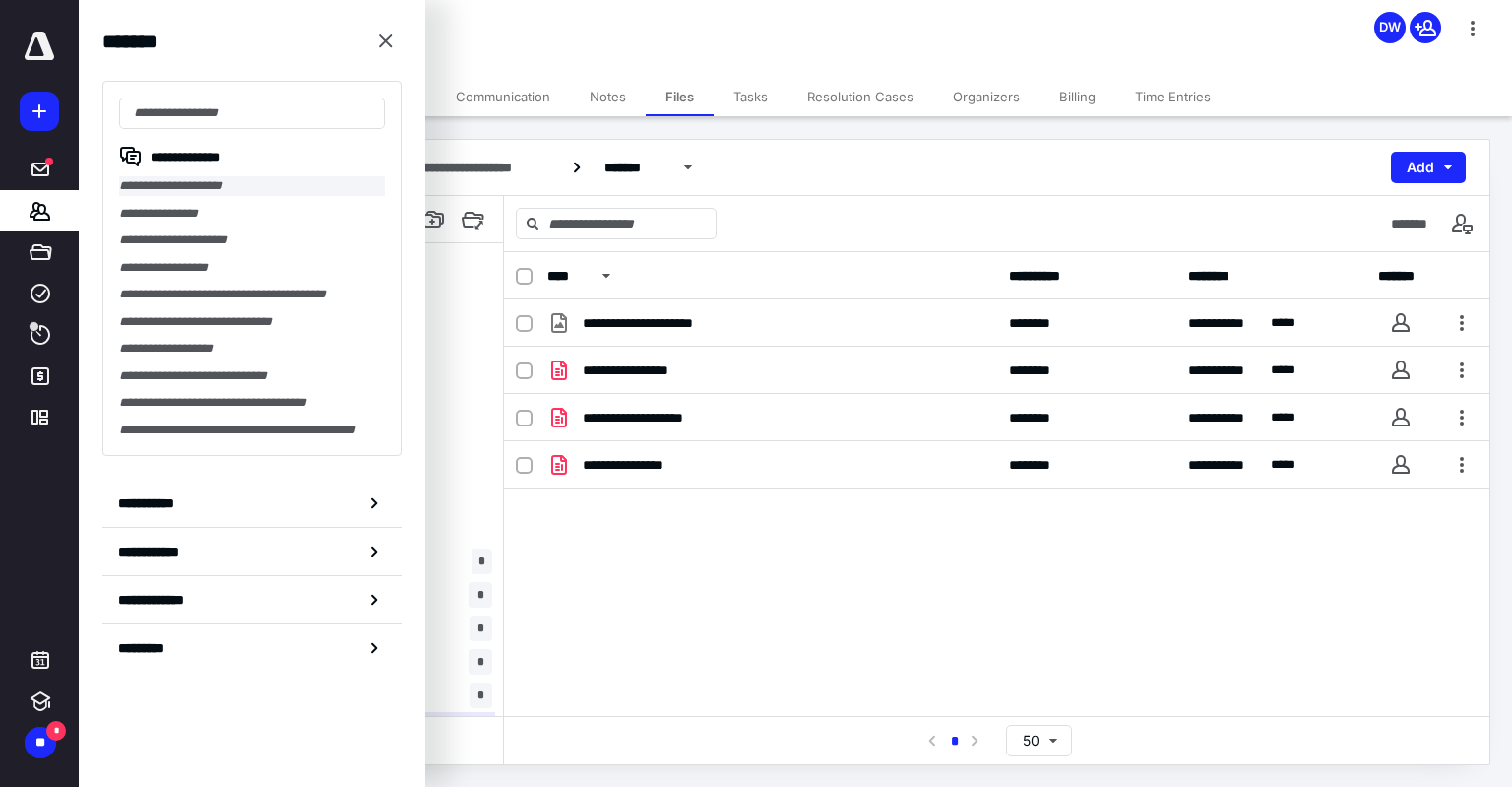 click on "**********" at bounding box center (252, 186) 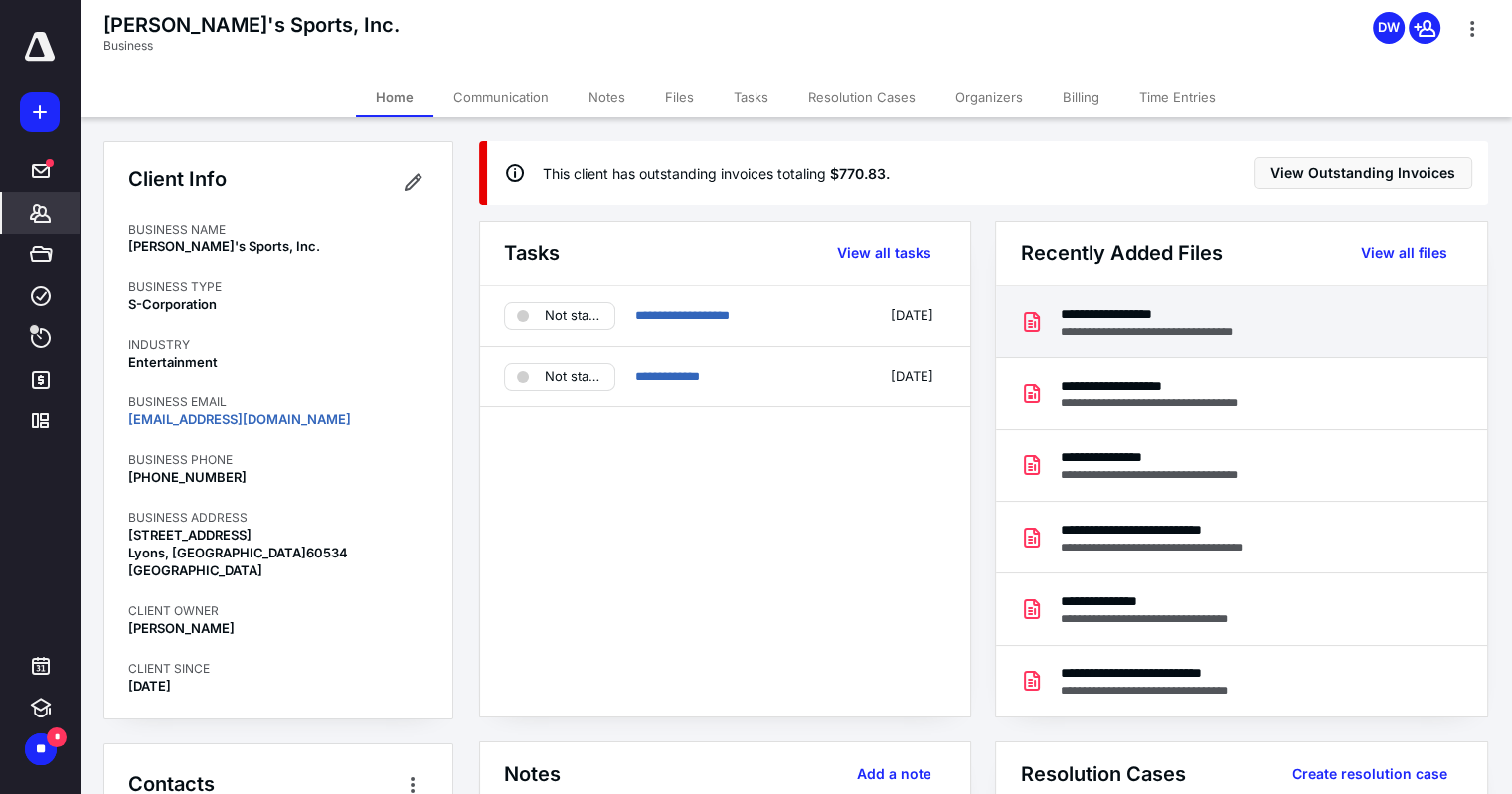 click on "**********" at bounding box center [1163, 314] 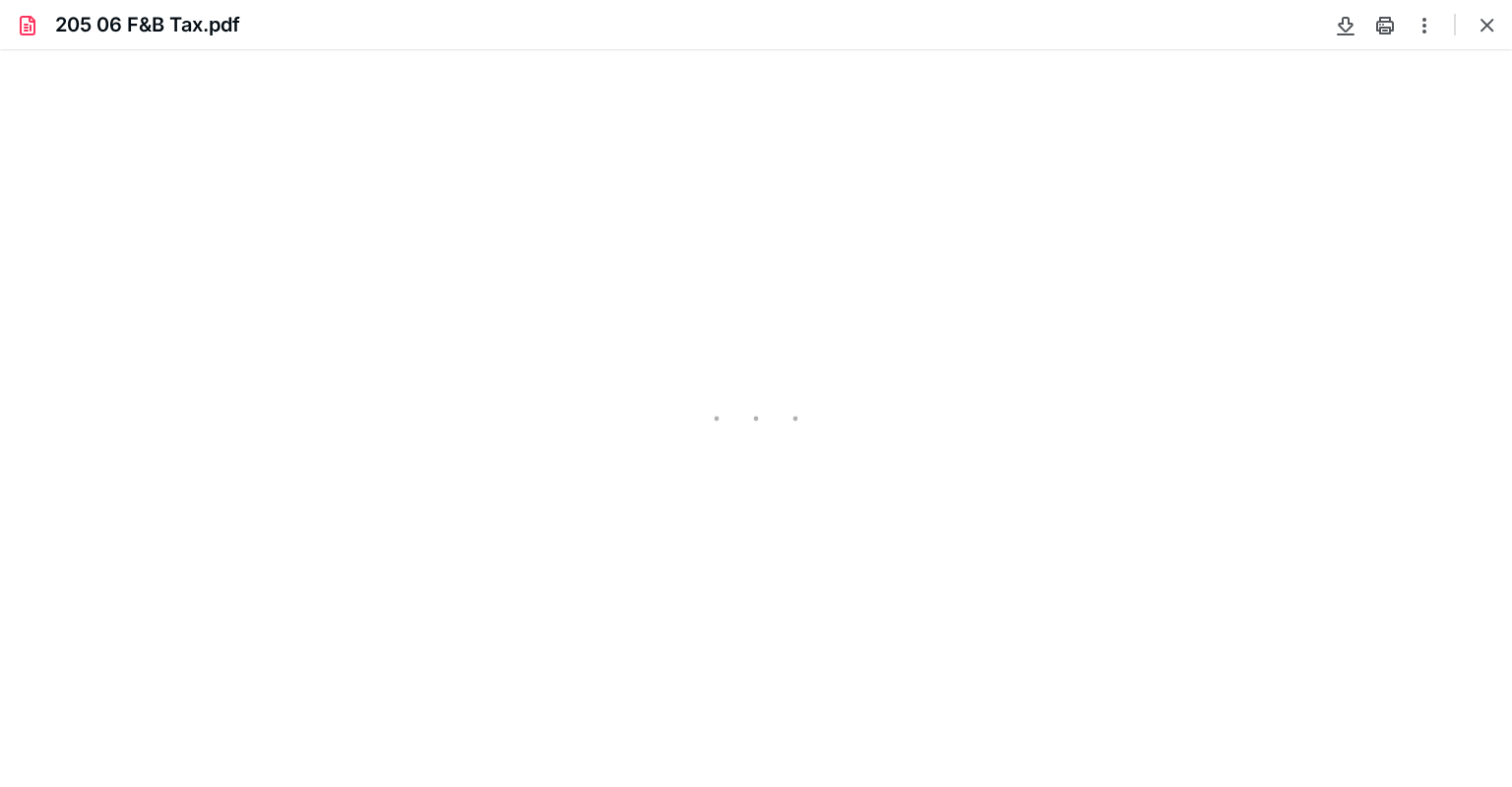scroll, scrollTop: 0, scrollLeft: 0, axis: both 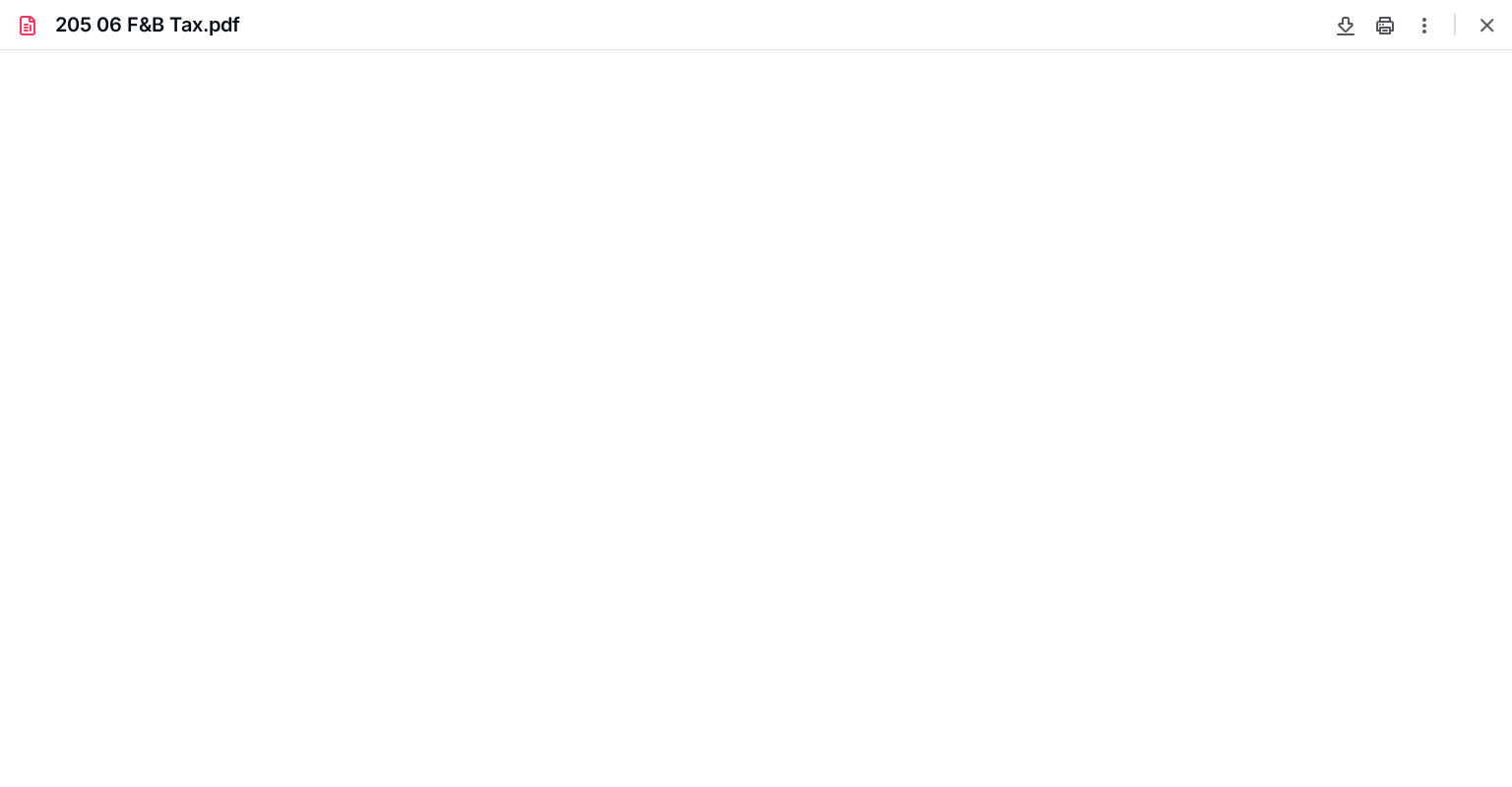 type on "90" 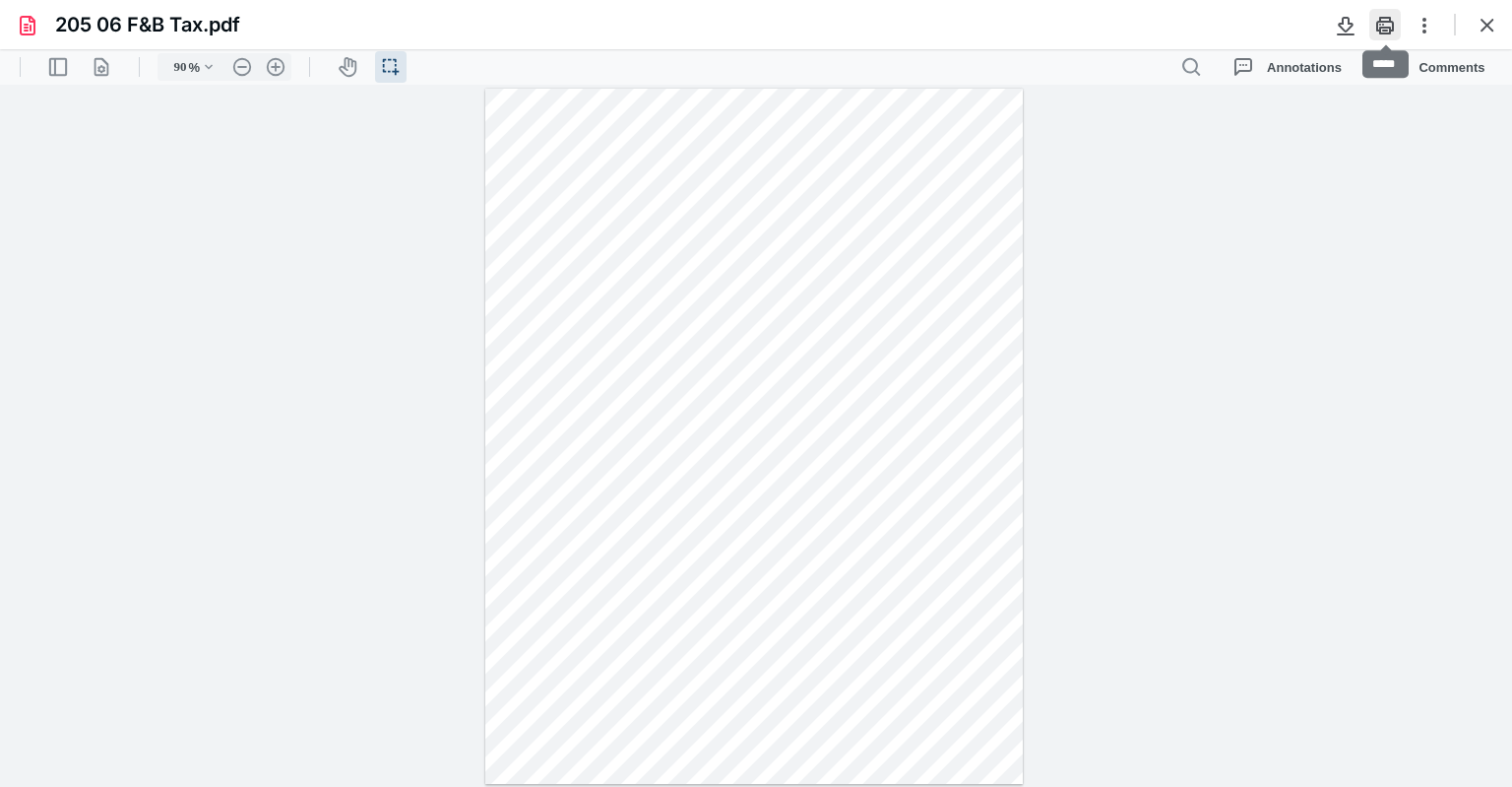 click at bounding box center (1385, 25) 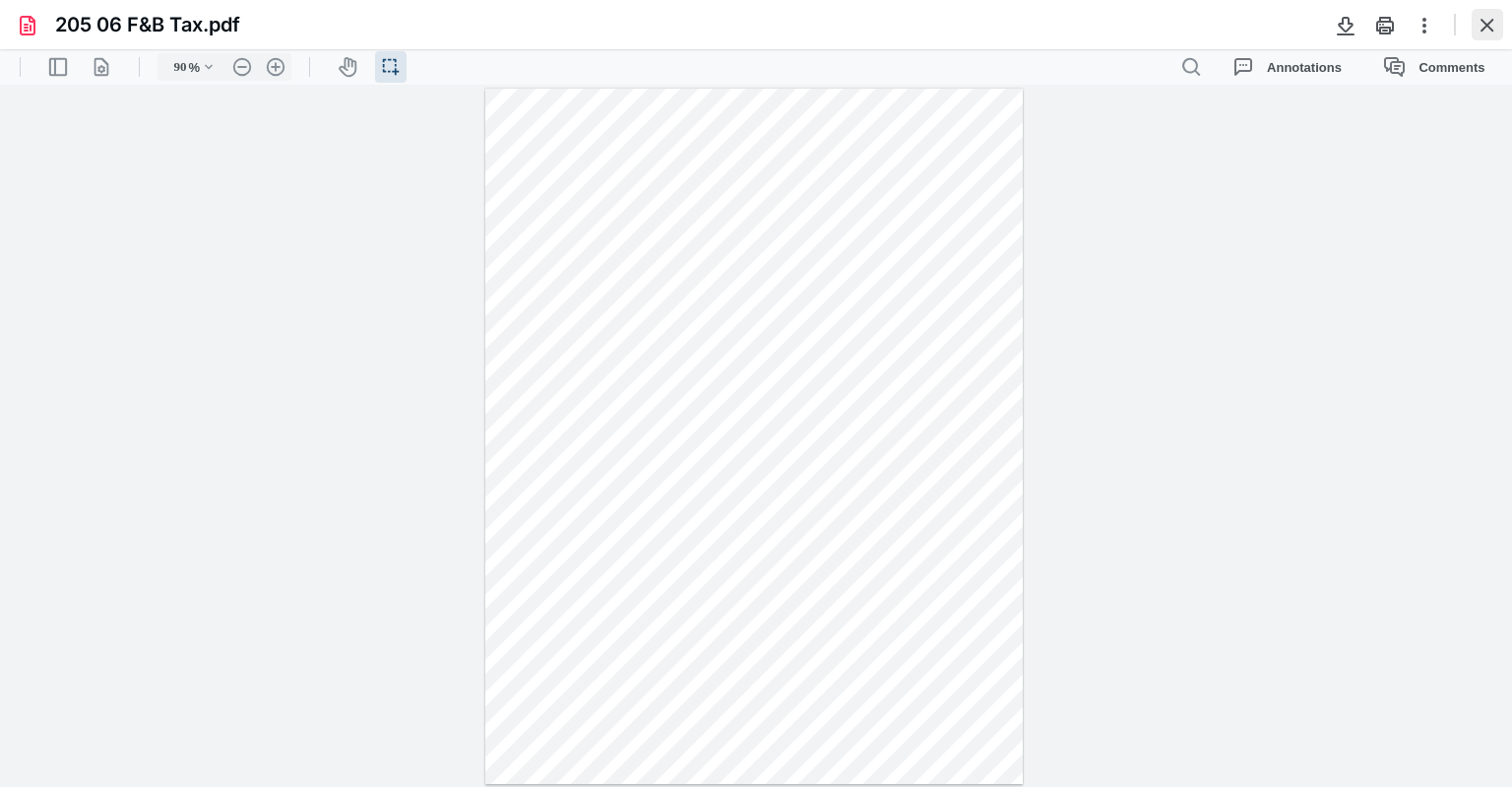 click at bounding box center (1487, 25) 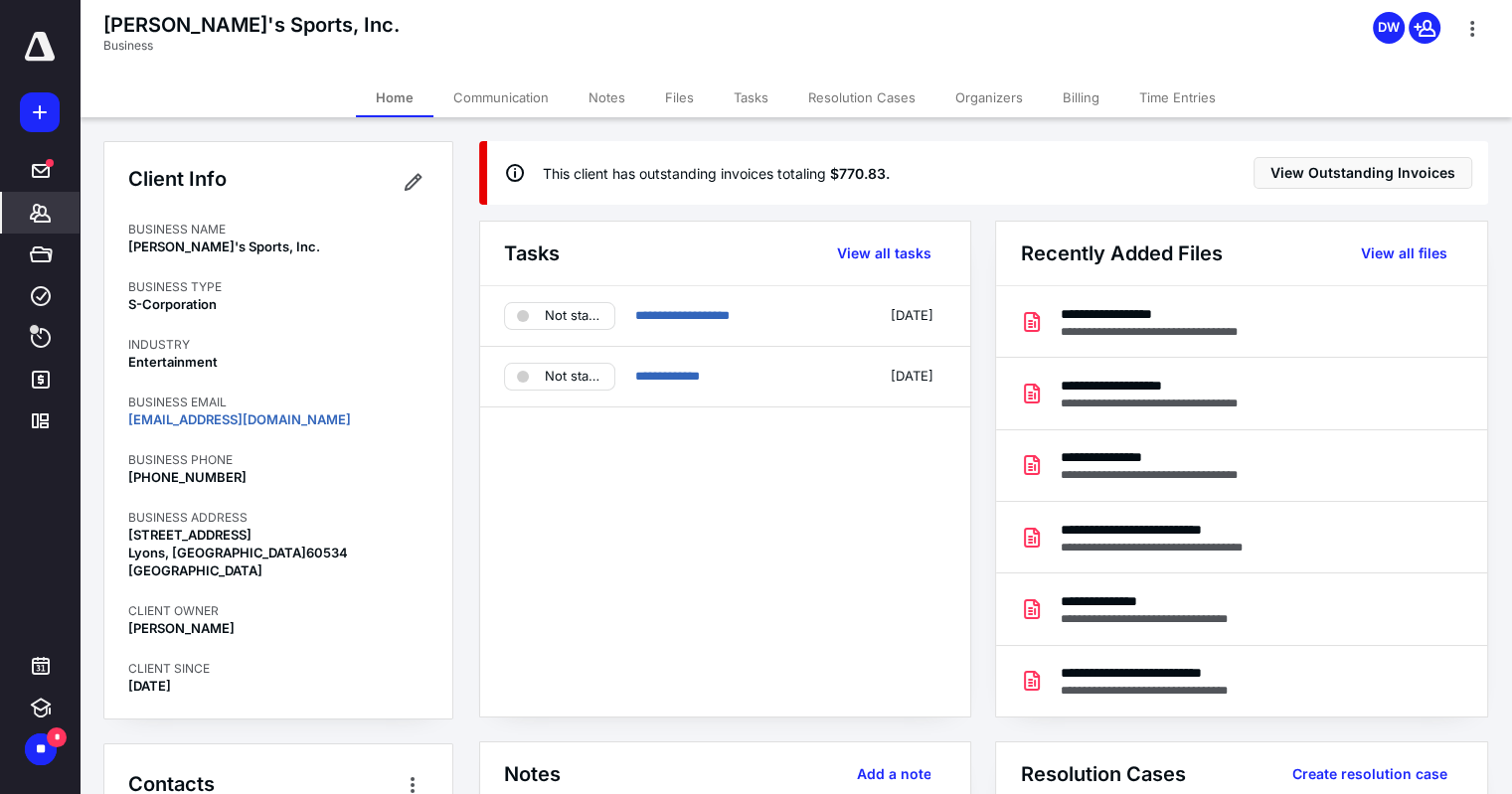 click on "Communication" at bounding box center [501, 97] 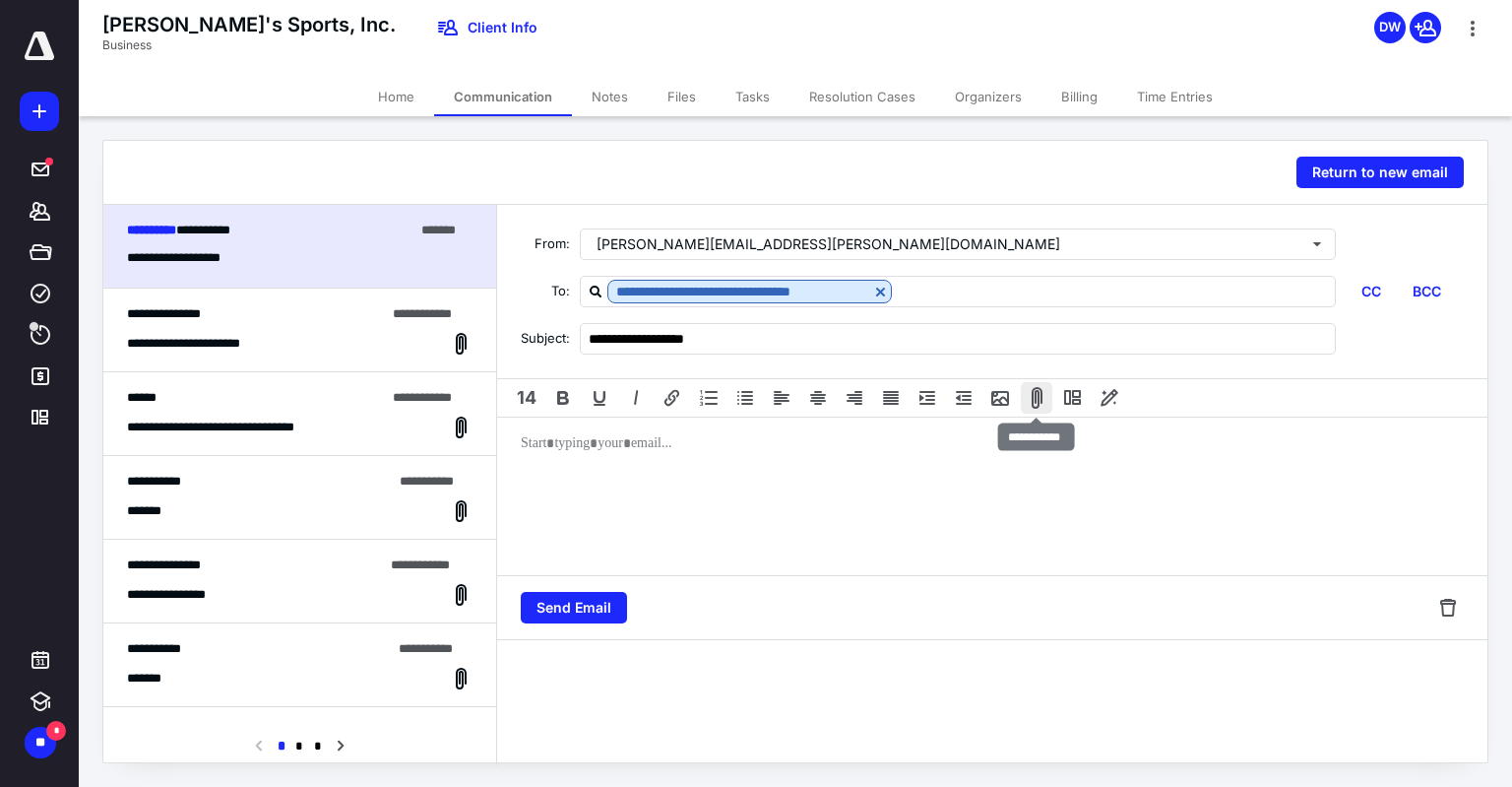 click at bounding box center (1037, 398) 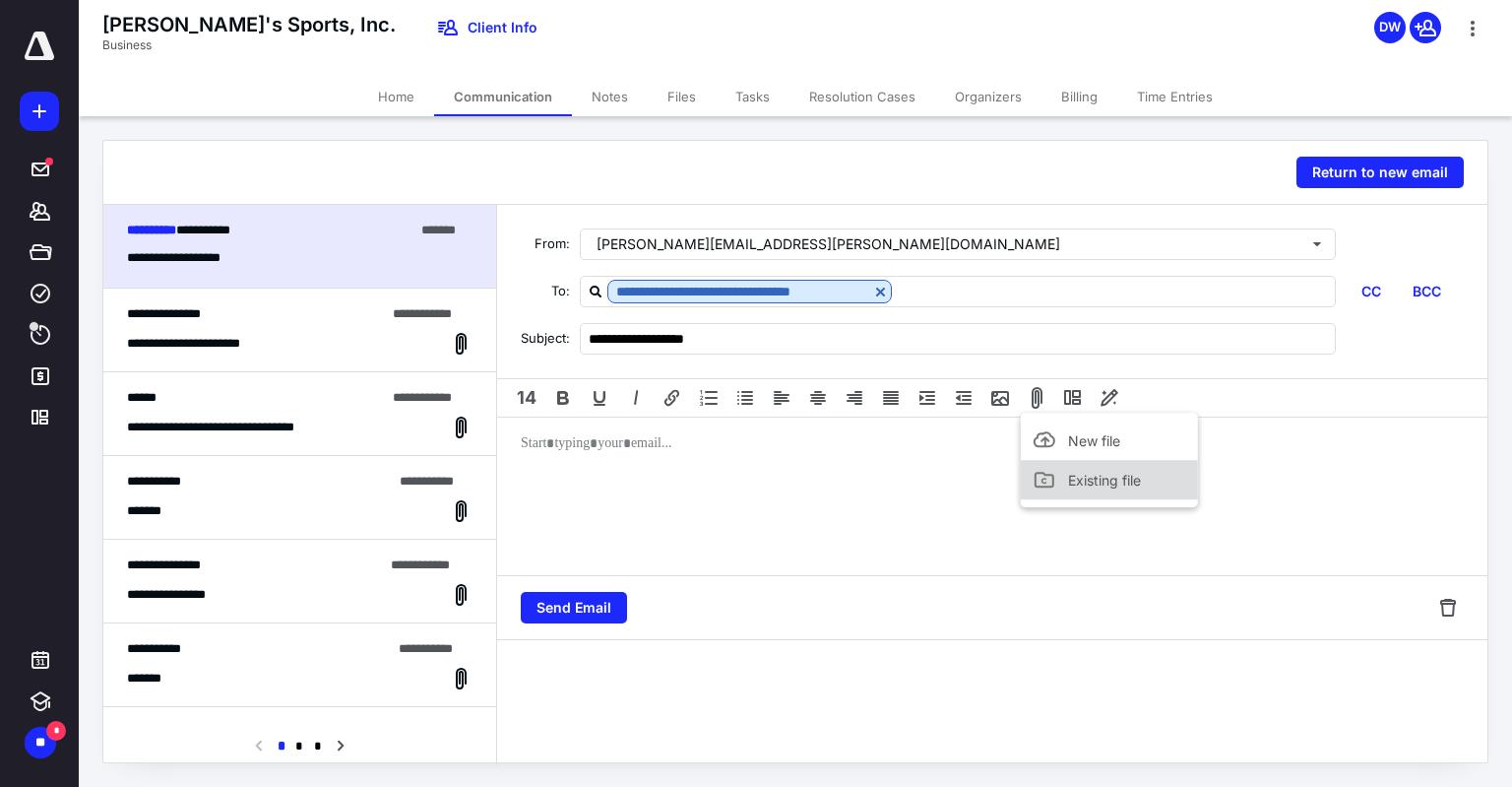 click on "Existing file" at bounding box center [1104, 480] 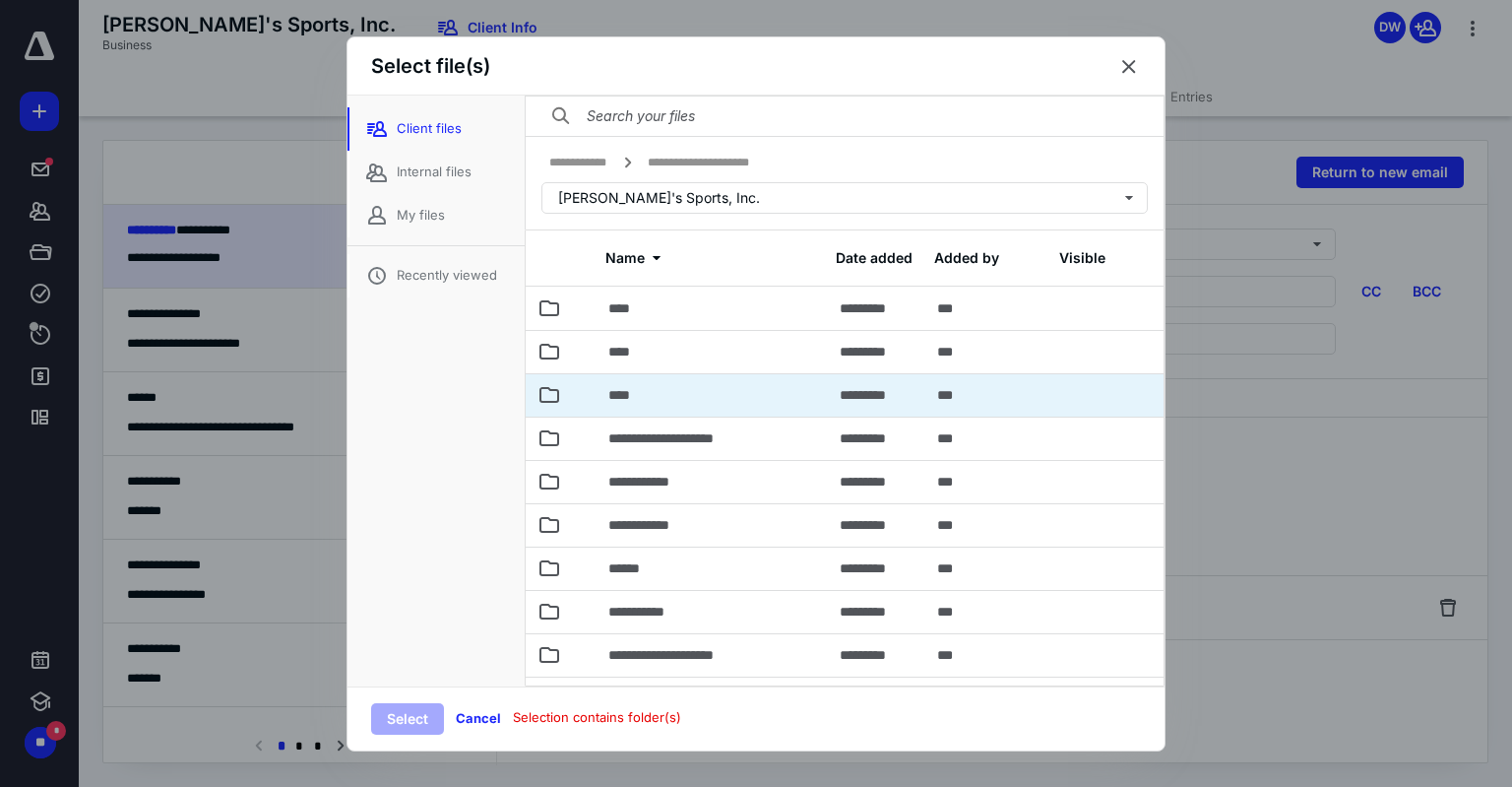 click on "****" at bounding box center [712, 395] 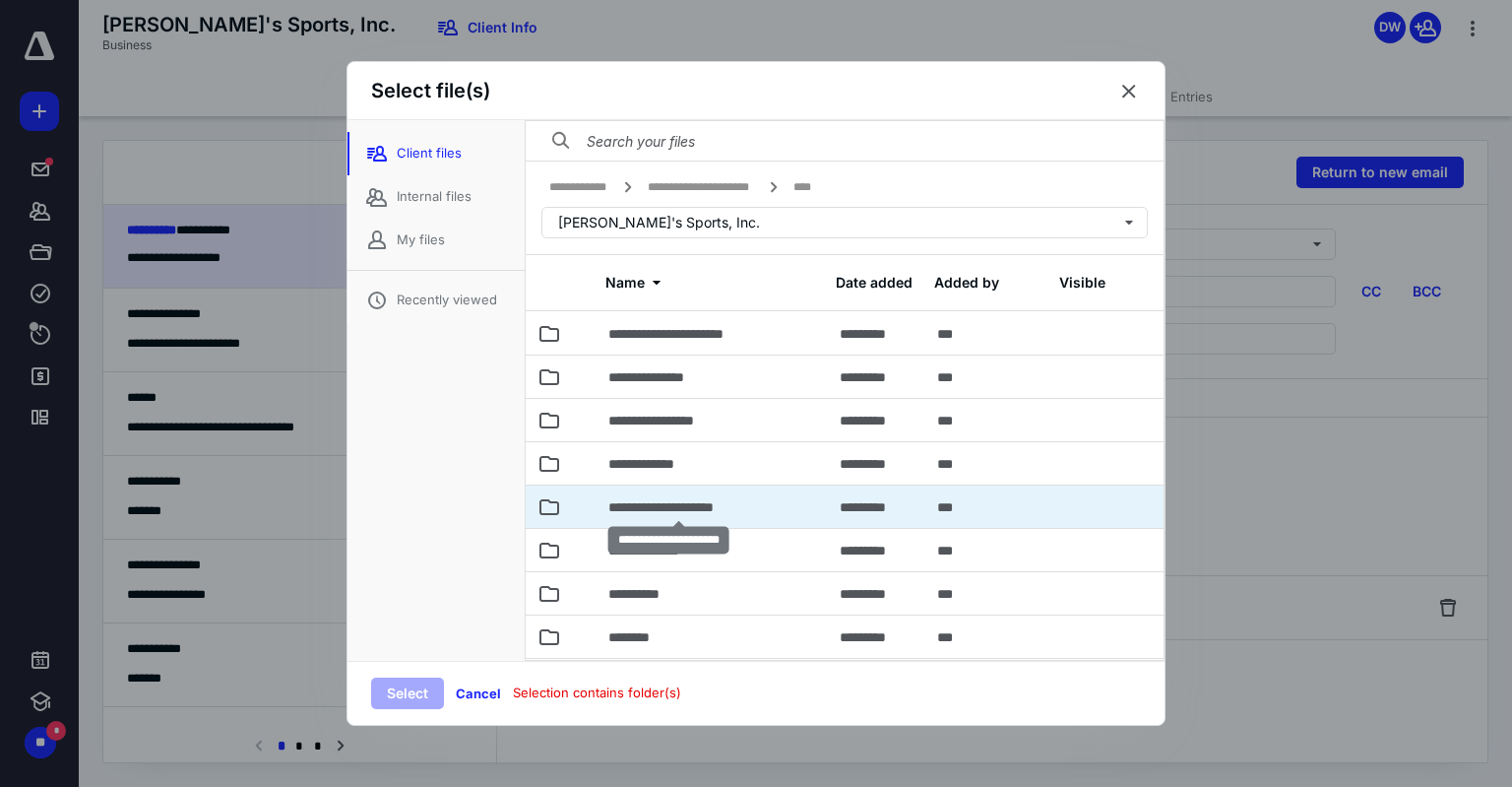 click on "**********" at bounding box center (678, 507) 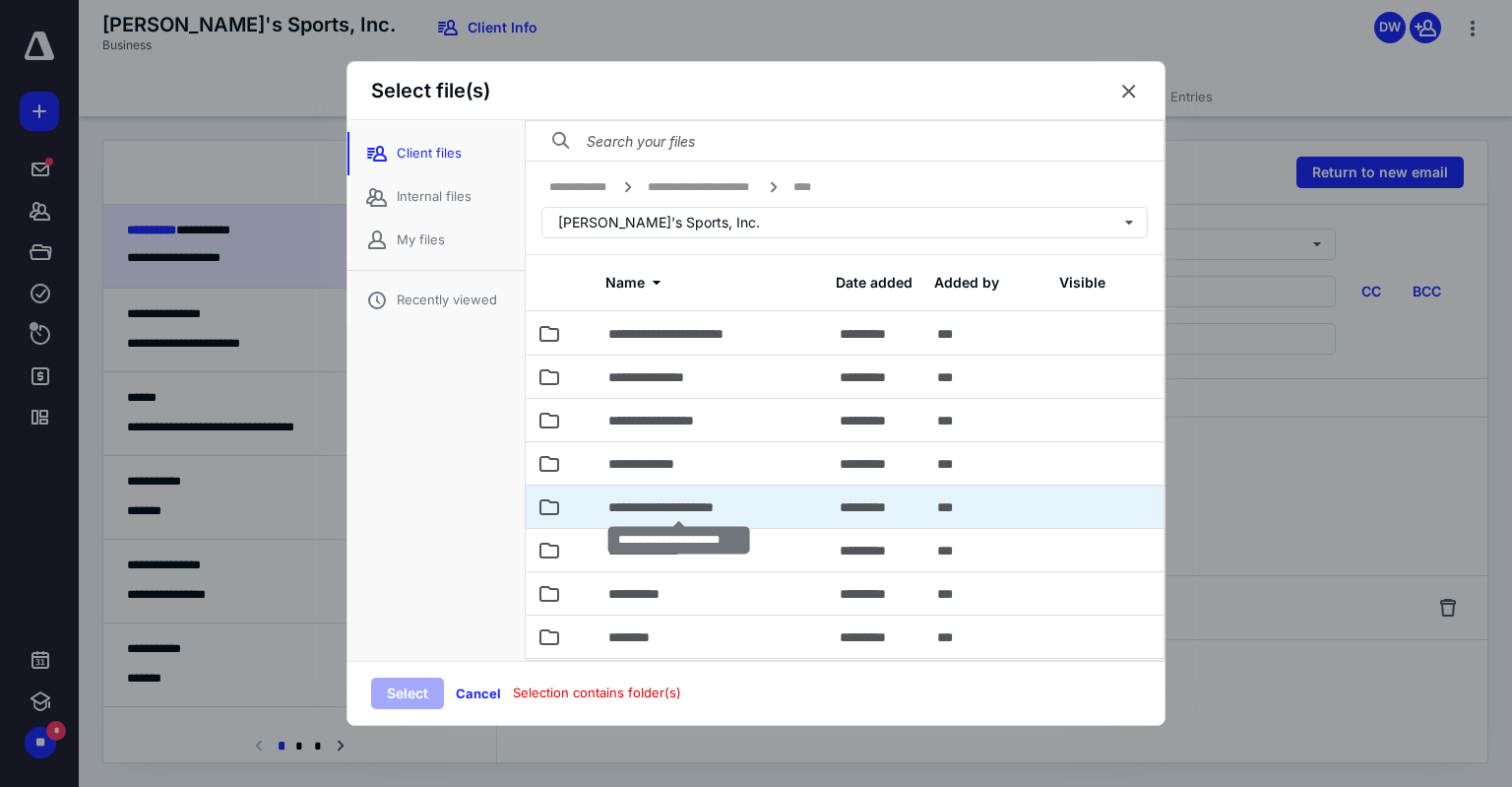 click on "**********" at bounding box center [678, 507] 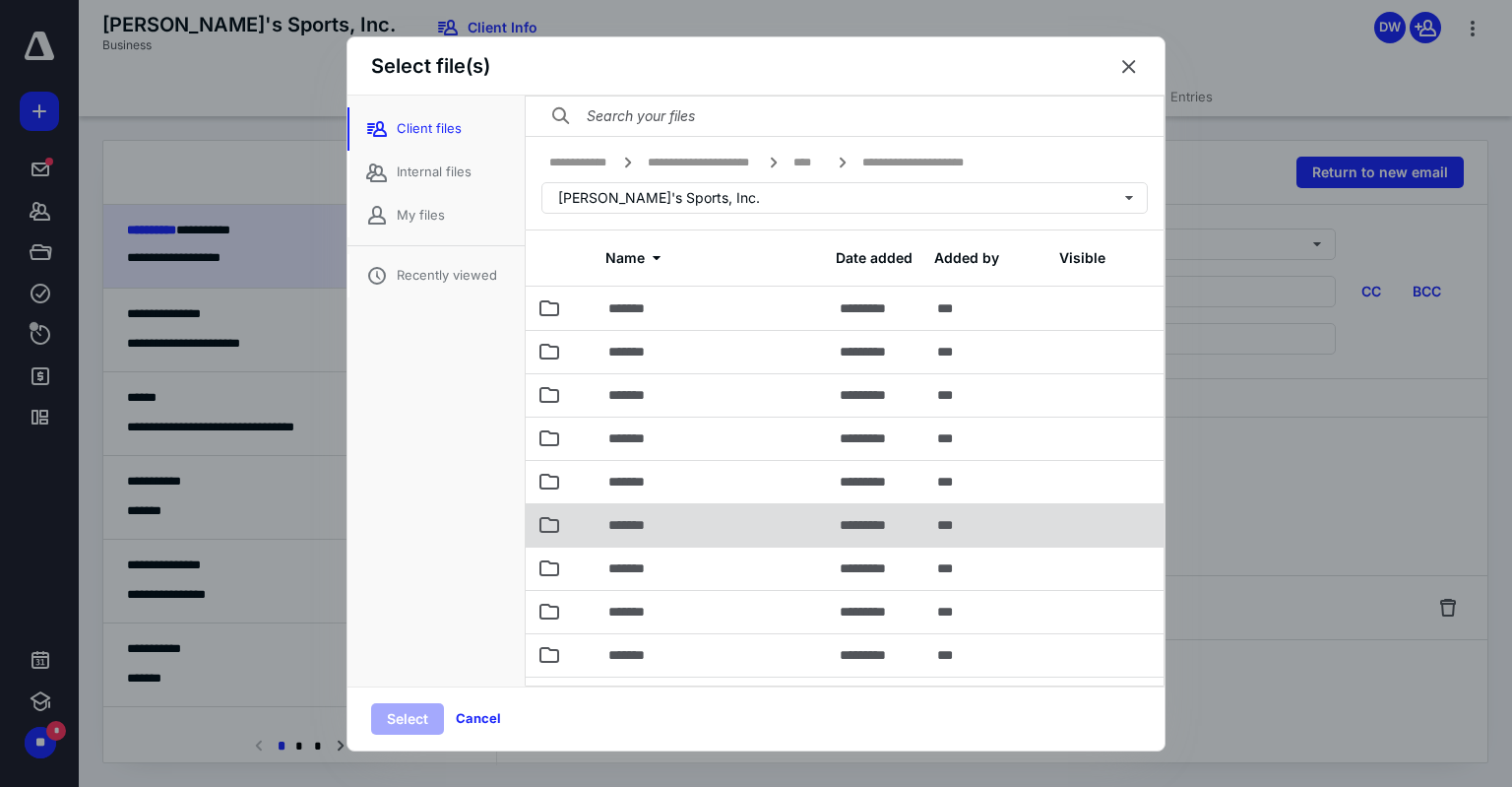 click on "*******" at bounding box center [712, 525] 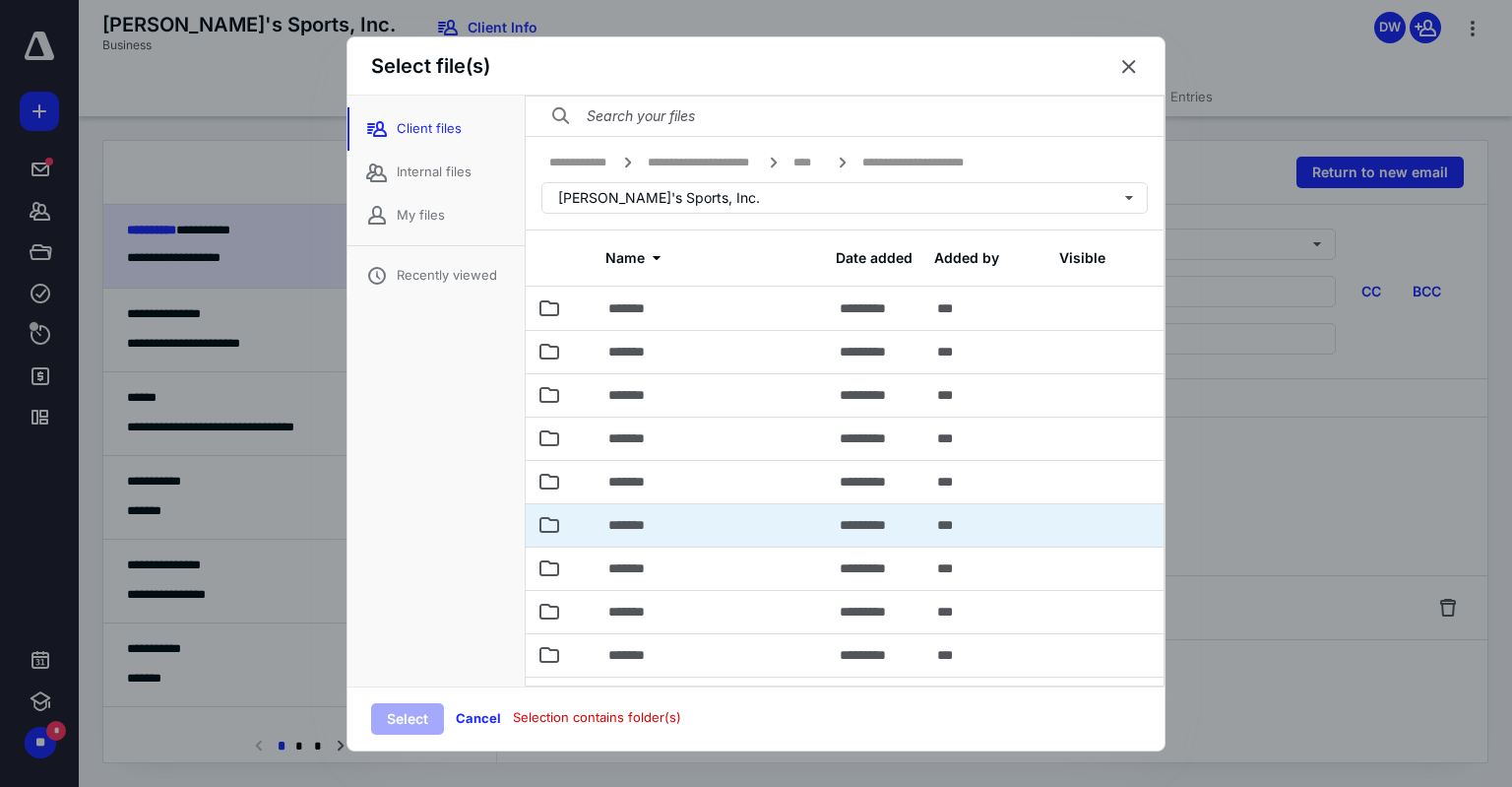 click on "*******" at bounding box center (712, 525) 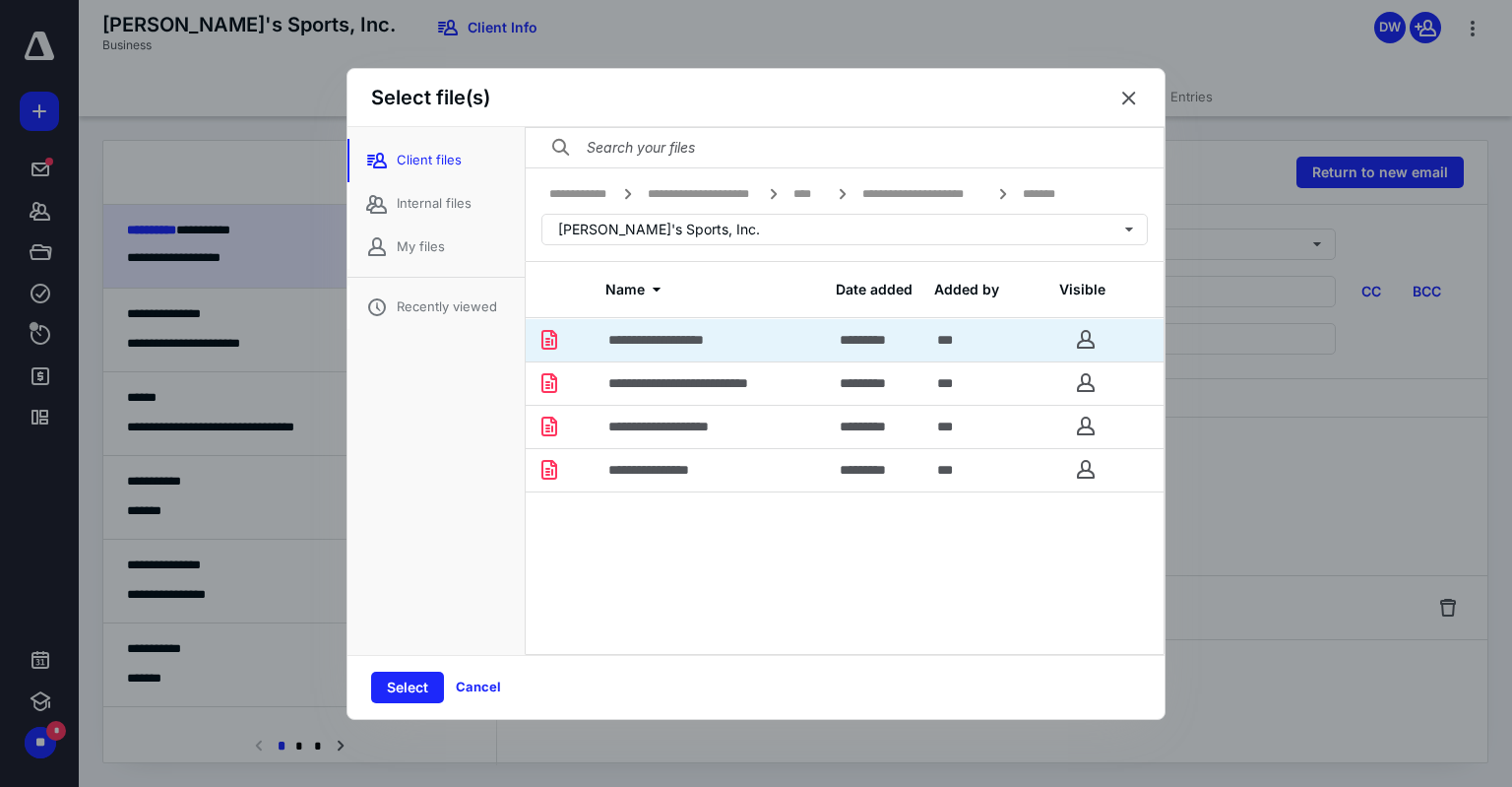 click 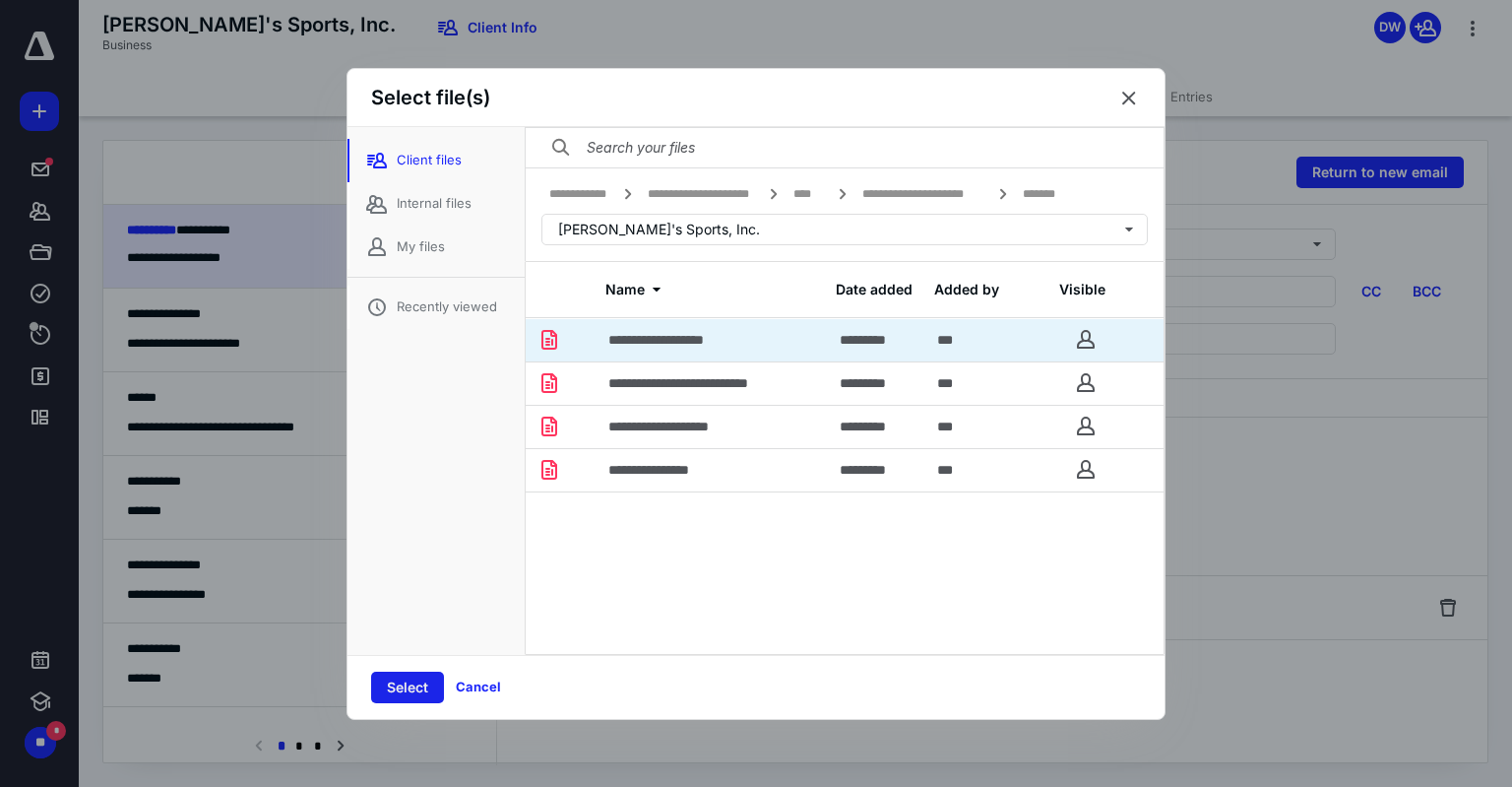 click on "Select" at bounding box center (408, 688) 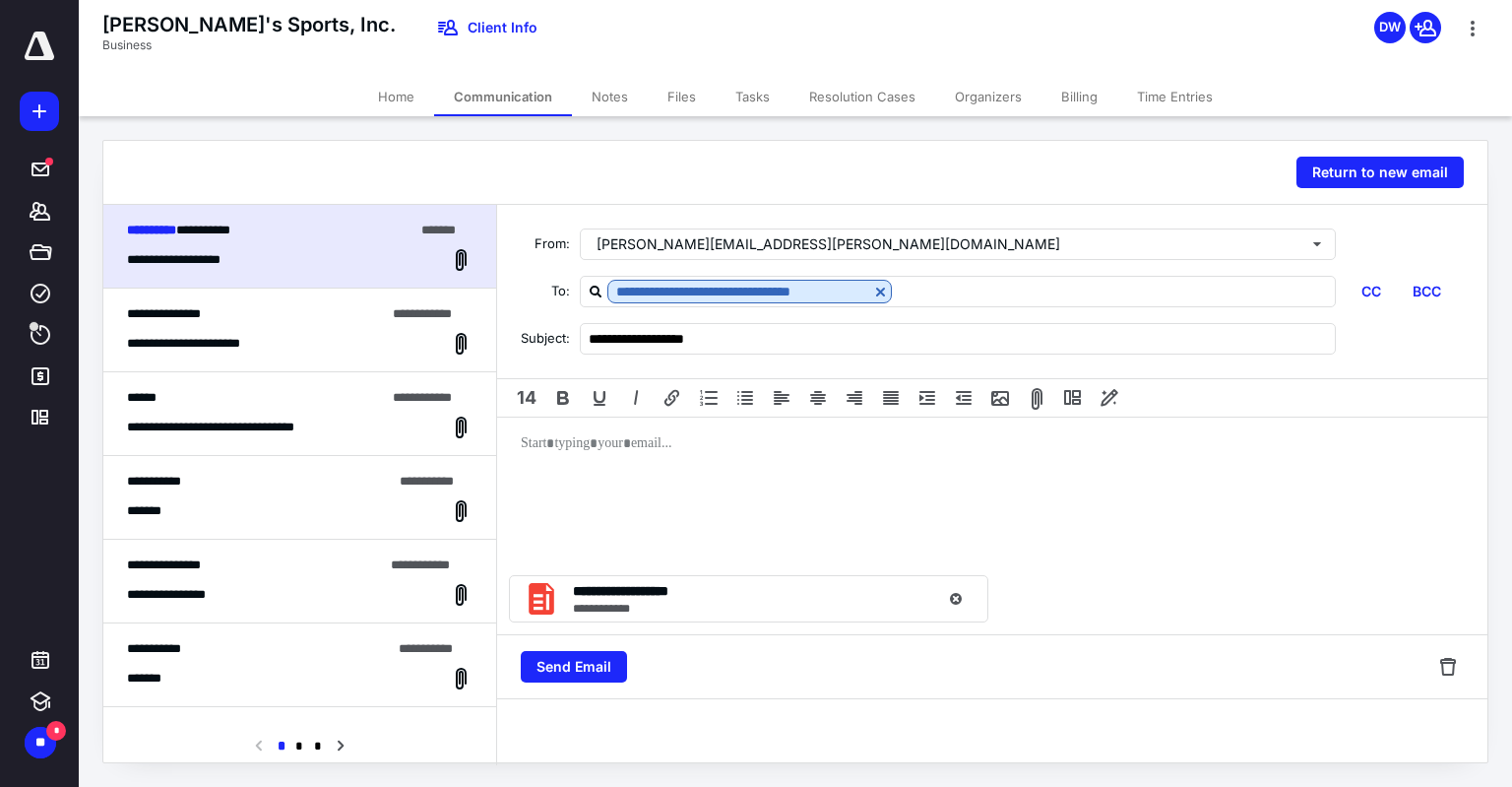 click at bounding box center [992, 496] 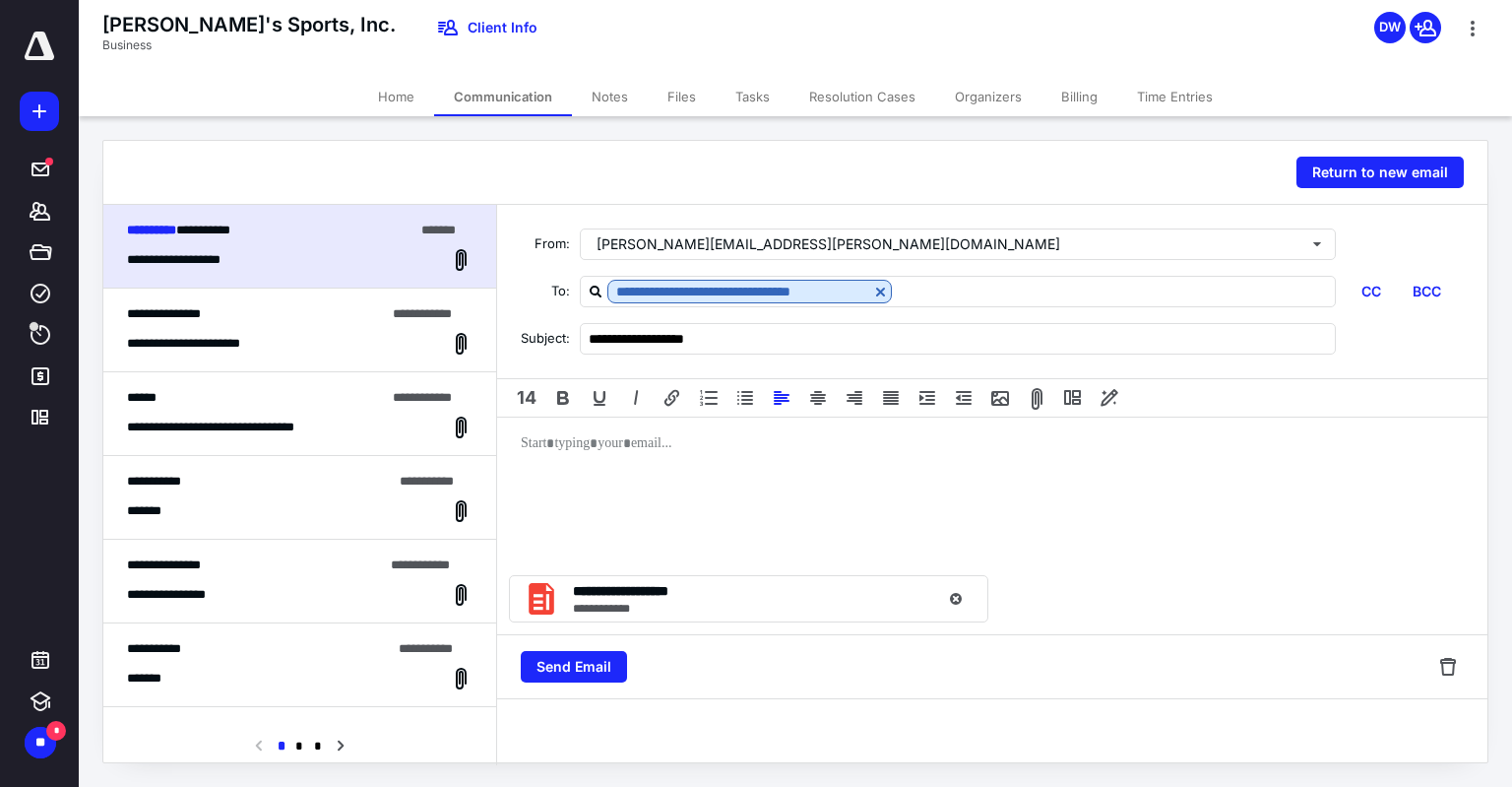 type 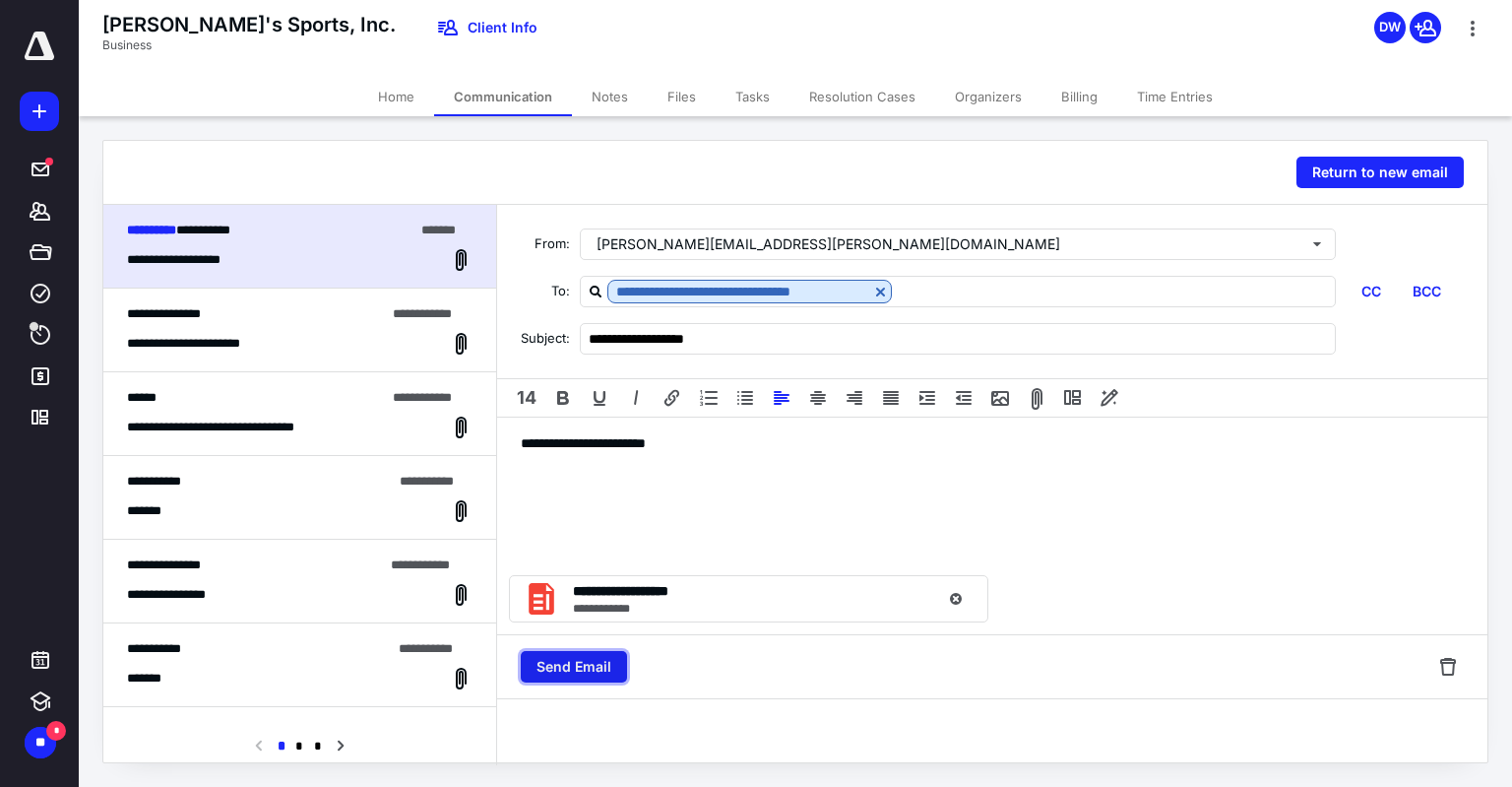 click on "Send Email" at bounding box center (574, 667) 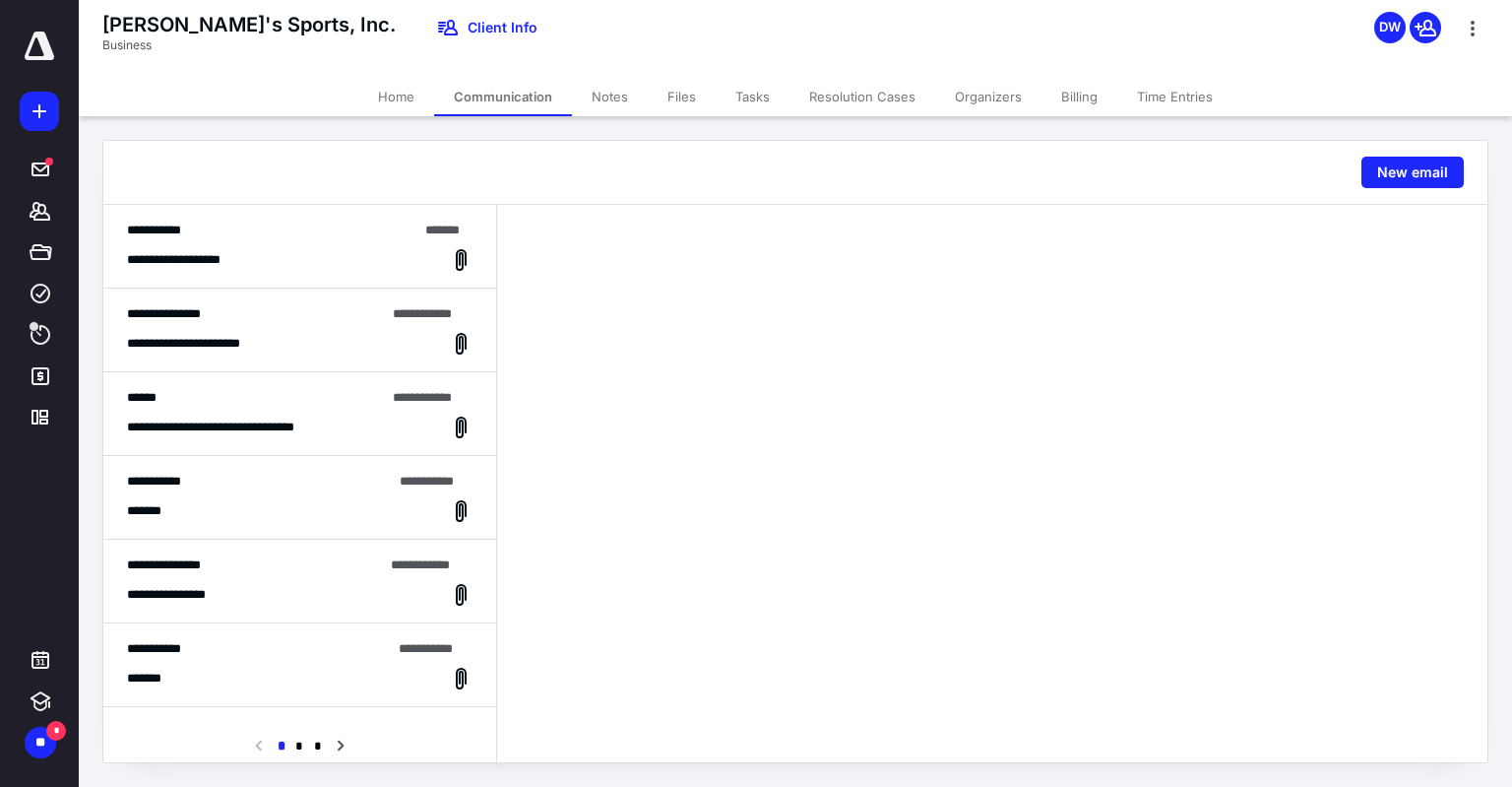click on "Home" at bounding box center (396, 97) 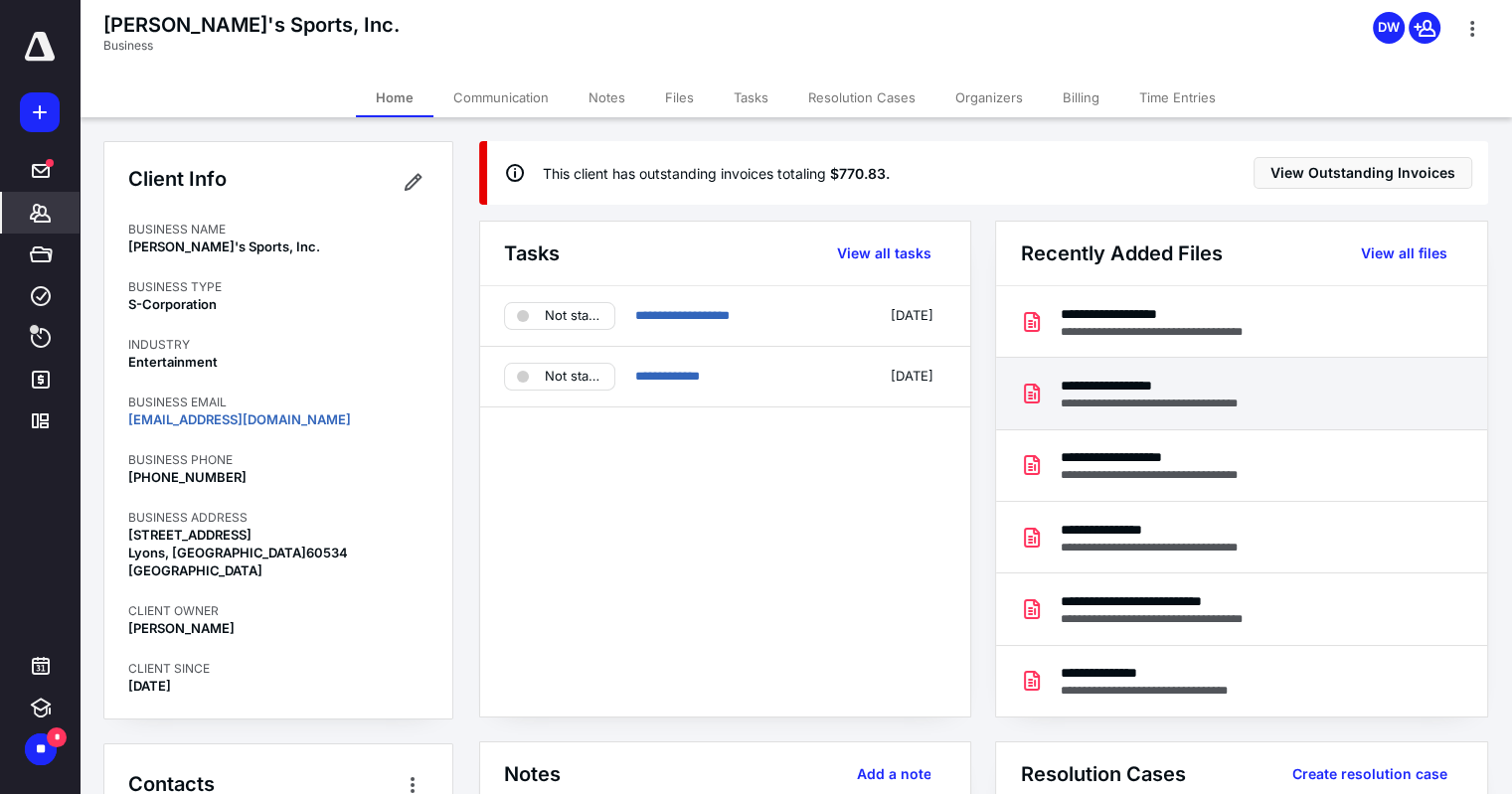 drag, startPoint x: 1161, startPoint y: 383, endPoint x: 1101, endPoint y: 389, distance: 60.299254 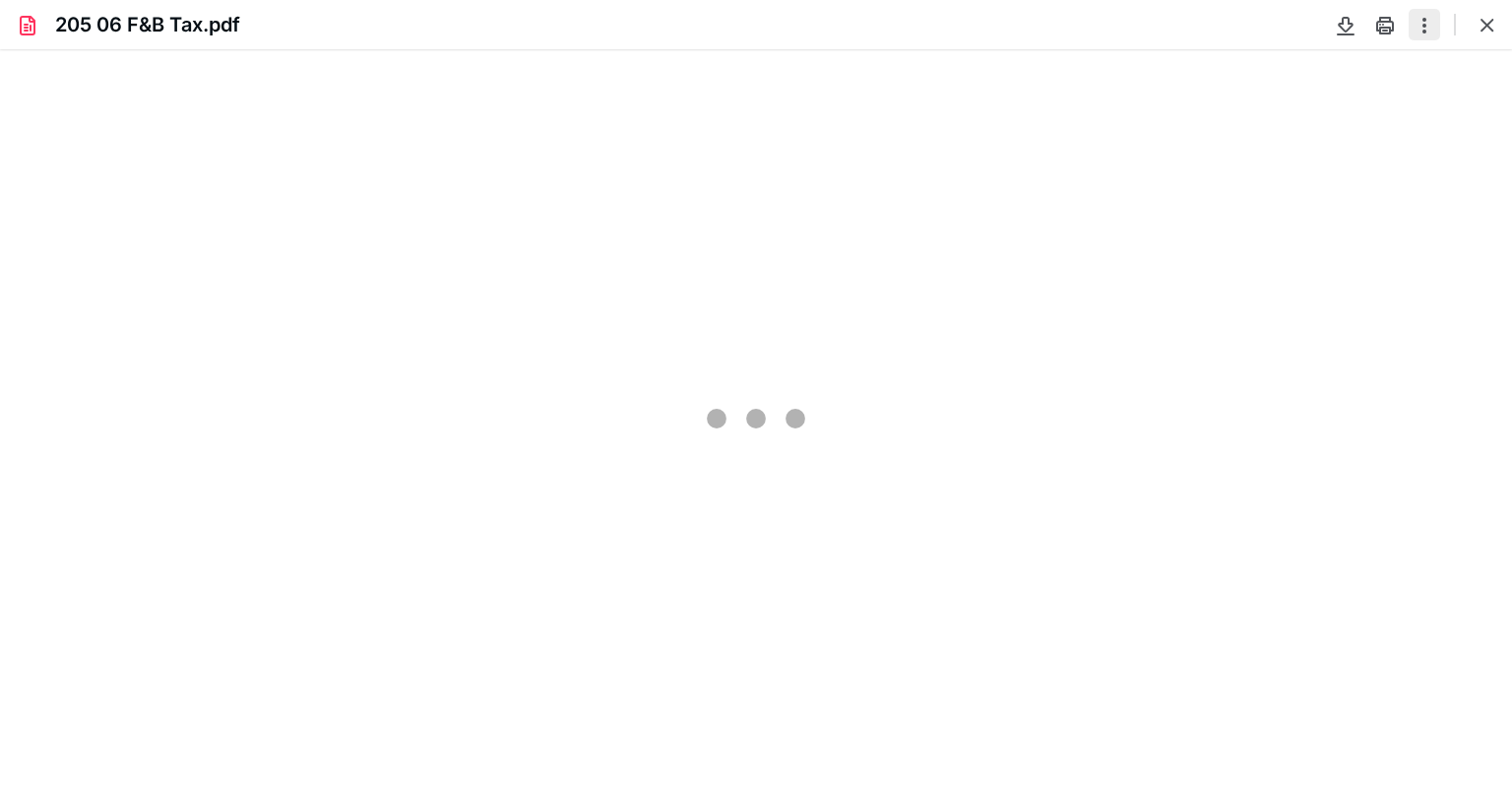 scroll, scrollTop: 0, scrollLeft: 0, axis: both 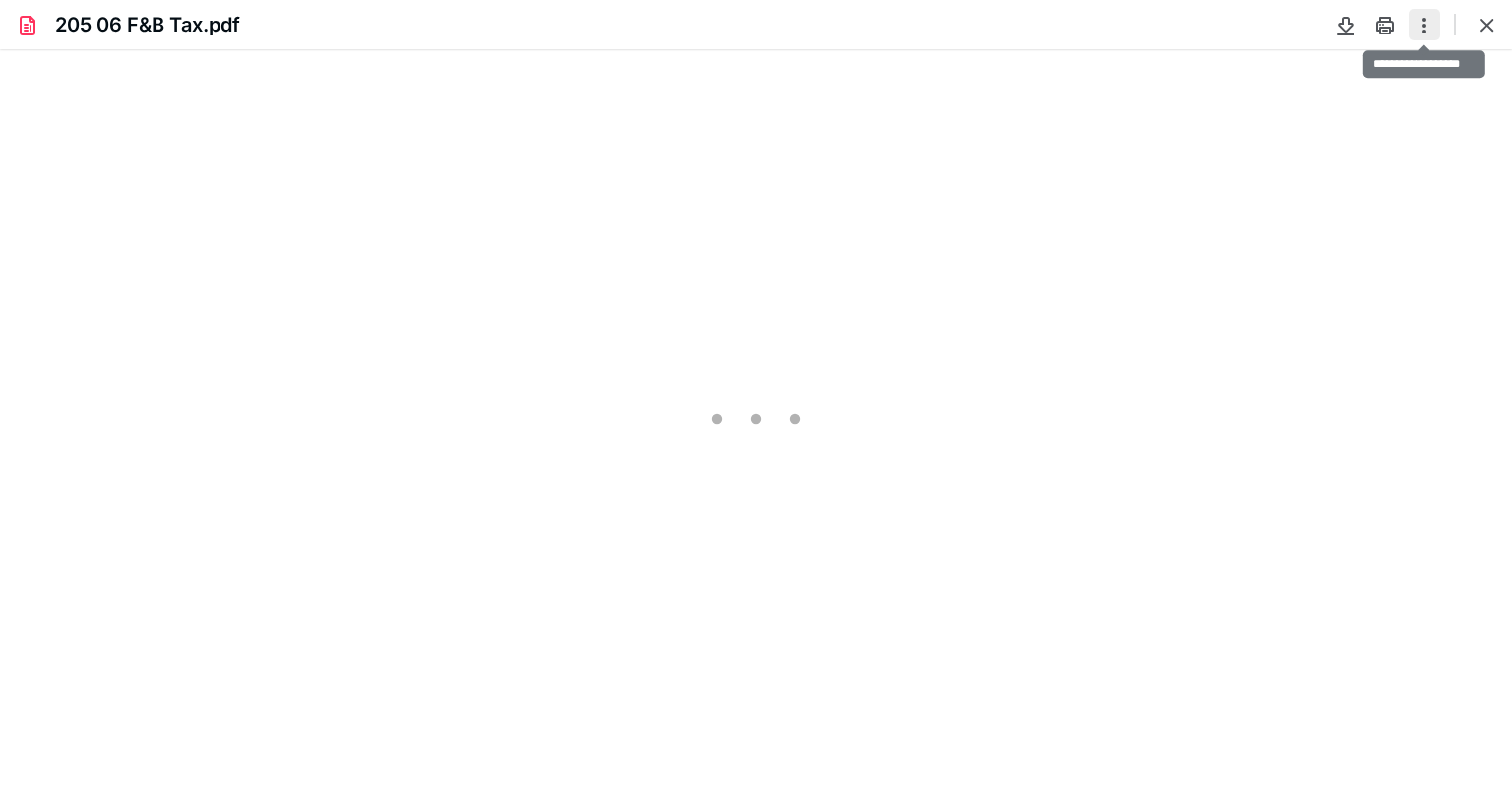 click at bounding box center (1424, 25) 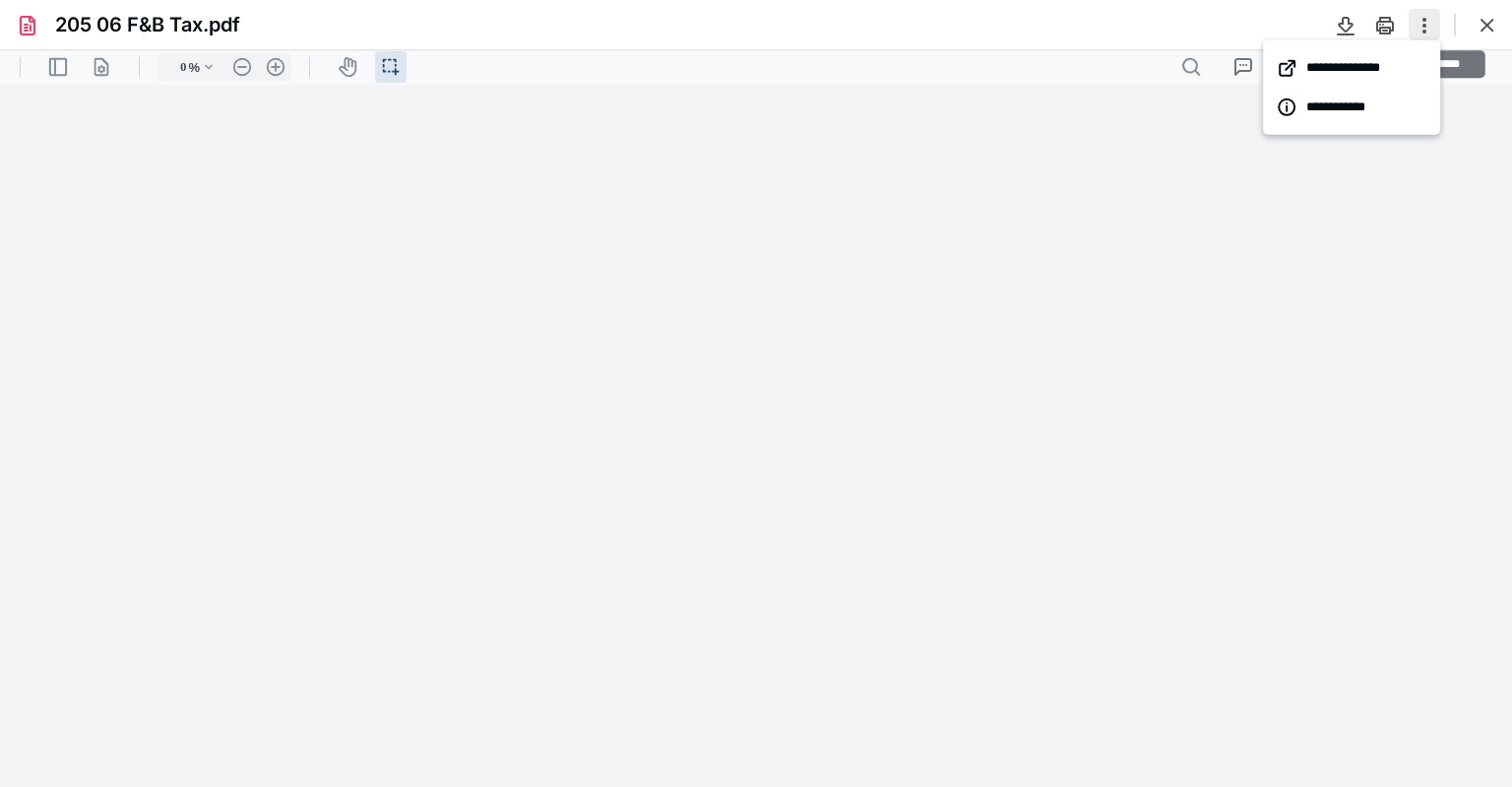 type on "90" 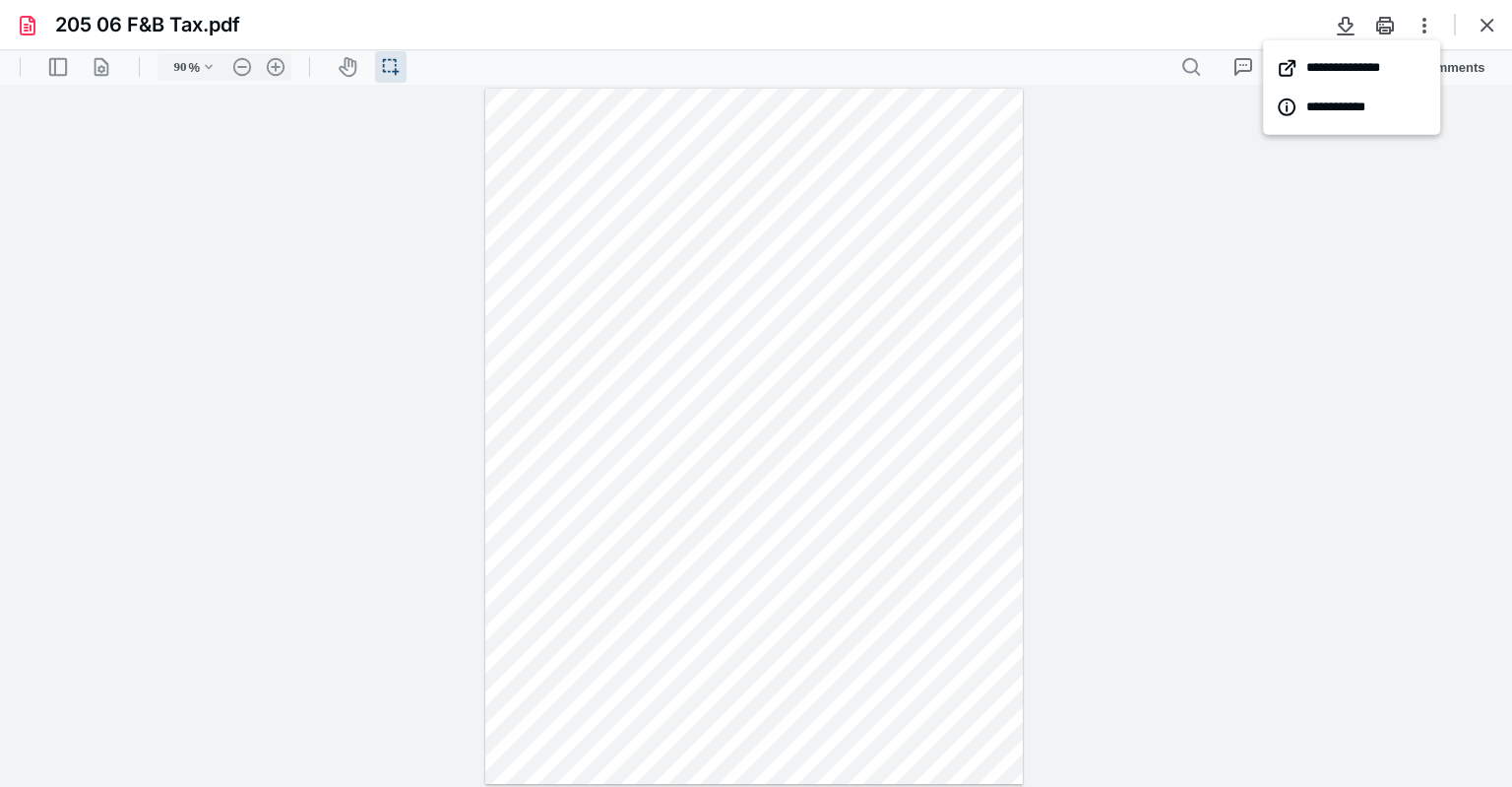 click on "**********" at bounding box center (756, 436) 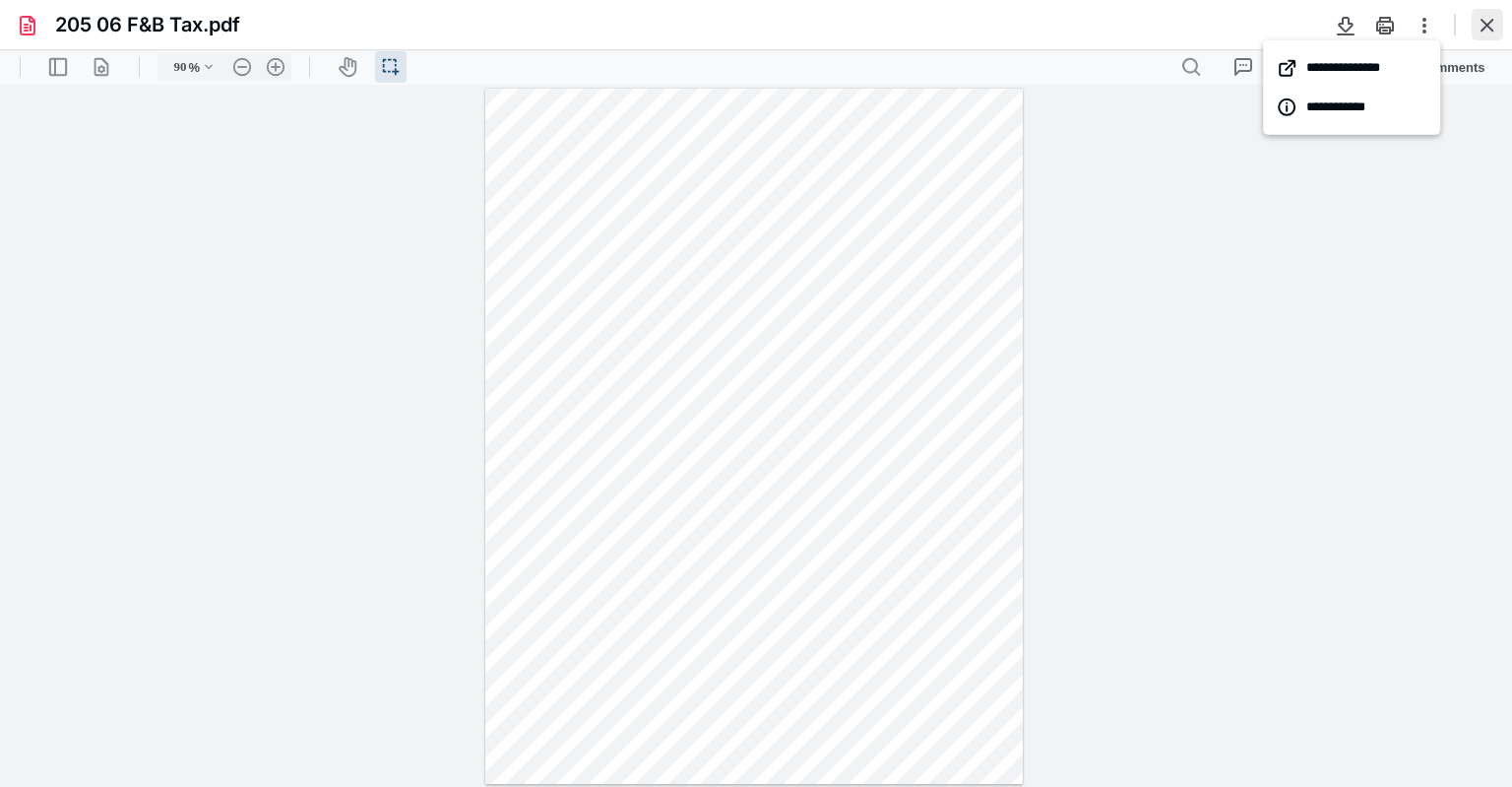 click at bounding box center (1487, 25) 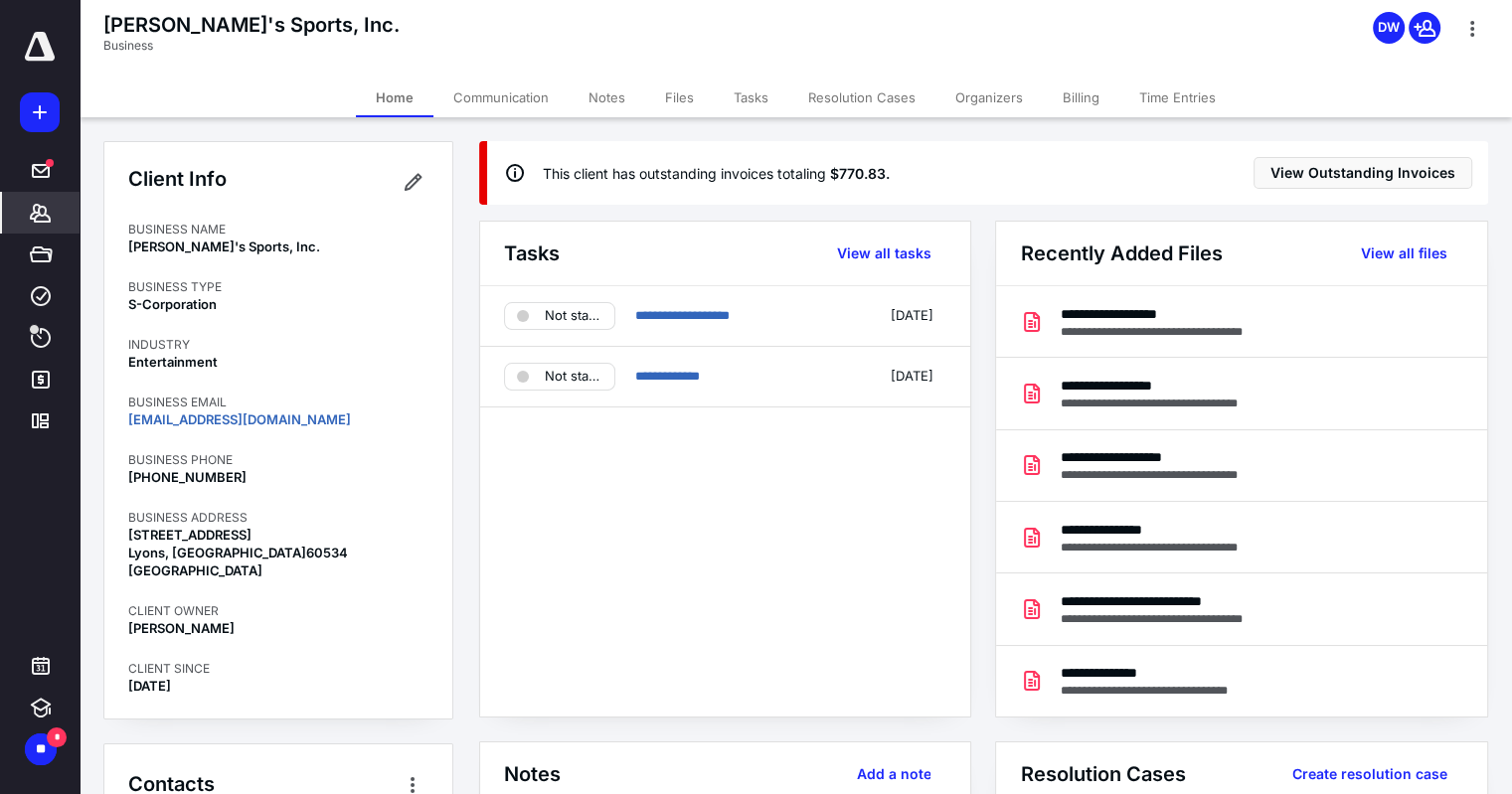 click on "Files" at bounding box center (679, 97) 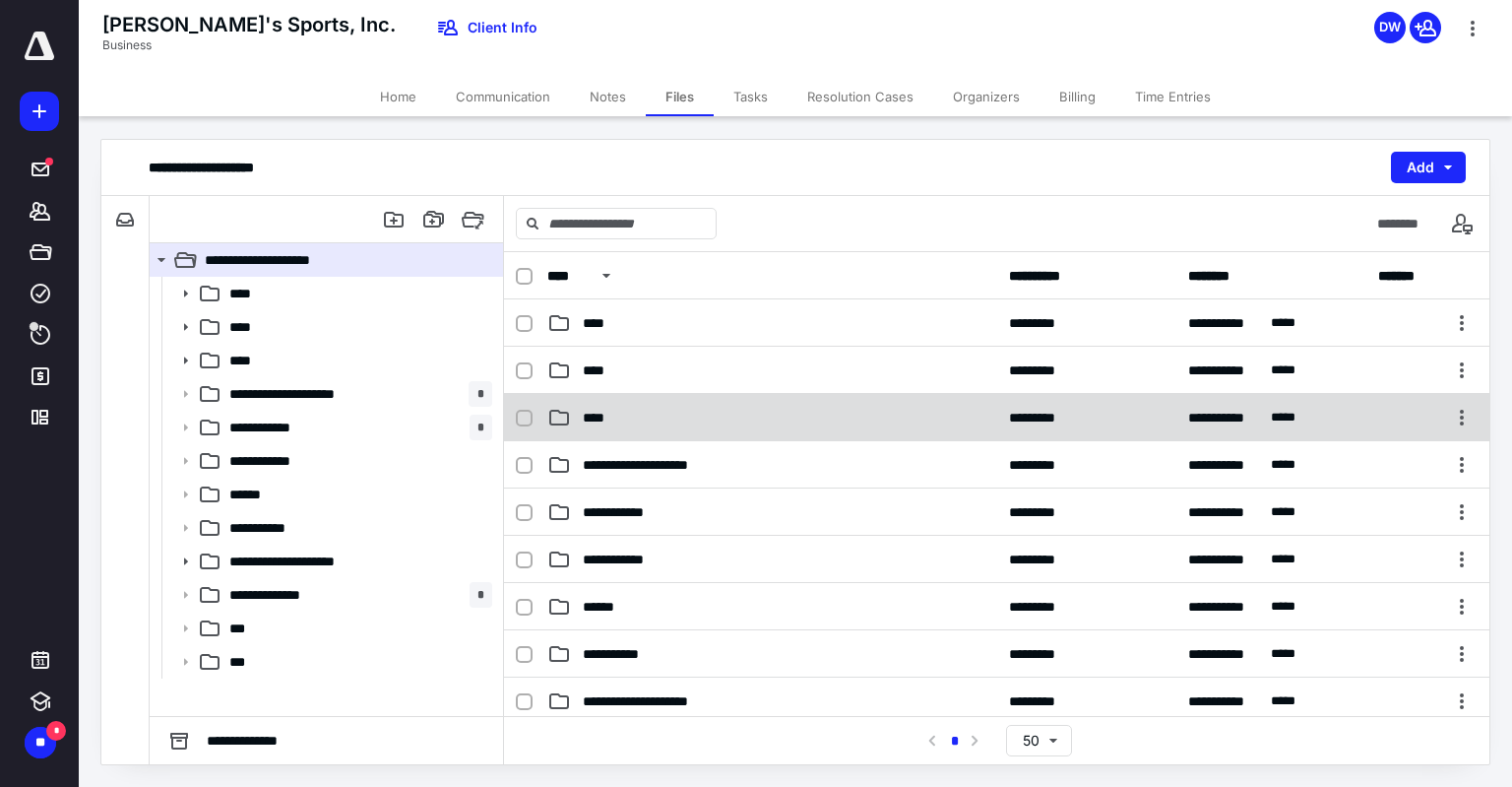 click on "**********" at bounding box center [996, 418] 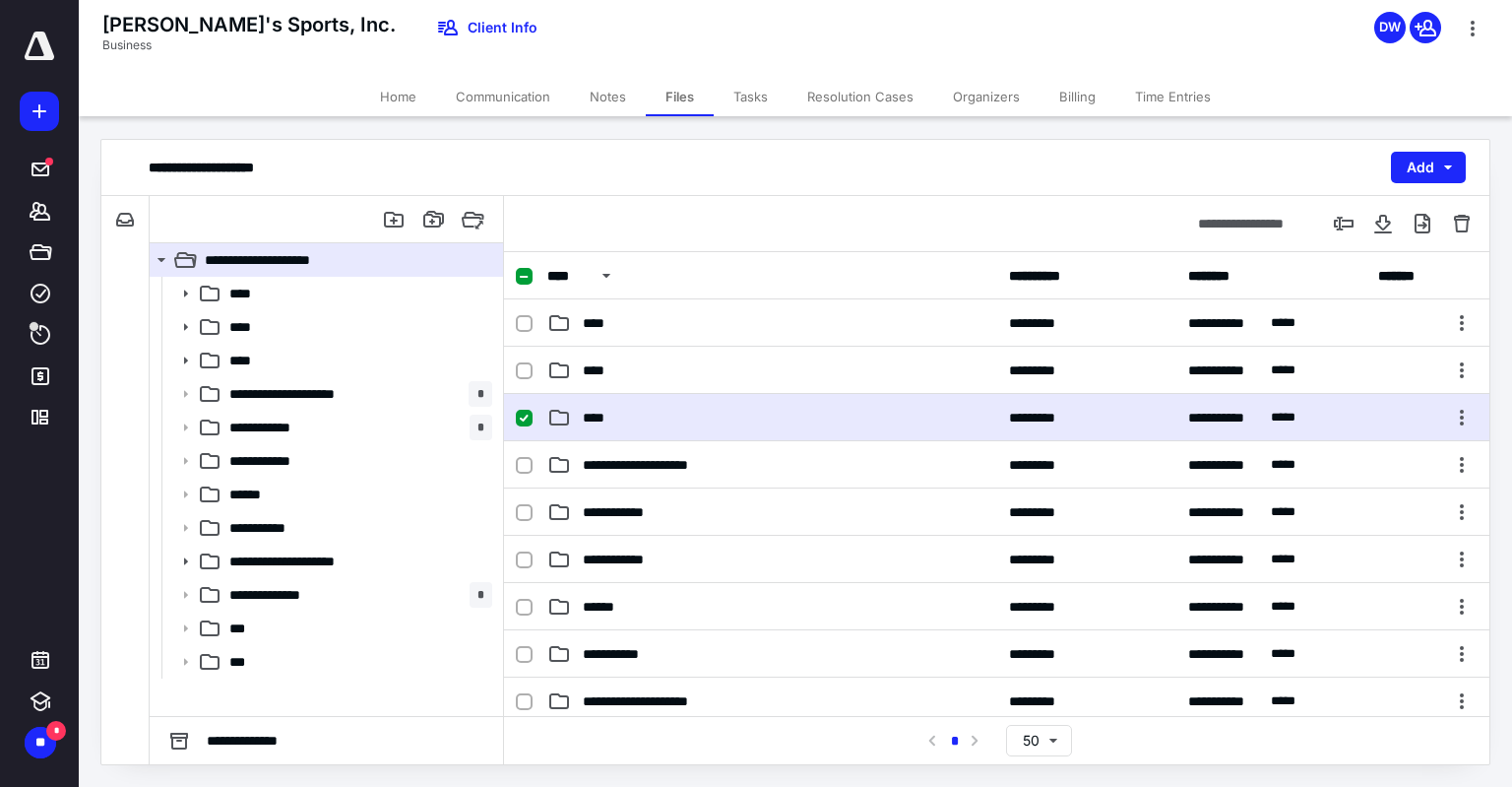 click on "**********" at bounding box center (996, 418) 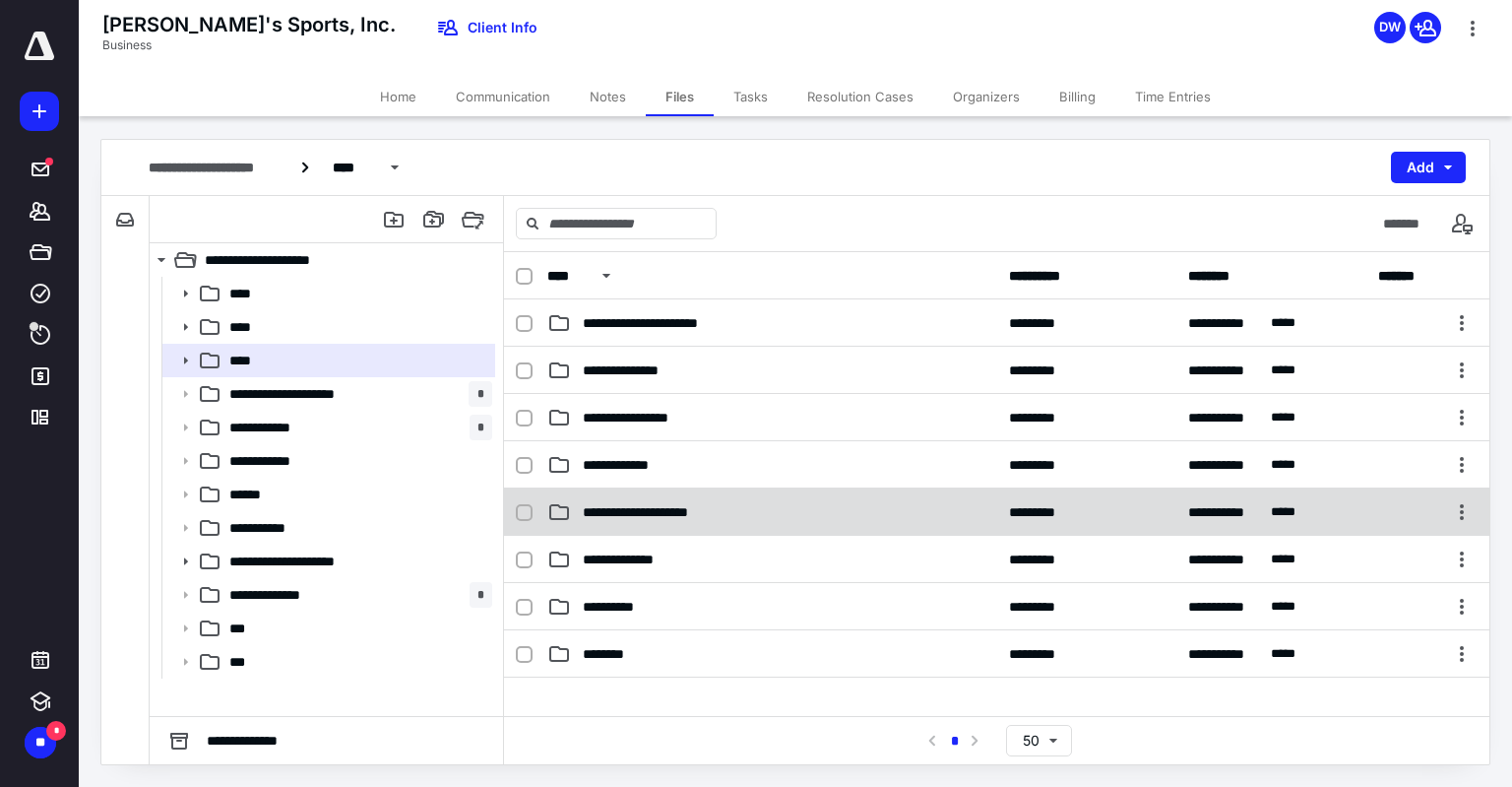 click on "**********" at bounding box center (772, 512) 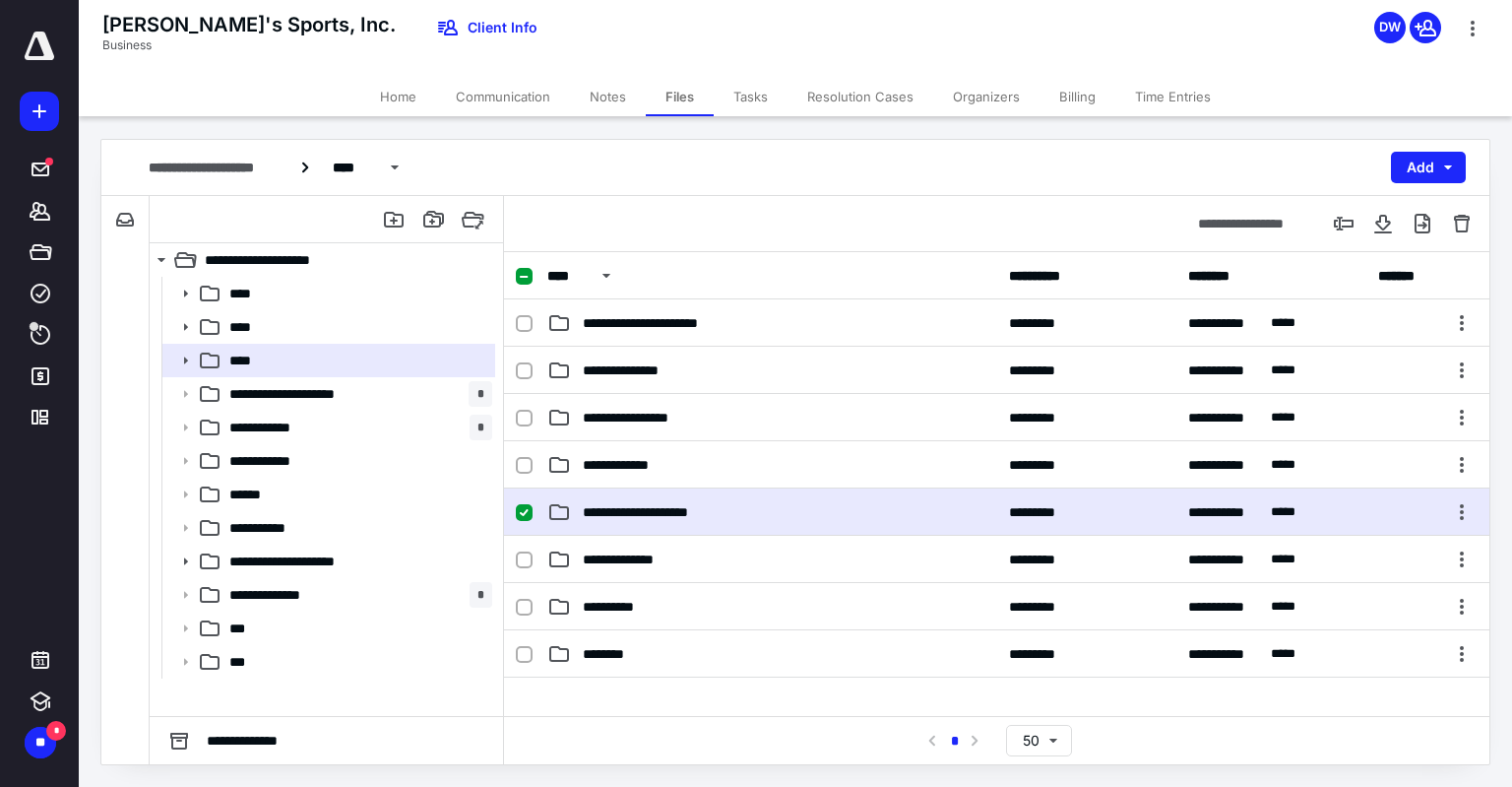 click on "**********" at bounding box center [772, 512] 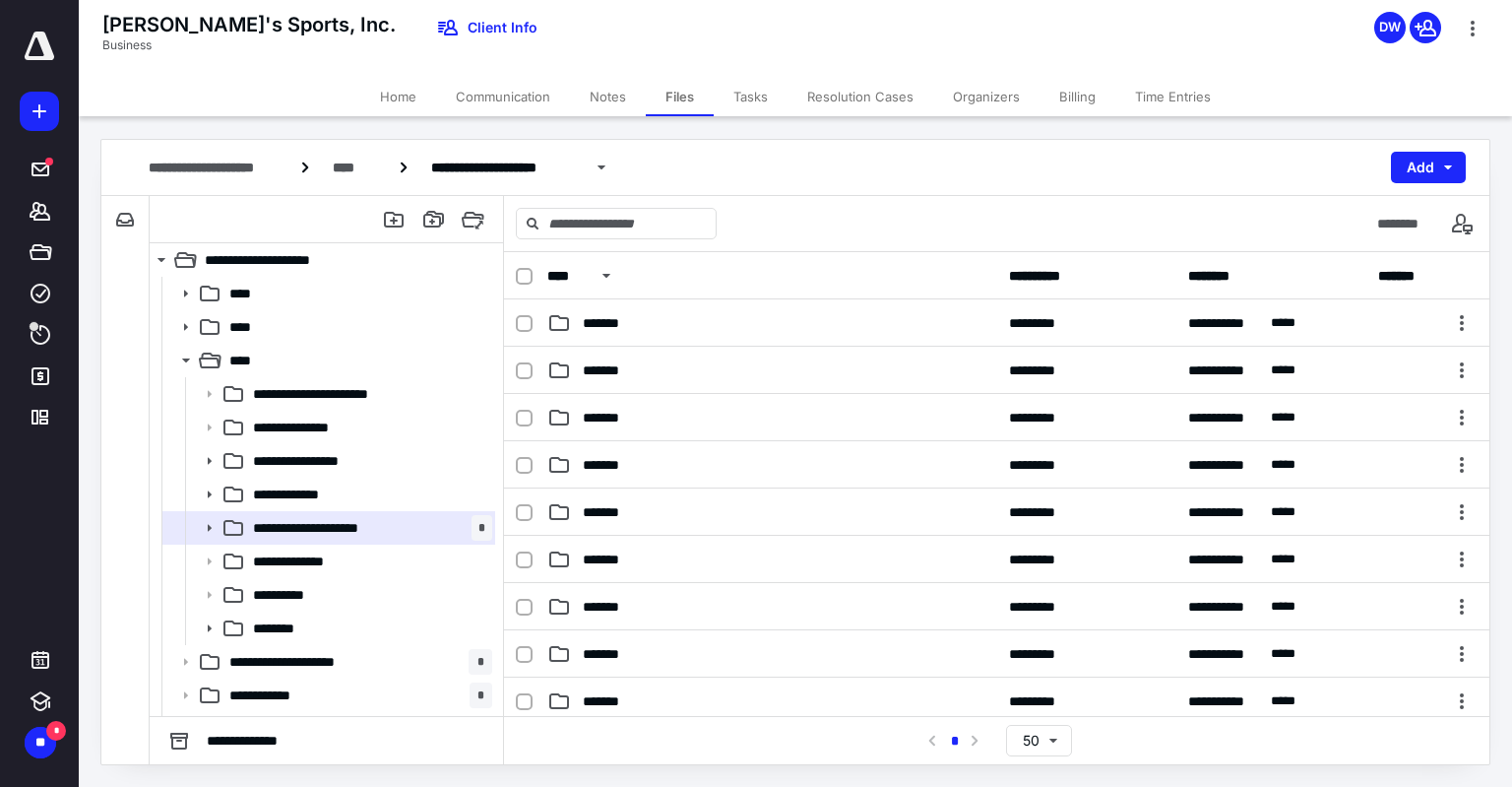 scroll, scrollTop: 394, scrollLeft: 0, axis: vertical 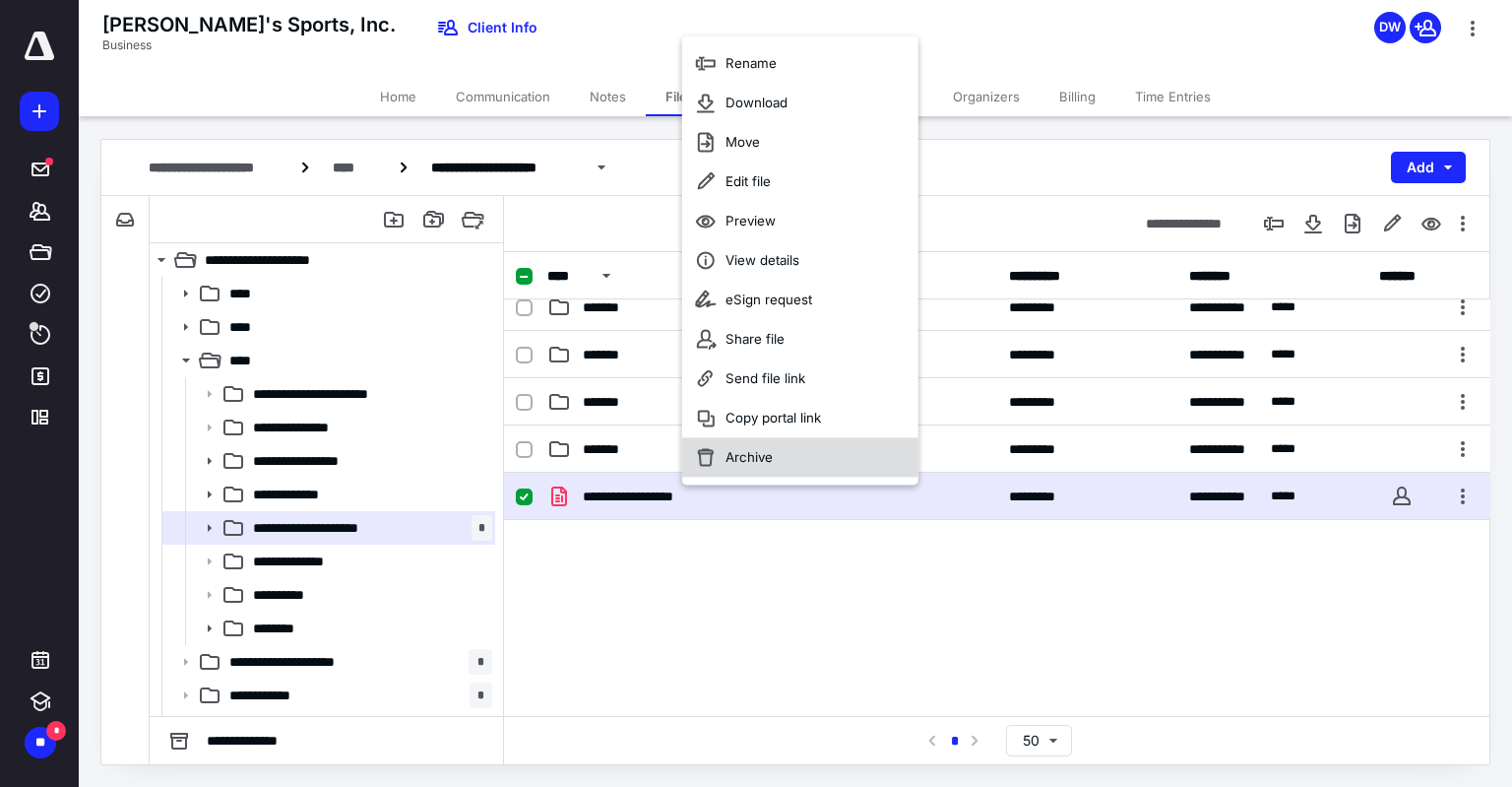 click on "Archive" at bounding box center (749, 458) 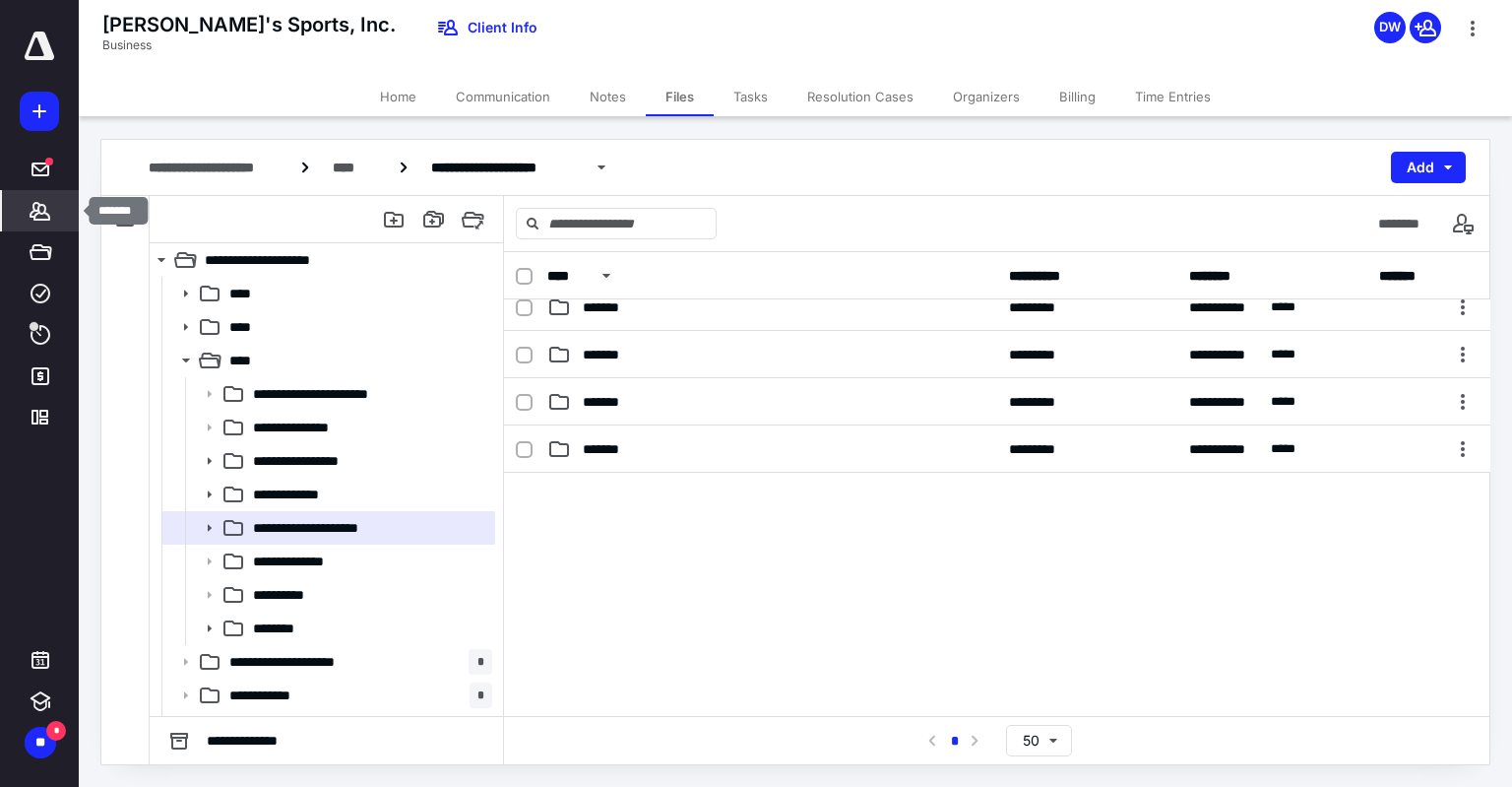 click 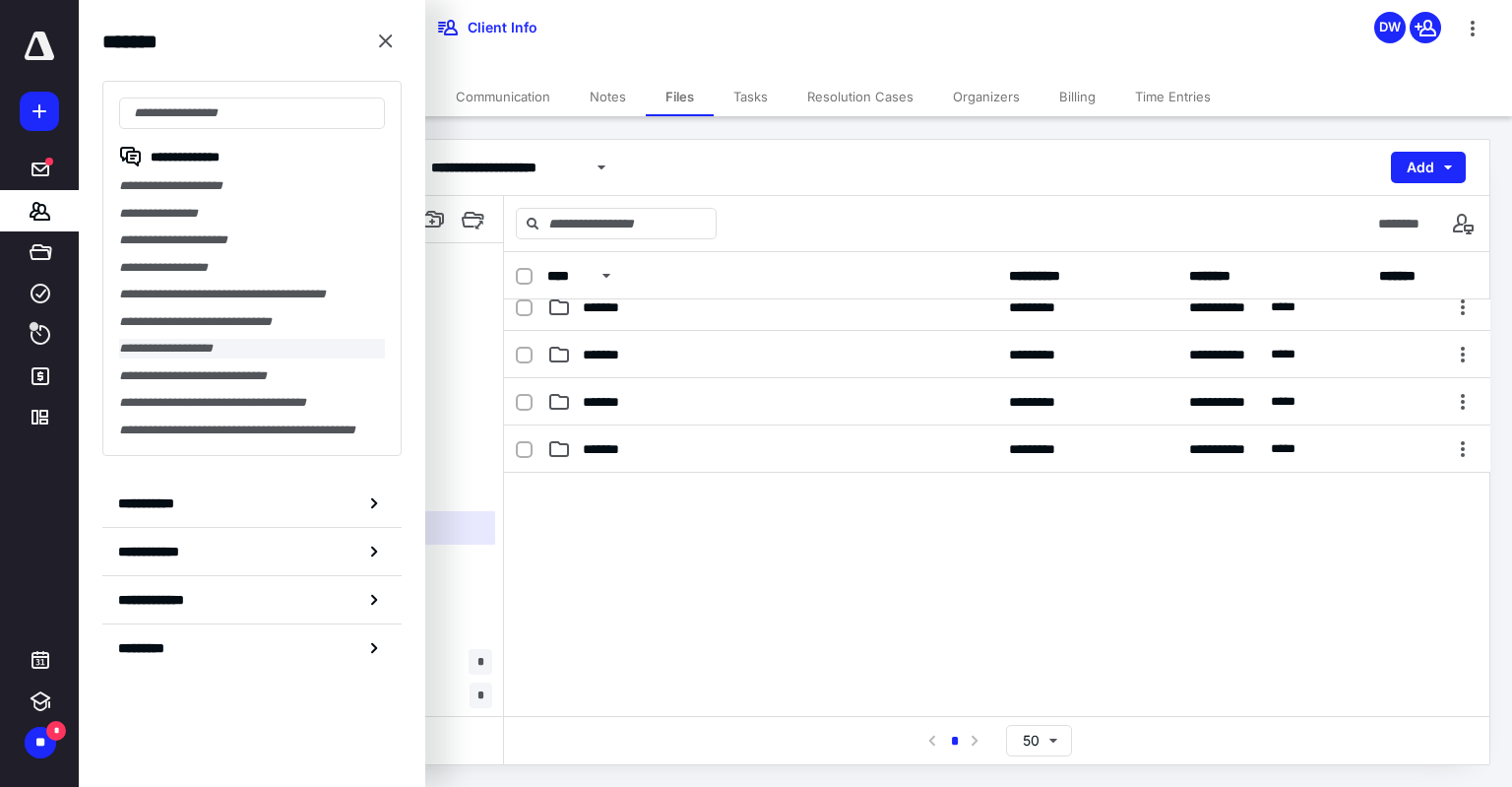 click on "**********" at bounding box center [252, 349] 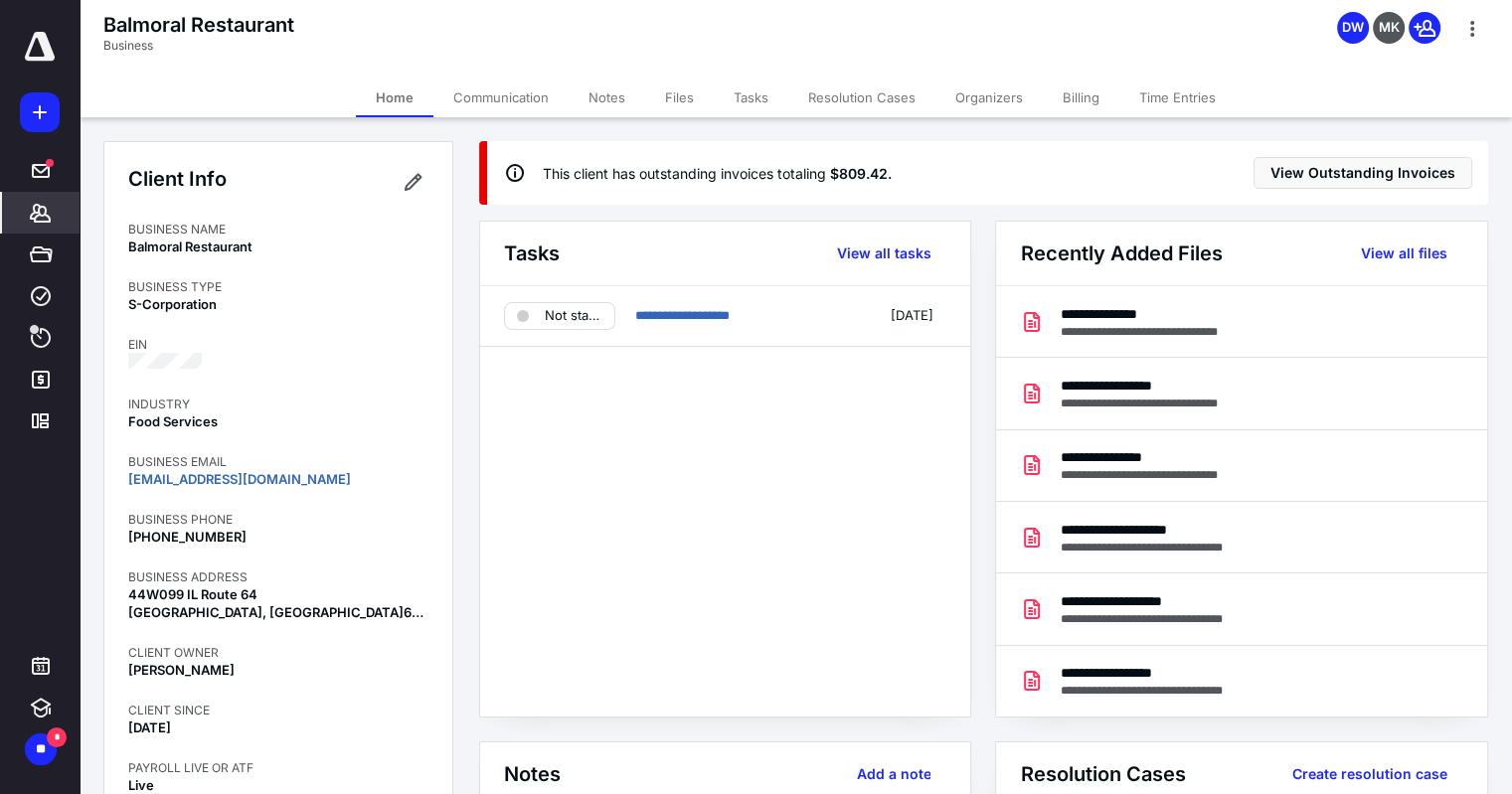 click on "Notes" at bounding box center (606, 97) 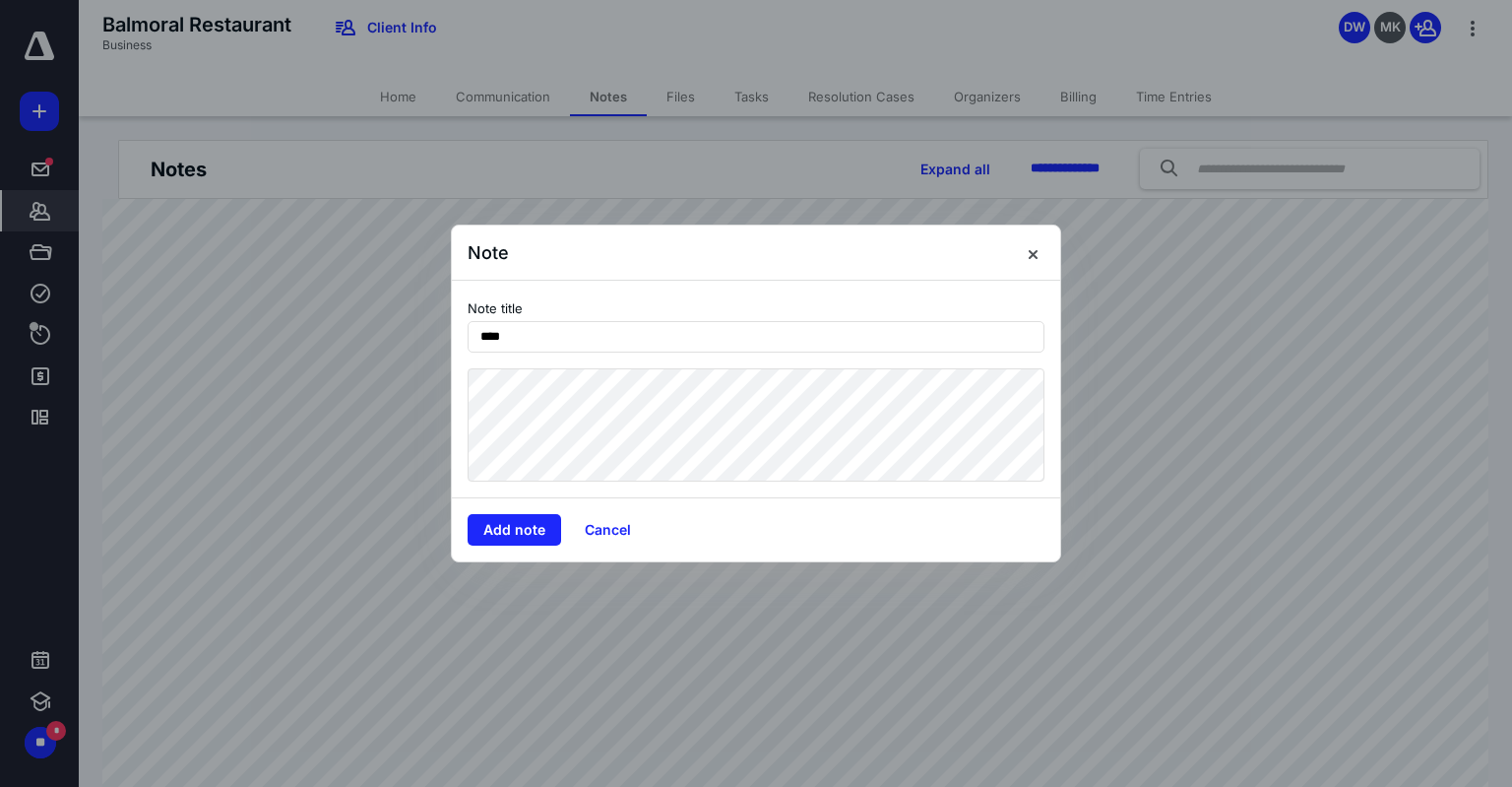 type on "****" 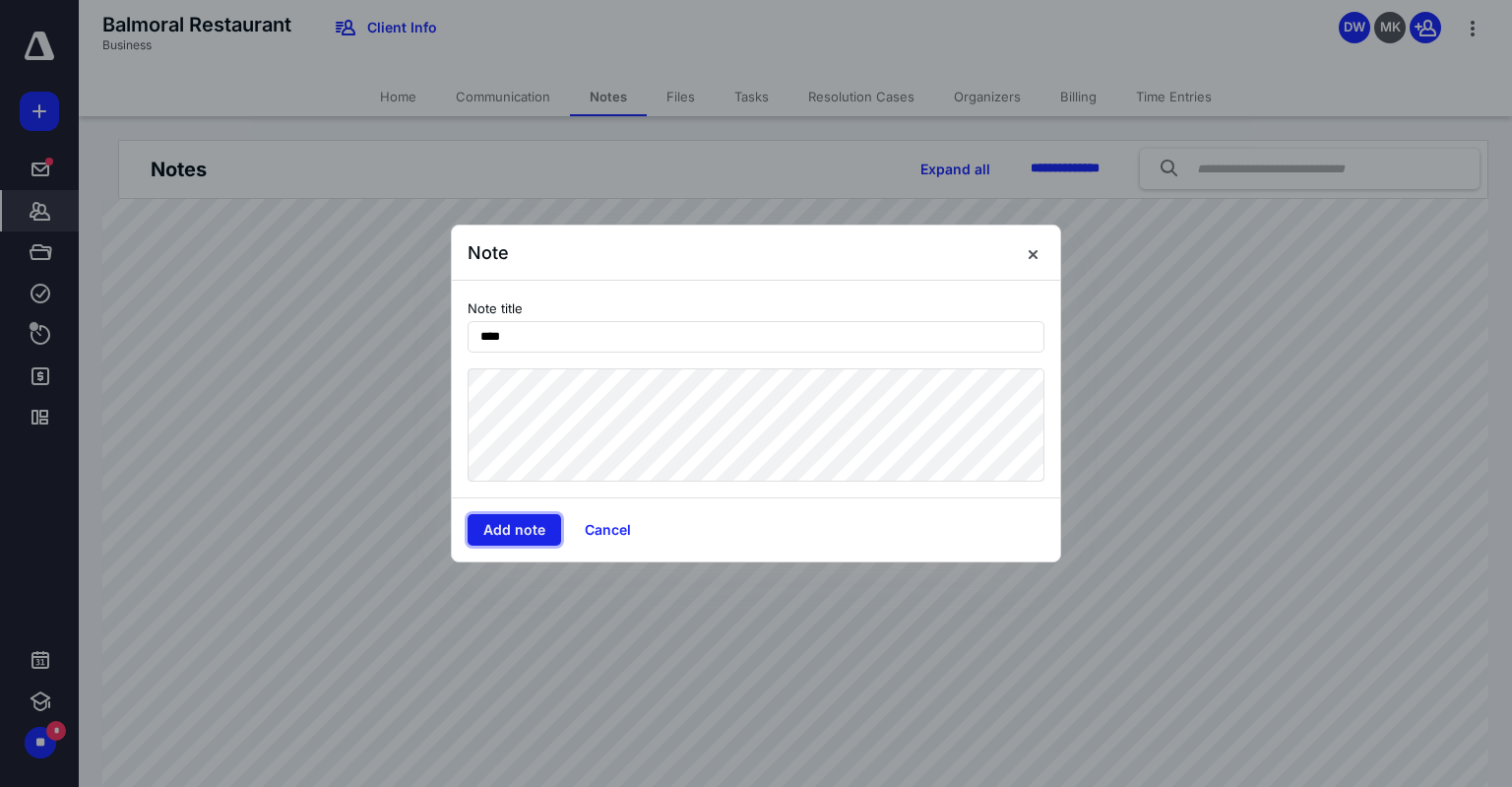 click on "Add note" at bounding box center [514, 530] 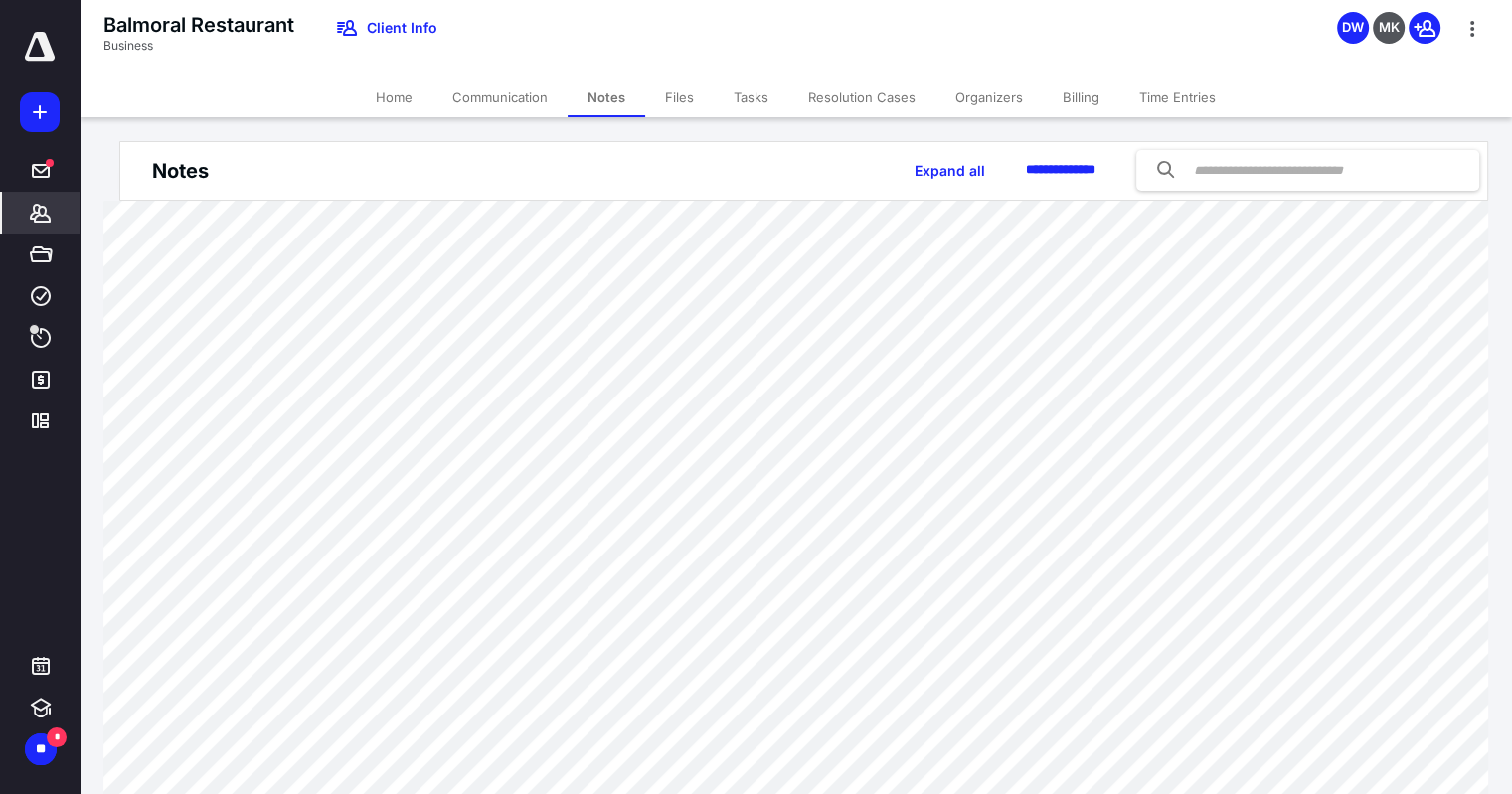 click on "Home" at bounding box center [394, 97] 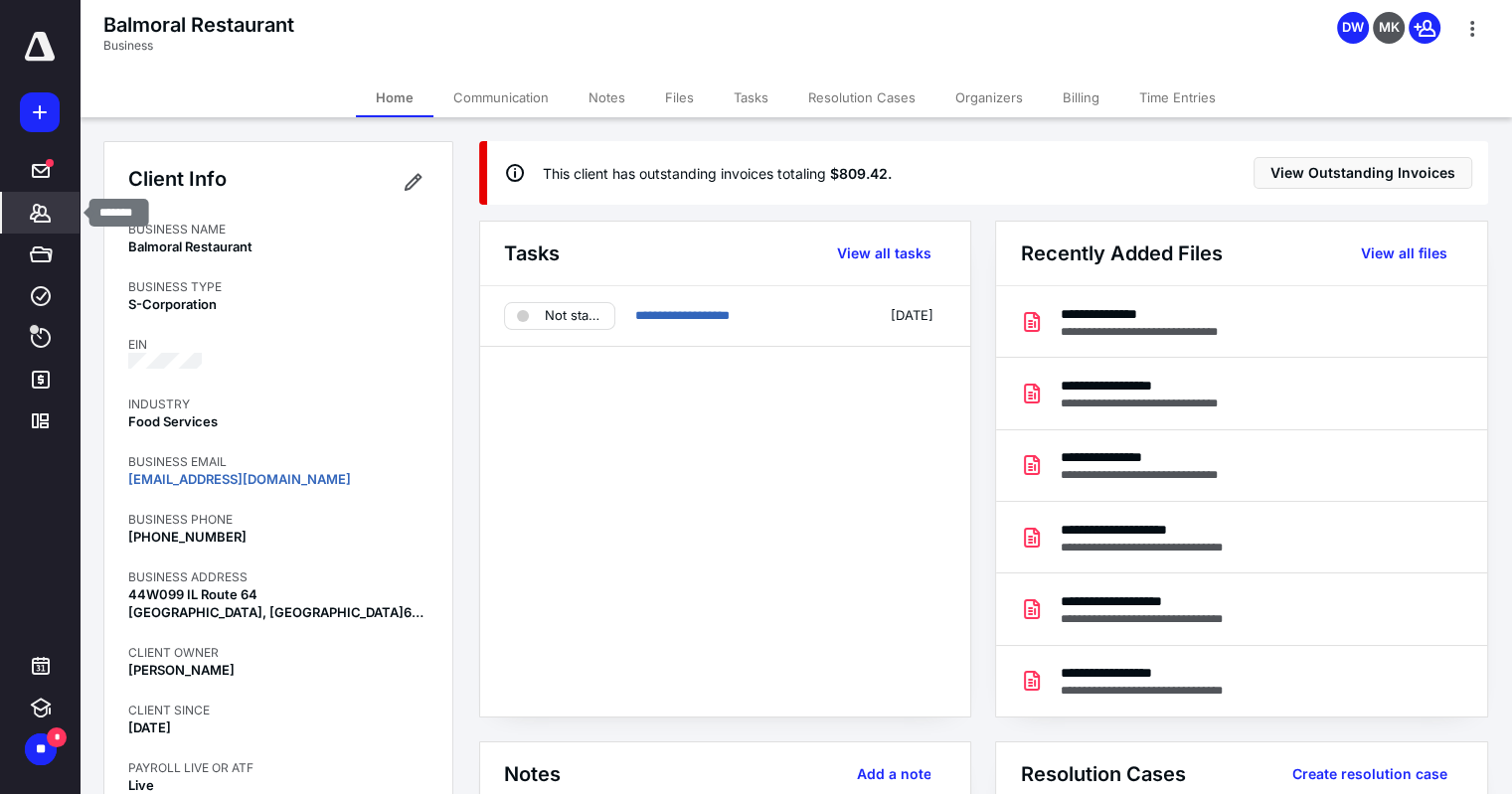 click 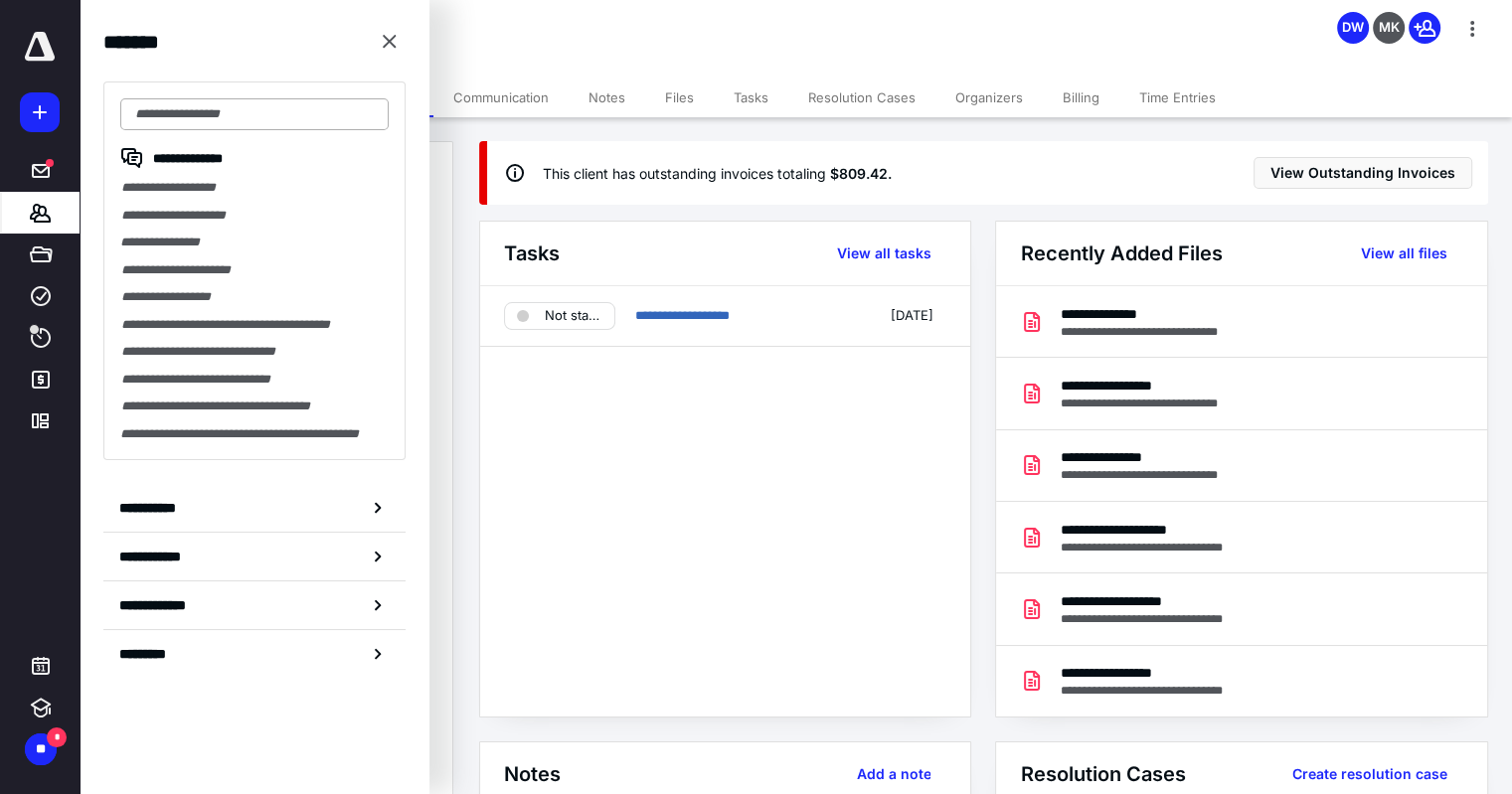 click at bounding box center (254, 114) 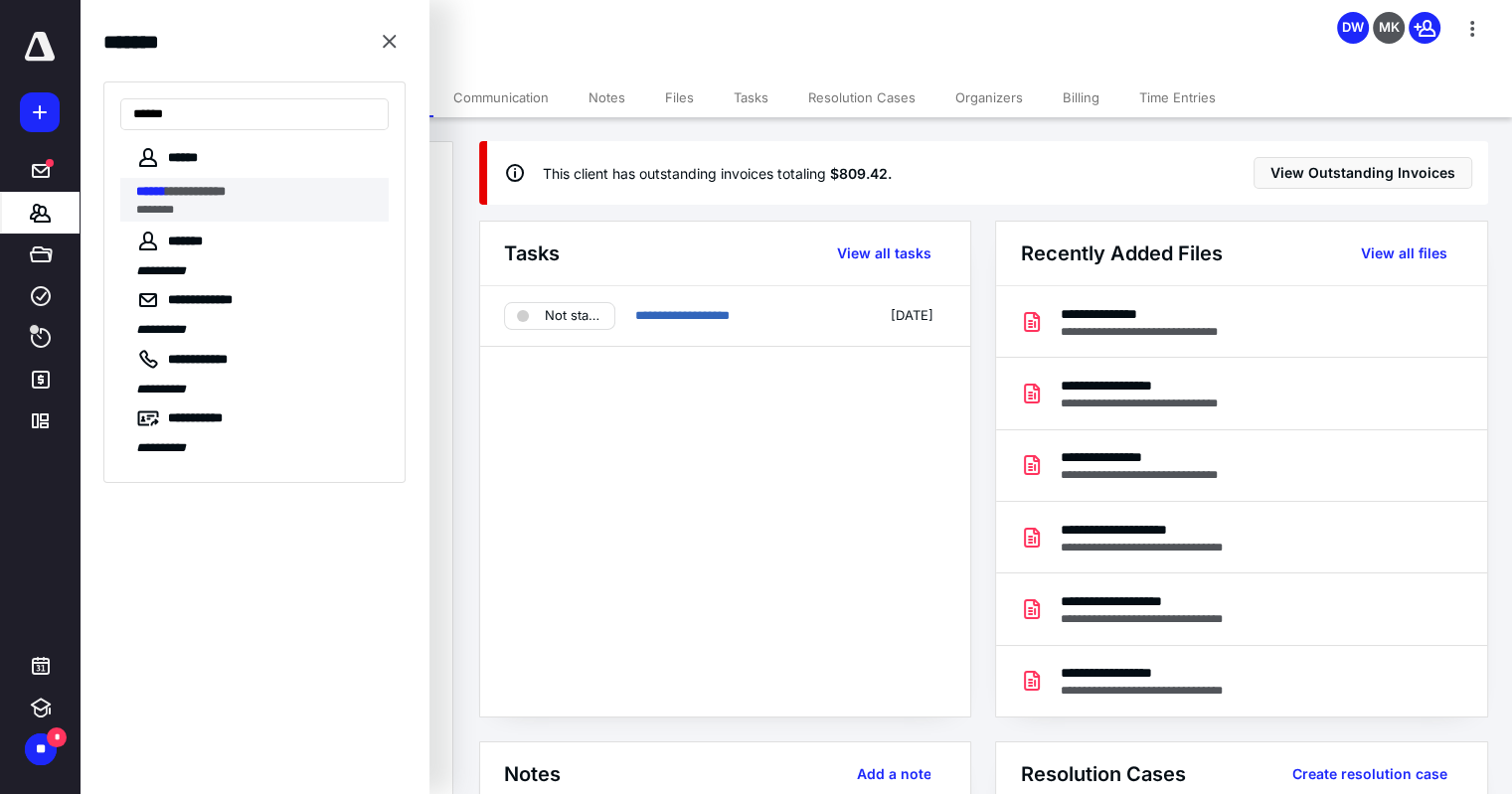 type on "******" 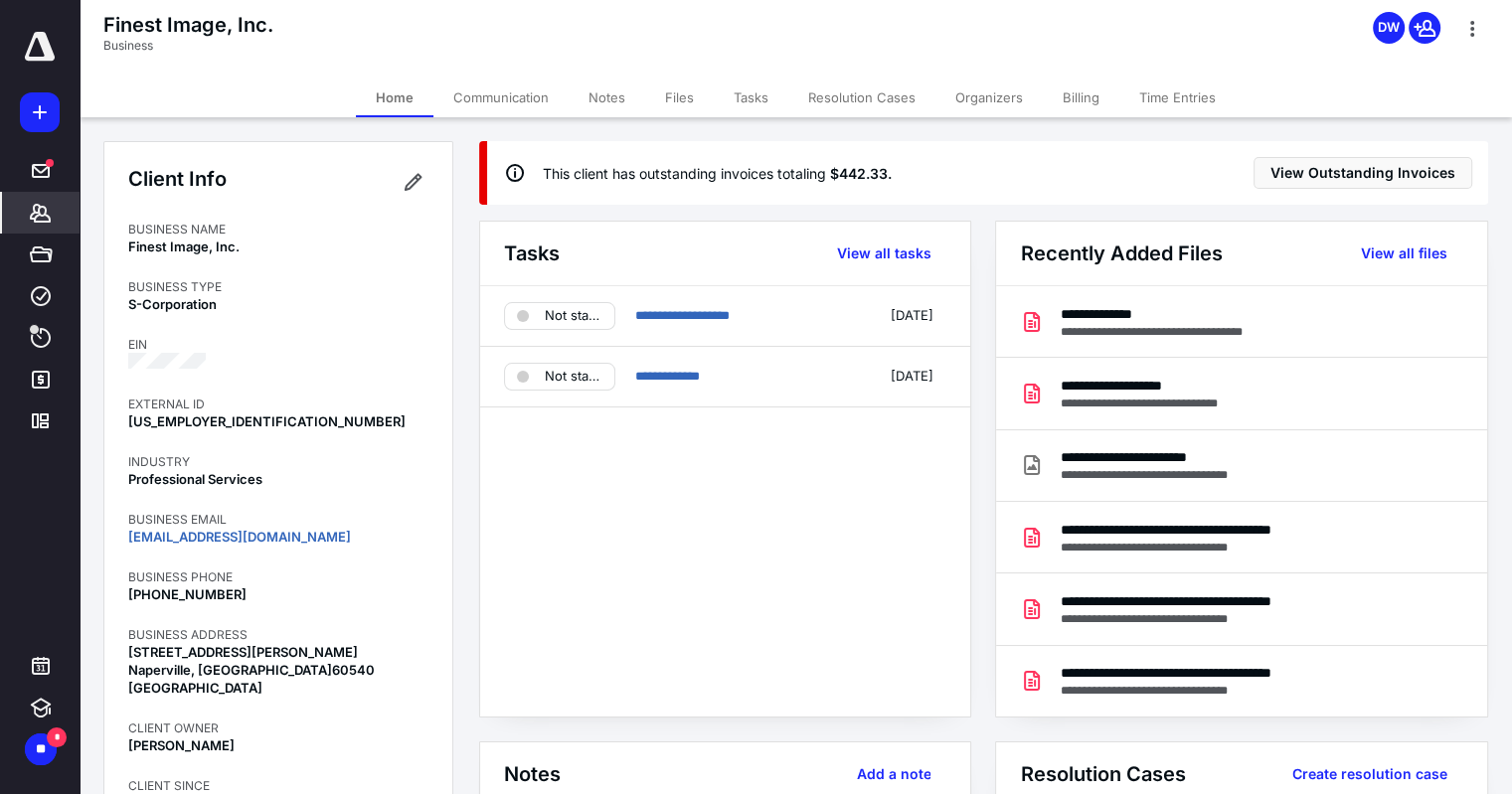 click on "Files" at bounding box center (679, 97) 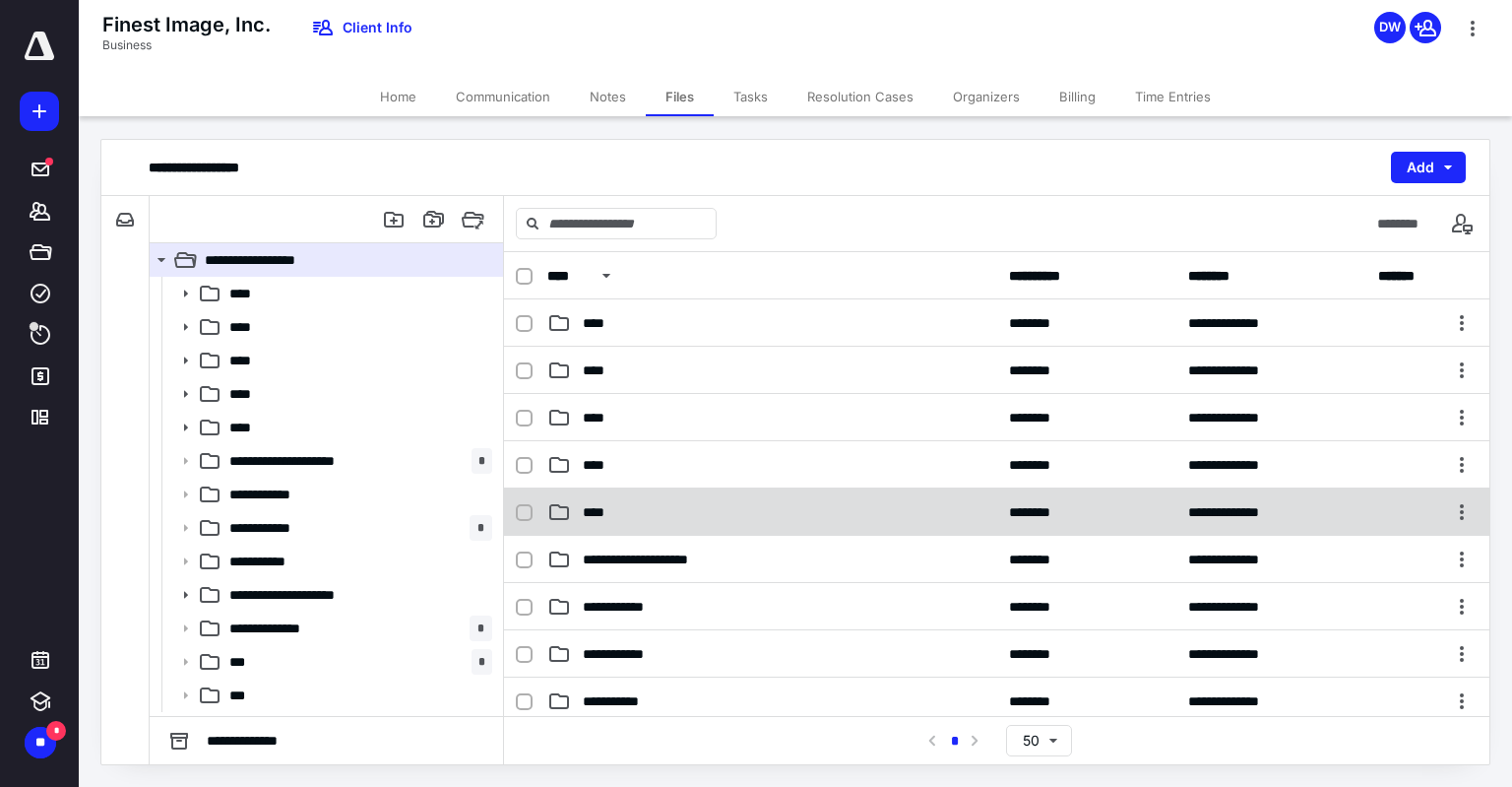 click on "****" at bounding box center (772, 512) 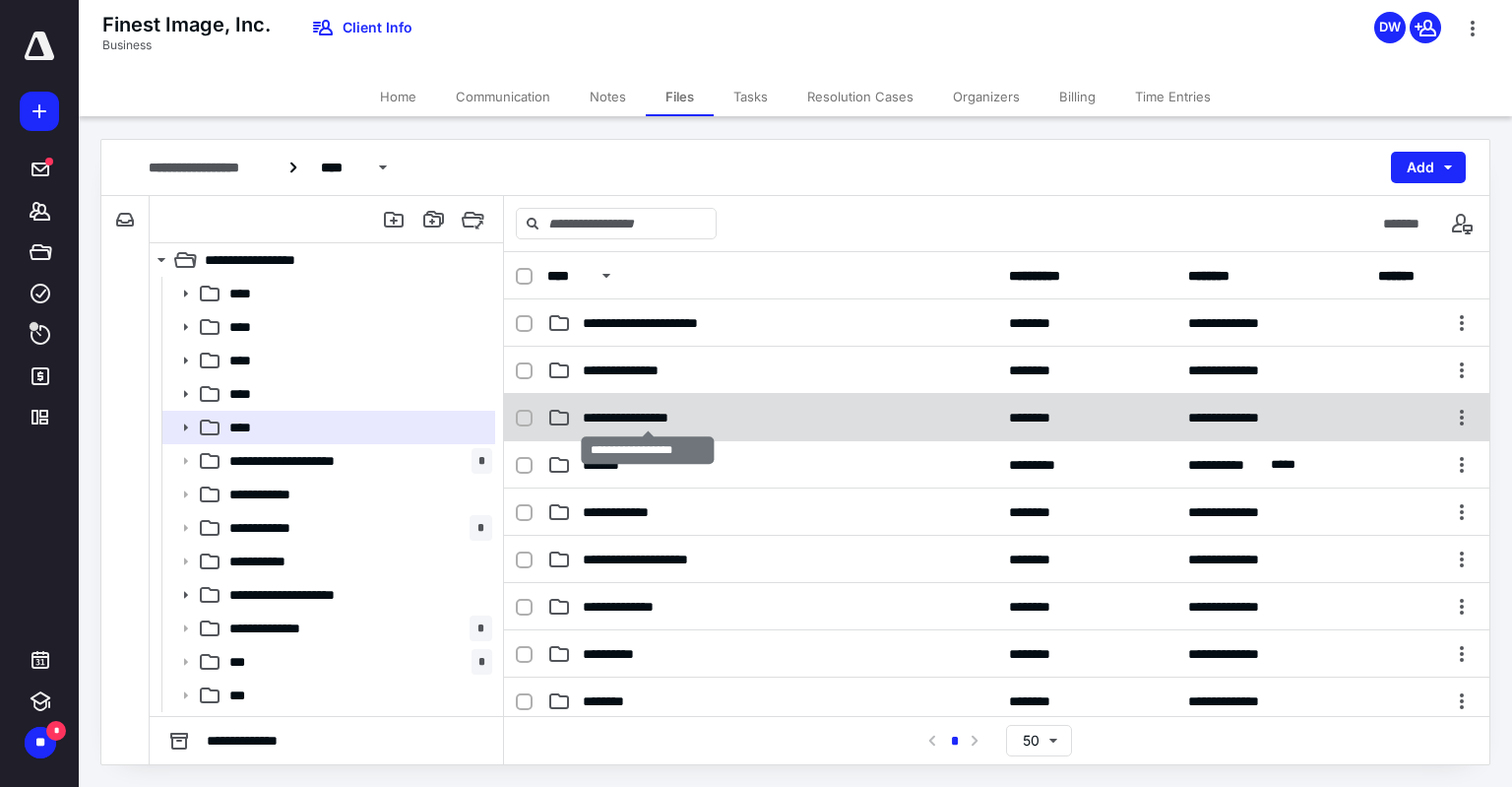 click on "**********" at bounding box center (648, 418) 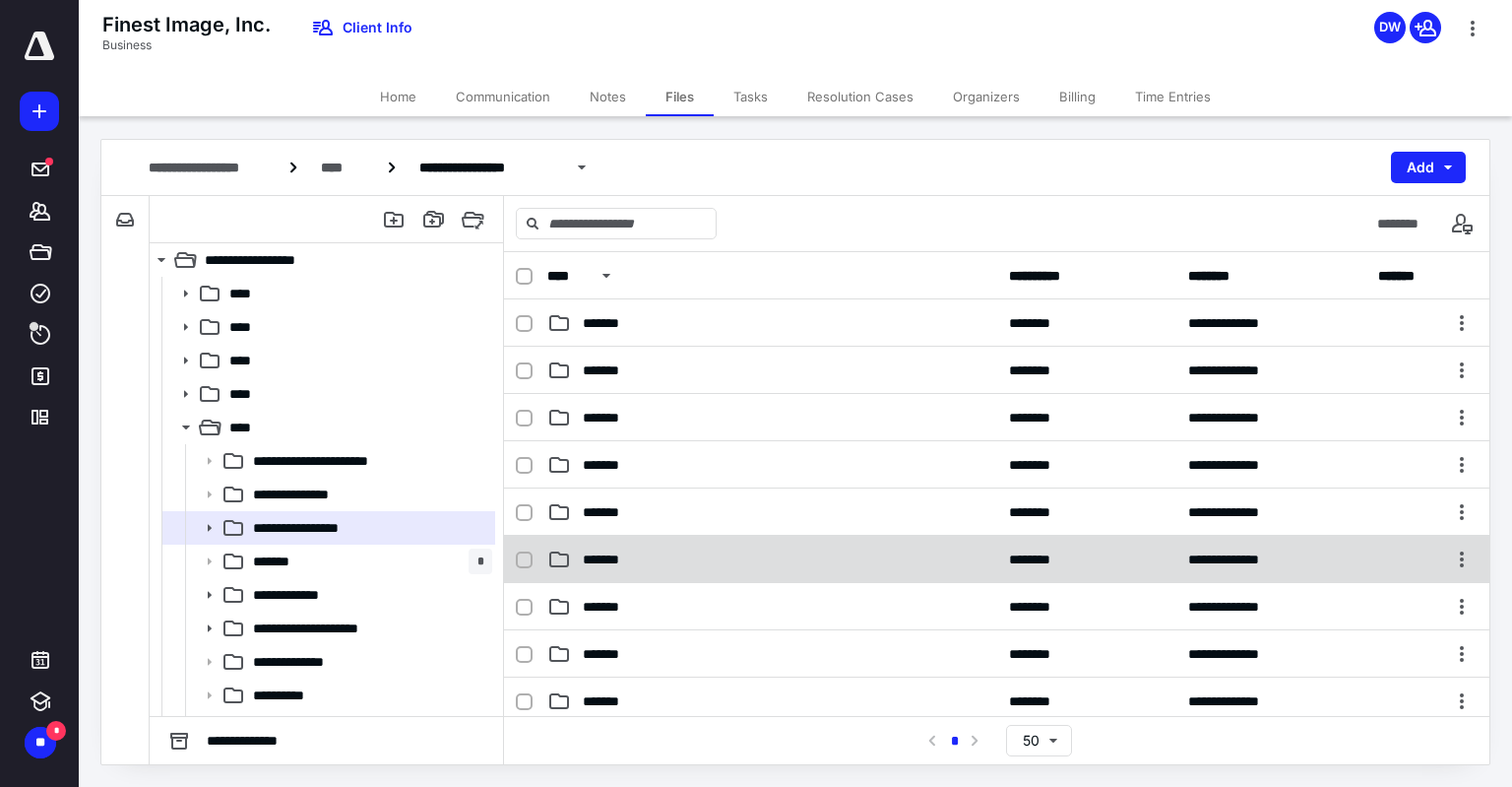 click on "*******" at bounding box center (772, 559) 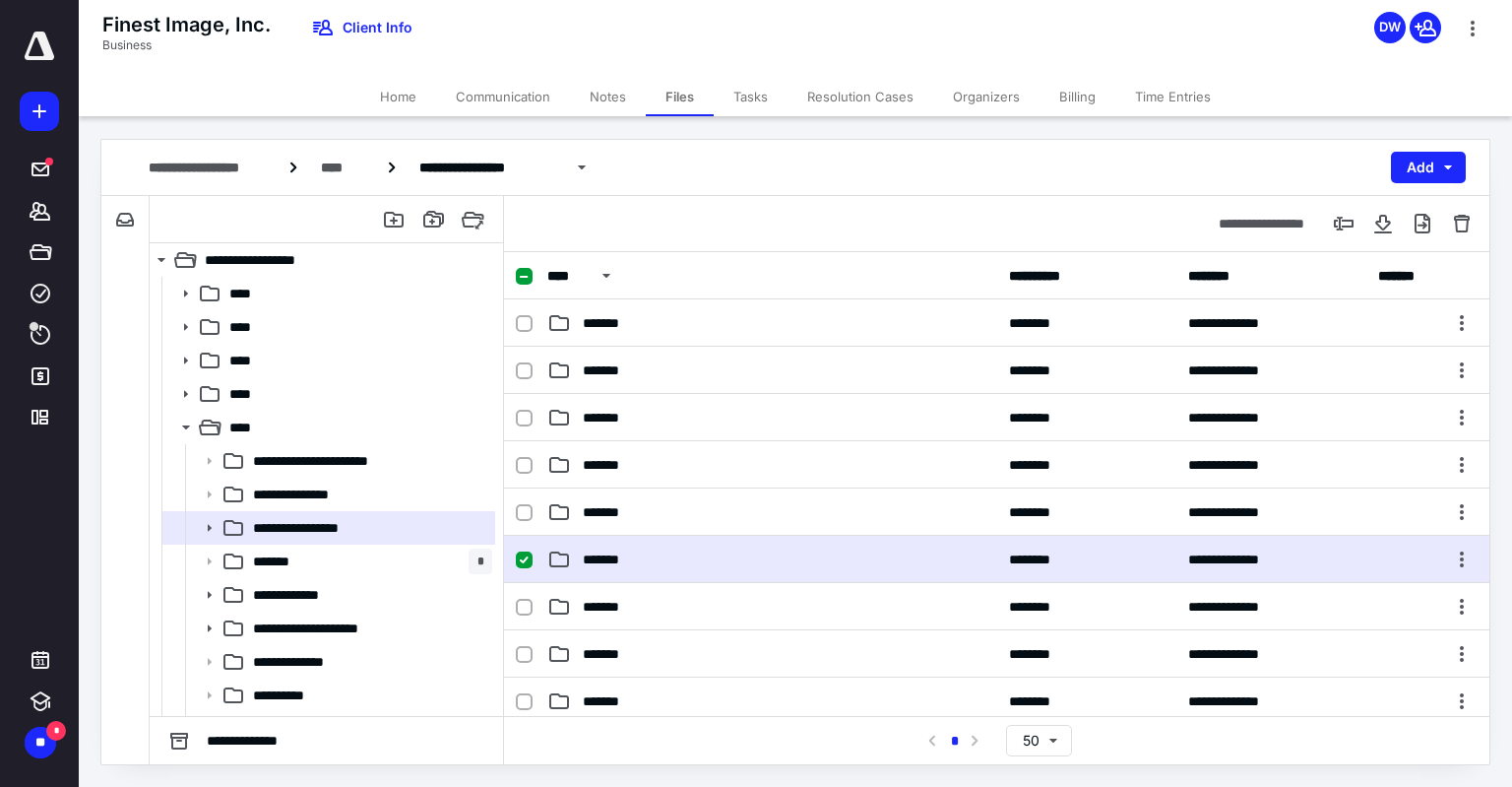 click on "*******" at bounding box center (772, 559) 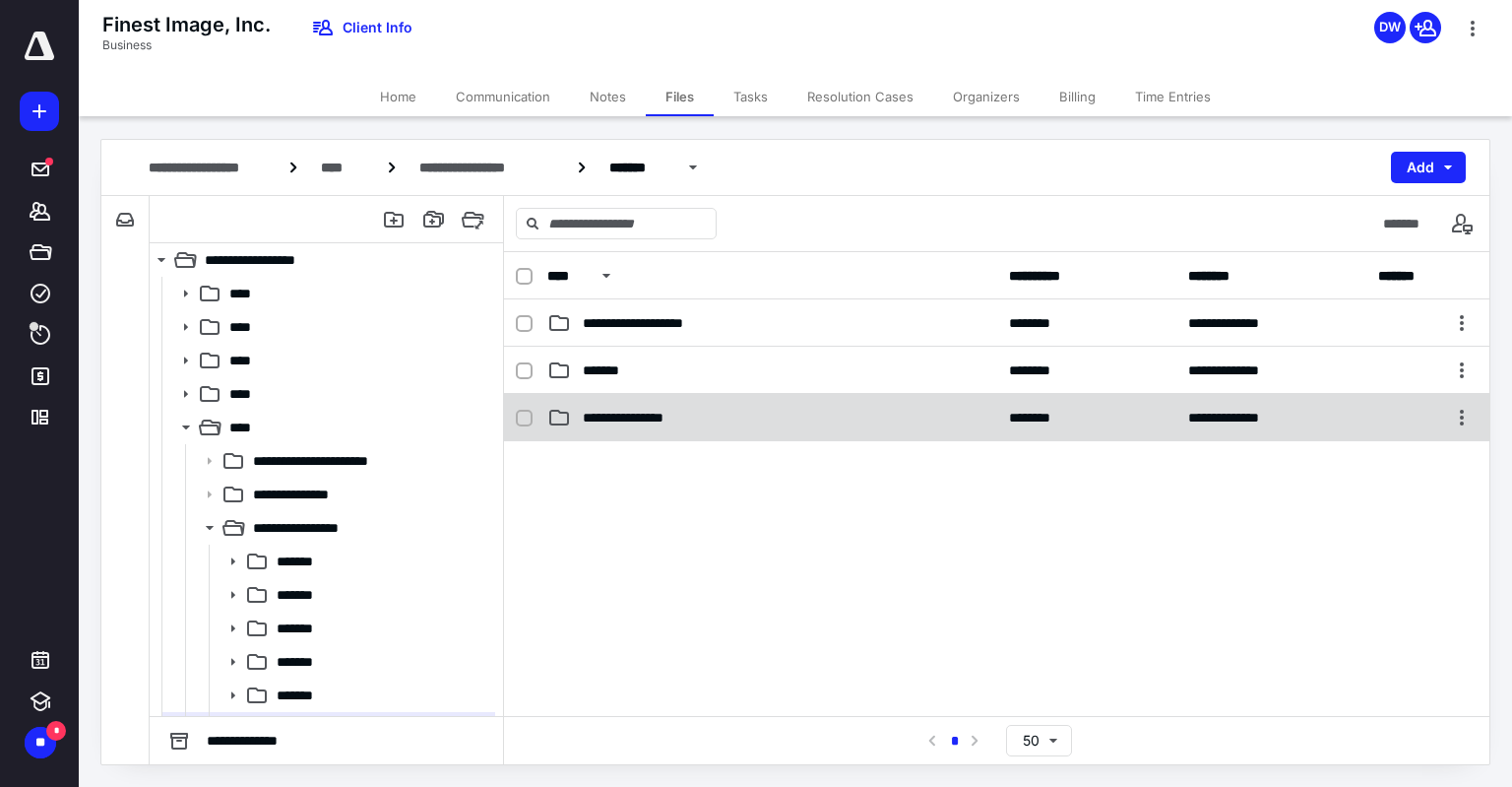 click on "**********" at bounding box center (772, 418) 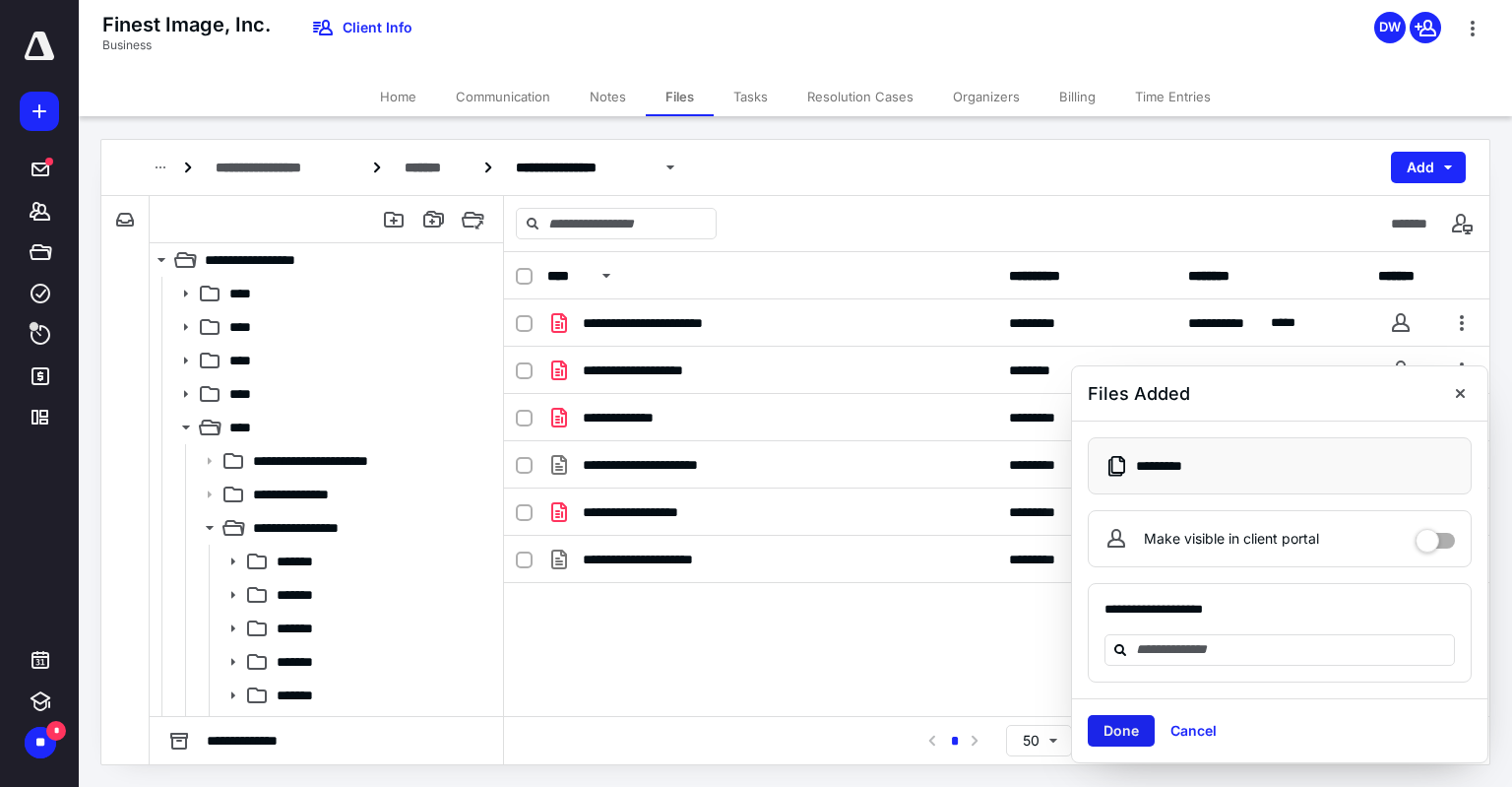 click on "Done" at bounding box center [1121, 731] 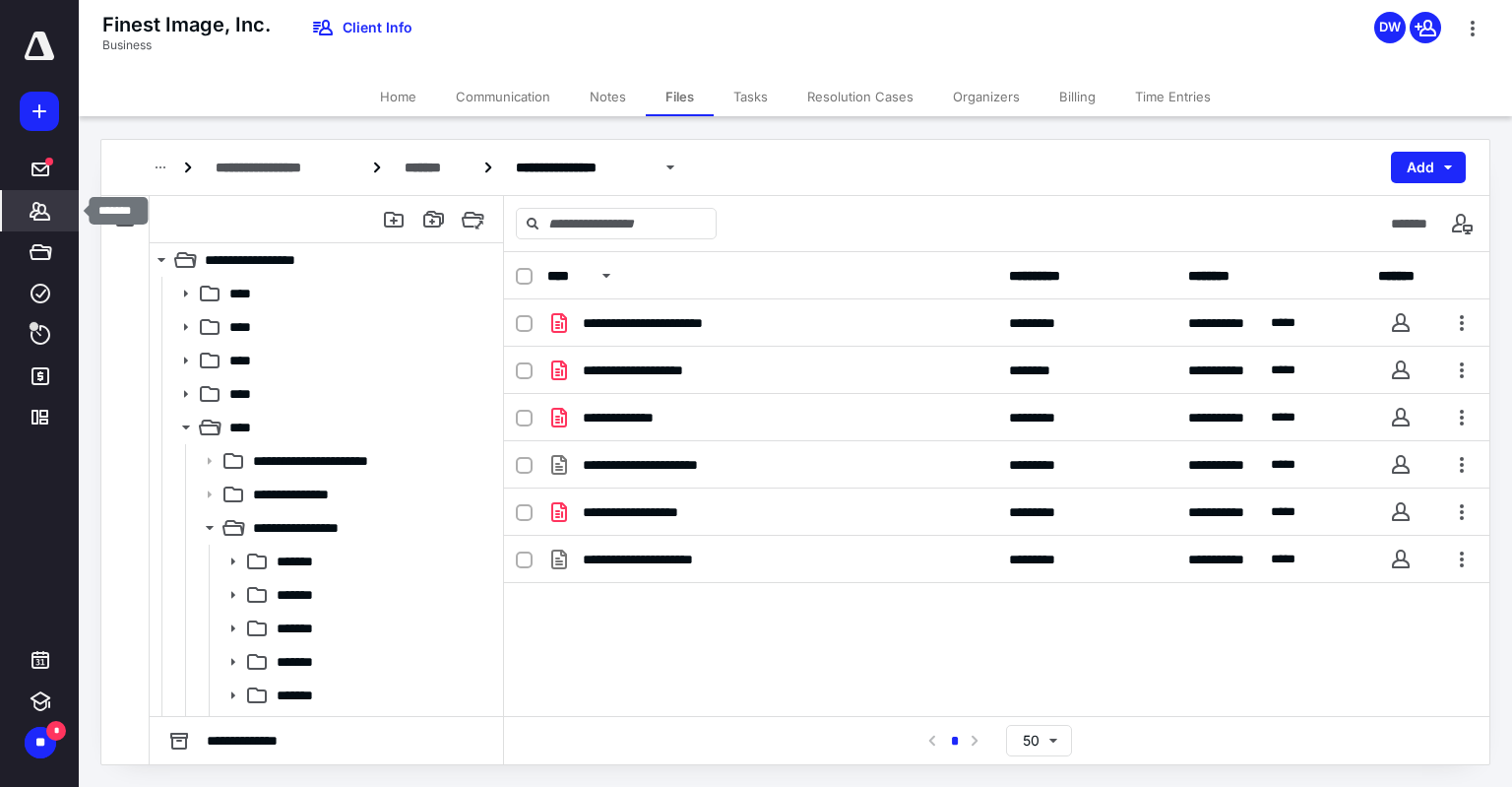 click 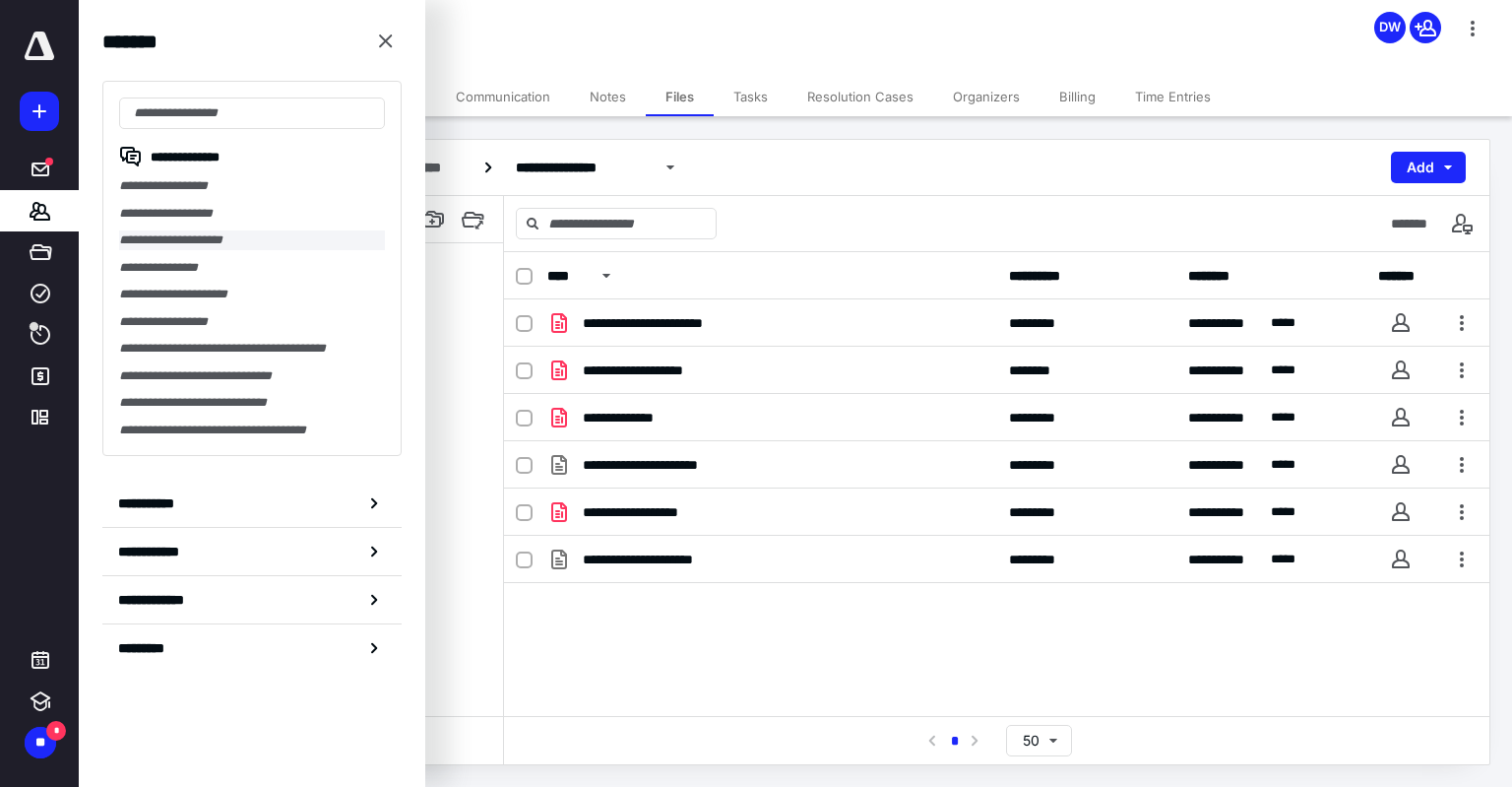 click on "**********" at bounding box center (252, 240) 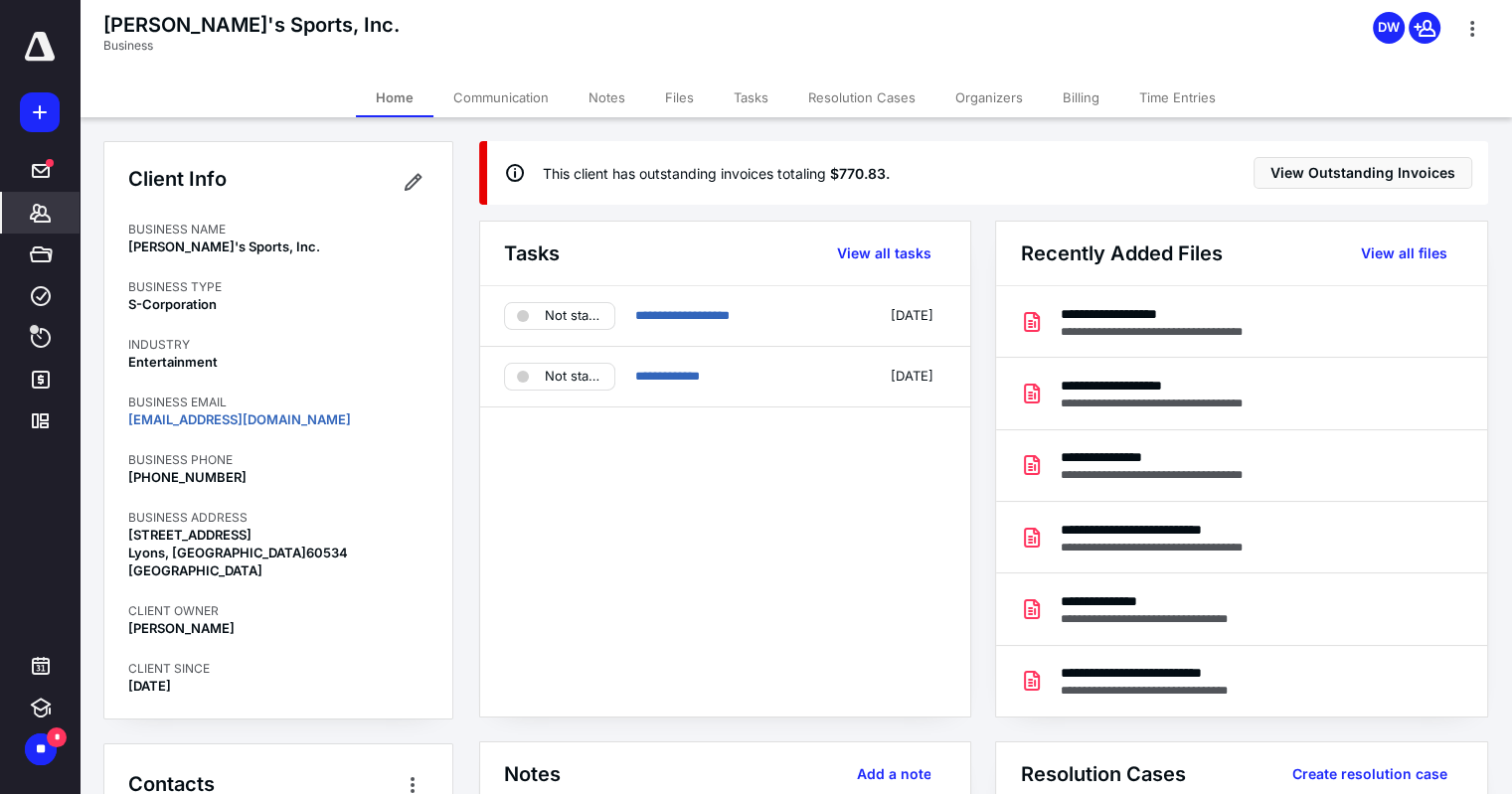 click on "Files" at bounding box center (679, 97) 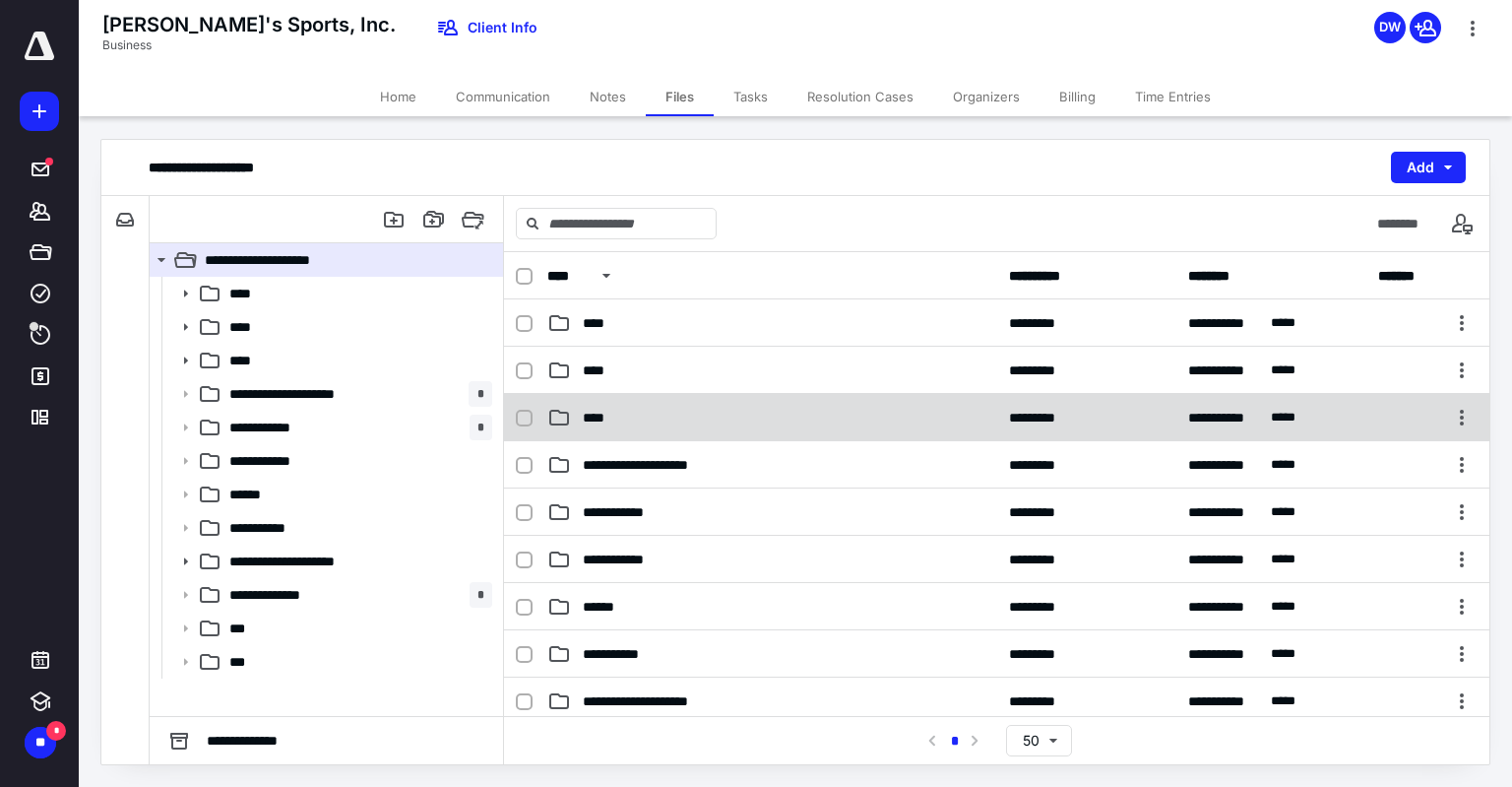 click on "****" at bounding box center (772, 418) 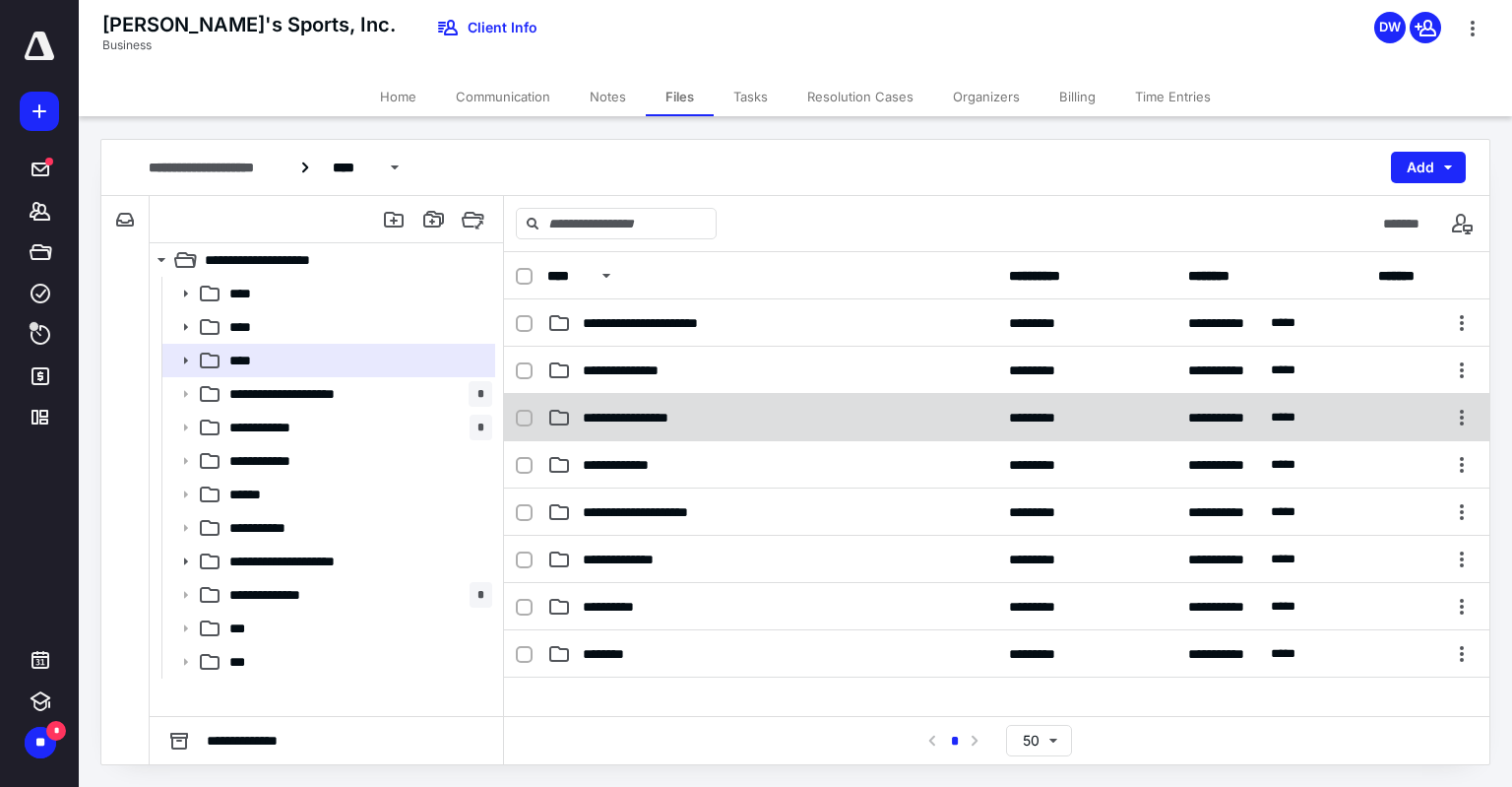 click on "**********" at bounding box center (772, 418) 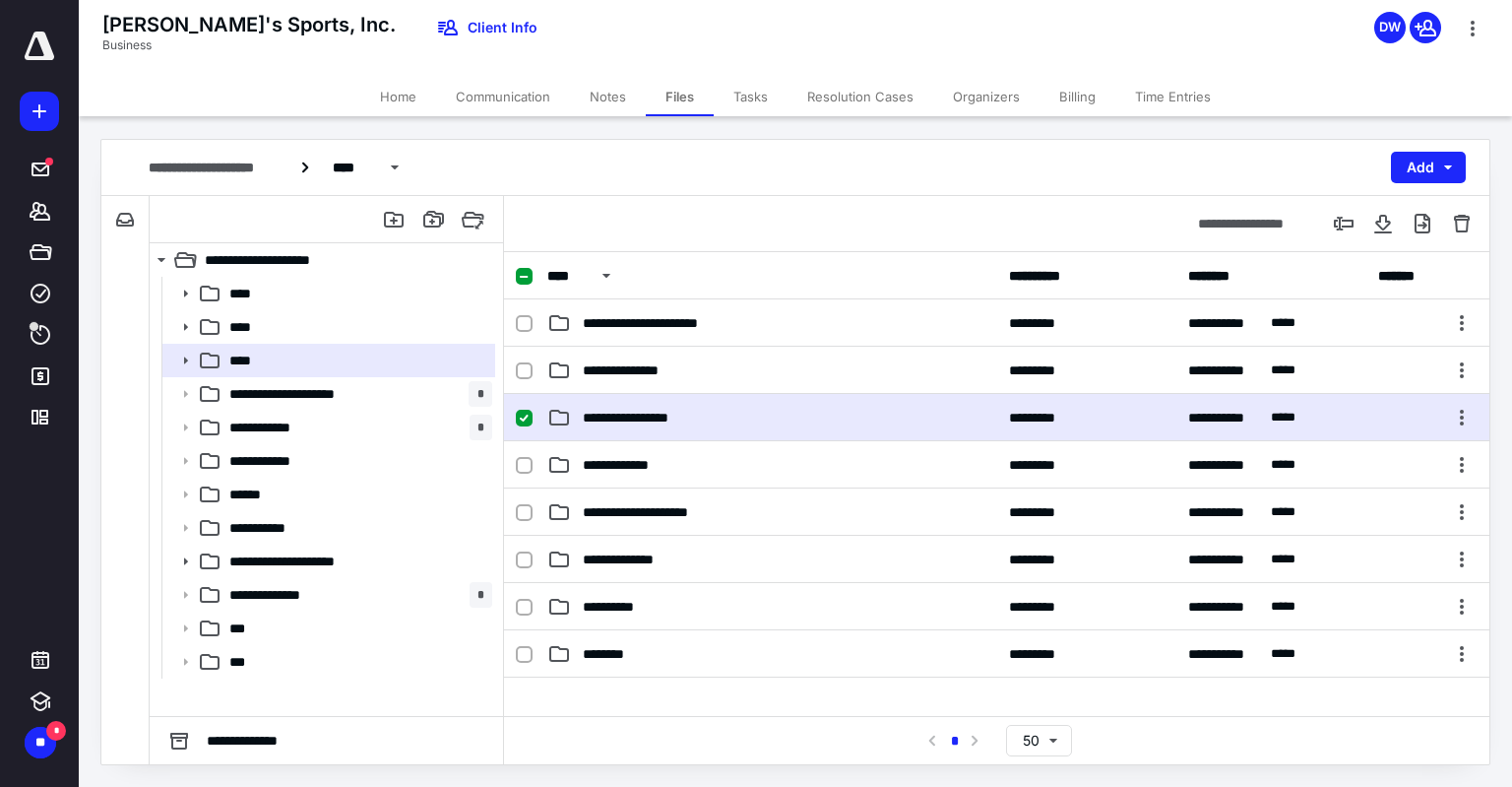 click on "**********" at bounding box center [772, 418] 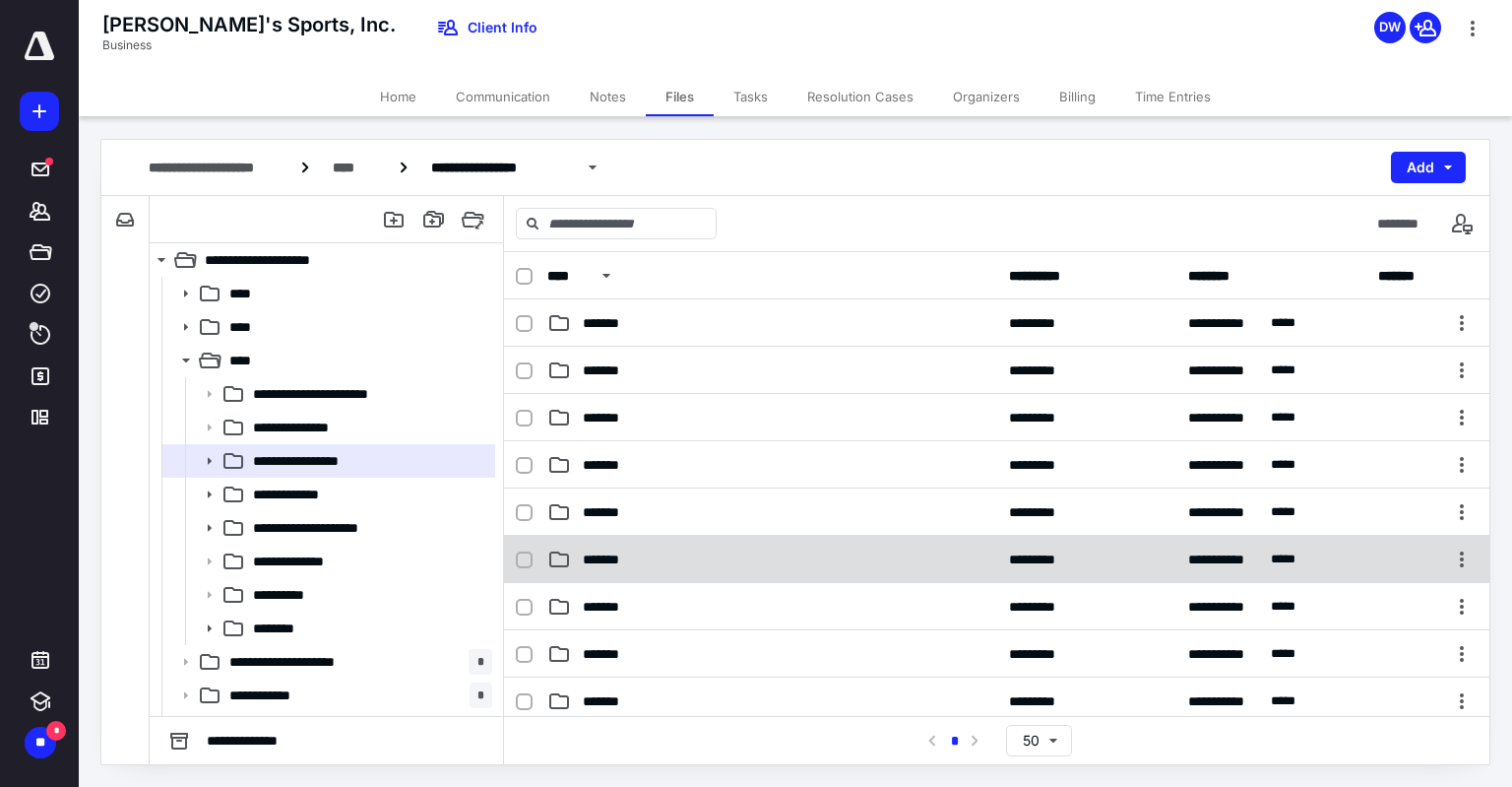 click on "*******" at bounding box center [772, 559] 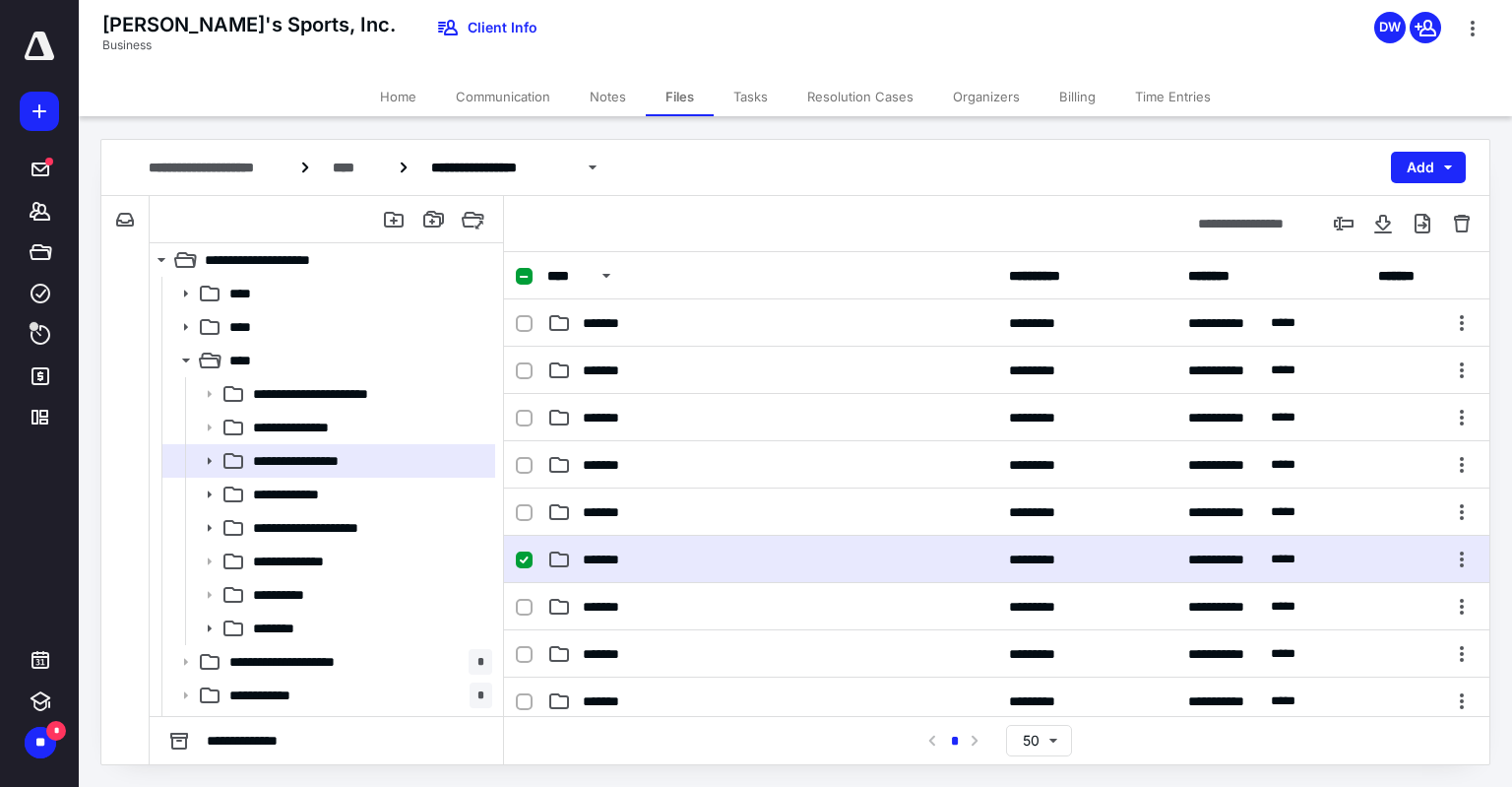 click on "*******" at bounding box center (772, 559) 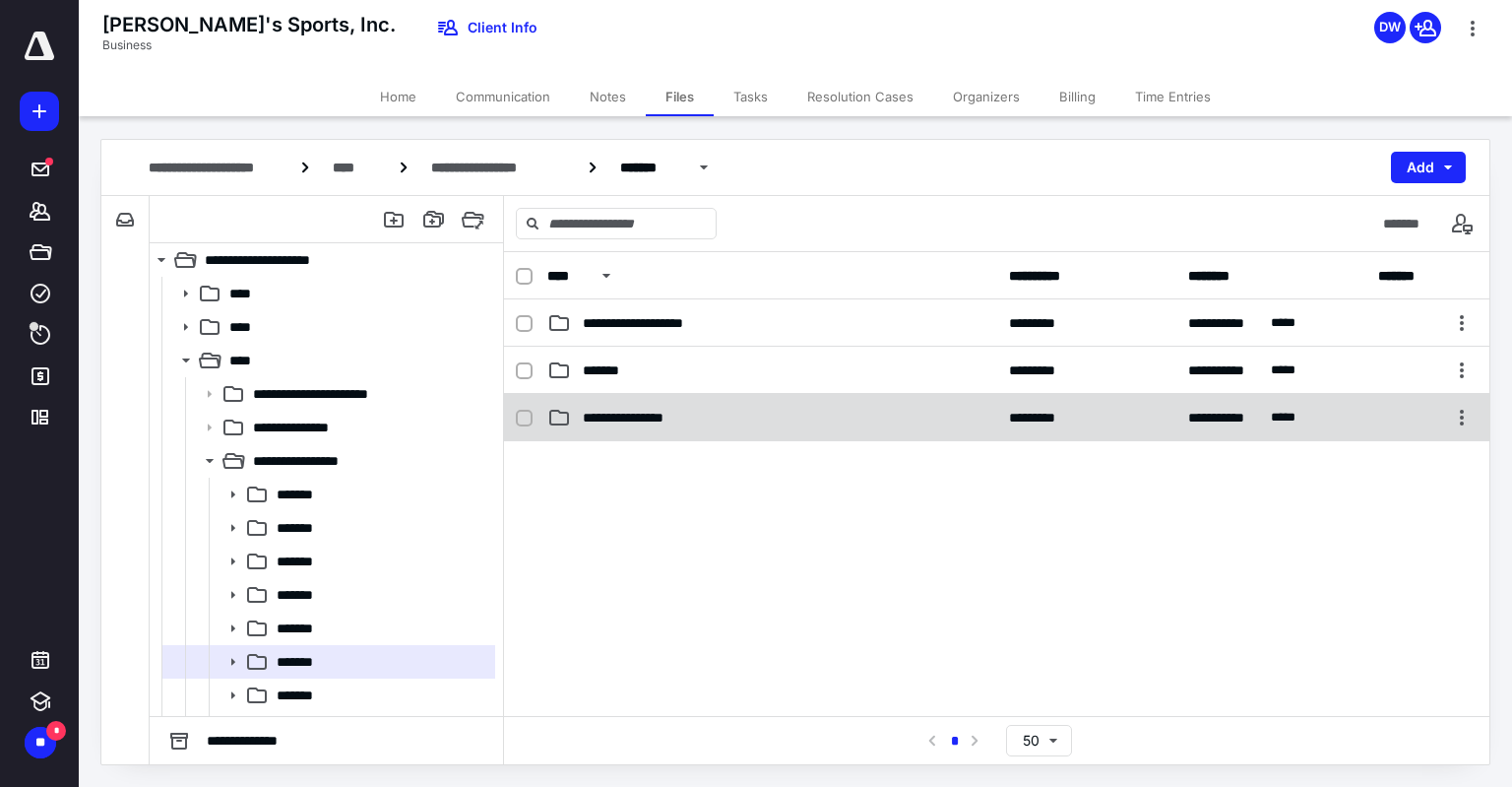 click on "**********" at bounding box center (772, 418) 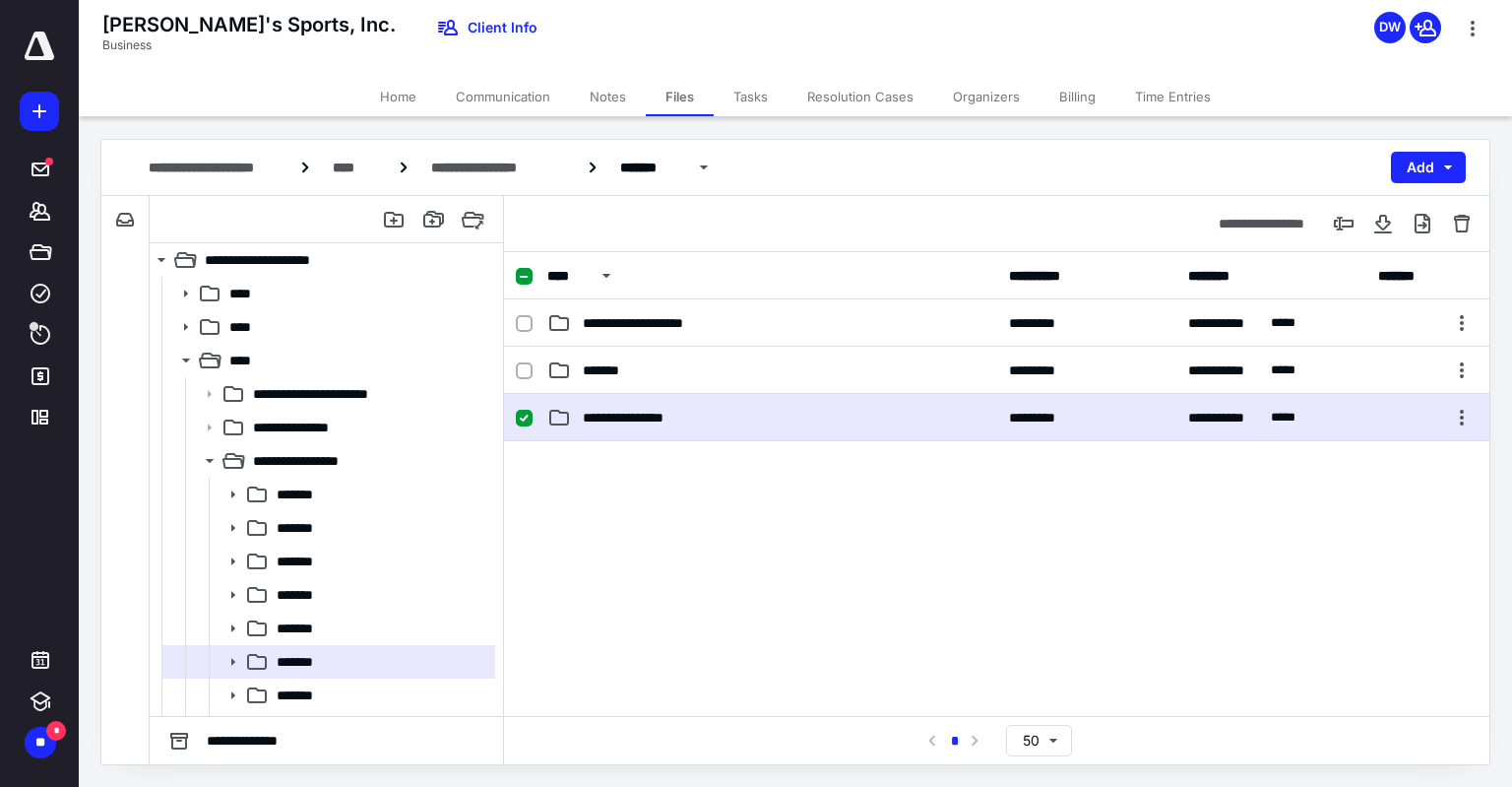 click on "**********" at bounding box center [772, 418] 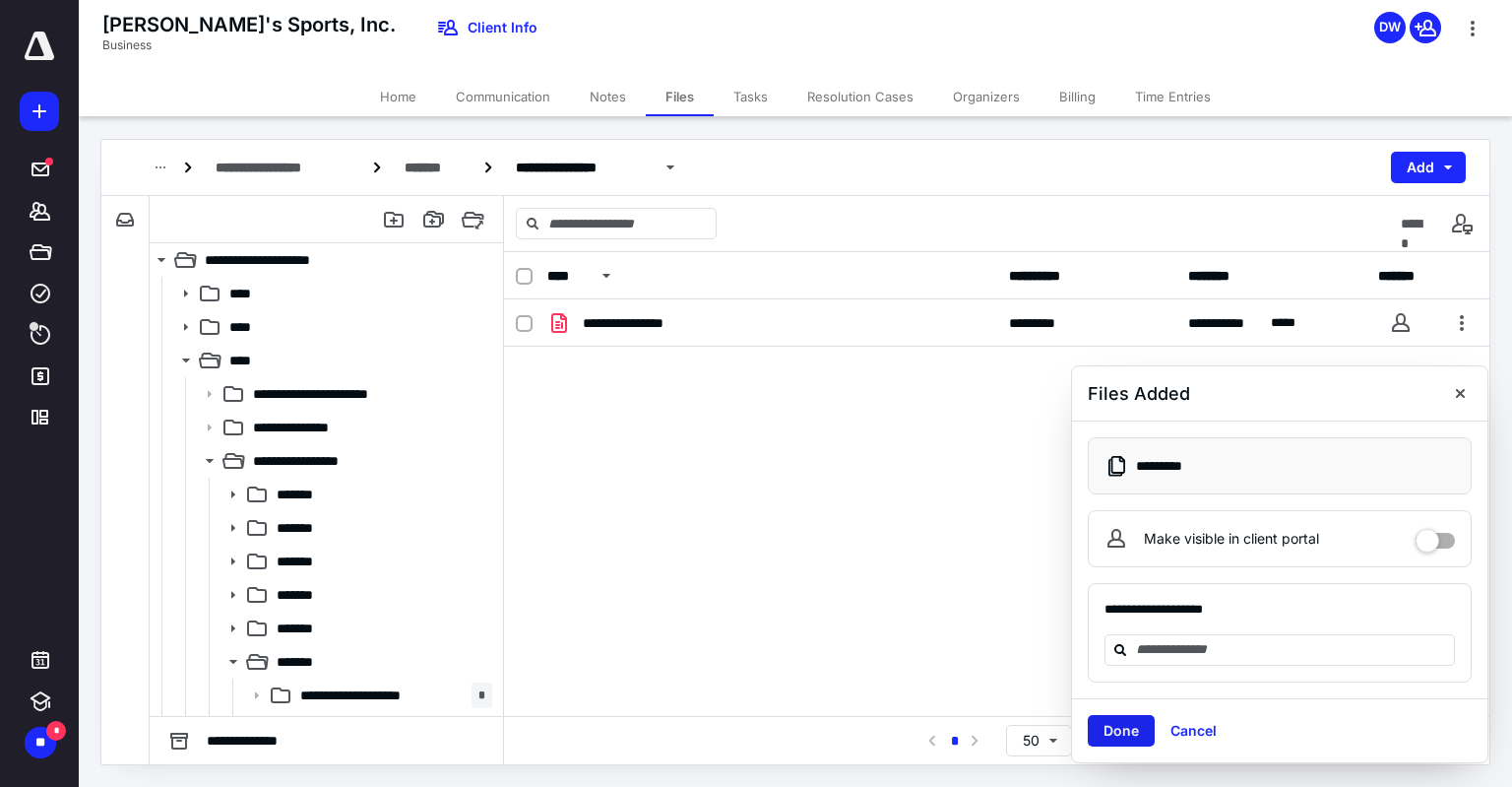 click on "Done" at bounding box center (1121, 731) 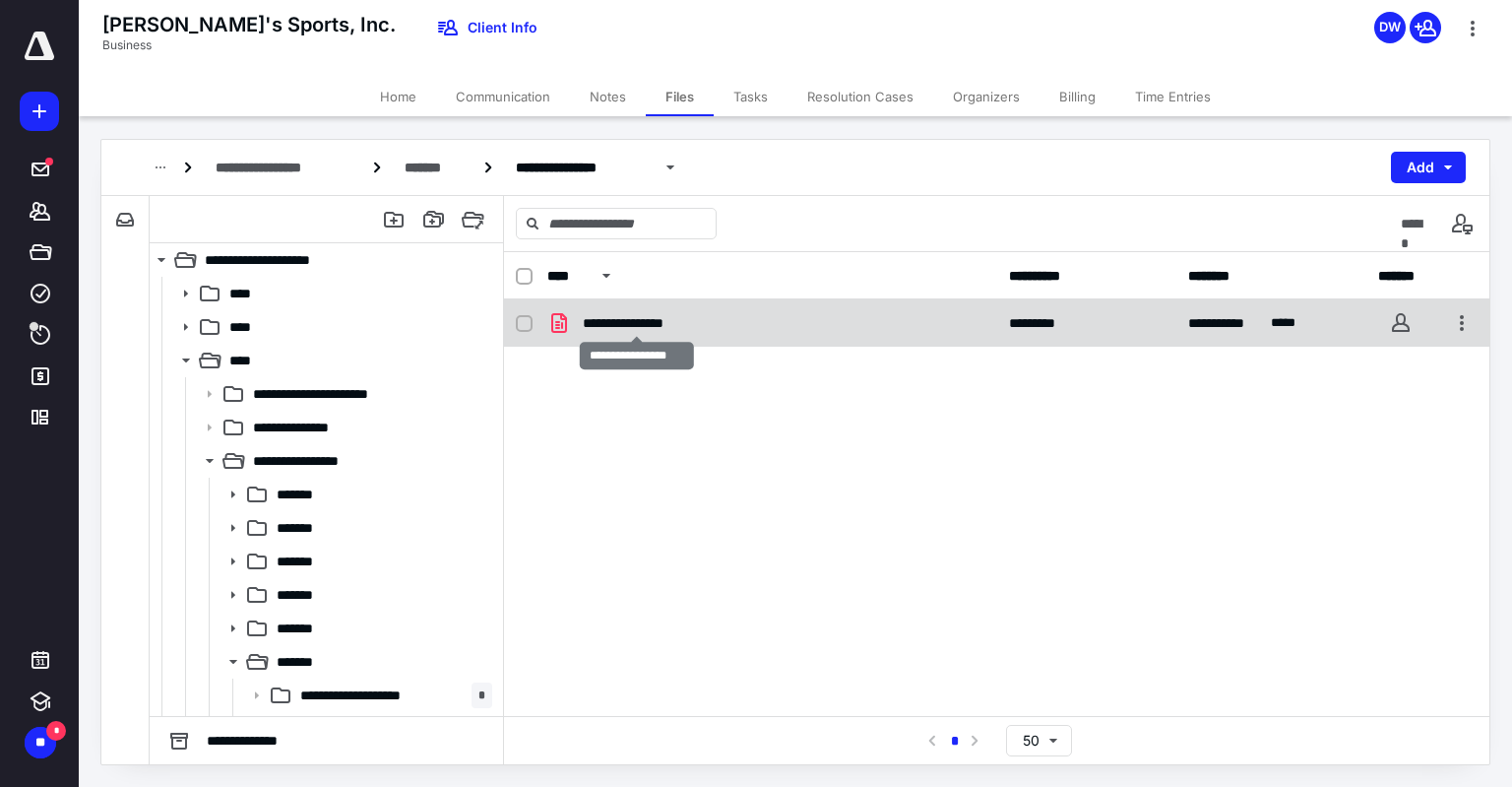 drag, startPoint x: 645, startPoint y: 318, endPoint x: 669, endPoint y: 317, distance: 24.020824 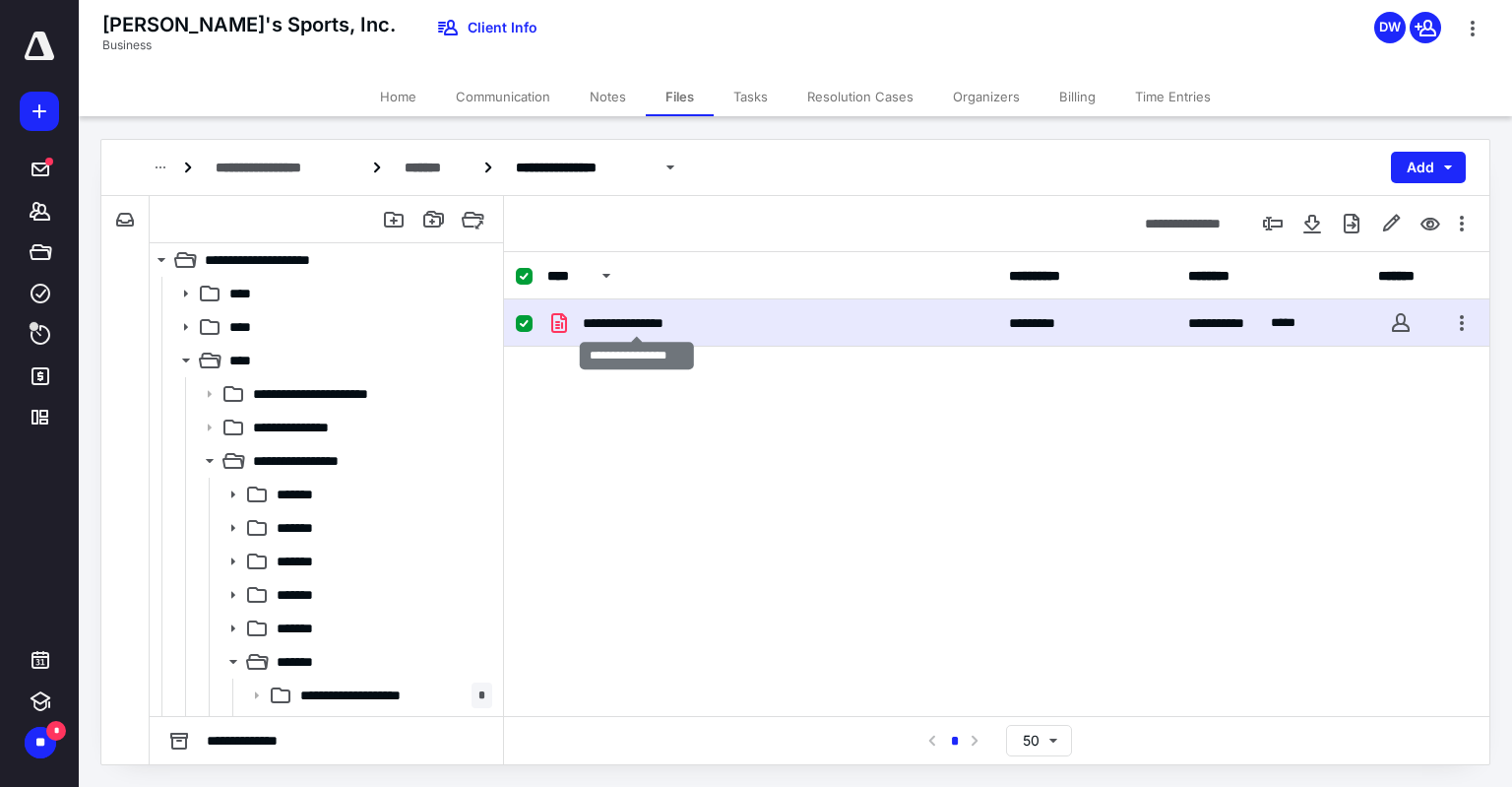 click on "**********" at bounding box center [637, 323] 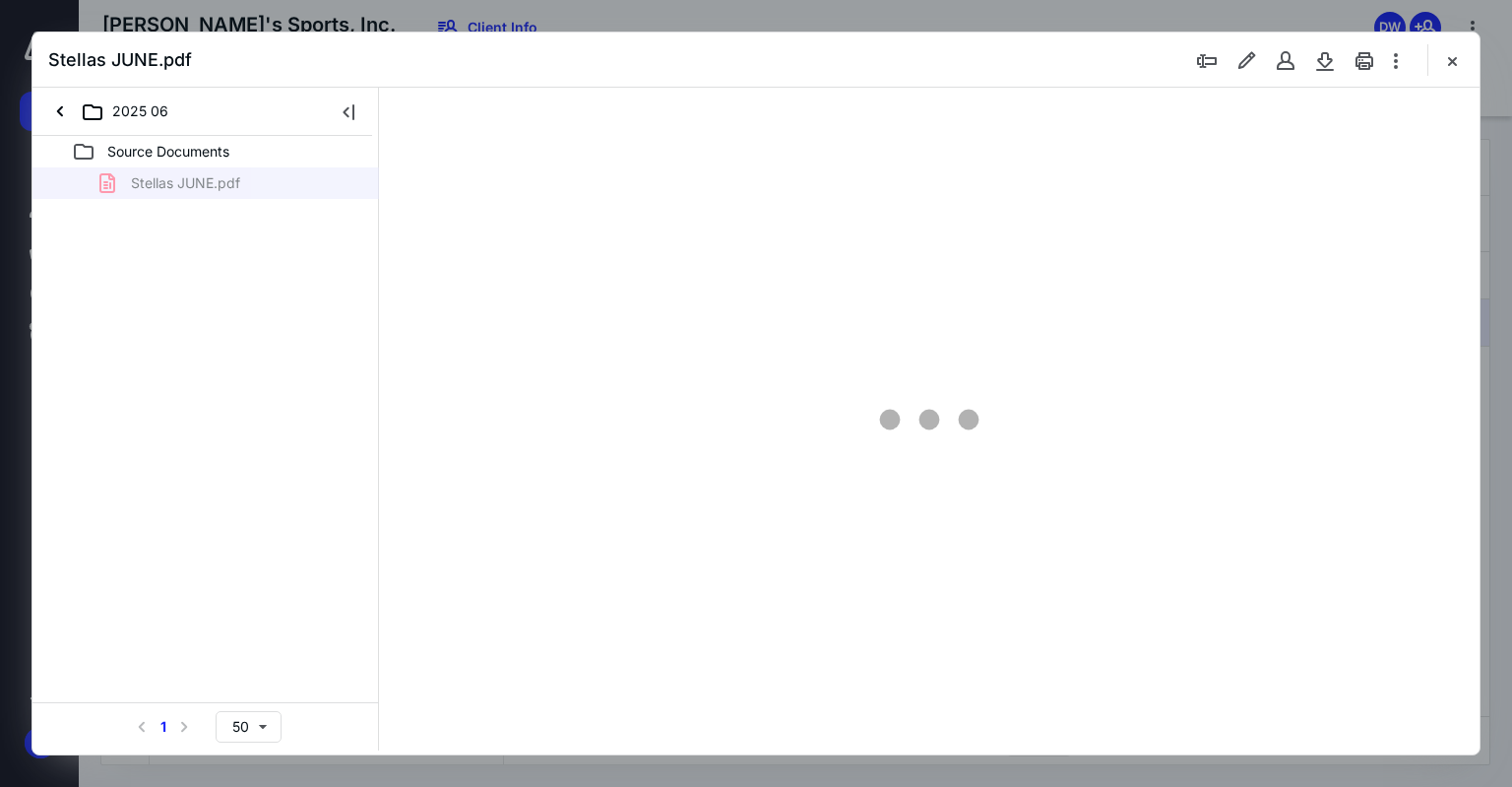 scroll, scrollTop: 0, scrollLeft: 0, axis: both 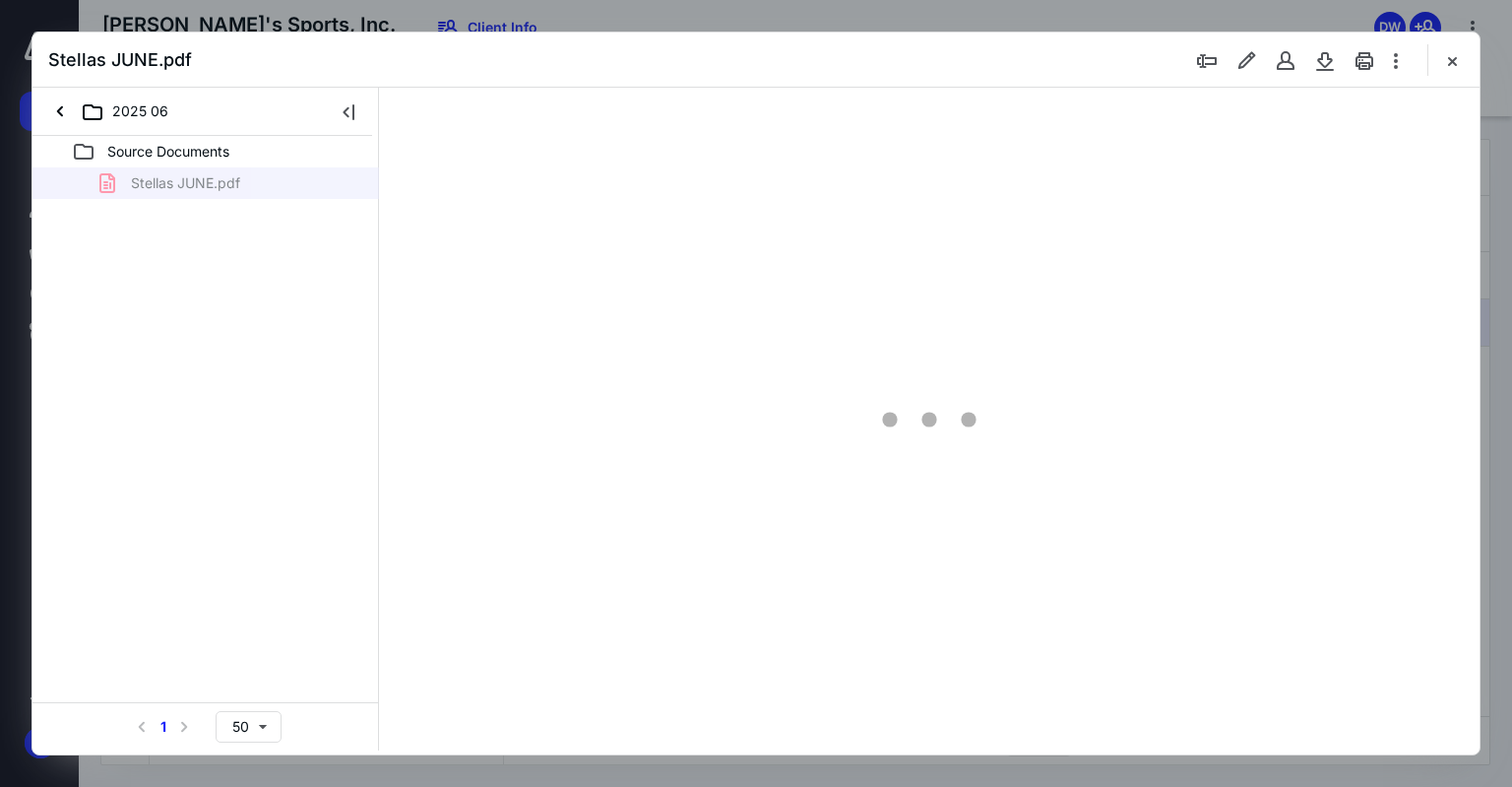 type on "75" 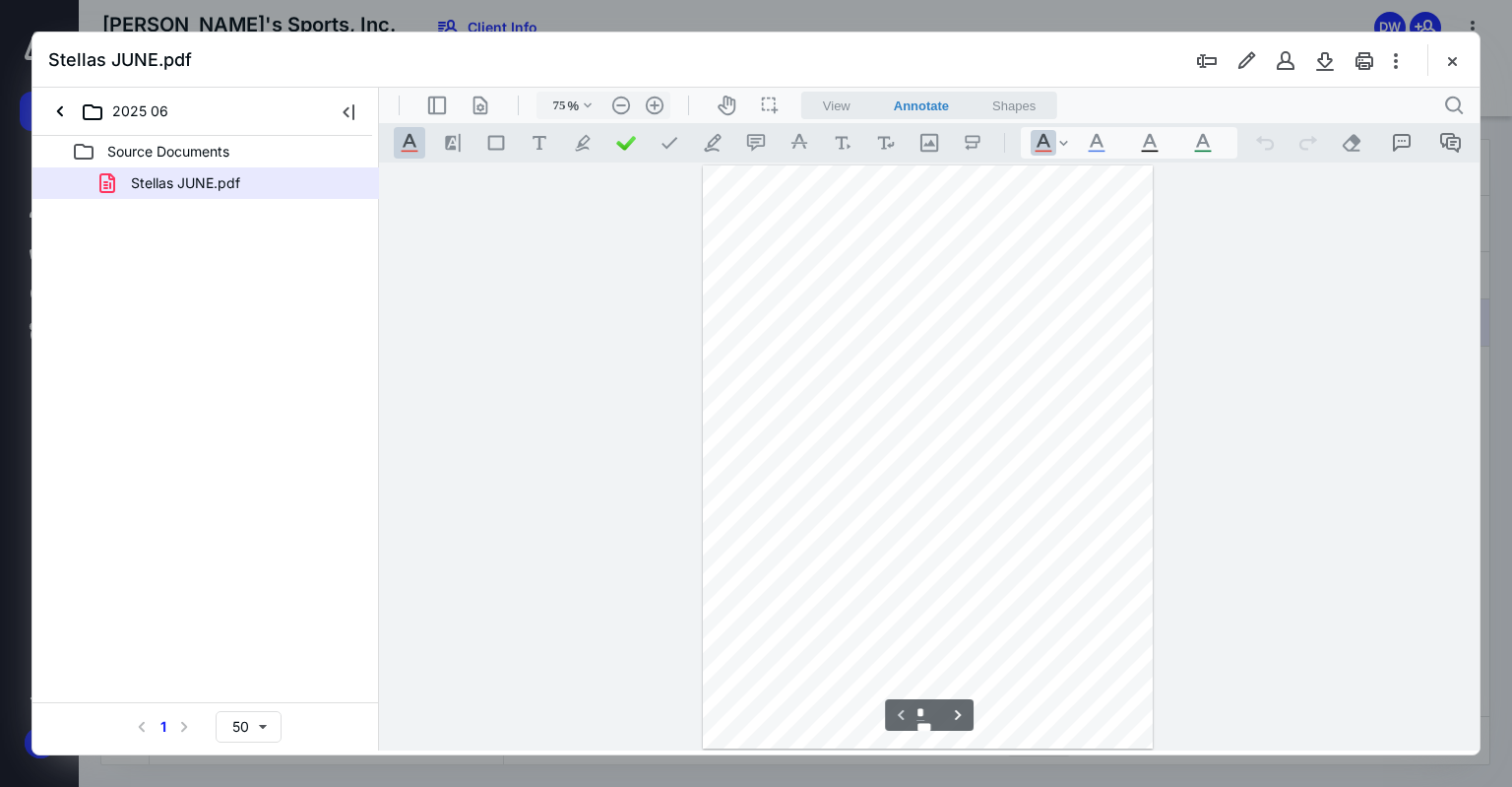 scroll, scrollTop: 78, scrollLeft: 0, axis: vertical 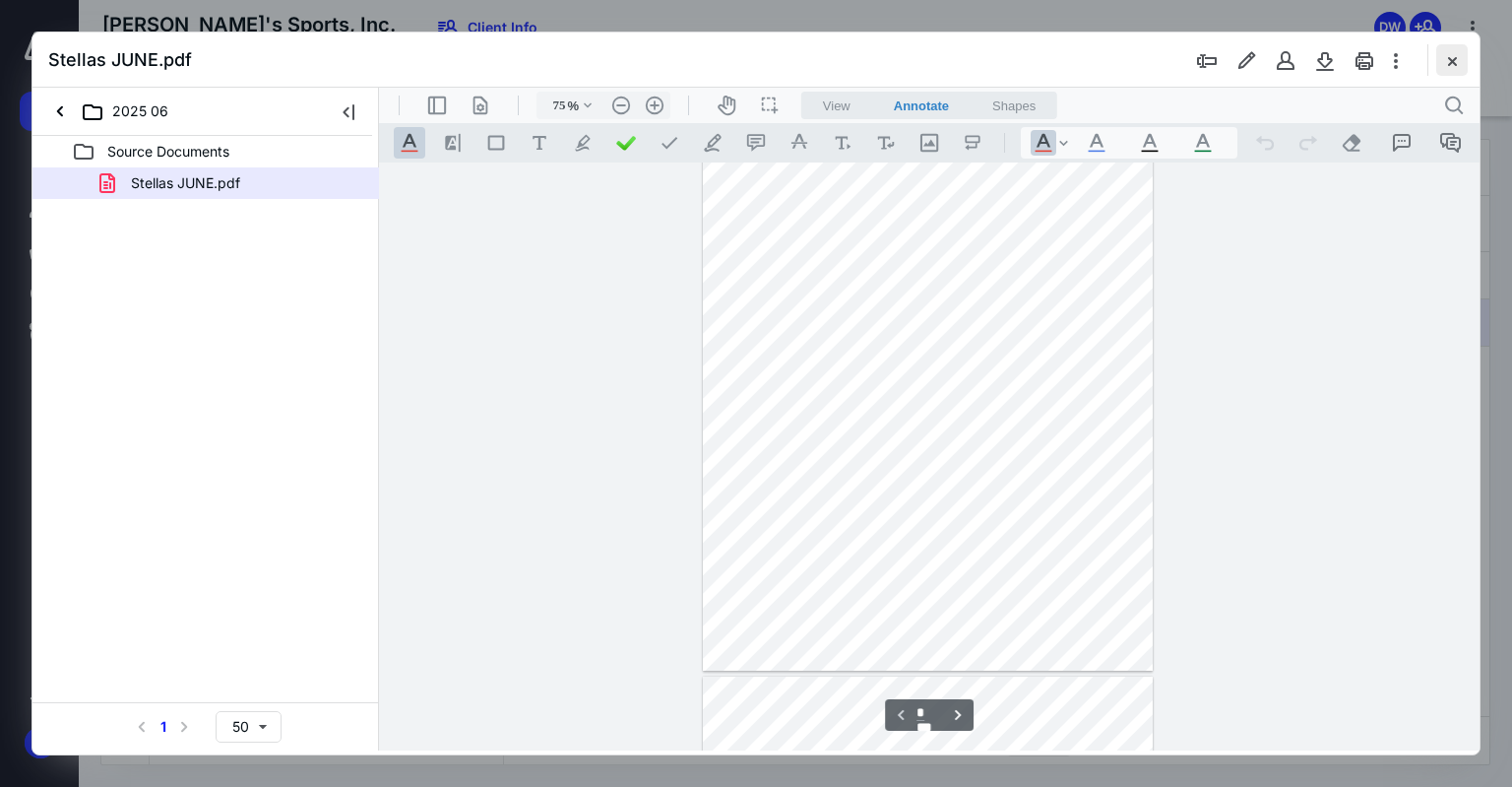 click at bounding box center [1452, 60] 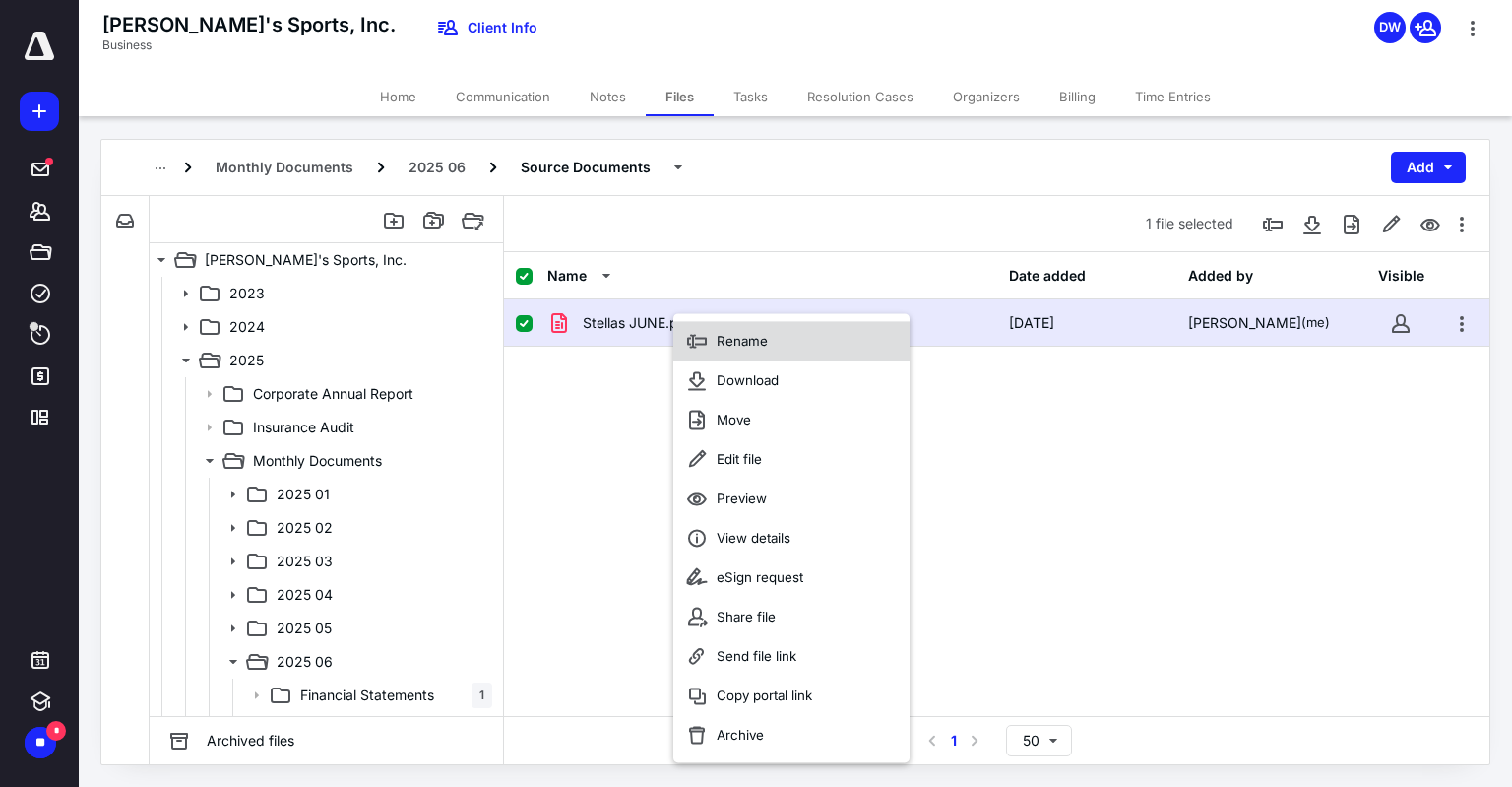 click on "Rename" at bounding box center [742, 341] 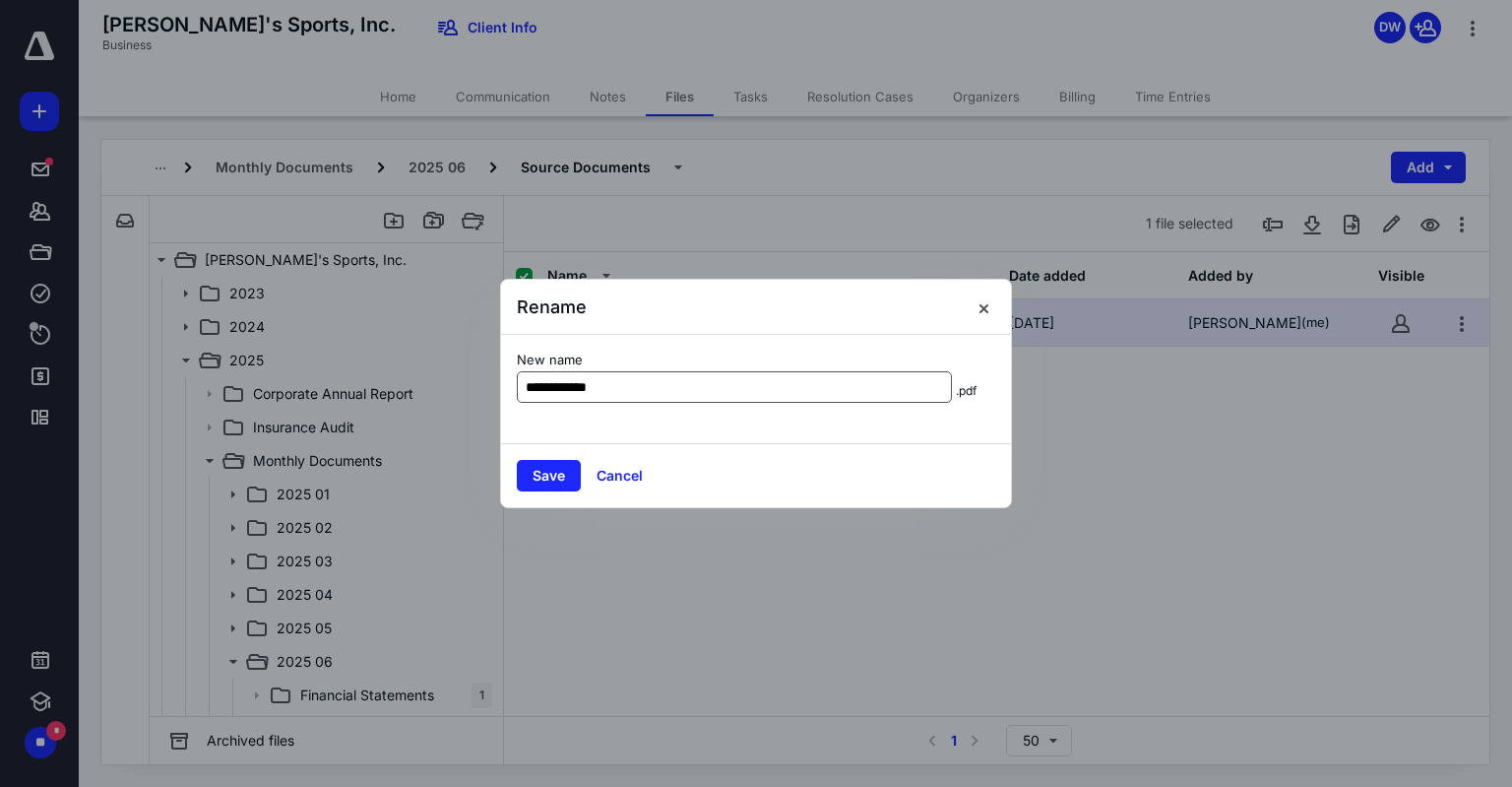 click on "**********" at bounding box center [734, 387] 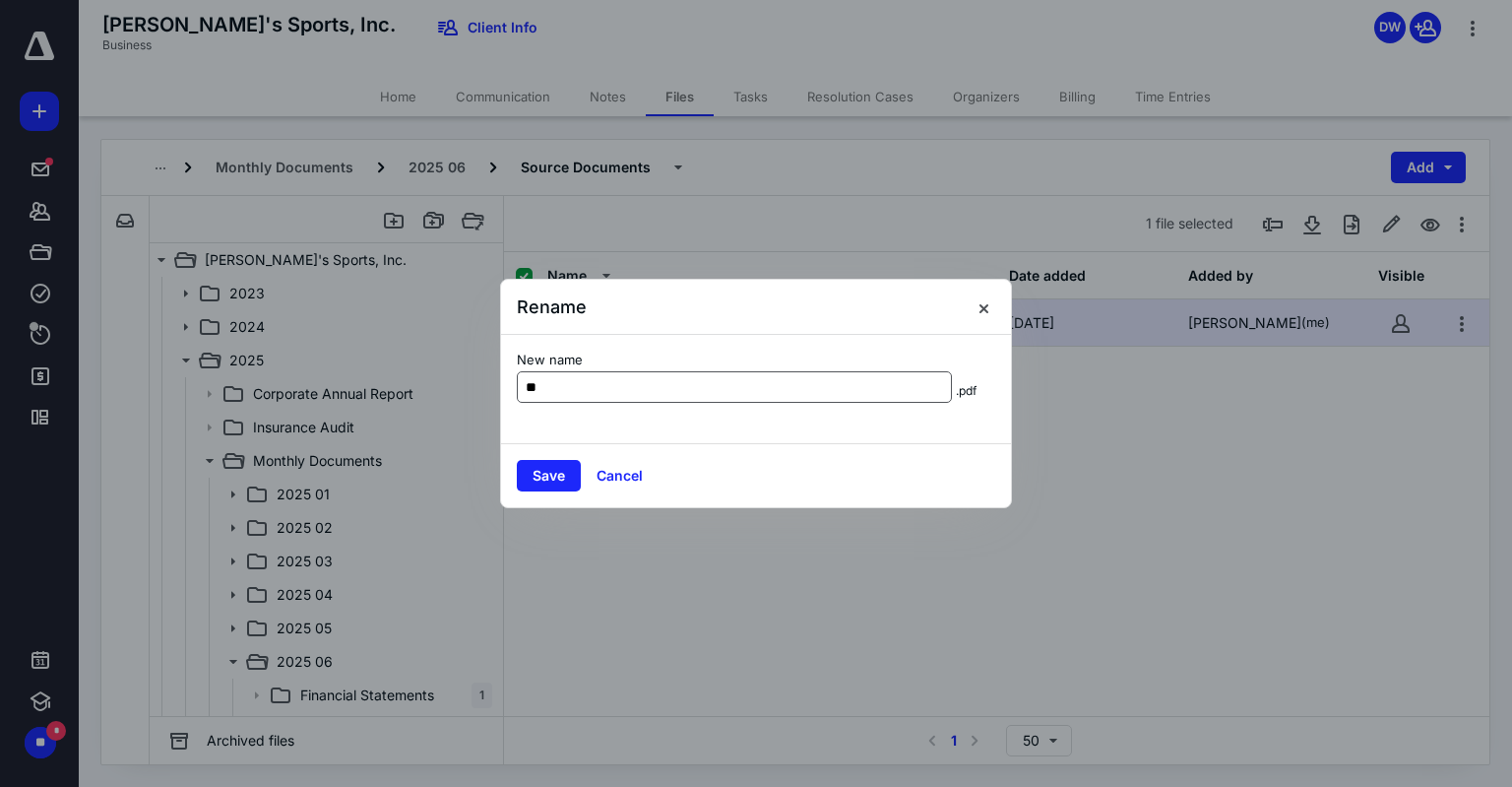 type on "*" 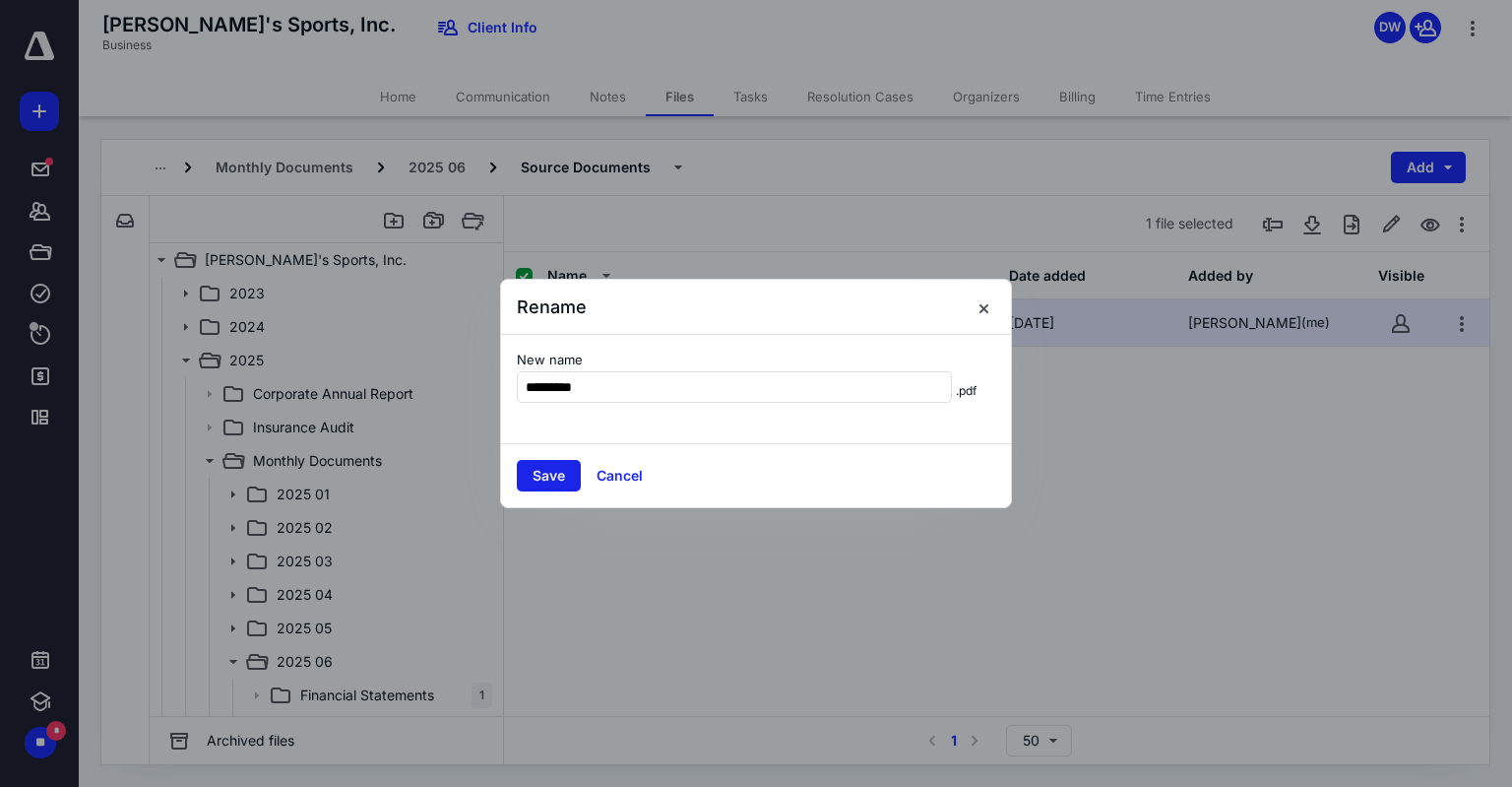 type on "*********" 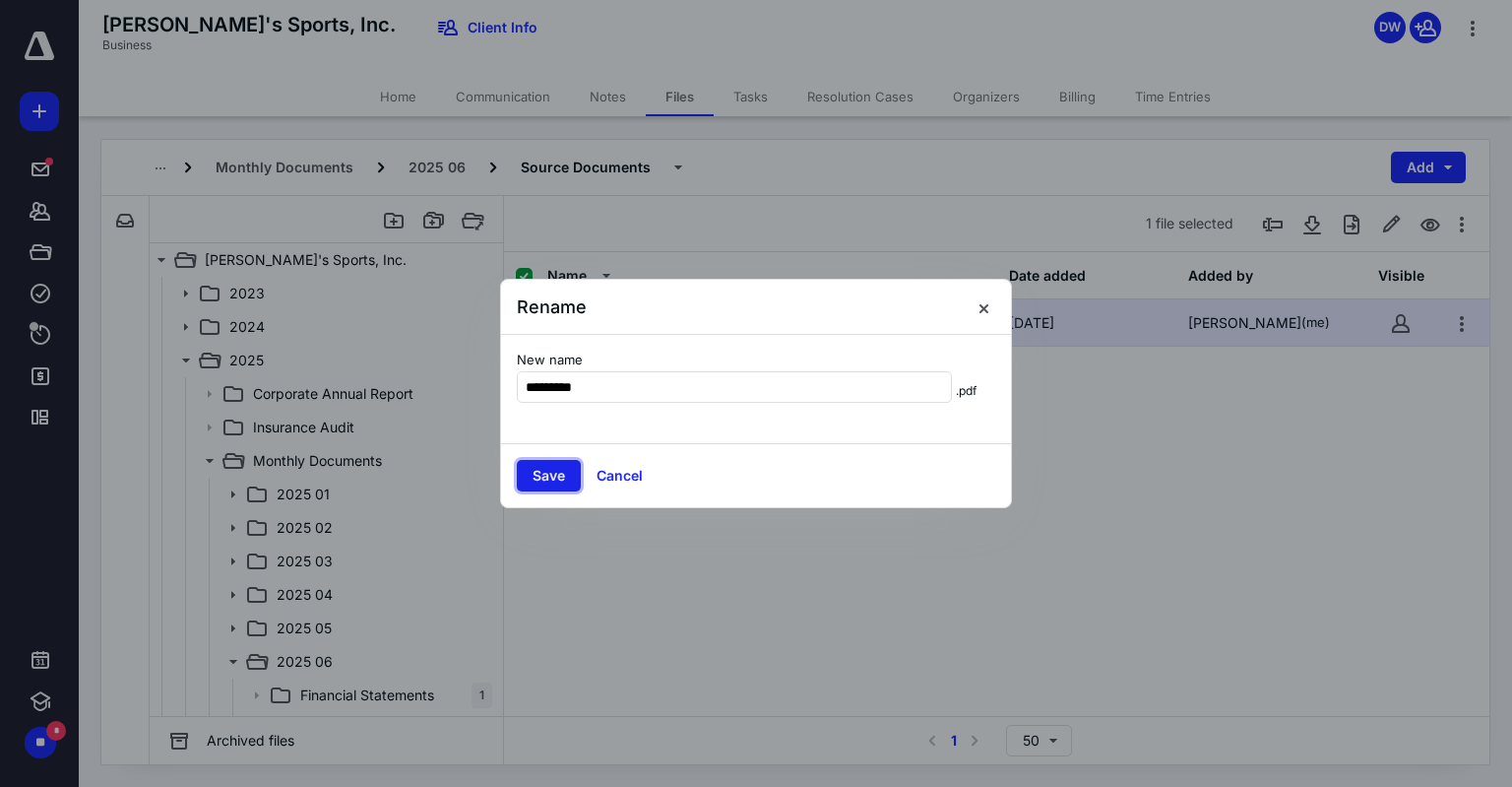 click on "Save" at bounding box center [548, 476] 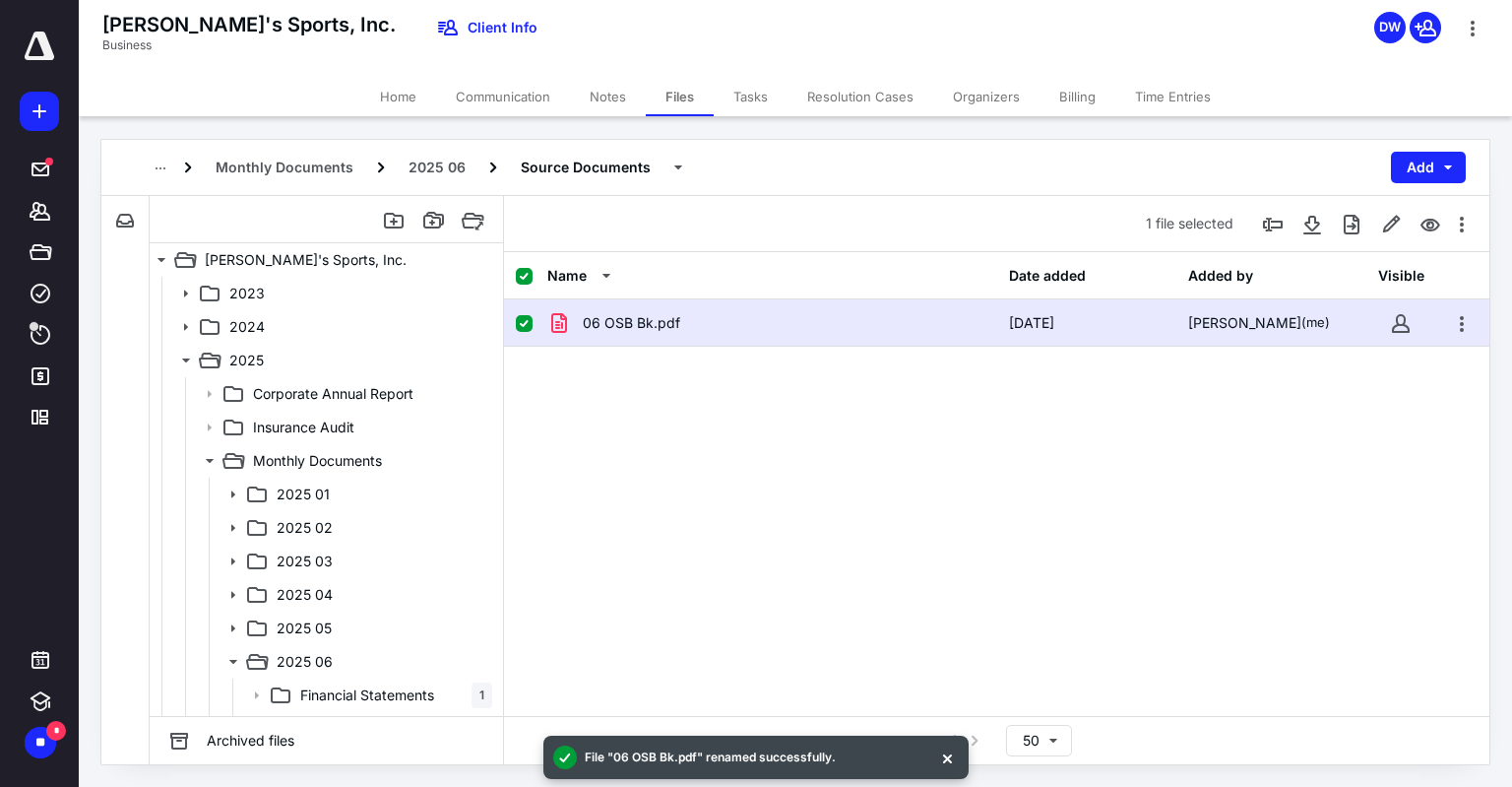 click on "06 OSB Bk.pdf" at bounding box center [631, 323] 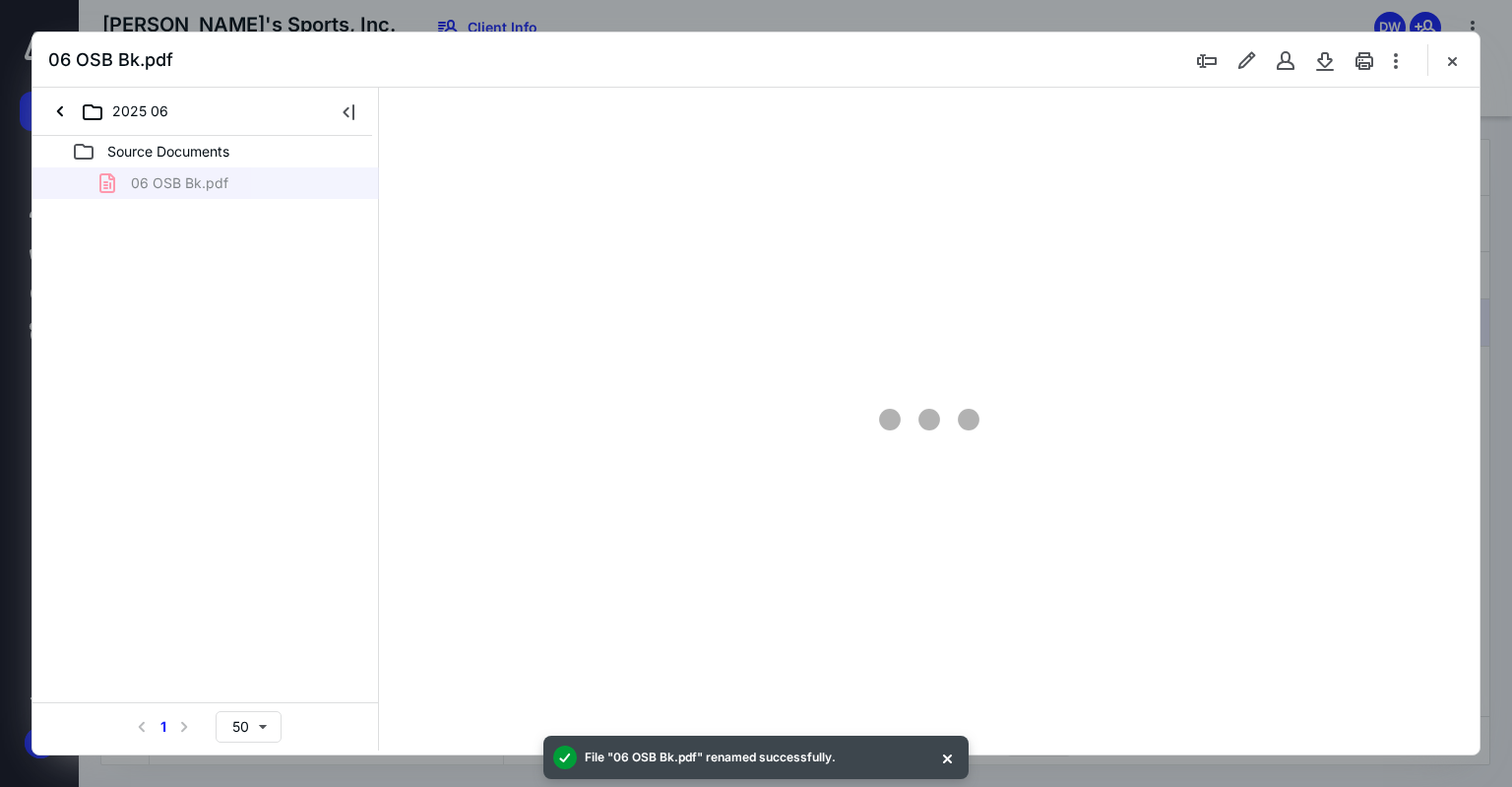 scroll, scrollTop: 0, scrollLeft: 0, axis: both 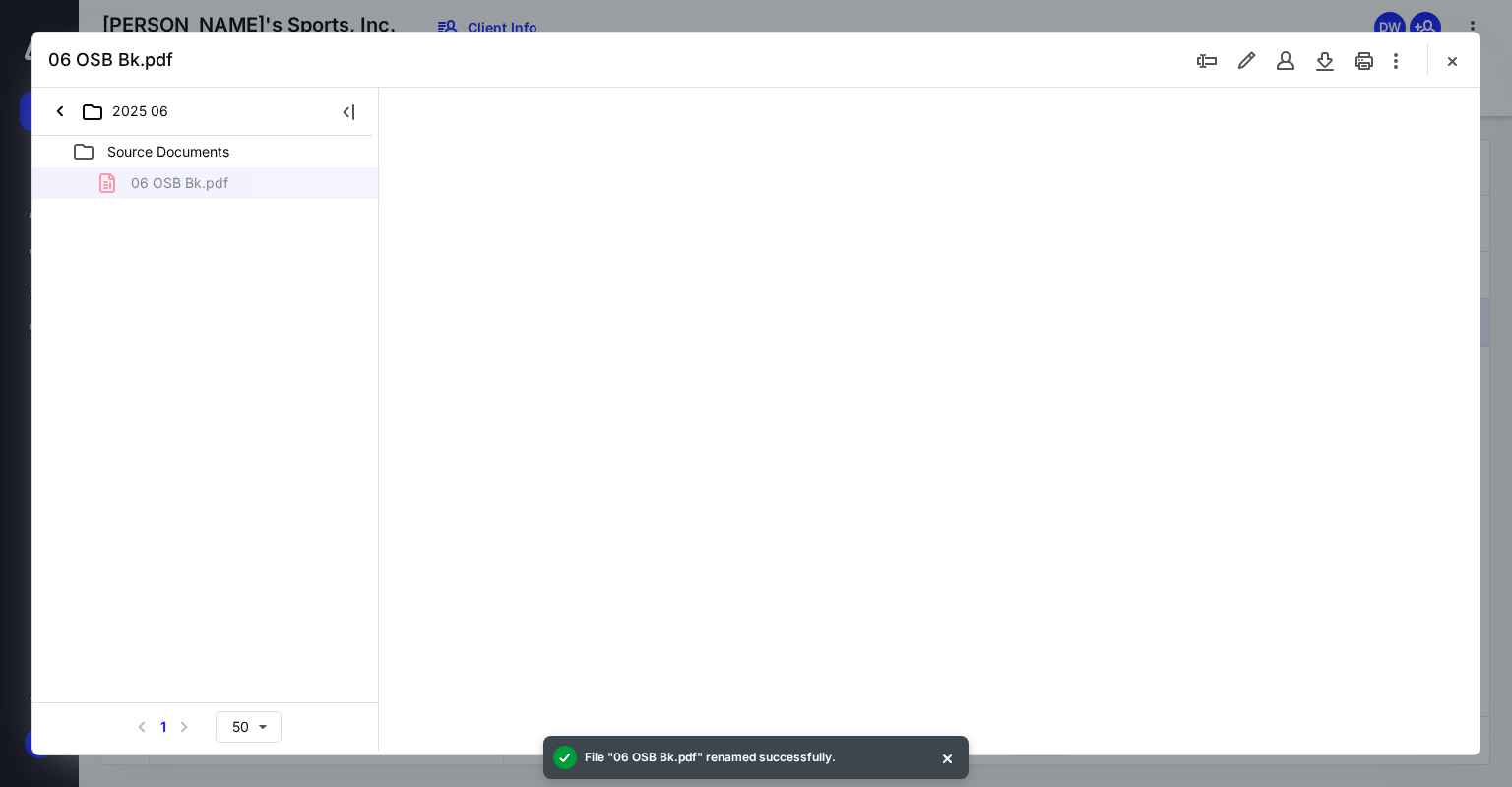 type on "75" 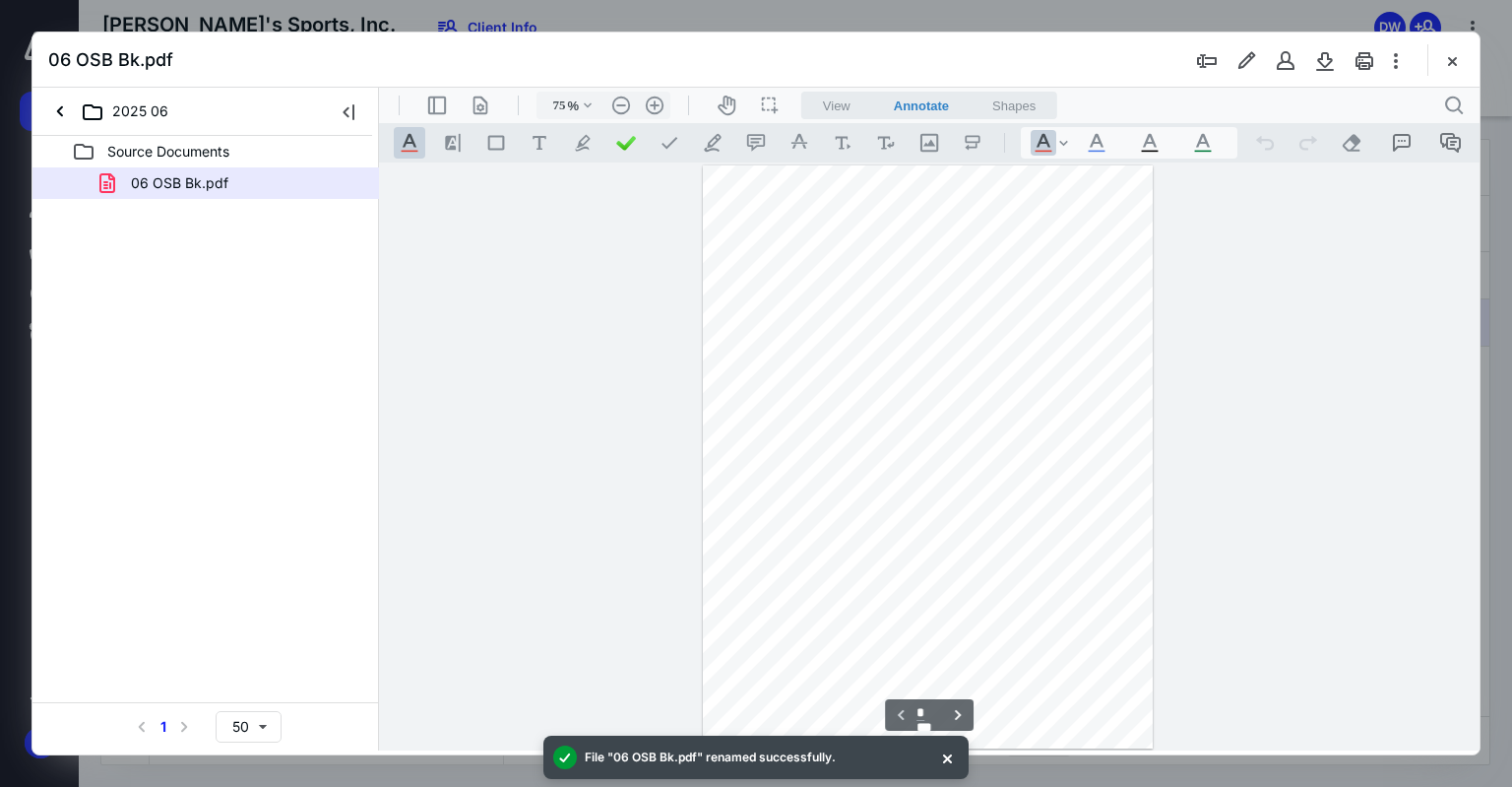 scroll, scrollTop: 78, scrollLeft: 0, axis: vertical 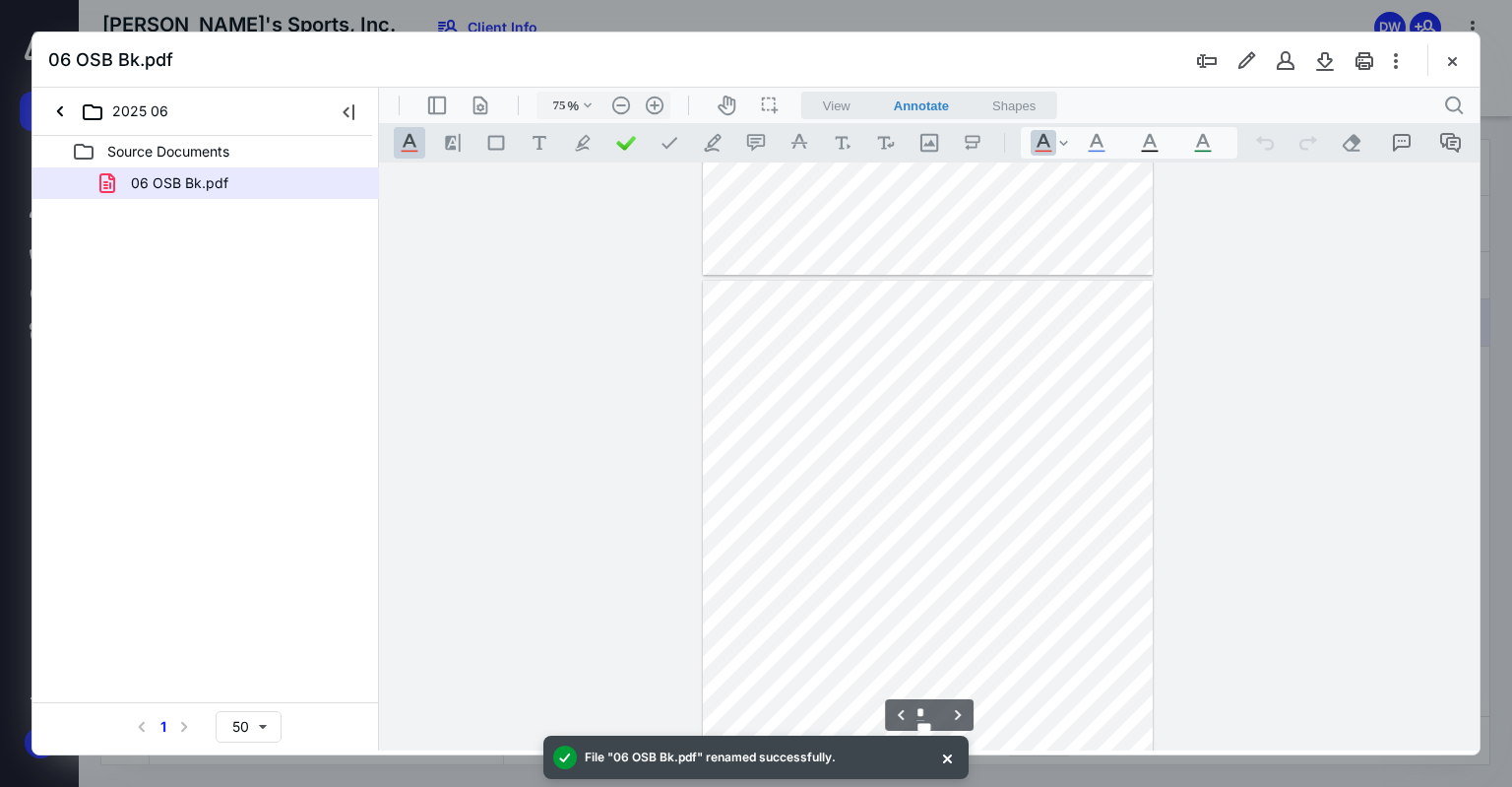 type on "*" 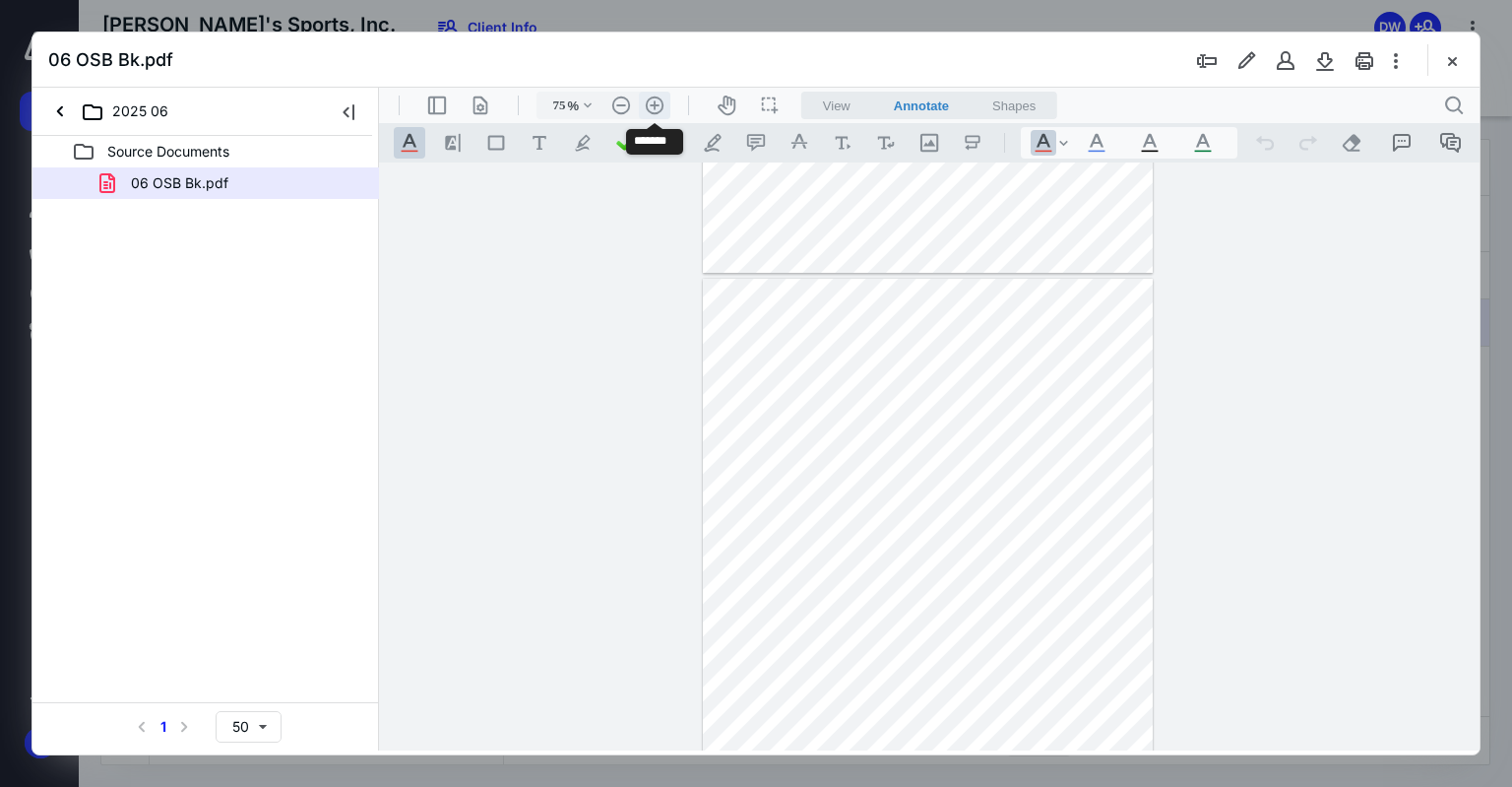 click on ".cls-1{fill:#abb0c4;} icon - header - zoom - in - line" at bounding box center [655, 105] 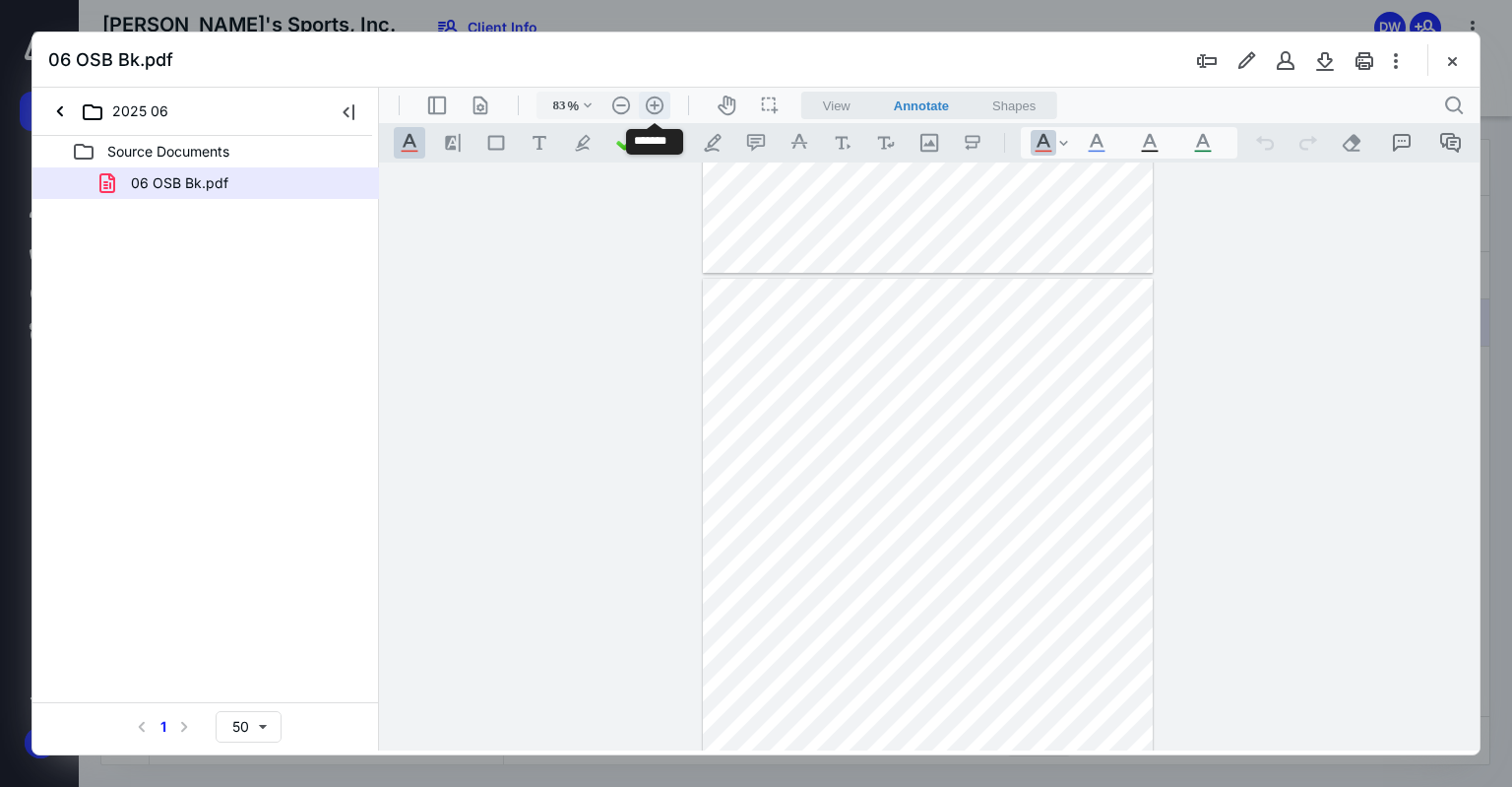 click on ".cls-1{fill:#abb0c4;} icon - header - zoom - in - line" at bounding box center [655, 105] 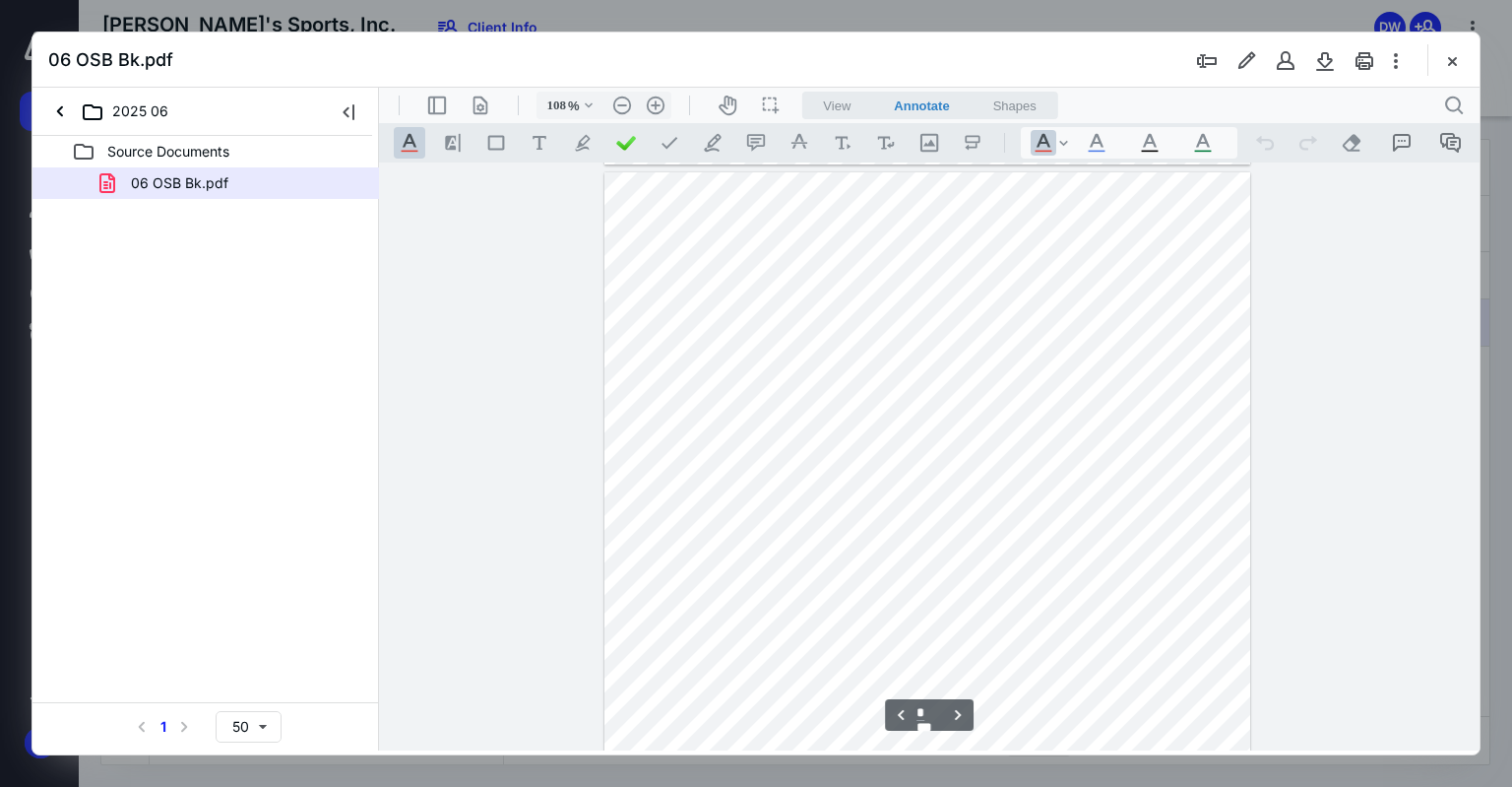 type on "*" 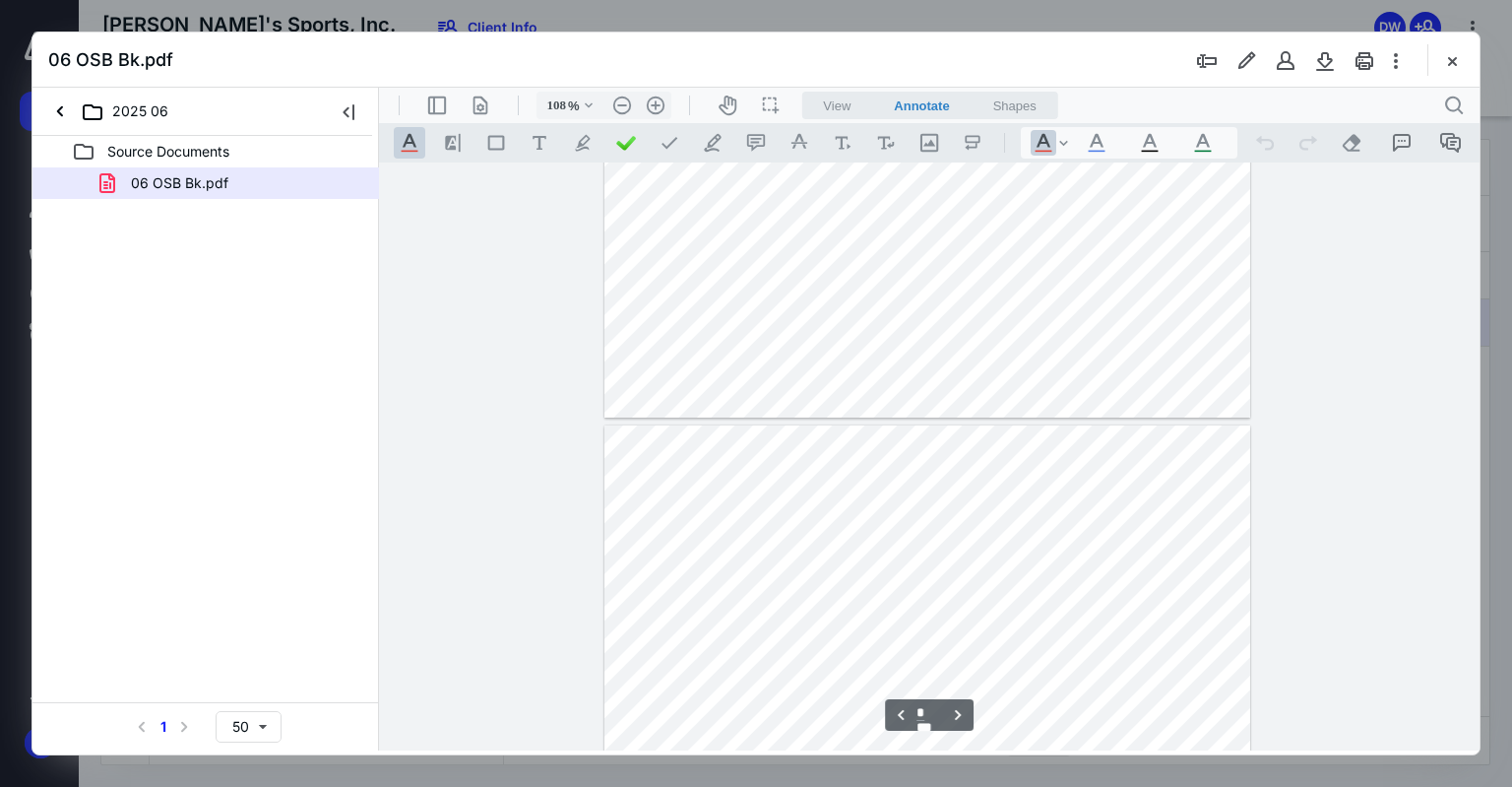 scroll, scrollTop: 4454, scrollLeft: 0, axis: vertical 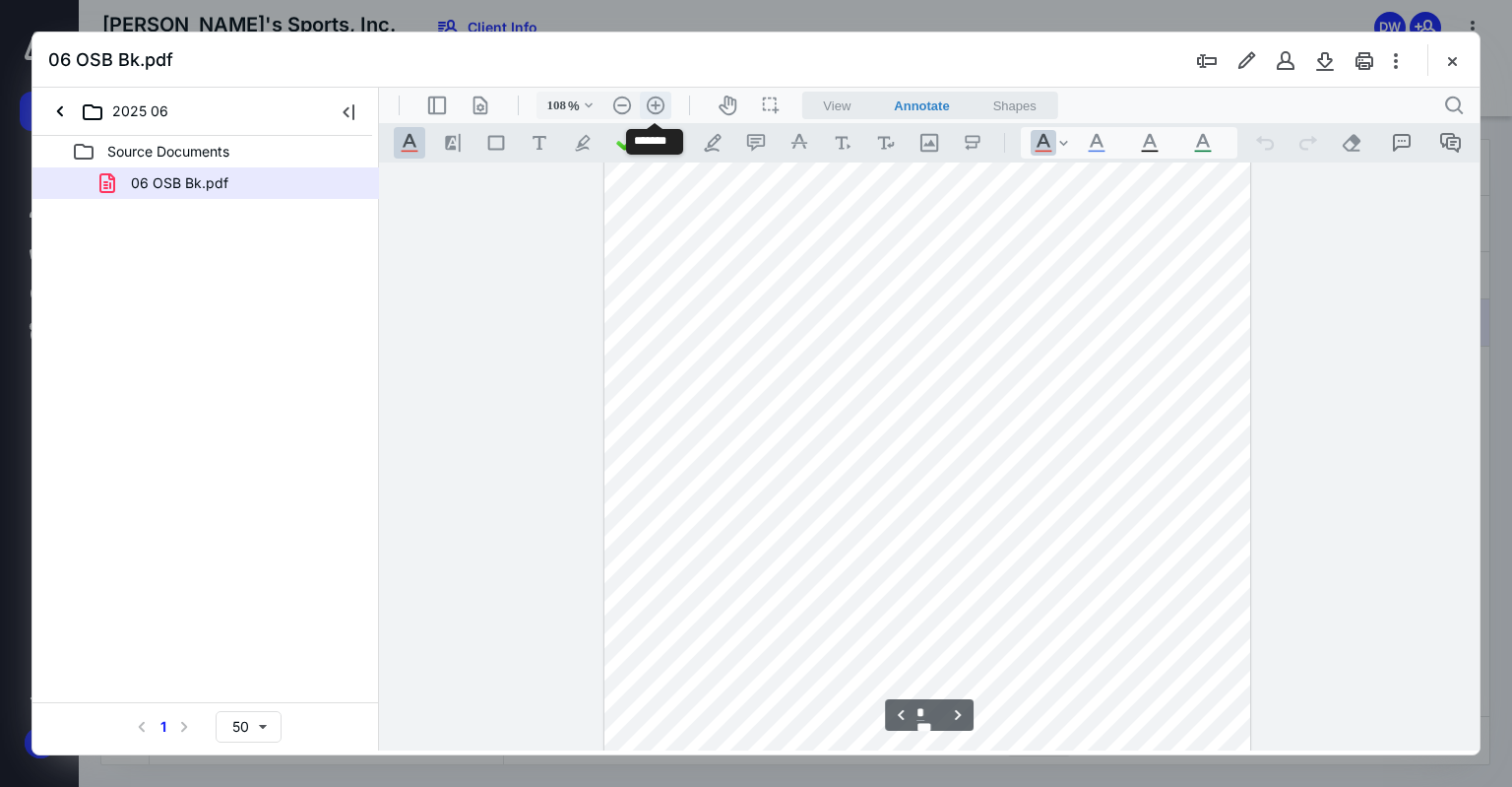 click on ".cls-1{fill:#abb0c4;} icon - header - zoom - in - line" at bounding box center (656, 105) 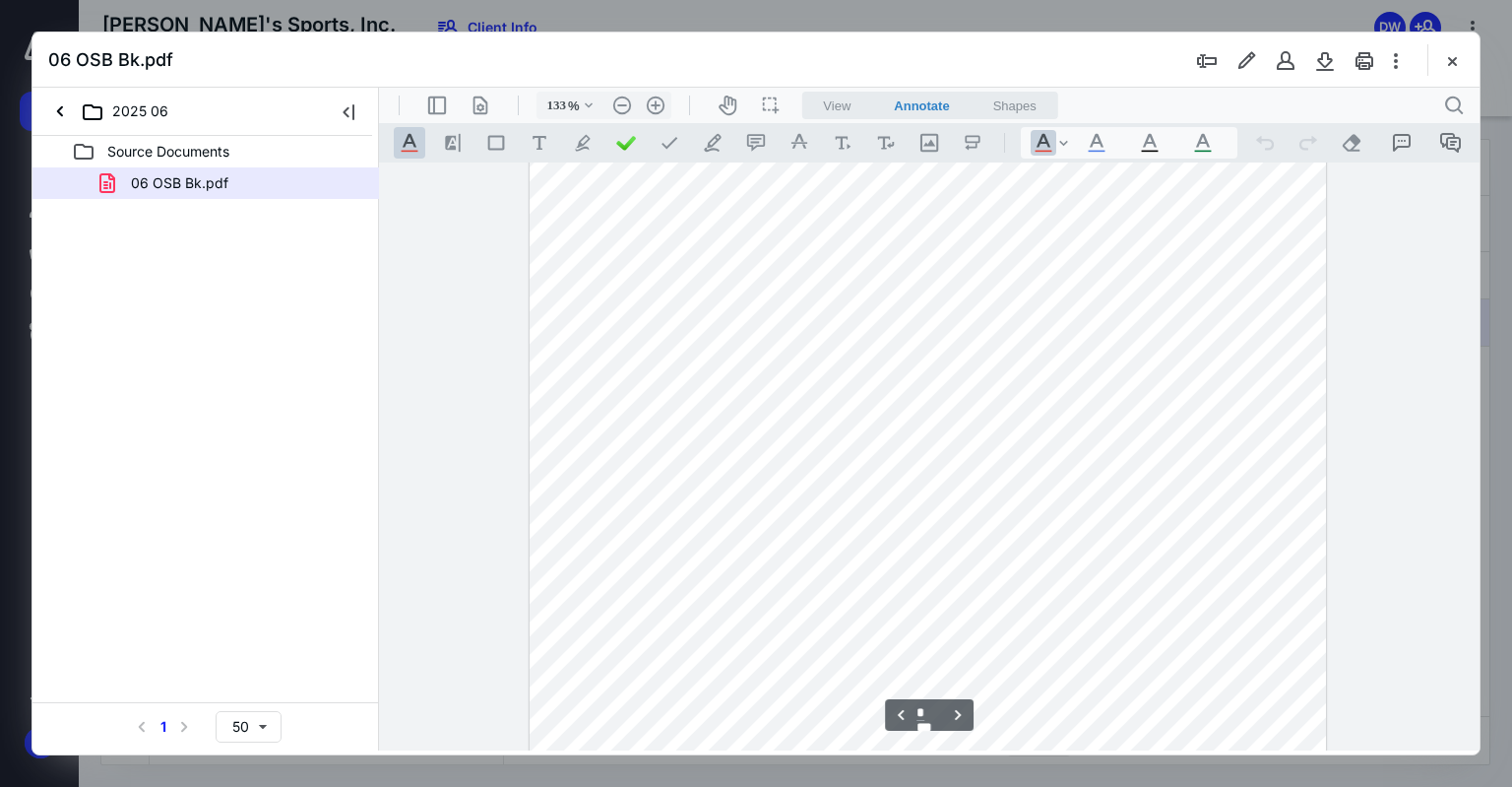 scroll, scrollTop: 5355, scrollLeft: 0, axis: vertical 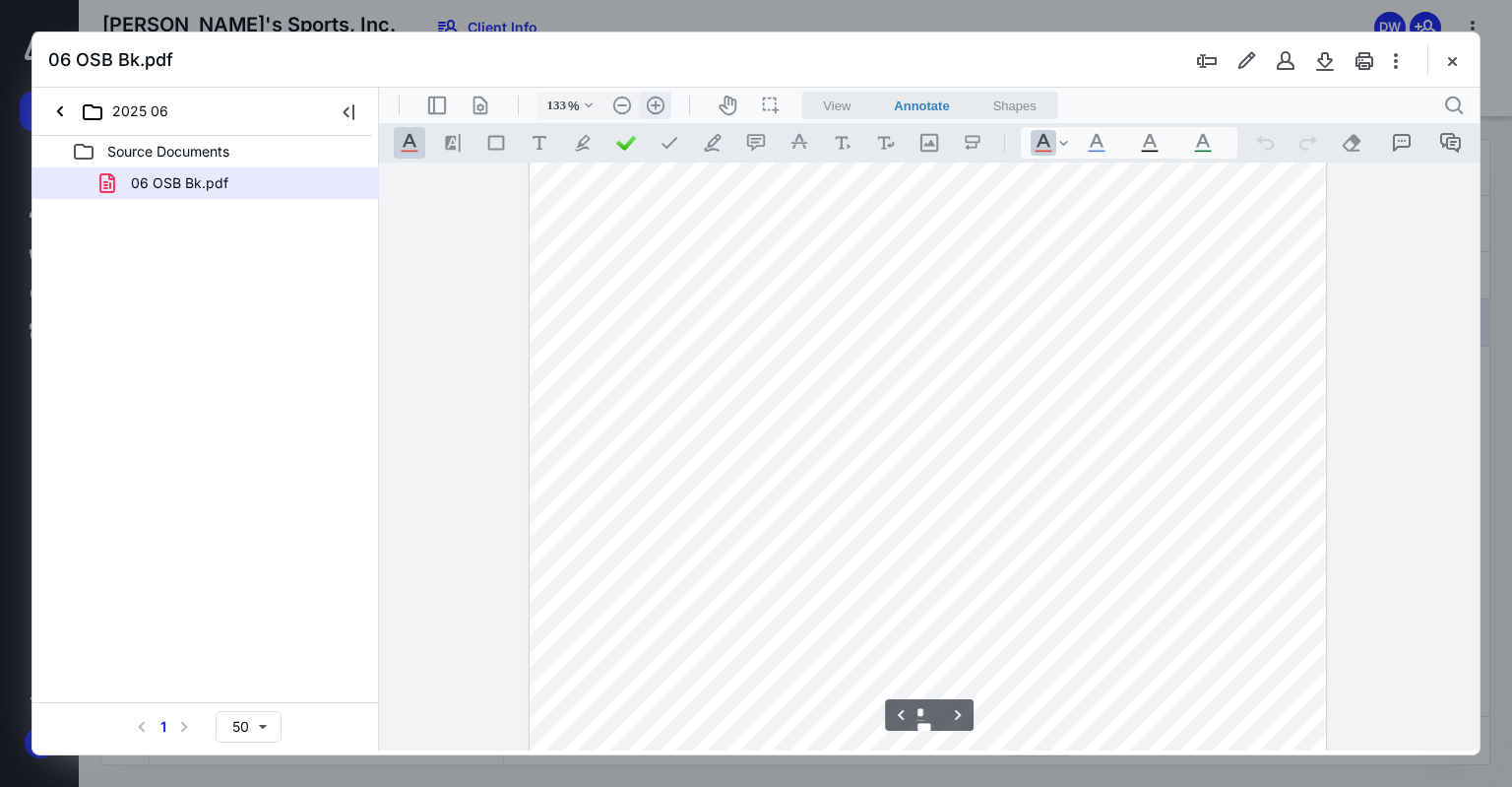 click on ".cls-1{fill:#abb0c4;} icon - header - zoom - in - line" at bounding box center [656, 105] 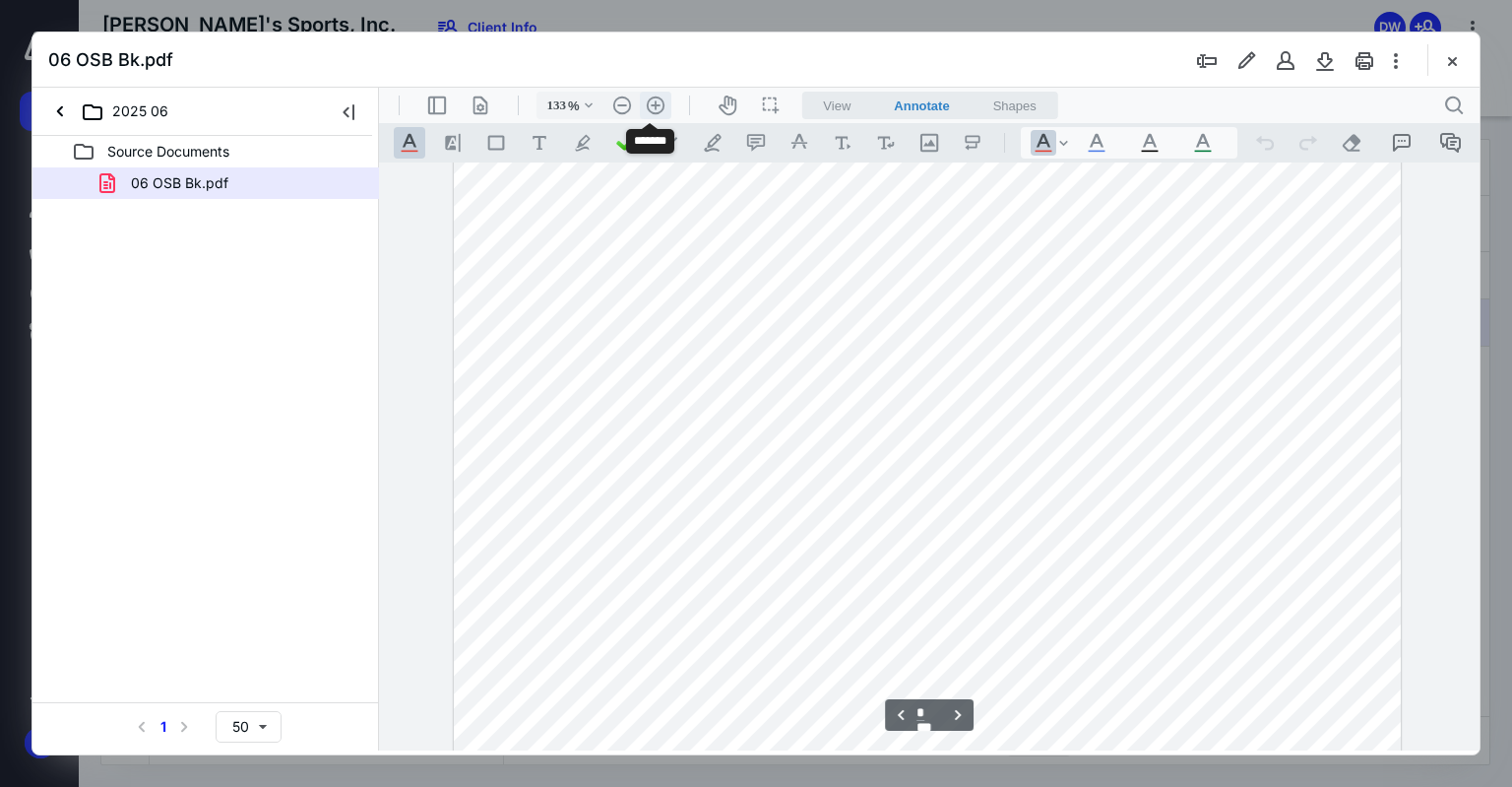 type on "158" 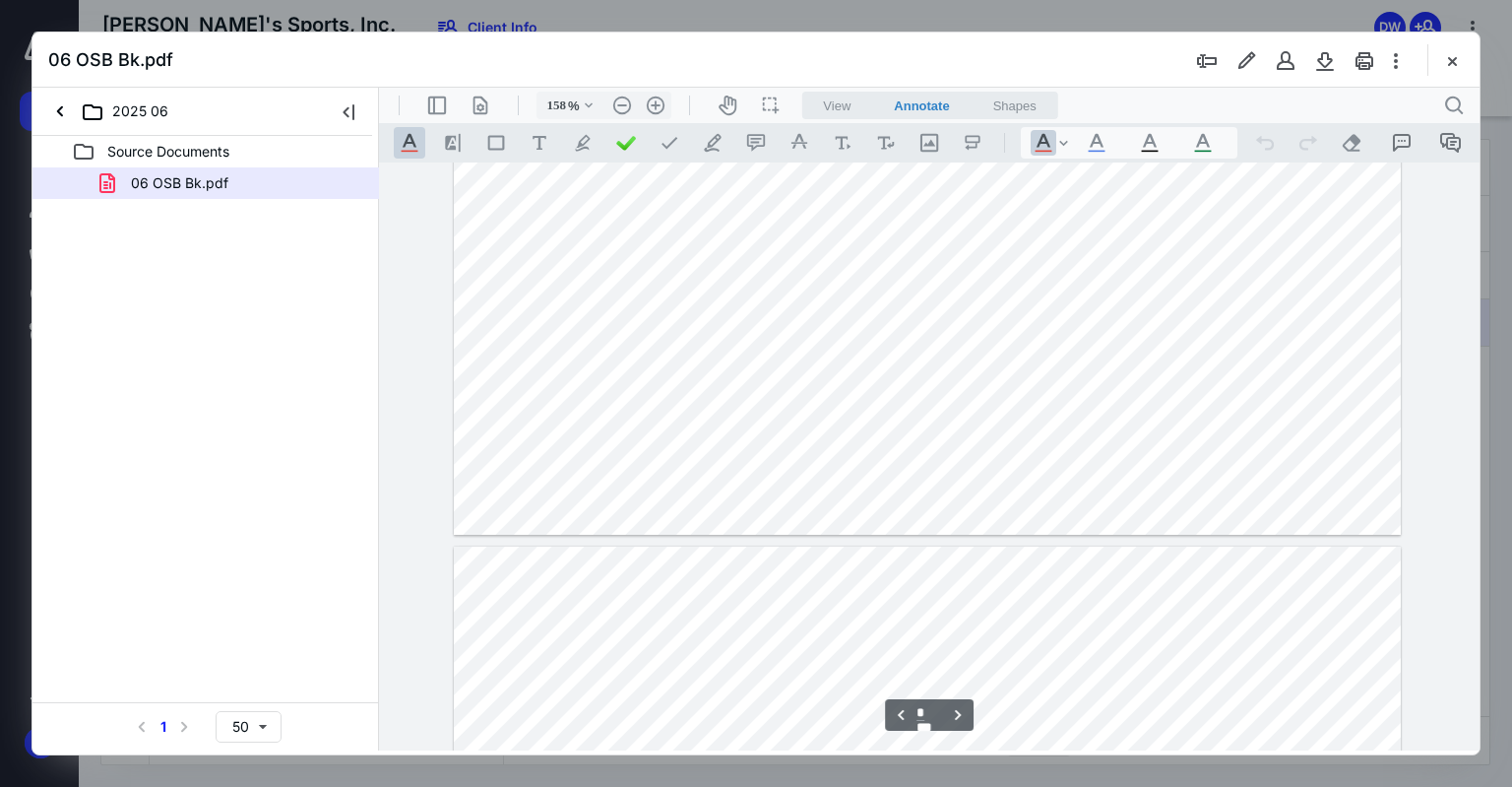 scroll, scrollTop: 8387, scrollLeft: 0, axis: vertical 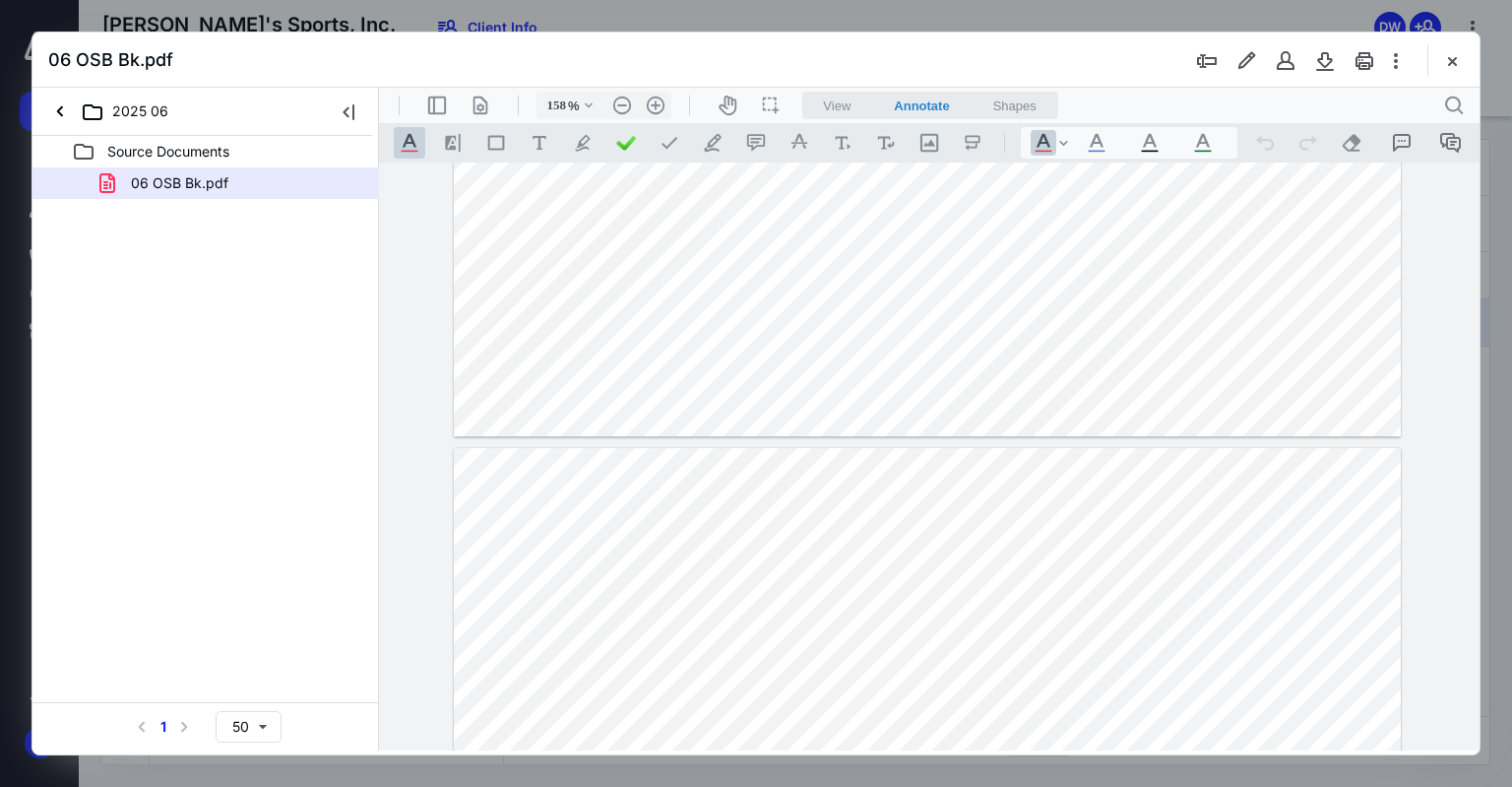 type on "*" 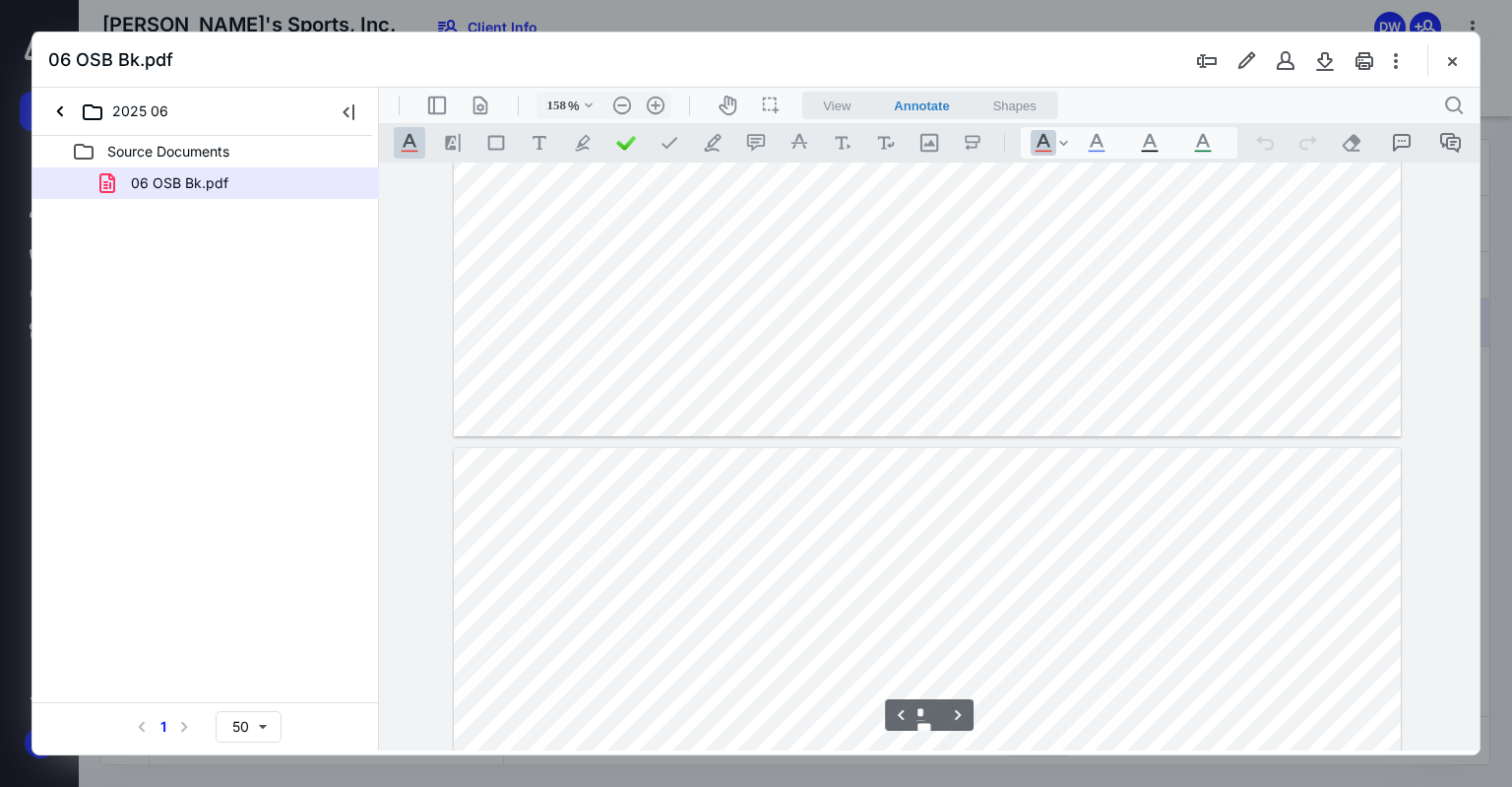 scroll, scrollTop: 8289, scrollLeft: 0, axis: vertical 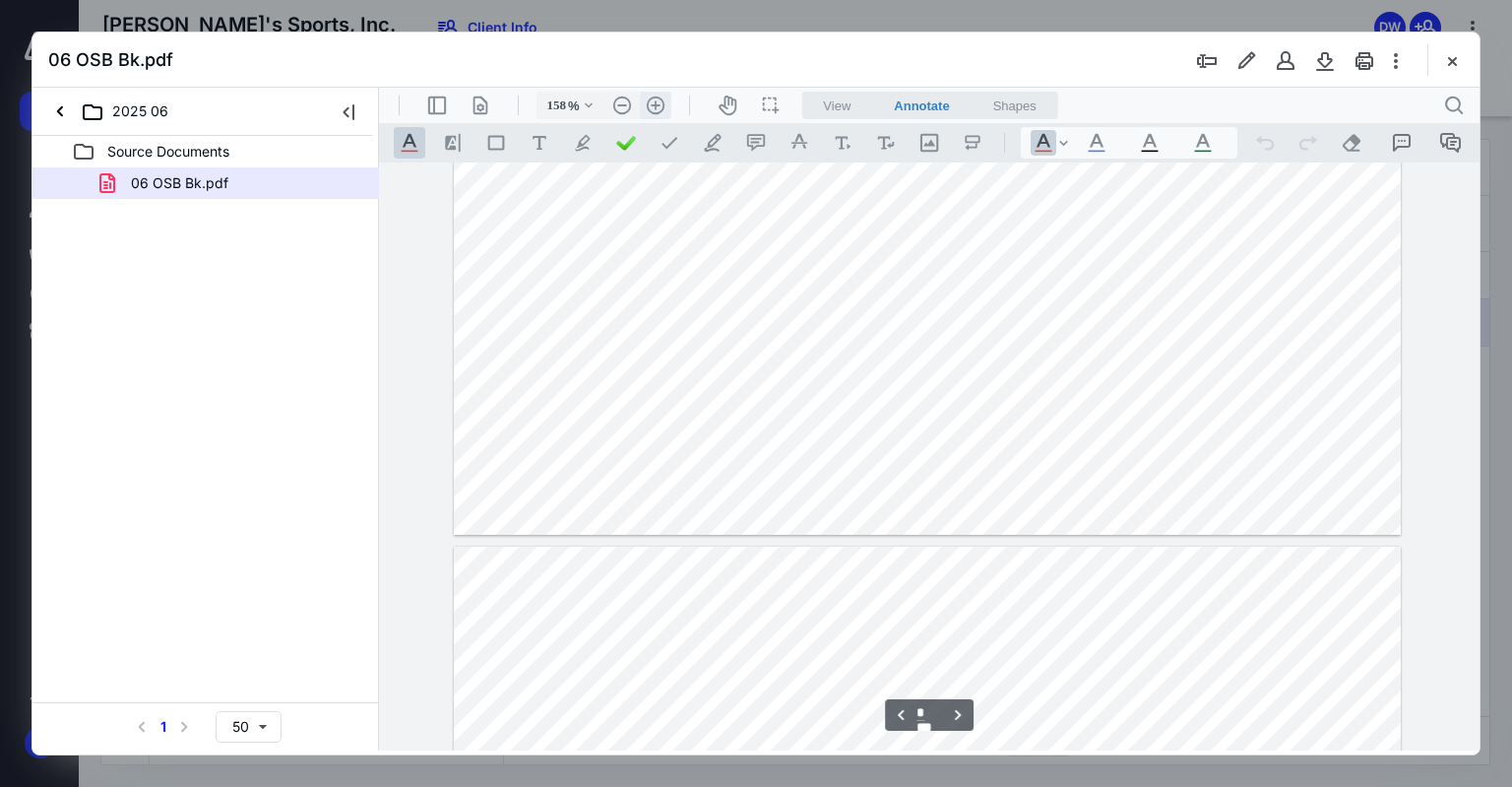 click on ".cls-1{fill:#abb0c4;} icon - header - zoom - in - line" at bounding box center [656, 105] 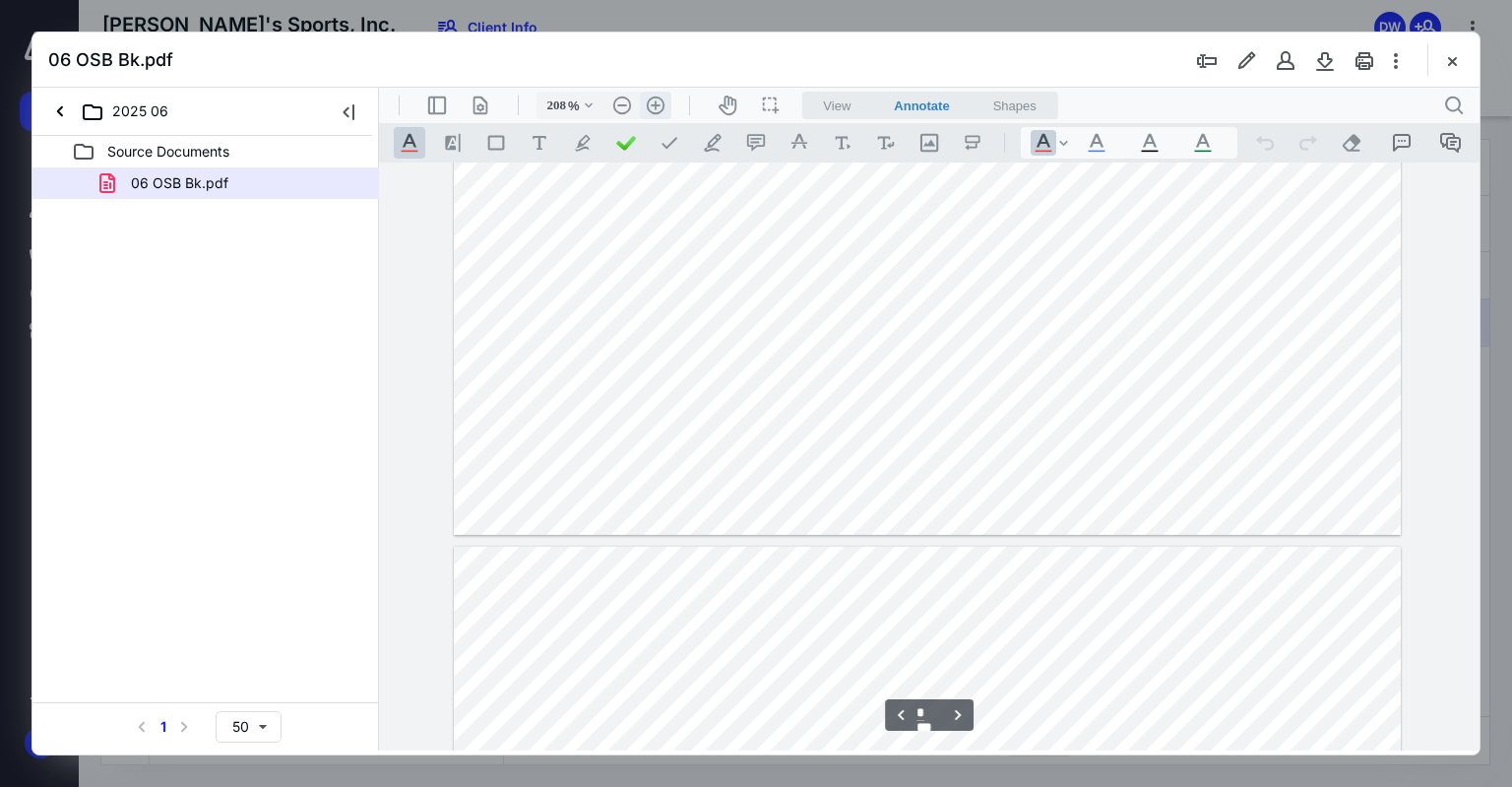 click on ".cls-1{fill:#abb0c4;} icon - header - zoom - in - line" at bounding box center (656, 105) 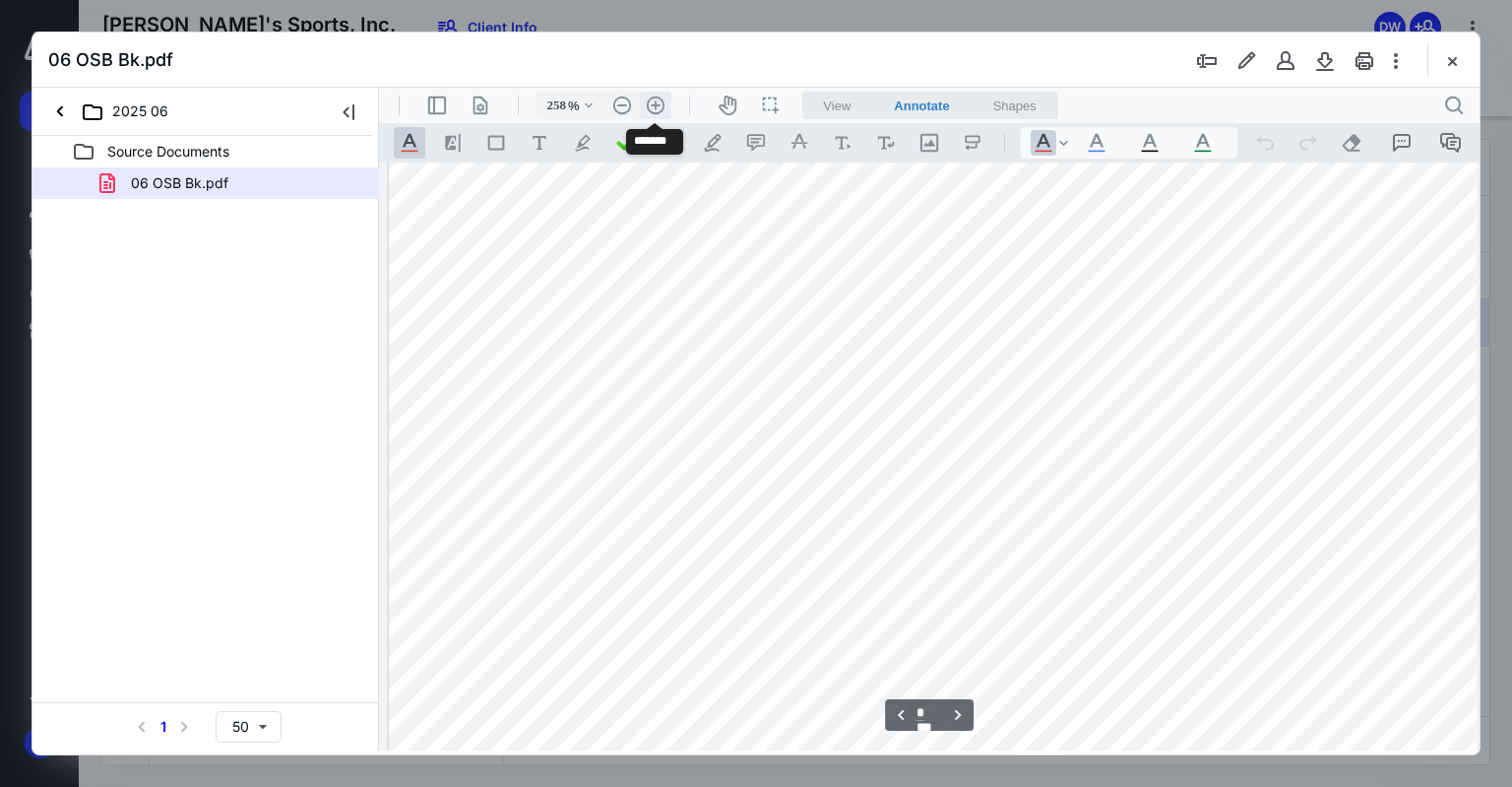 click on ".cls-1{fill:#abb0c4;} icon - header - zoom - in - line" at bounding box center (656, 105) 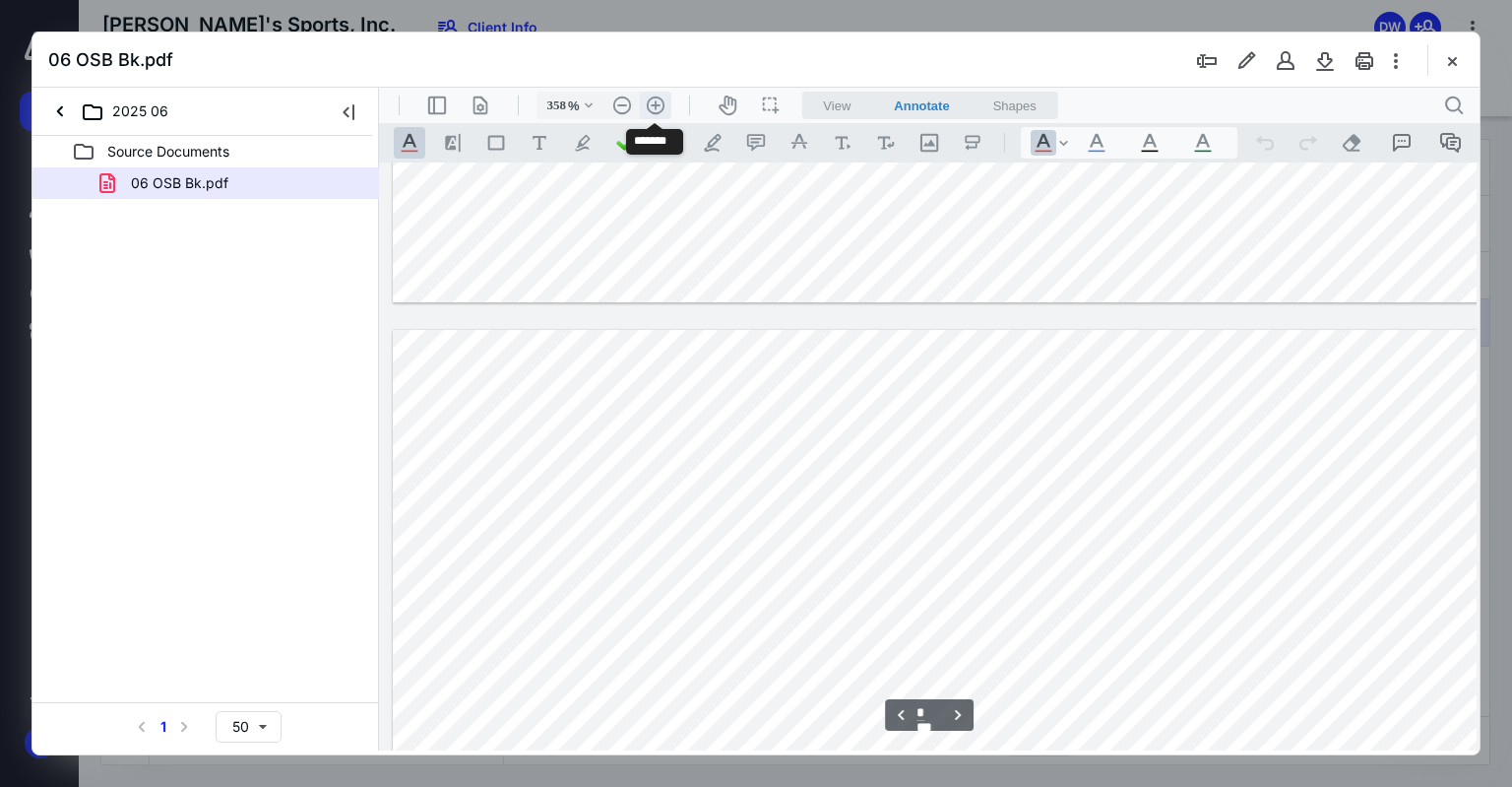 scroll, scrollTop: 19157, scrollLeft: 550, axis: both 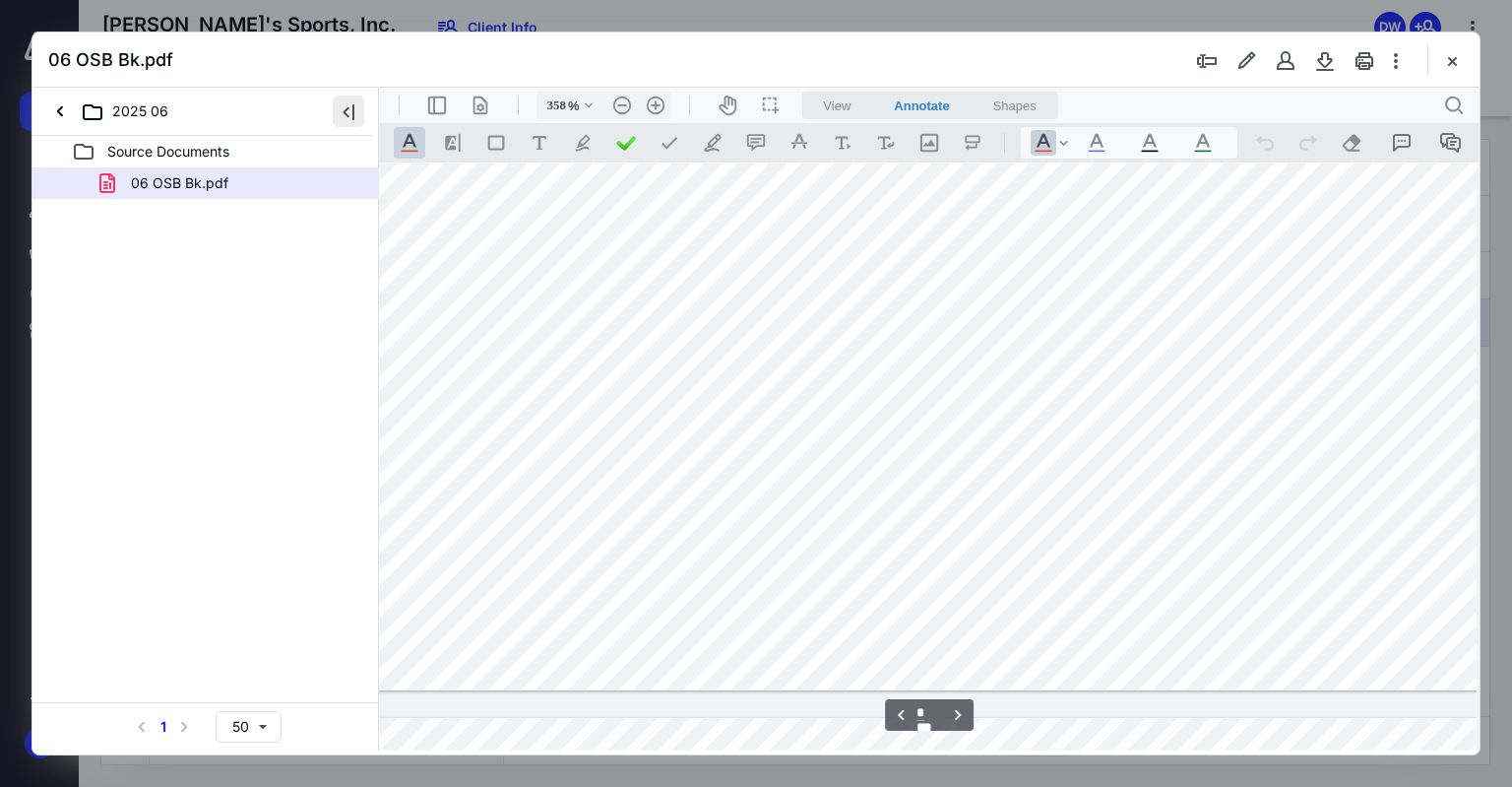click at bounding box center [348, 111] 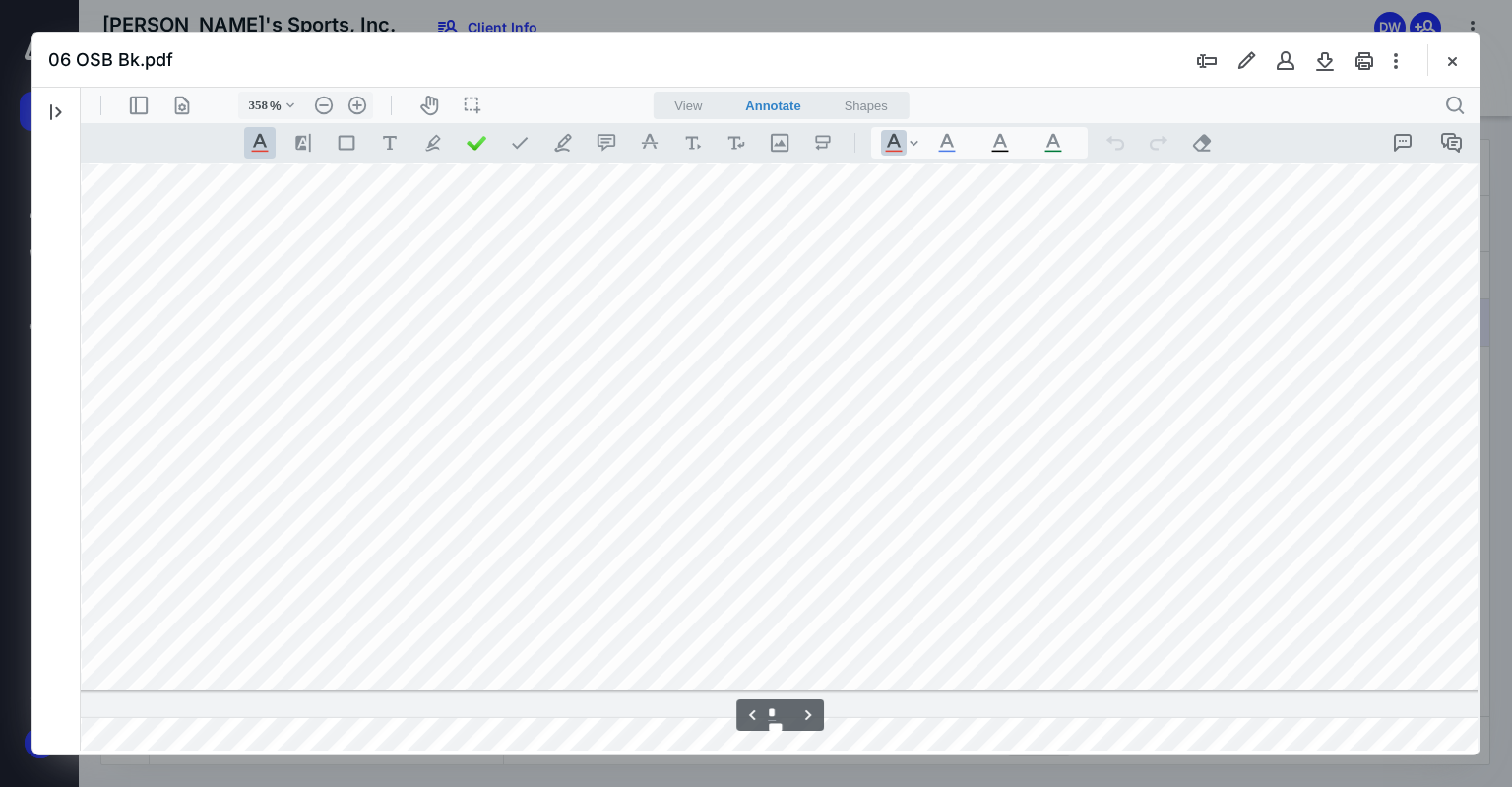 scroll, scrollTop: 19058, scrollLeft: 170, axis: both 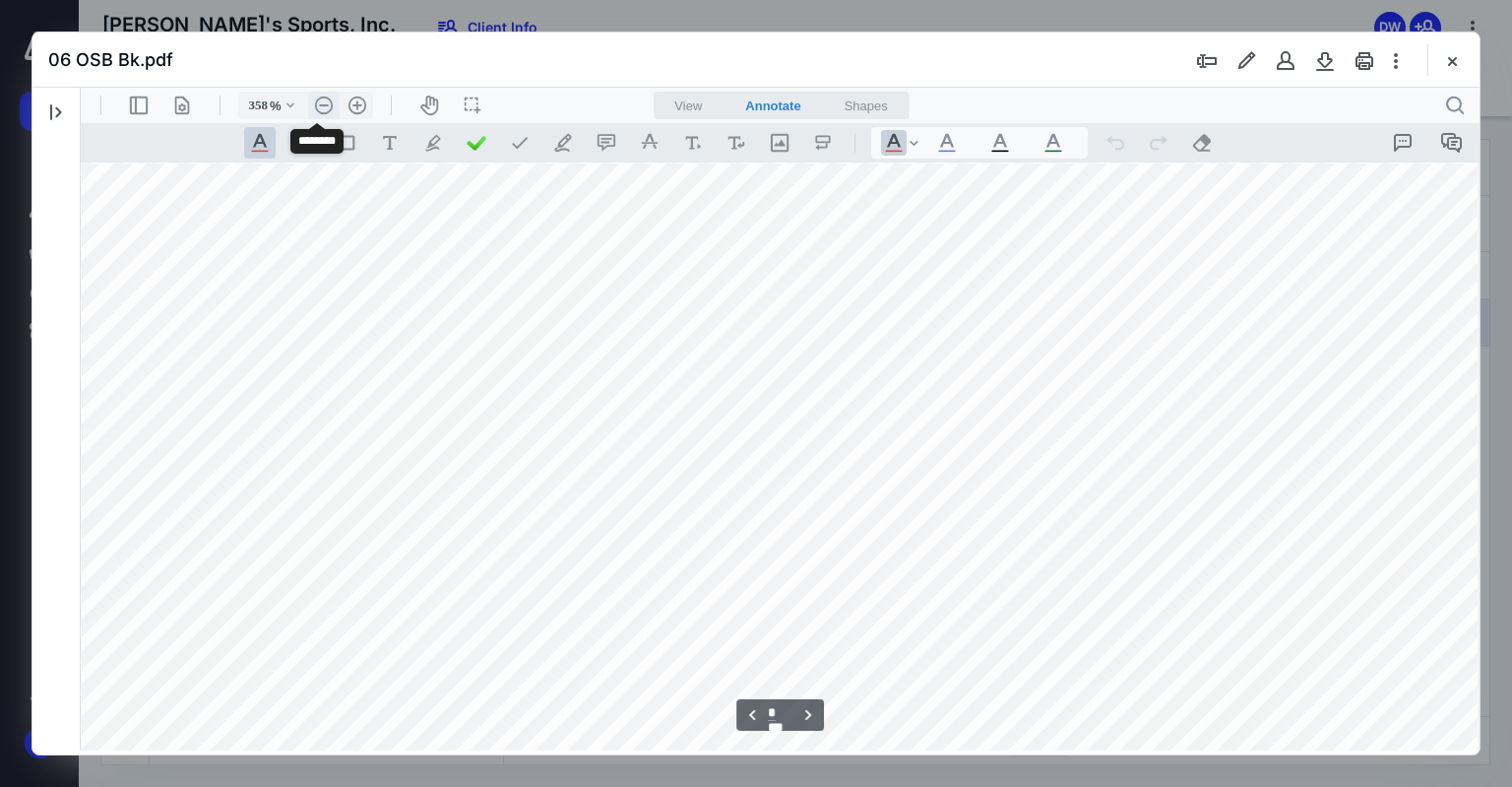 click on ".cls-1{fill:#abb0c4;} icon - header - zoom - out - line" at bounding box center [324, 105] 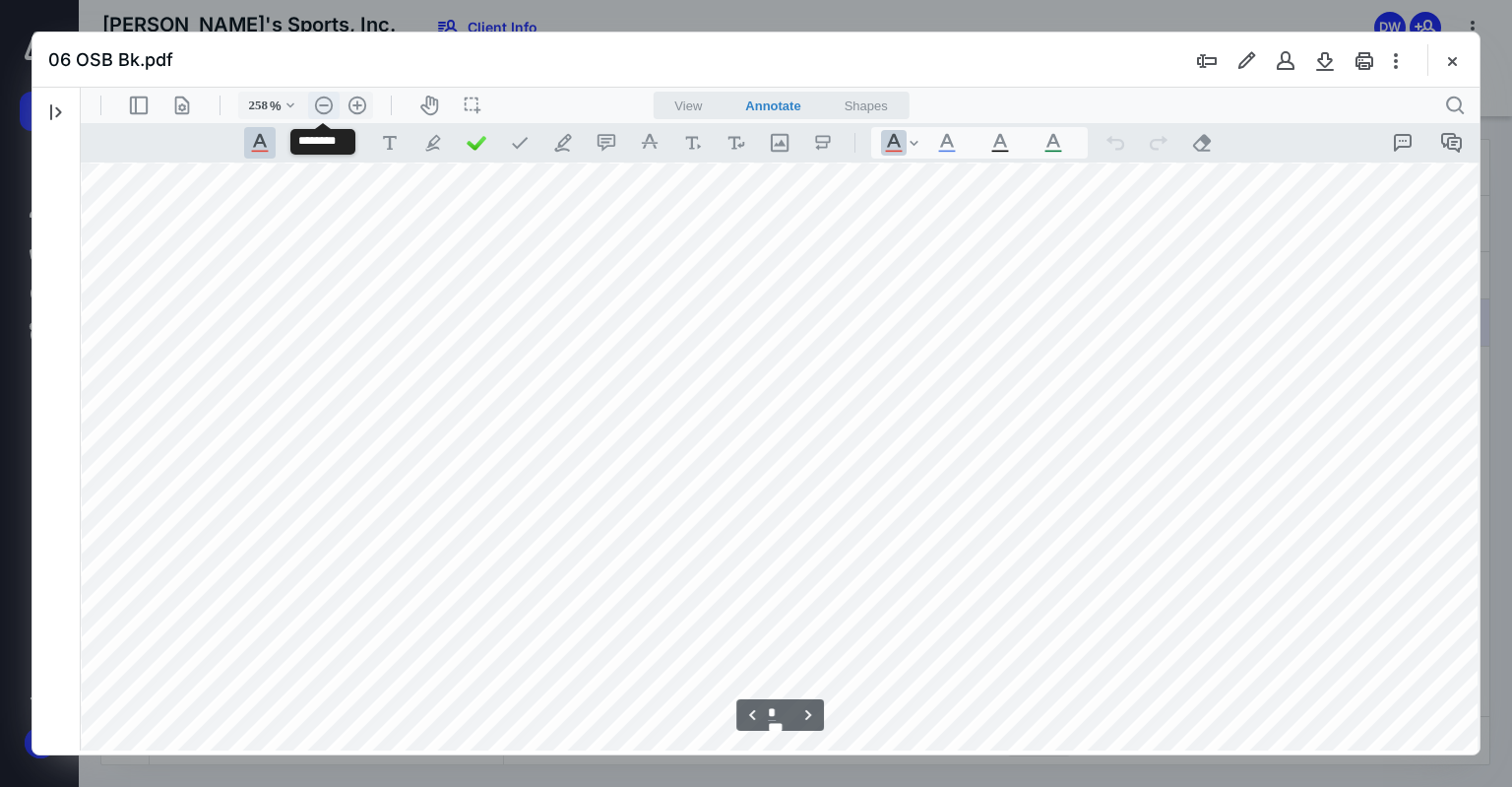 scroll, scrollTop: 13652, scrollLeft: 0, axis: vertical 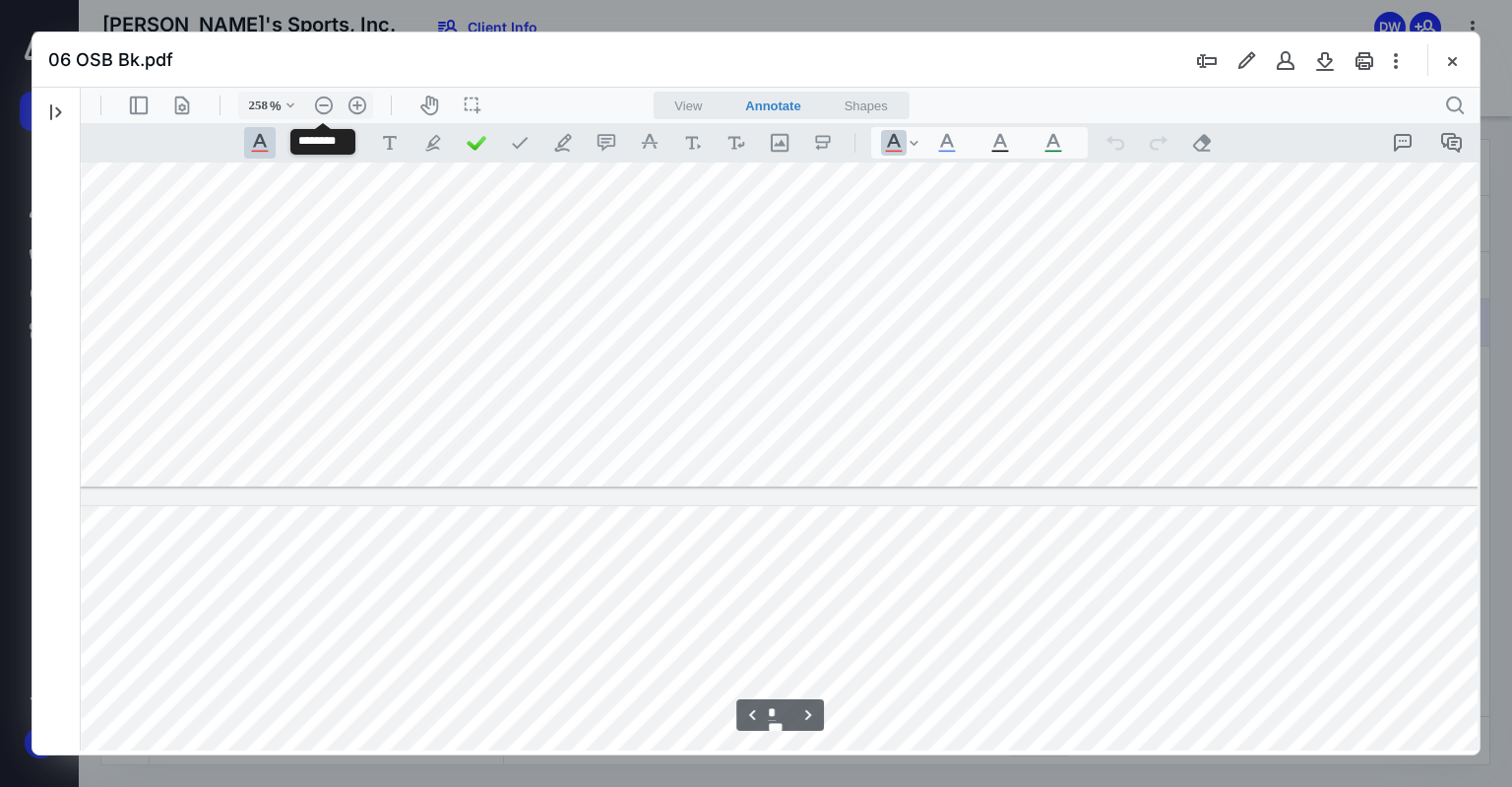 type on "*" 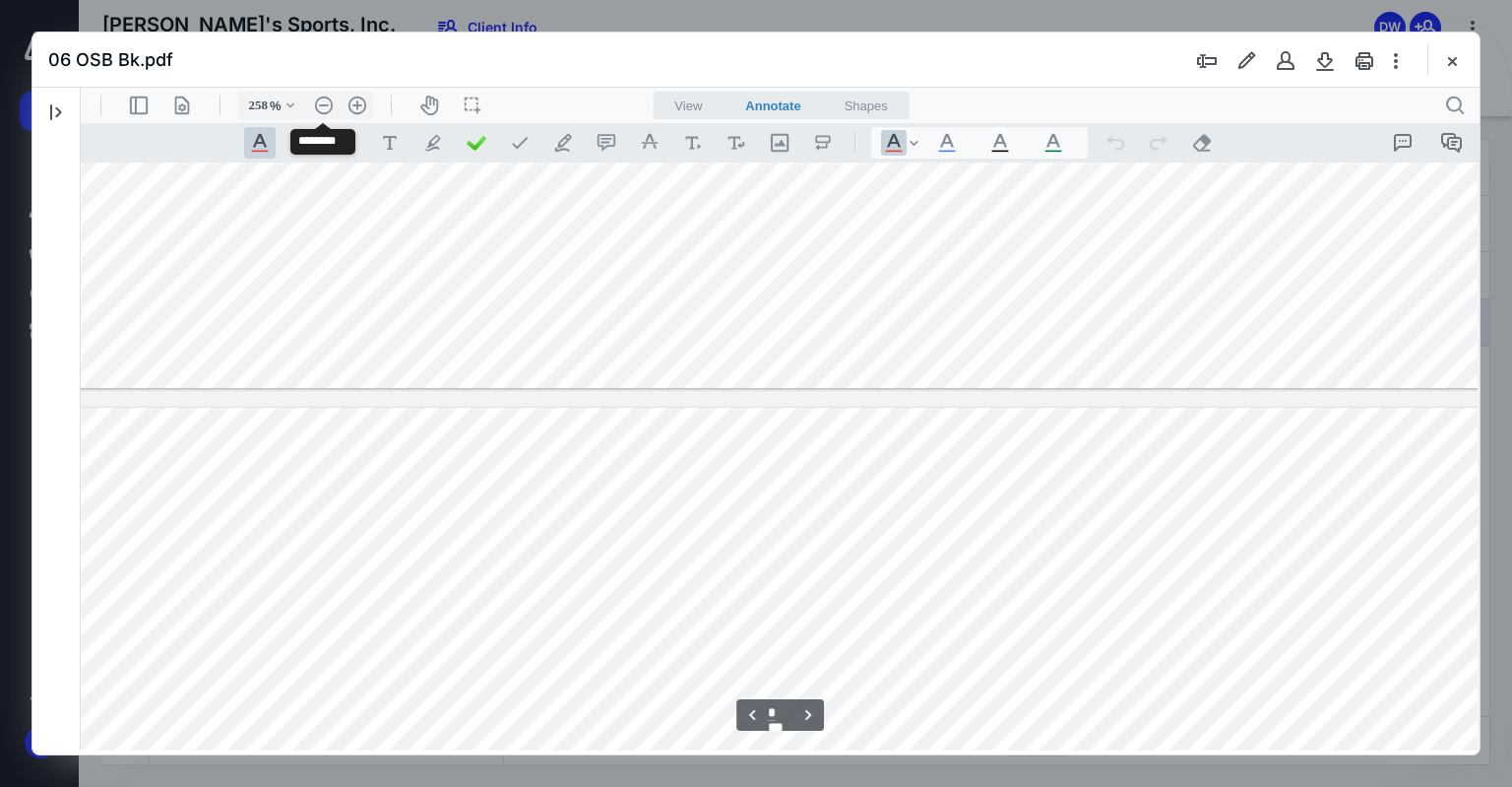 type 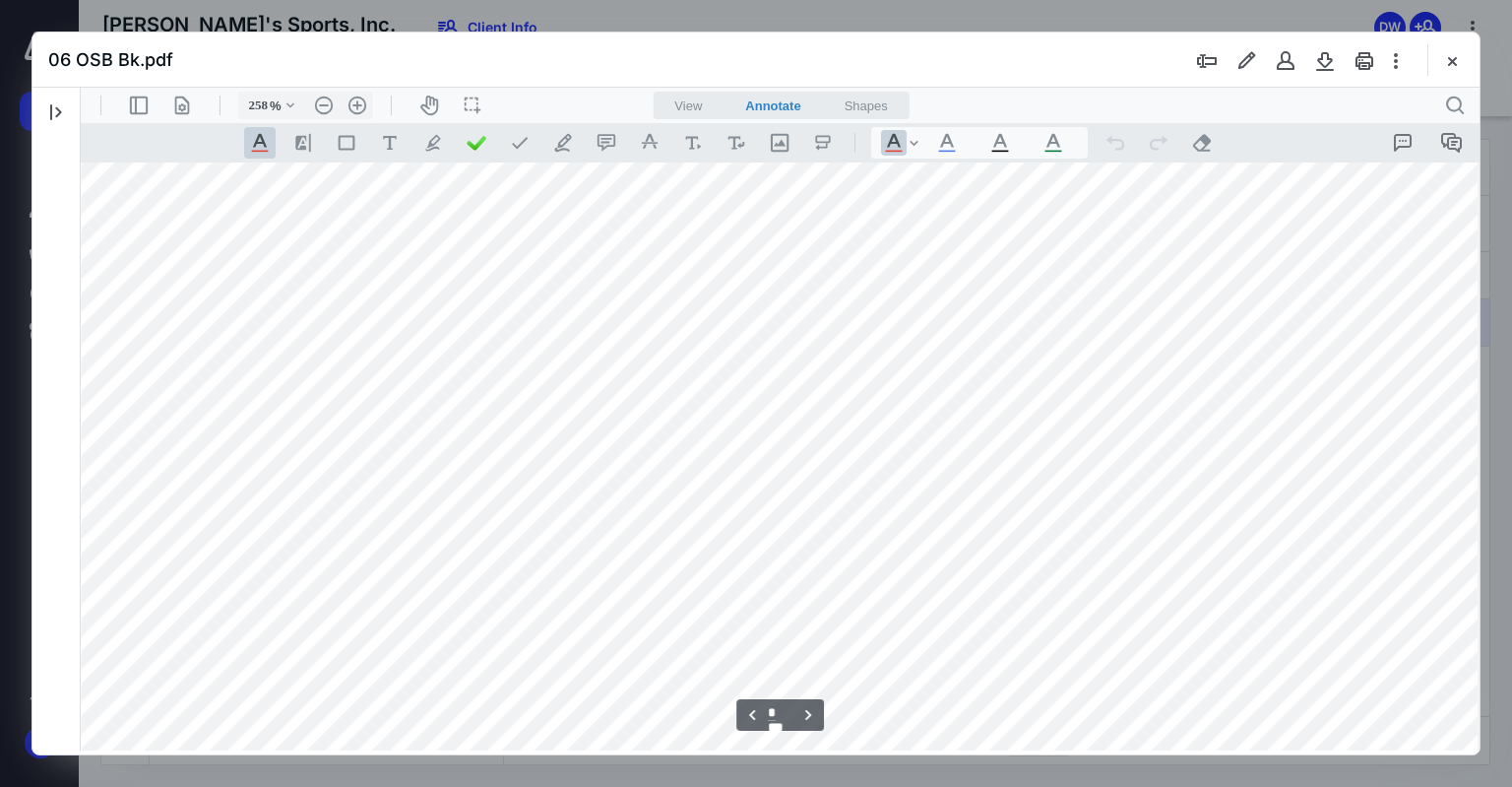 scroll, scrollTop: 15326, scrollLeft: 44, axis: both 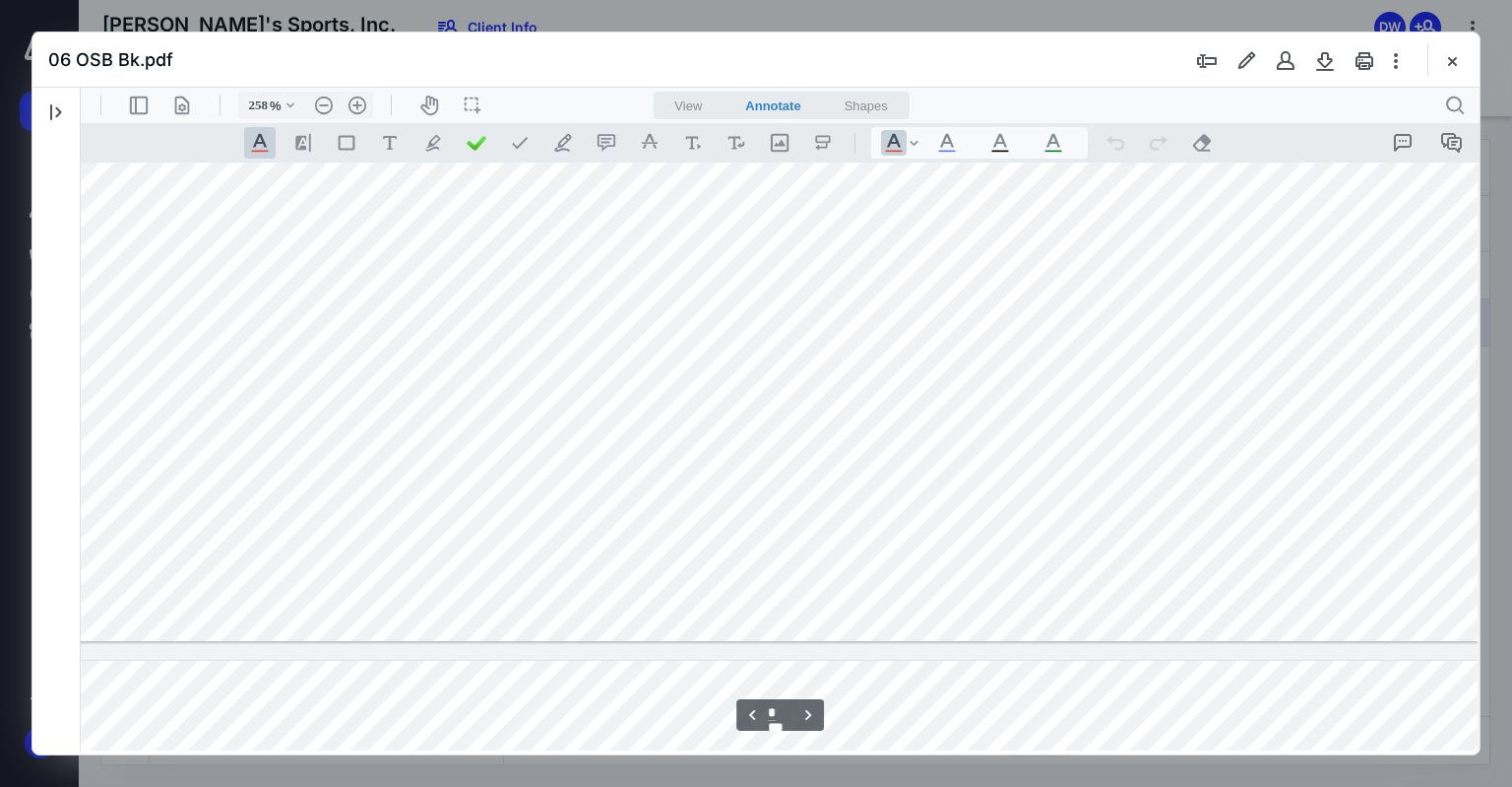 type on "*" 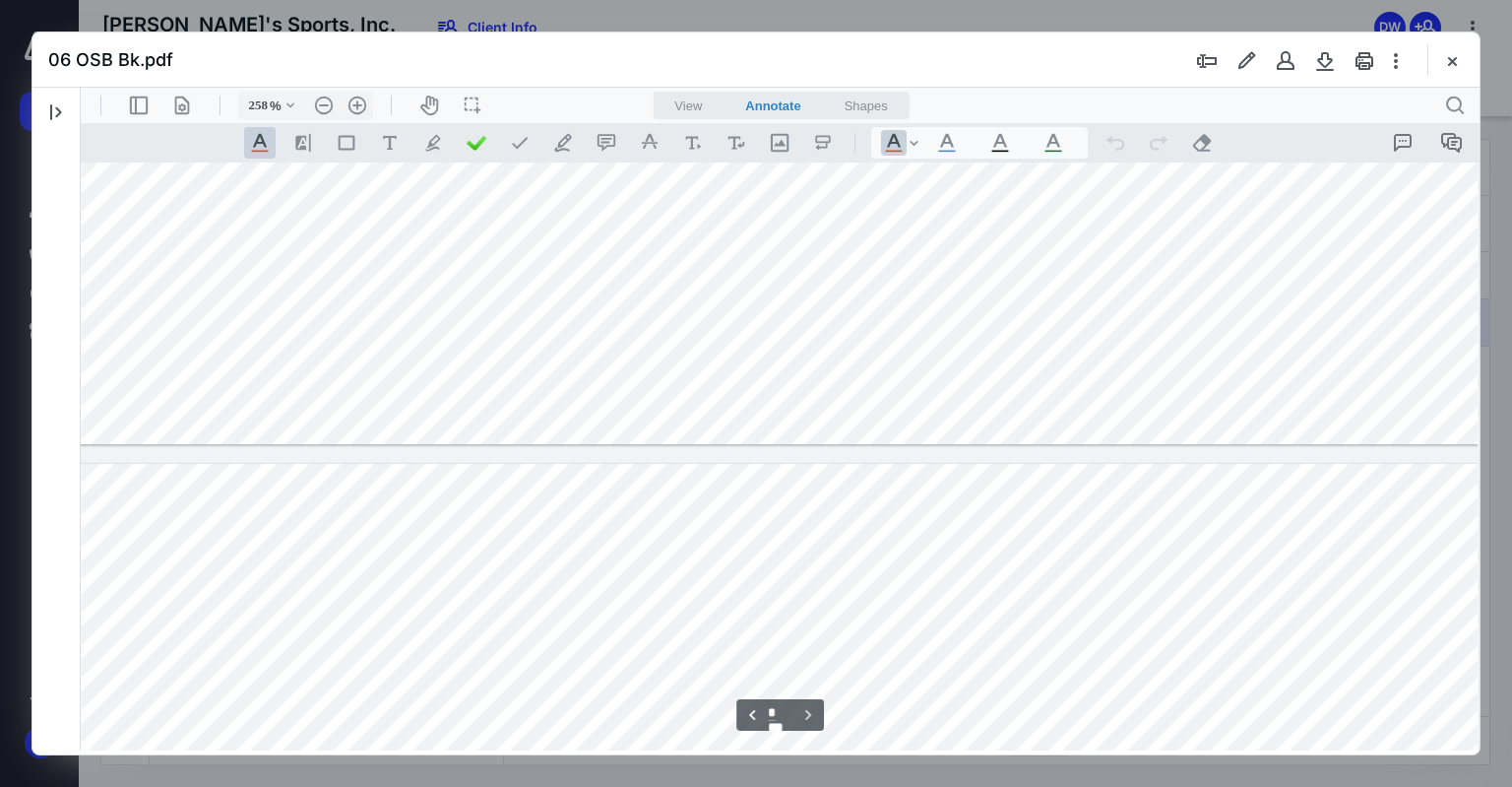 scroll, scrollTop: 16114, scrollLeft: 44, axis: both 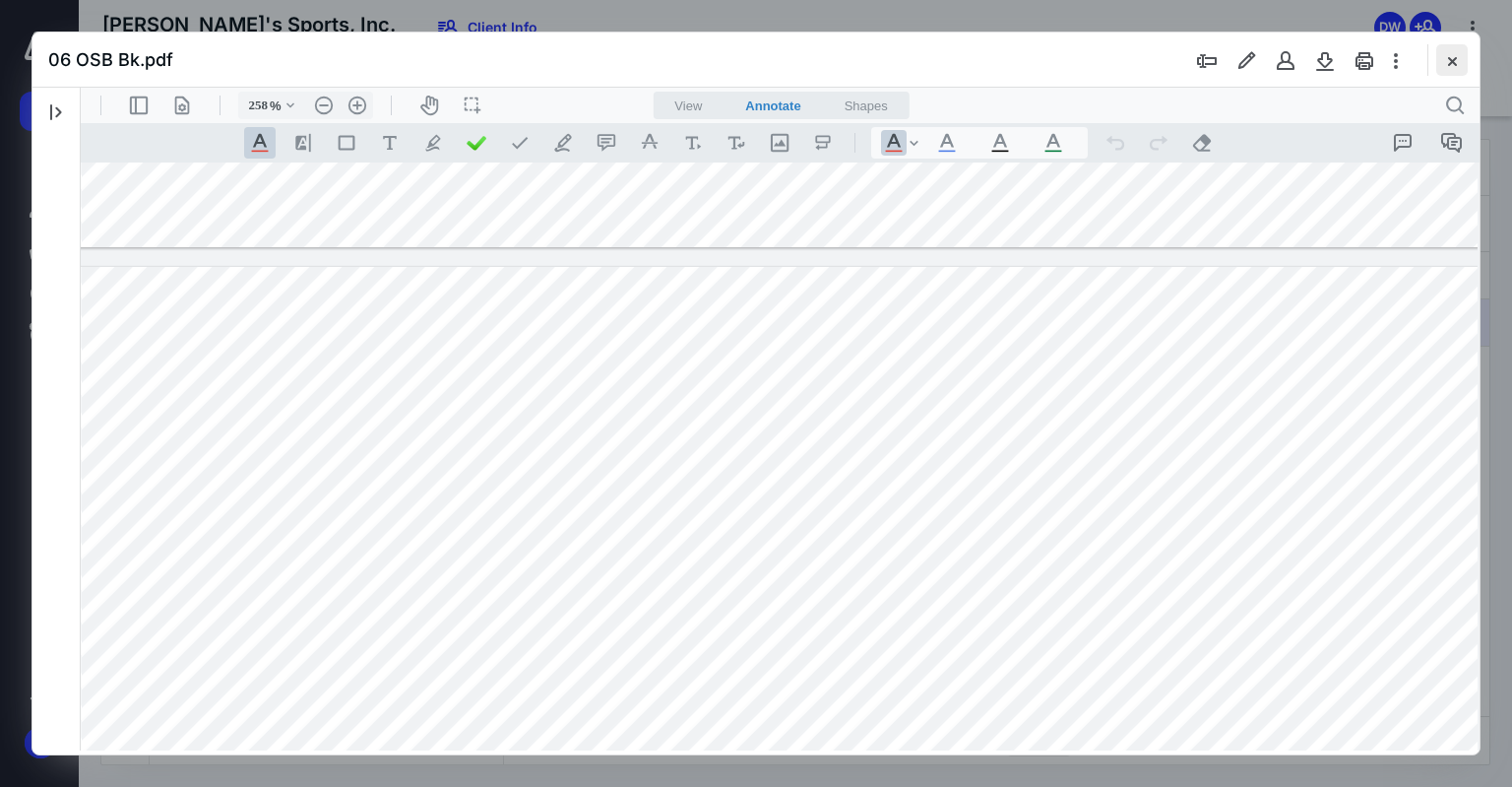 click at bounding box center (1452, 60) 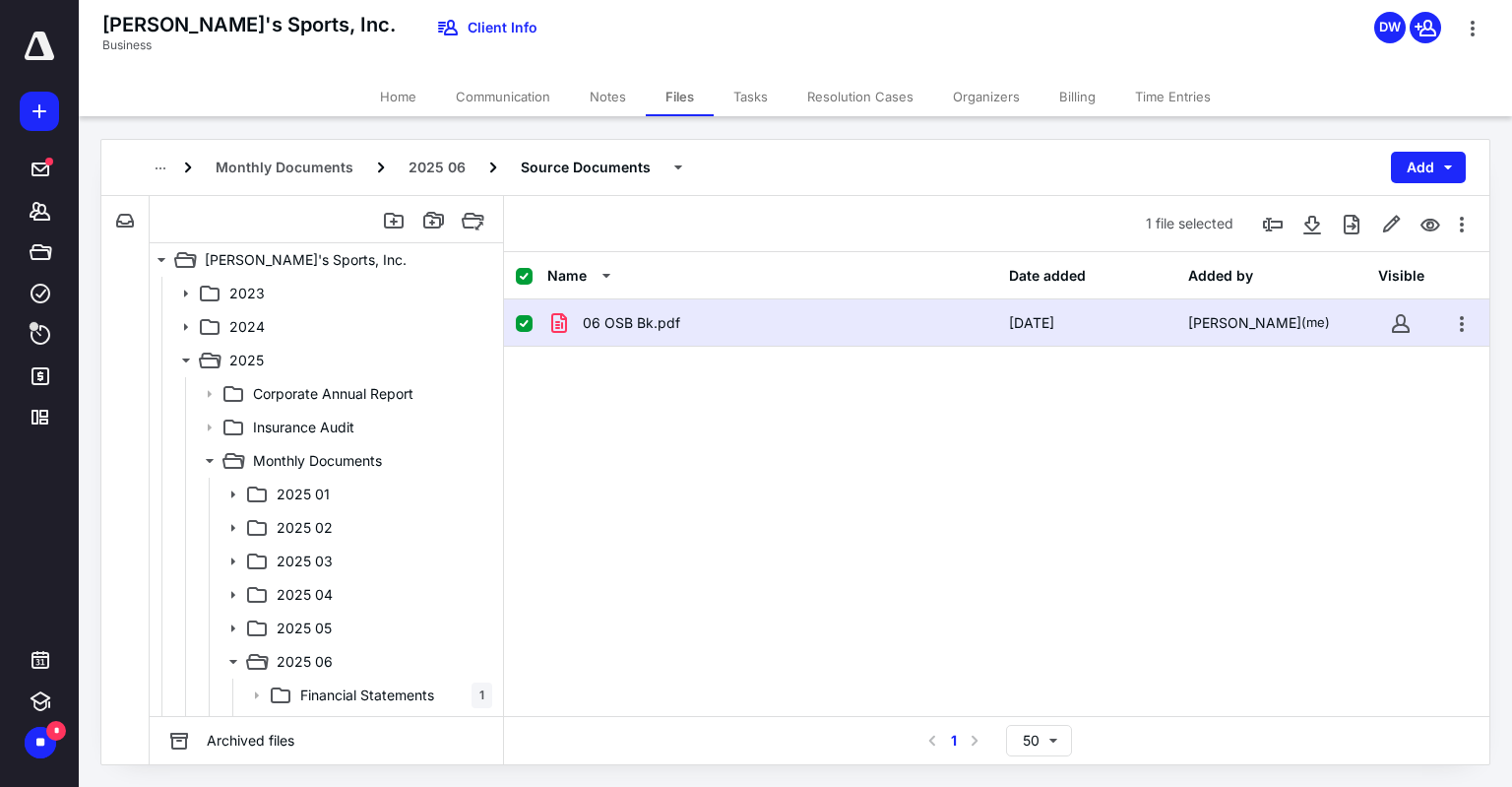 scroll, scrollTop: 295, scrollLeft: 0, axis: vertical 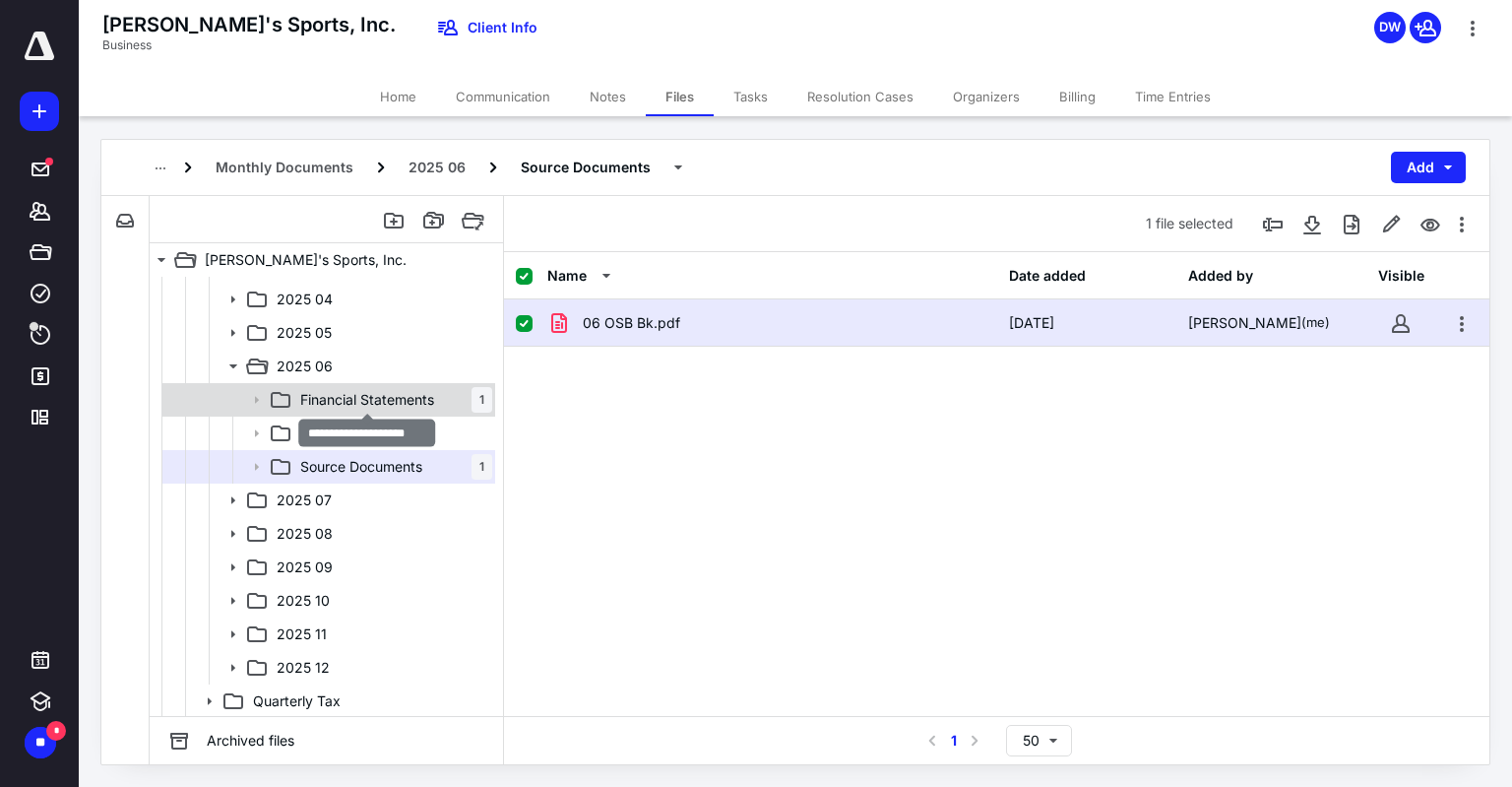 click on "Financial Statements" at bounding box center (367, 400) 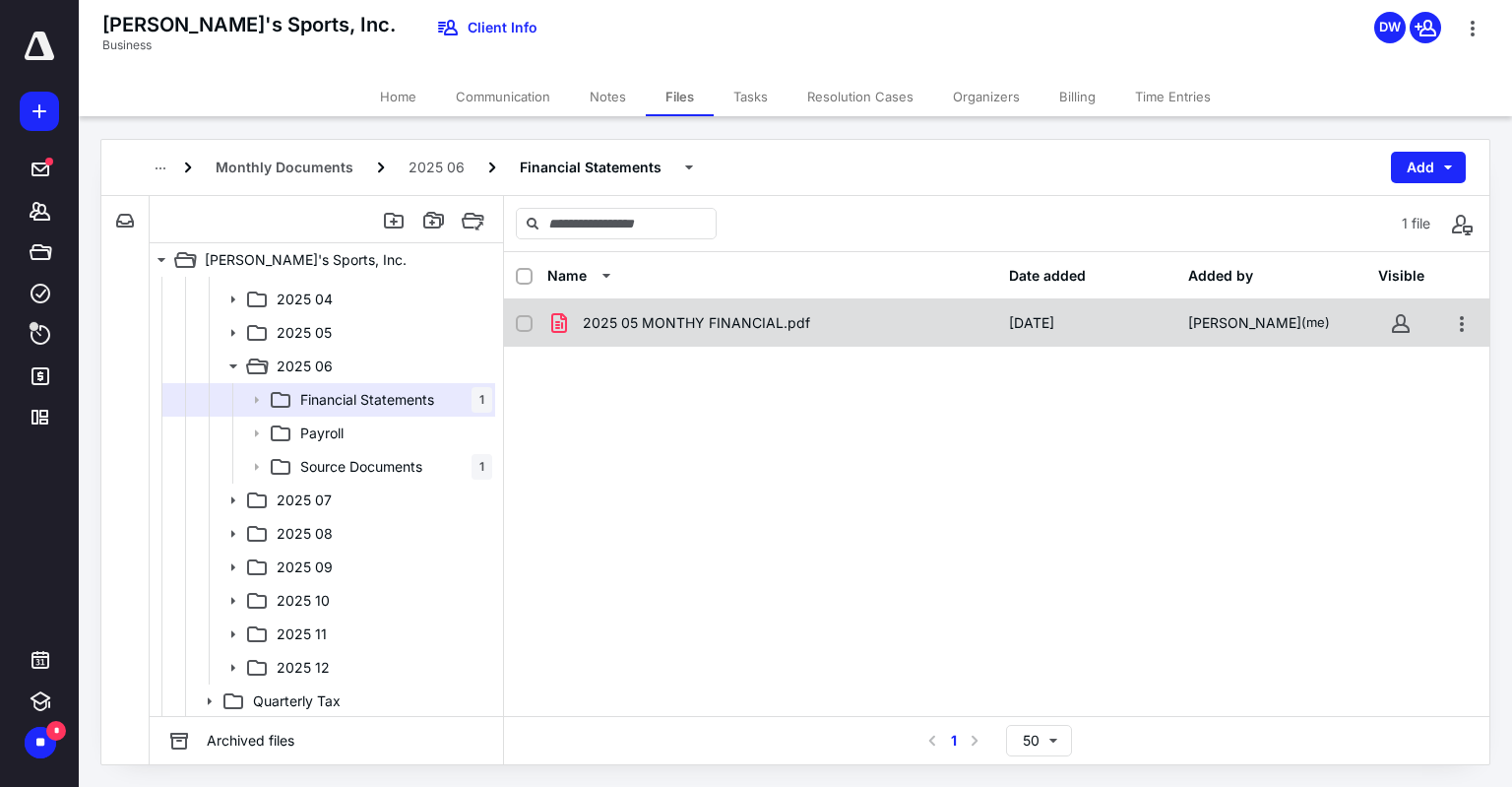 click 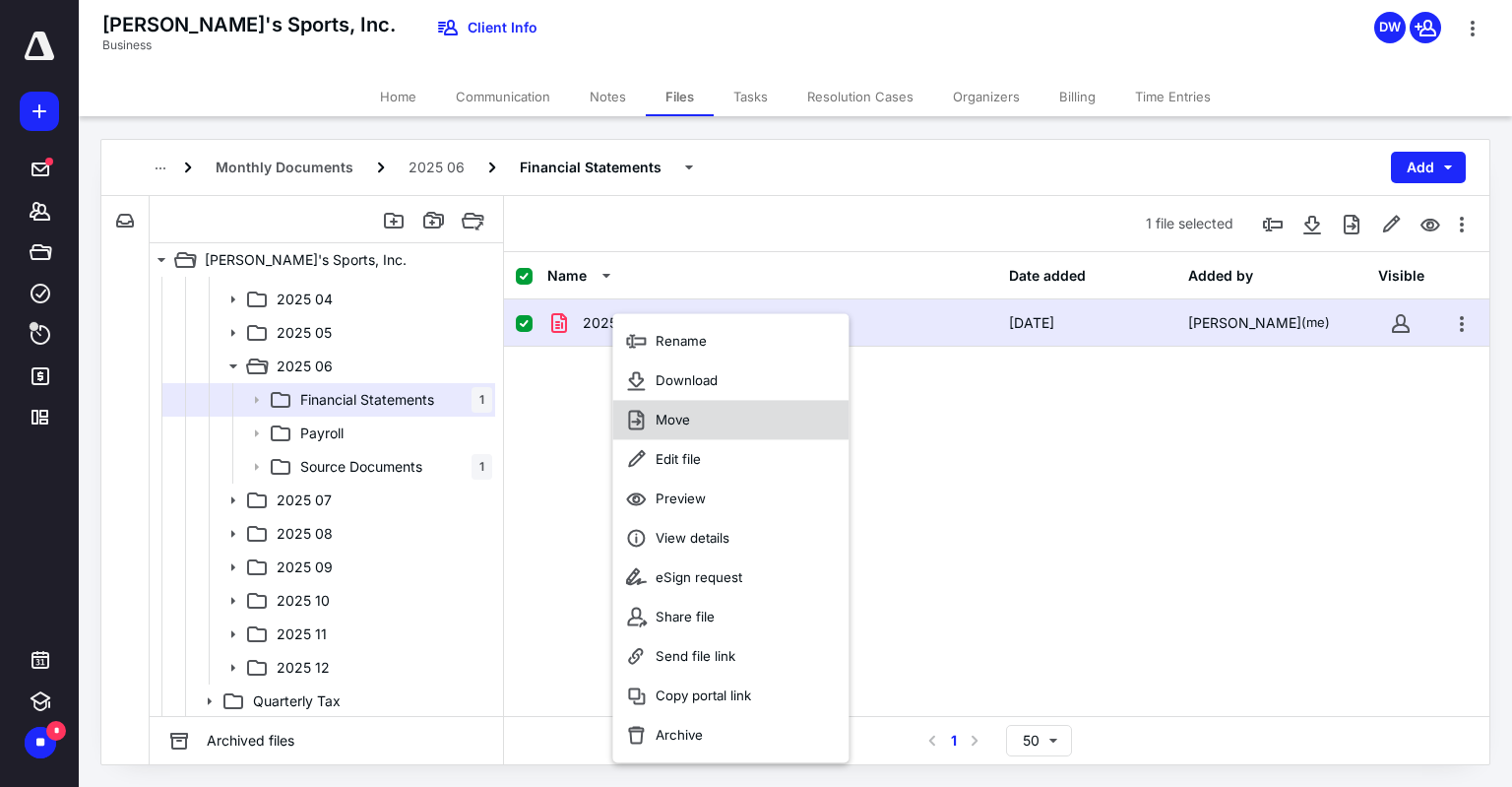 click on "Move" at bounding box center (672, 420) 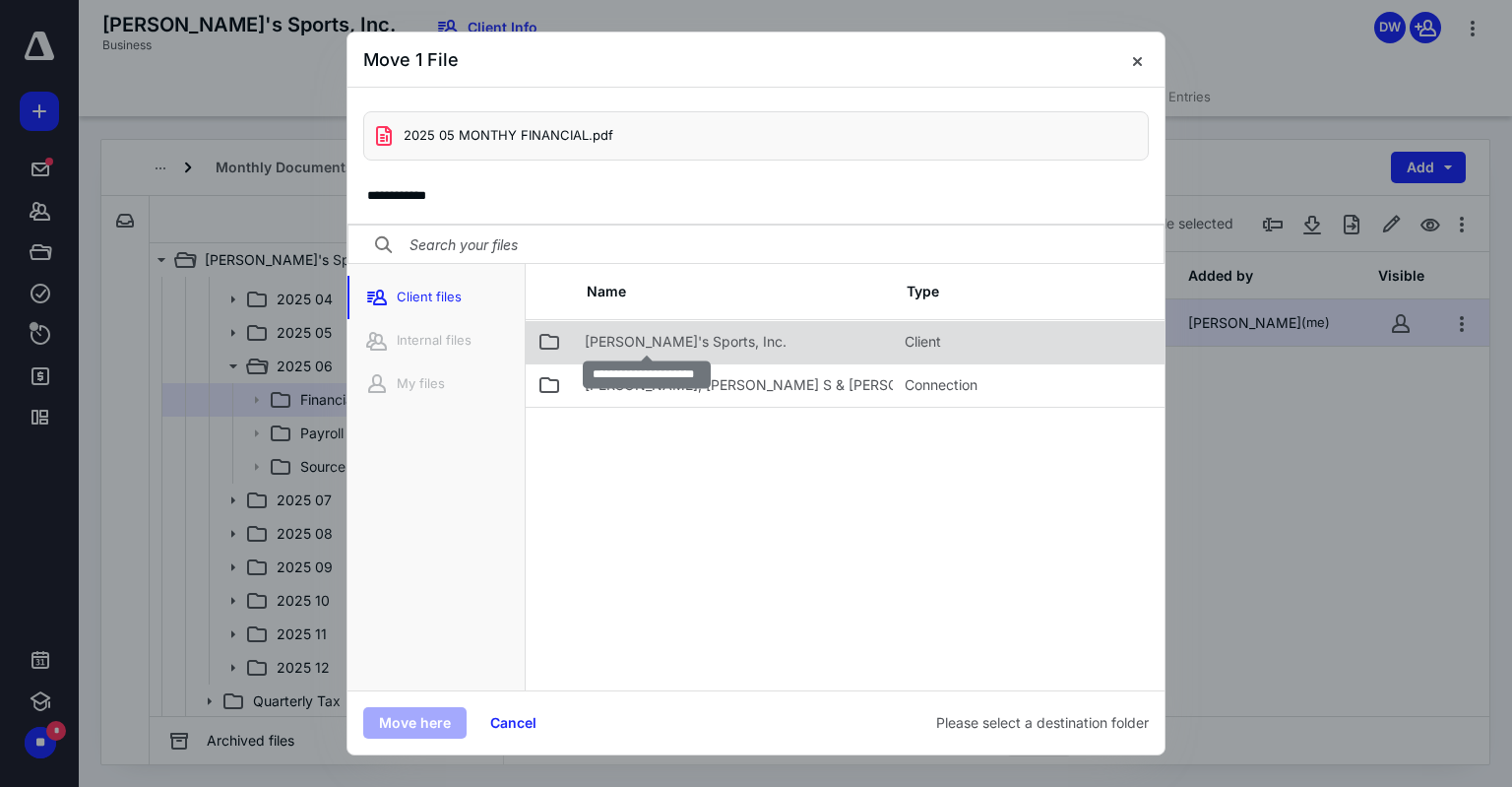 click on "[PERSON_NAME]'s Sports, Inc." at bounding box center [685, 342] 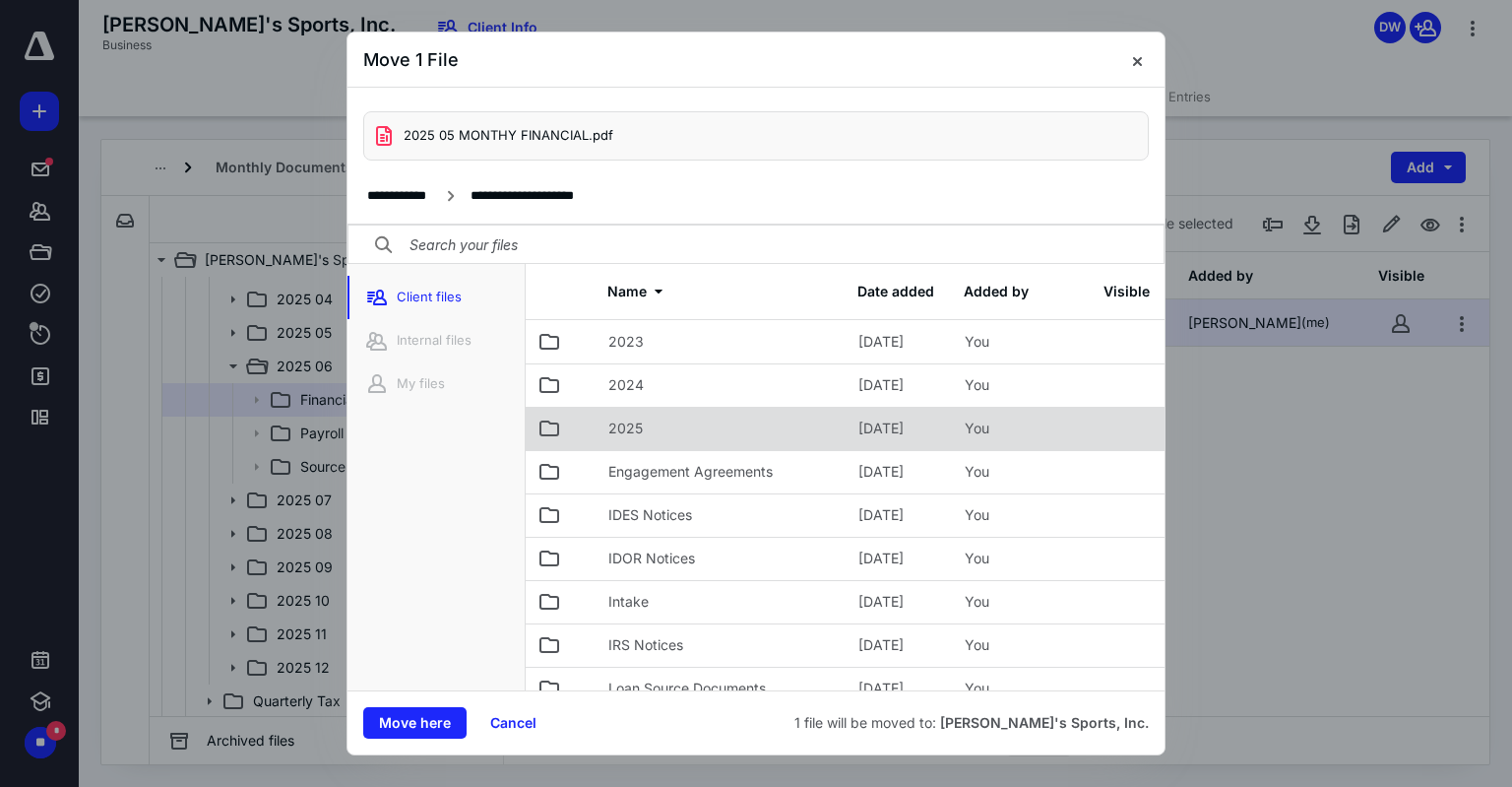 click on "2025" at bounding box center (625, 428) 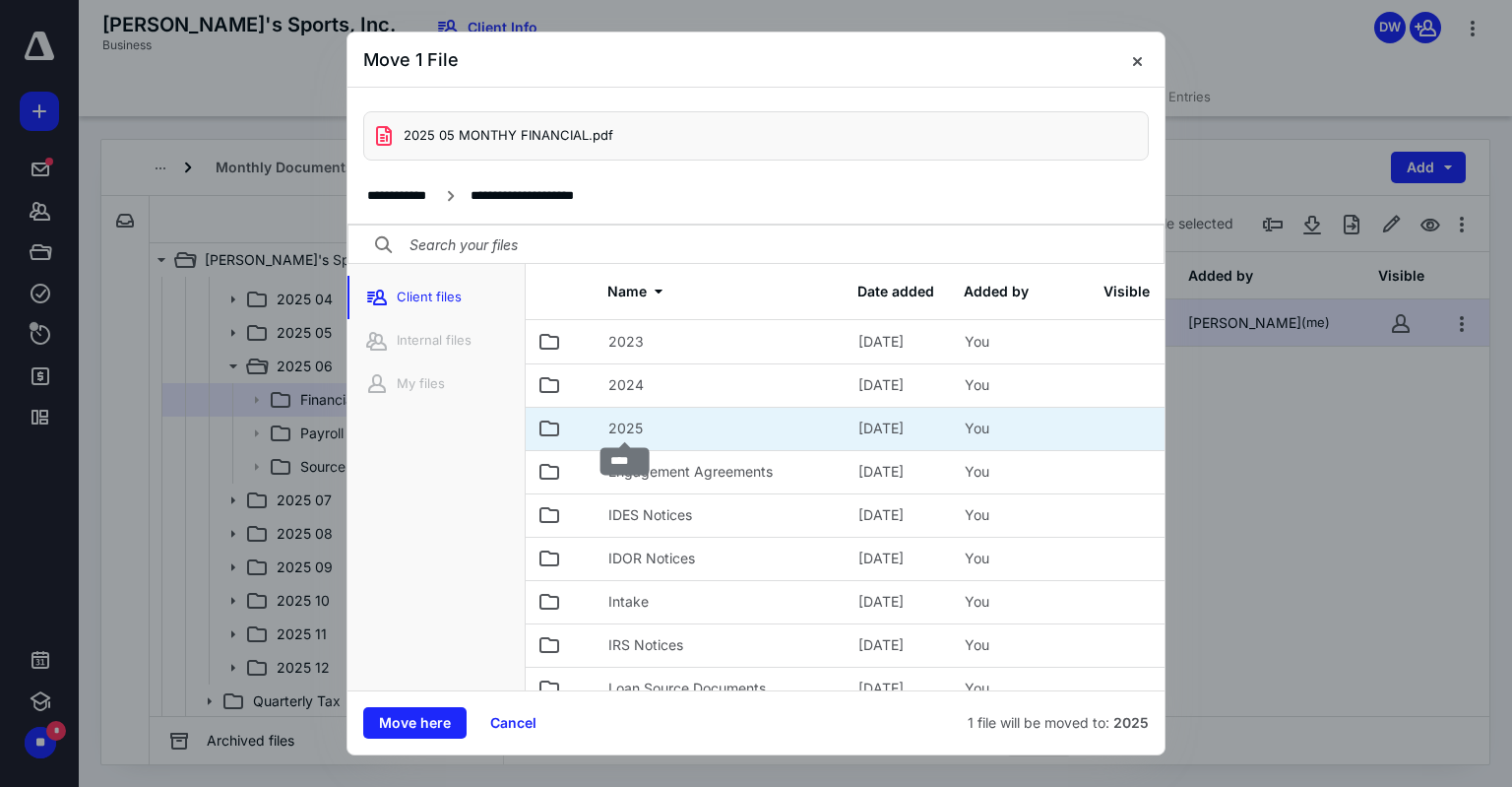 click on "2025" at bounding box center (625, 428) 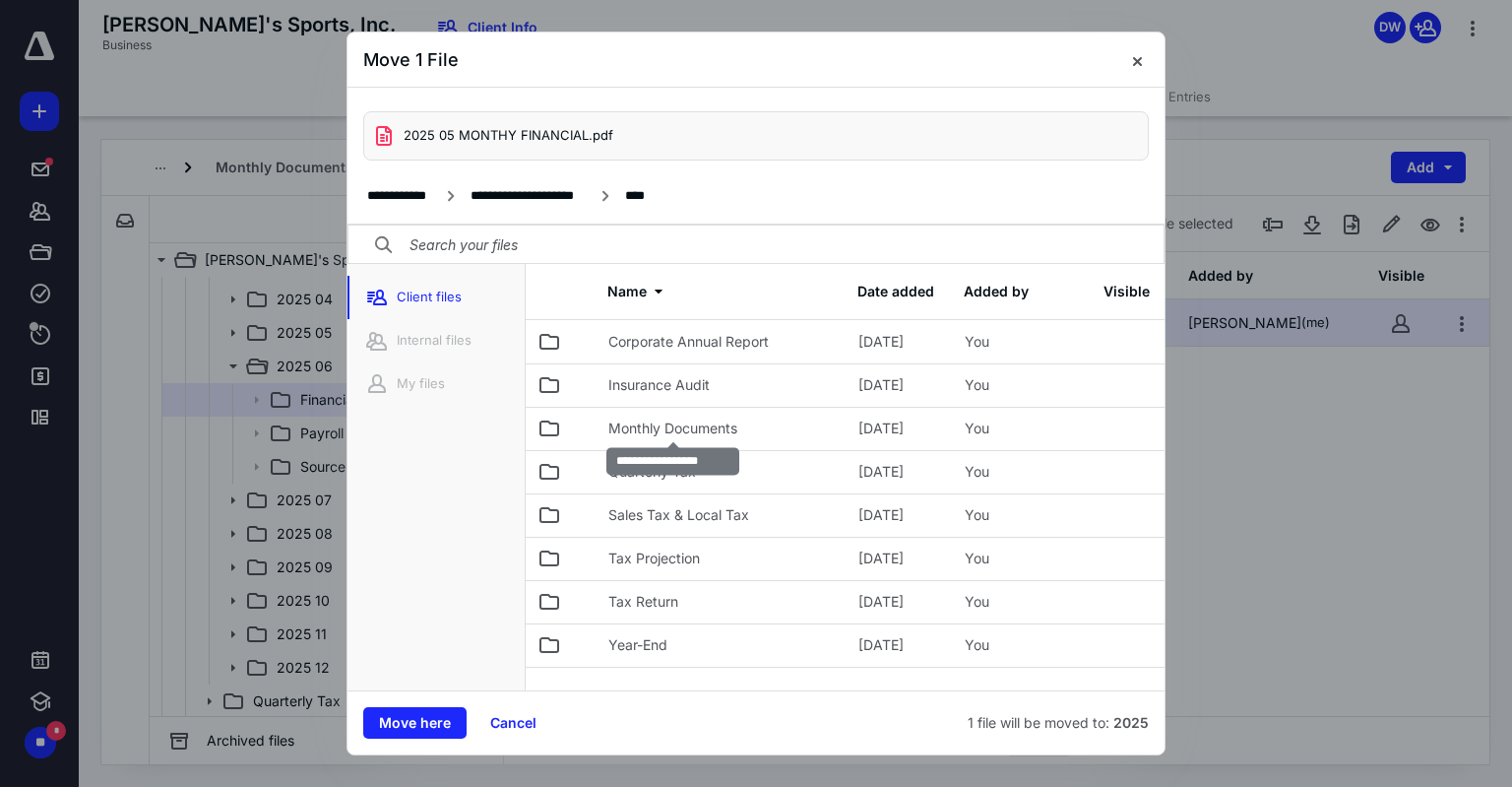 click on "Monthly Documents" at bounding box center (672, 428) 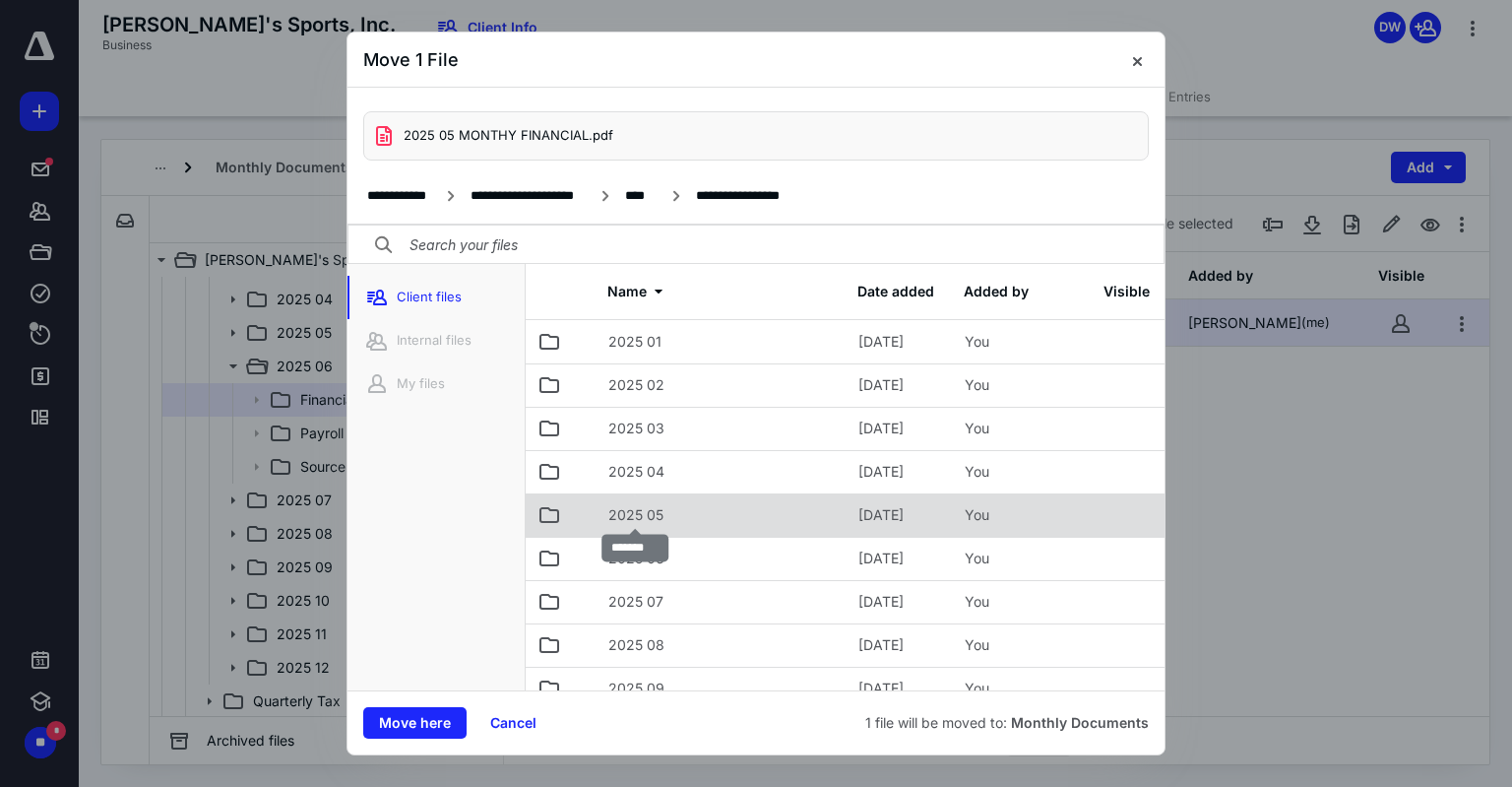 click on "2025 05" at bounding box center [636, 515] 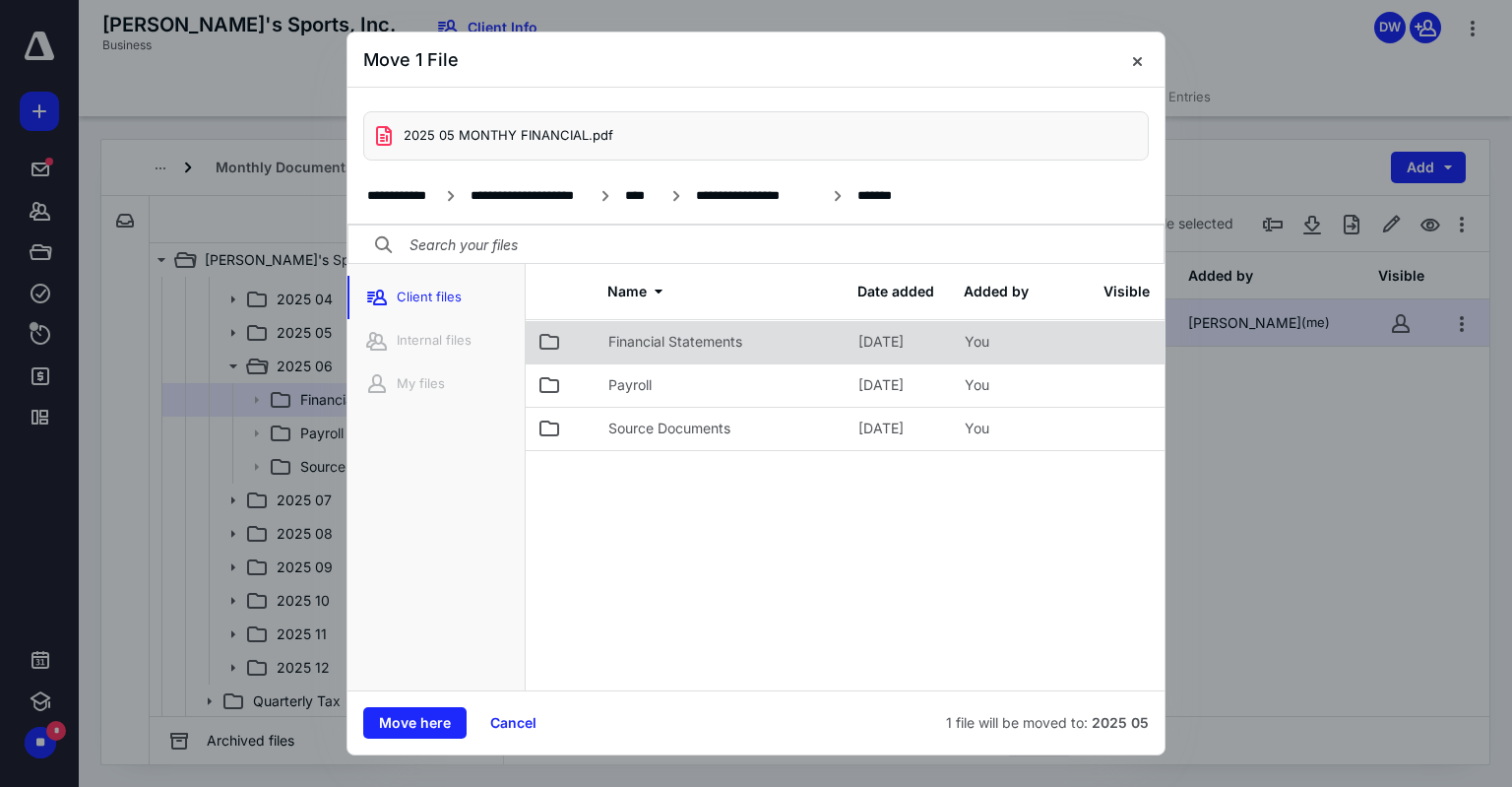 click on "Financial Statements" at bounding box center (675, 342) 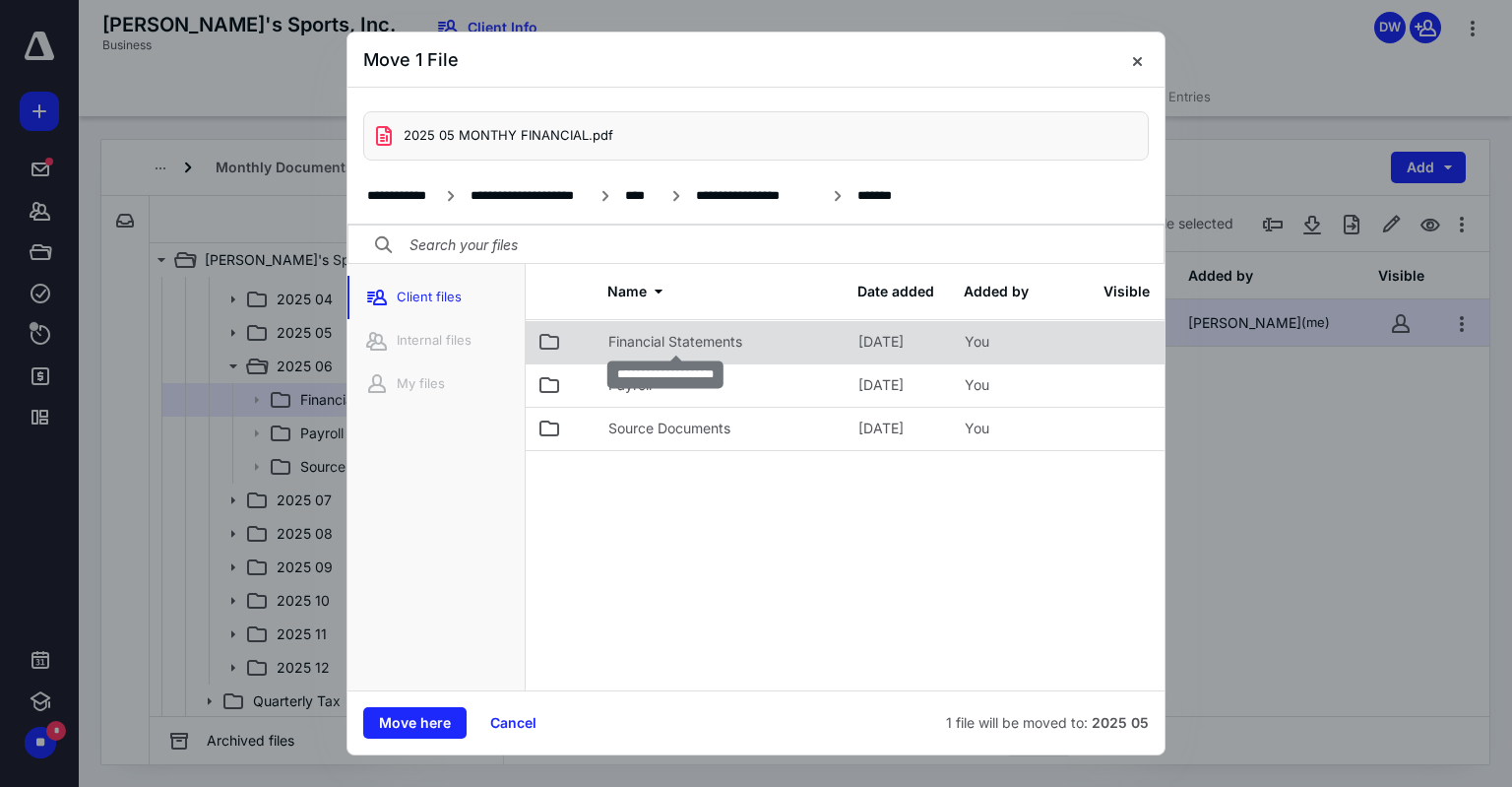 click on "Financial Statements" at bounding box center (675, 342) 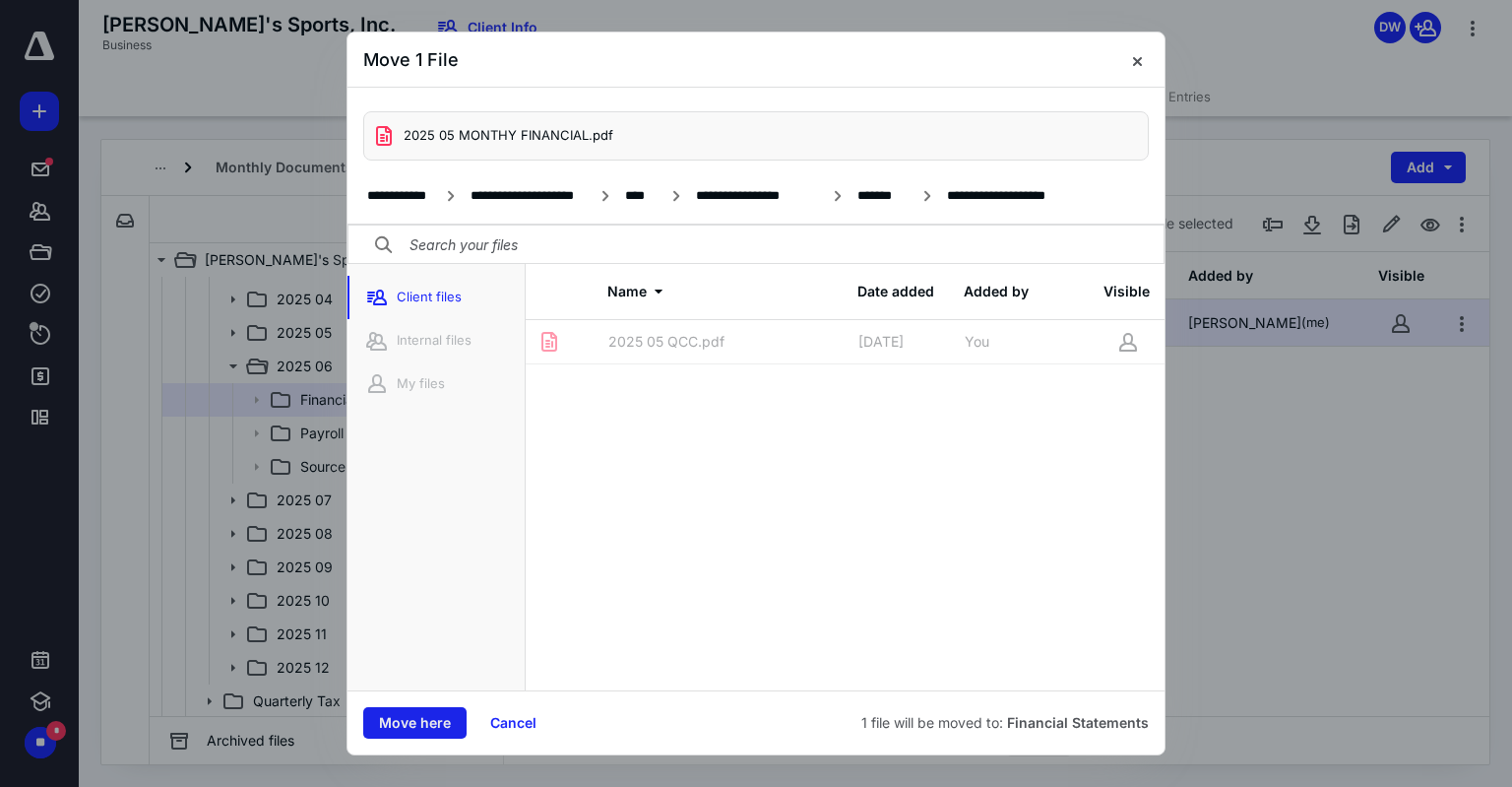 click on "Move here" at bounding box center [414, 723] 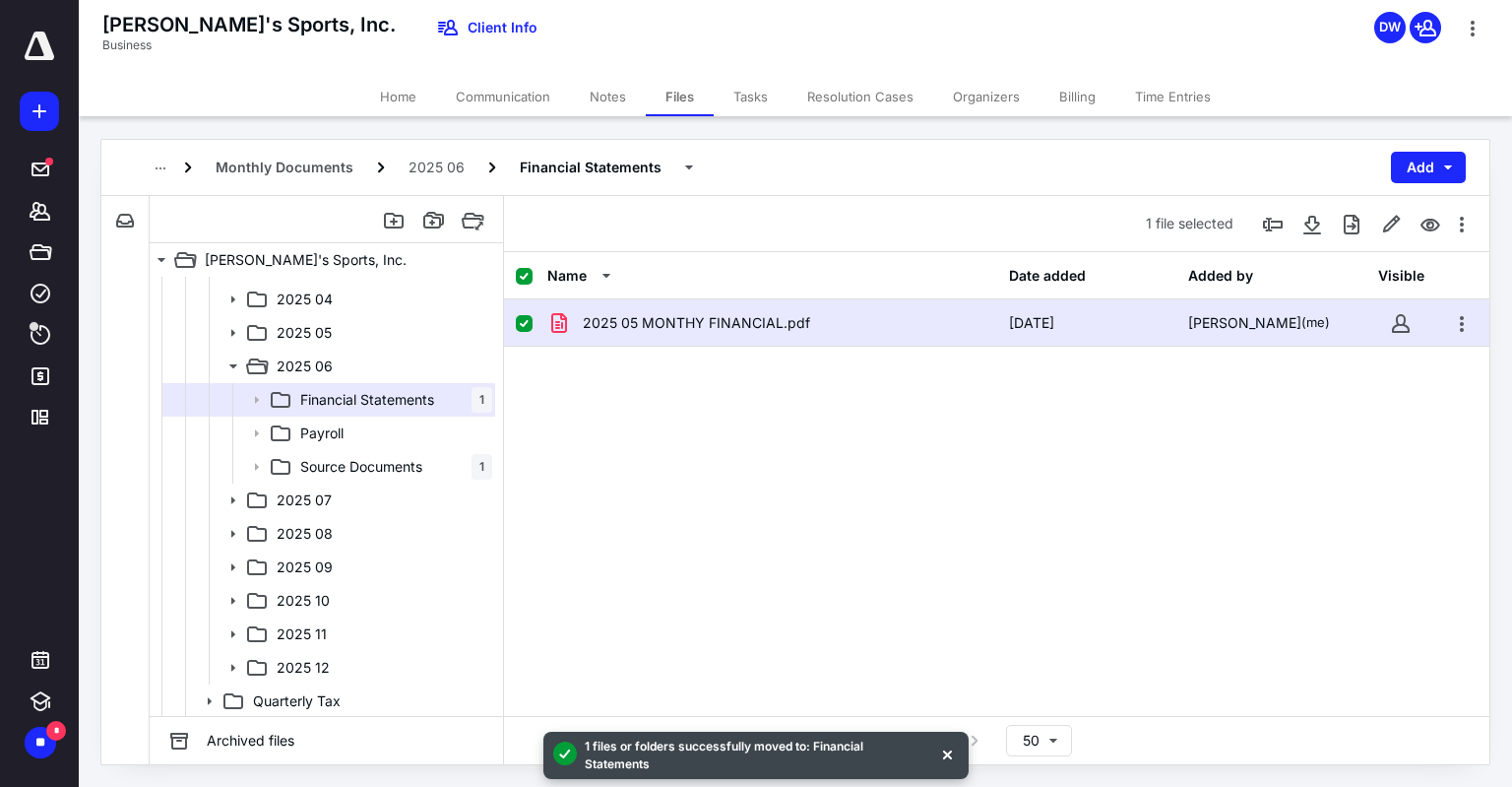 checkbox on "false" 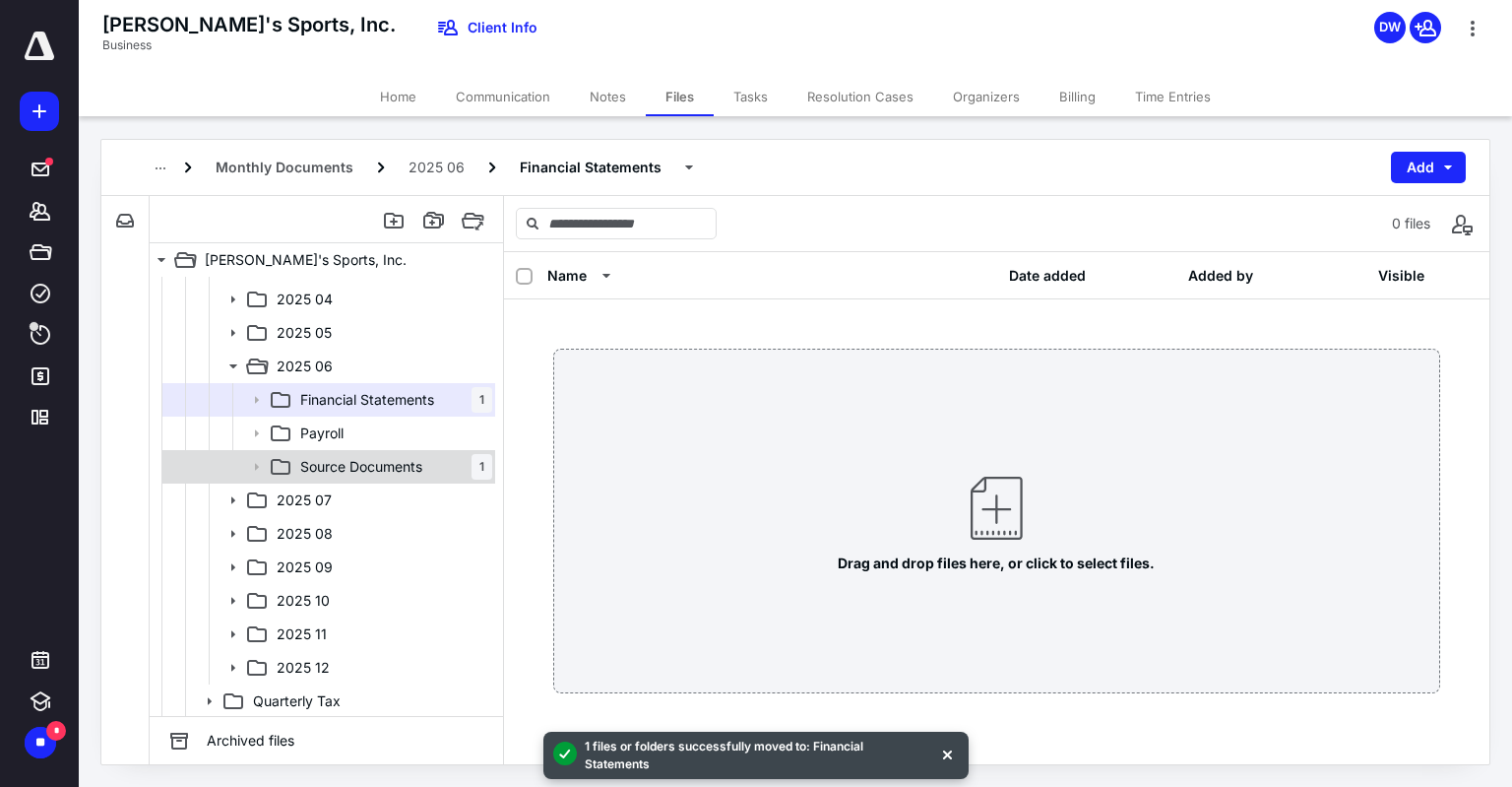 click on "Source Documents" at bounding box center [361, 467] 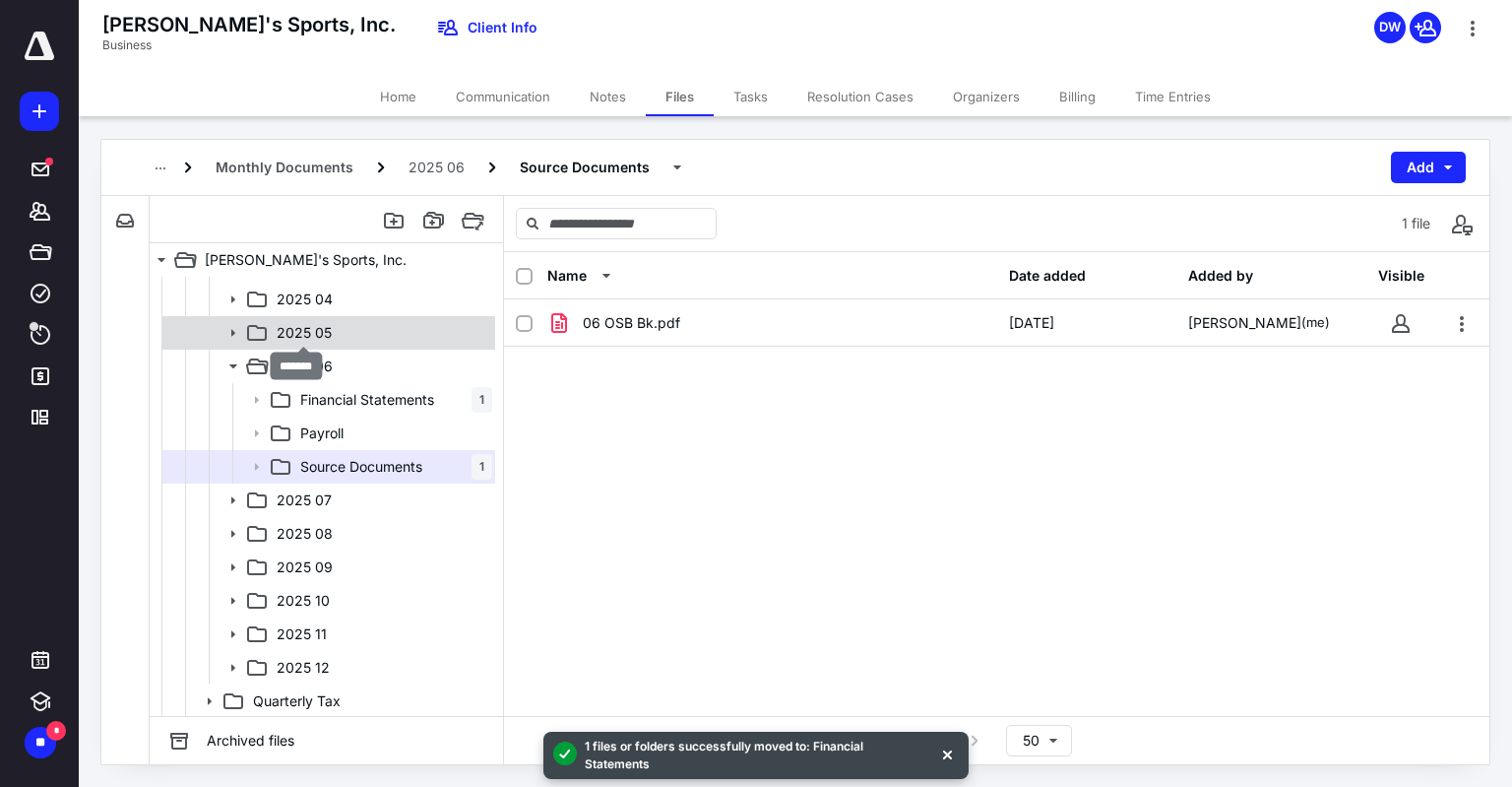 click on "2025 05" at bounding box center [304, 333] 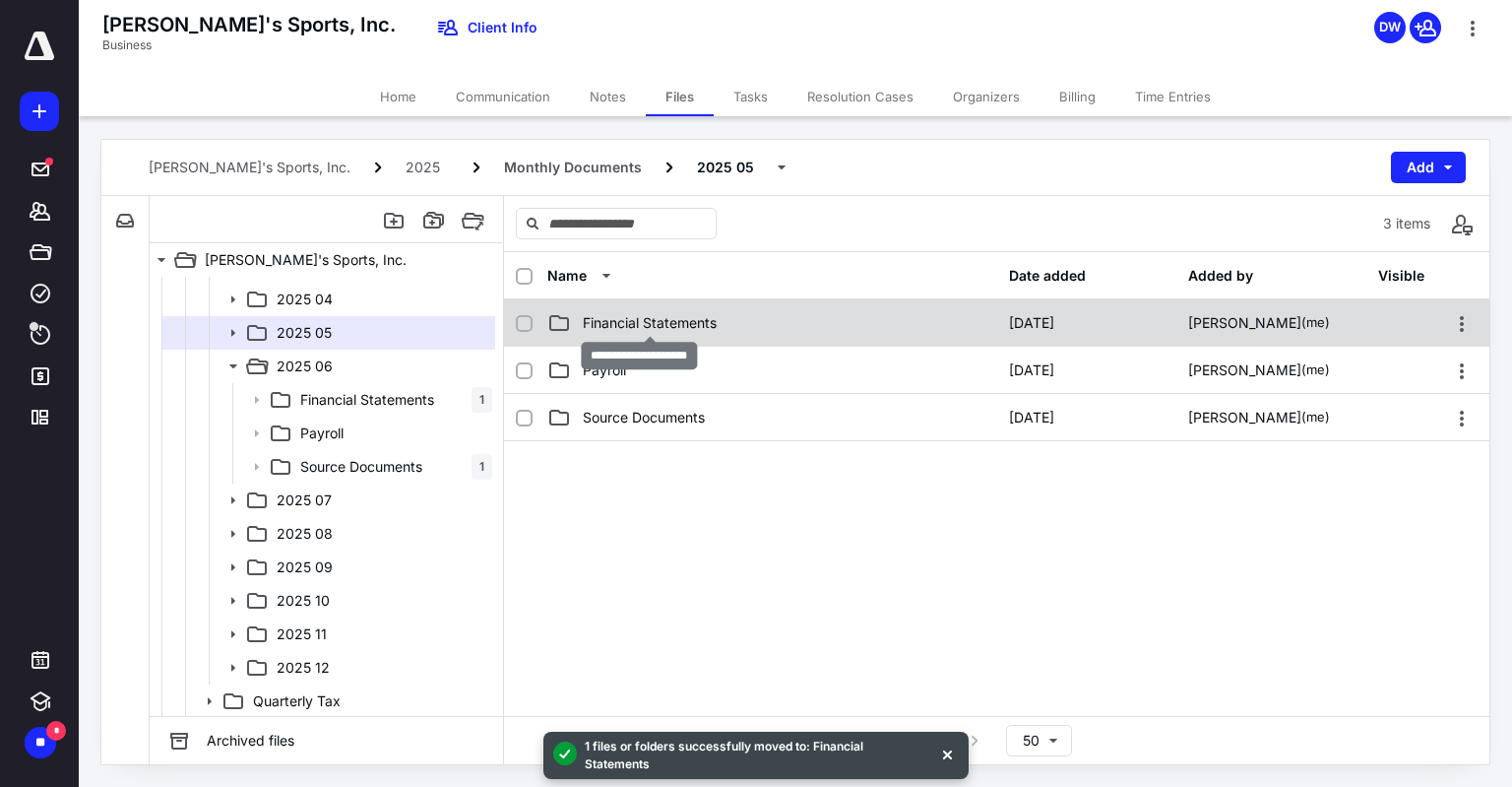 click on "Financial Statements" at bounding box center (650, 323) 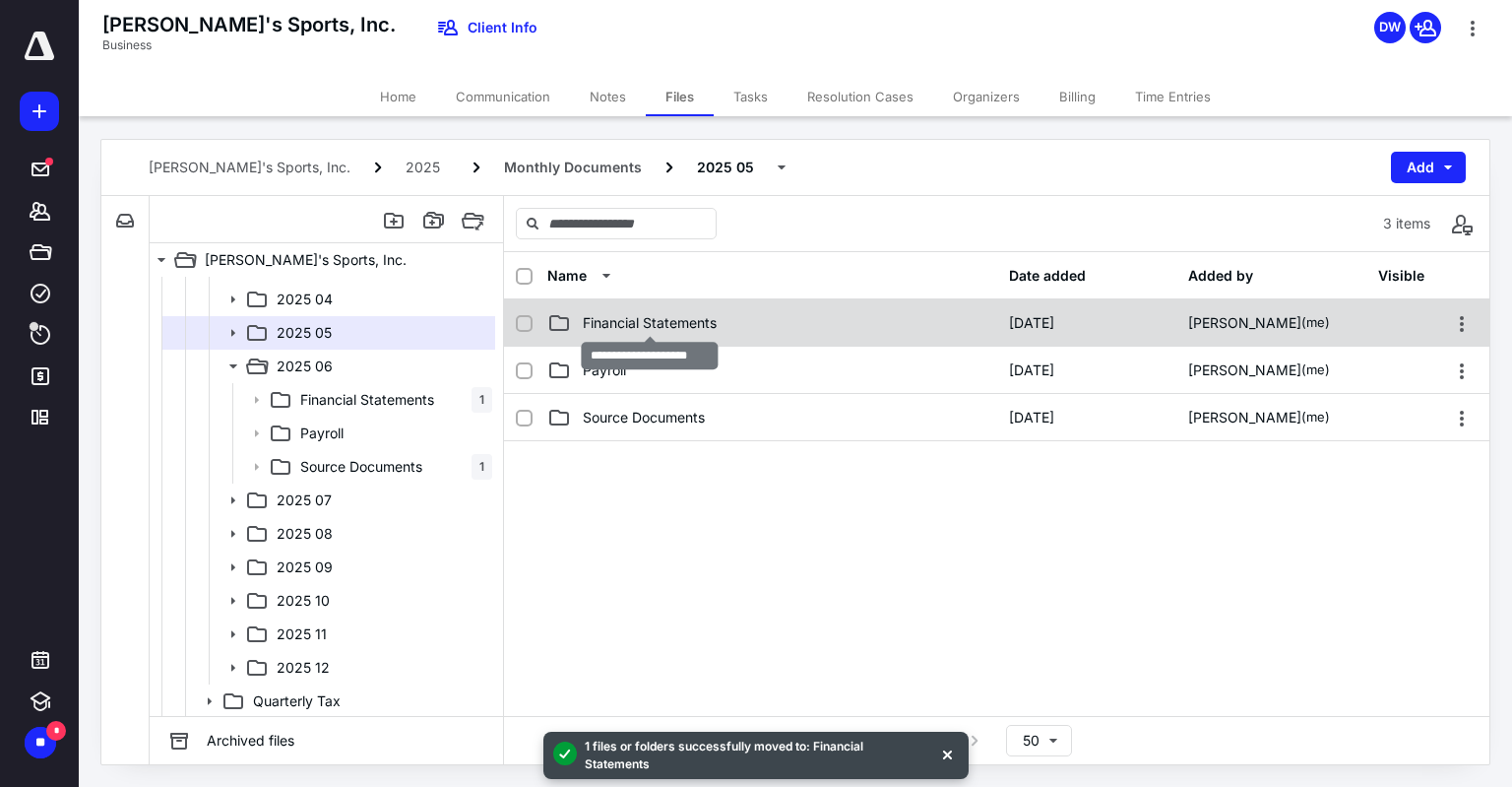 click on "Financial Statements" at bounding box center [650, 323] 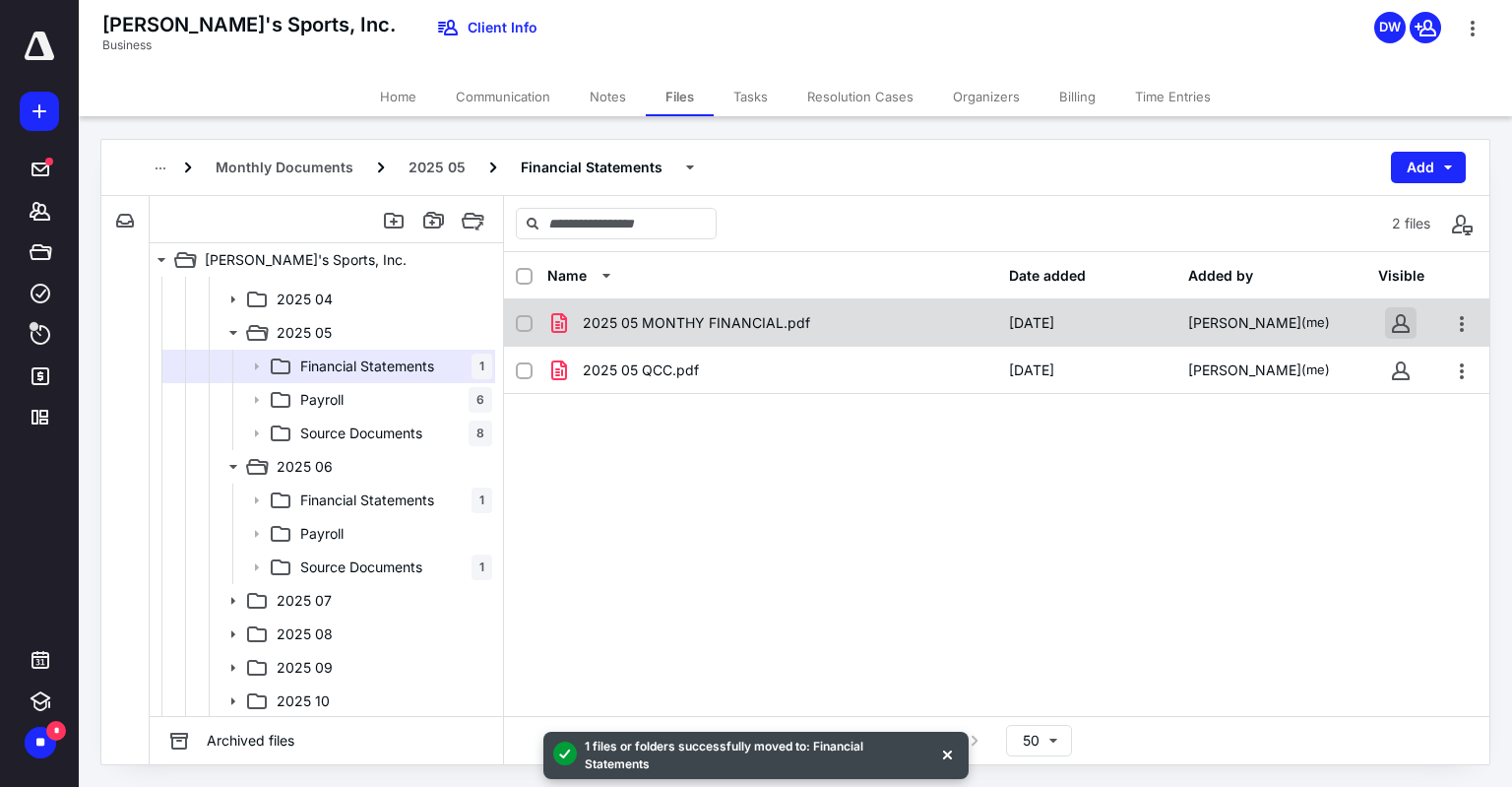click at bounding box center (1401, 323) 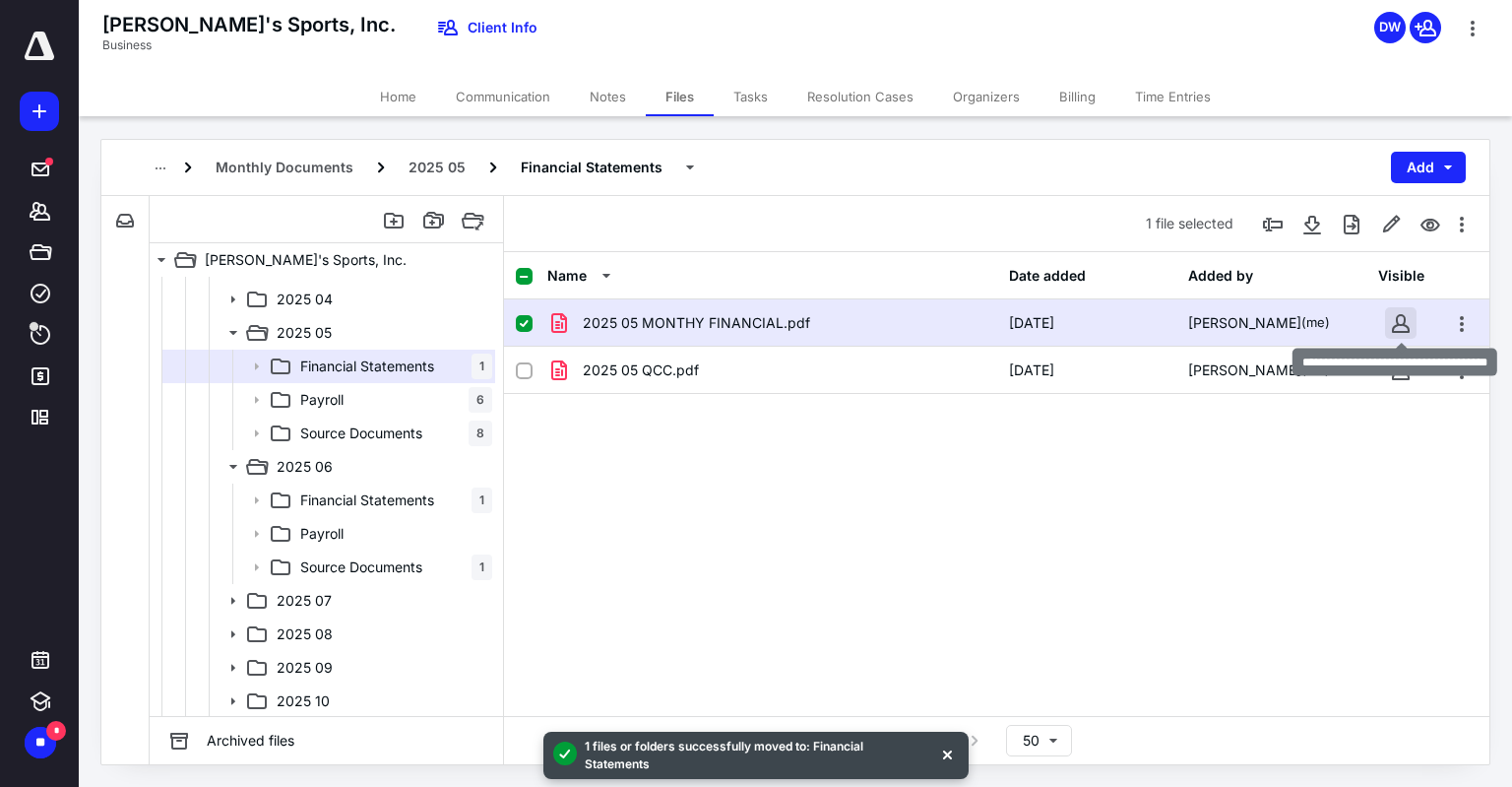 checkbox on "true" 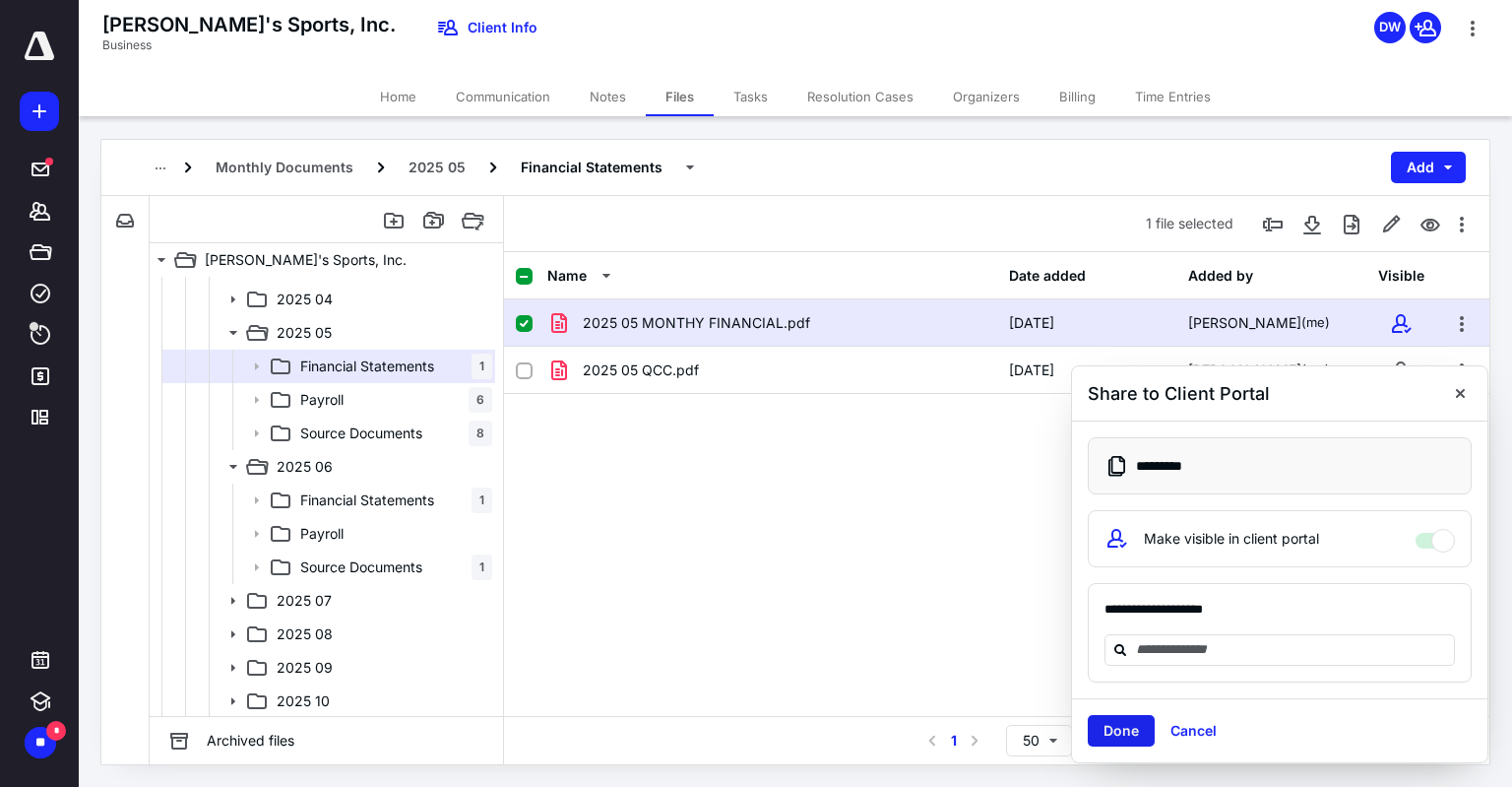 click on "Done" at bounding box center [1121, 731] 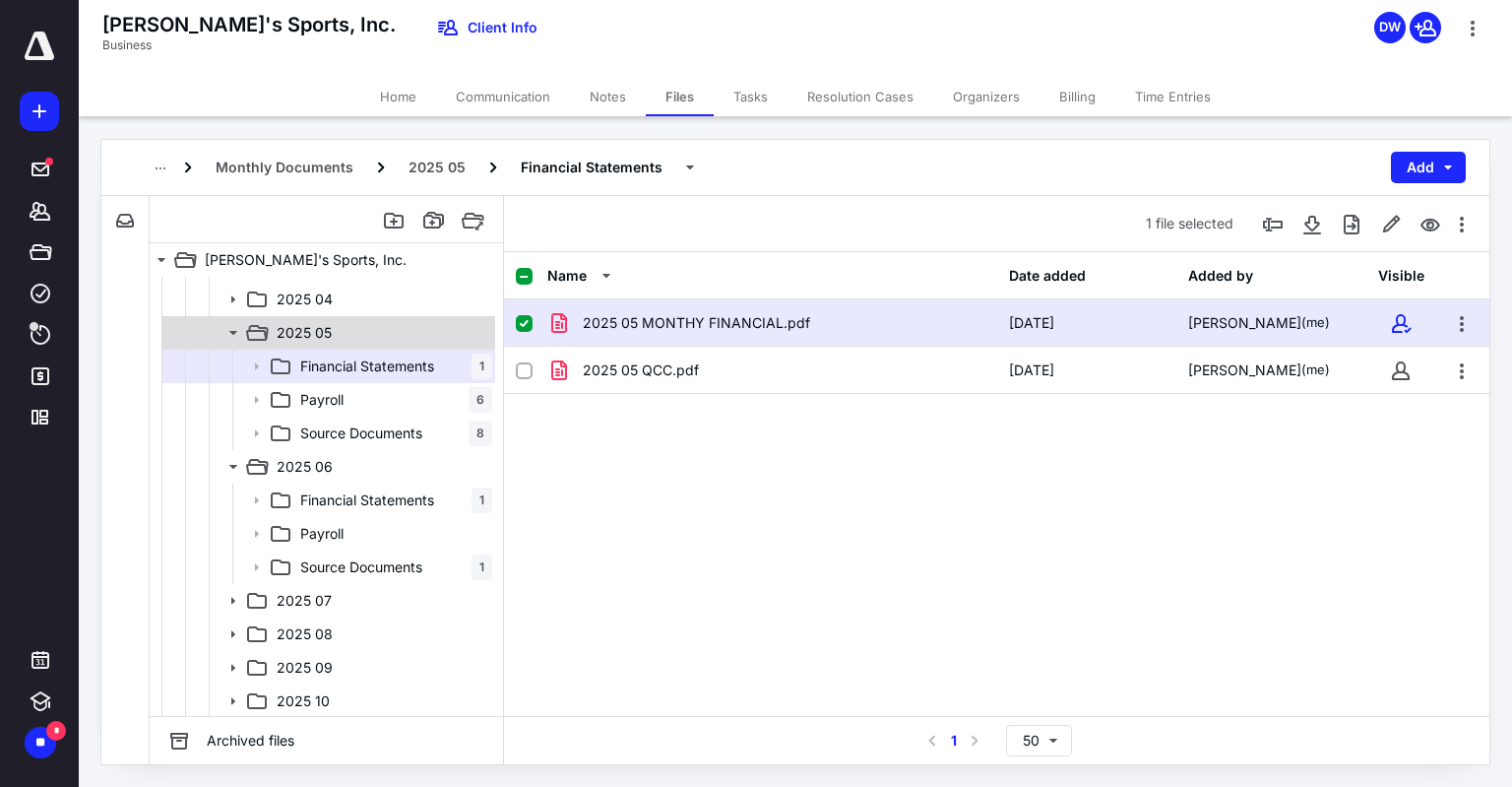 click 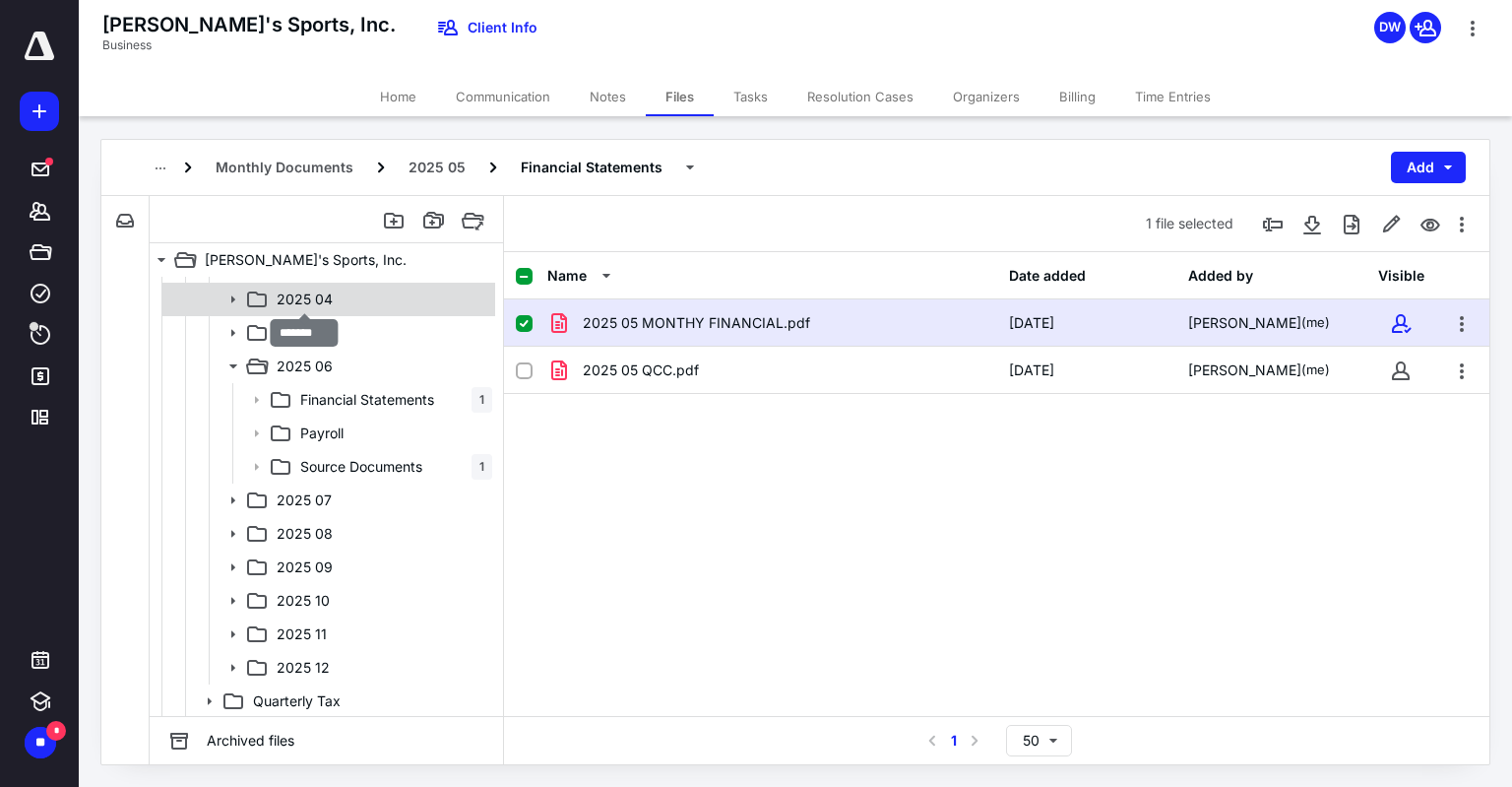 click on "2025 04" at bounding box center [304, 299] 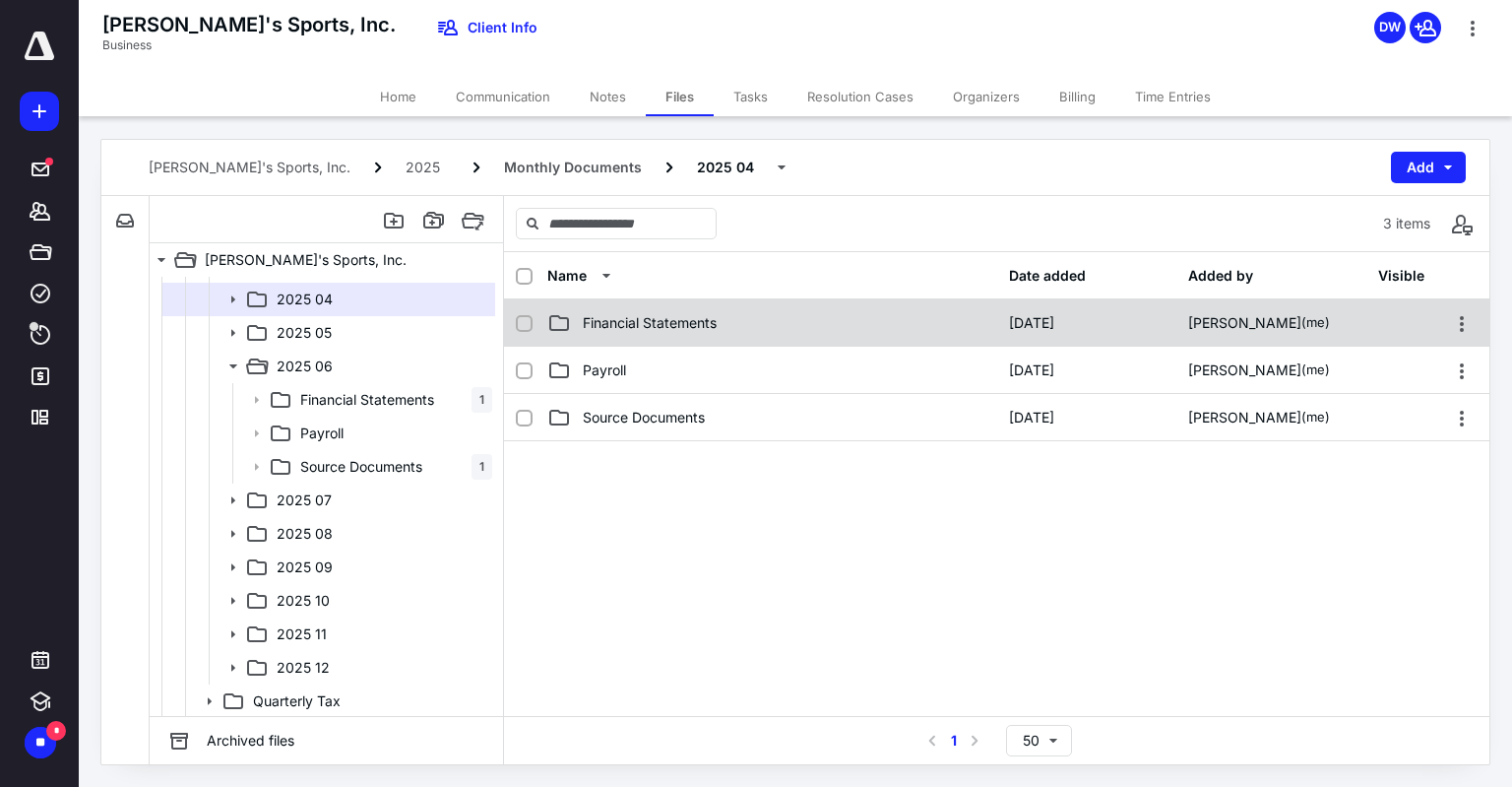 click on "Financial Statements" at bounding box center (772, 323) 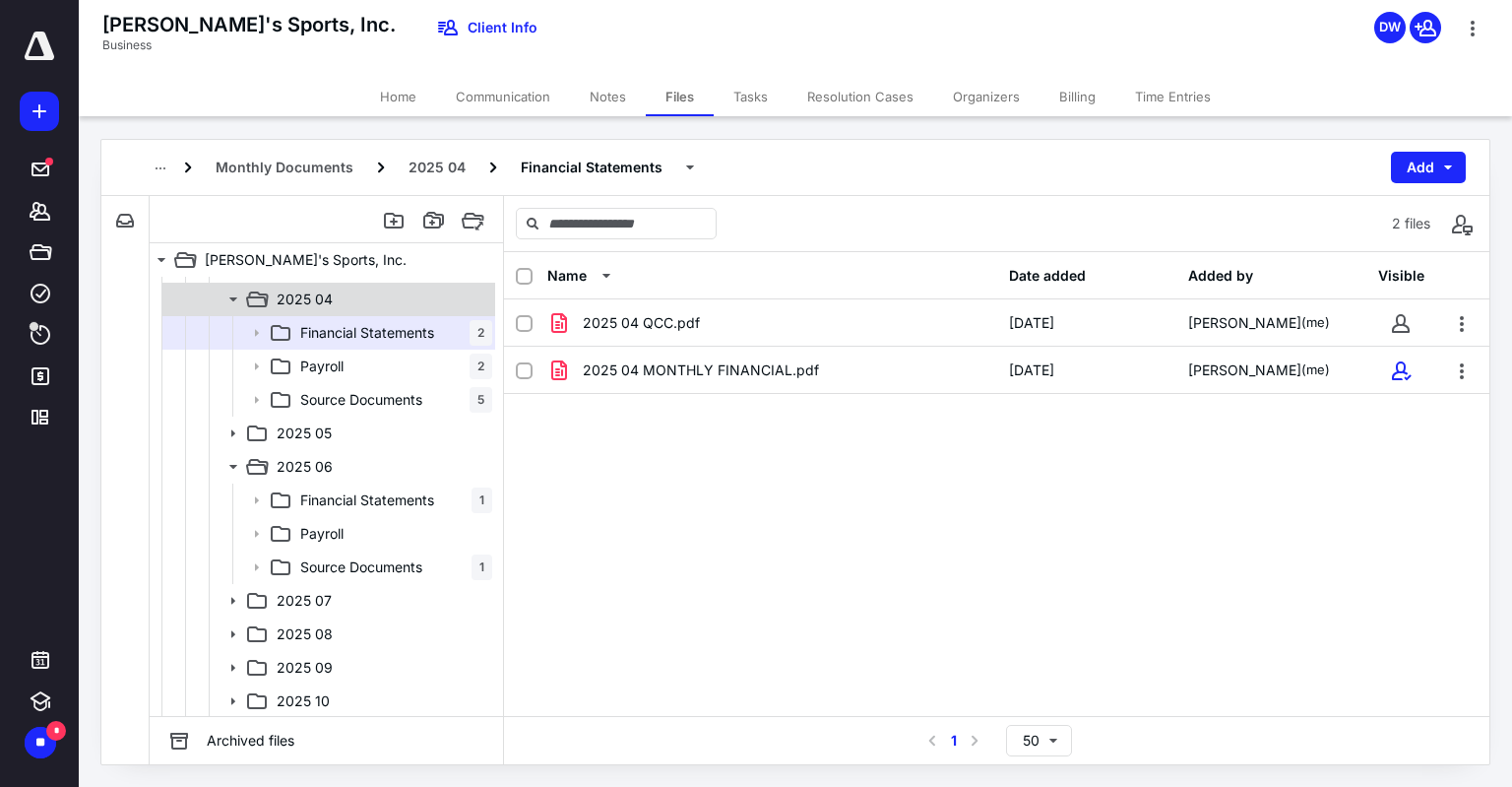 click 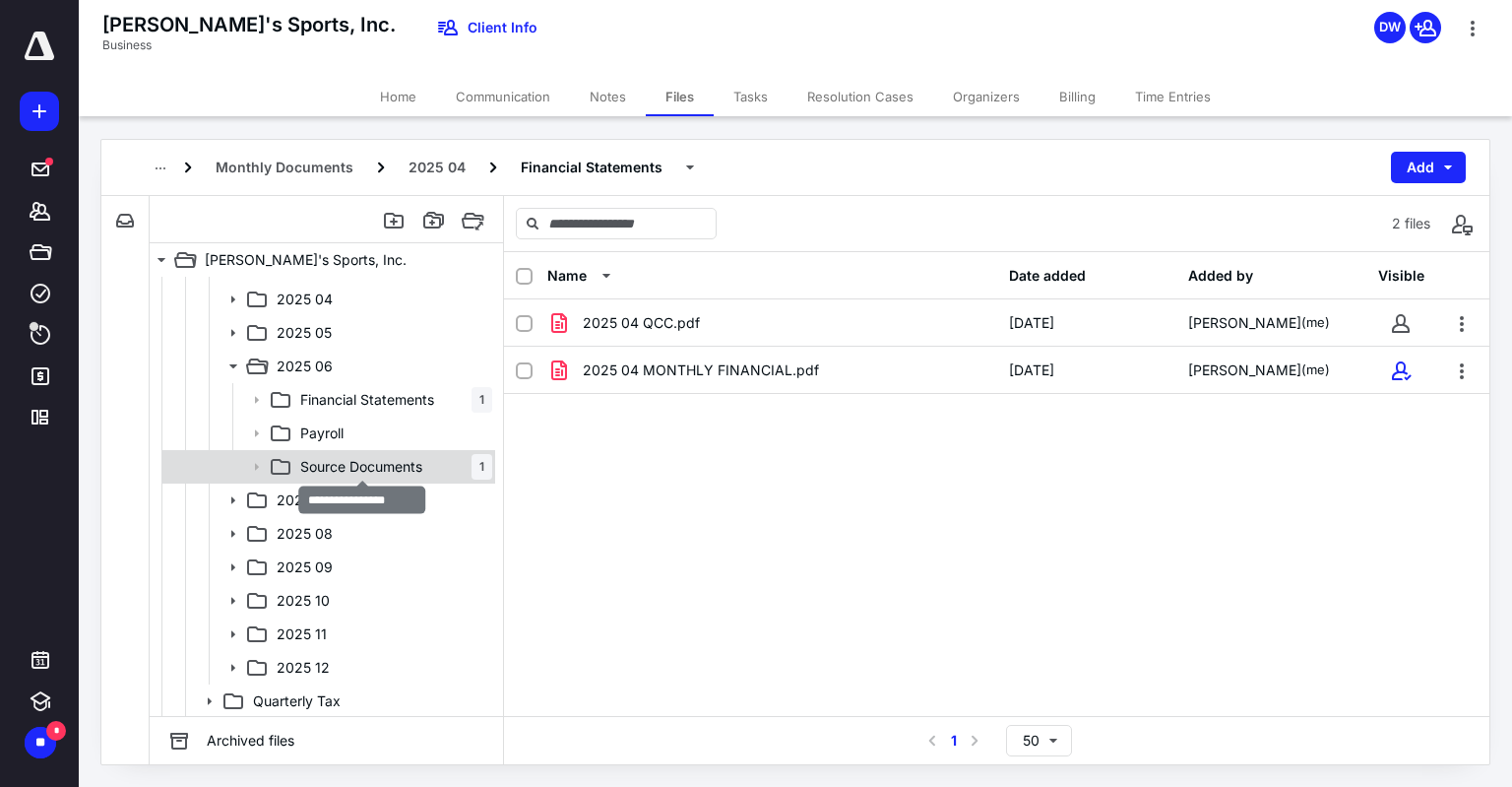 click on "Source Documents" at bounding box center (361, 467) 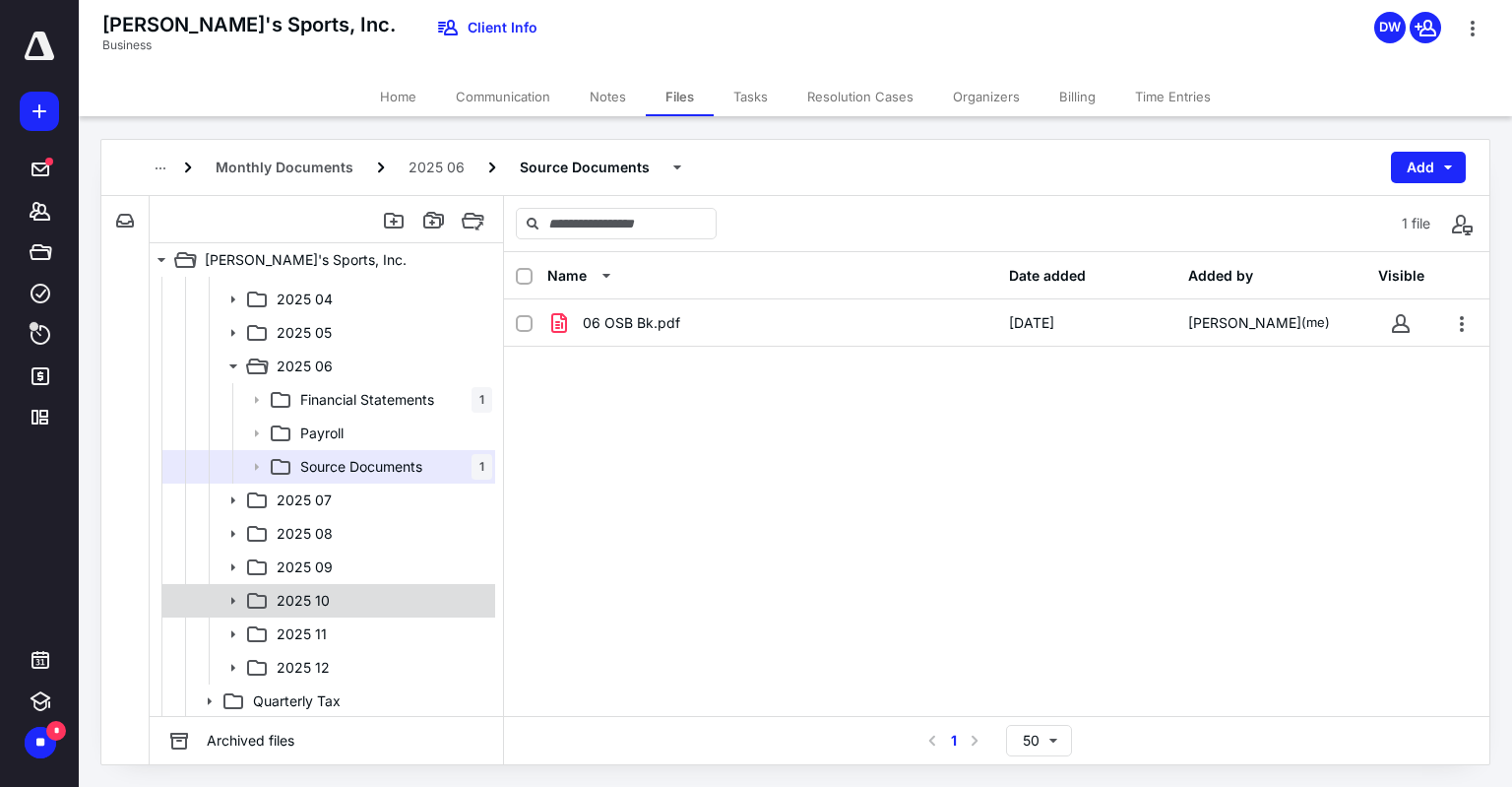 scroll, scrollTop: 591, scrollLeft: 0, axis: vertical 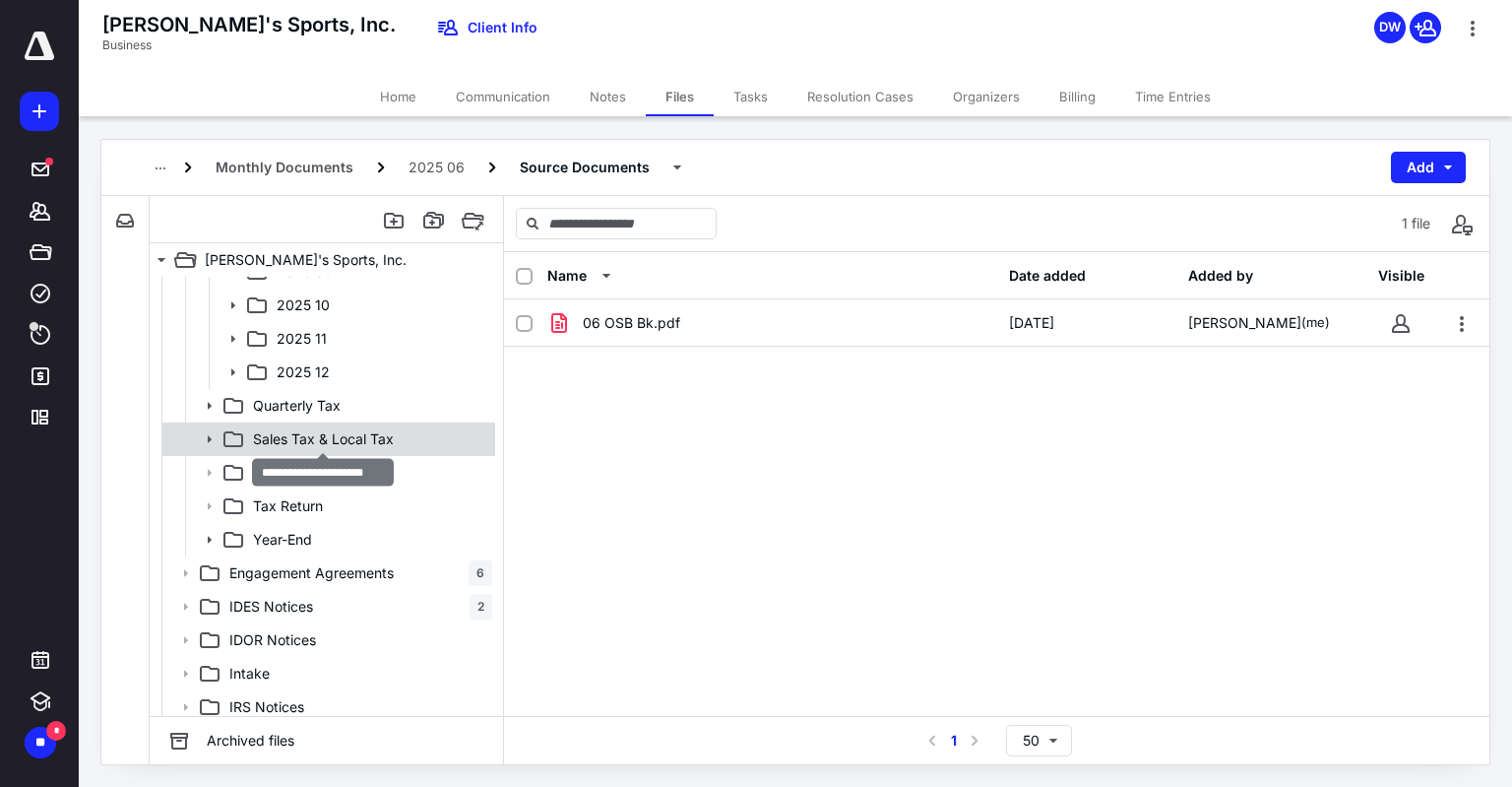 click on "Sales Tax & Local Tax" at bounding box center [323, 439] 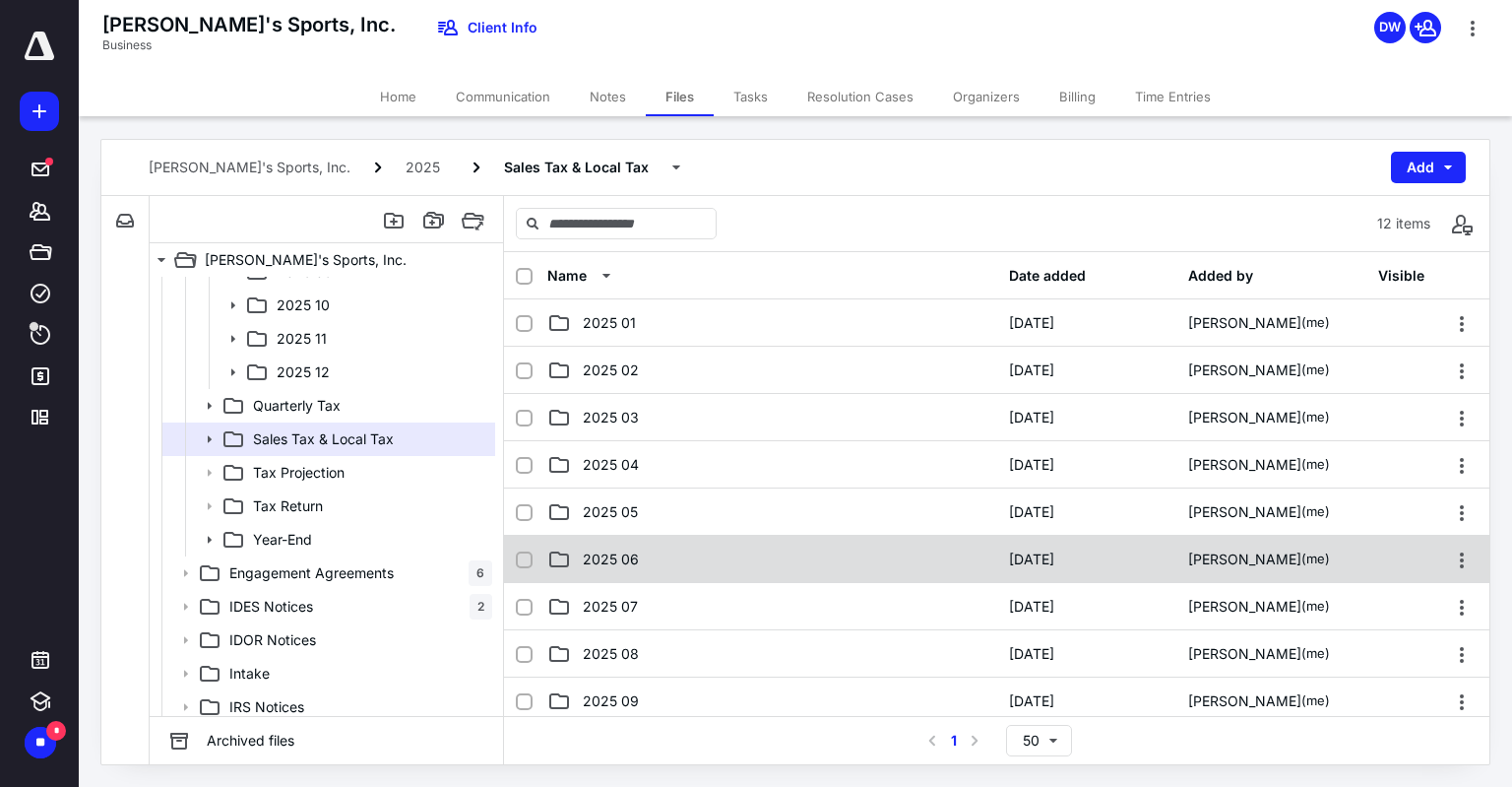 click on "2025 06" at bounding box center [772, 559] 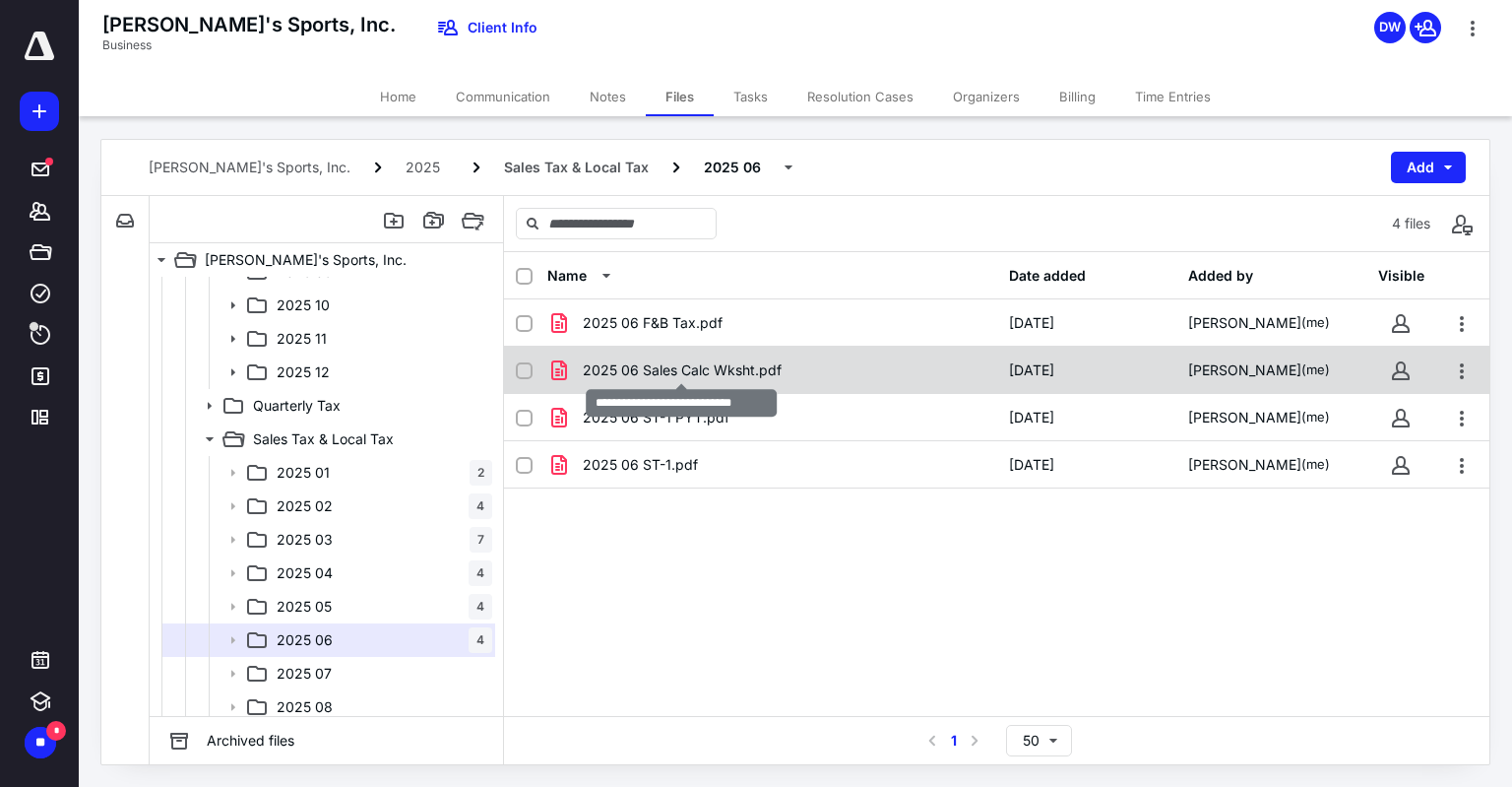 click on "2025 06 Sales Calc Wksht.pdf" at bounding box center (682, 370) 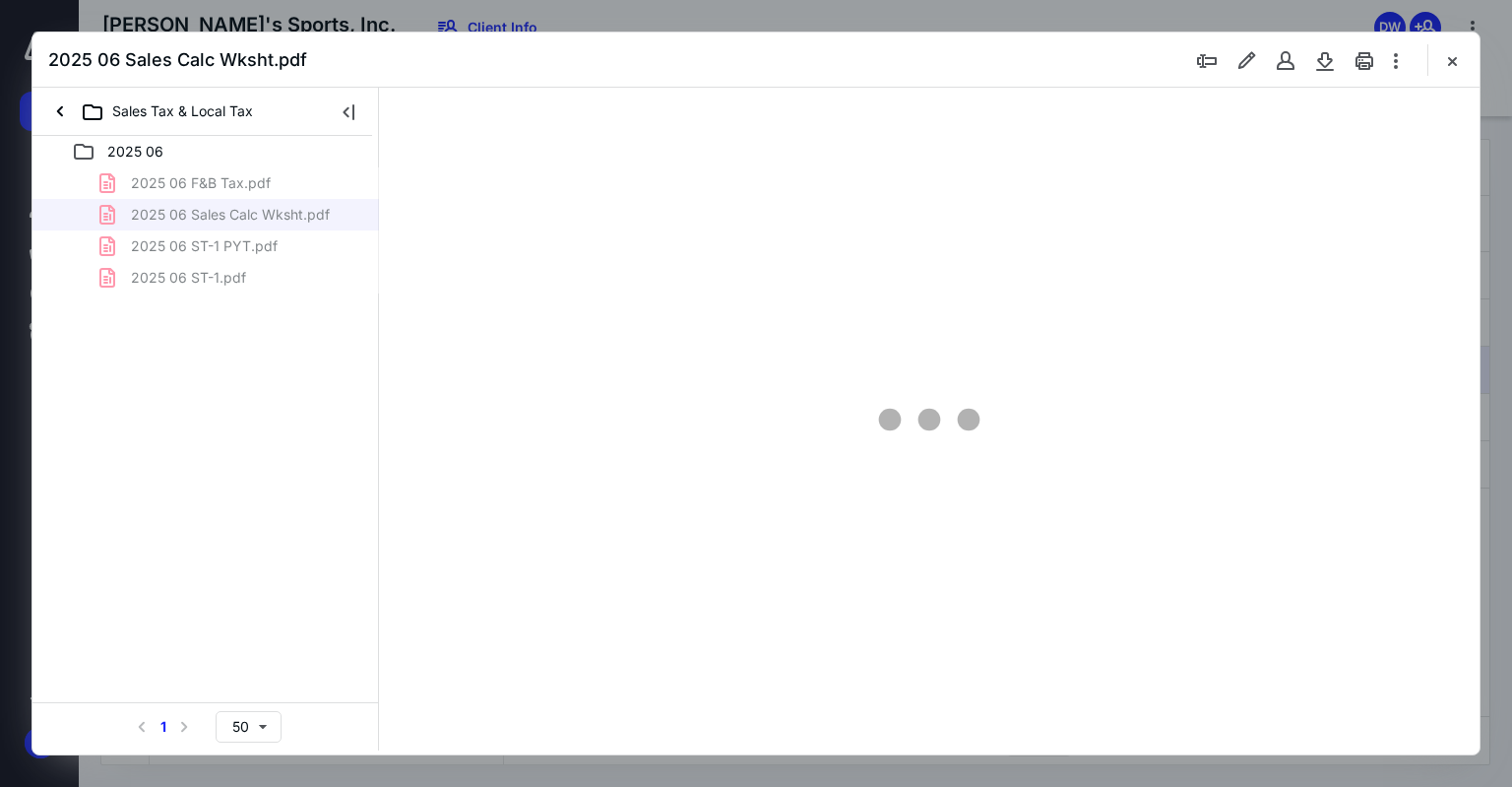 scroll, scrollTop: 0, scrollLeft: 0, axis: both 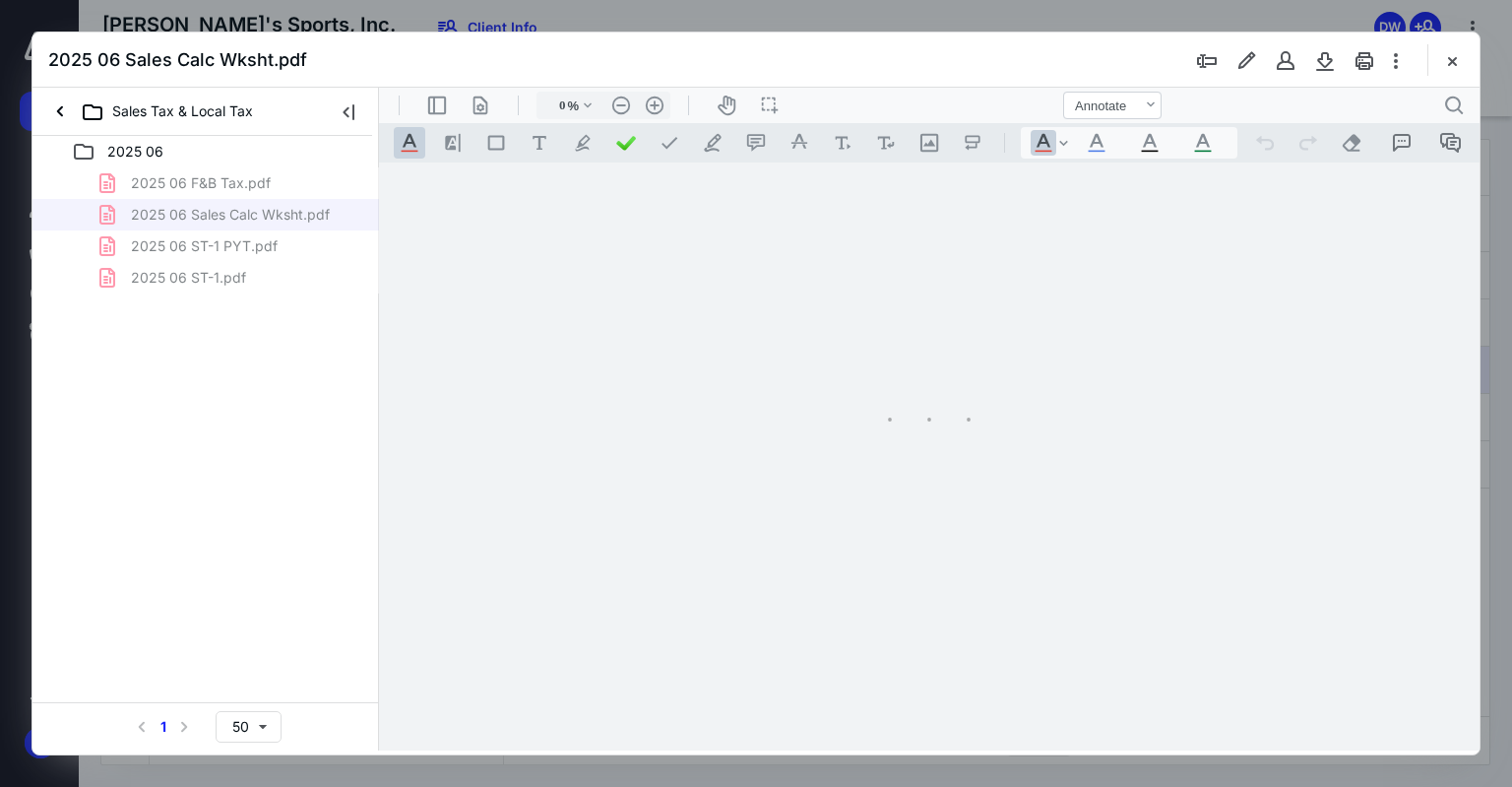 type on "97" 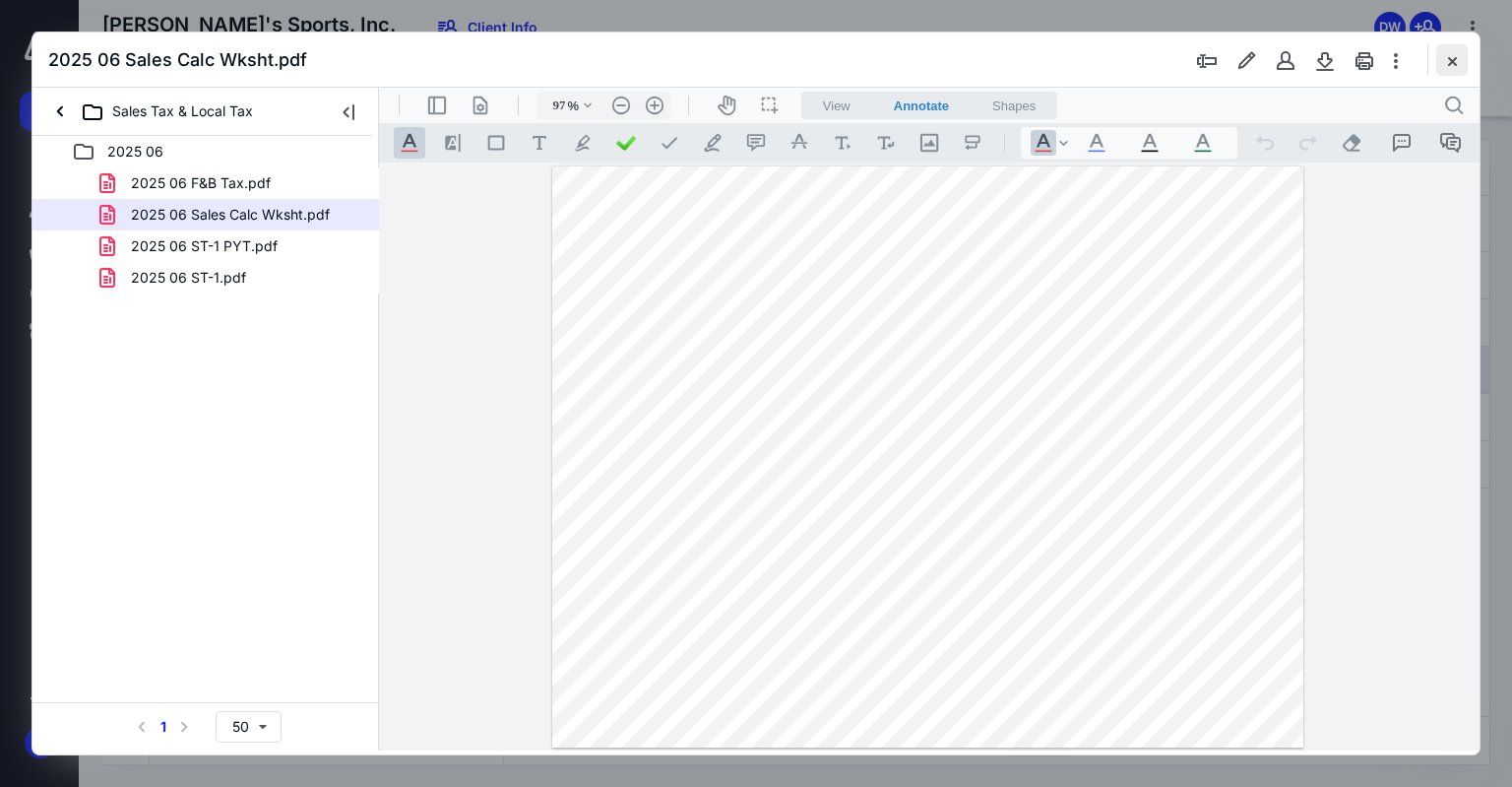 click at bounding box center (1452, 60) 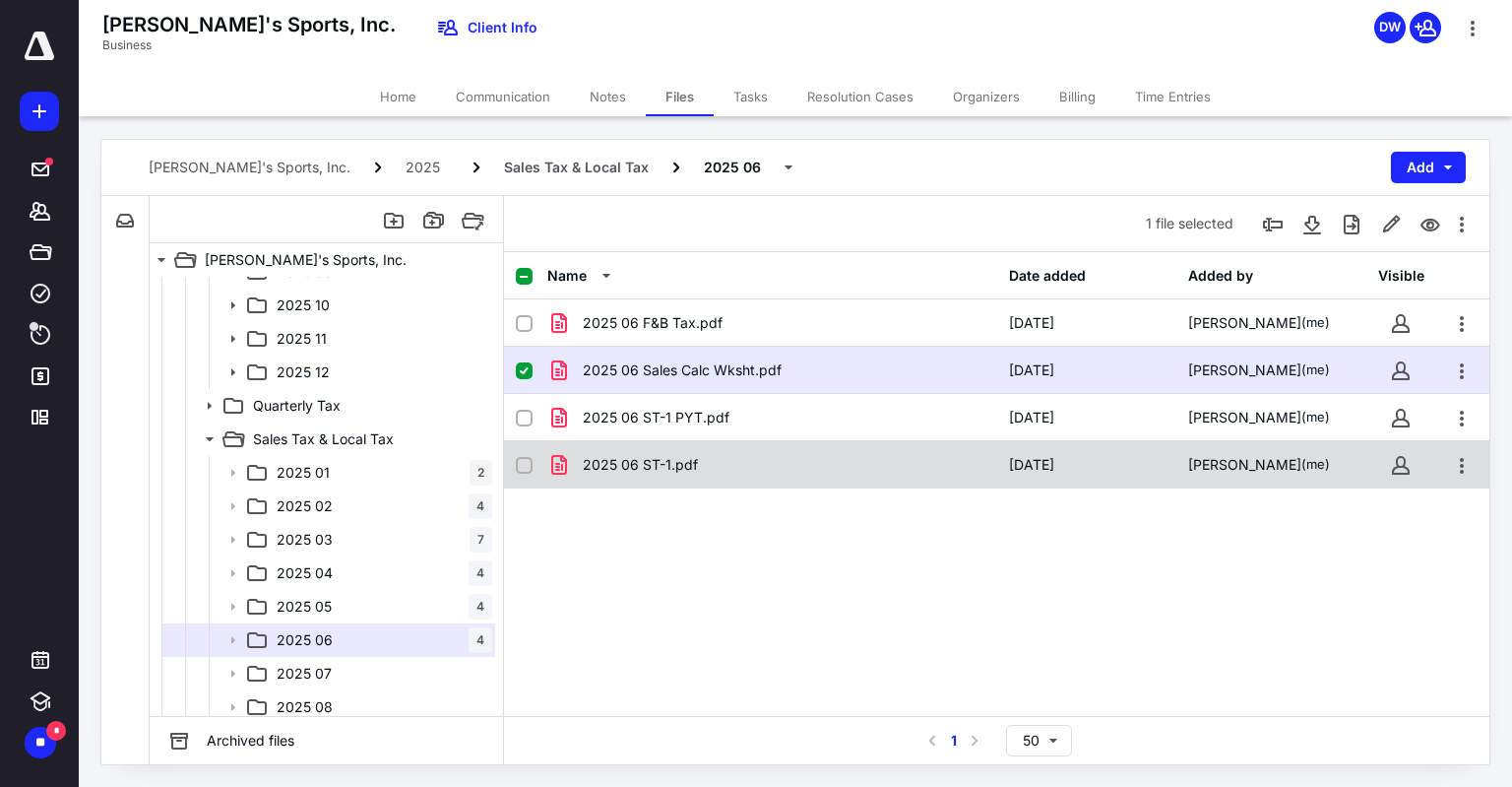 click on "2025 06 ST-1.pdf" at bounding box center (772, 465) 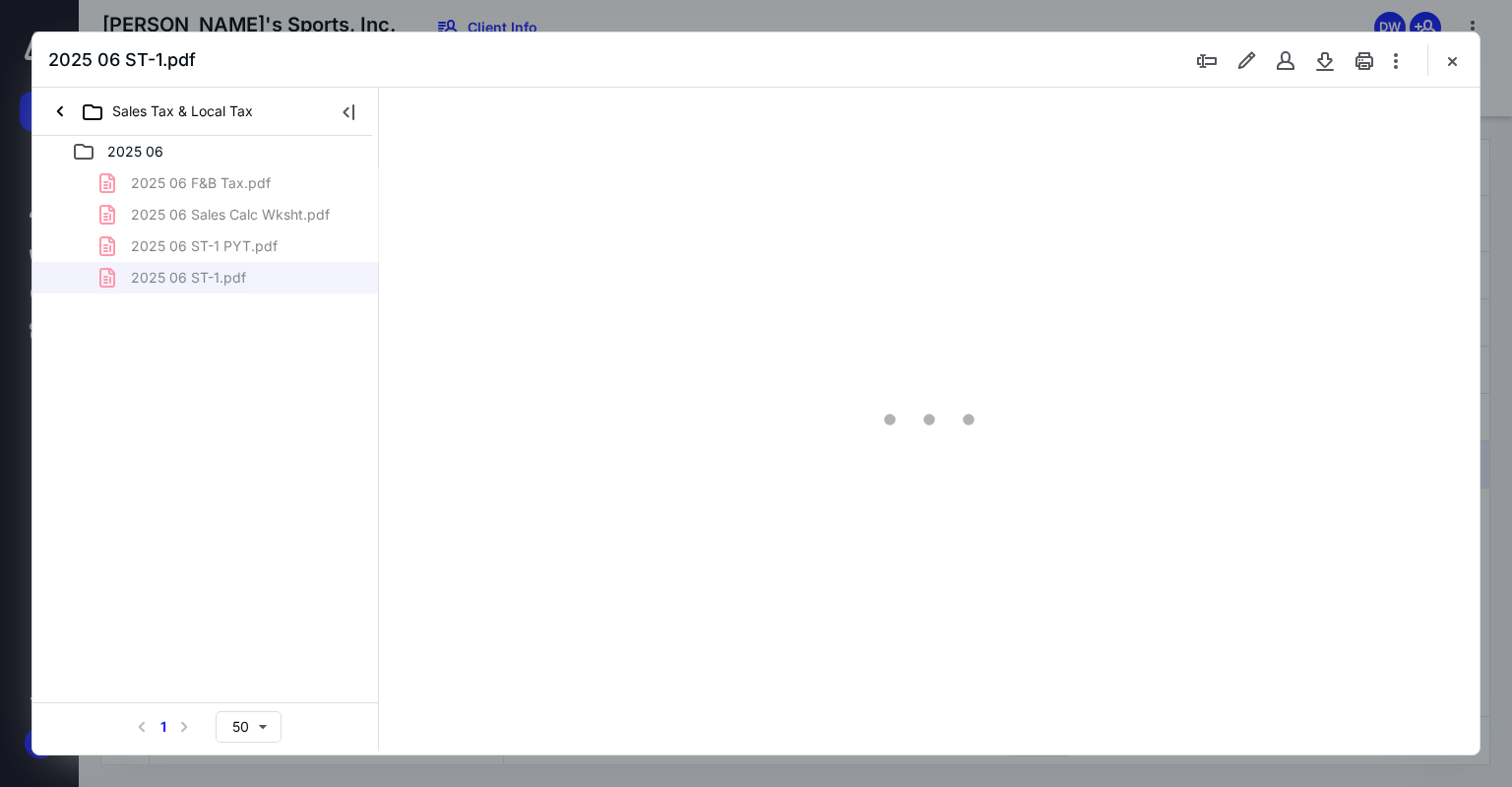 scroll, scrollTop: 0, scrollLeft: 0, axis: both 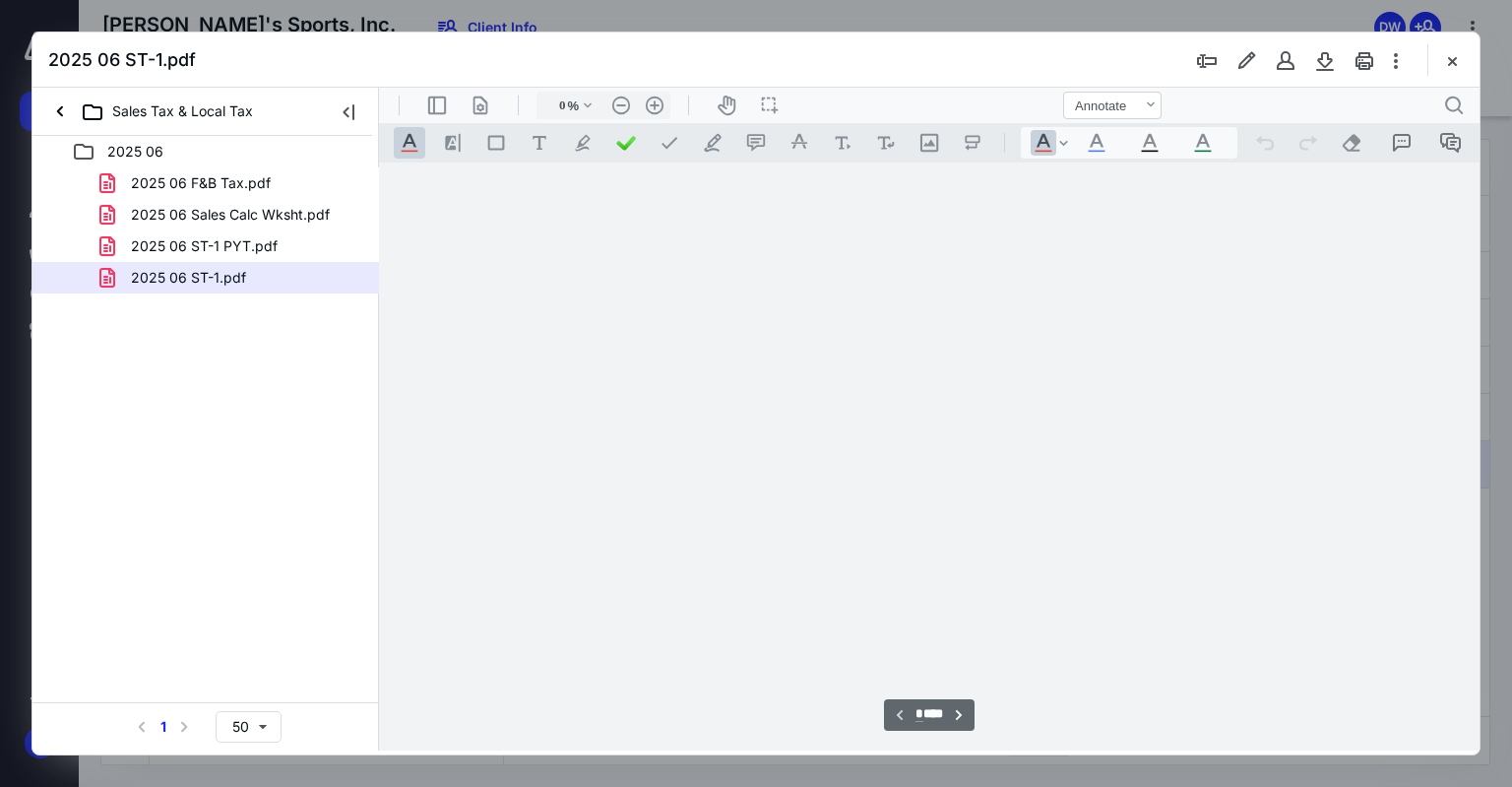 type on "75" 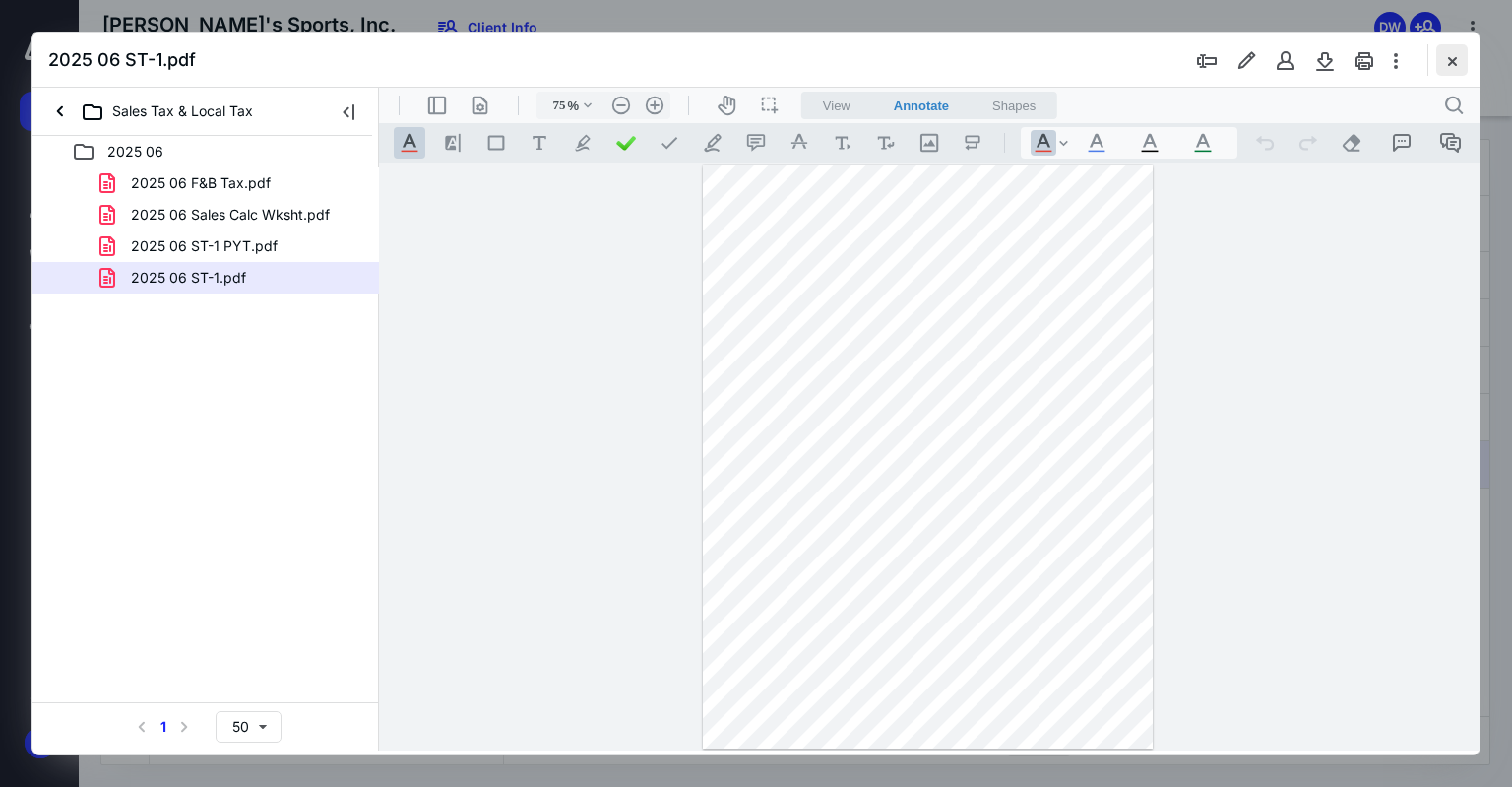click at bounding box center [1452, 60] 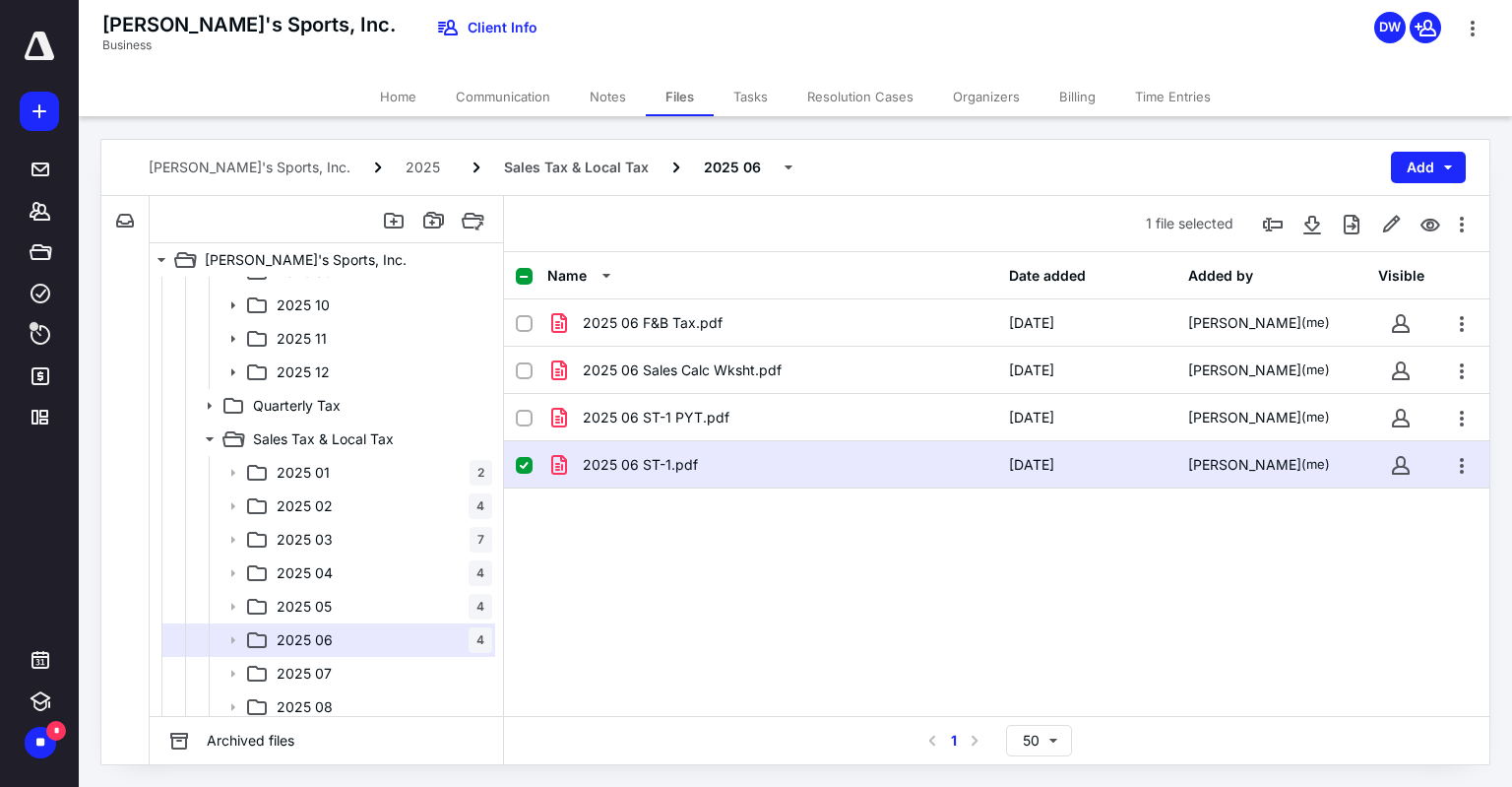 scroll, scrollTop: 295, scrollLeft: 0, axis: vertical 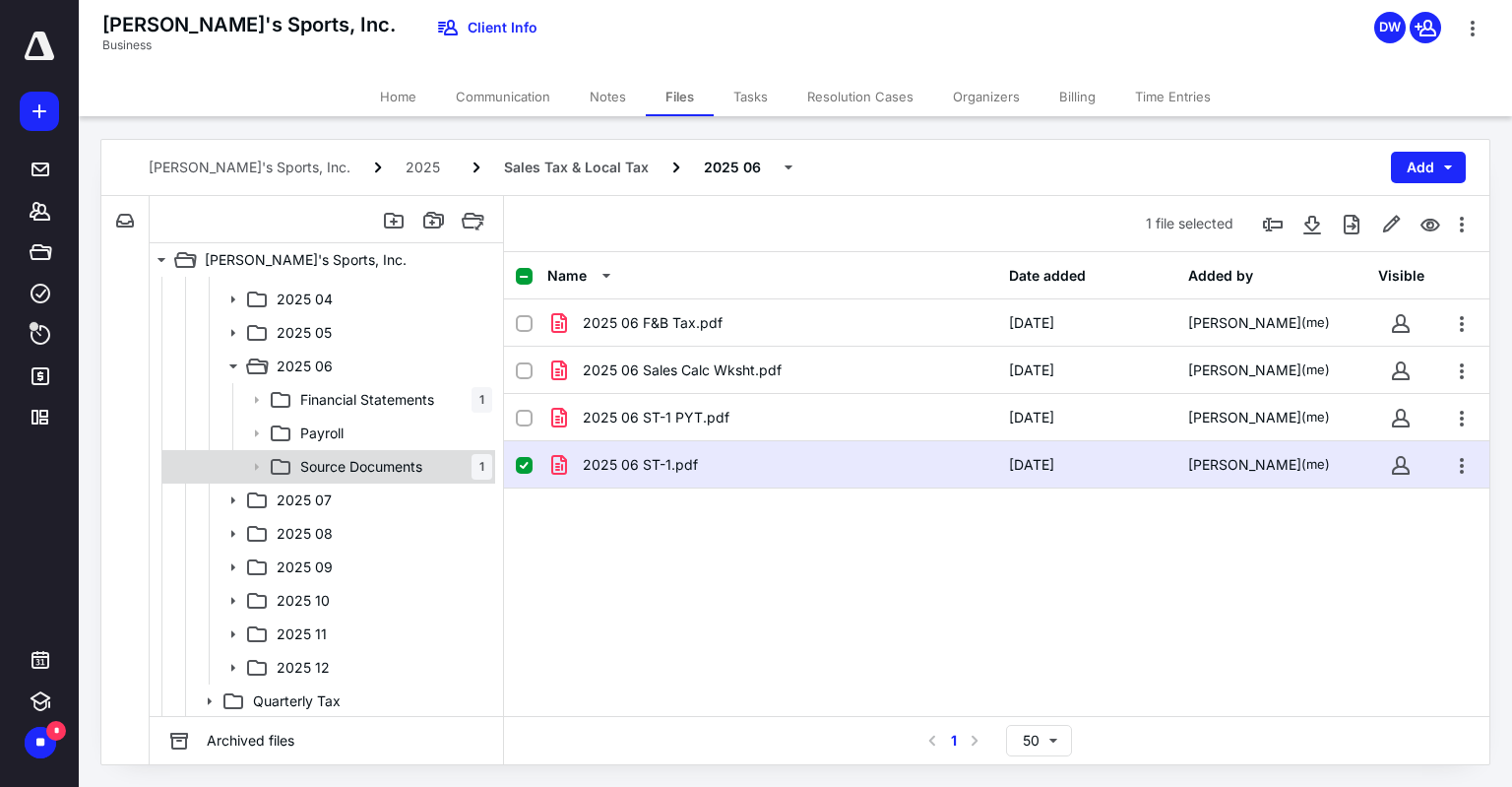 click on "Source Documents" at bounding box center (361, 467) 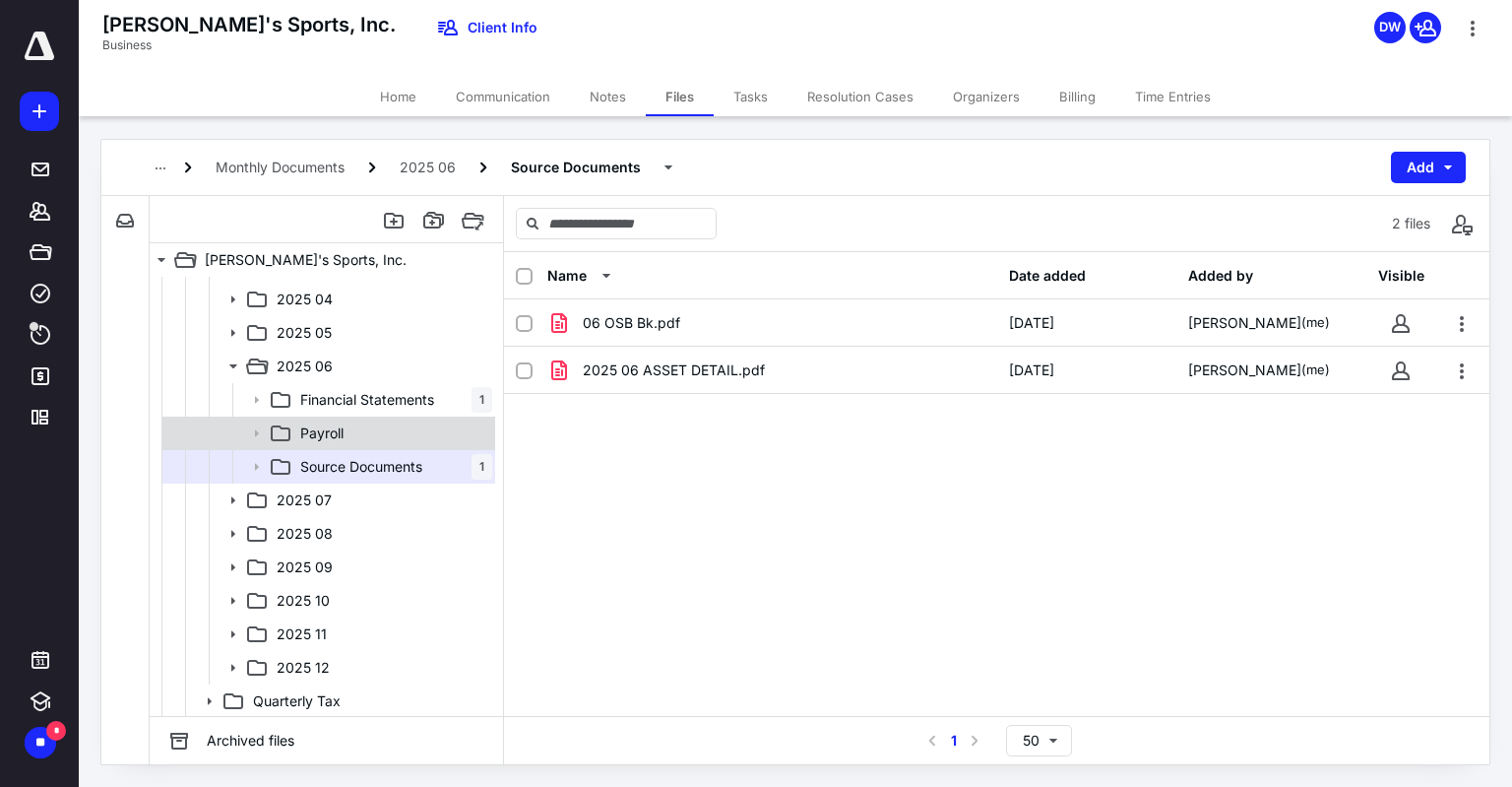 click on "Payroll" at bounding box center [392, 433] 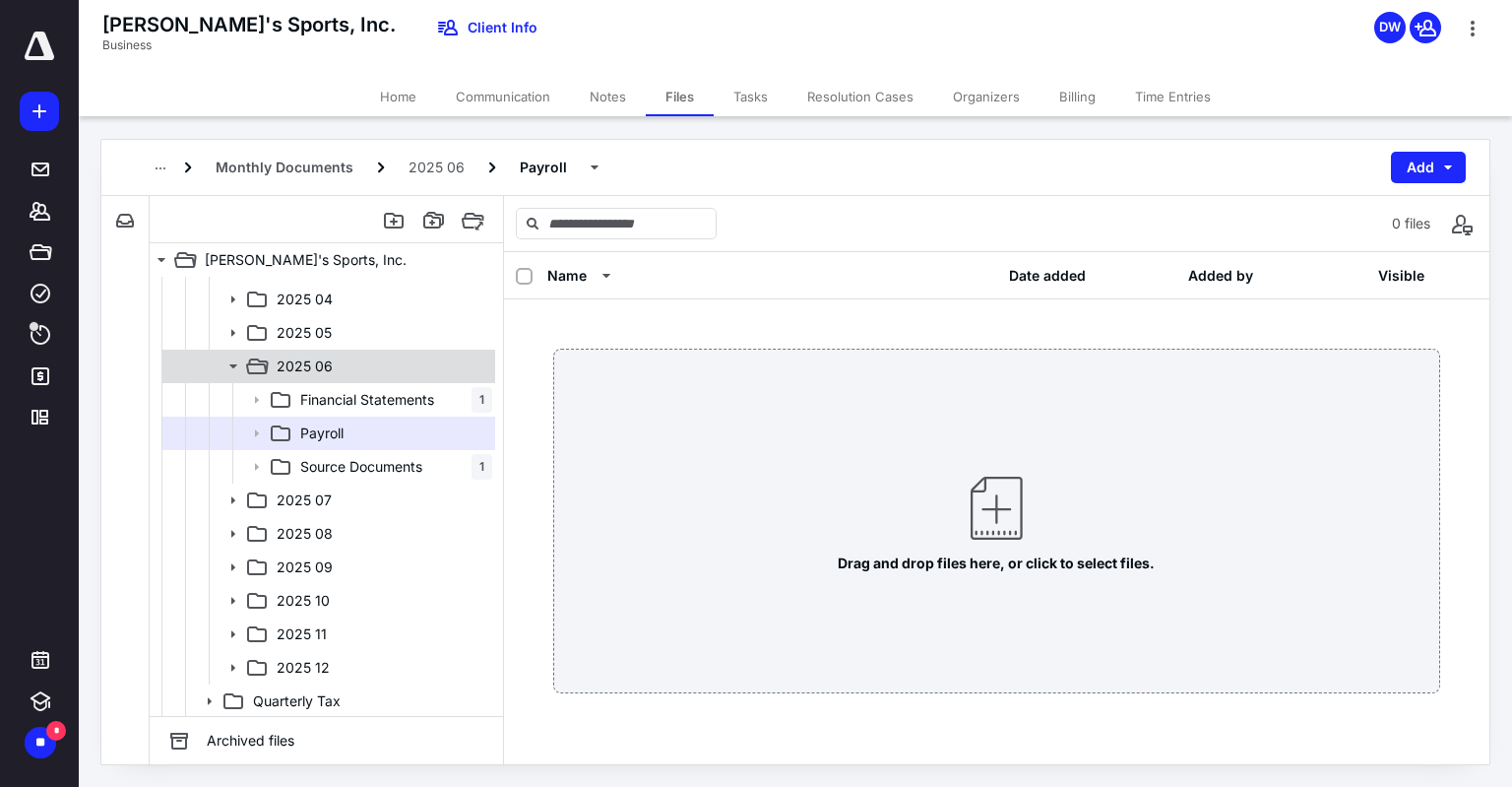 click 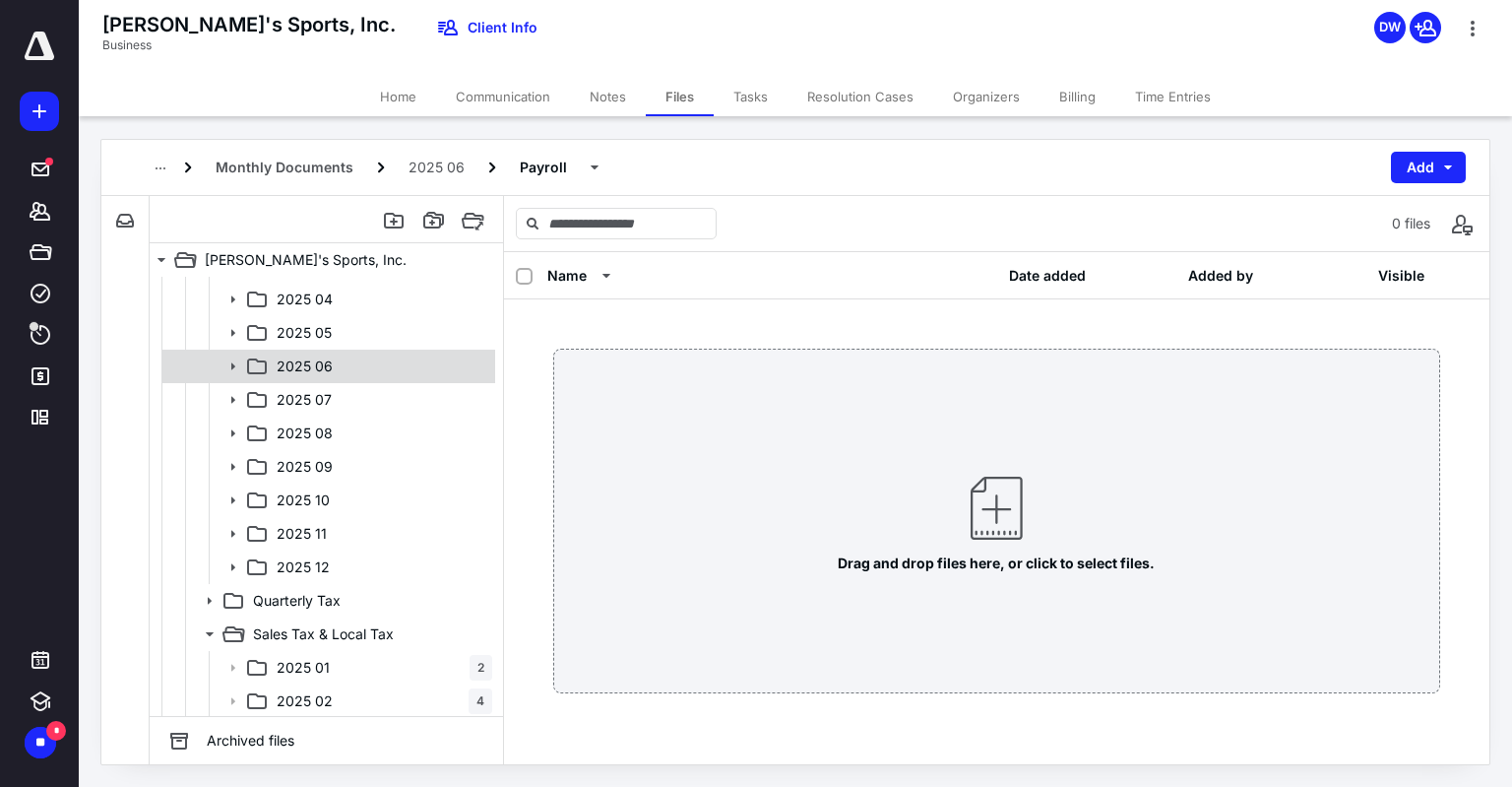 click on "2025 06" at bounding box center [304, 366] 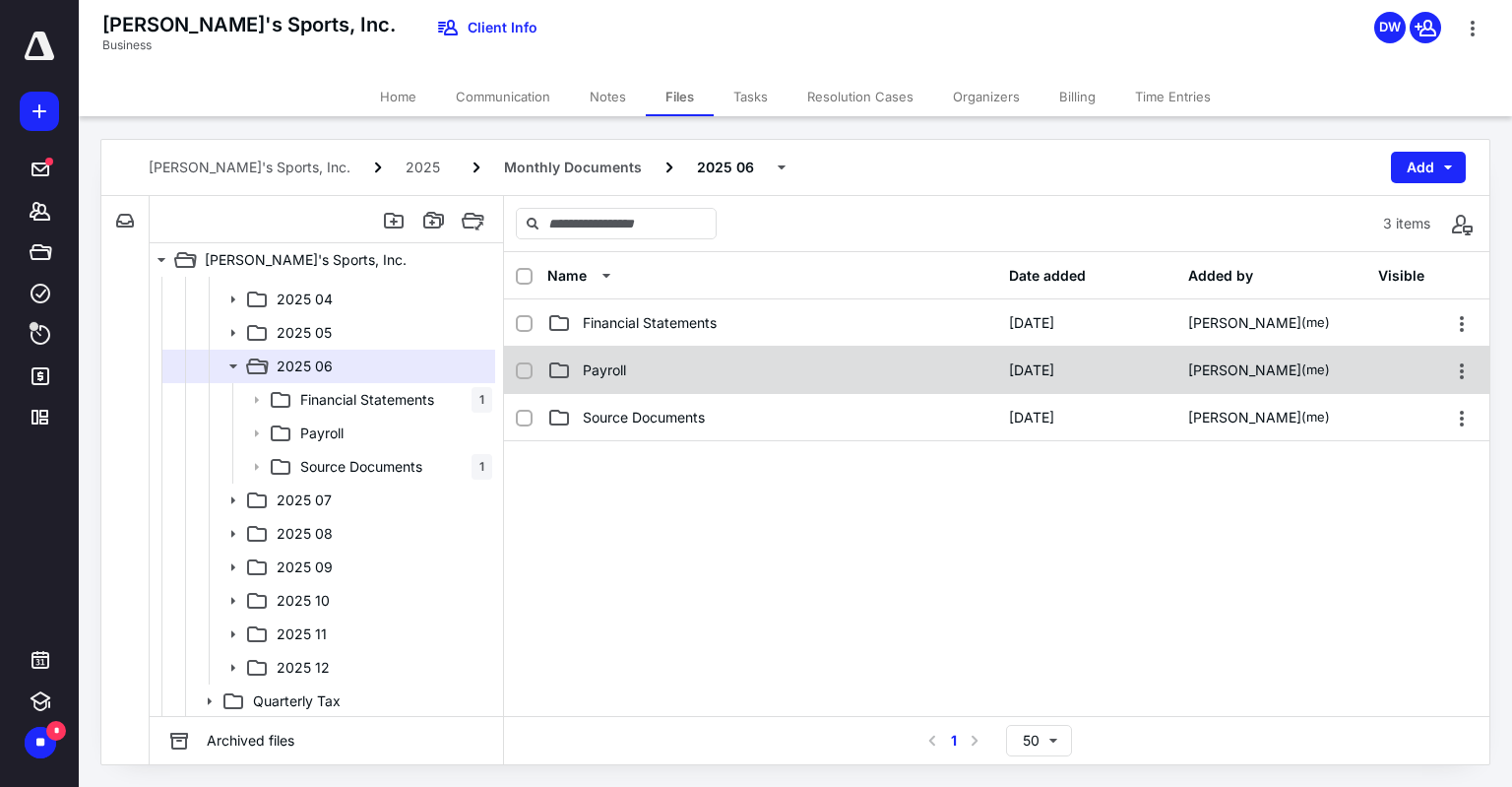 click on "Payroll" at bounding box center (772, 370) 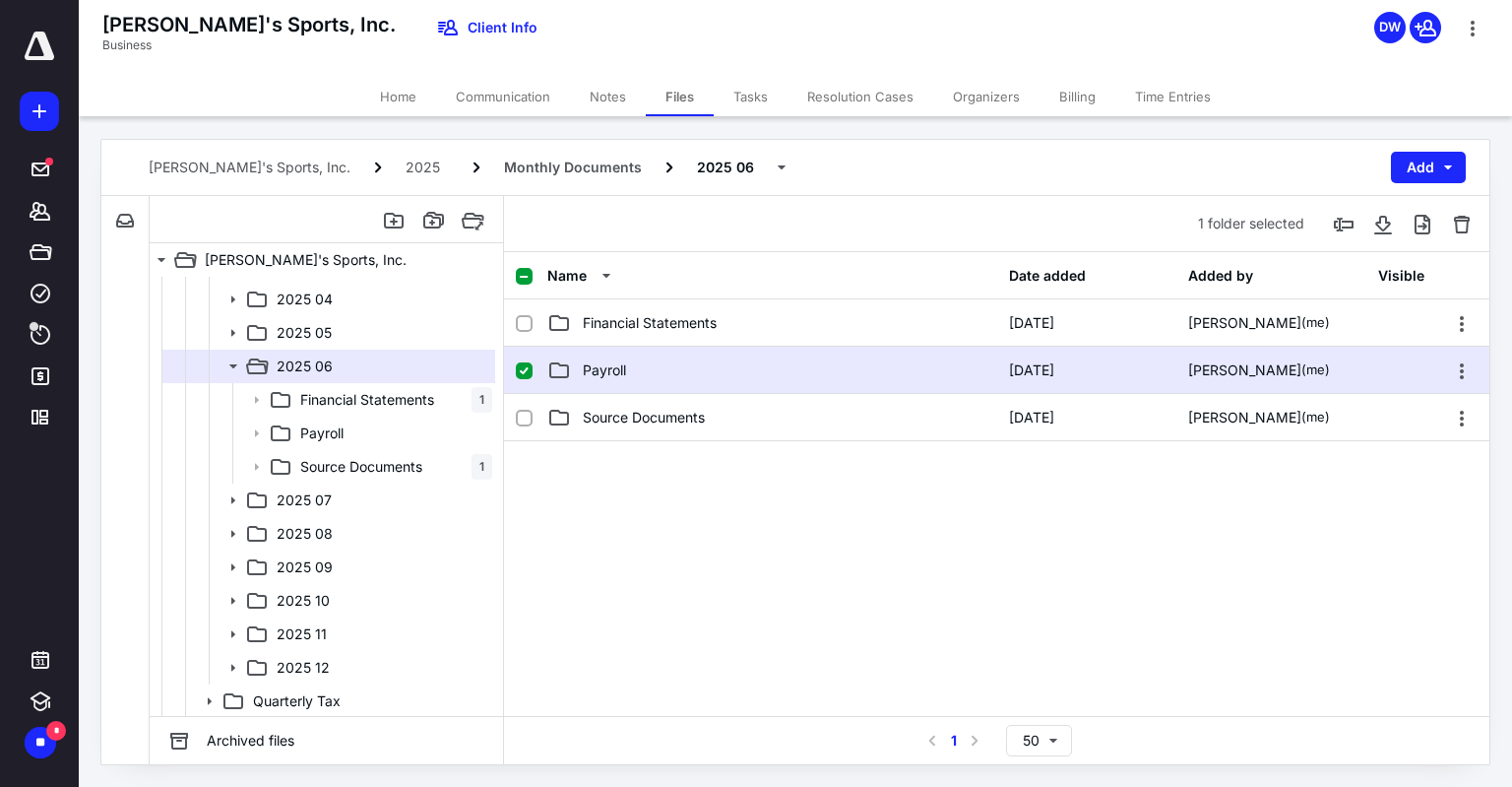 click on "Payroll" at bounding box center [772, 370] 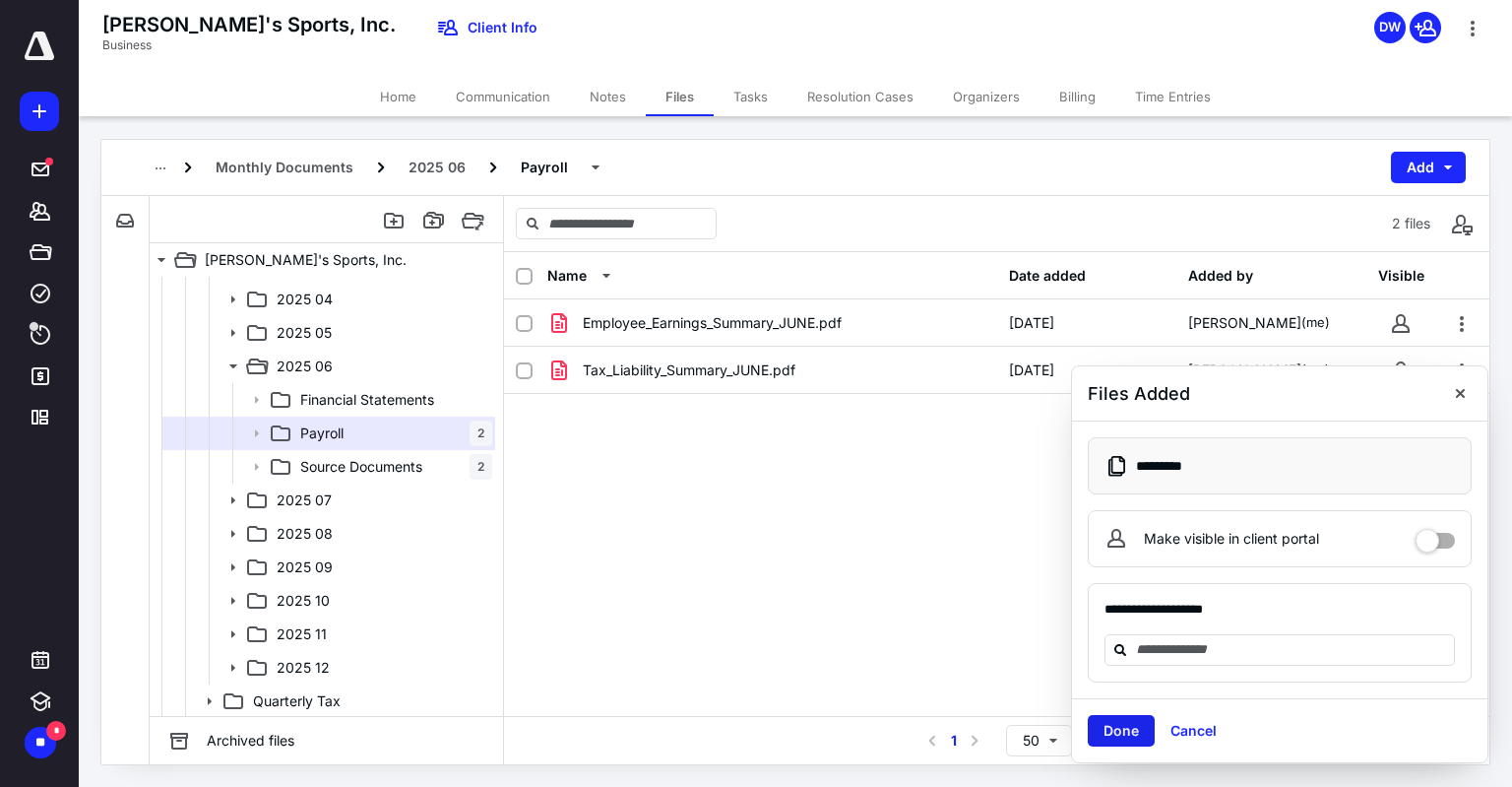click on "Done" at bounding box center (1121, 731) 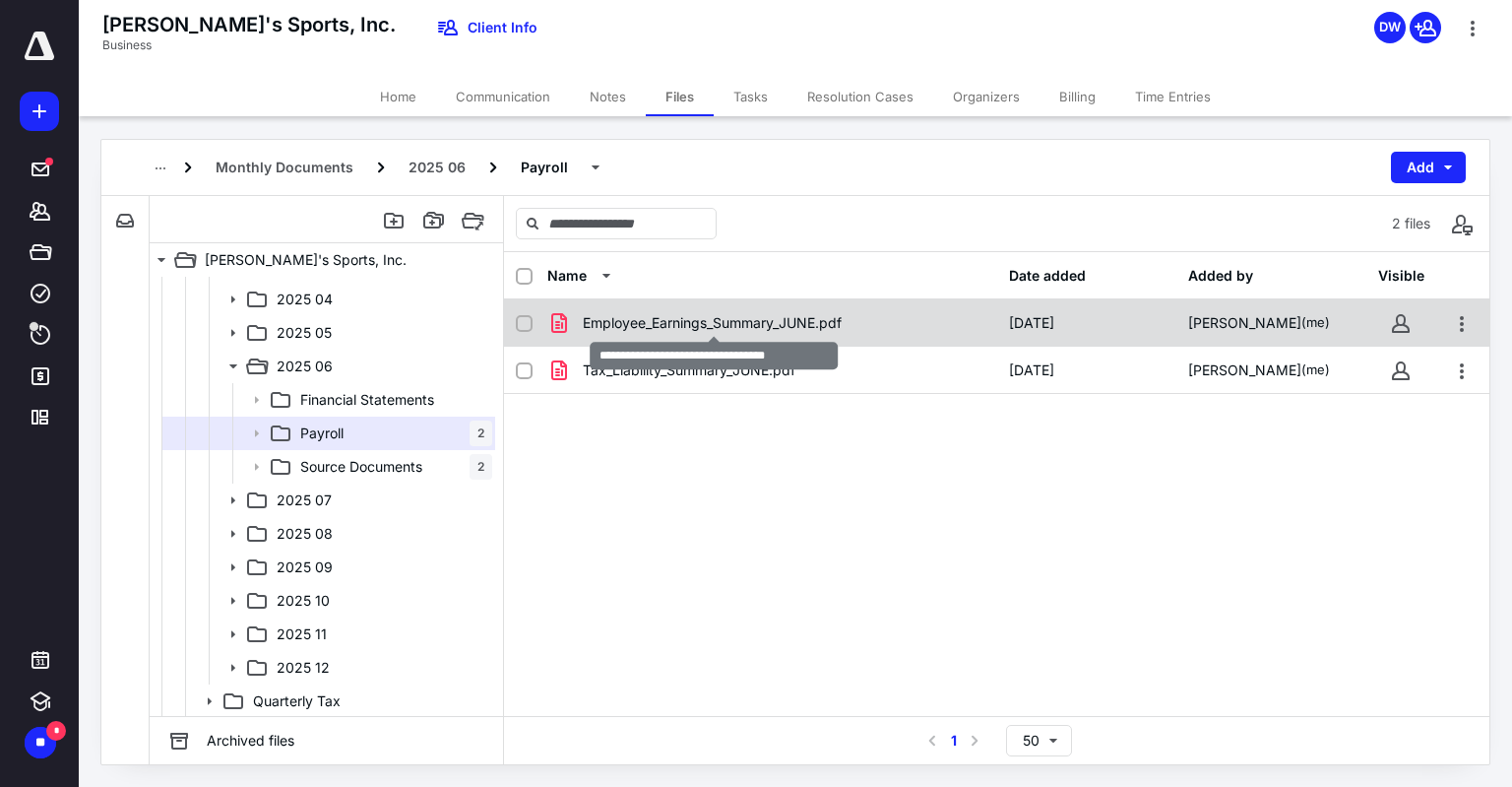 click on "Employee_Earnings_Summary_JUNE.pdf" at bounding box center (712, 323) 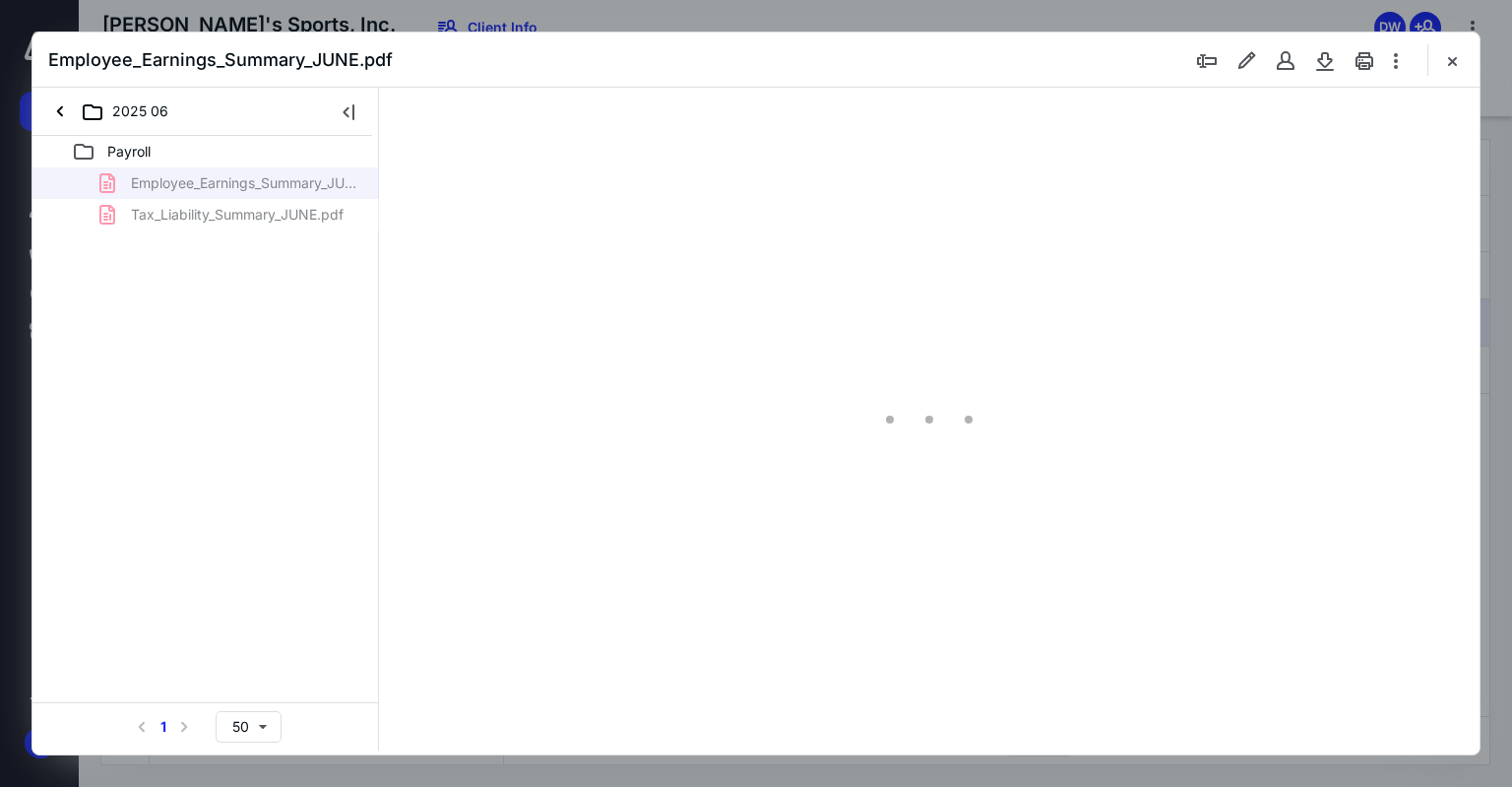 scroll, scrollTop: 0, scrollLeft: 0, axis: both 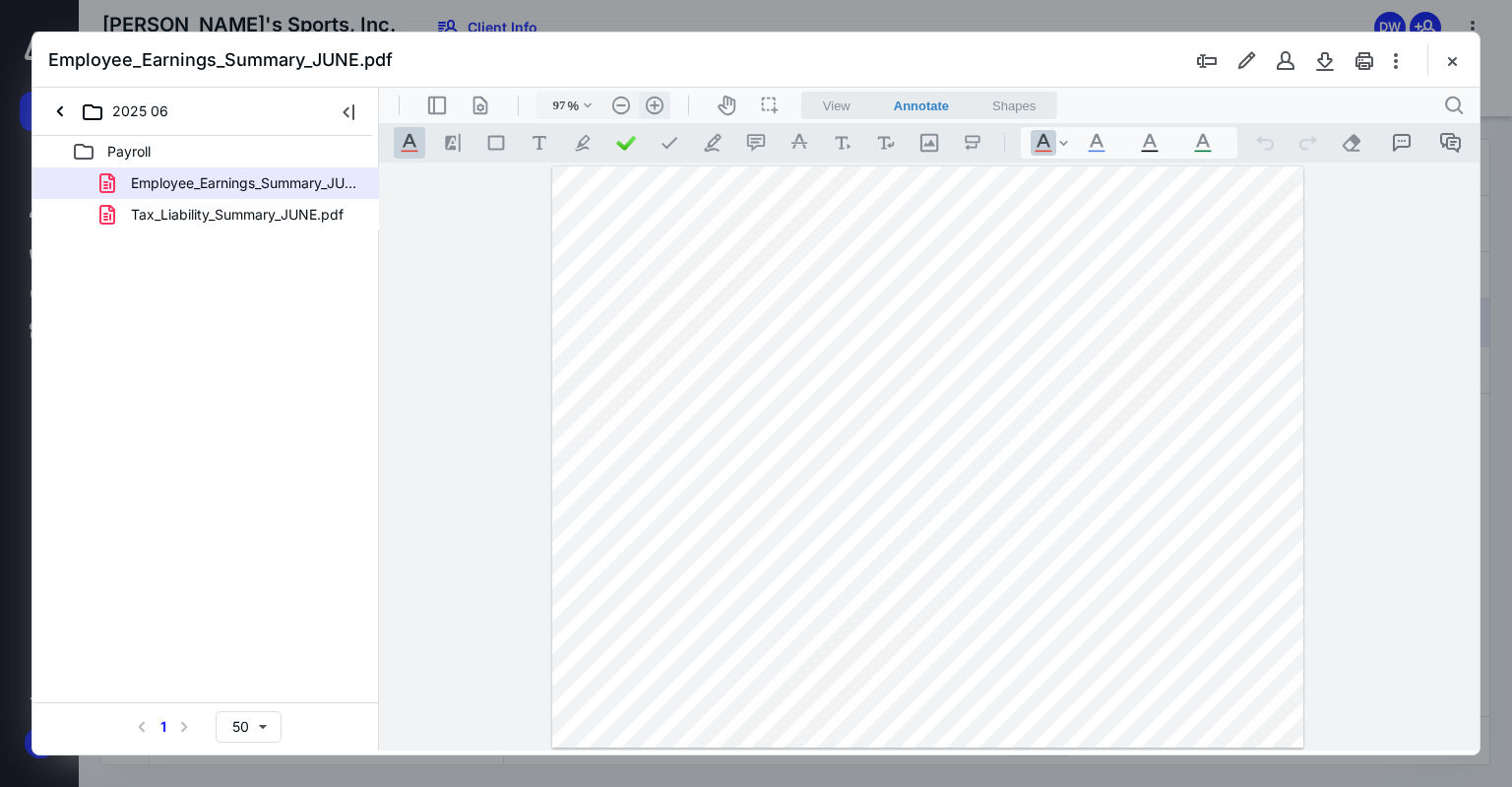 click on ".cls-1{fill:#abb0c4;} icon - header - zoom - in - line" at bounding box center [655, 105] 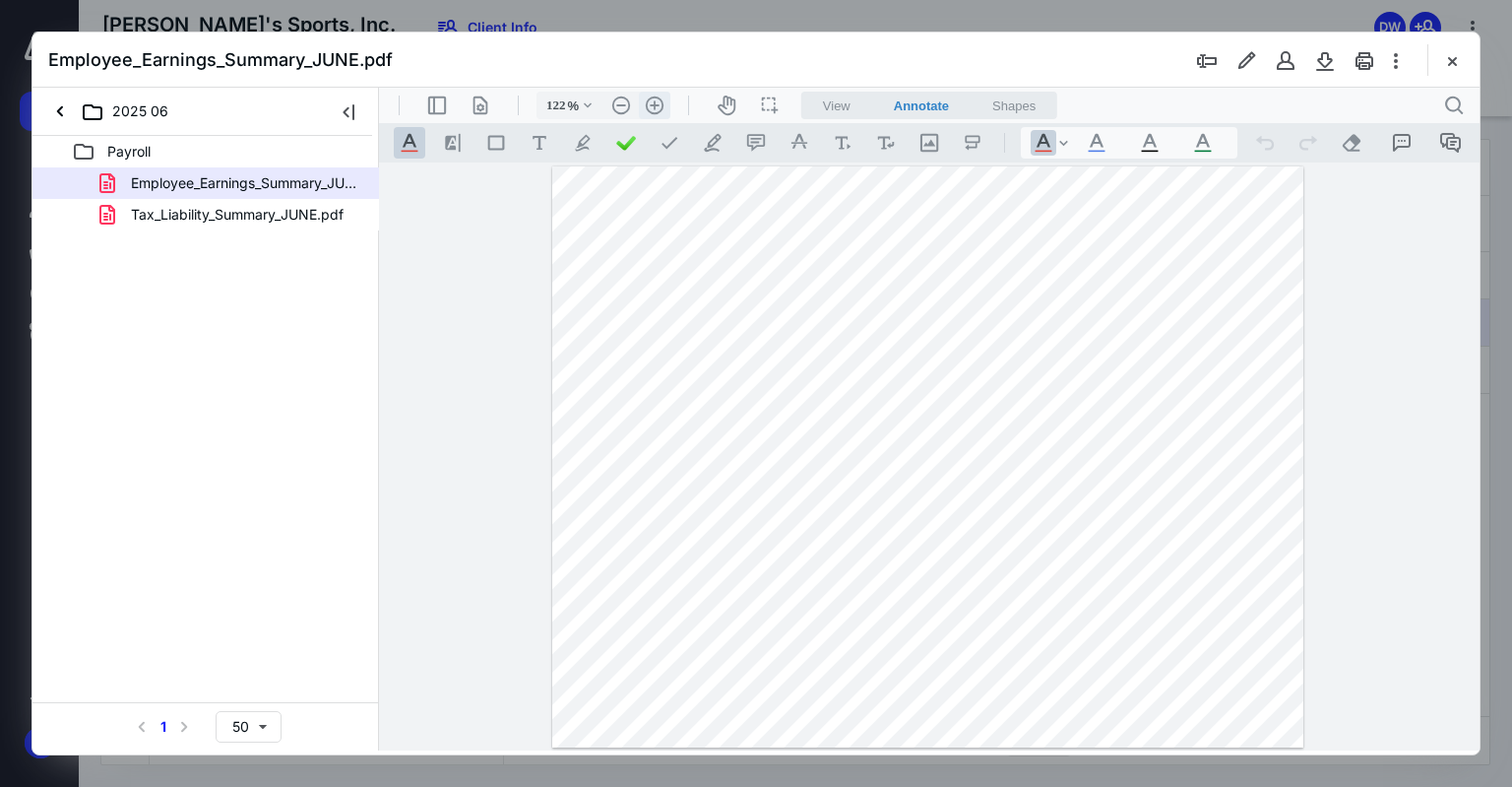 scroll, scrollTop: 67, scrollLeft: 0, axis: vertical 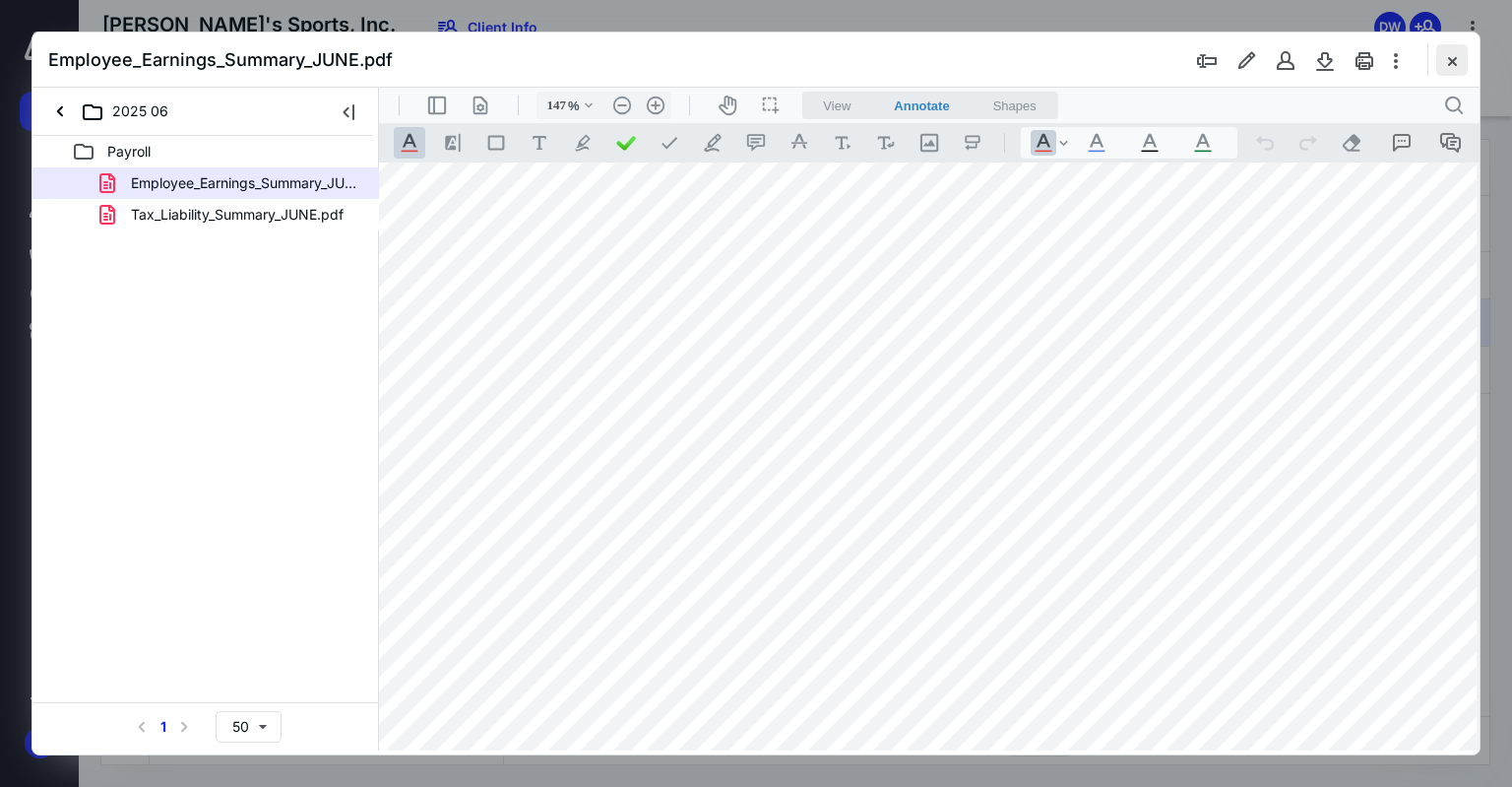 click at bounding box center (1452, 60) 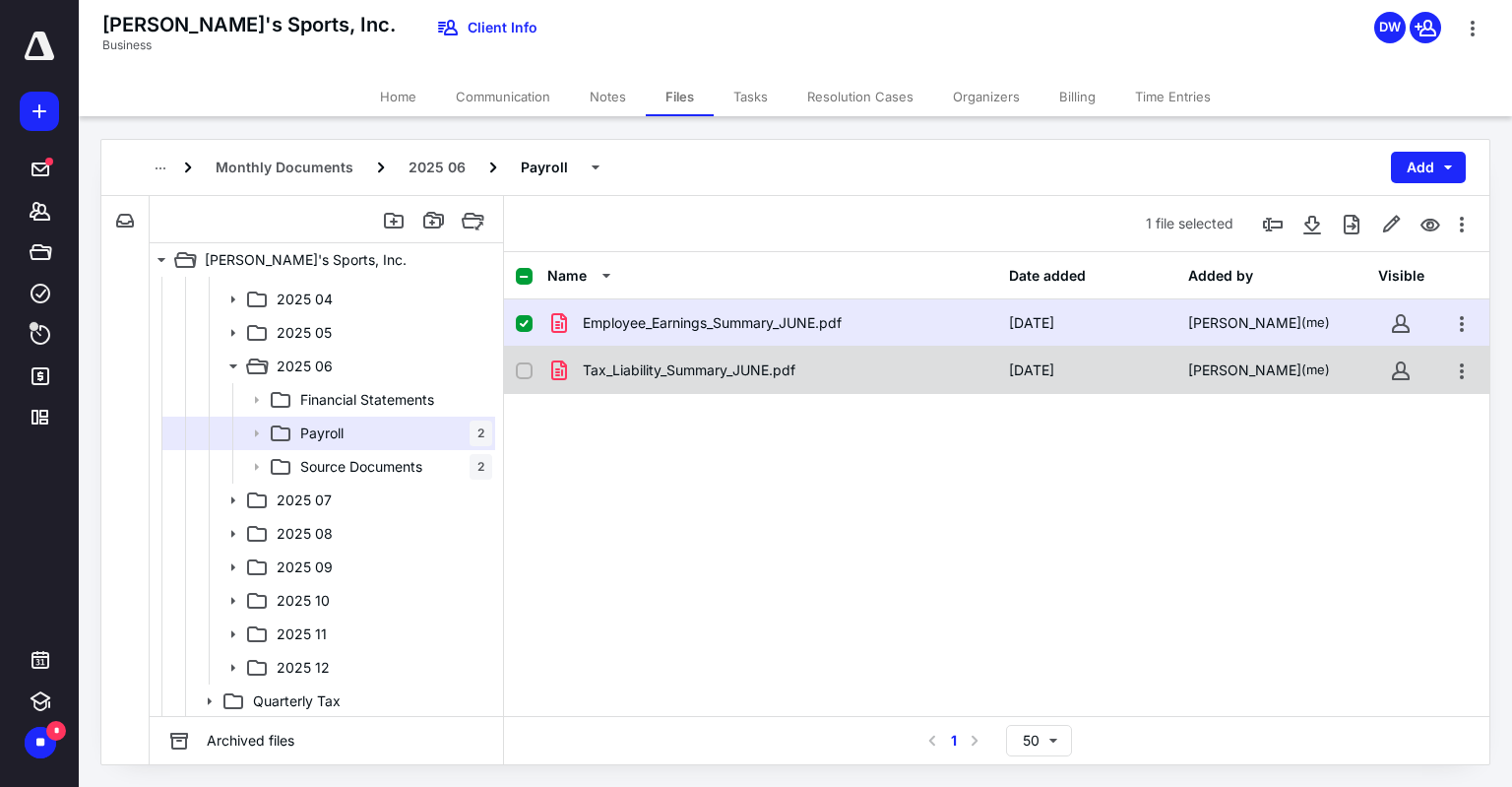 click on "Tax_Liability_Summary_JUNE.pdf" at bounding box center [689, 370] 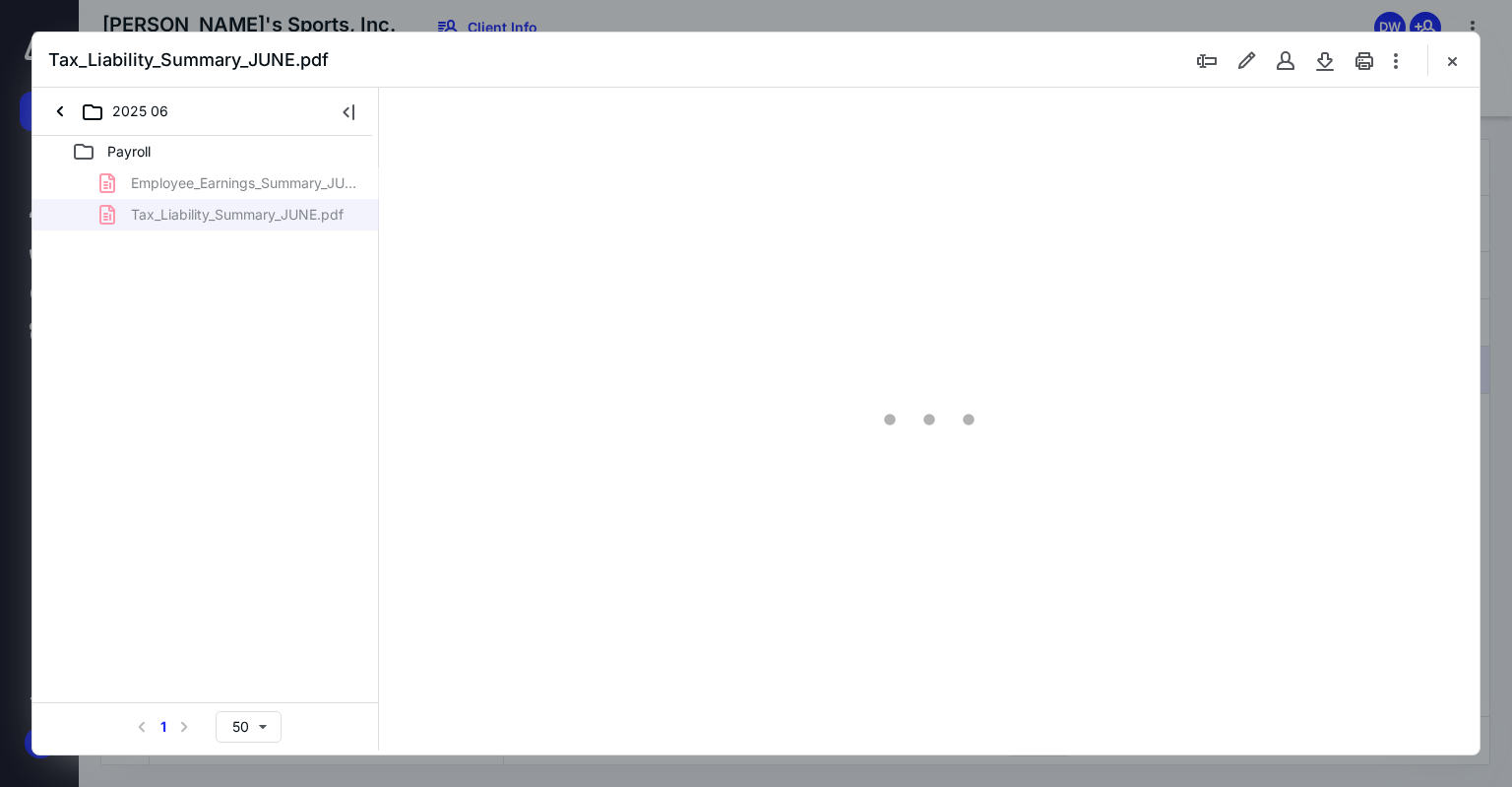 scroll, scrollTop: 0, scrollLeft: 0, axis: both 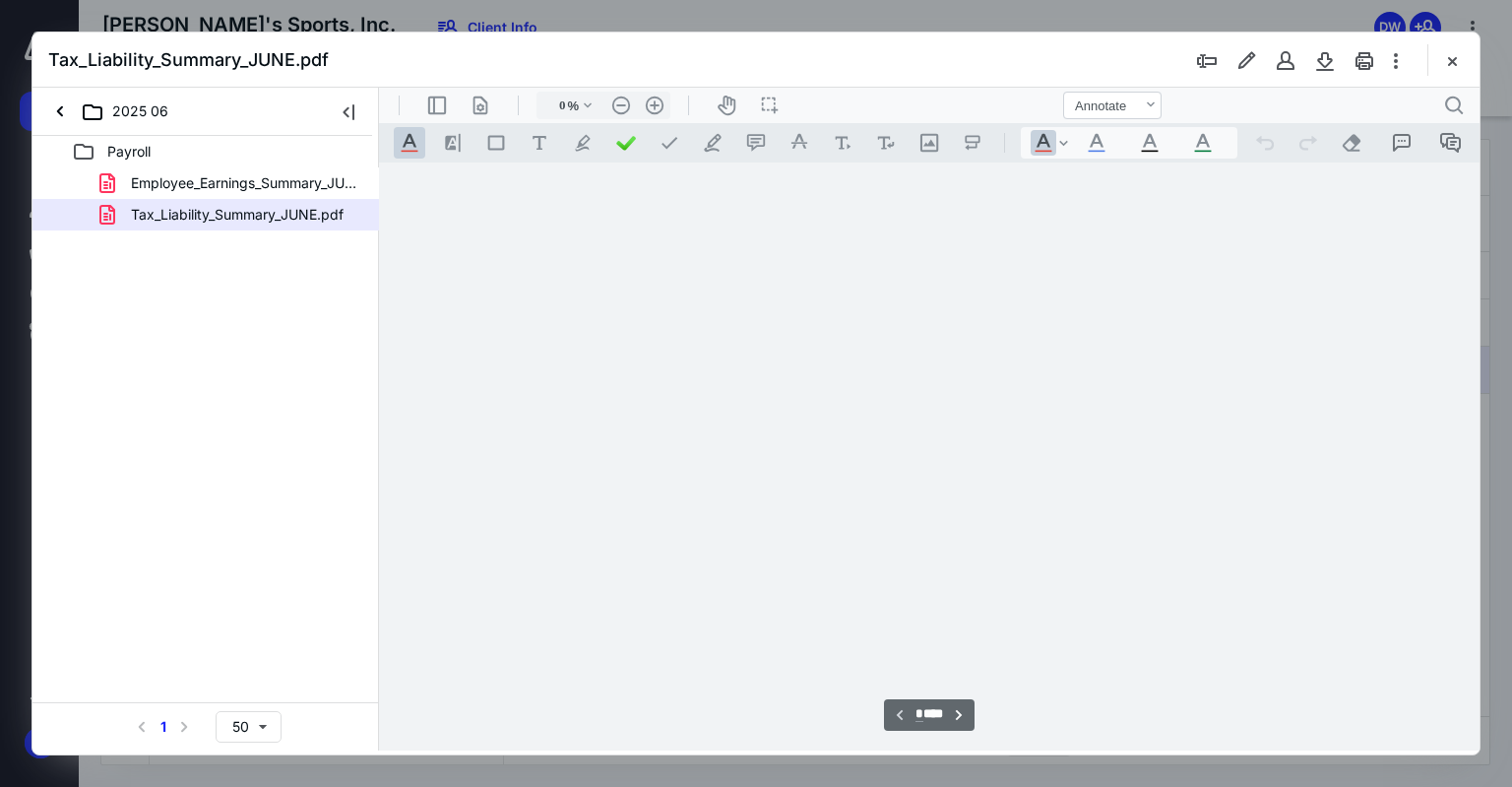 type on "97" 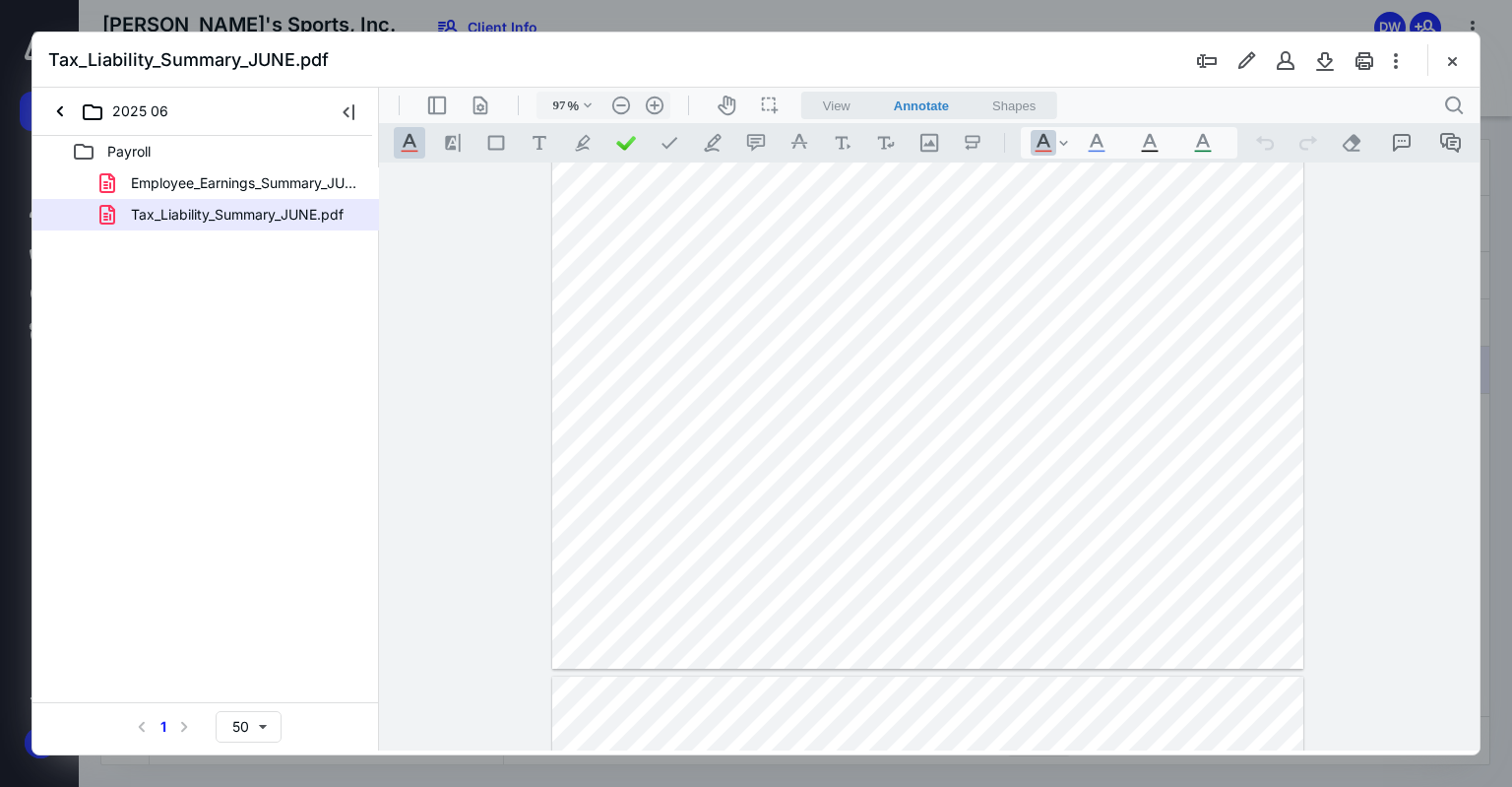 scroll, scrollTop: 276, scrollLeft: 0, axis: vertical 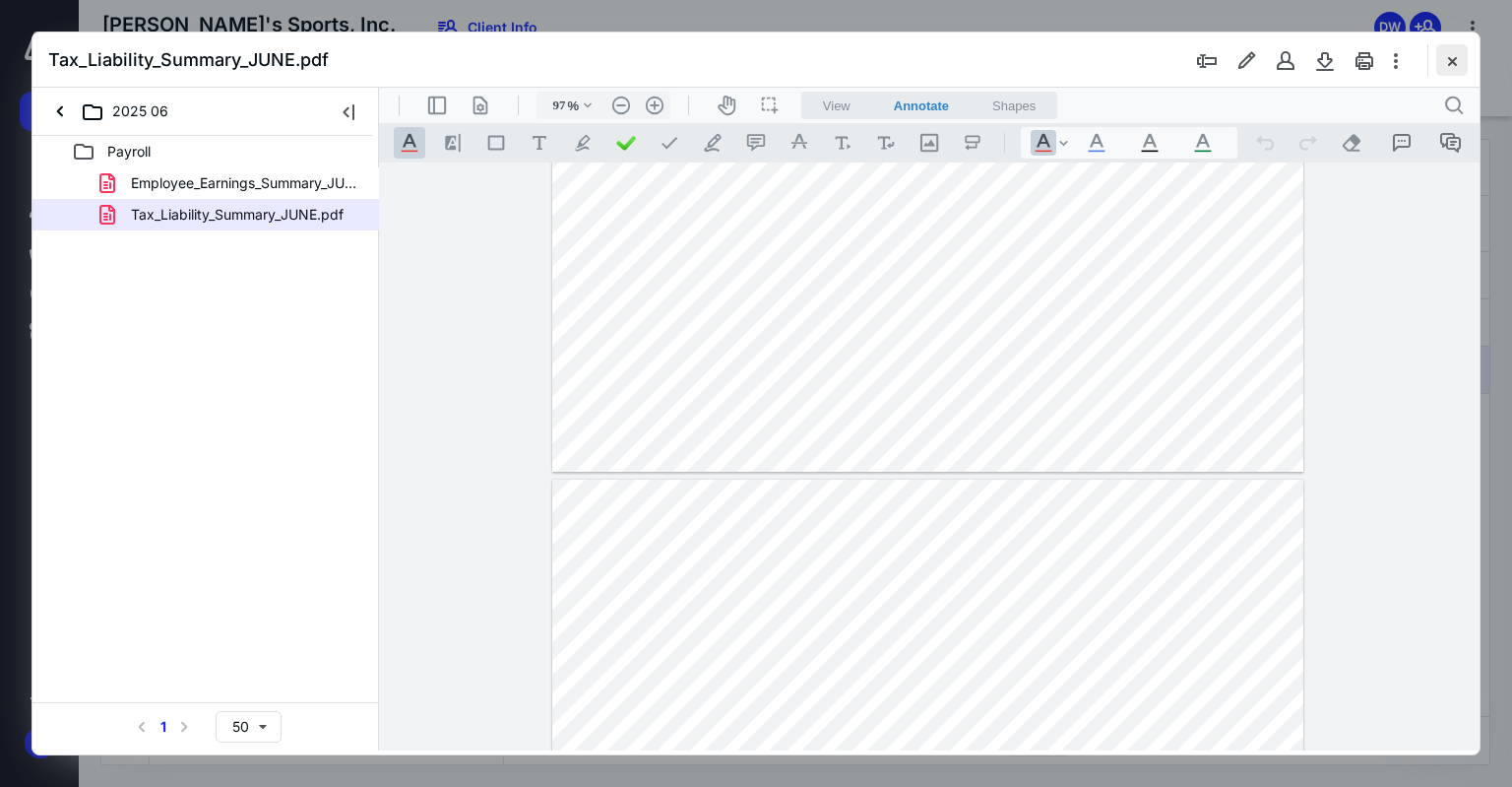 click at bounding box center [1452, 60] 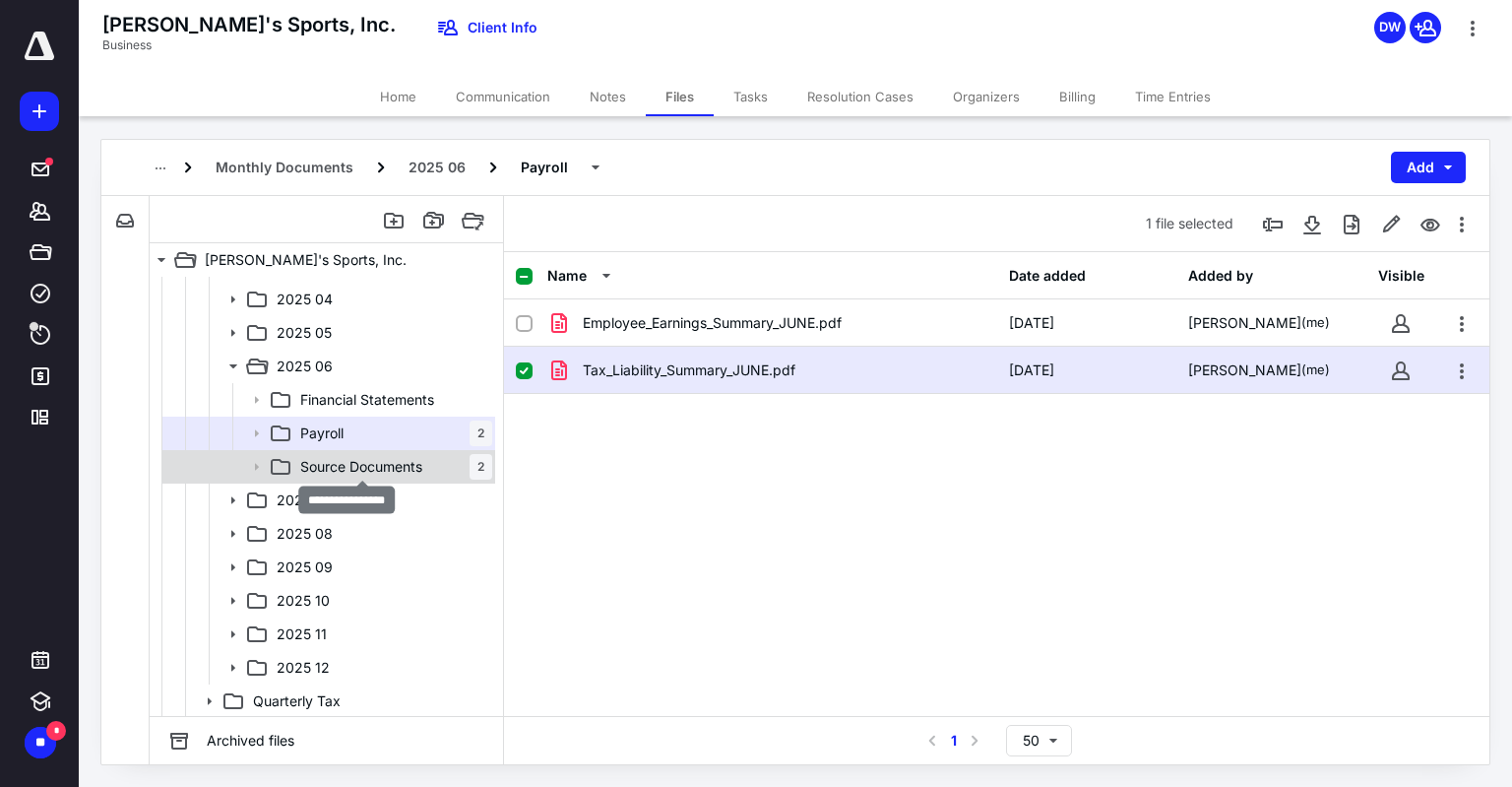 click on "Source Documents" at bounding box center [361, 467] 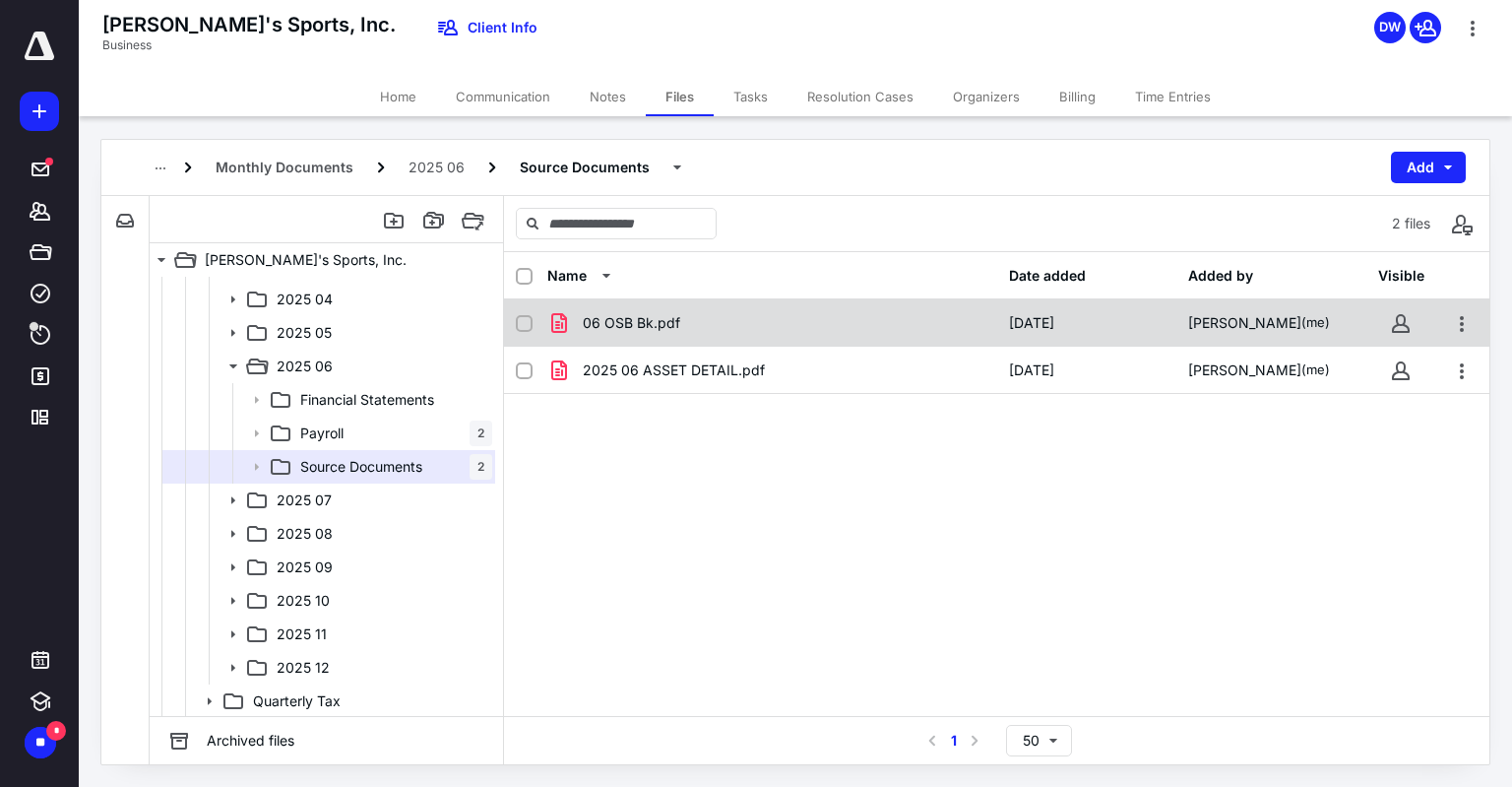 click on "06 OSB Bk.pdf" at bounding box center (631, 323) 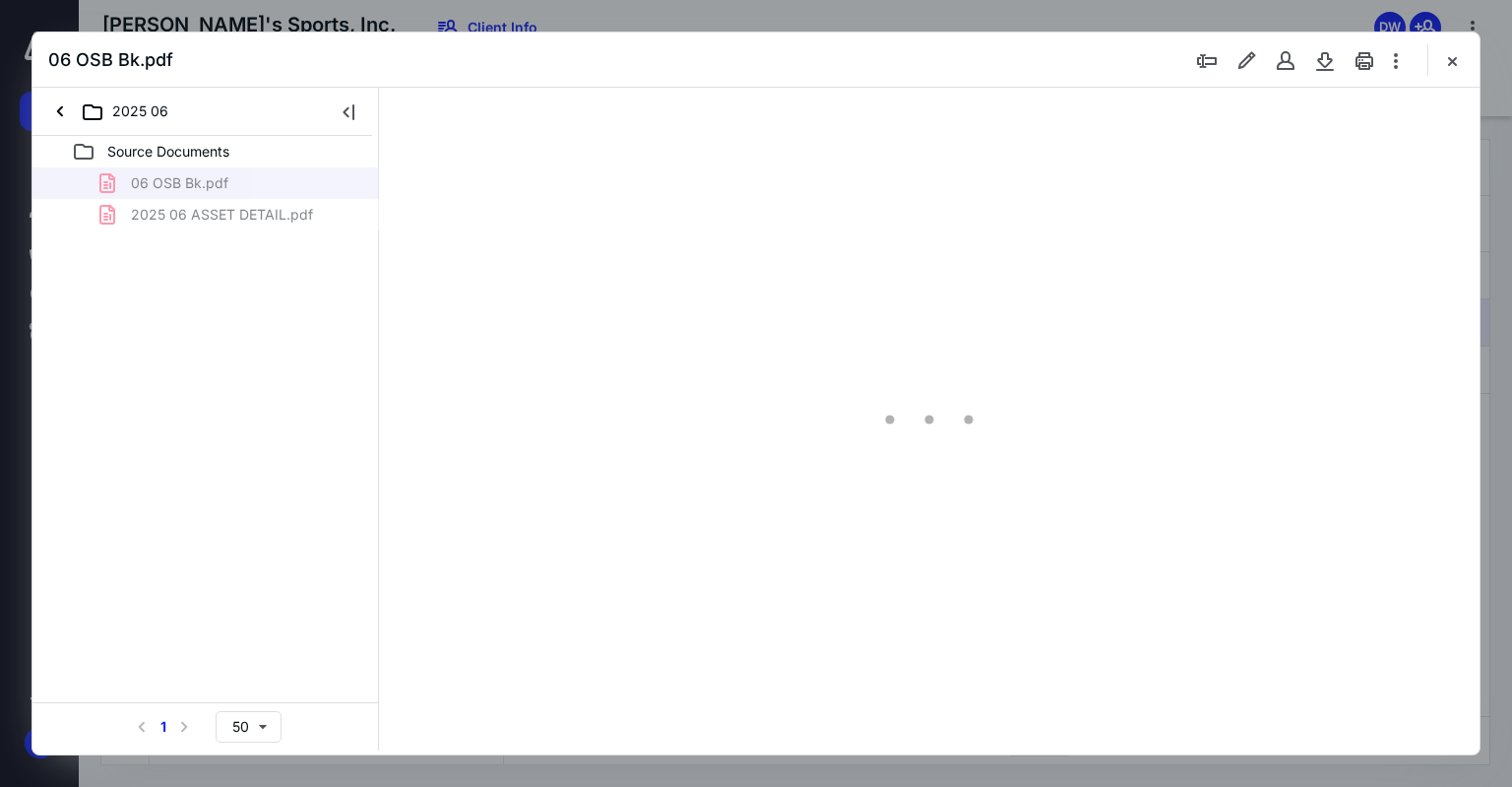 scroll, scrollTop: 0, scrollLeft: 0, axis: both 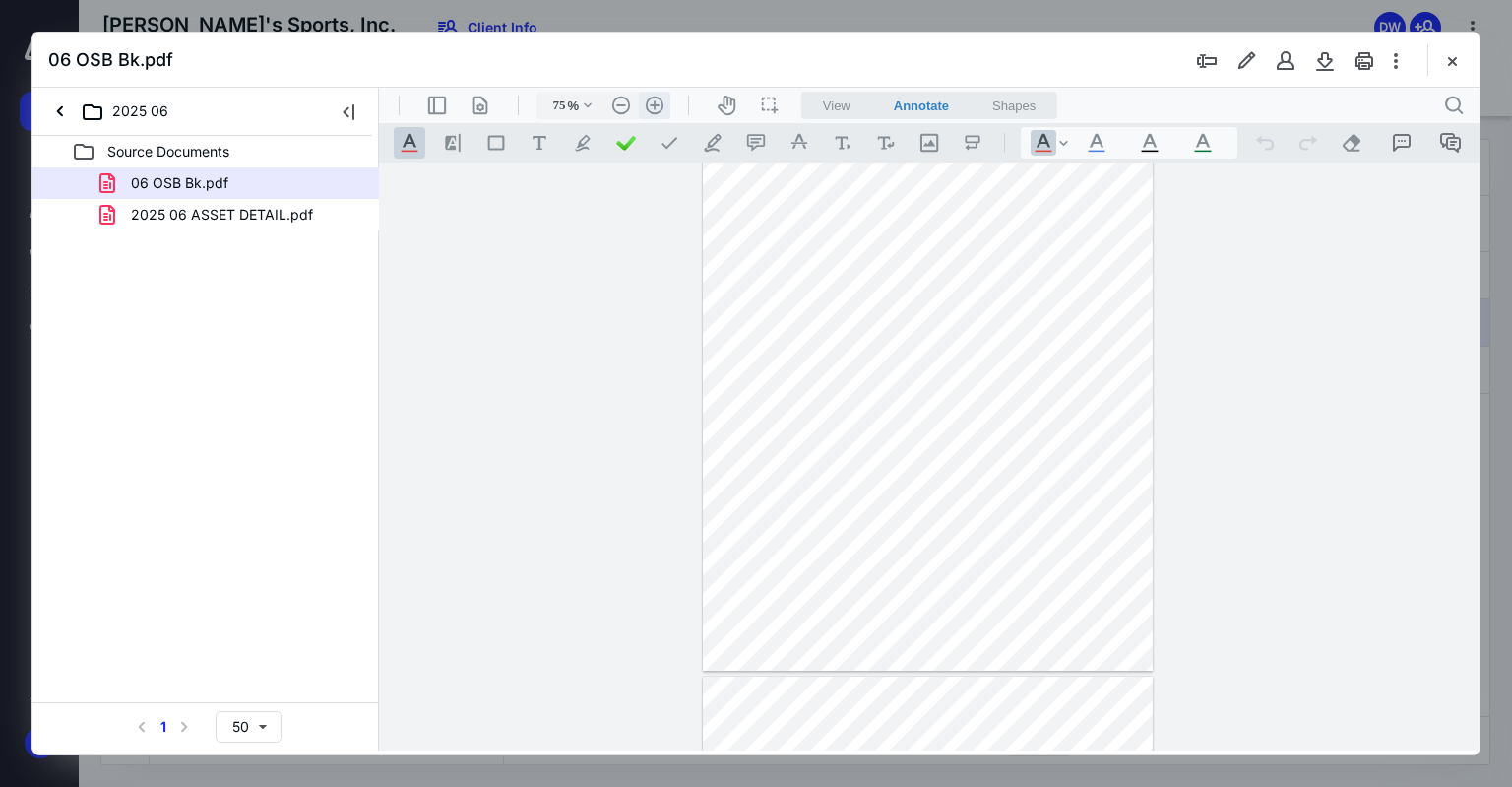 click on ".cls-1{fill:#abb0c4;} icon - header - zoom - in - line" at bounding box center [655, 105] 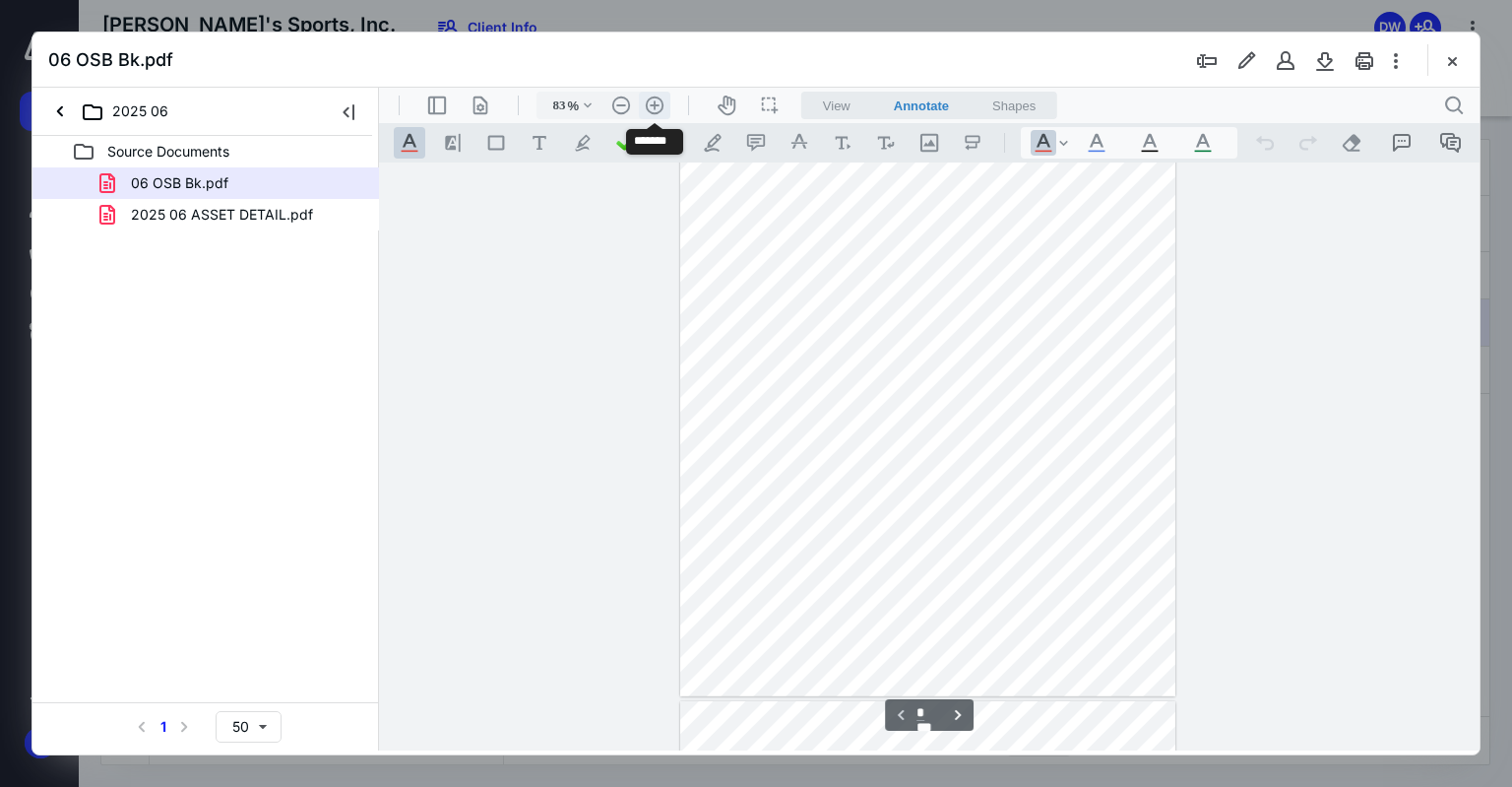 click on ".cls-1{fill:#abb0c4;} icon - header - zoom - in - line" at bounding box center (655, 105) 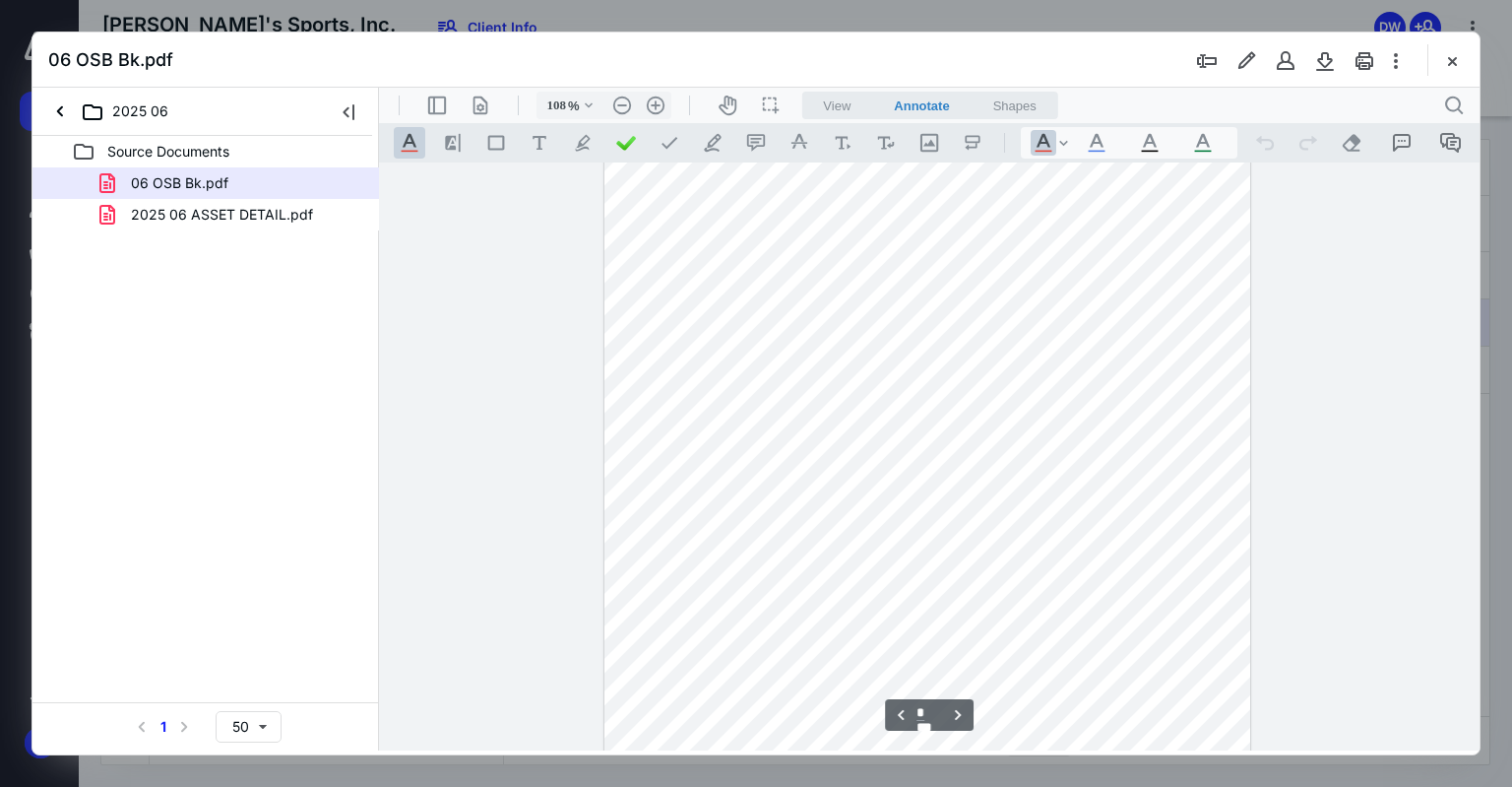 scroll, scrollTop: 1898, scrollLeft: 0, axis: vertical 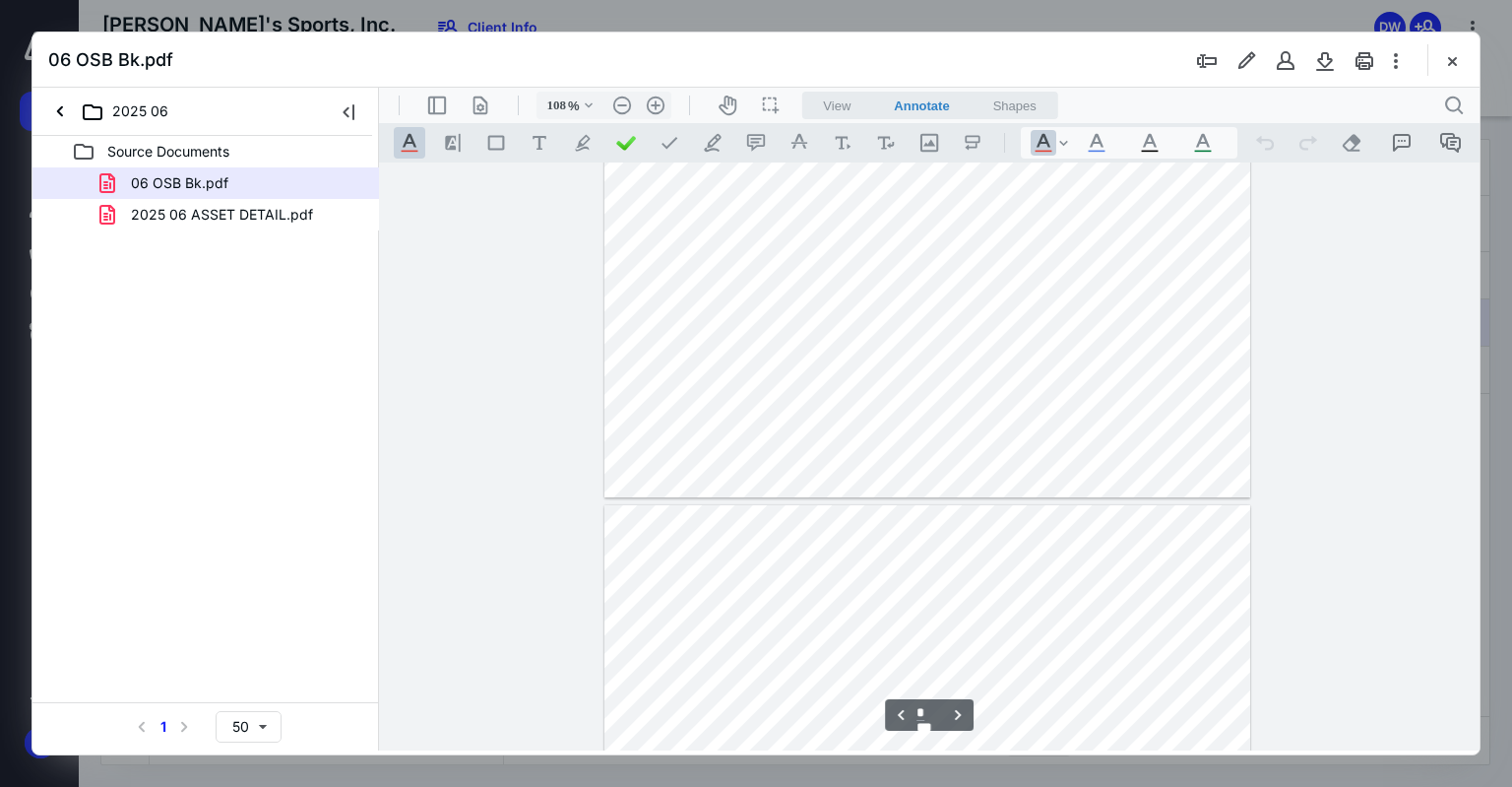 type on "*" 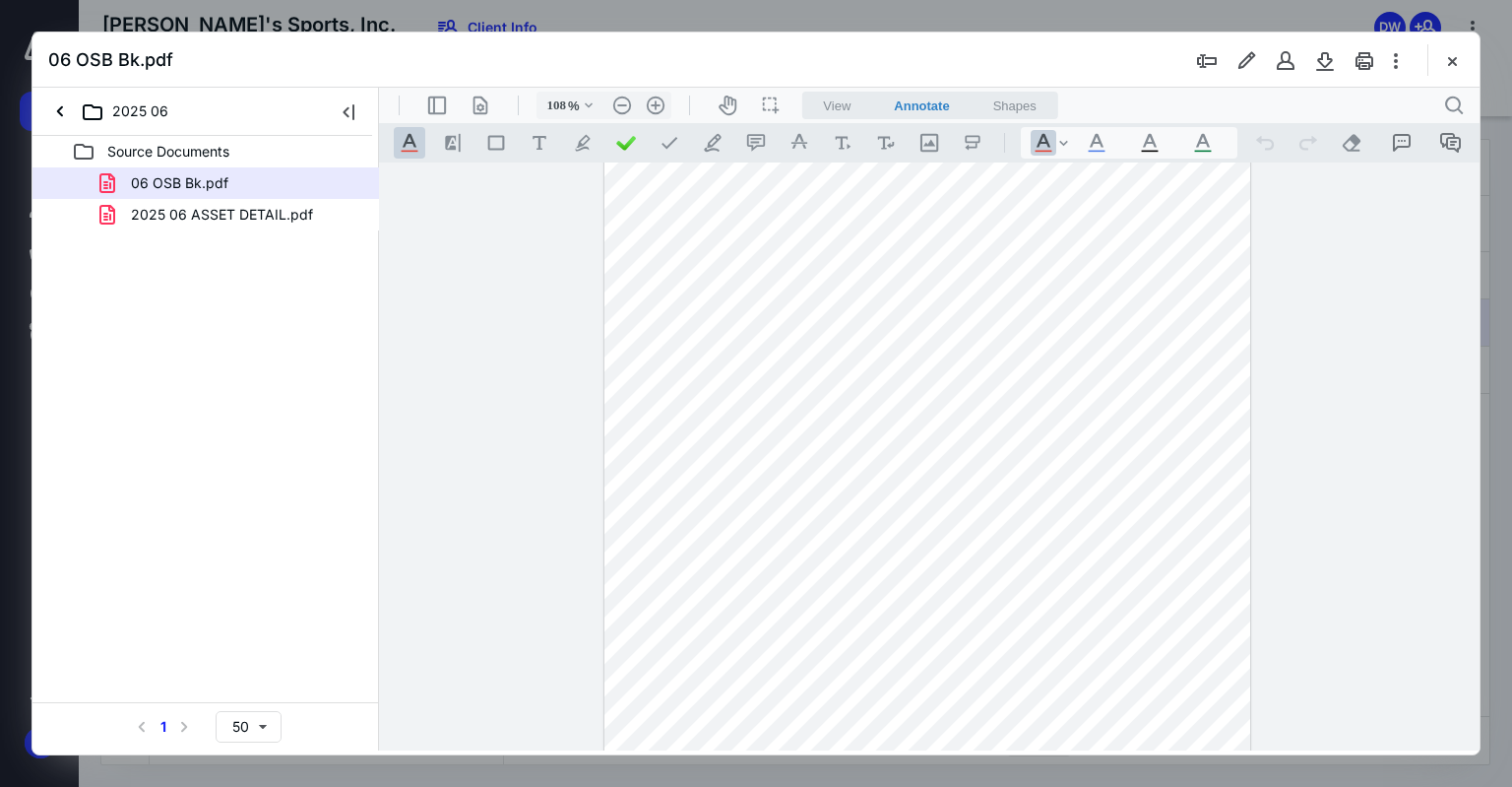 scroll, scrollTop: 2883, scrollLeft: 0, axis: vertical 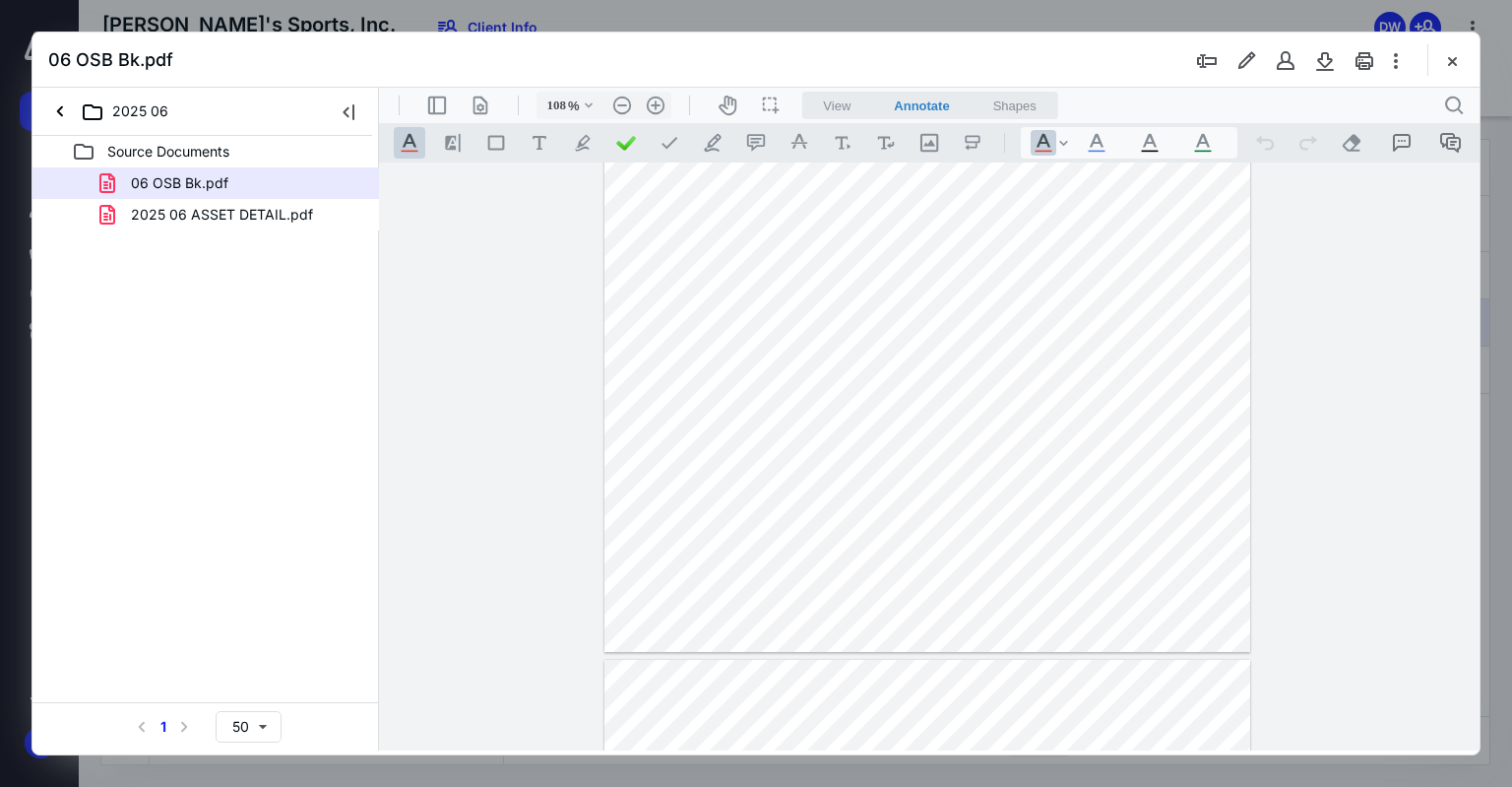 drag, startPoint x: 1452, startPoint y: 59, endPoint x: 1481, endPoint y: 83, distance: 37.64306 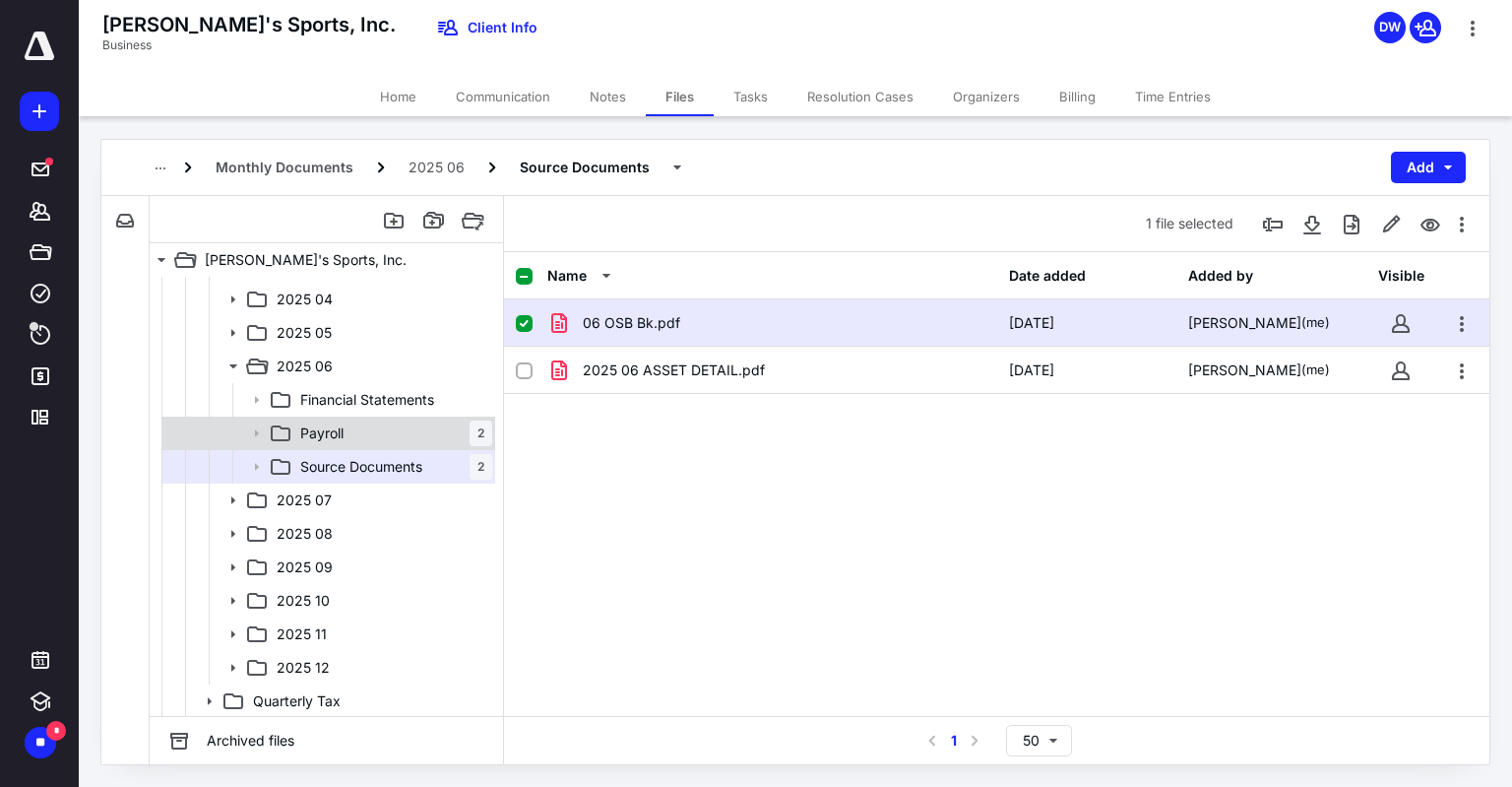 click on "Payroll 2" at bounding box center [392, 433] 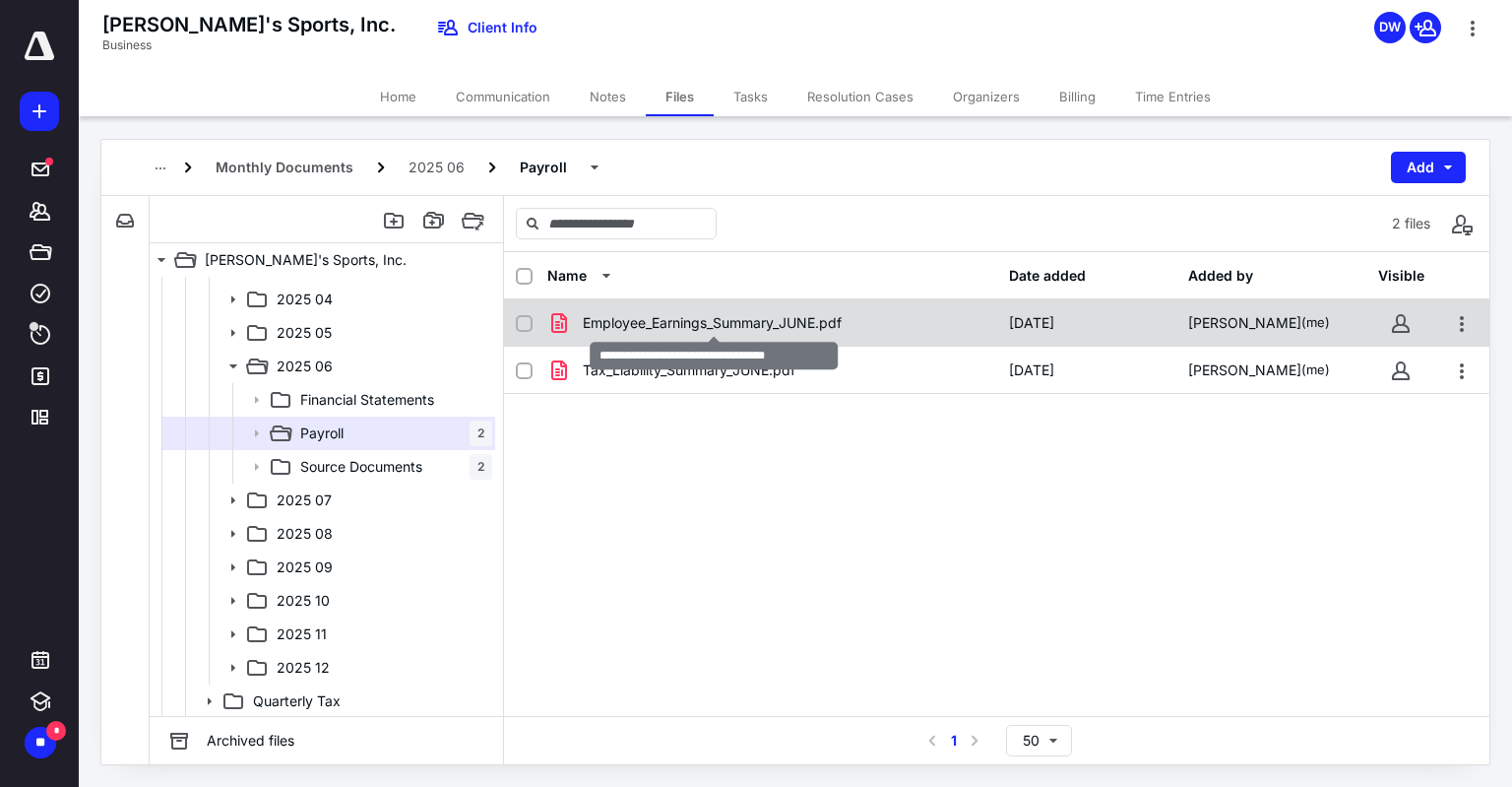 click on "Employee_Earnings_Summary_JUNE.pdf" at bounding box center [712, 323] 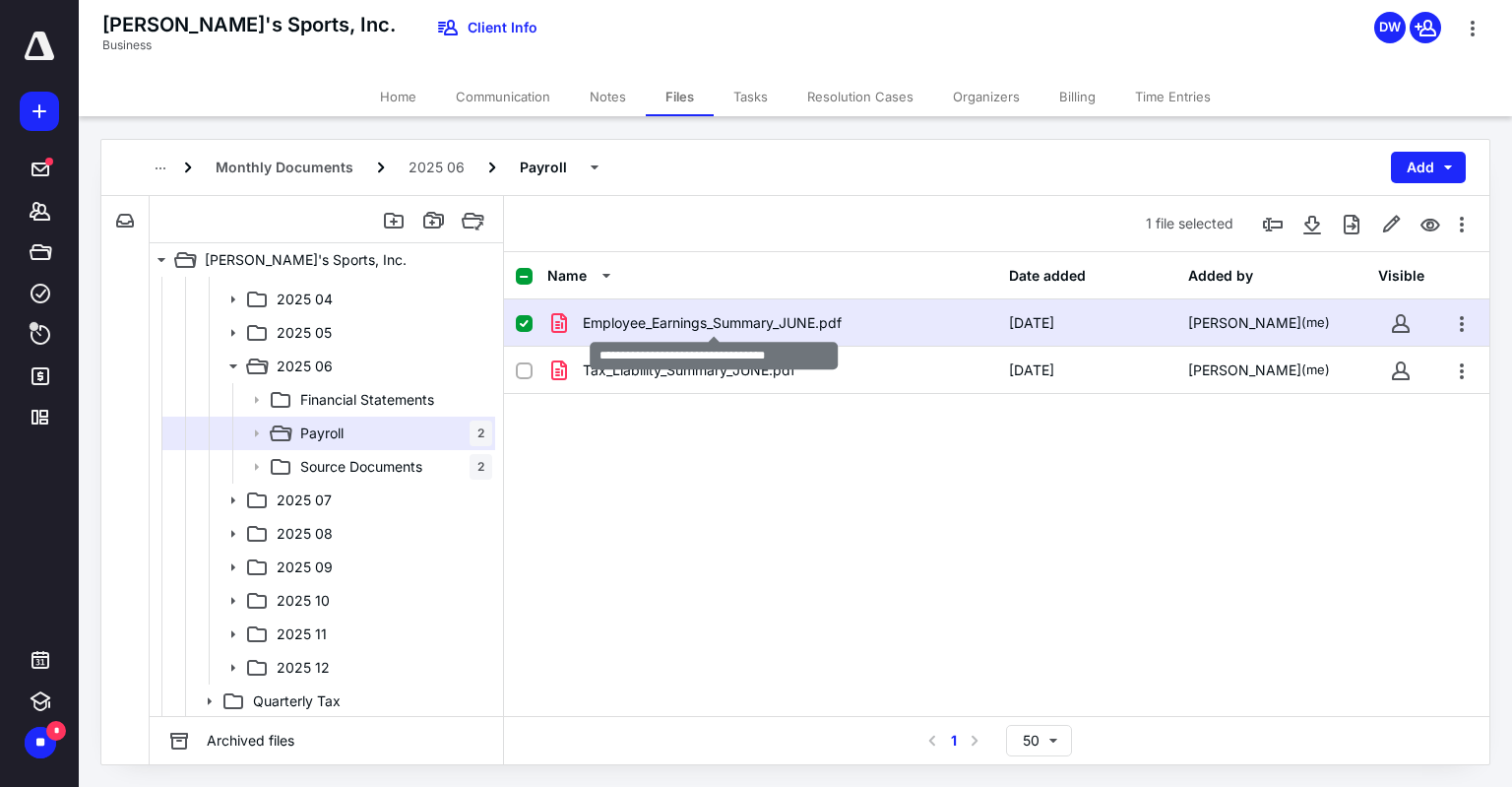 click on "Employee_Earnings_Summary_JUNE.pdf" at bounding box center (712, 323) 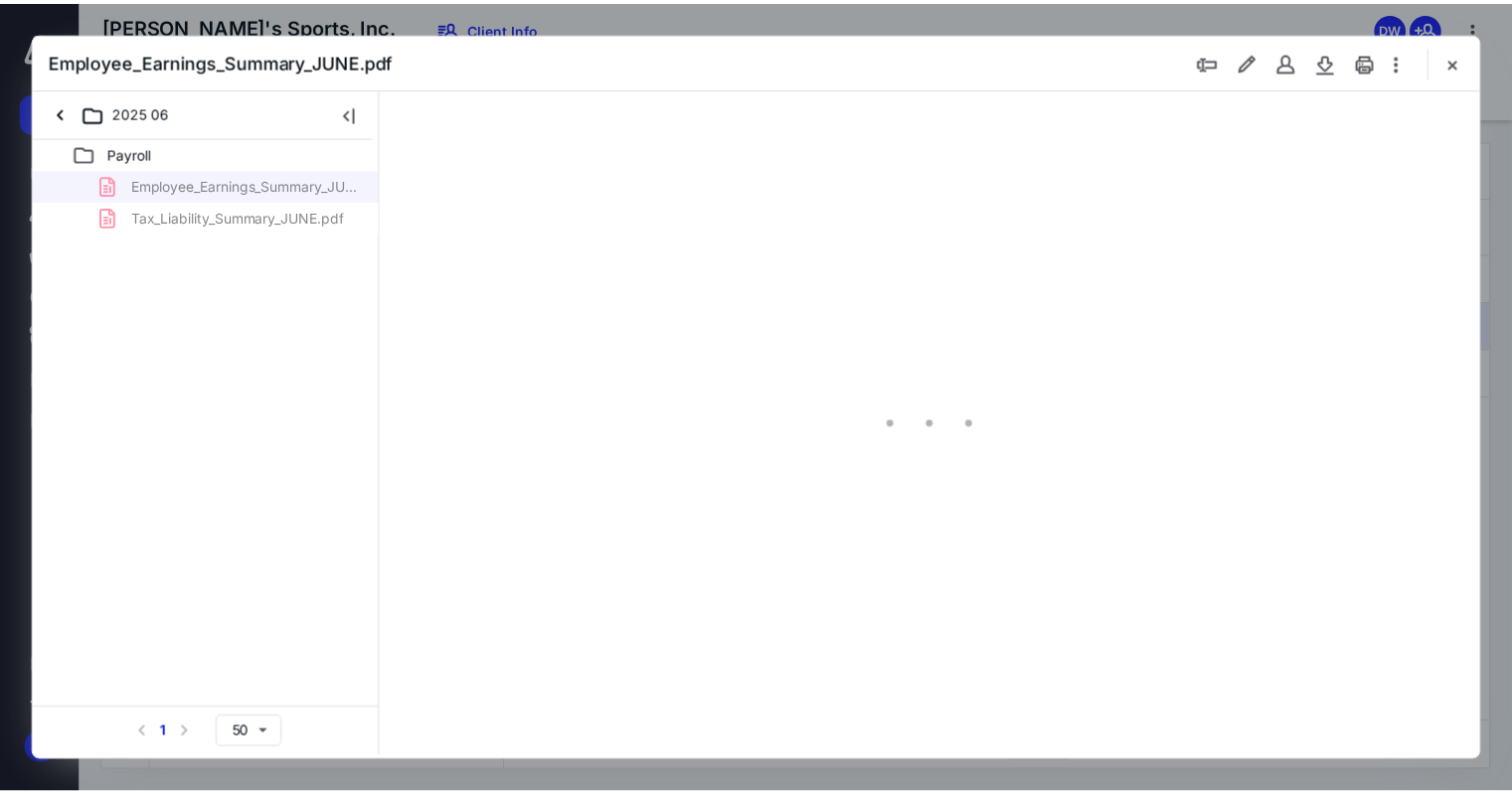 scroll, scrollTop: 0, scrollLeft: 0, axis: both 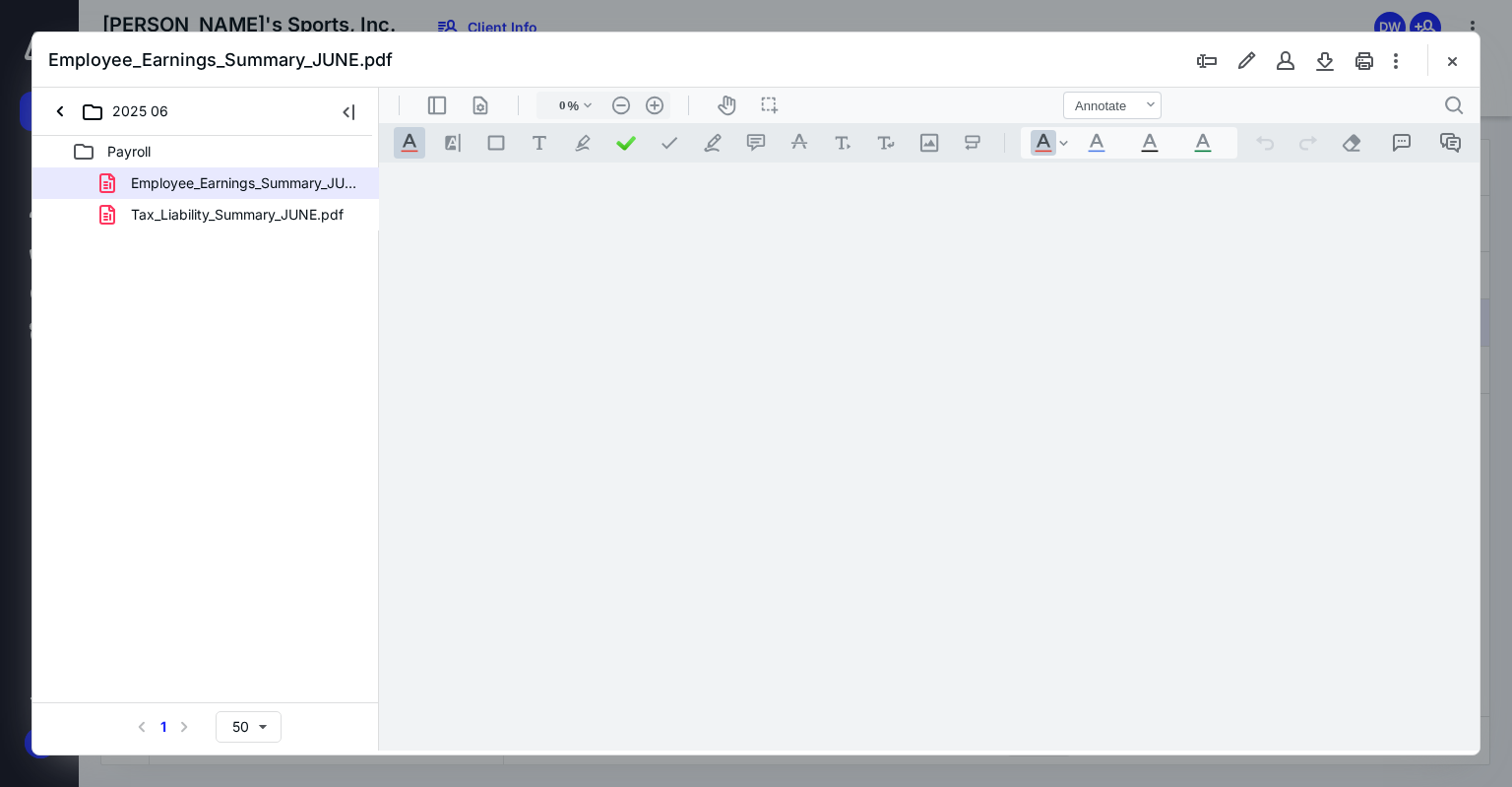 type on "97" 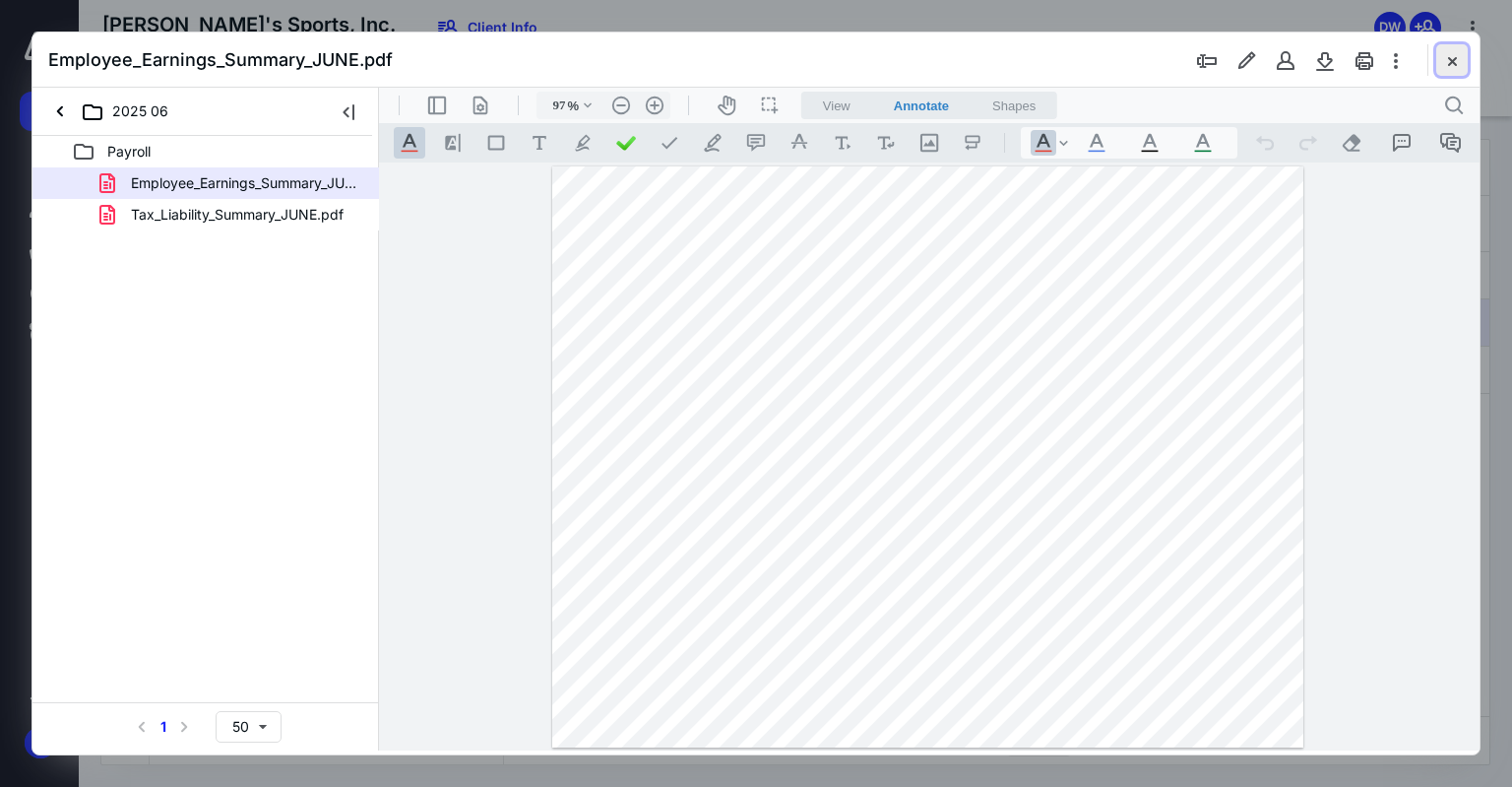 drag, startPoint x: 1447, startPoint y: 51, endPoint x: 1507, endPoint y: 50, distance: 60.008333 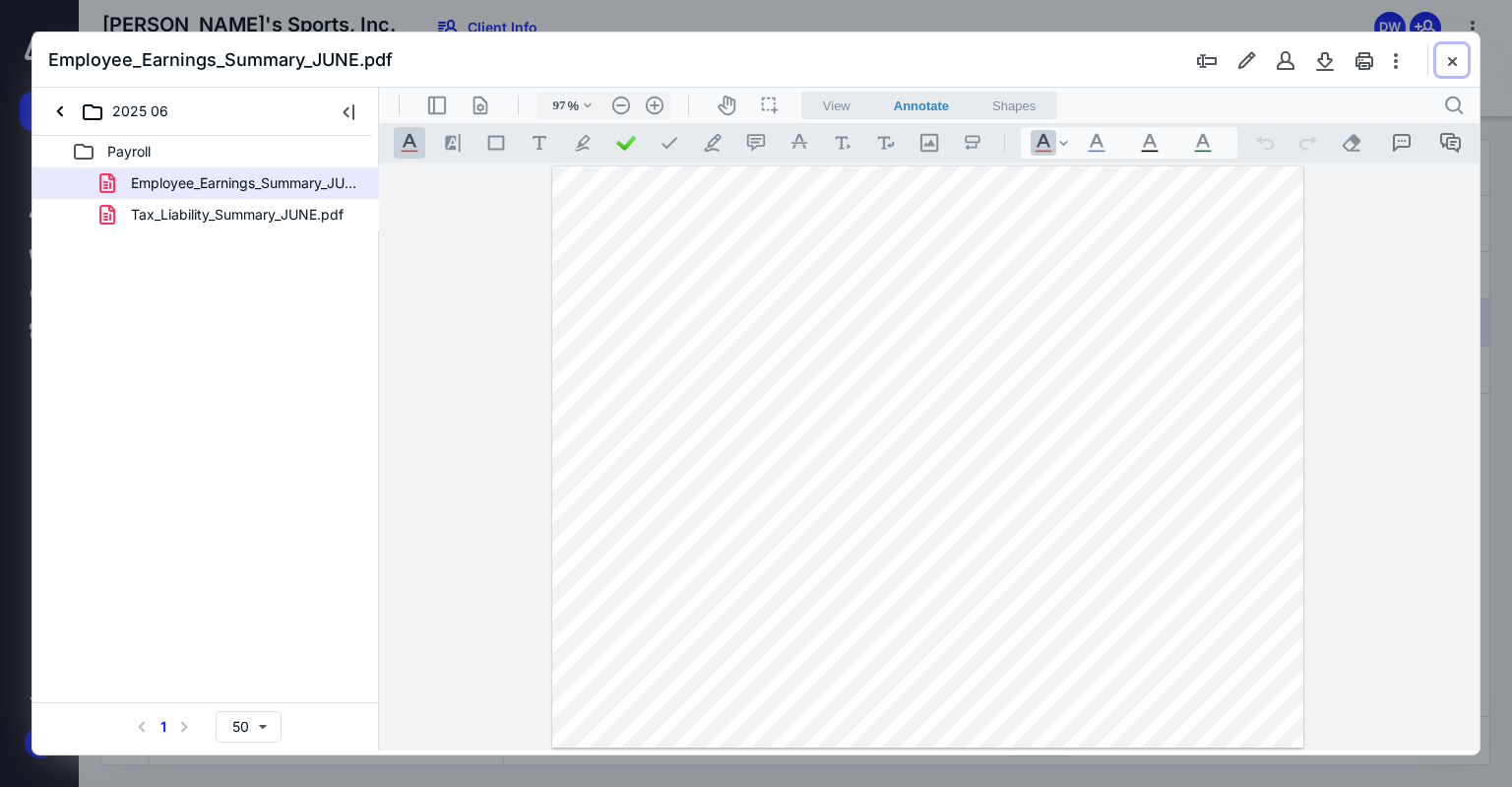 click at bounding box center (1452, 60) 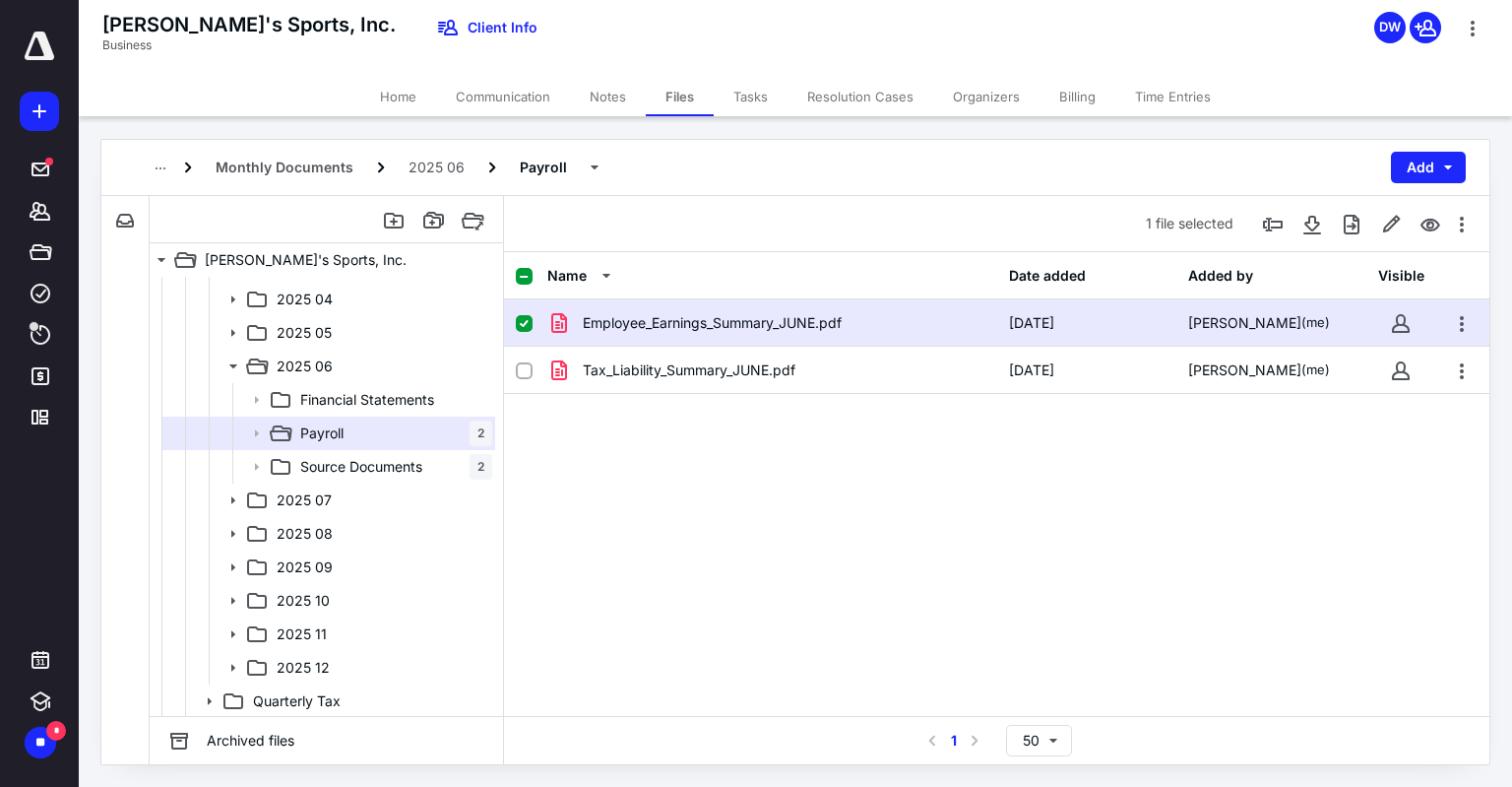 click on "Tasks" at bounding box center [750, 97] 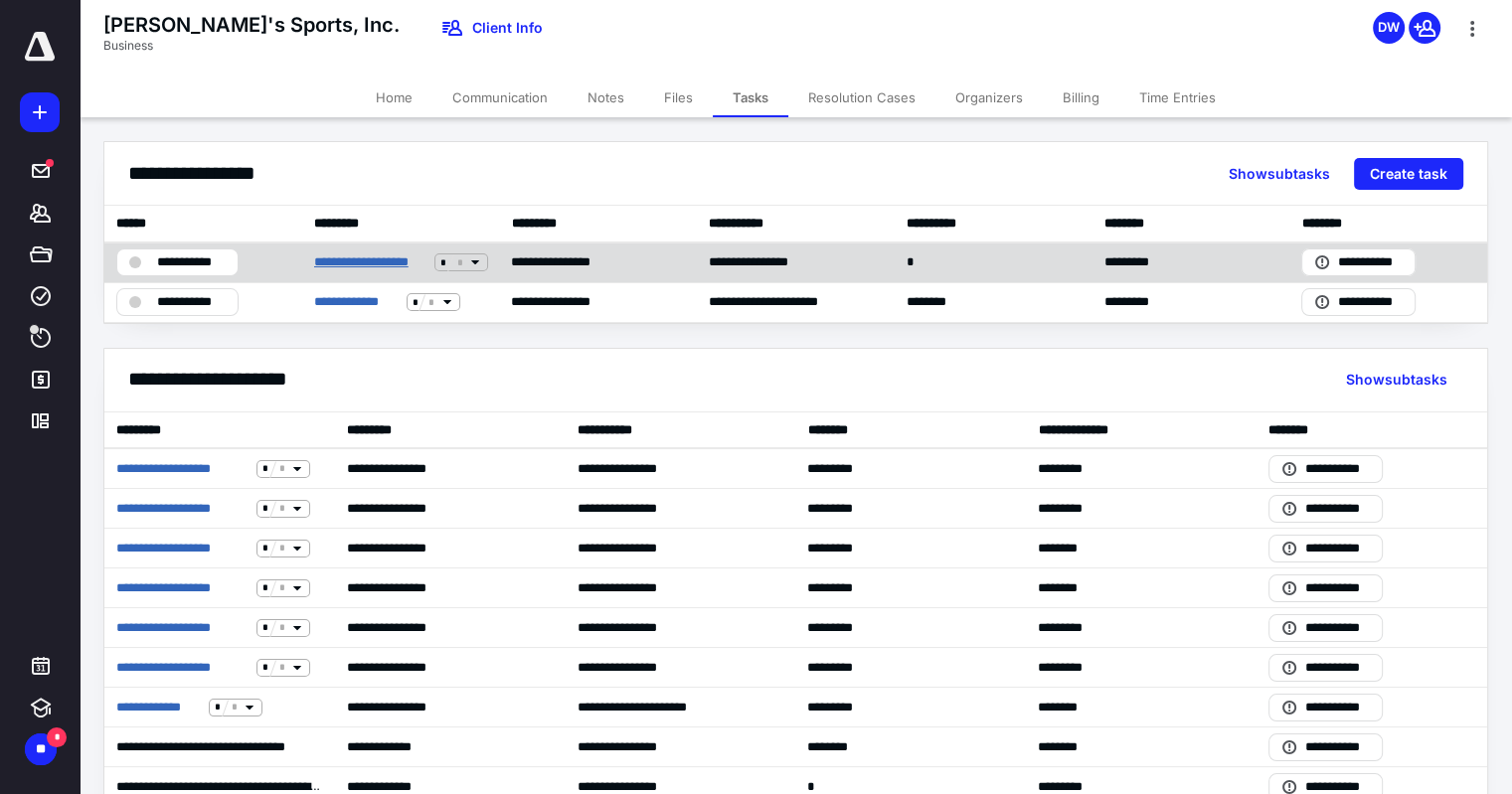 click on "**********" at bounding box center (371, 262) 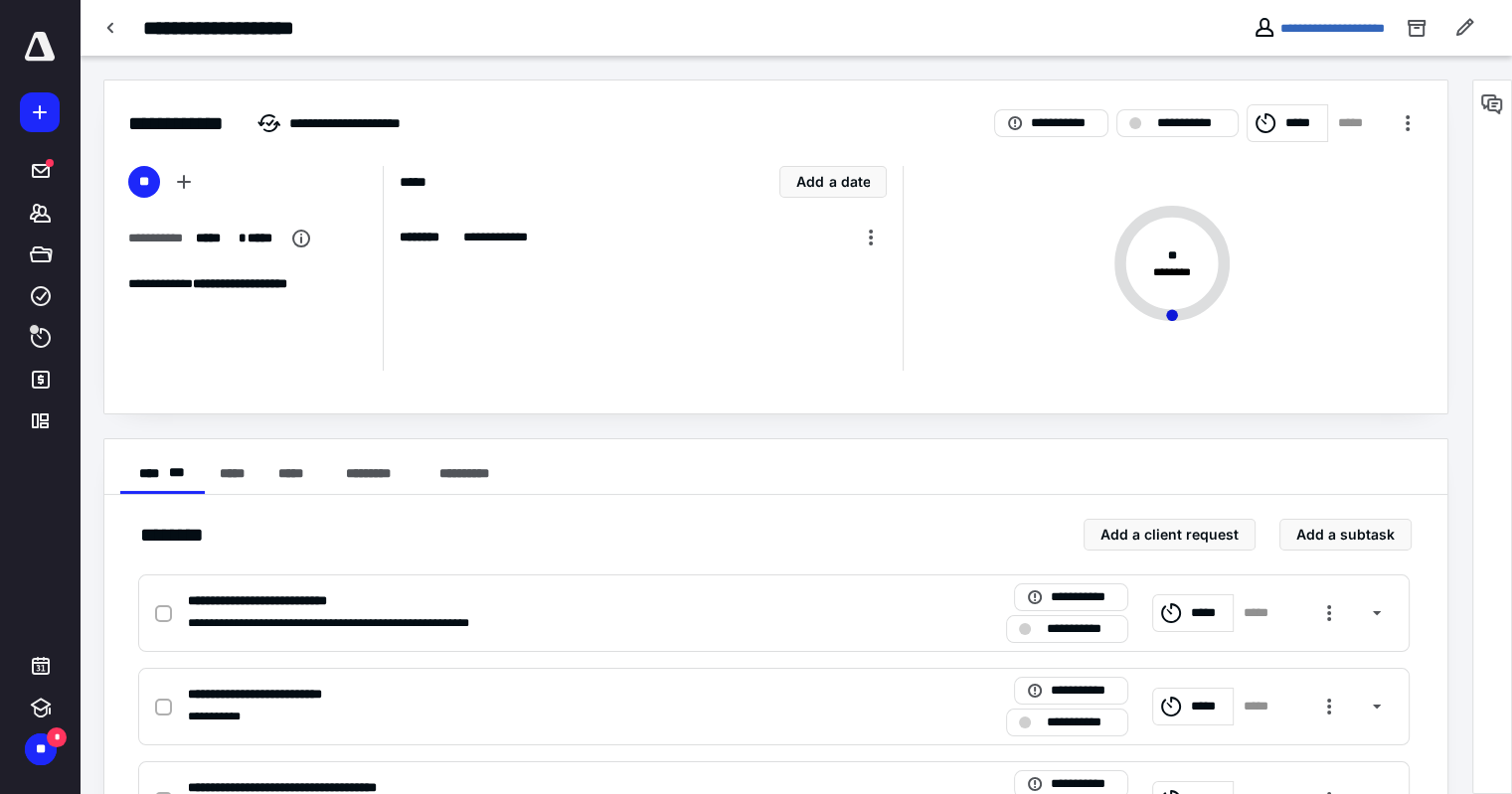 click on "*****" at bounding box center (1355, 123) 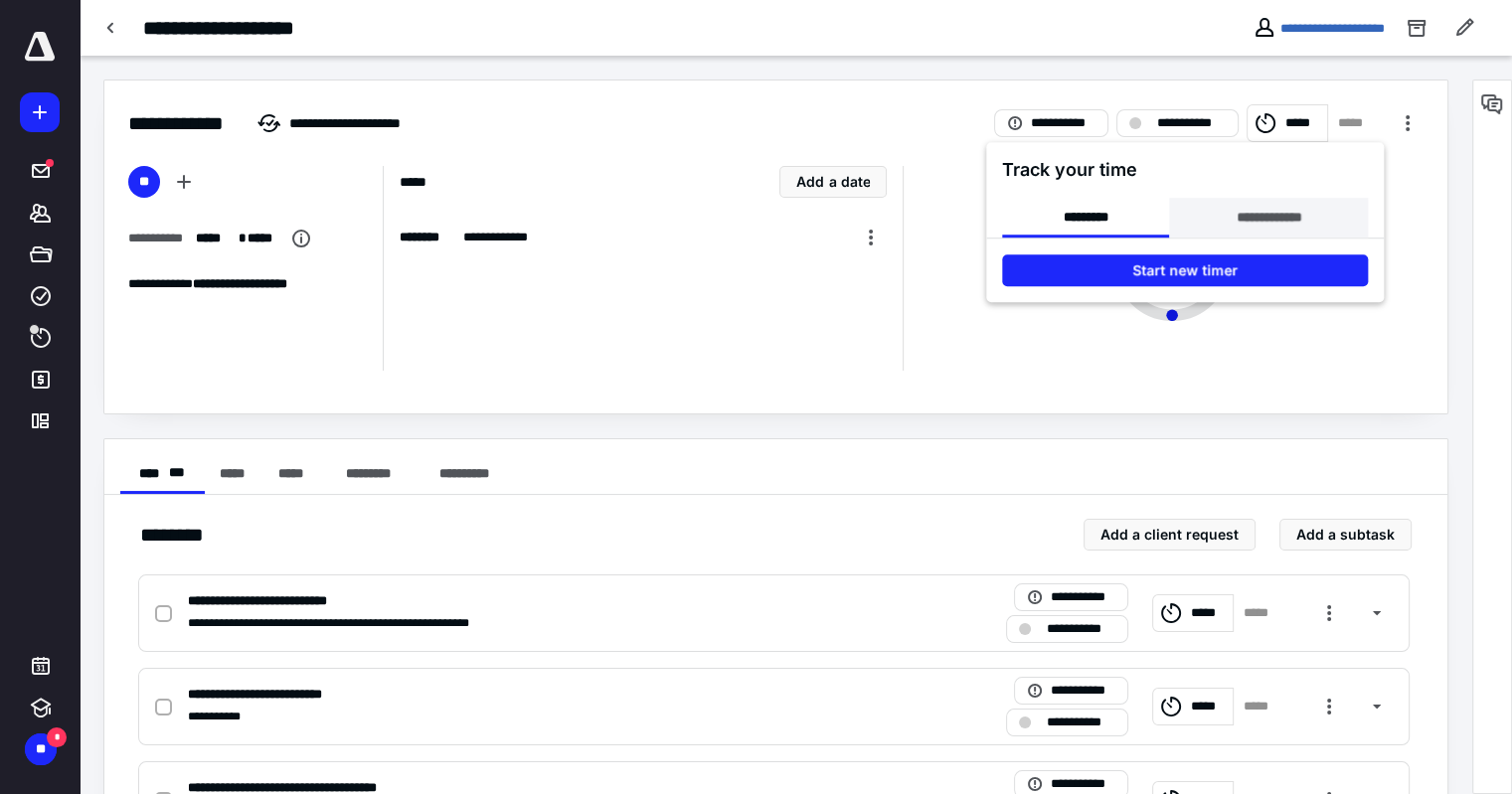 click on "**********" at bounding box center [1268, 218] 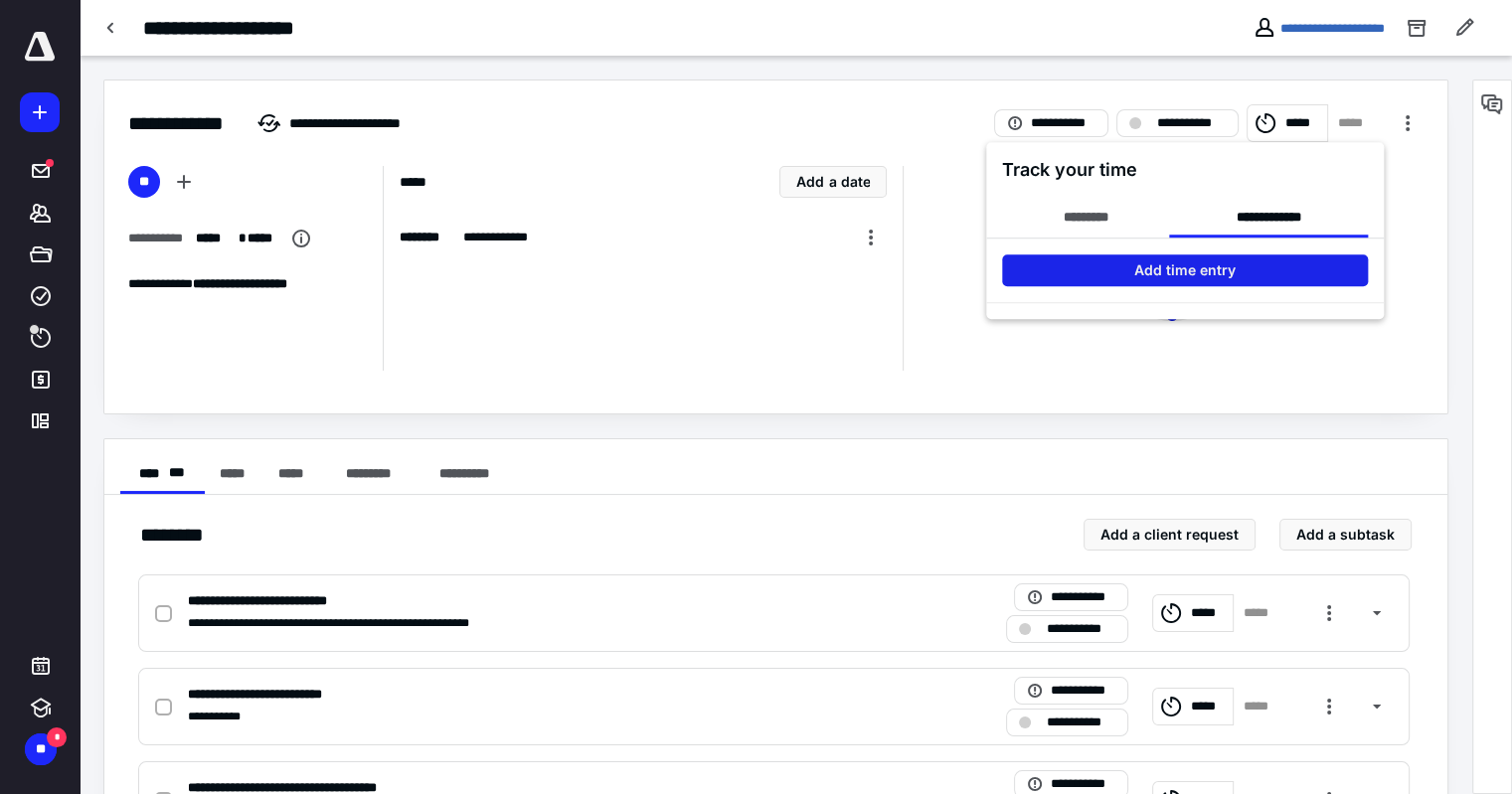 click on "Add time entry" at bounding box center [1185, 270] 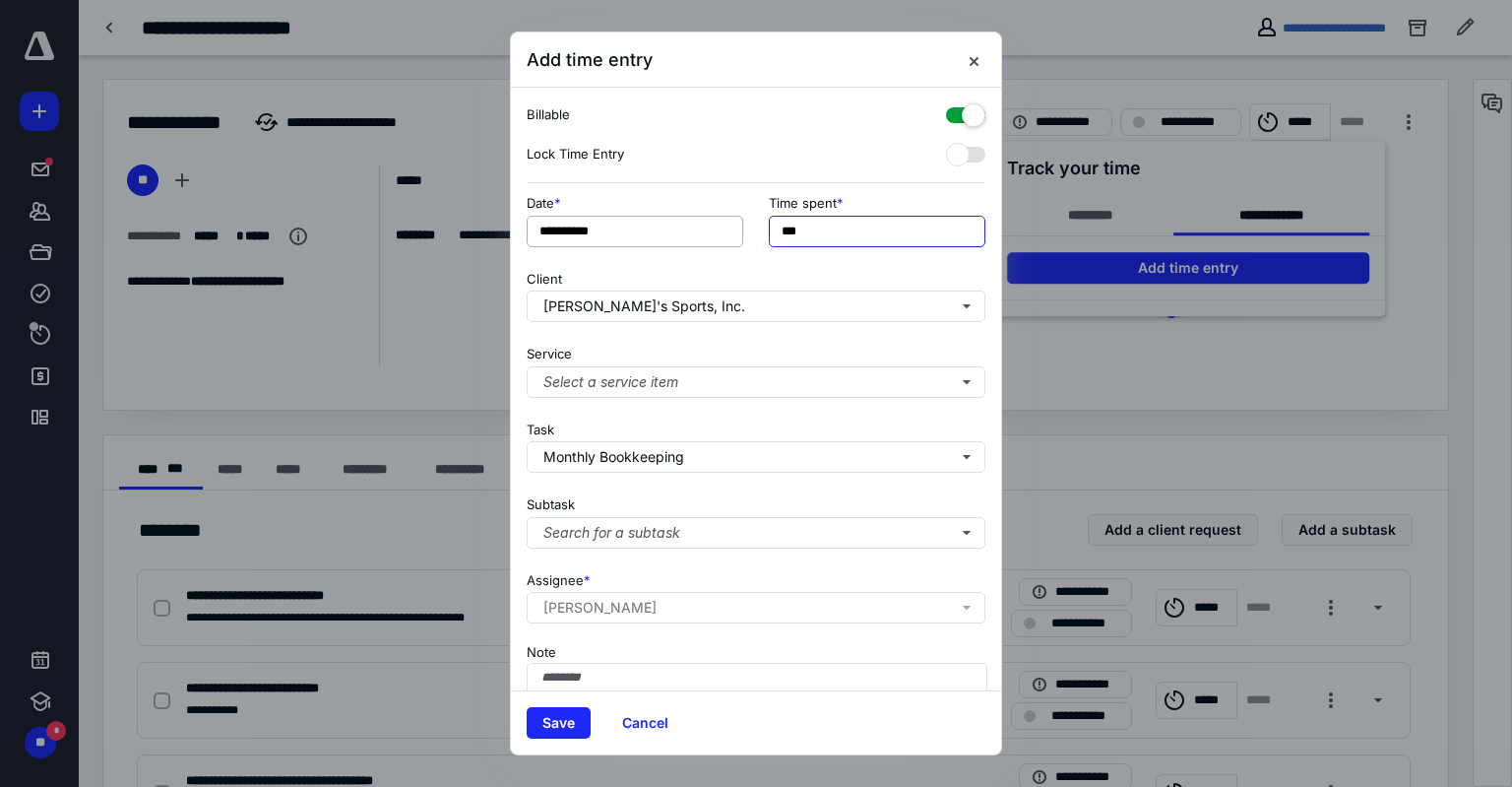 drag, startPoint x: 809, startPoint y: 230, endPoint x: 658, endPoint y: 221, distance: 151.26797 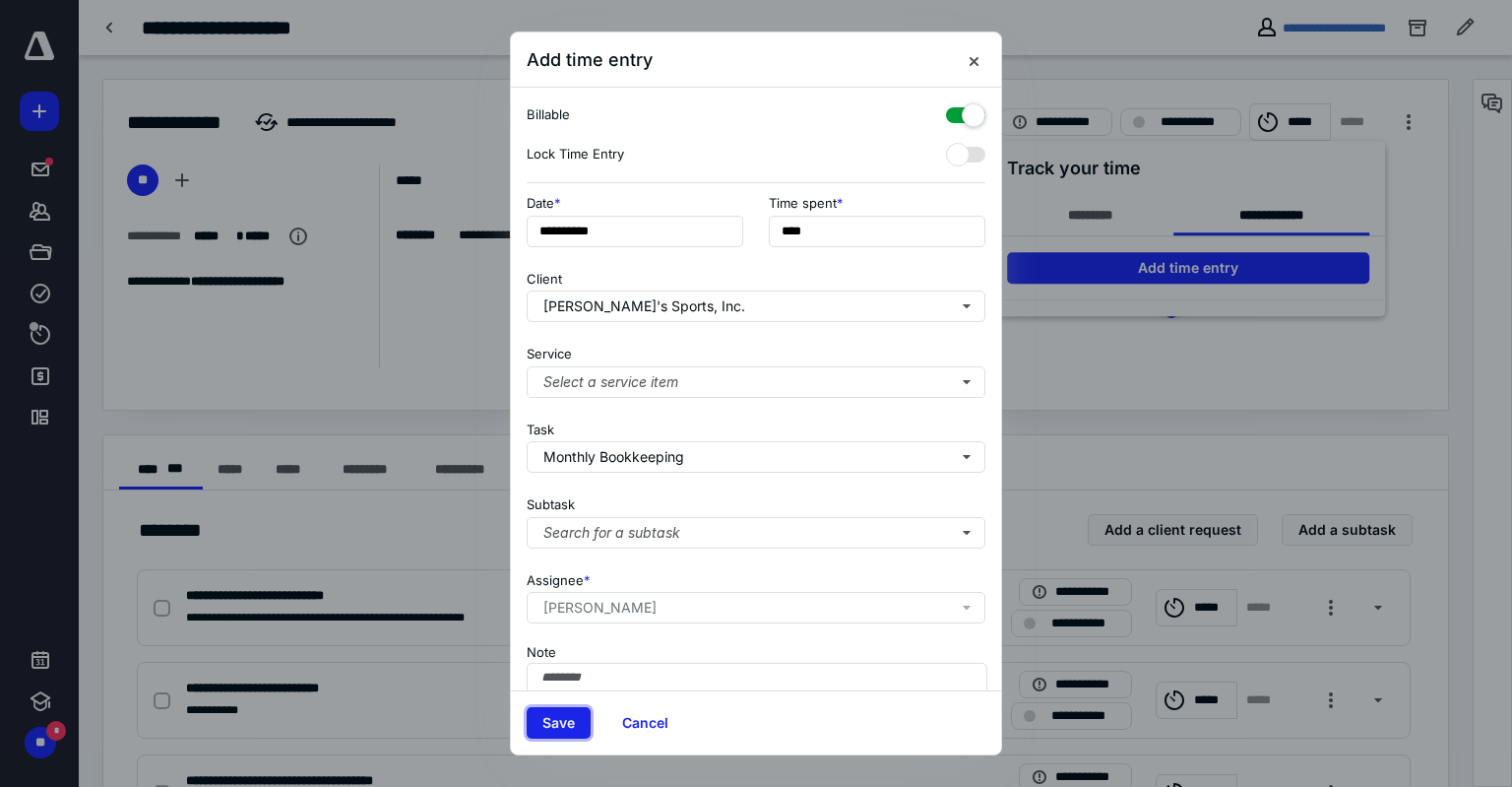 type on "******" 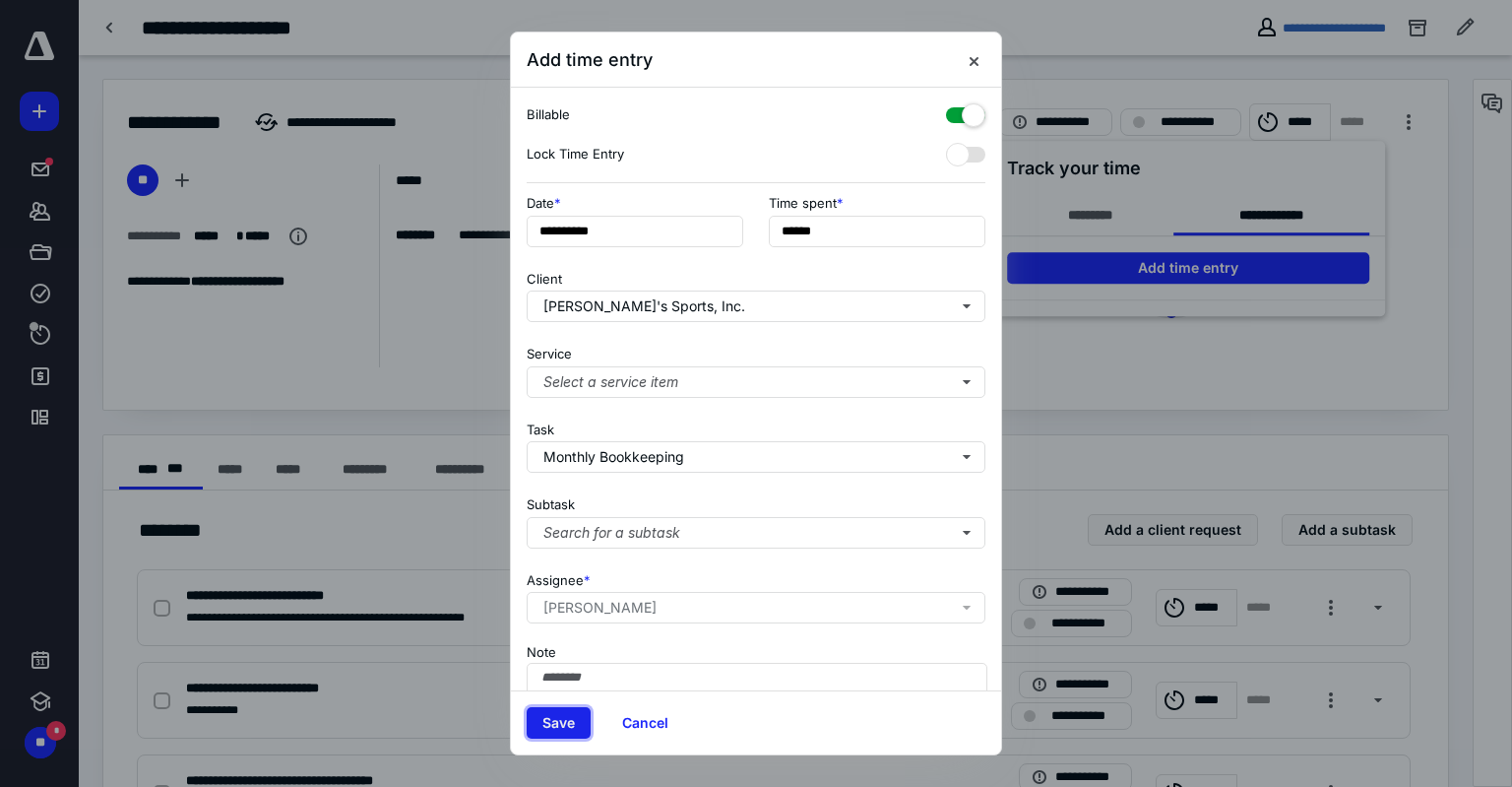 click on "Save" at bounding box center (558, 723) 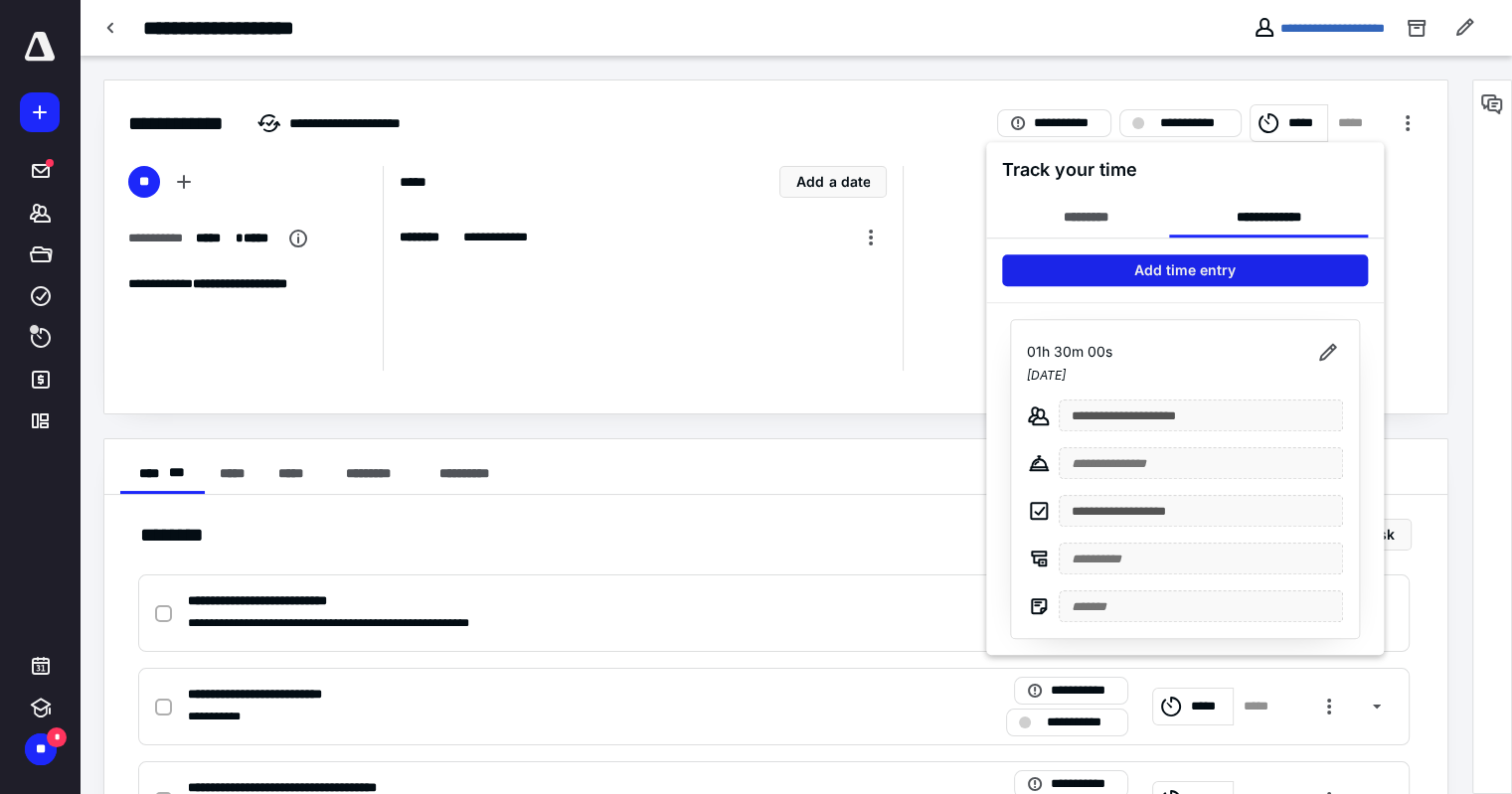 click on "Add time entry" at bounding box center (1185, 270) 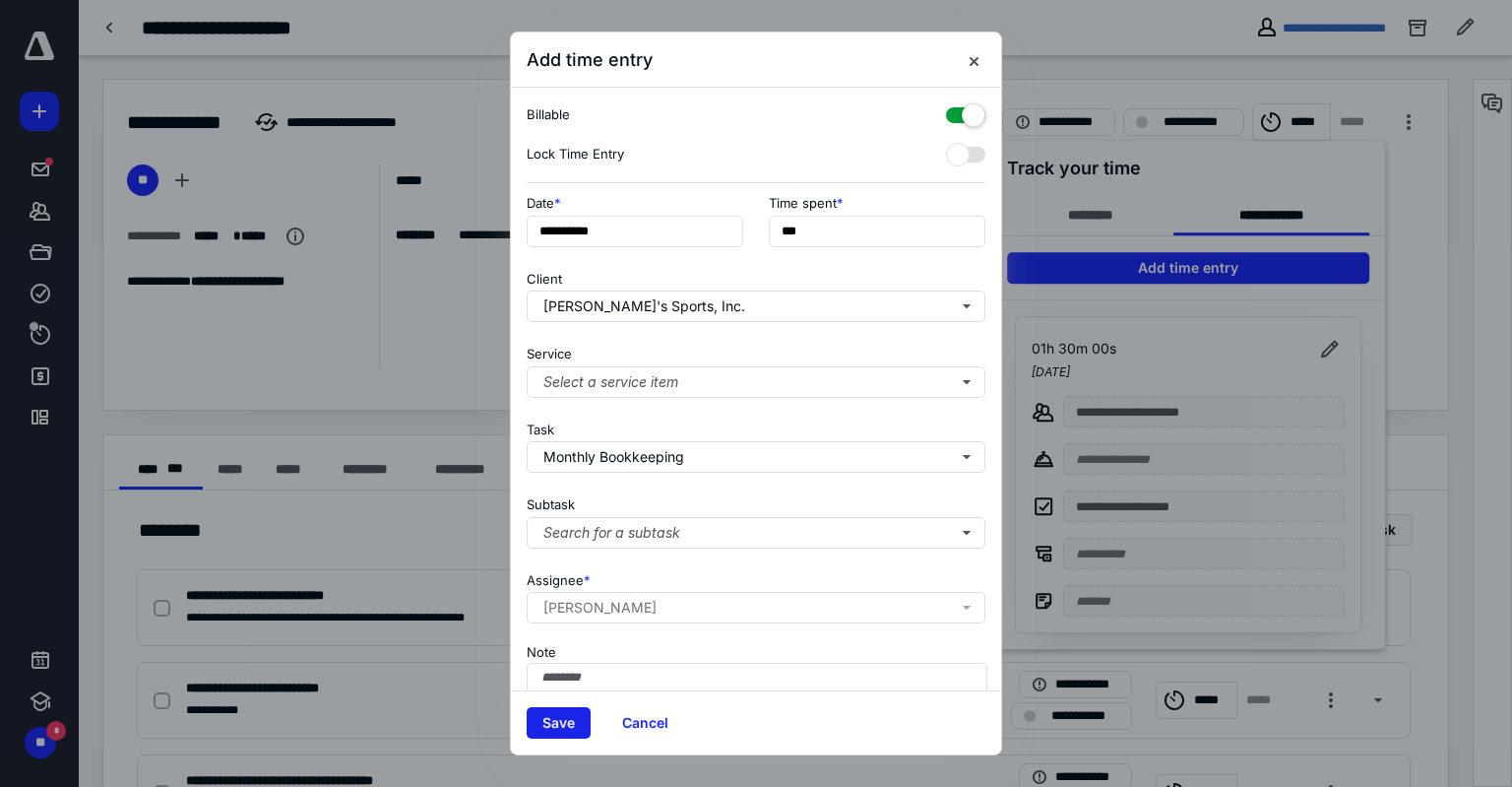click on "Save" at bounding box center (558, 723) 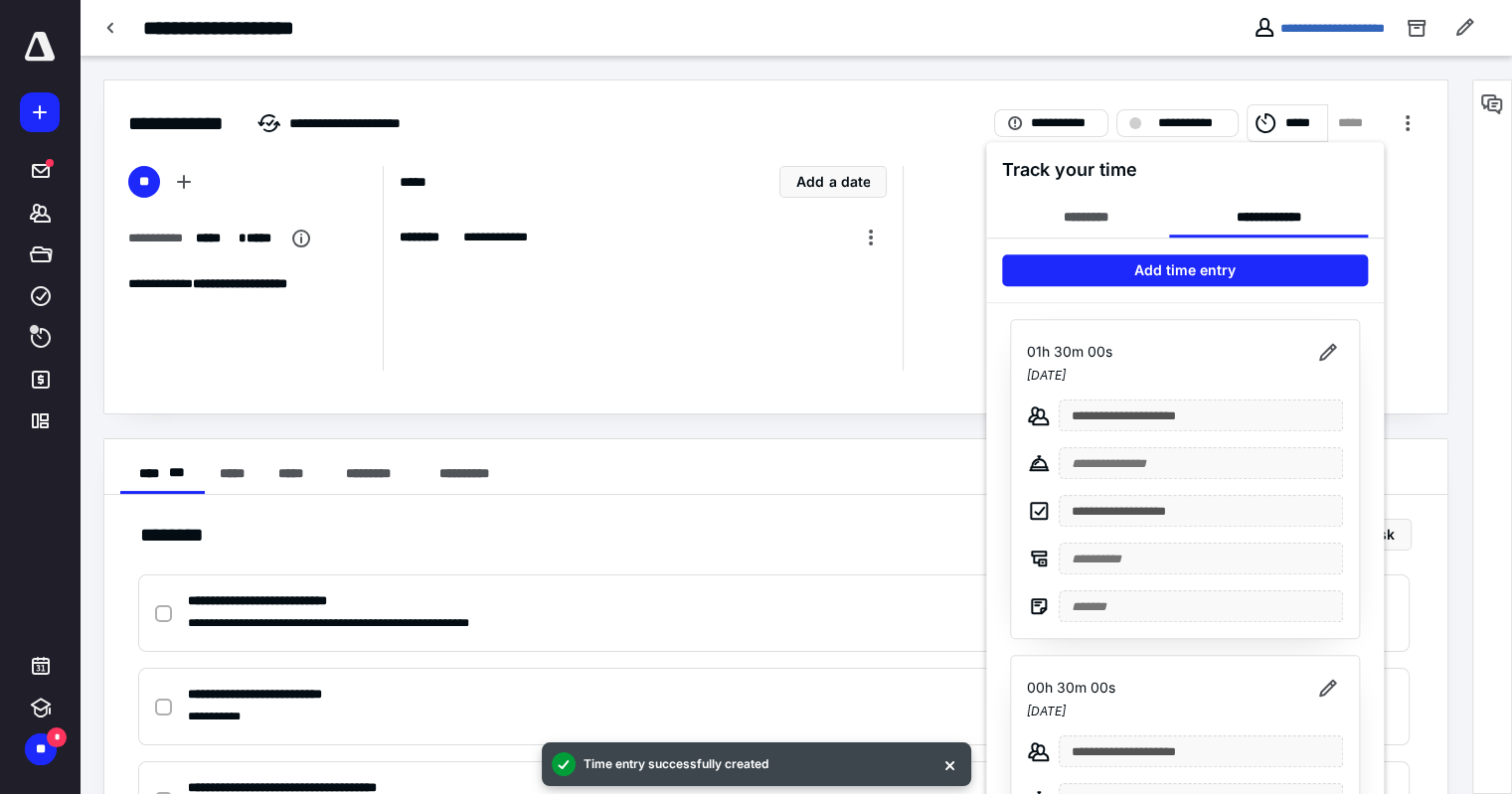 click at bounding box center (756, 397) 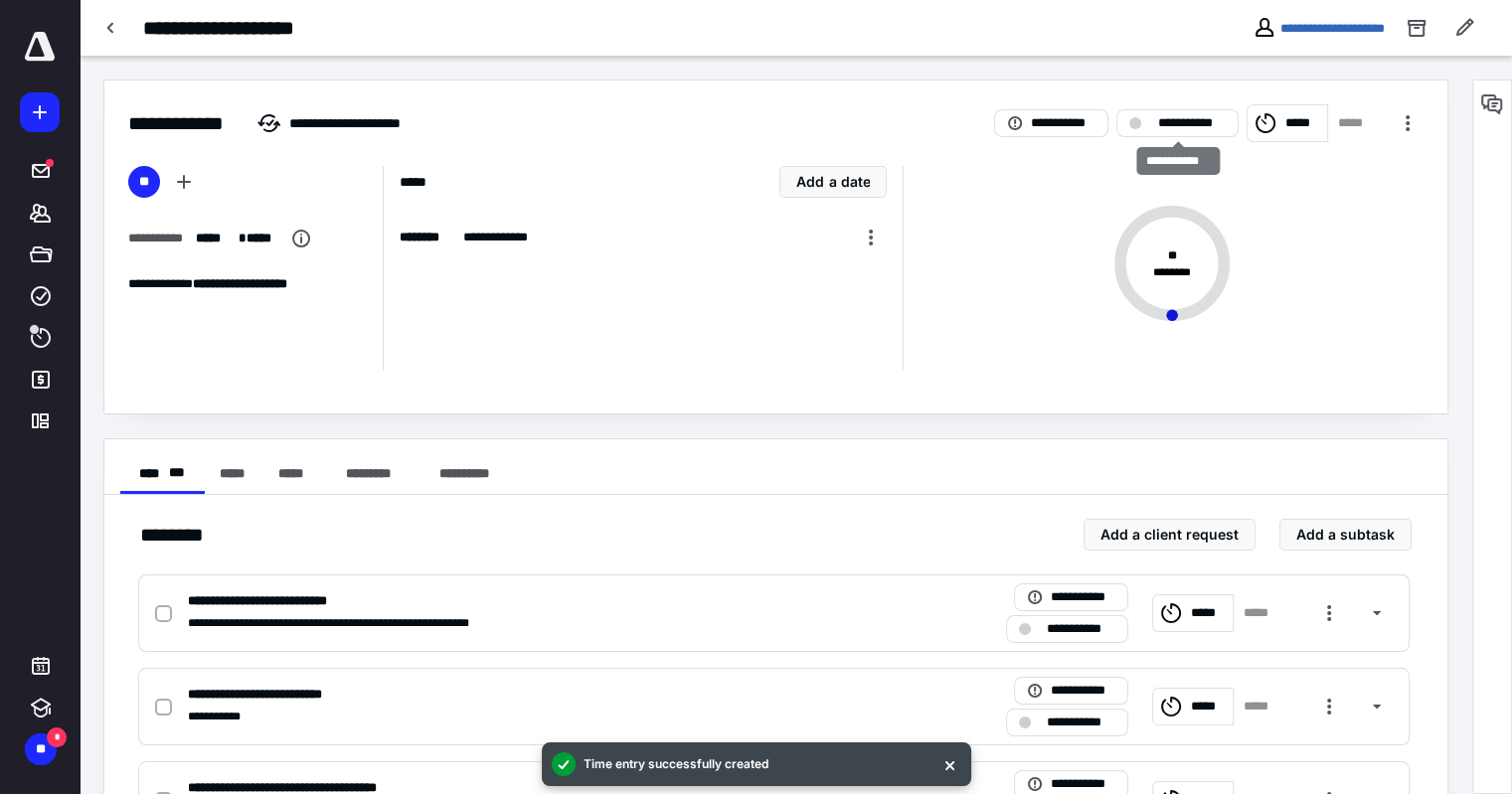 click on "**********" at bounding box center (1191, 123) 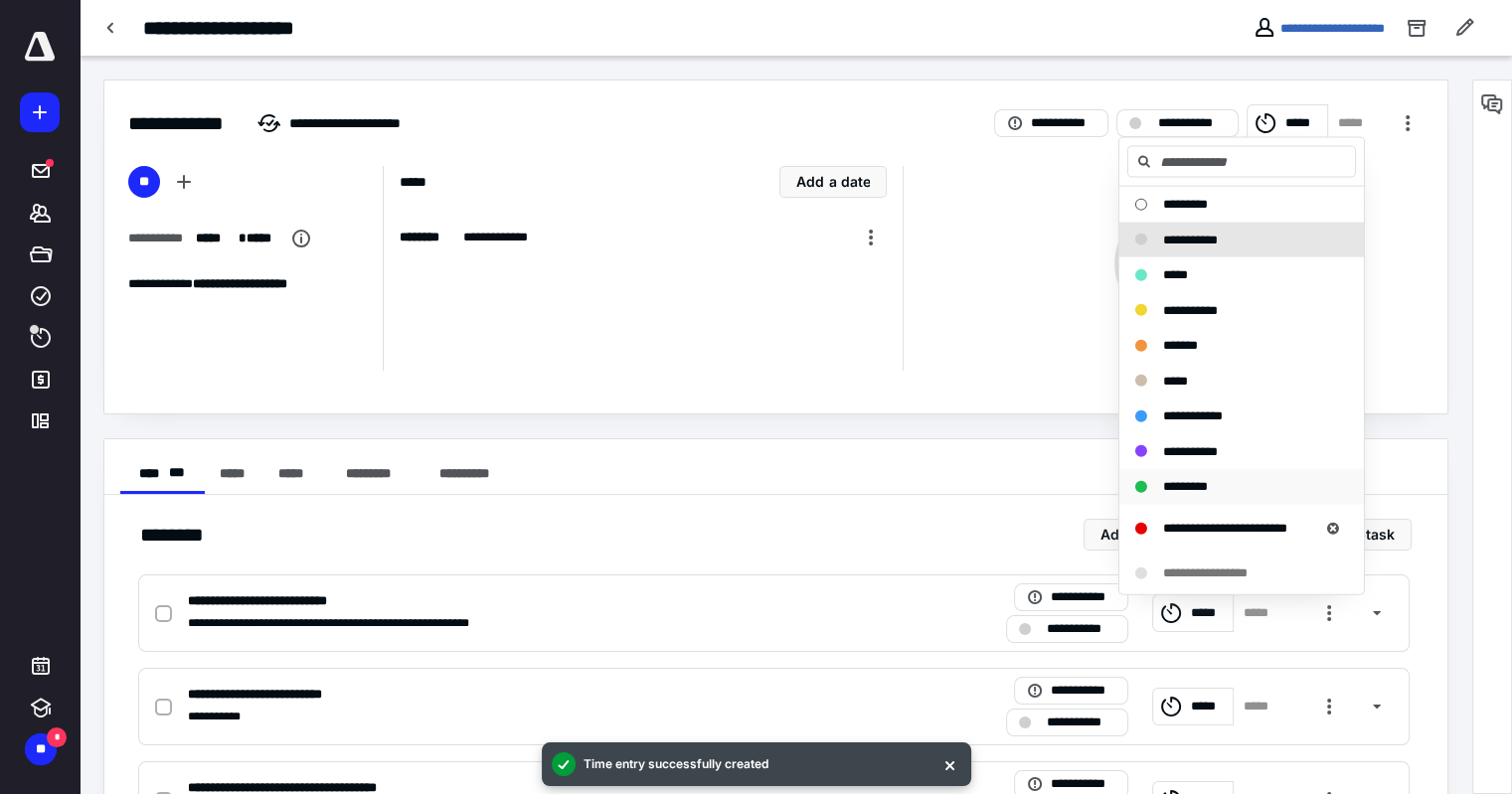 click on "*********" at bounding box center (1185, 486) 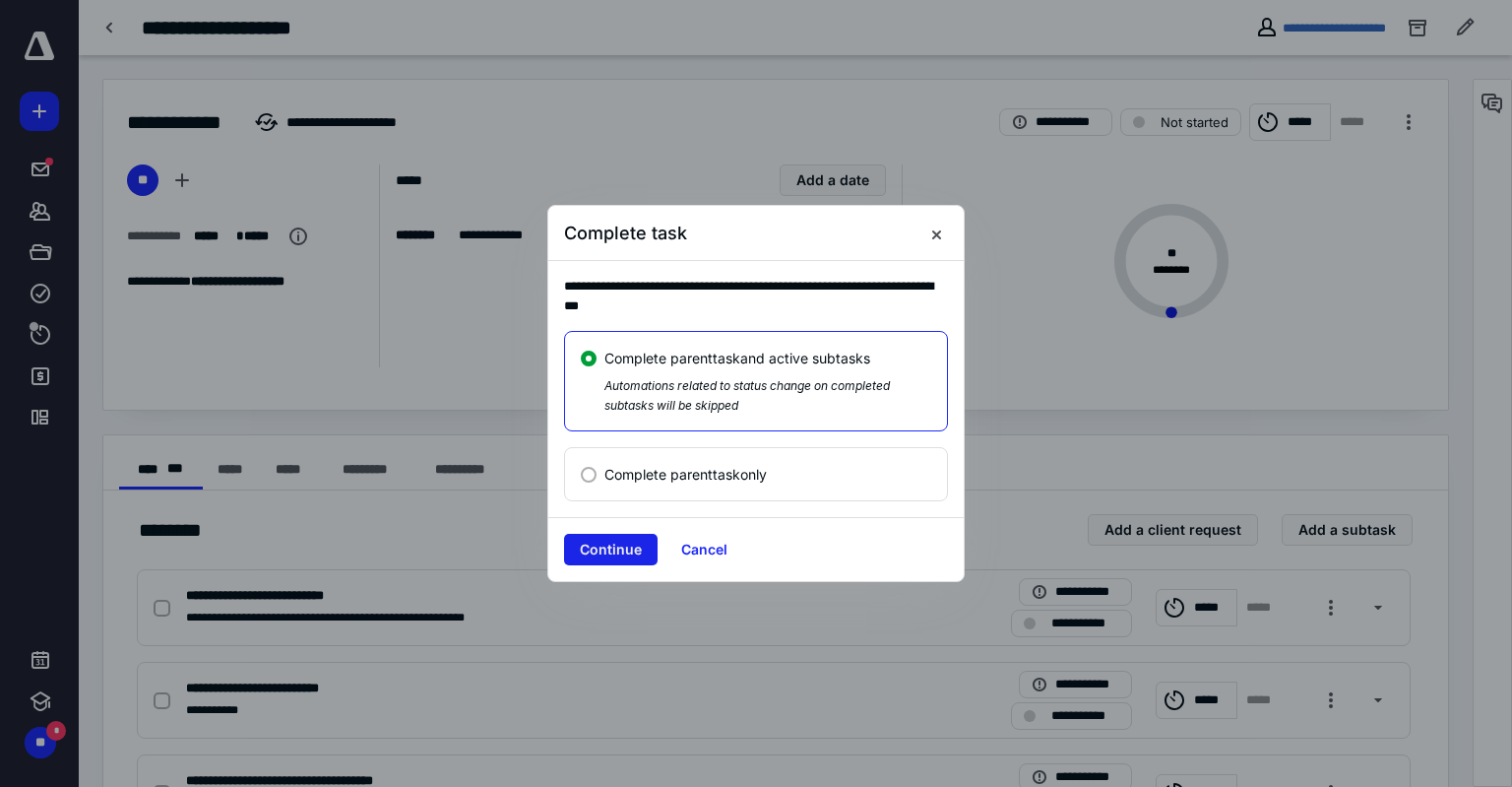 click on "Continue" at bounding box center [610, 550] 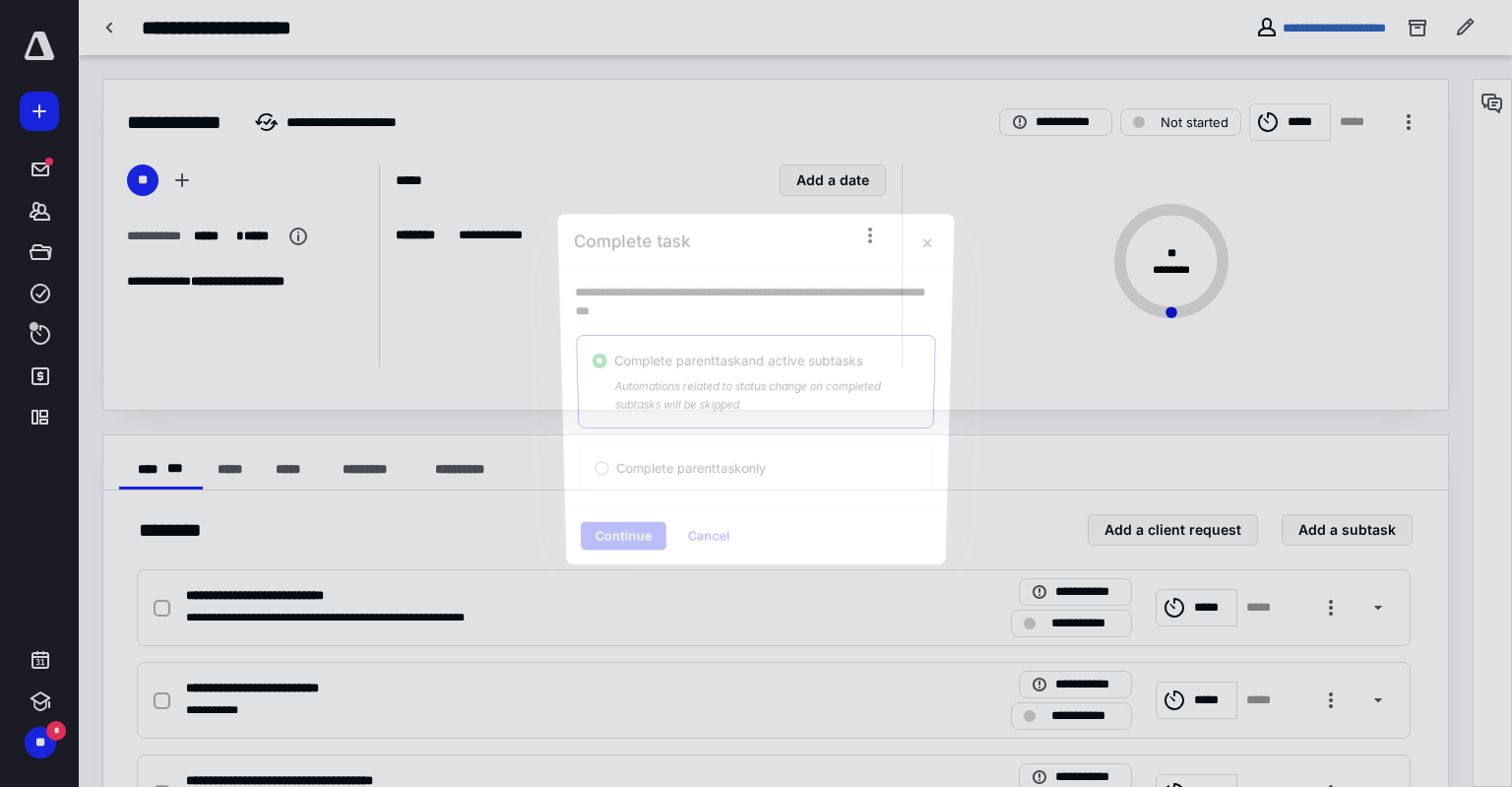 checkbox on "true" 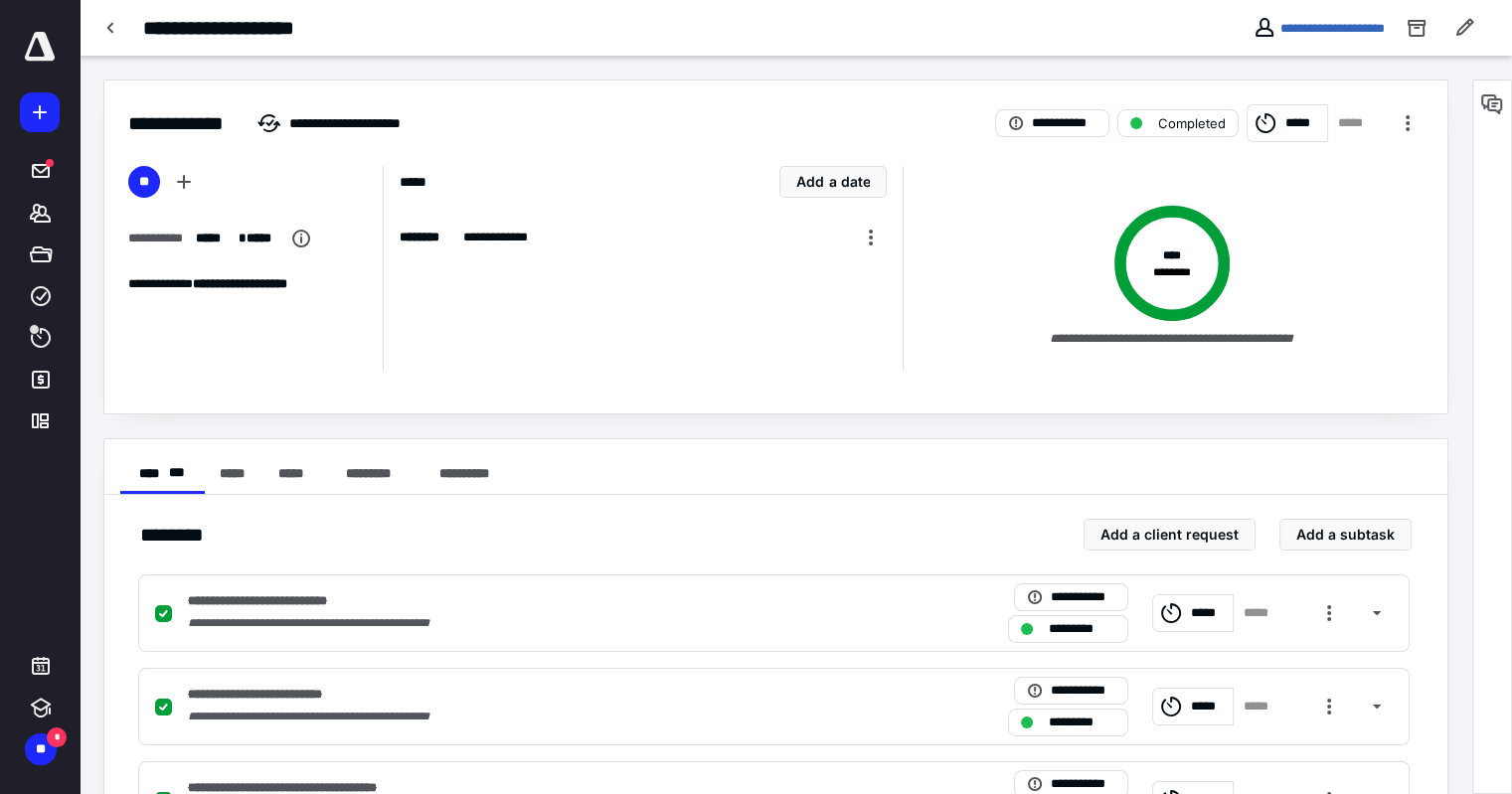 click on "*****" at bounding box center (1303, 123) 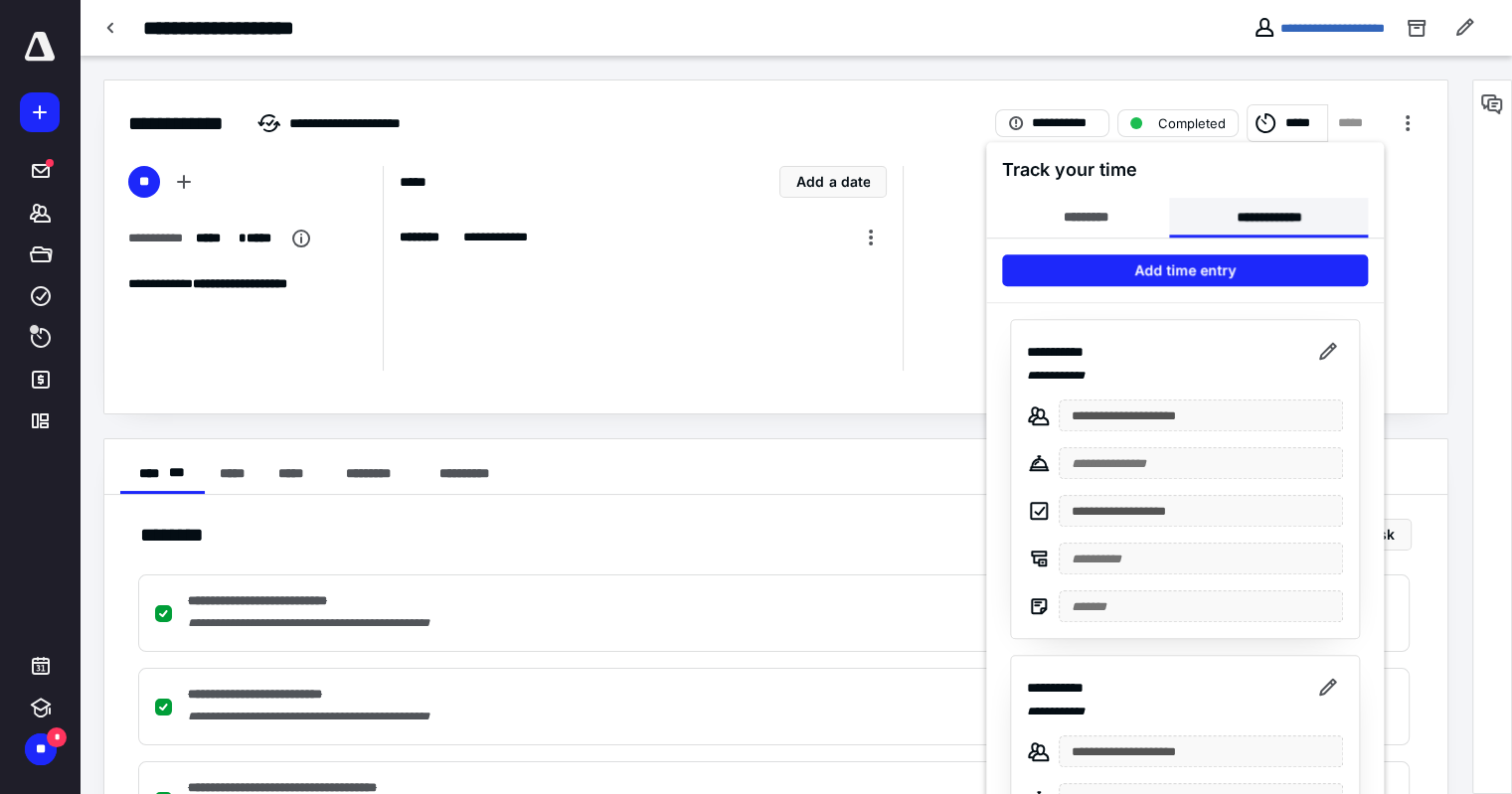 click on "**********" at bounding box center (1268, 218) 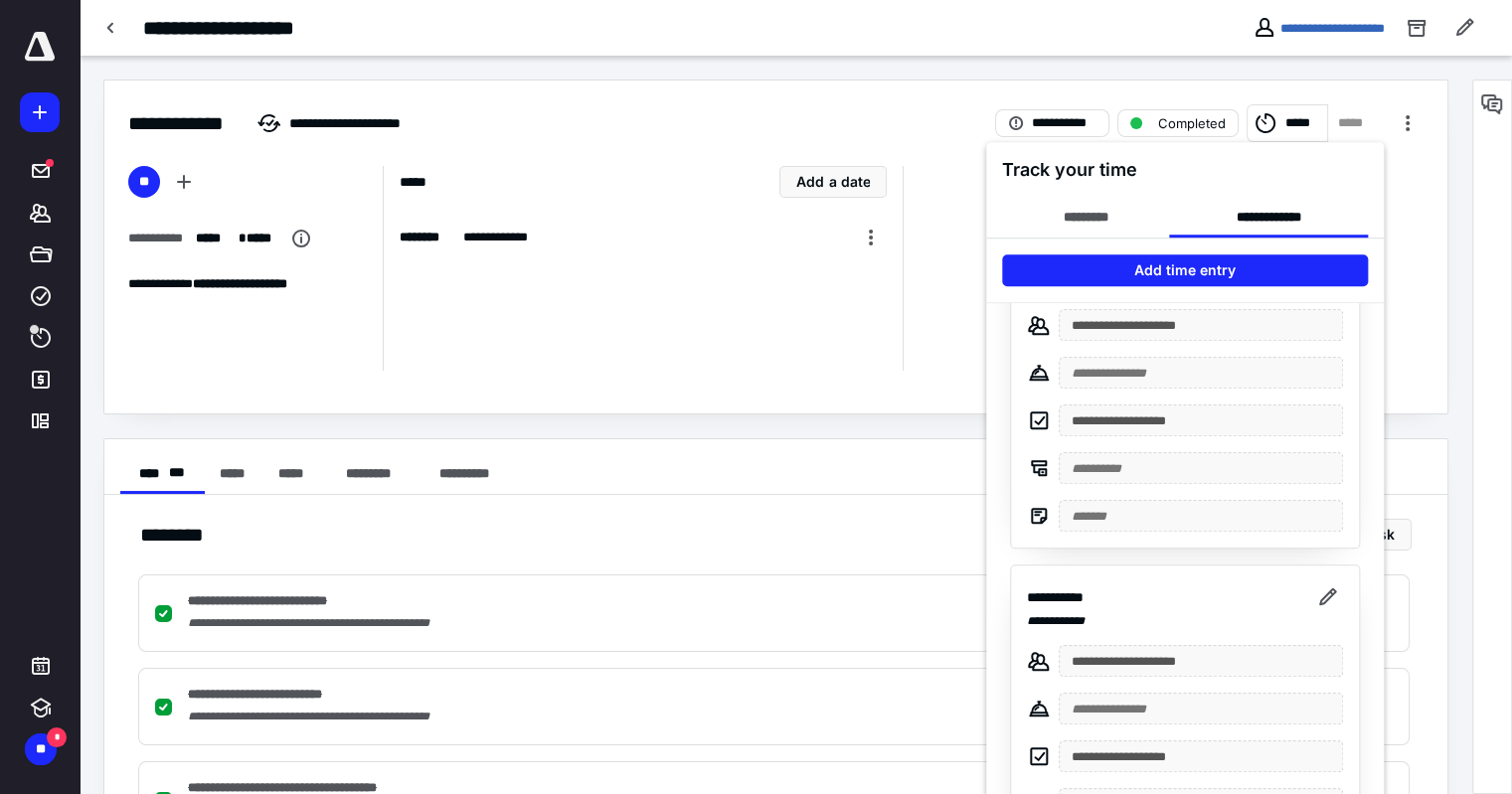 scroll, scrollTop: 0, scrollLeft: 0, axis: both 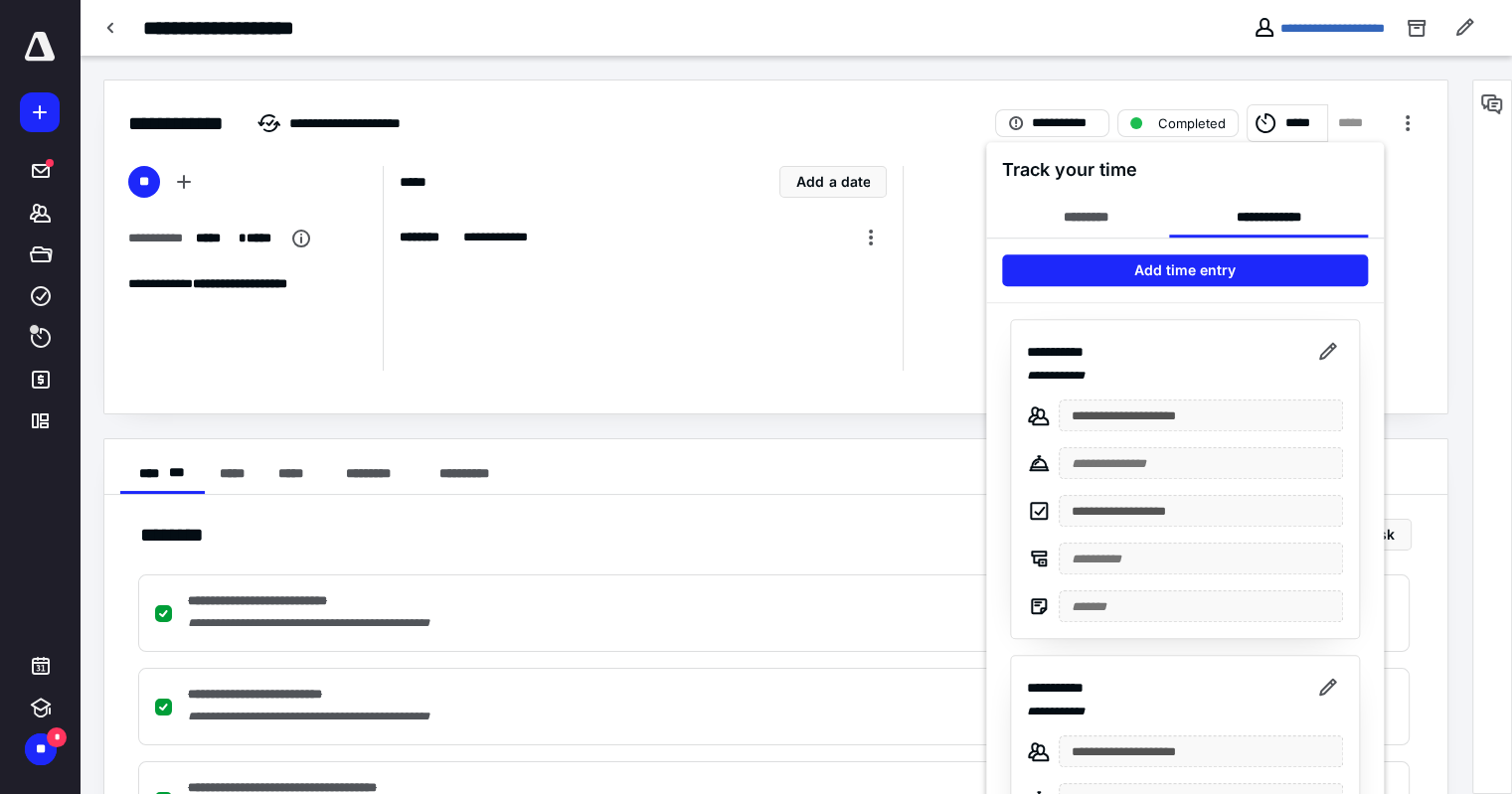 click at bounding box center (756, 397) 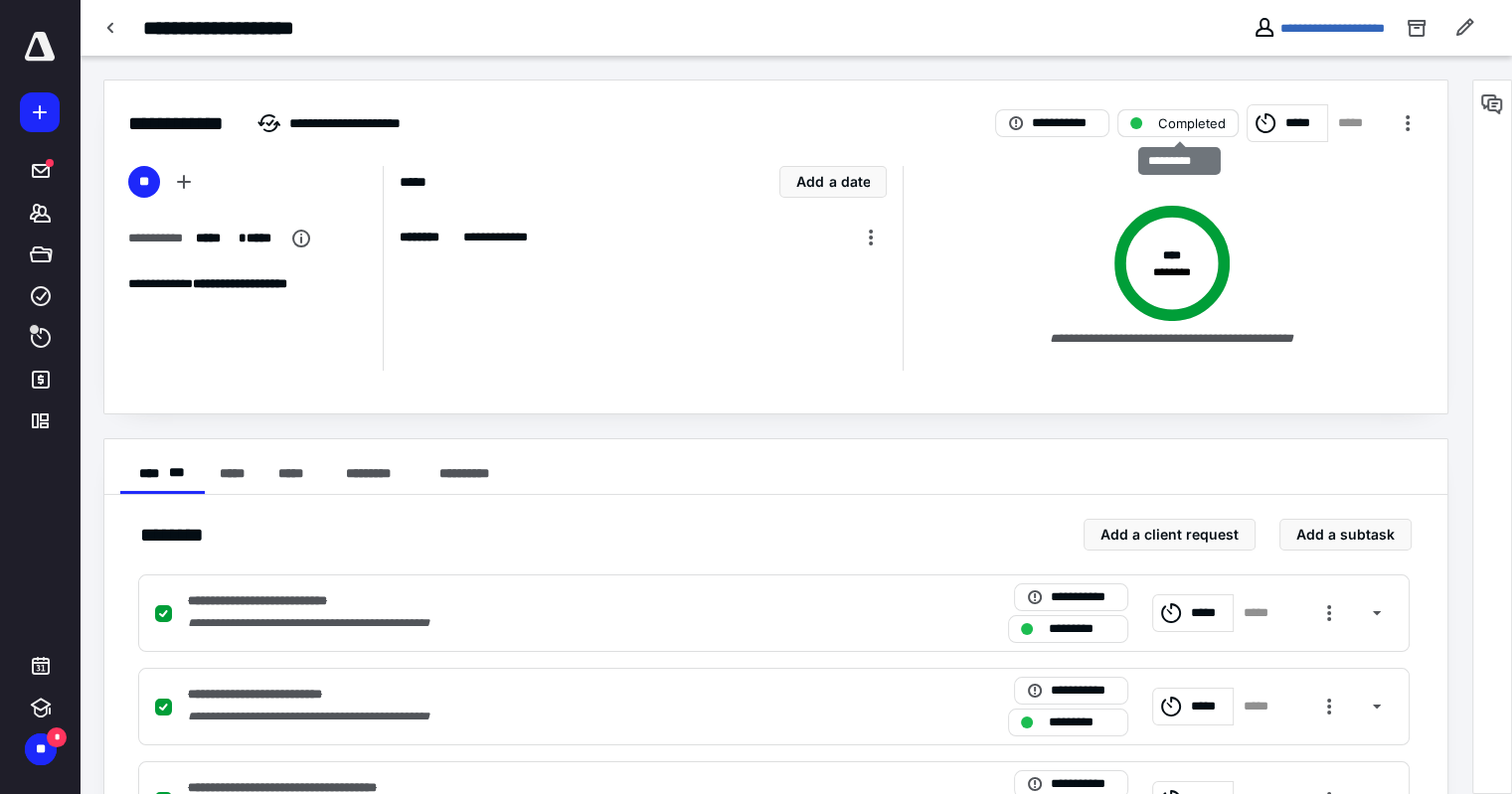 click on "Completed" at bounding box center [1192, 123] 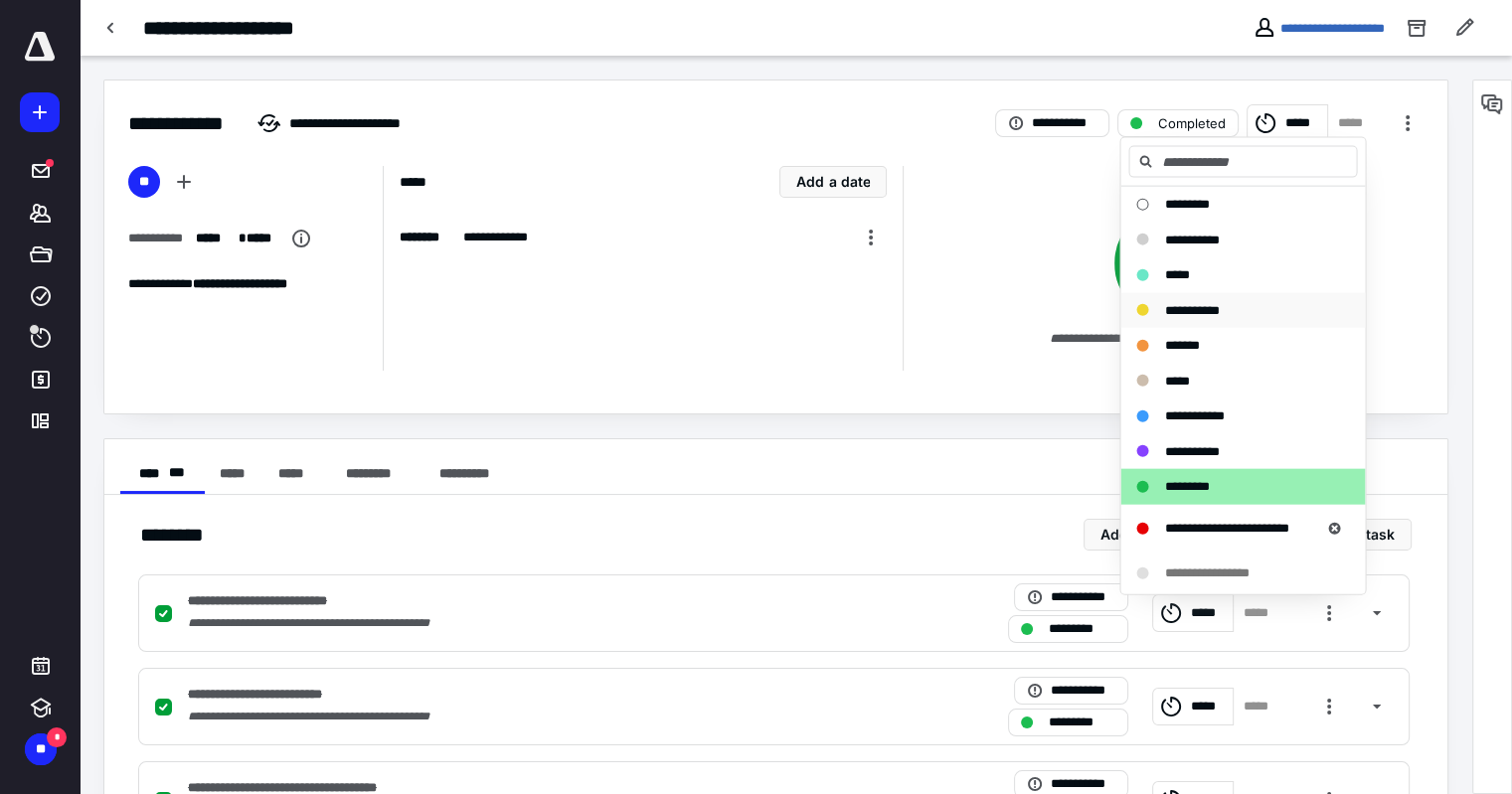 click on "**********" at bounding box center [1191, 309] 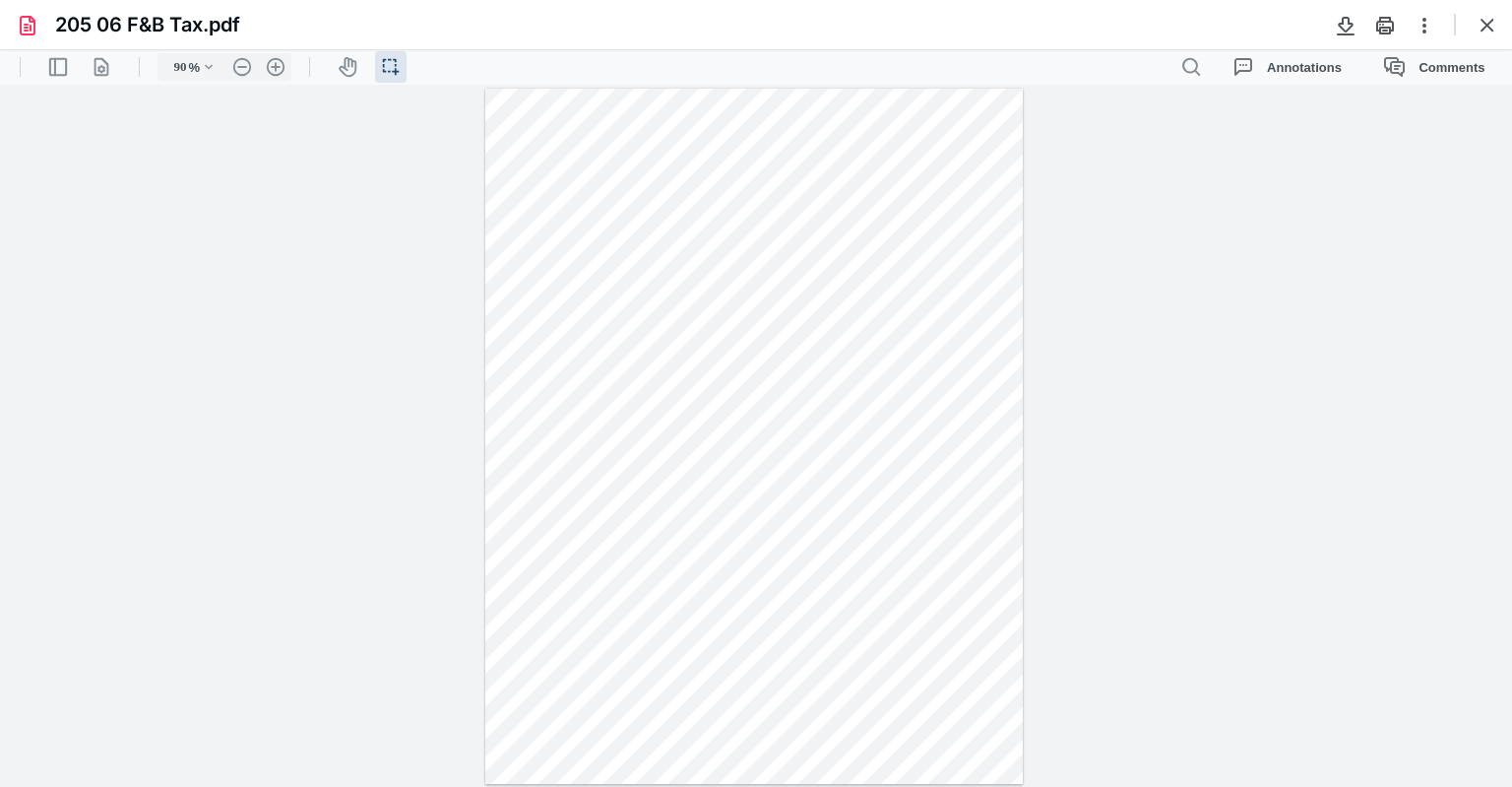 scroll, scrollTop: 0, scrollLeft: 0, axis: both 